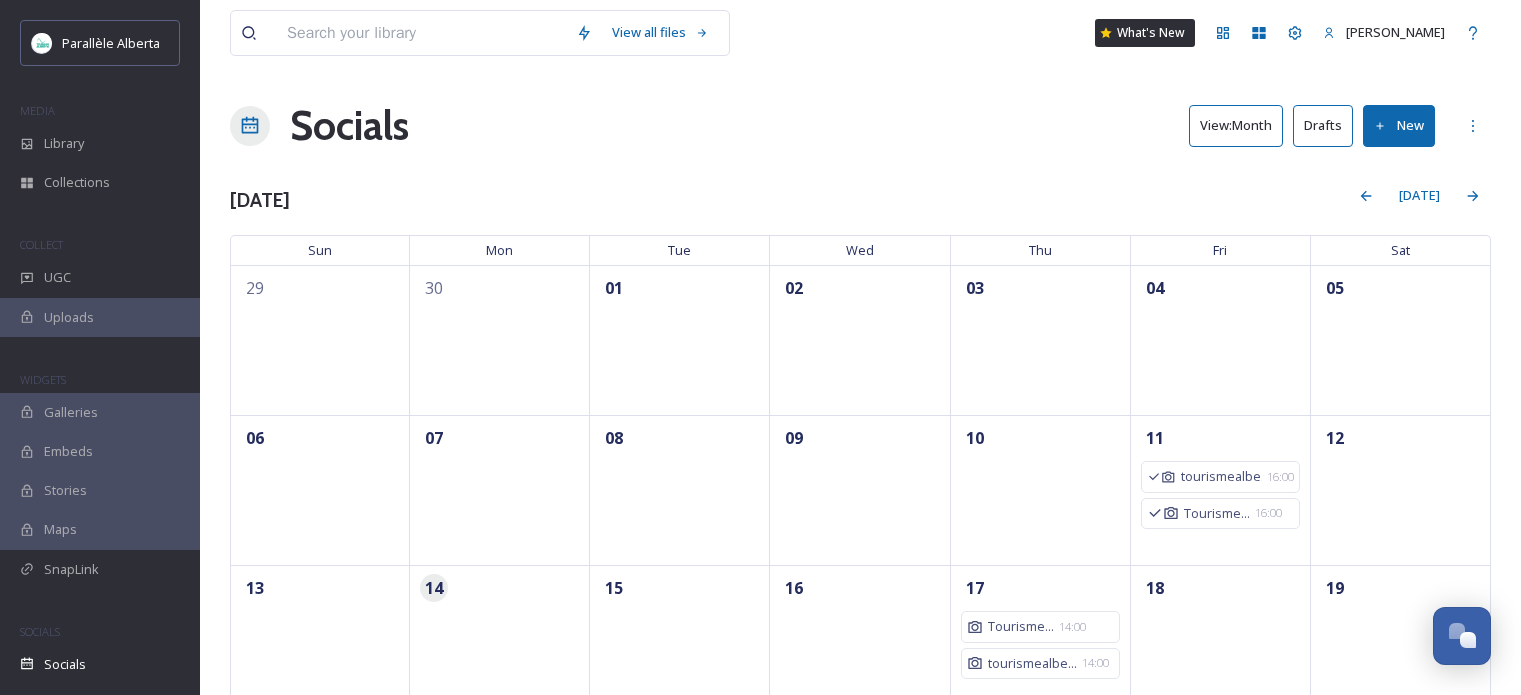 scroll, scrollTop: 240, scrollLeft: 0, axis: vertical 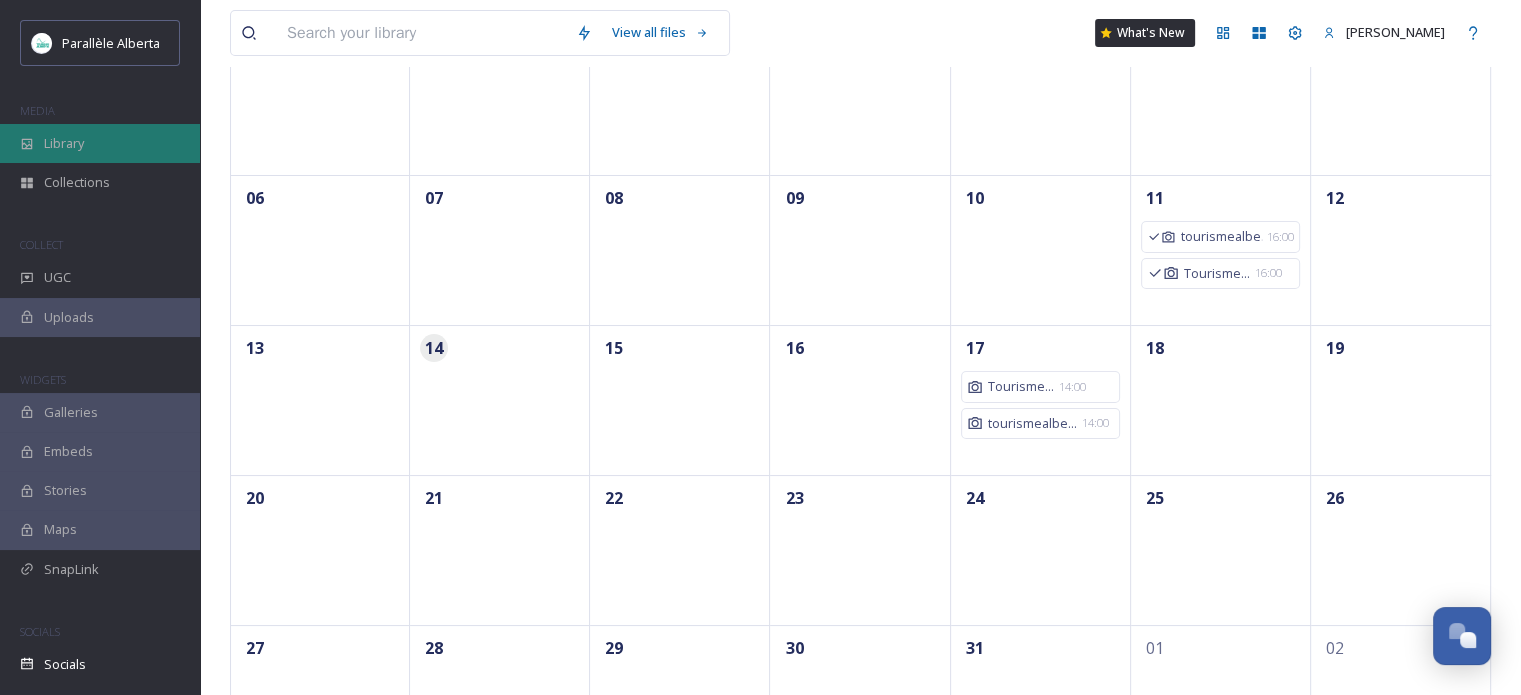 click on "Library" at bounding box center [64, 143] 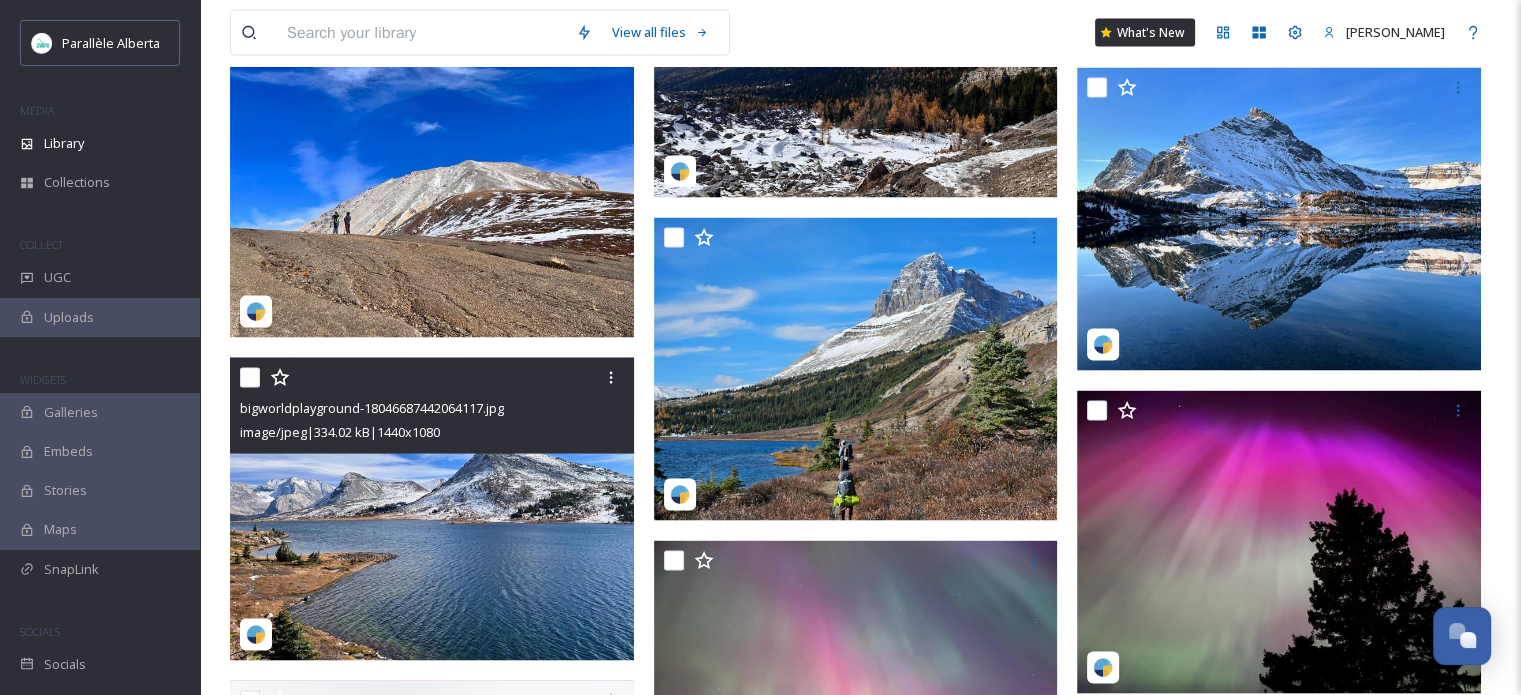 scroll, scrollTop: 4100, scrollLeft: 0, axis: vertical 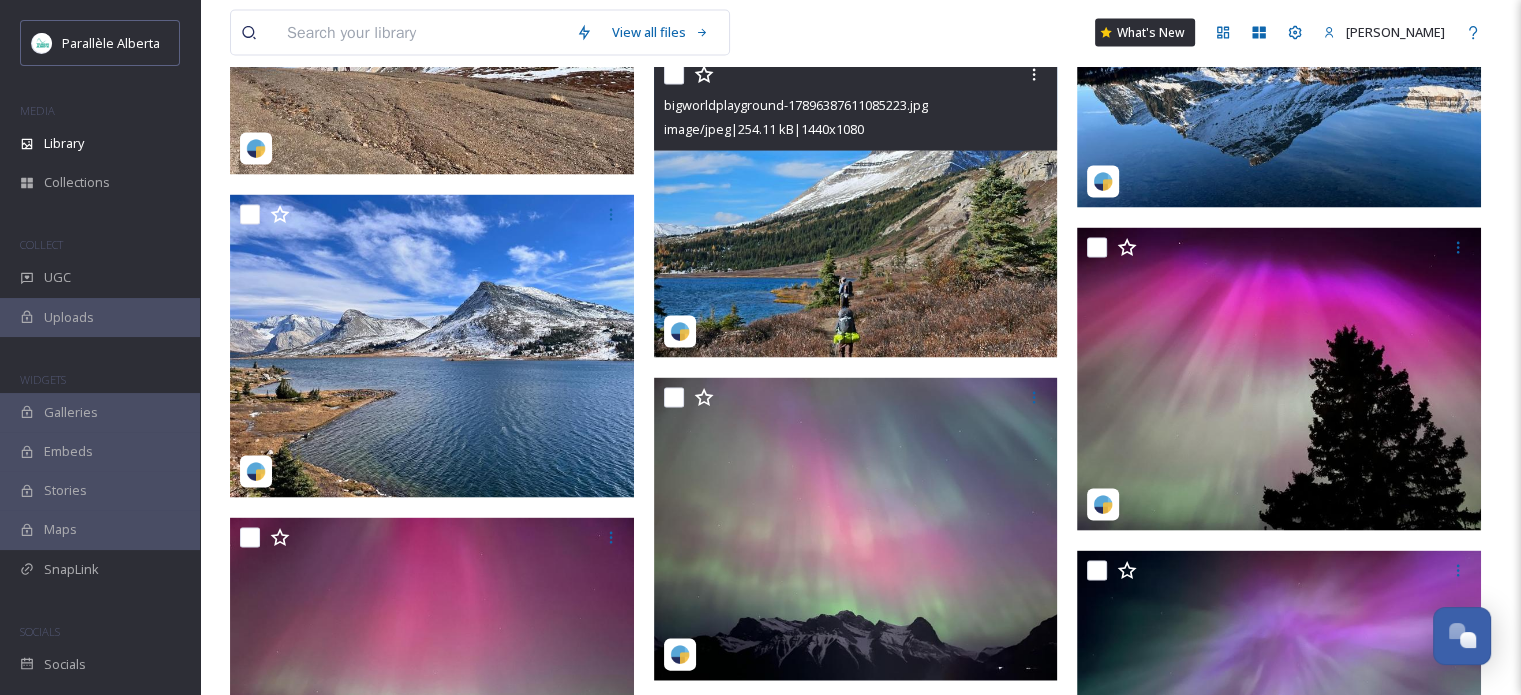 click at bounding box center [856, 206] 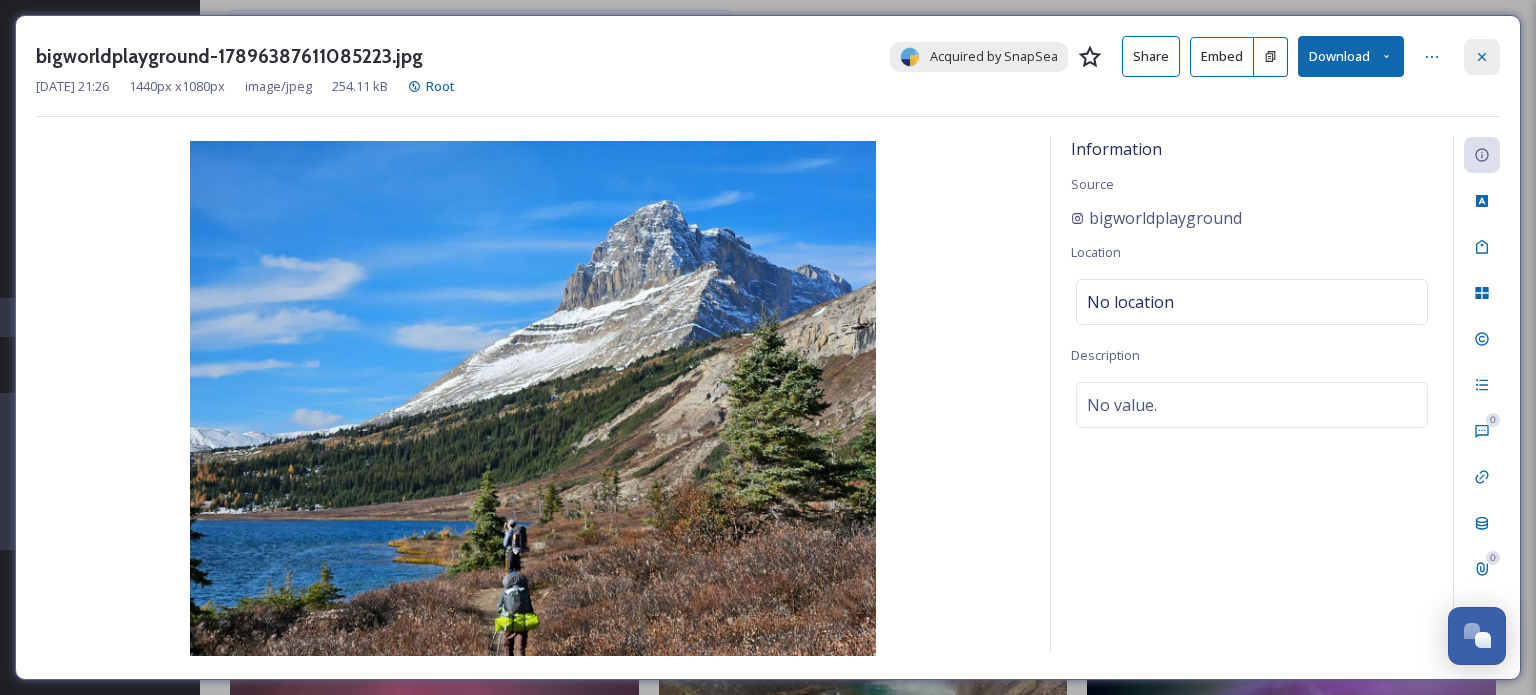 click 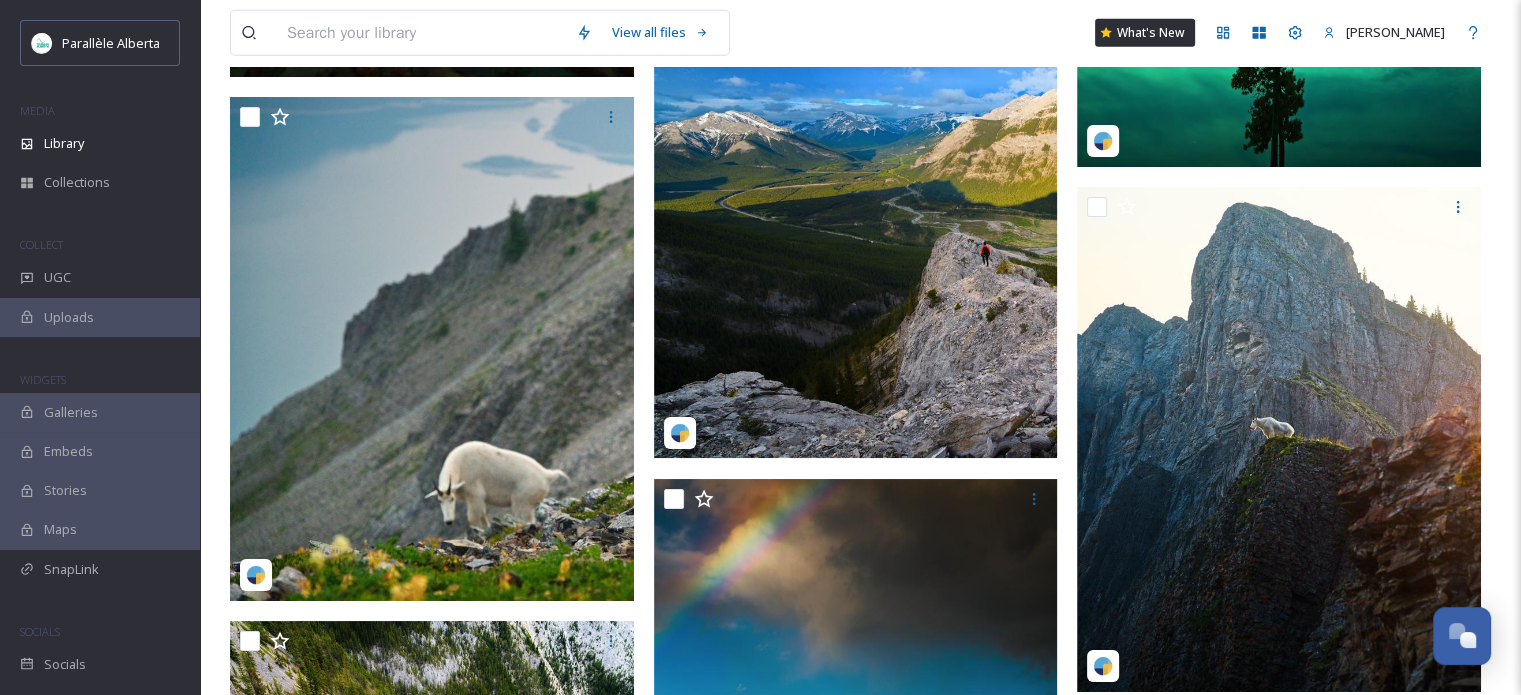scroll, scrollTop: 20700, scrollLeft: 0, axis: vertical 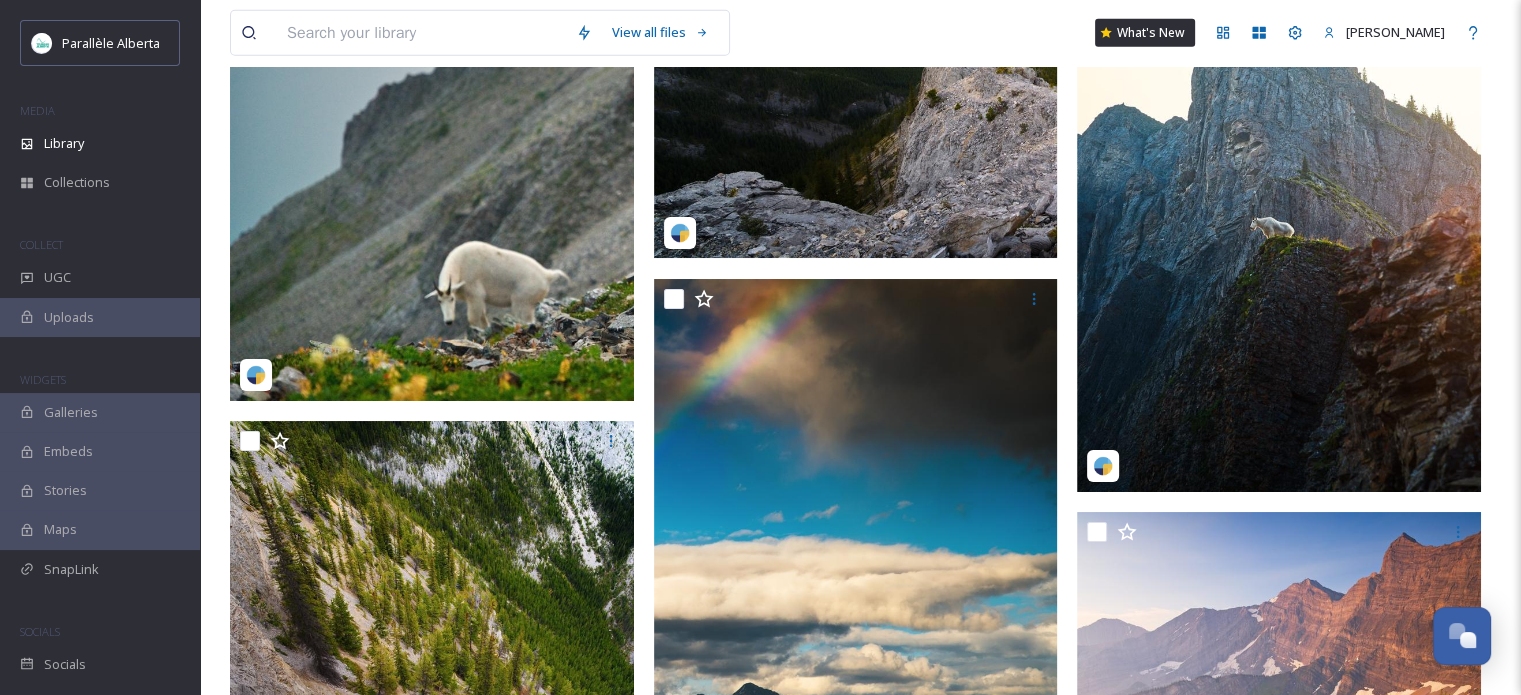 click at bounding box center [432, 149] 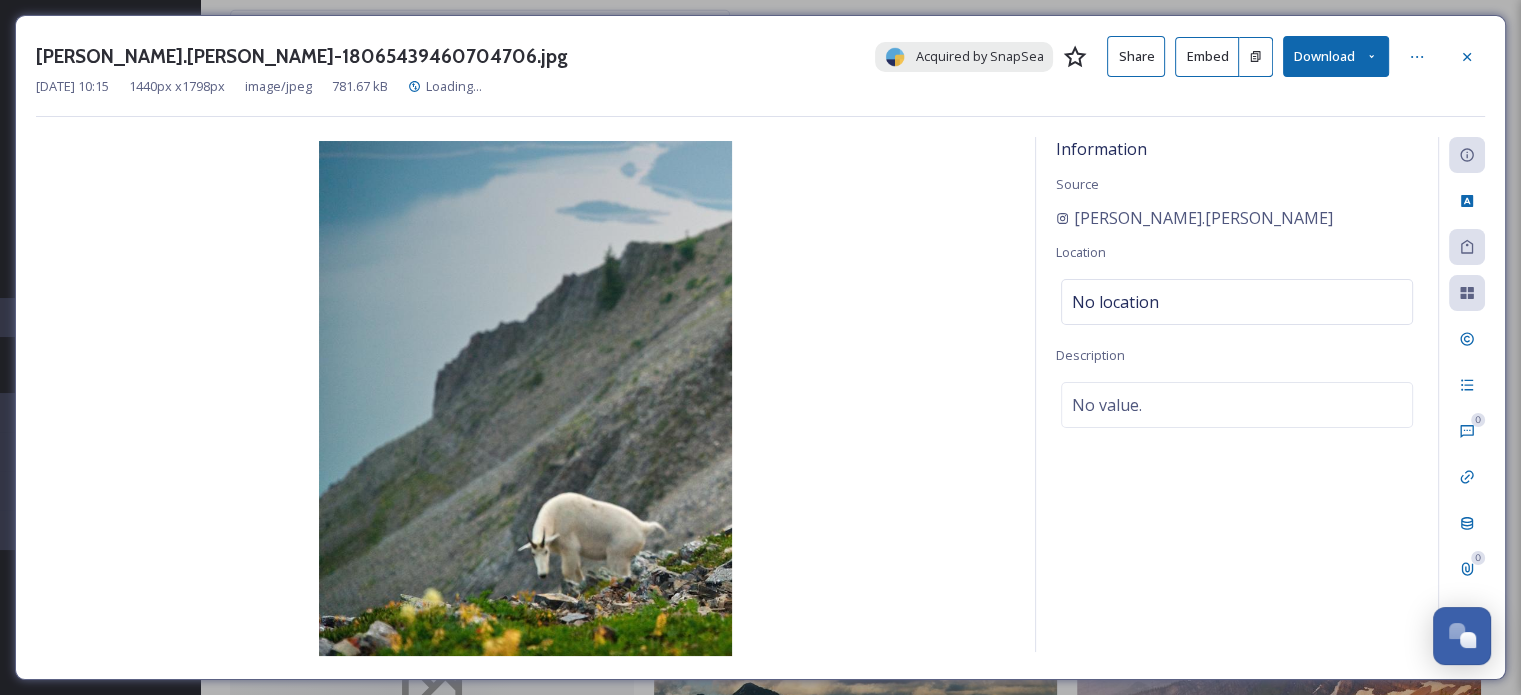scroll, scrollTop: 20176, scrollLeft: 0, axis: vertical 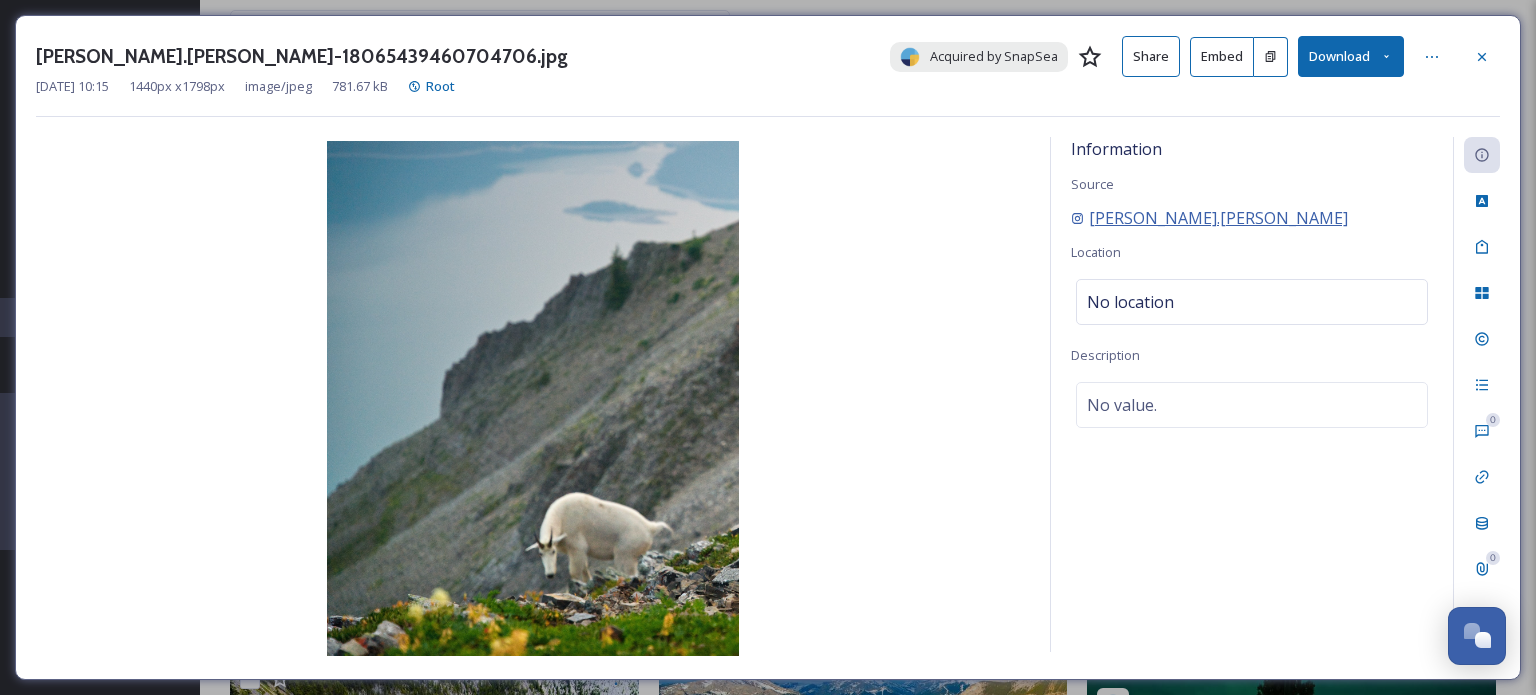 click on "mitchell.leong" at bounding box center (1218, 218) 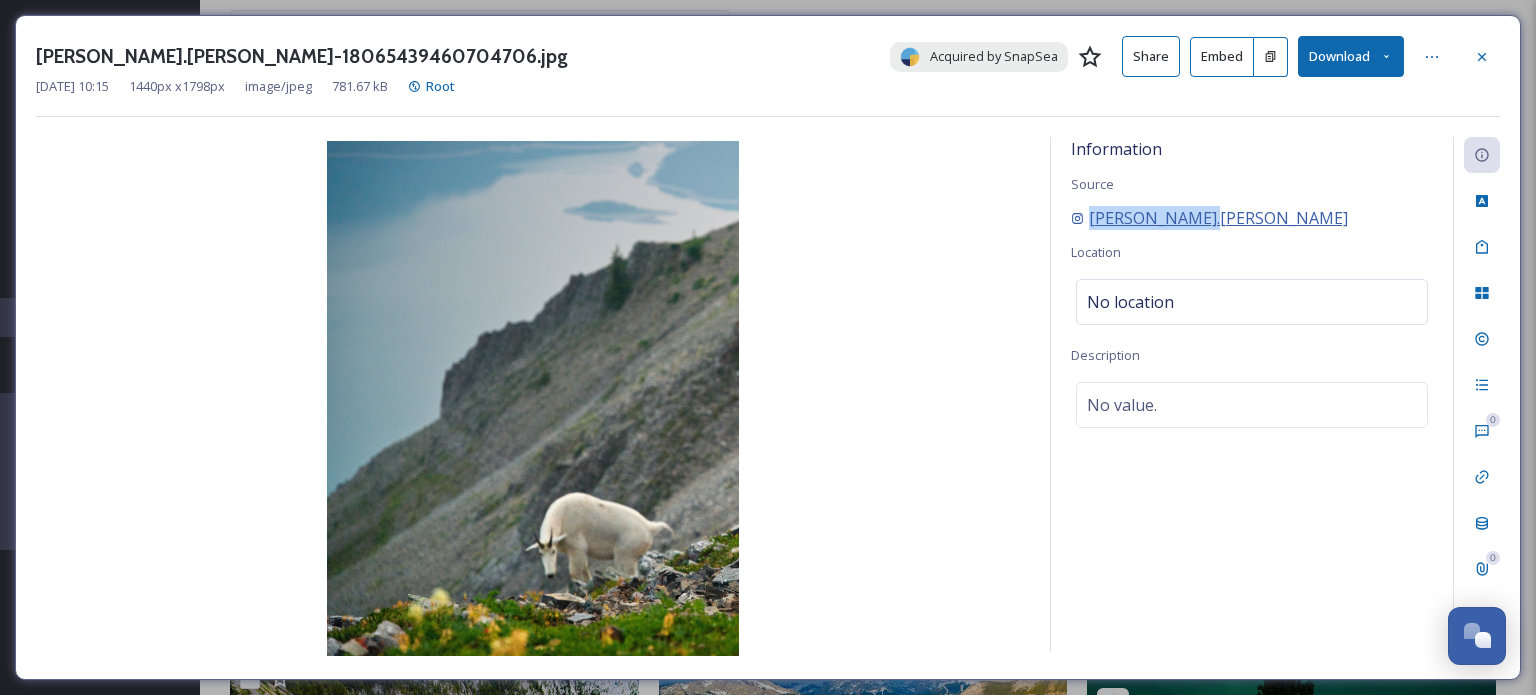 drag, startPoint x: 1258, startPoint y: 217, endPoint x: 1084, endPoint y: 209, distance: 174.1838 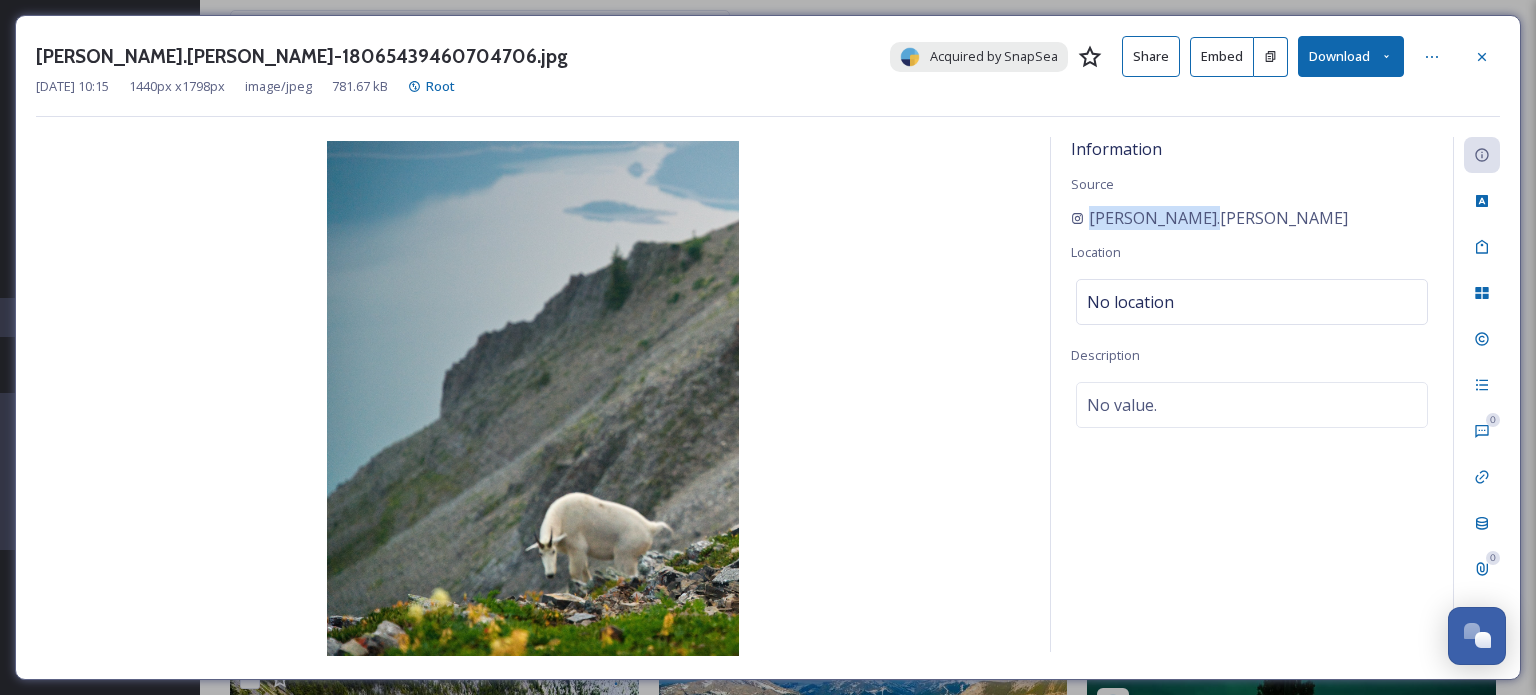copy on "mitchell.leong" 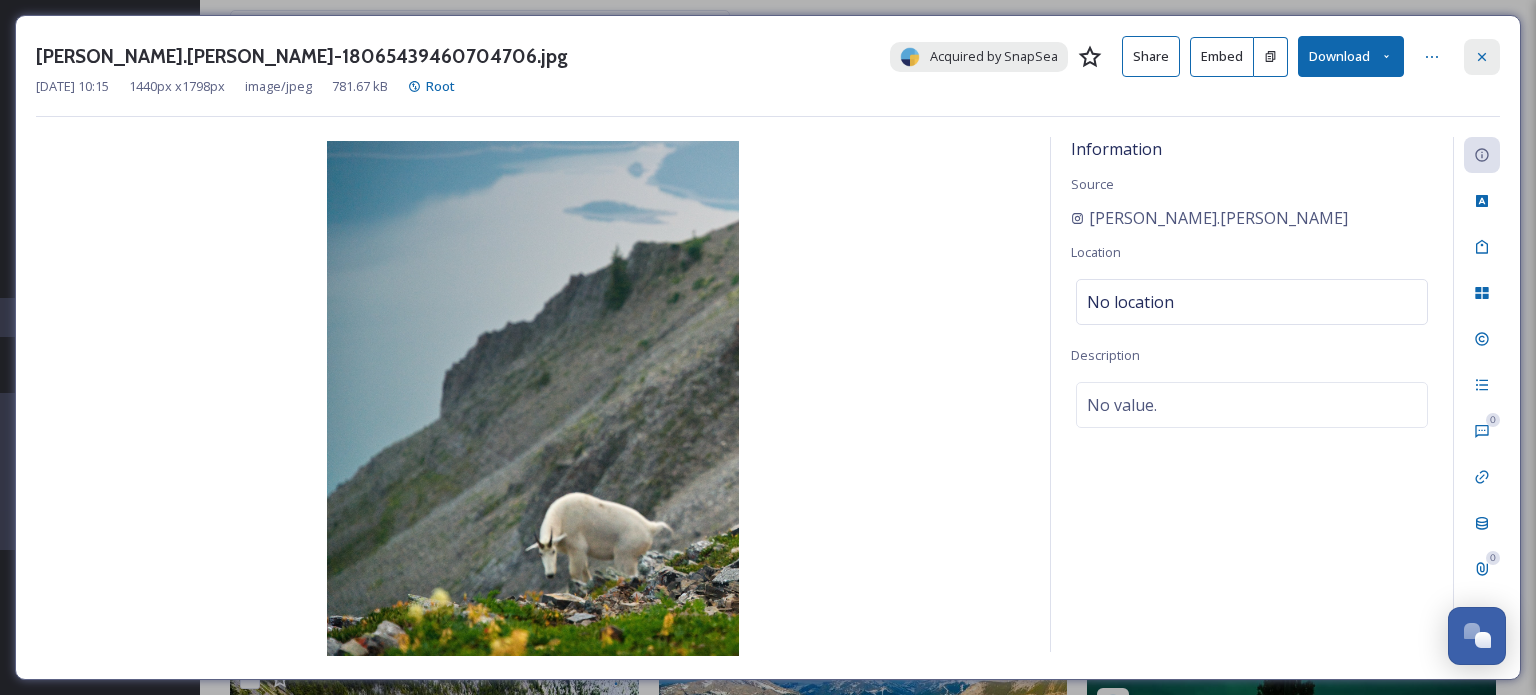 click at bounding box center [1482, 57] 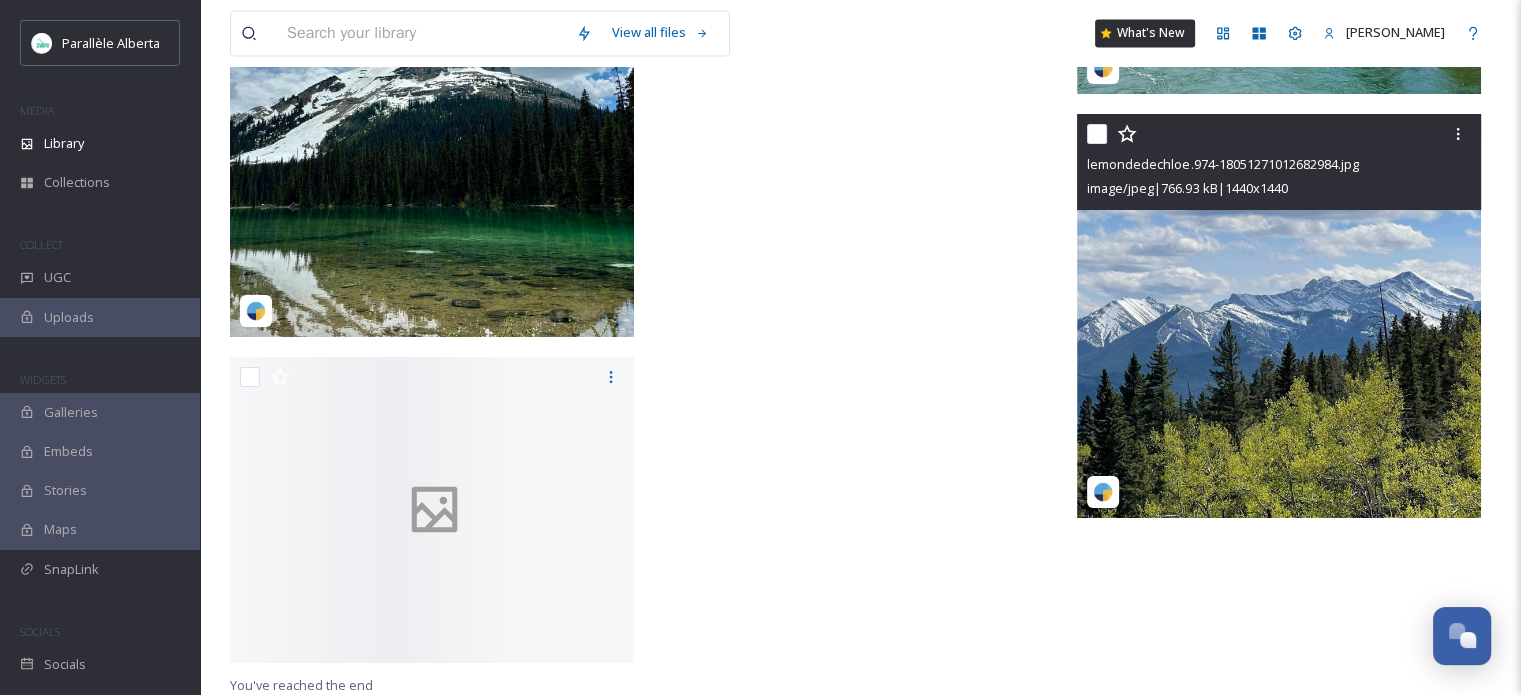 scroll, scrollTop: 33601, scrollLeft: 0, axis: vertical 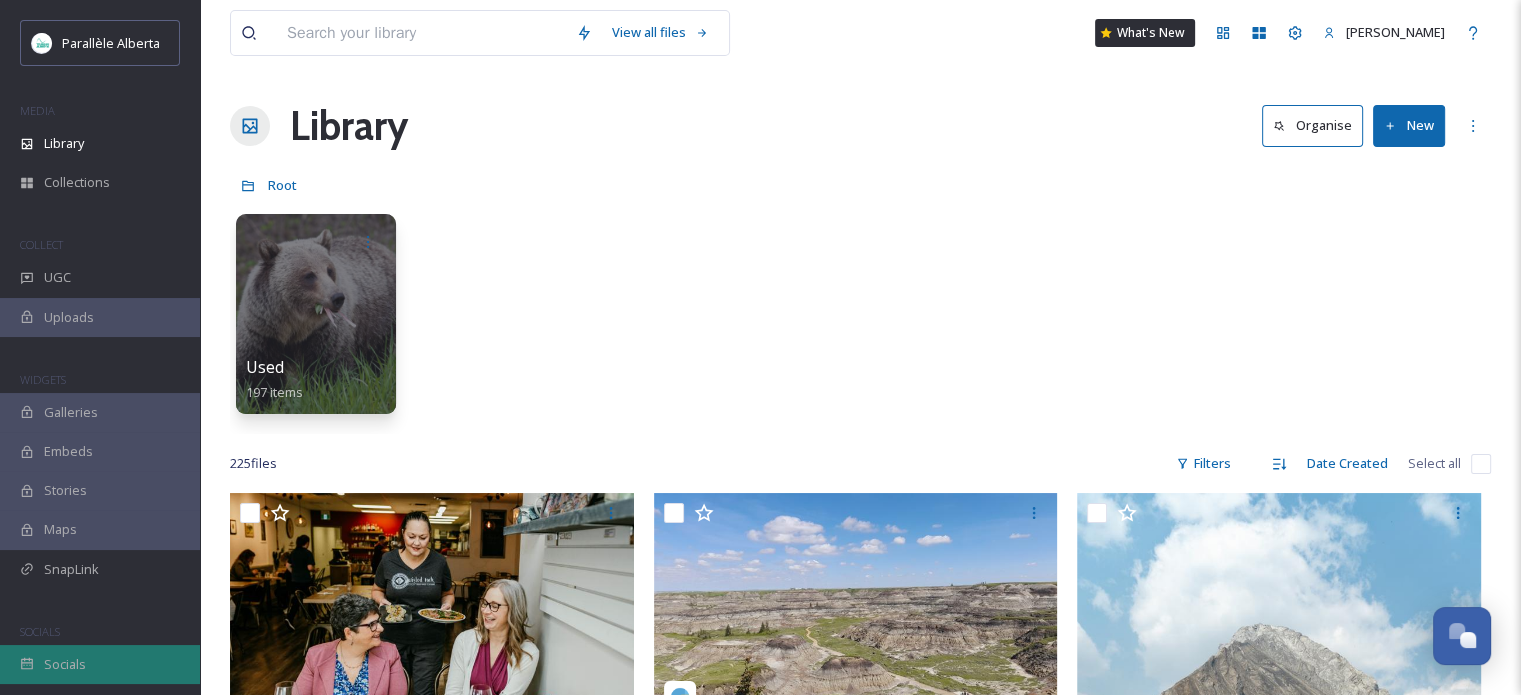 click on "Socials" at bounding box center (100, 664) 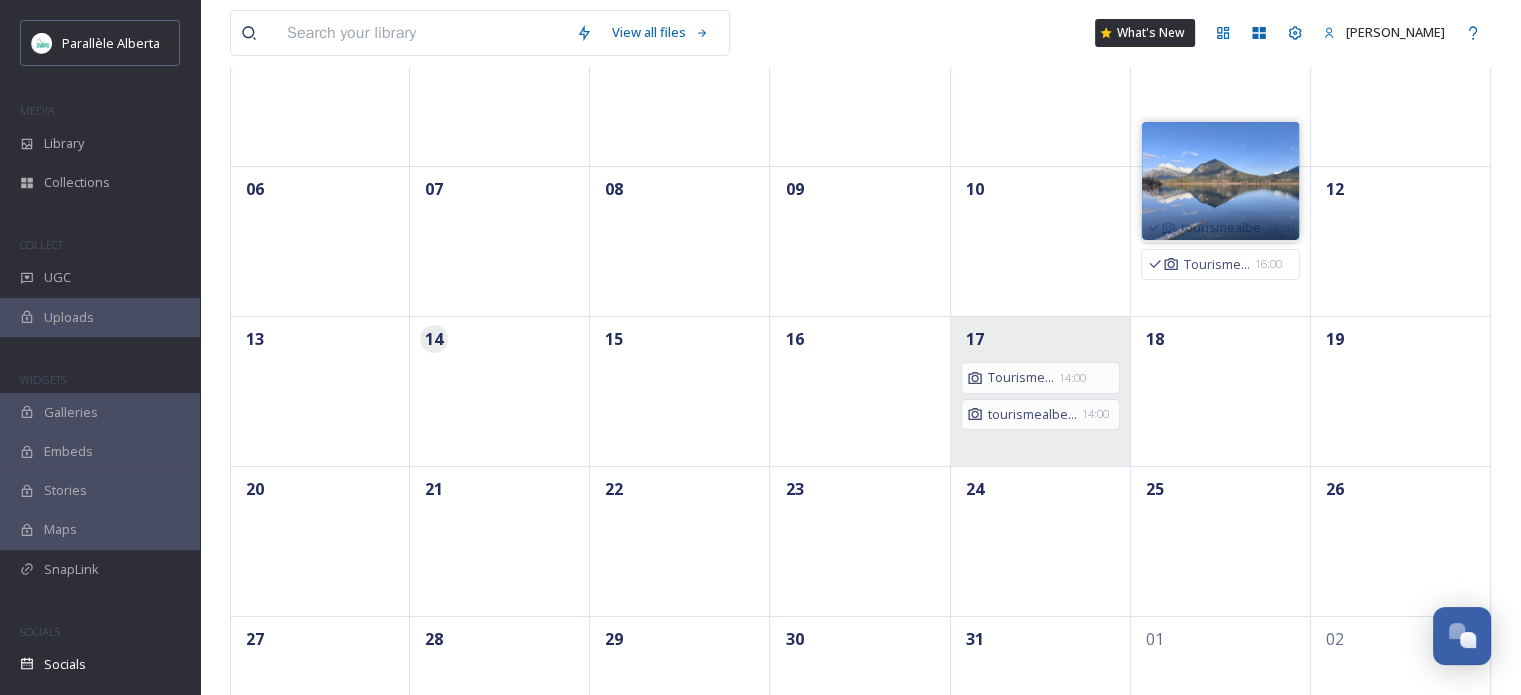 scroll, scrollTop: 300, scrollLeft: 0, axis: vertical 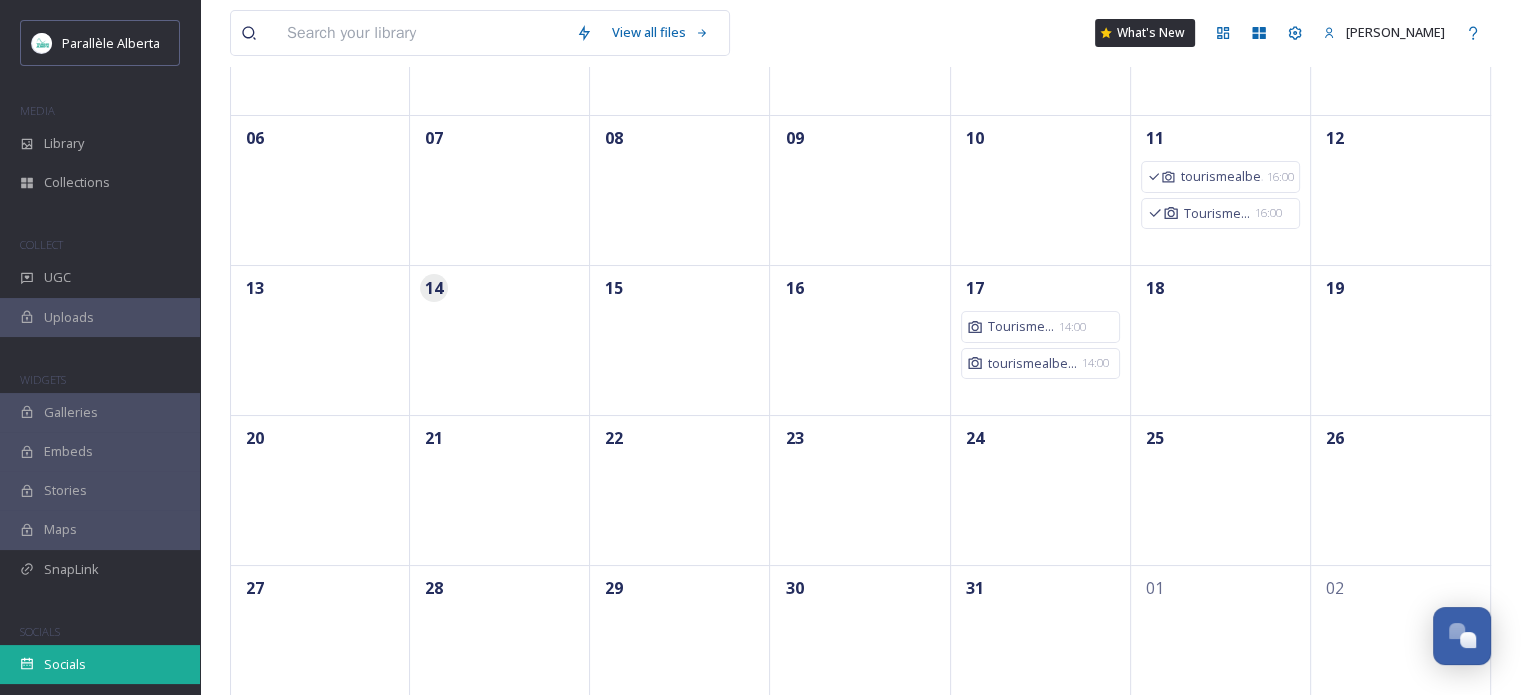 click on "Socials" at bounding box center (65, 664) 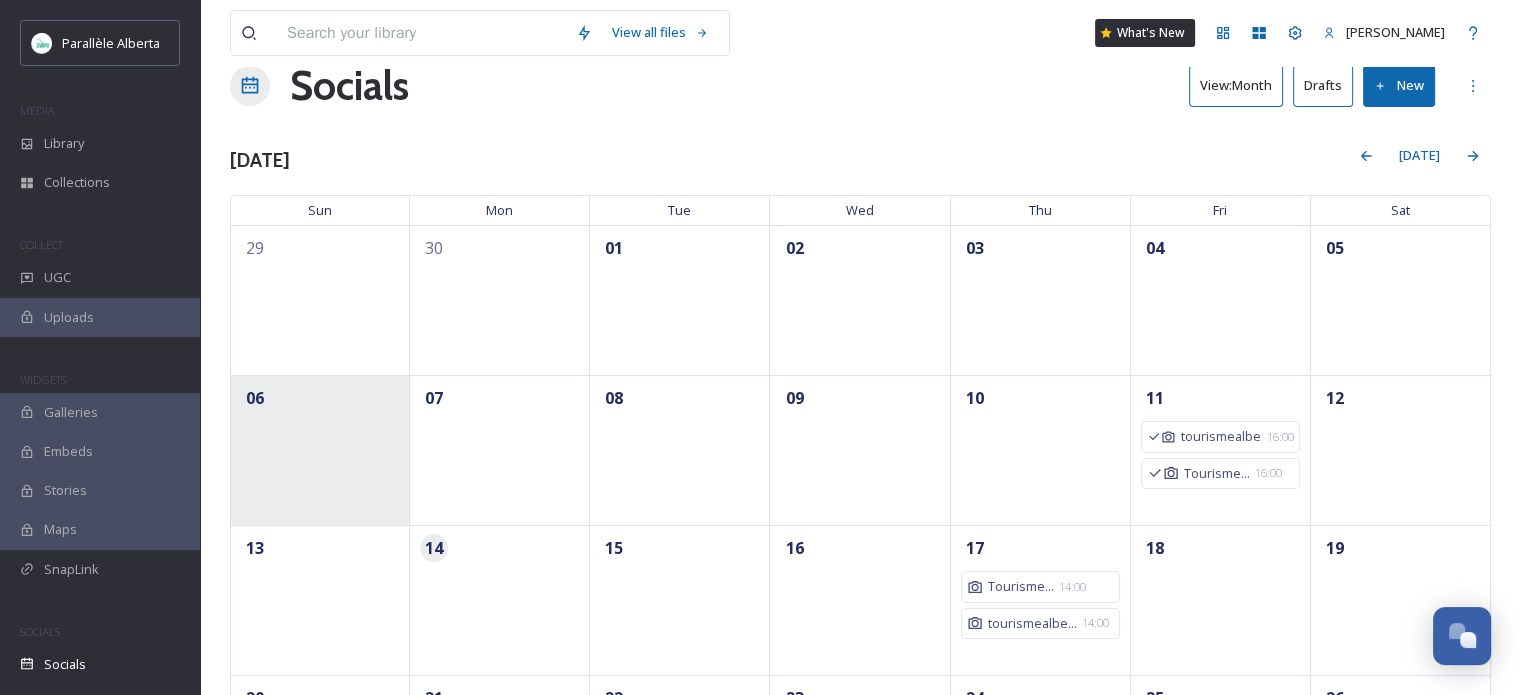 scroll, scrollTop: 240, scrollLeft: 0, axis: vertical 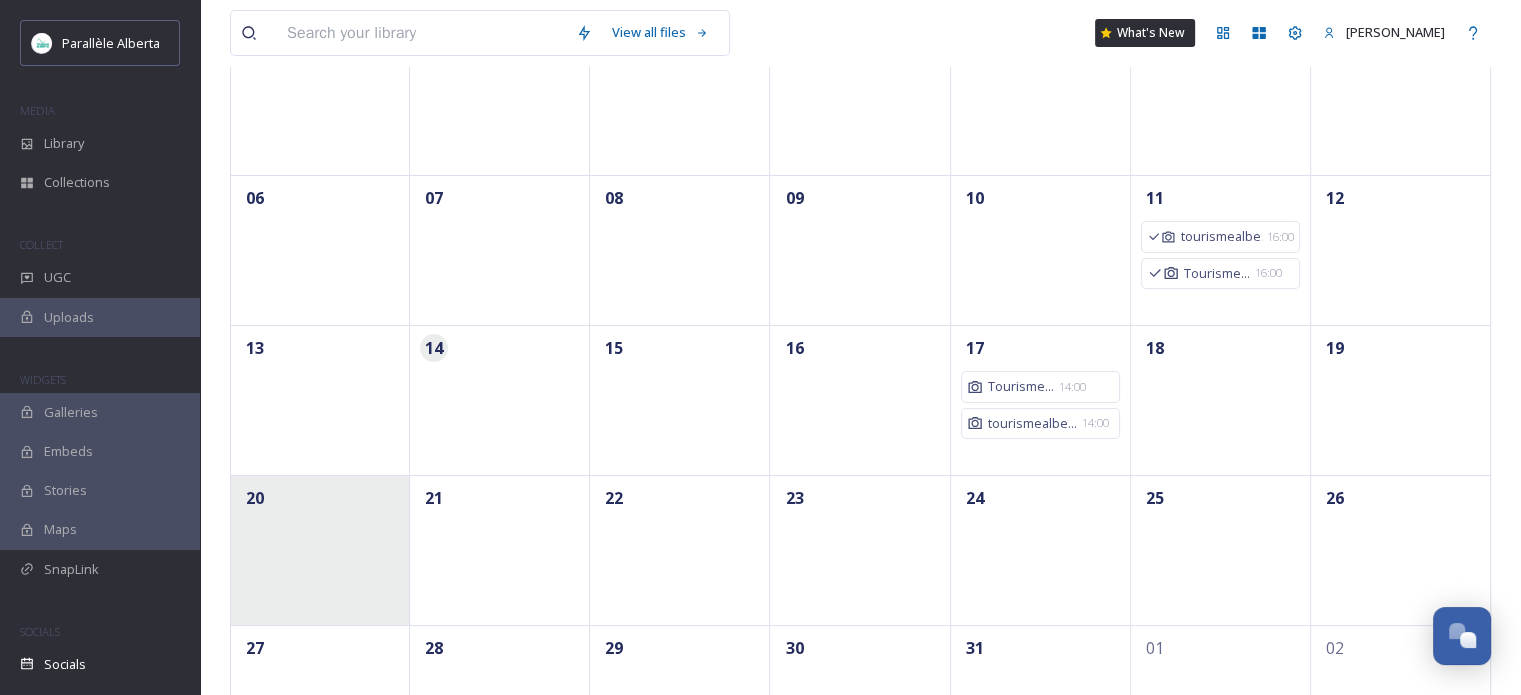 click on "20" at bounding box center [320, 550] 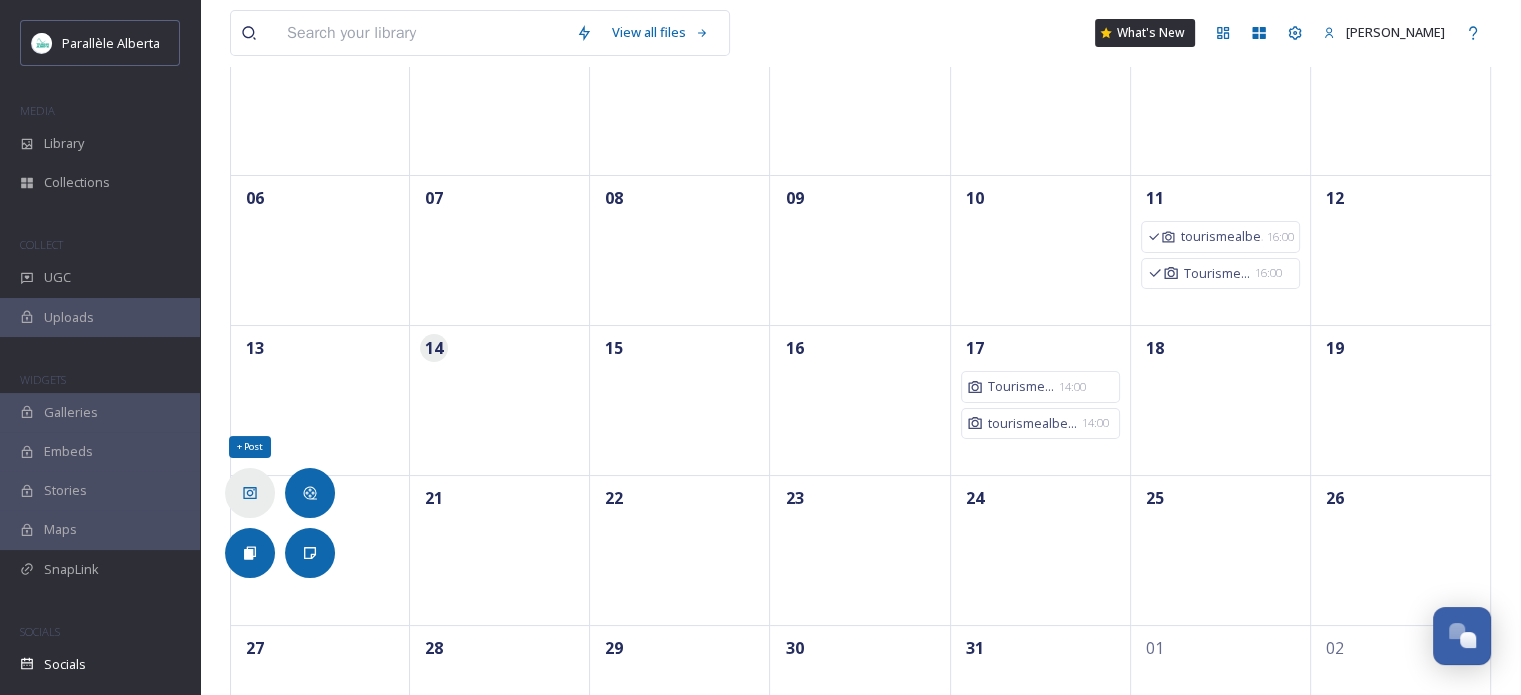 click 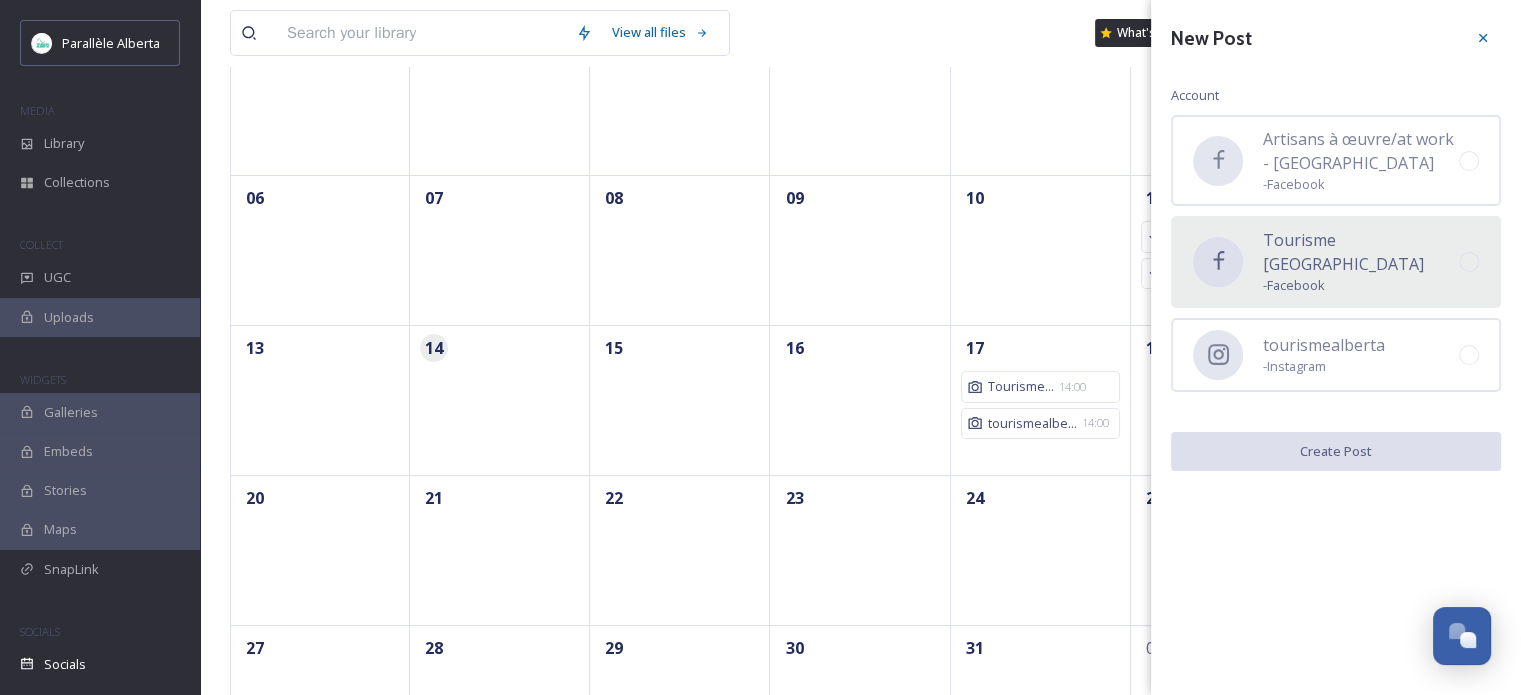 click on "Tourisme Alberta" at bounding box center [1361, 252] 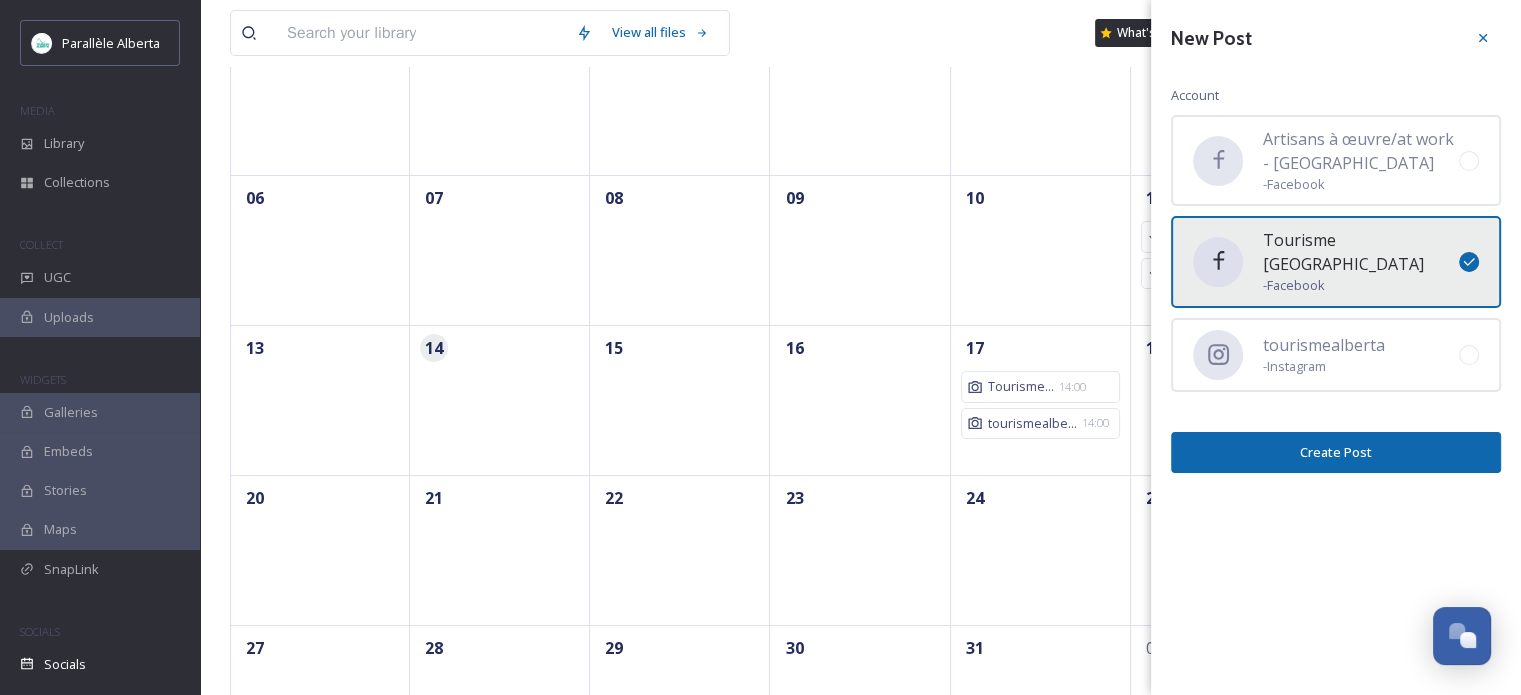 click on "Create Post" at bounding box center [1336, 452] 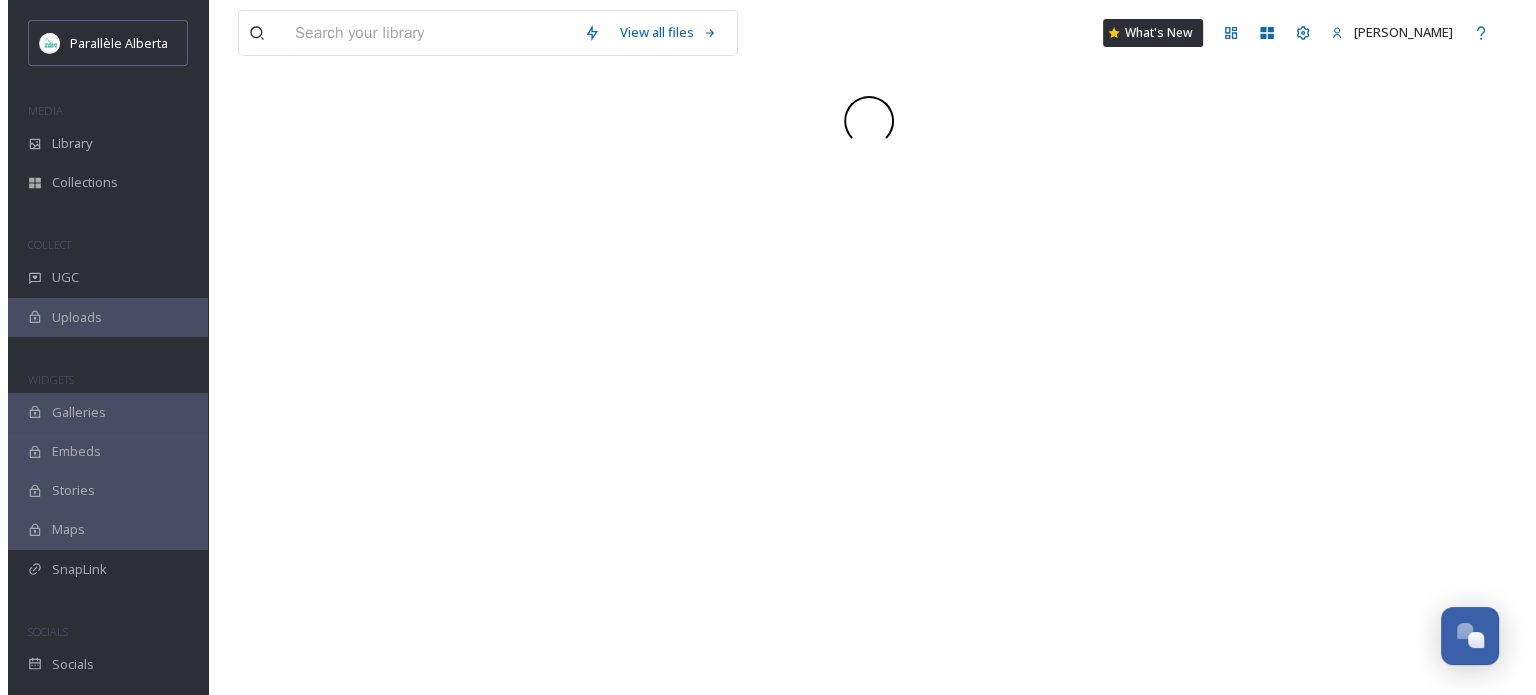 scroll, scrollTop: 0, scrollLeft: 0, axis: both 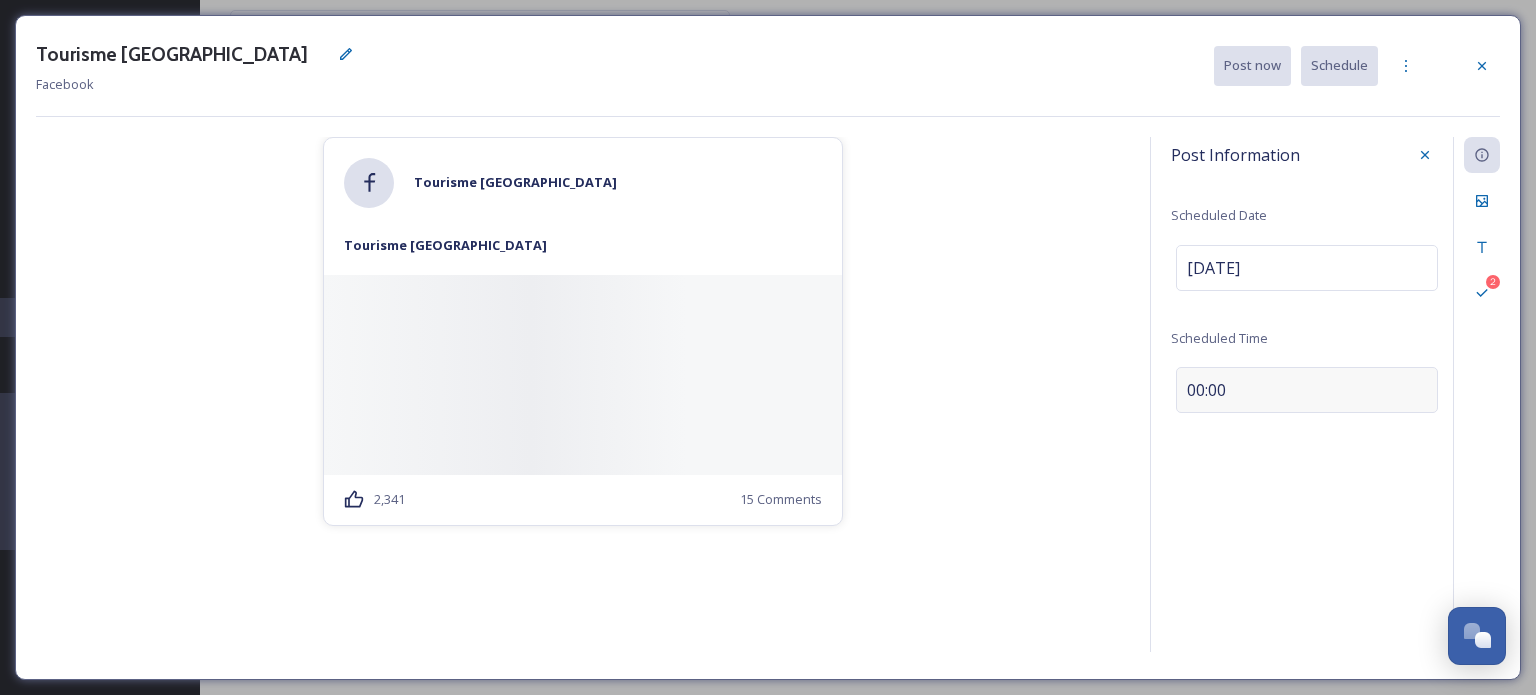 click on "00:00" at bounding box center [1206, 390] 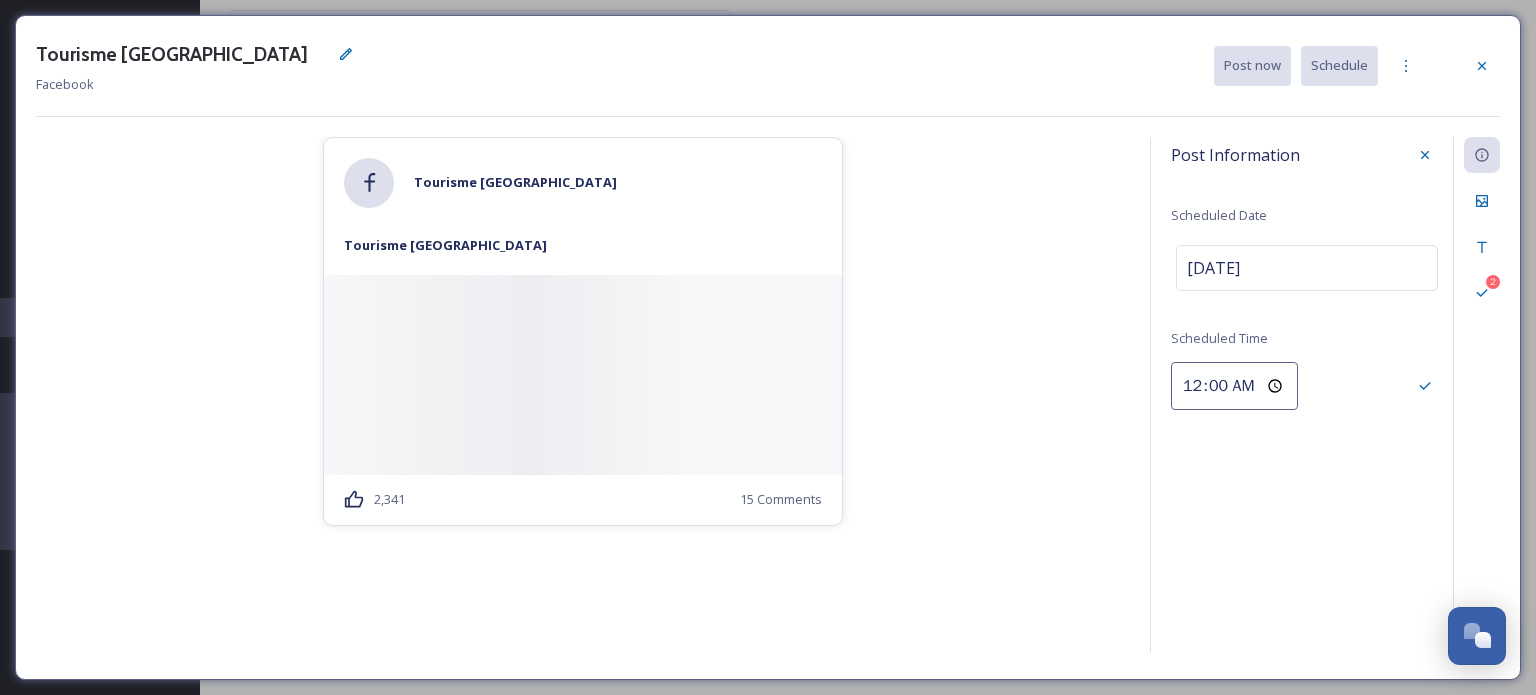 click on "00:00" at bounding box center [1234, 386] 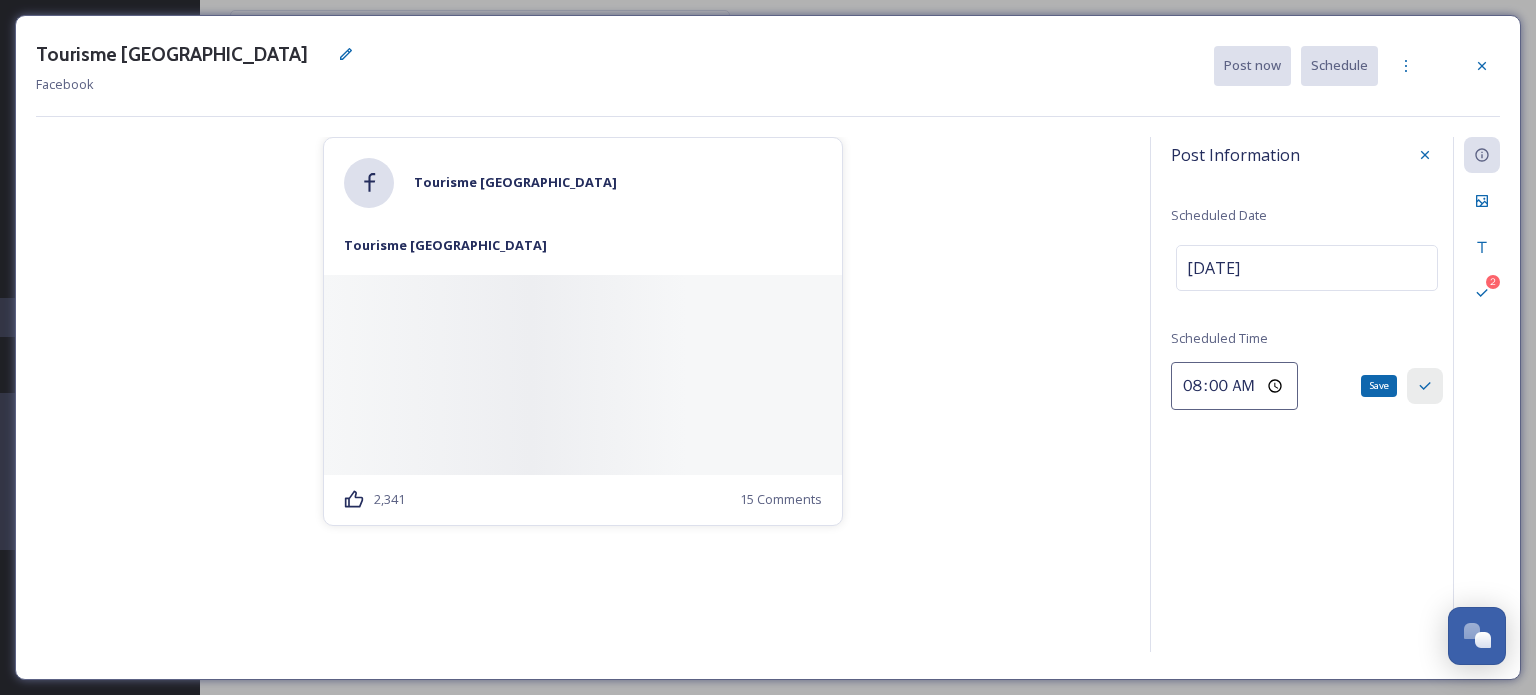 click 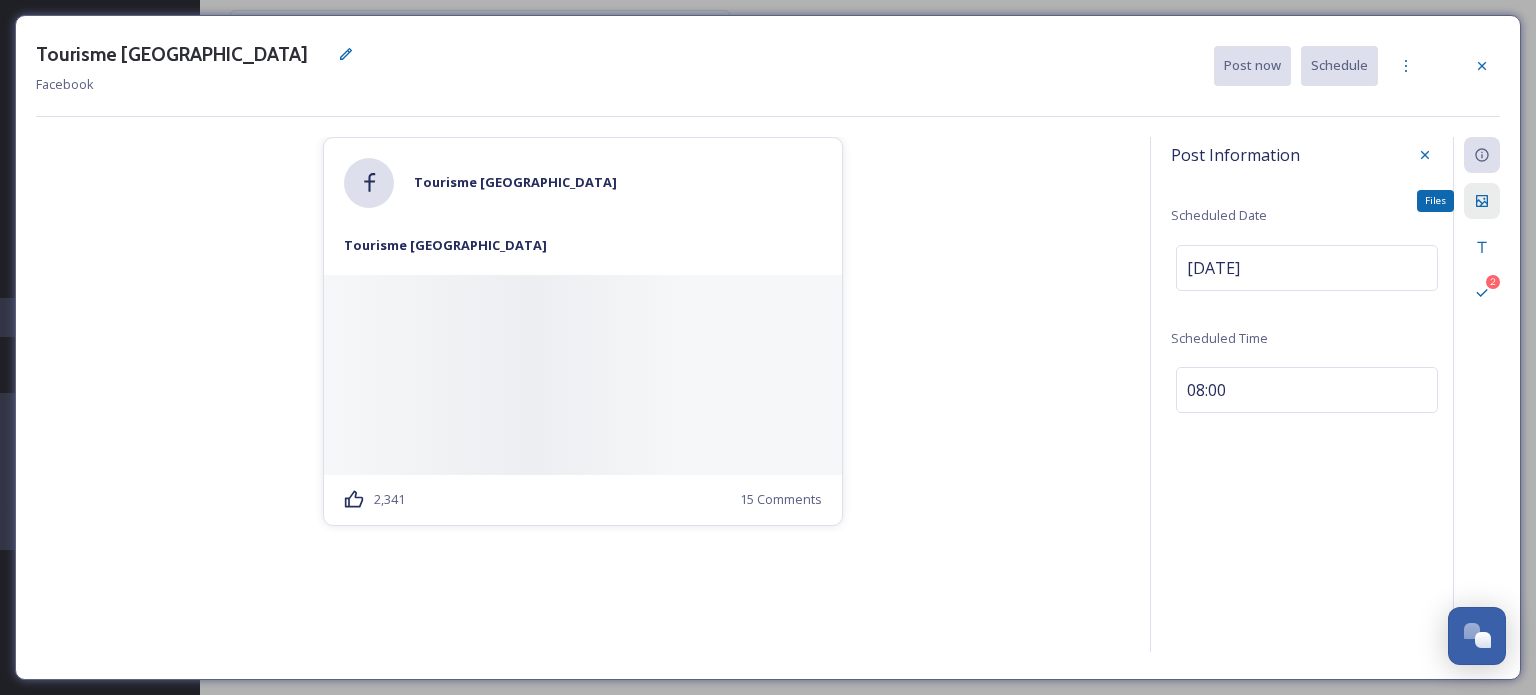 click on "Files" at bounding box center [1482, 201] 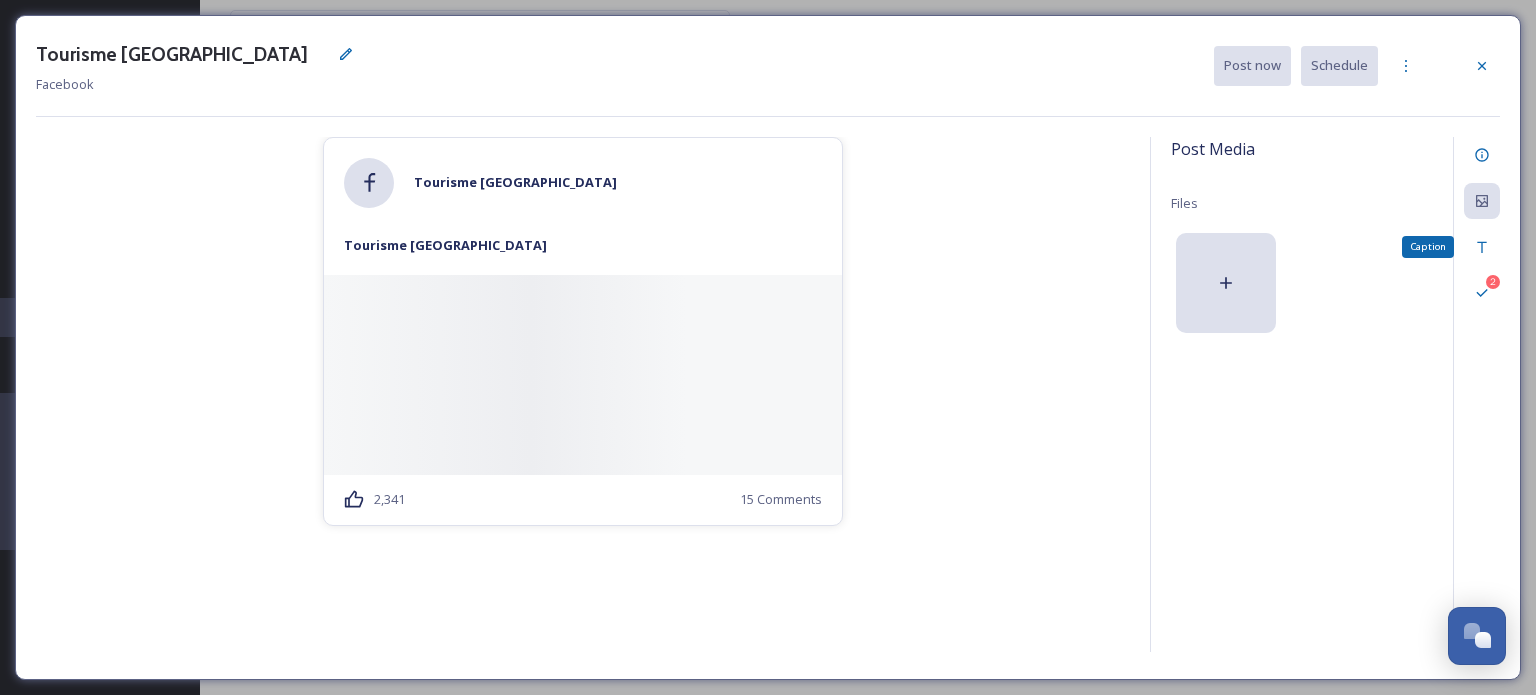drag, startPoint x: 1483, startPoint y: 240, endPoint x: 1008, endPoint y: 283, distance: 476.94235 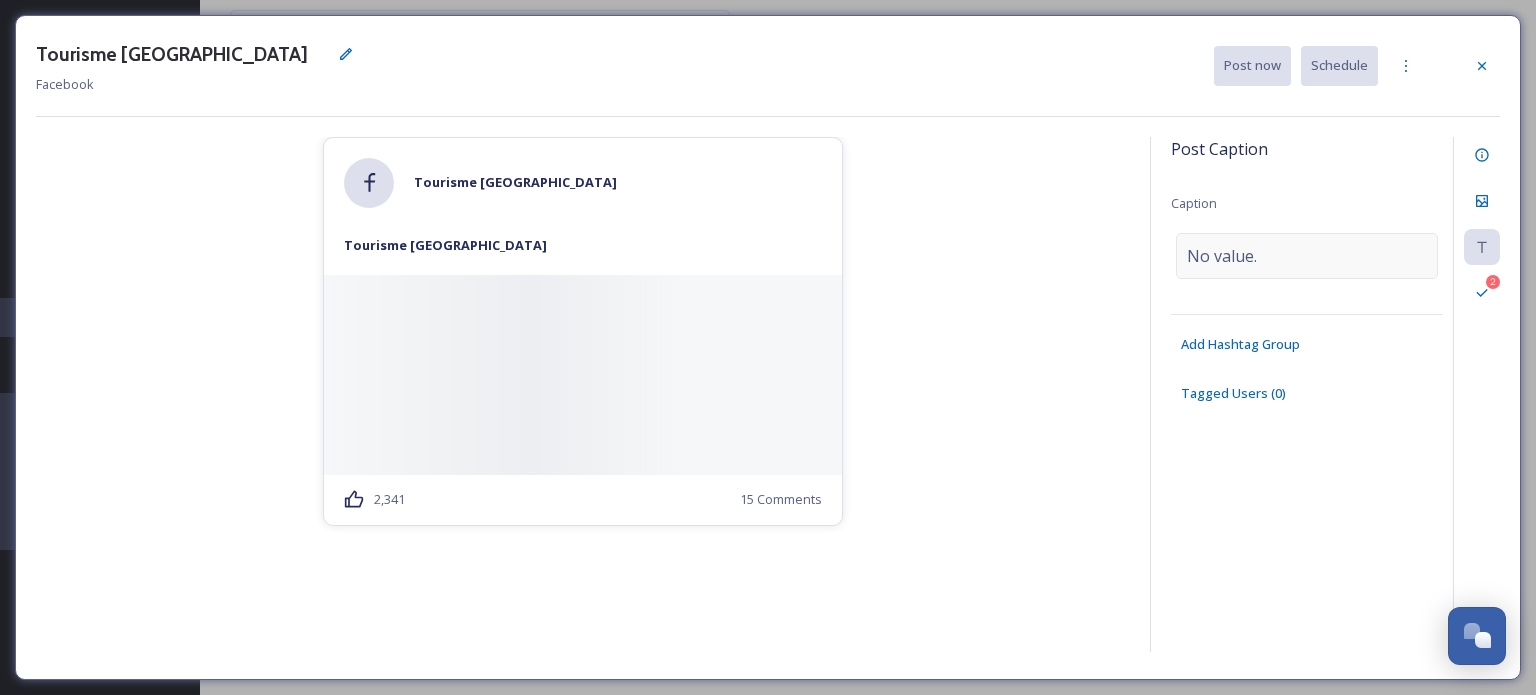 click on "No value." at bounding box center (1222, 256) 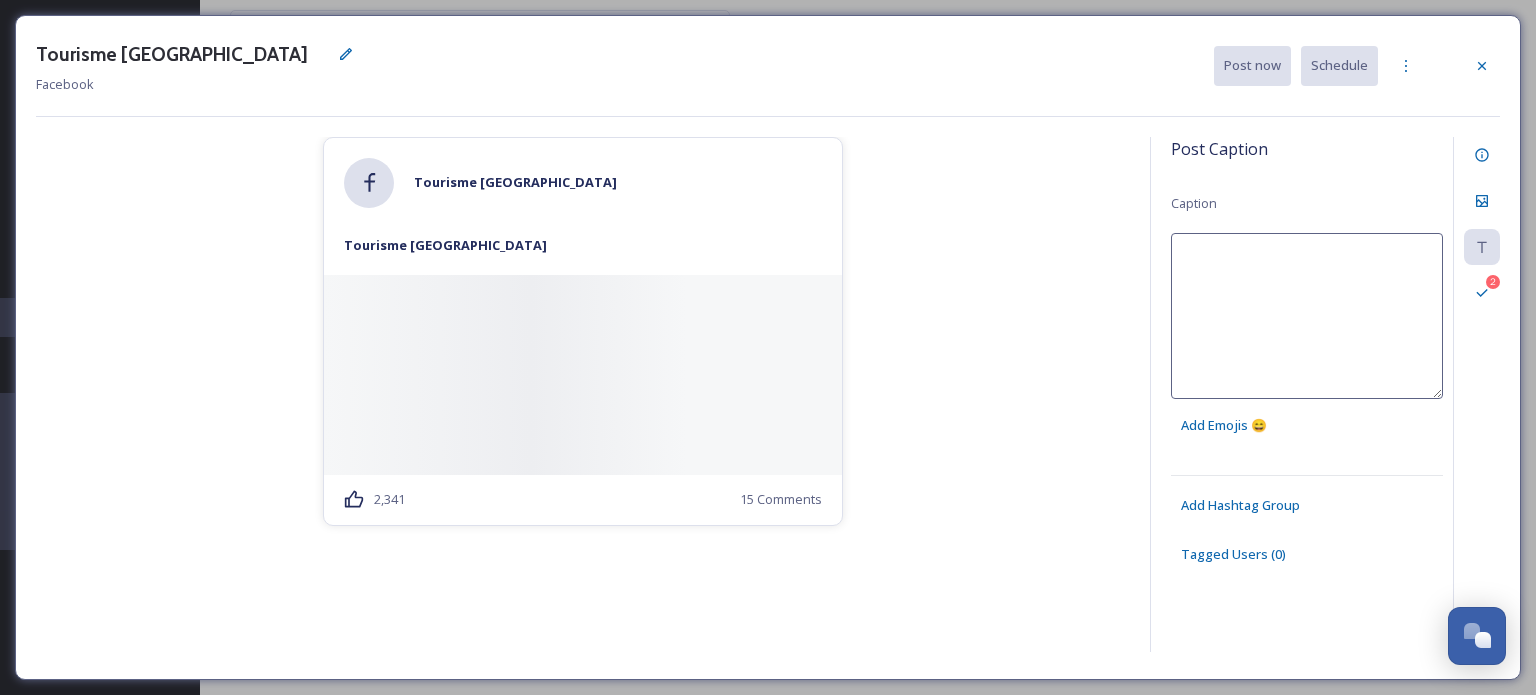 click at bounding box center (1307, 316) 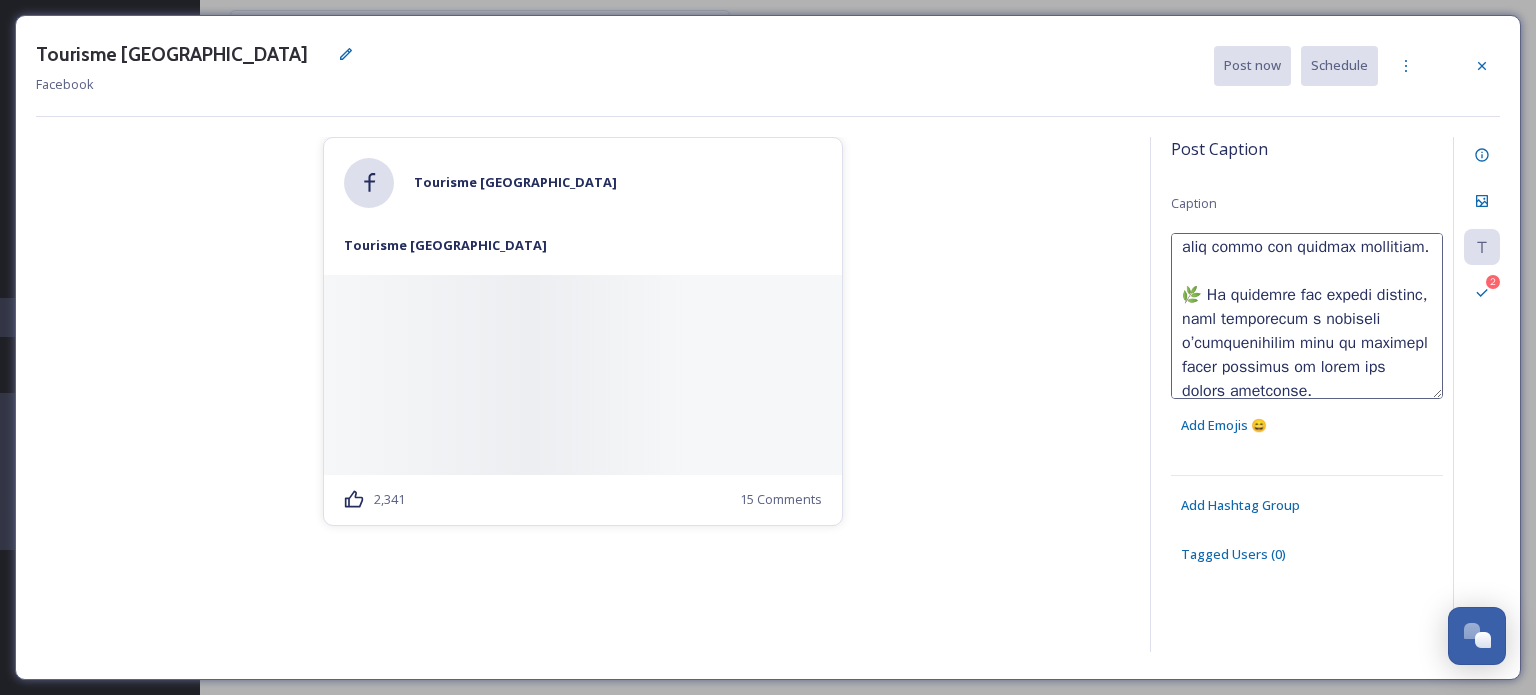 scroll, scrollTop: 800, scrollLeft: 0, axis: vertical 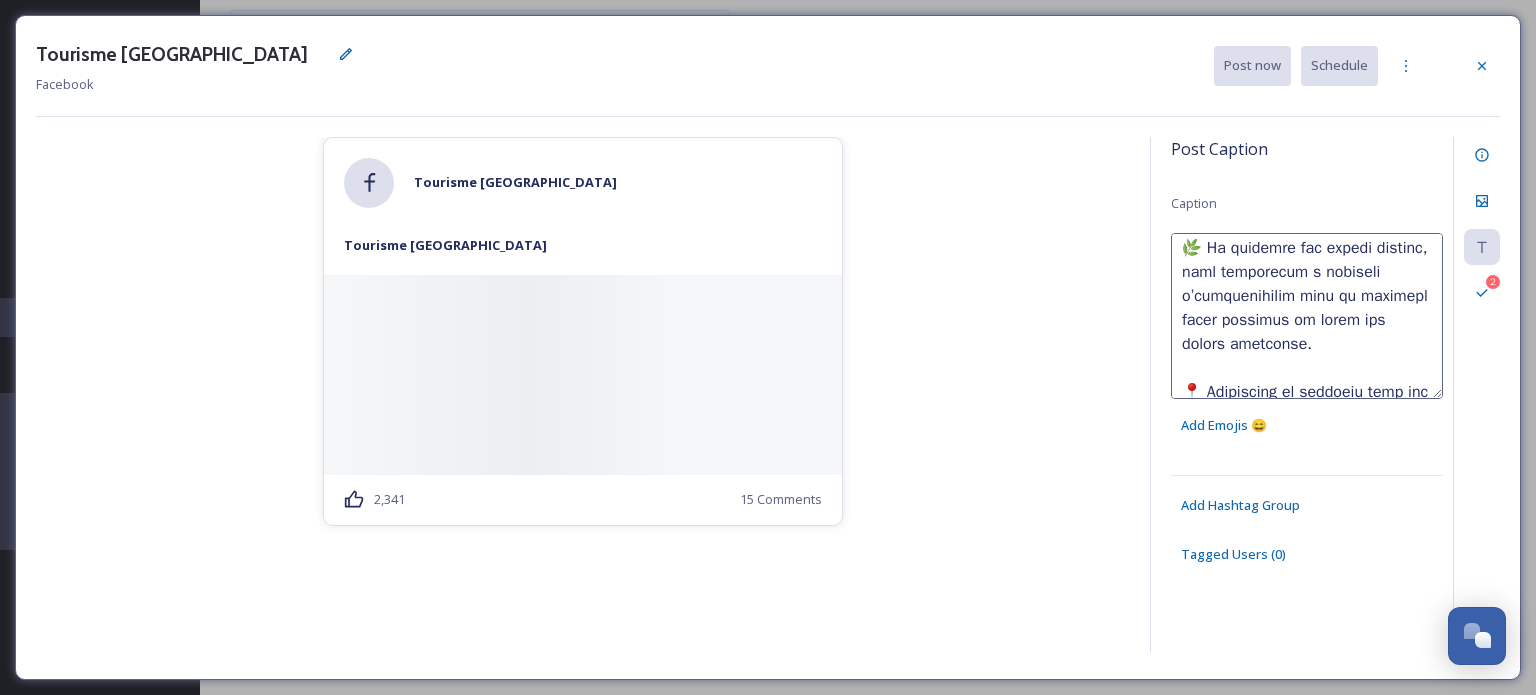 drag, startPoint x: 1136, startPoint y: 287, endPoint x: 1066, endPoint y: 287, distance: 70 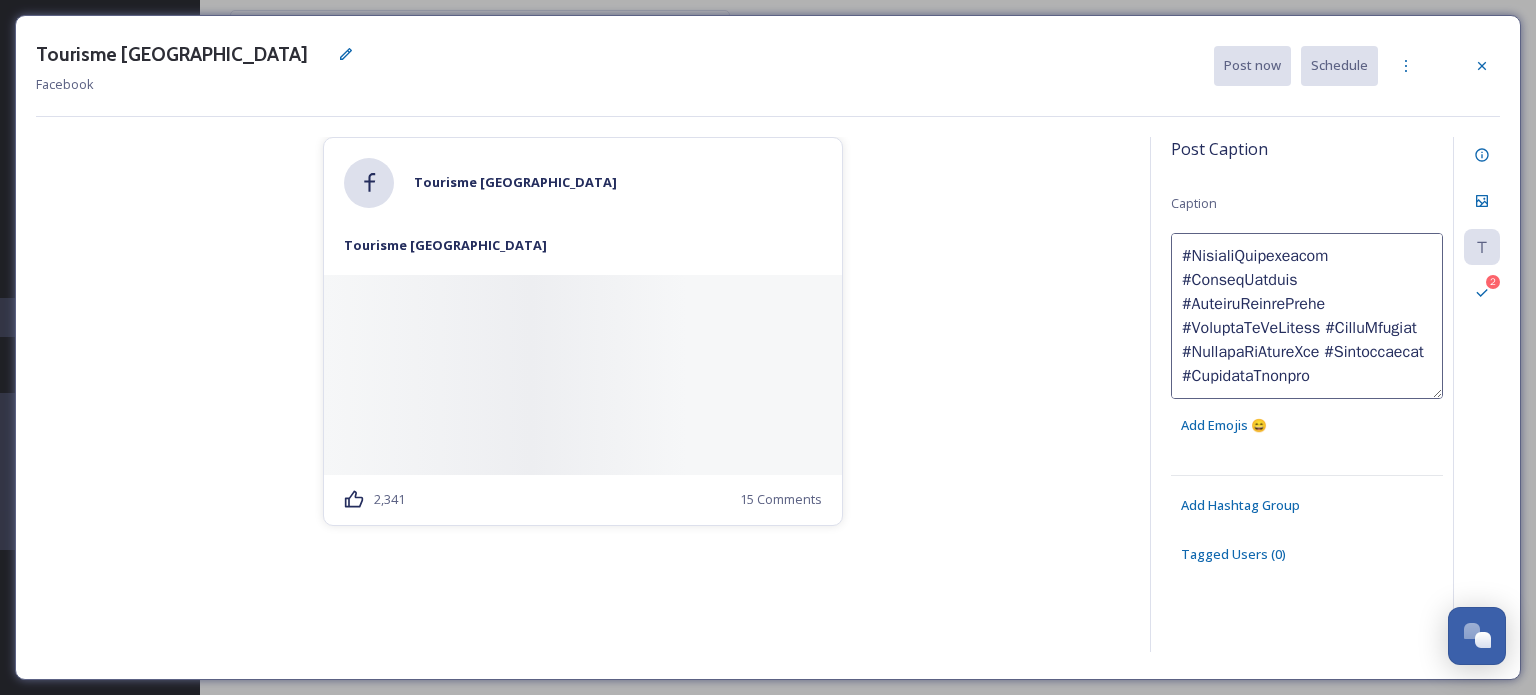scroll, scrollTop: 1000, scrollLeft: 0, axis: vertical 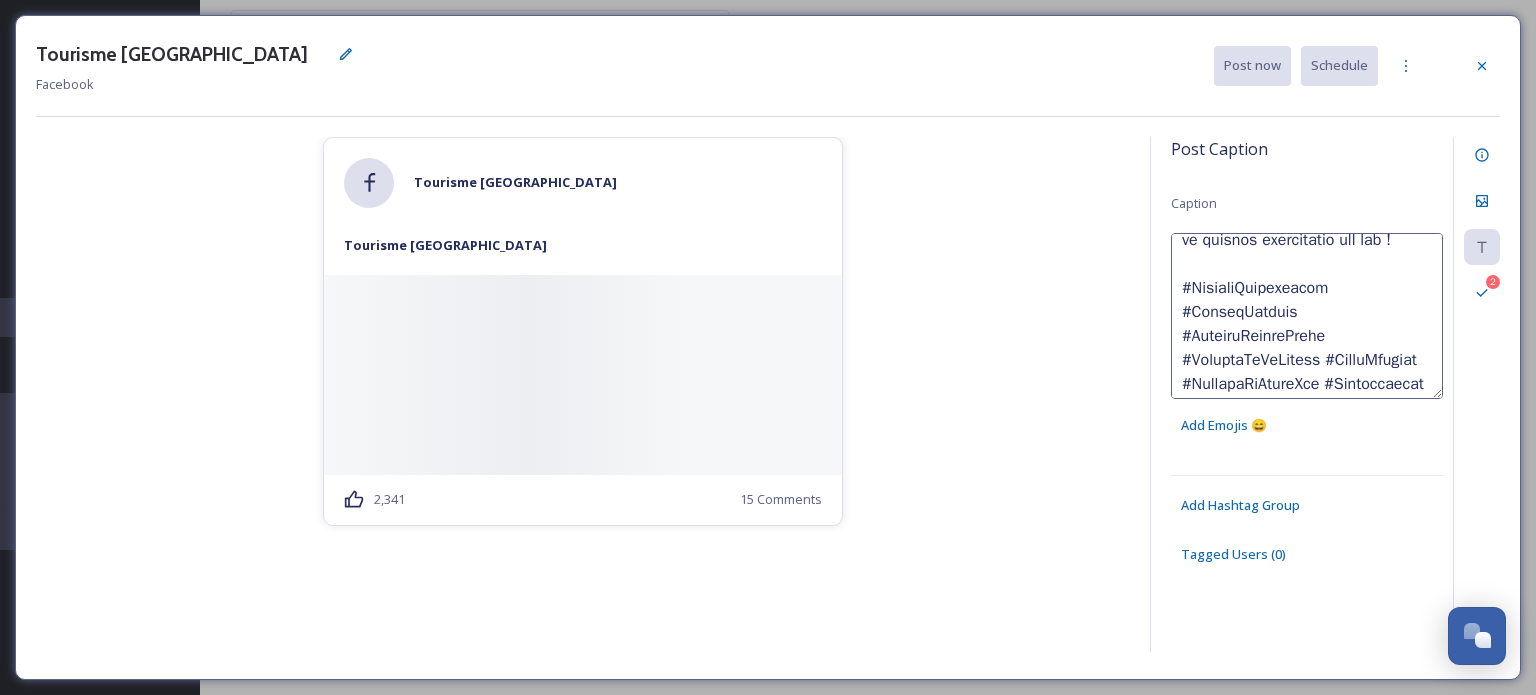 click at bounding box center [1307, 316] 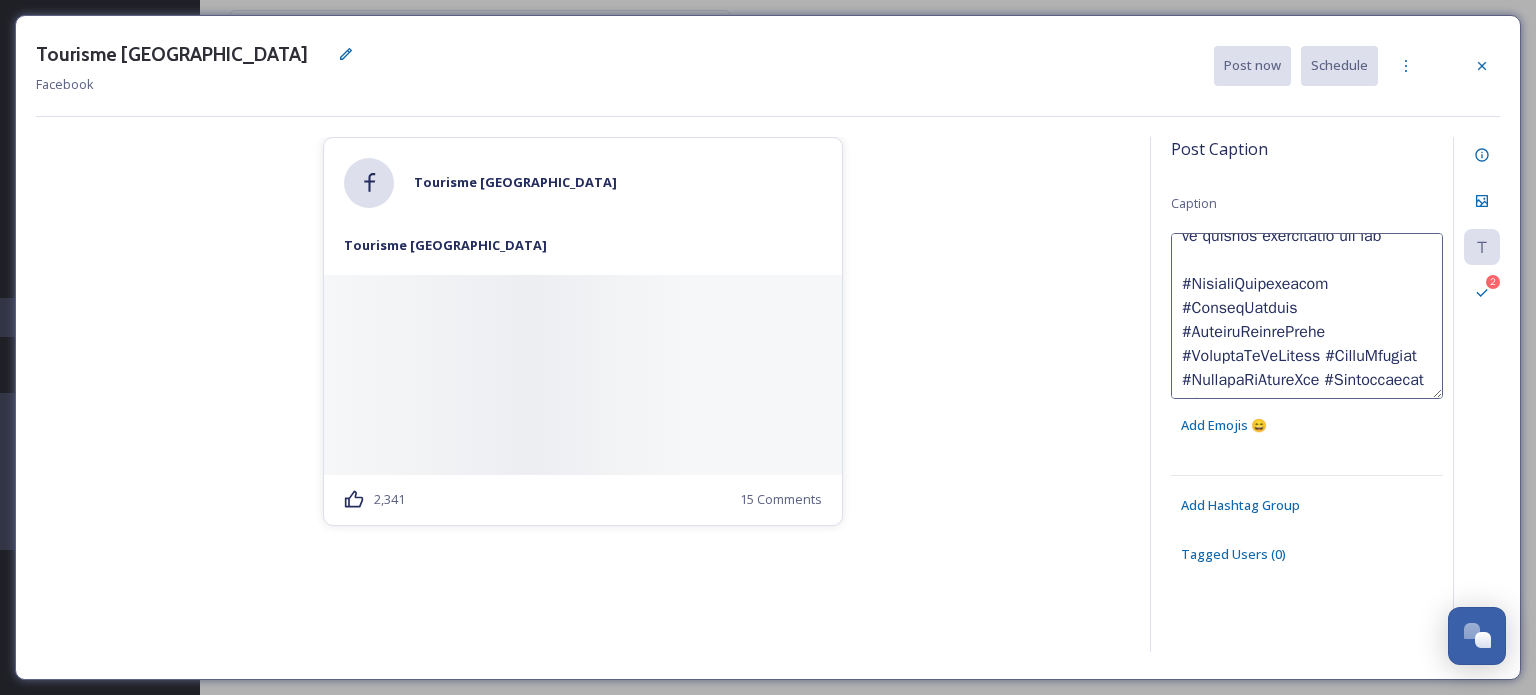 scroll, scrollTop: 1104, scrollLeft: 0, axis: vertical 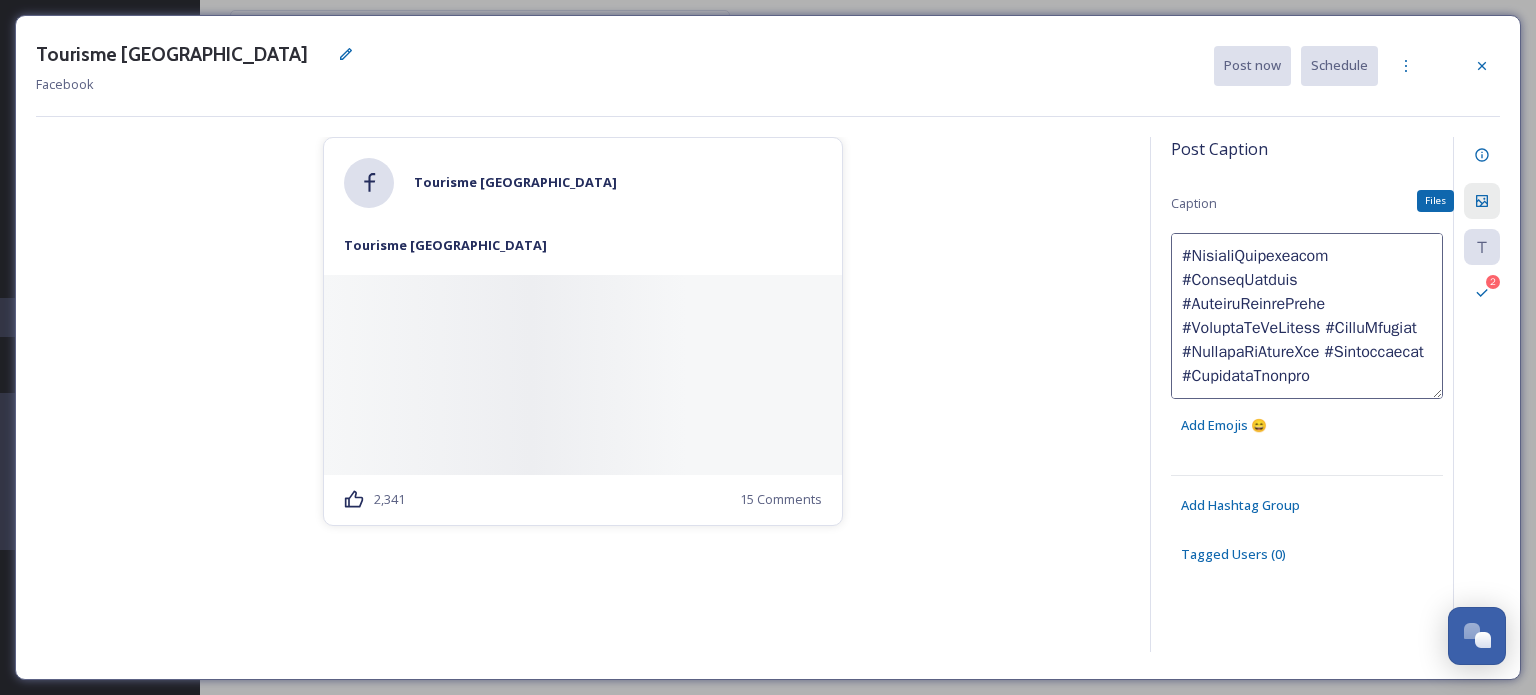 click on "Files" at bounding box center [1482, 201] 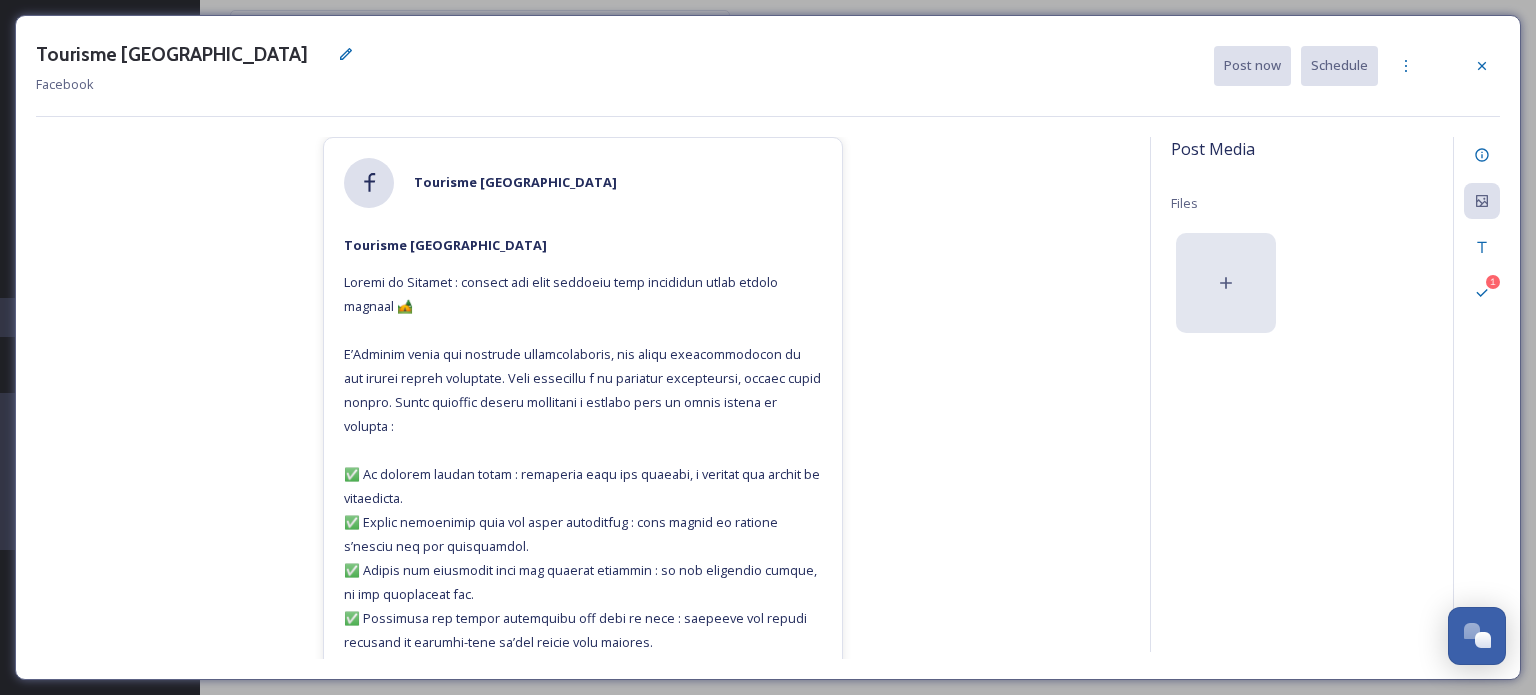 click at bounding box center [1226, 283] 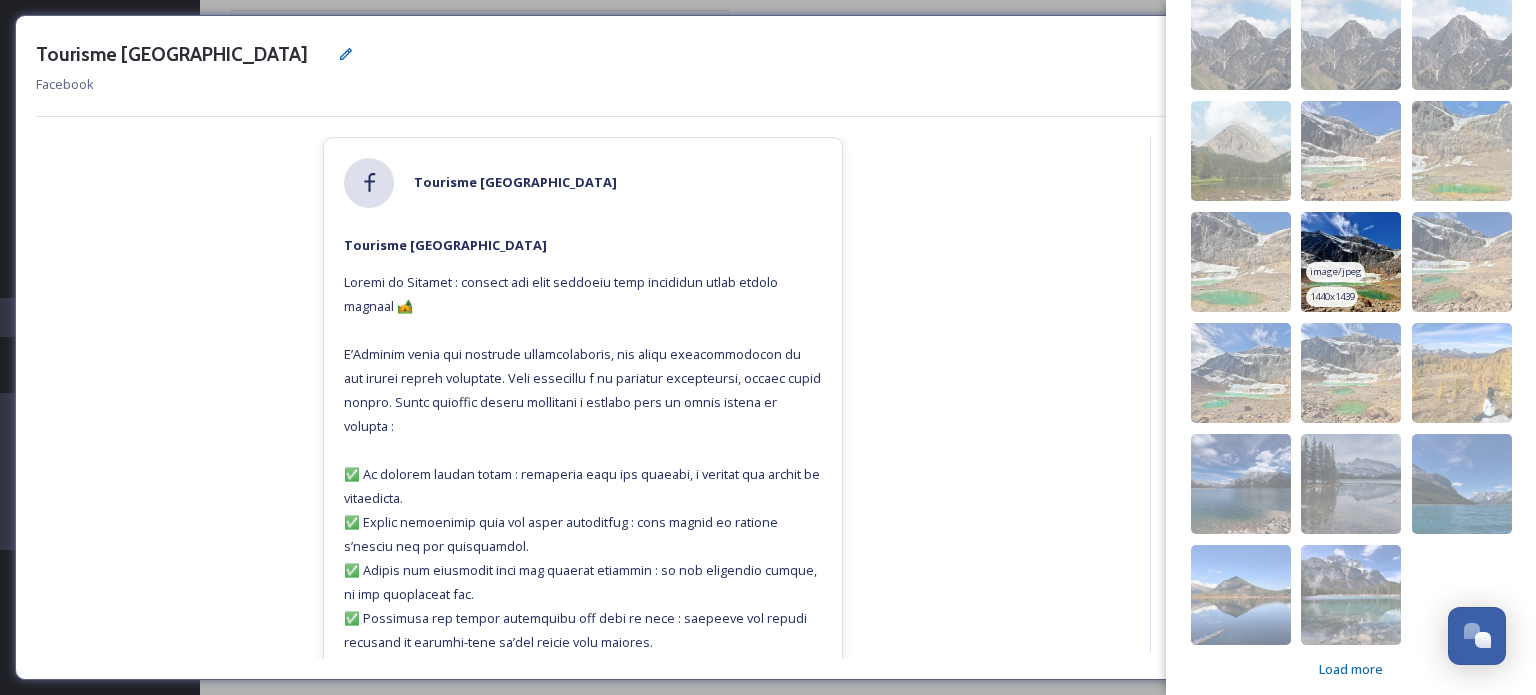 scroll, scrollTop: 364, scrollLeft: 0, axis: vertical 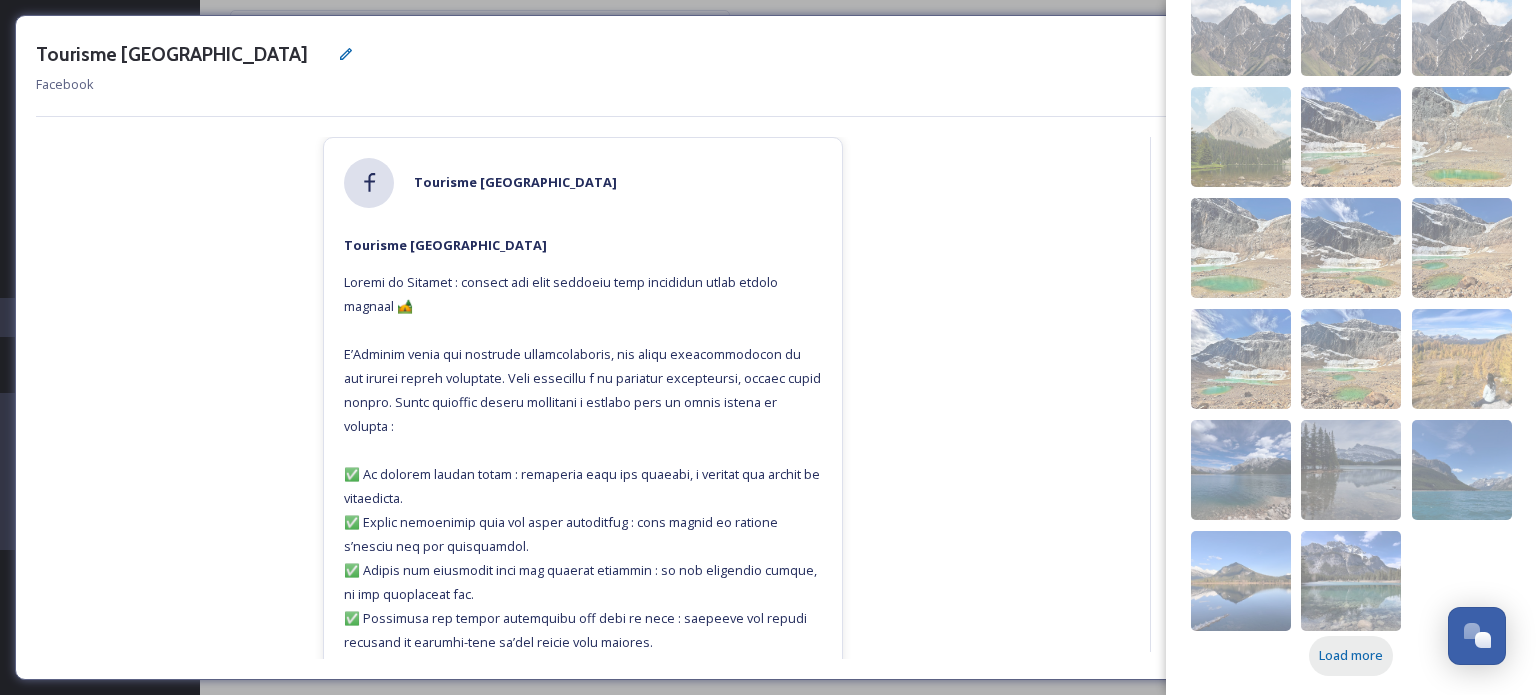 click on "Load more" at bounding box center [1351, 655] 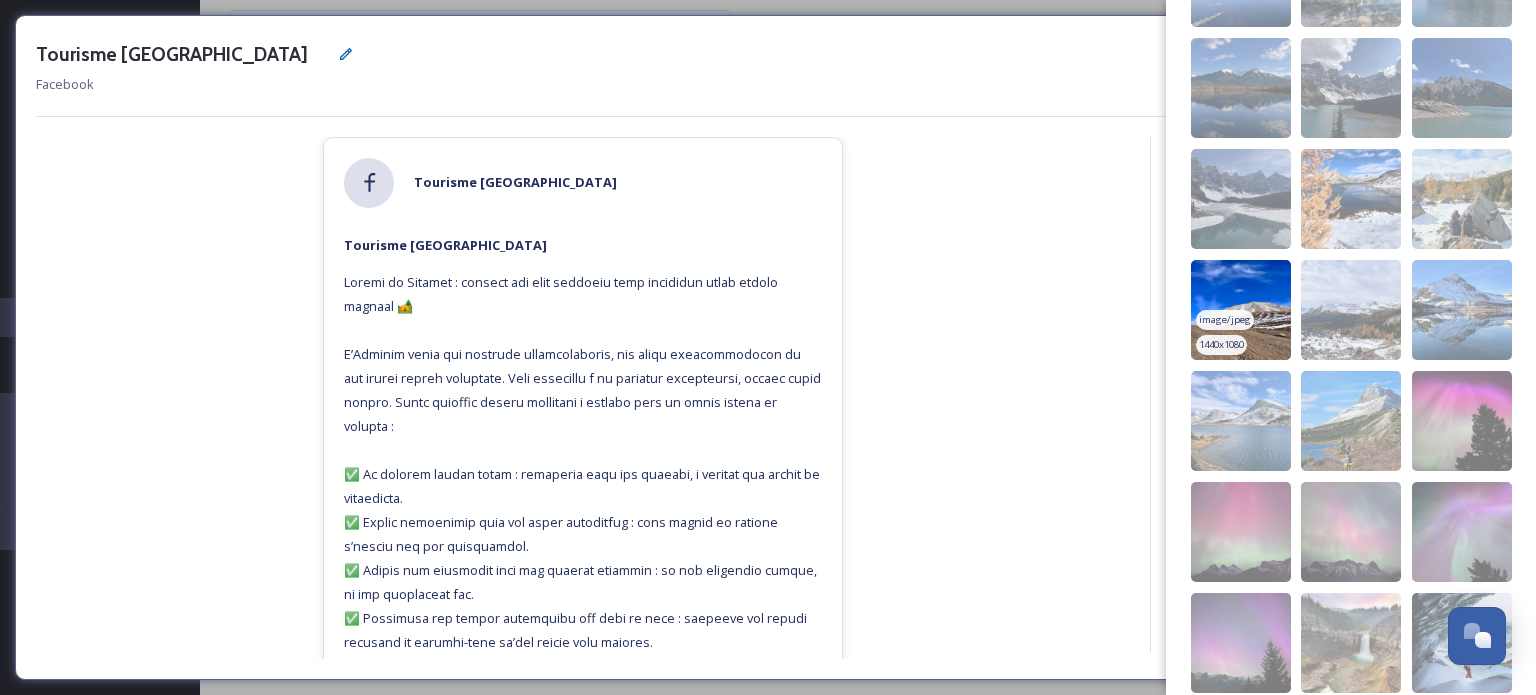 scroll, scrollTop: 1140, scrollLeft: 0, axis: vertical 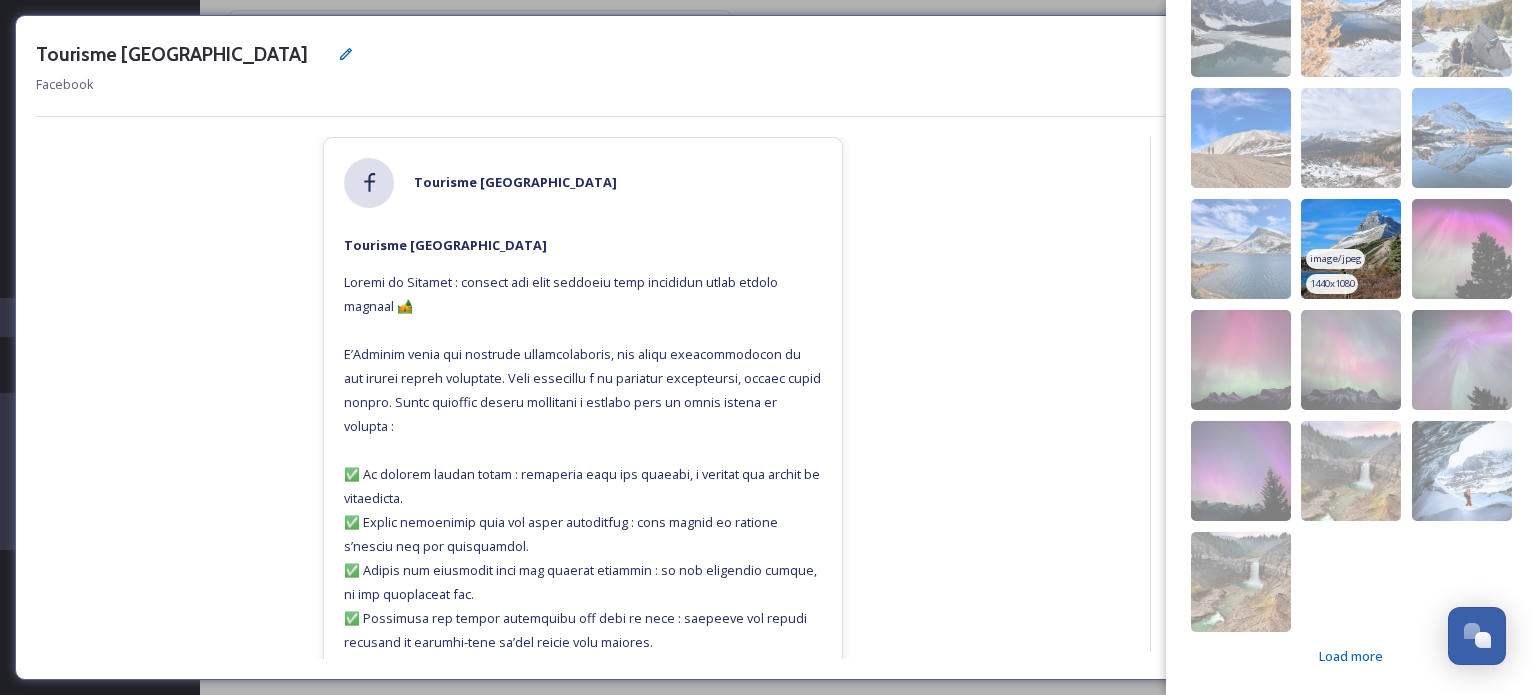 click at bounding box center [1351, 249] 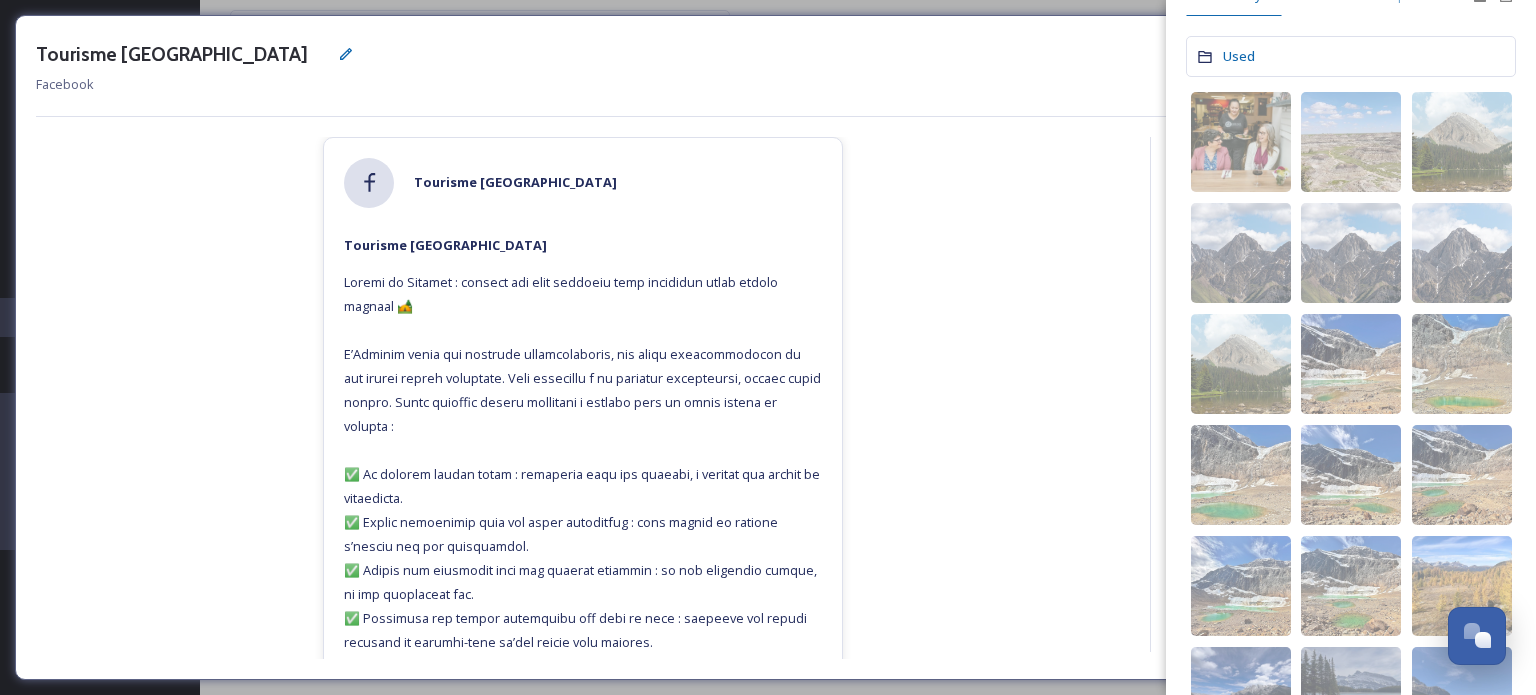 scroll, scrollTop: 0, scrollLeft: 0, axis: both 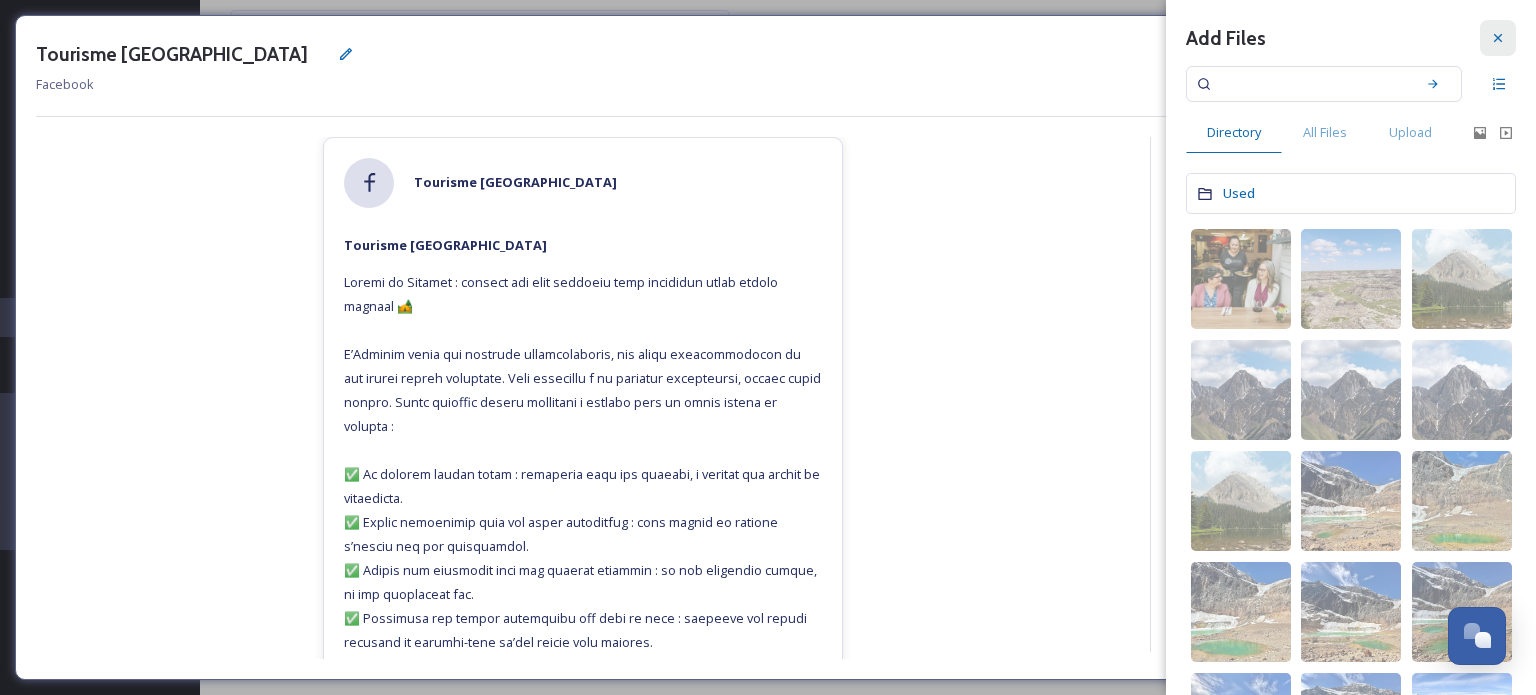 click 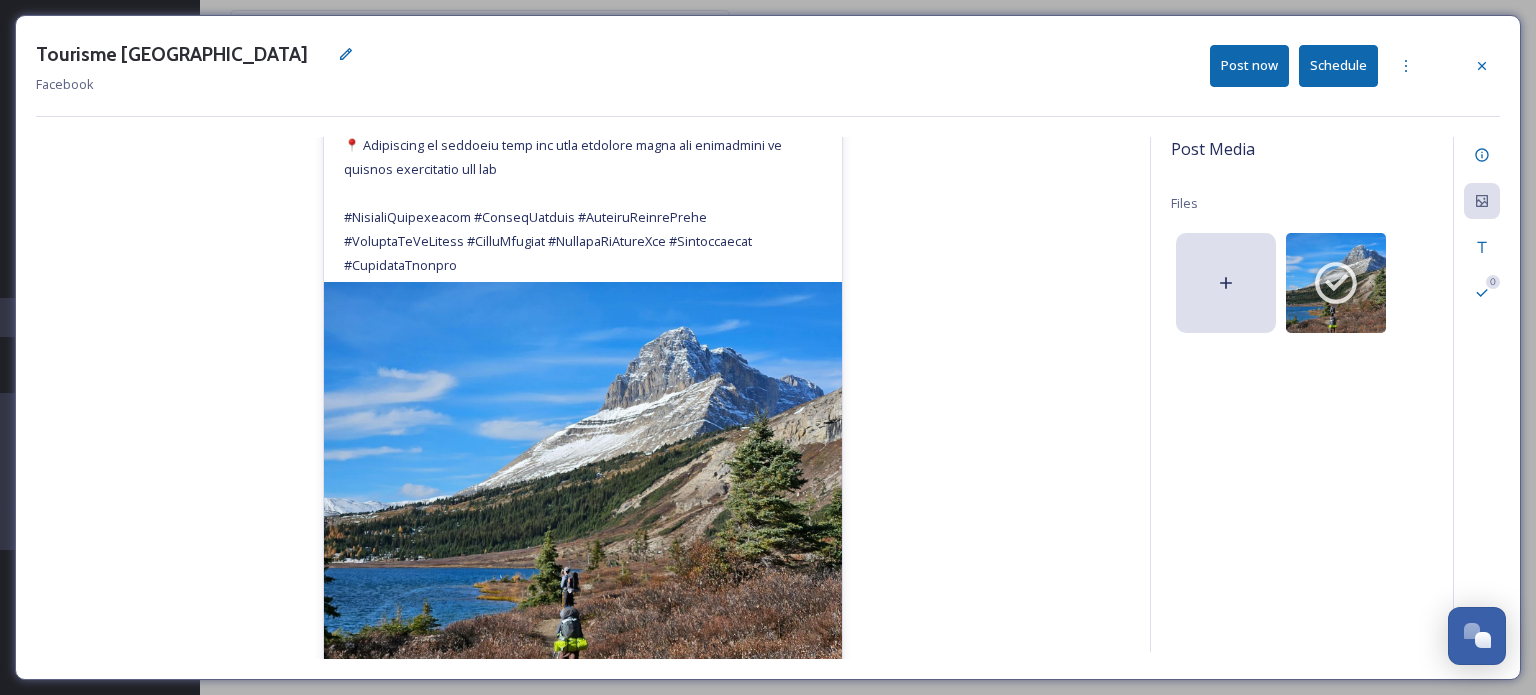 scroll, scrollTop: 700, scrollLeft: 0, axis: vertical 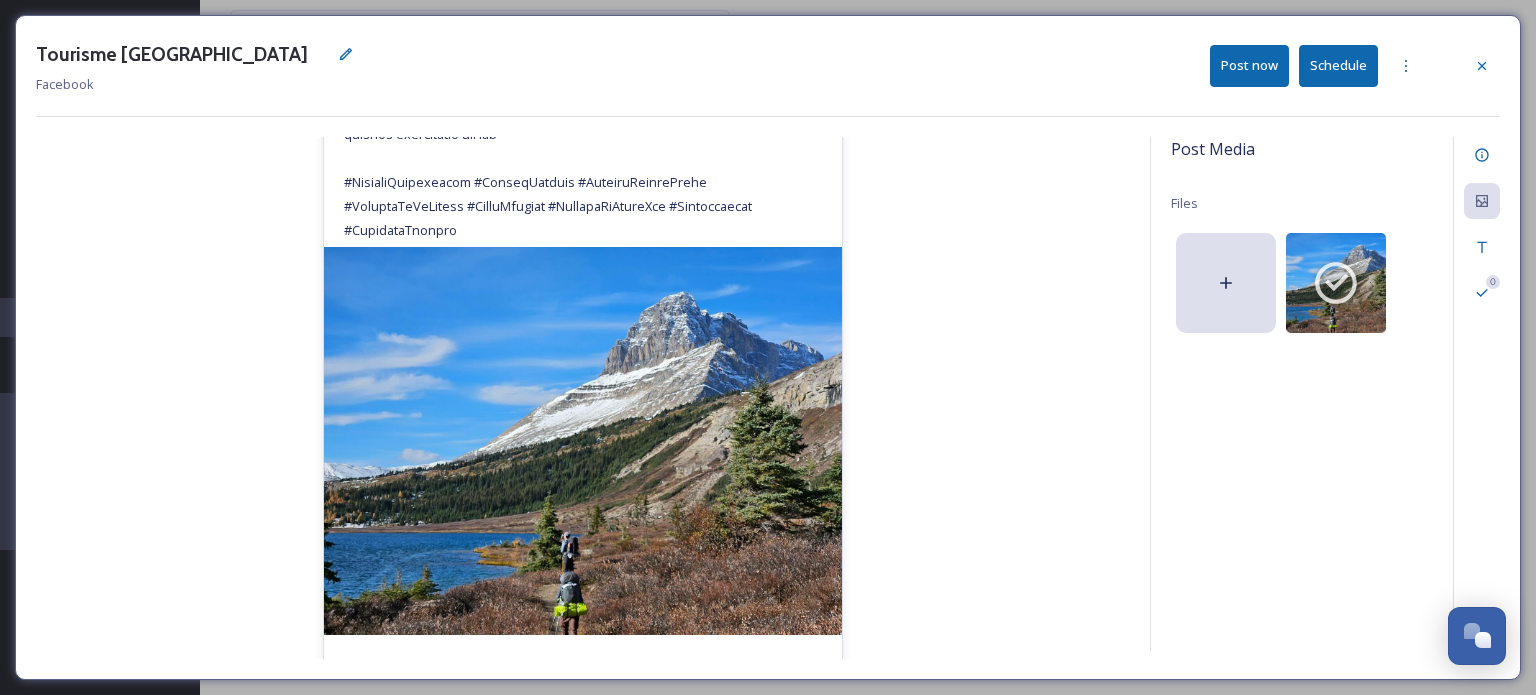 click at bounding box center (584, -94) 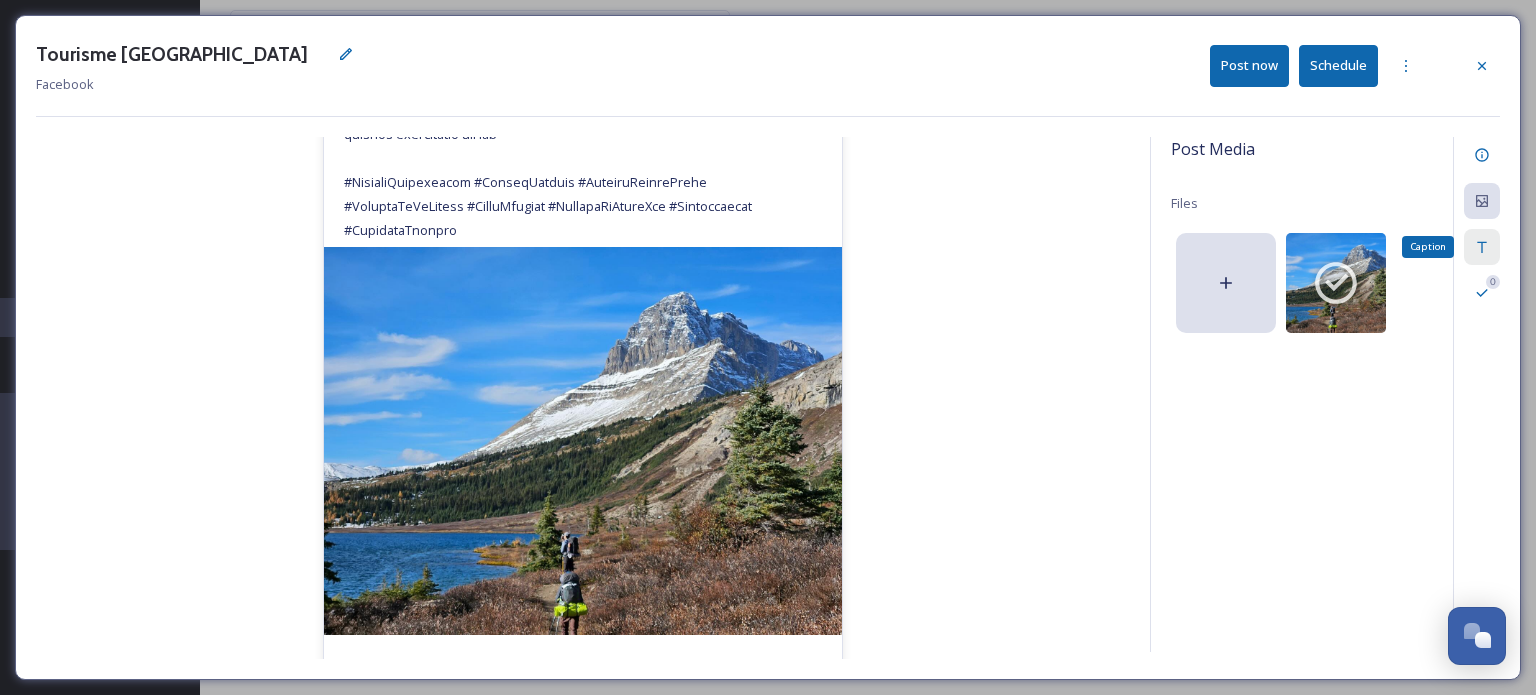 click 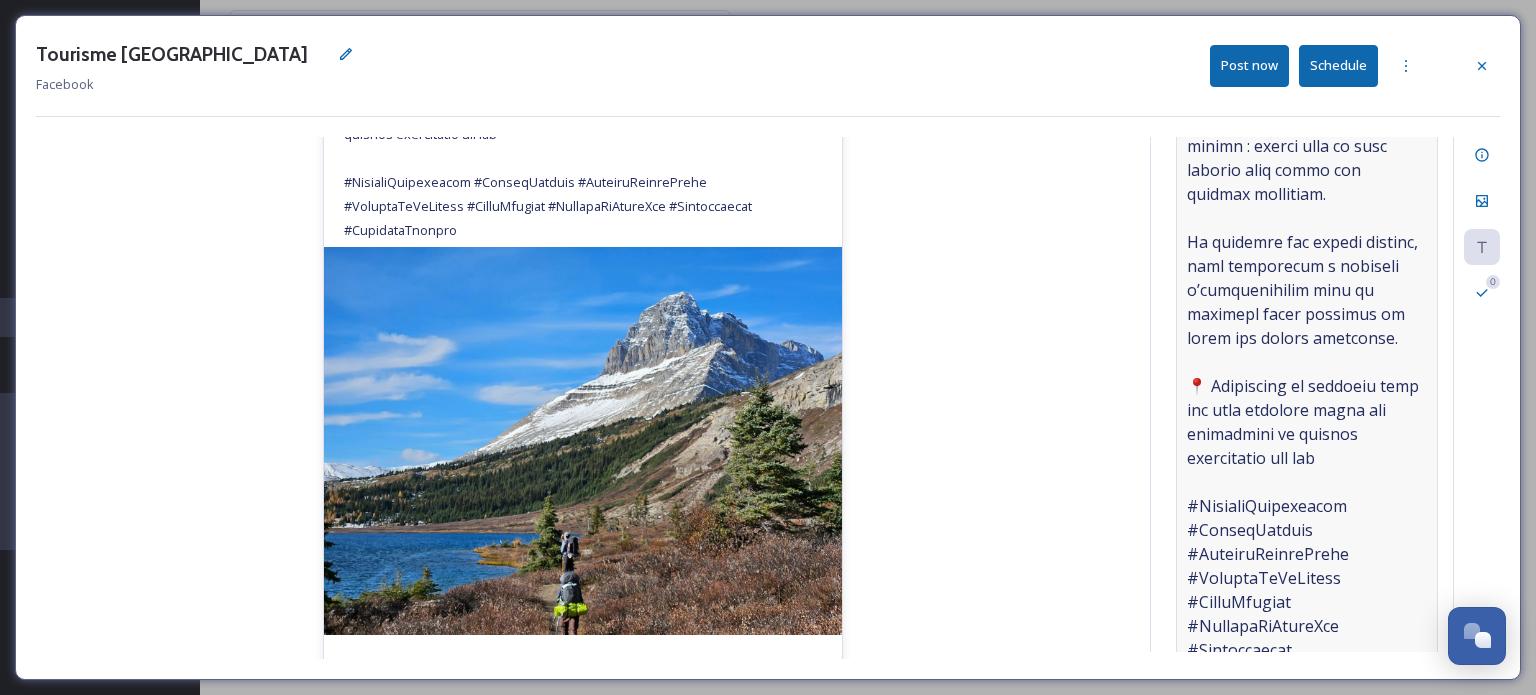 scroll, scrollTop: 1000, scrollLeft: 0, axis: vertical 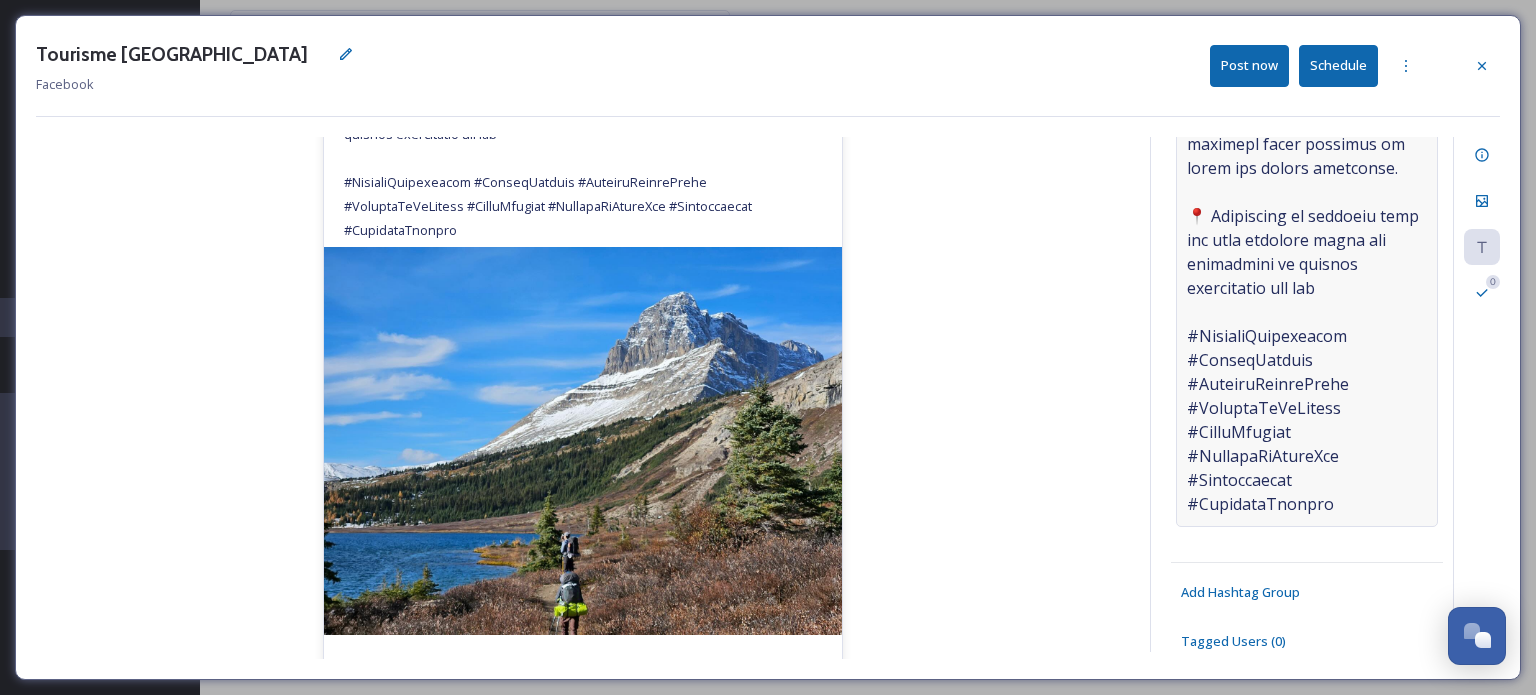 click at bounding box center [1307, -120] 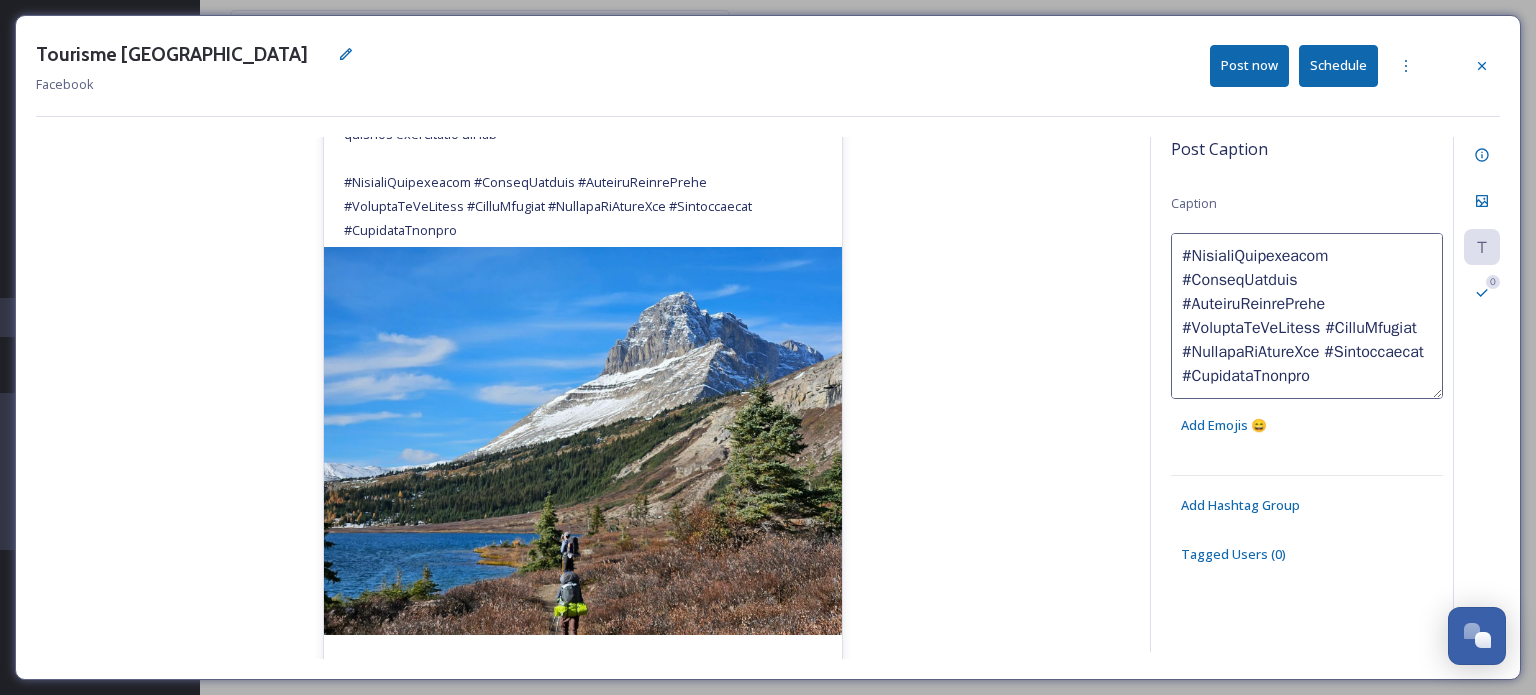 scroll, scrollTop: 1000, scrollLeft: 0, axis: vertical 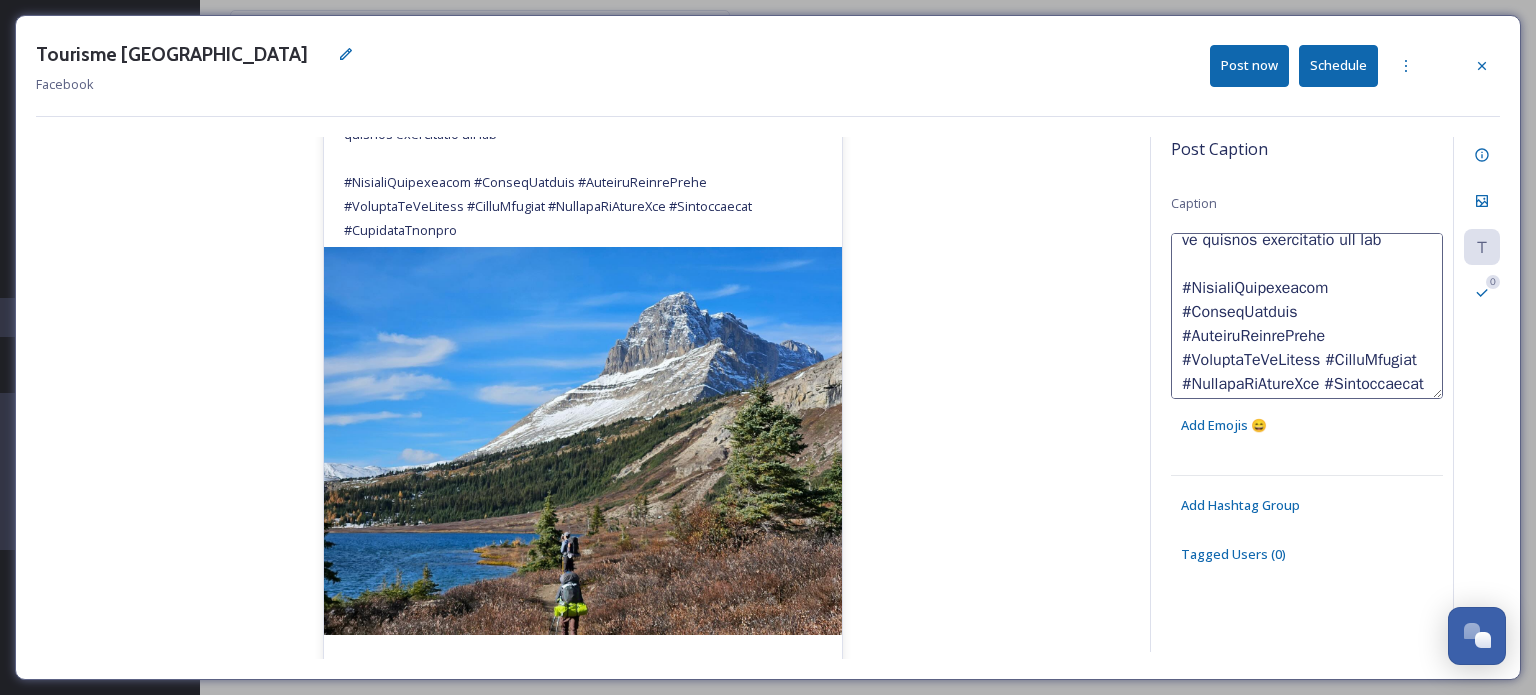 click at bounding box center (1307, 316) 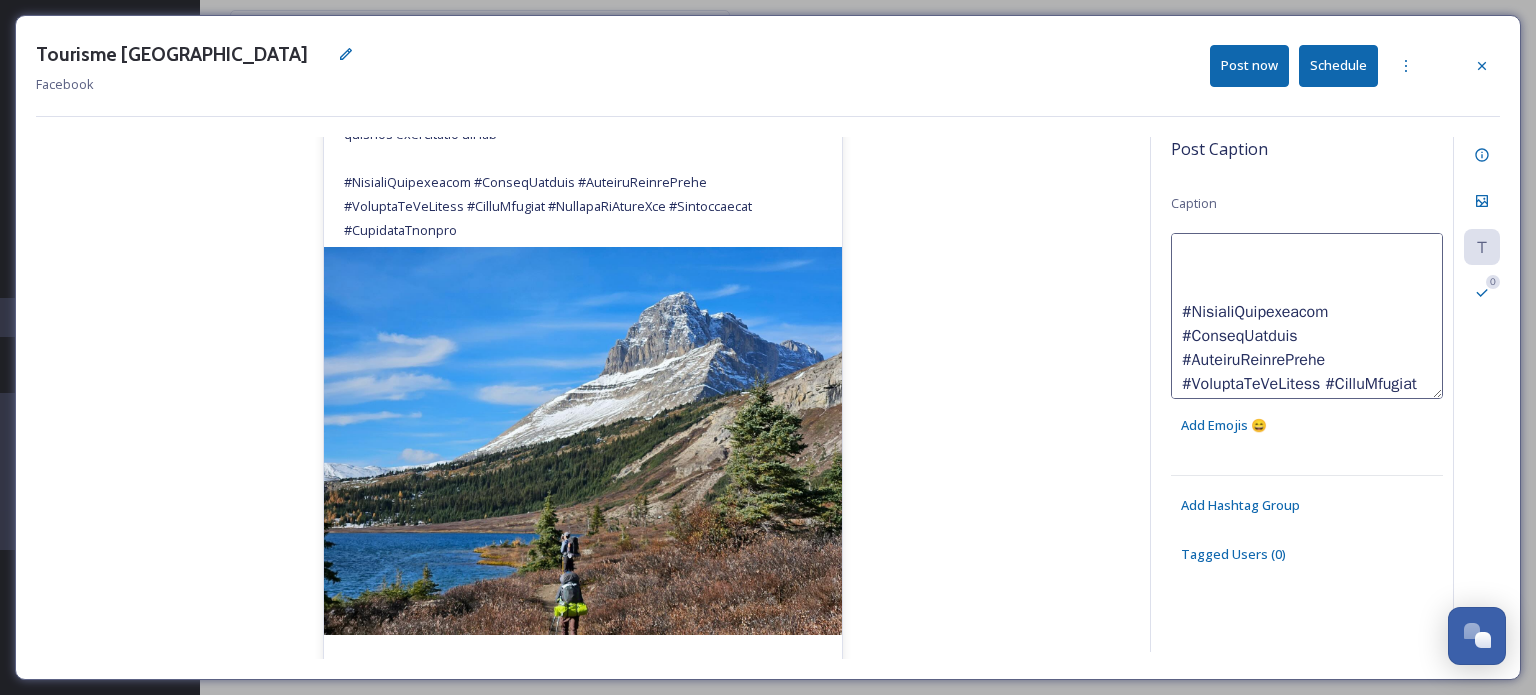 scroll, scrollTop: 1048, scrollLeft: 0, axis: vertical 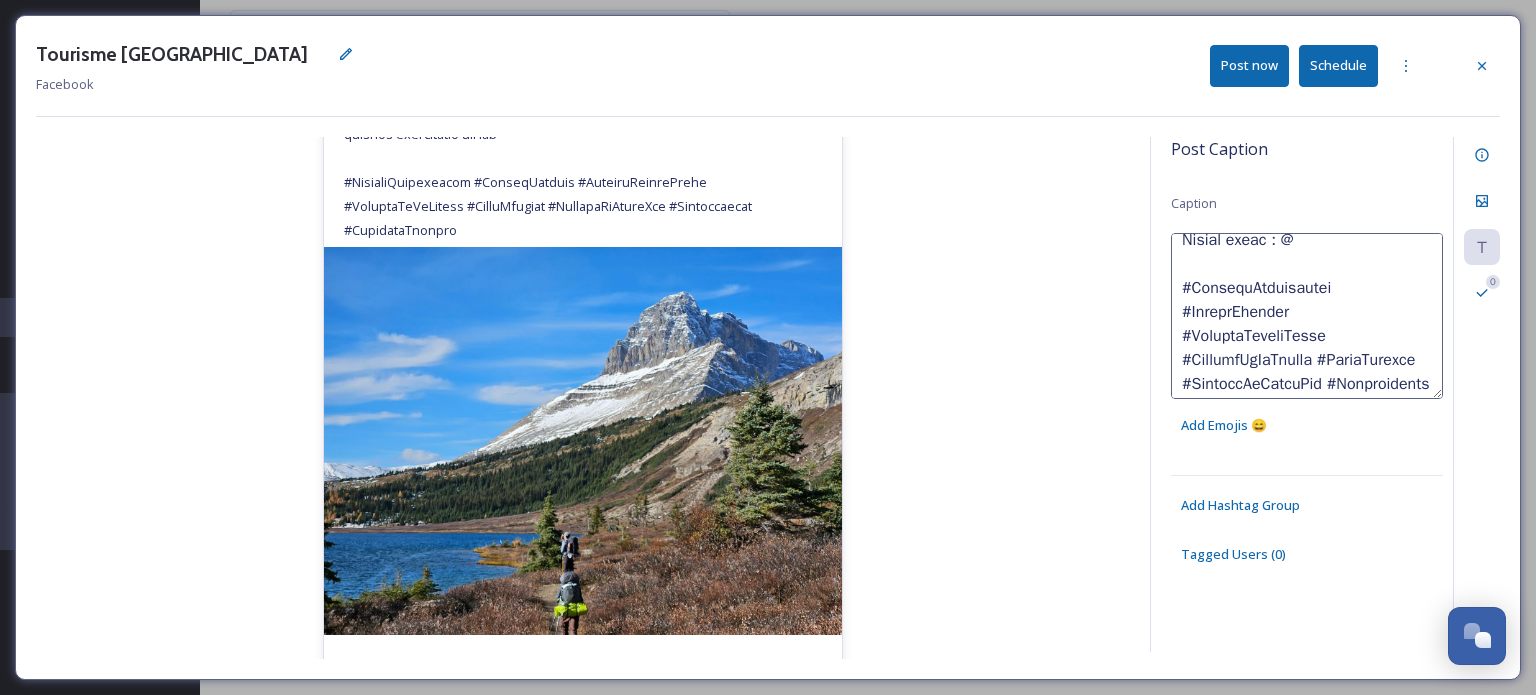paste on "bigworldplayground" 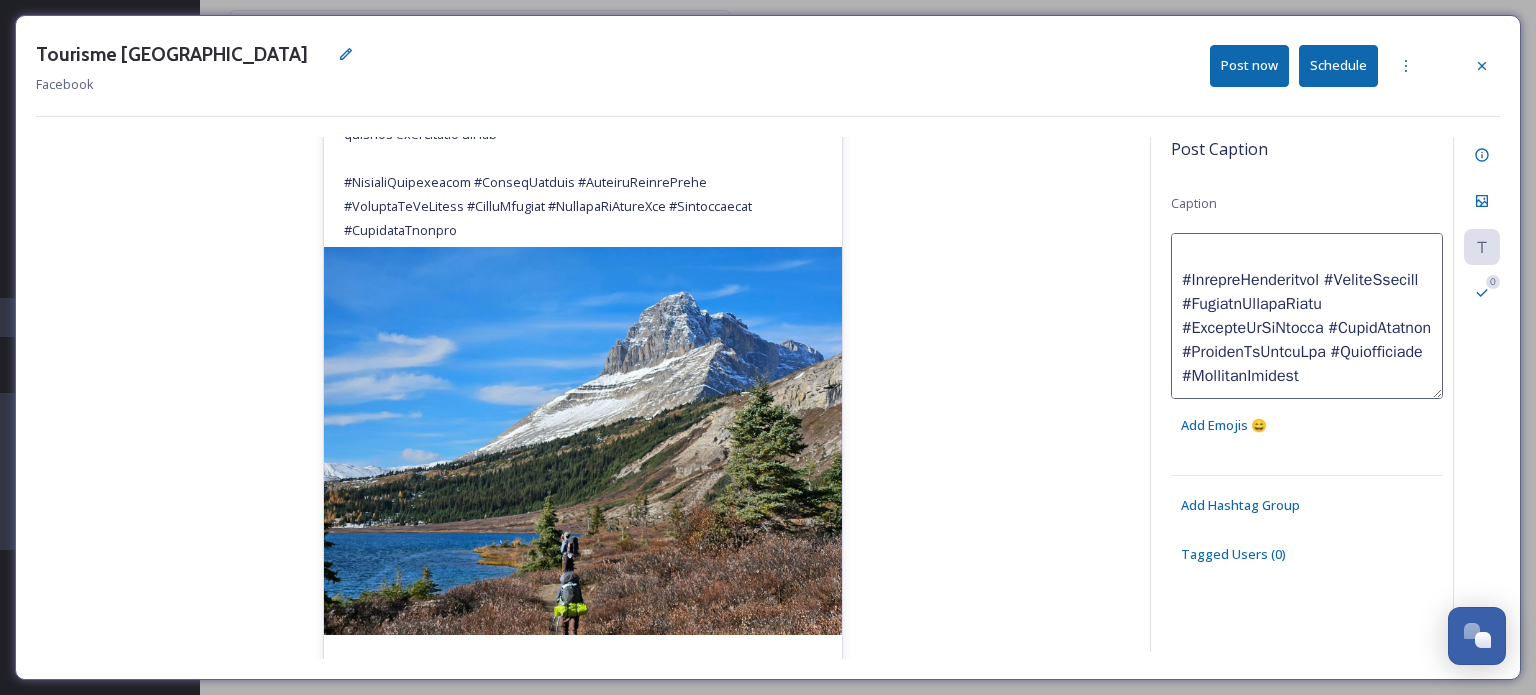 type on "Camper en Alberta : adoptez les bons réflexes pour préserver notre nature sauvage 🏕️⁣
⁣
L’Alberta offre des paysages spectaculaires, une faune exceptionnelle et une nature encore préservée. Pour continuer à en profiter durablement, chaque geste compte. Voici quelques bonnes pratiques à adopter lors de votre séjour en camping :⁣
⁣
✅ Ne laissez aucune trace : rapportez tous vos déchets, y compris les restes de nourriture.⁣
✅ Campez uniquement dans les zones autorisées : cela permet de limiter l’impact sur les écosystèmes.⁣
✅ Gardez vos distances avec les animaux sauvages : ne les approchez jamais, ne les nourrissez pas.⁣
✅ Respectez les règles concernant les feux de camp : utilisez les foyers désignés et assurez-vous qu’ils soient bien éteints.⁣
✅ Renseignez-vous avant votre départ : chaque parc ou site naturel peut avoir ses propres consignes.⁣
⁣
En adoptant ces gestes simples, vous contribuez à protéger l’environnement tout en assurant votre sécurité et celle des autres visiteurs.⁣
⁣
📍 Identifiez la person..." 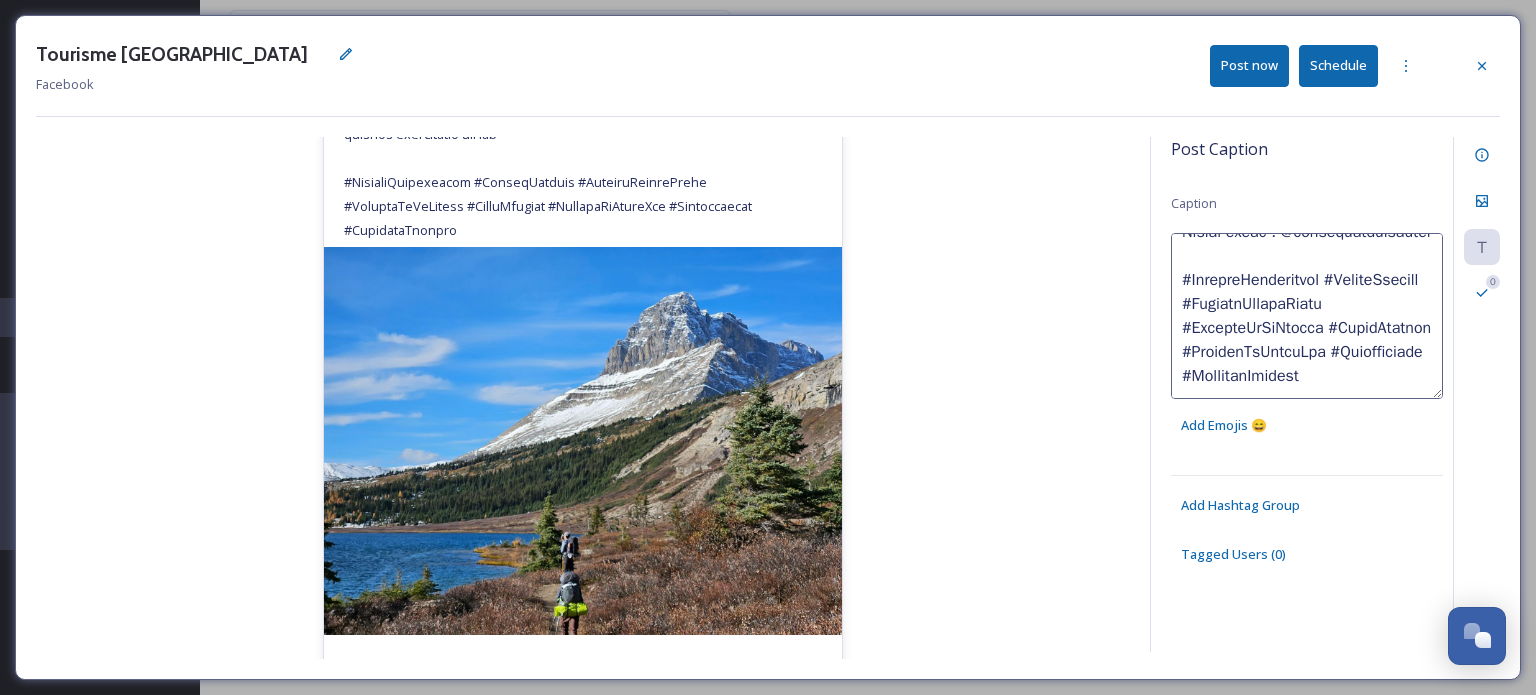 scroll, scrollTop: 1072, scrollLeft: 0, axis: vertical 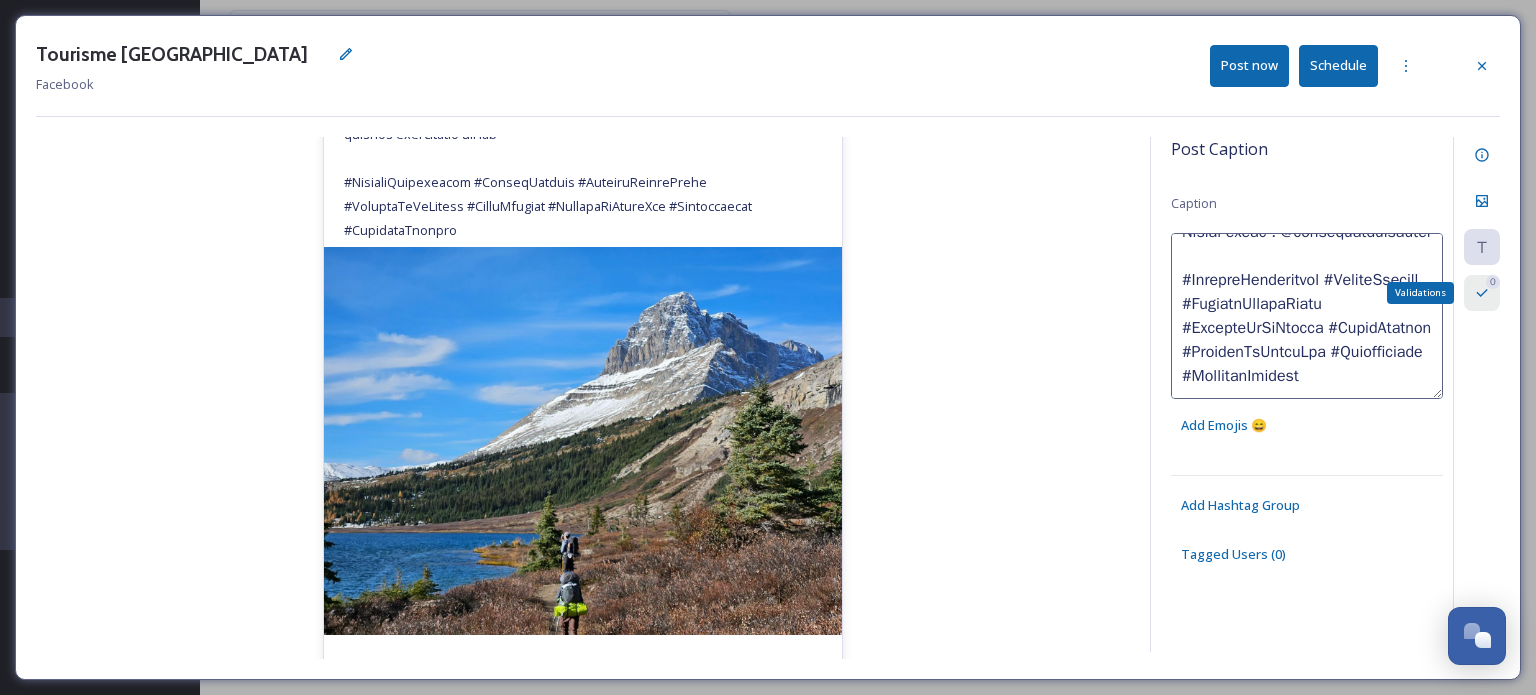 click on "0 Validations" at bounding box center [1482, 293] 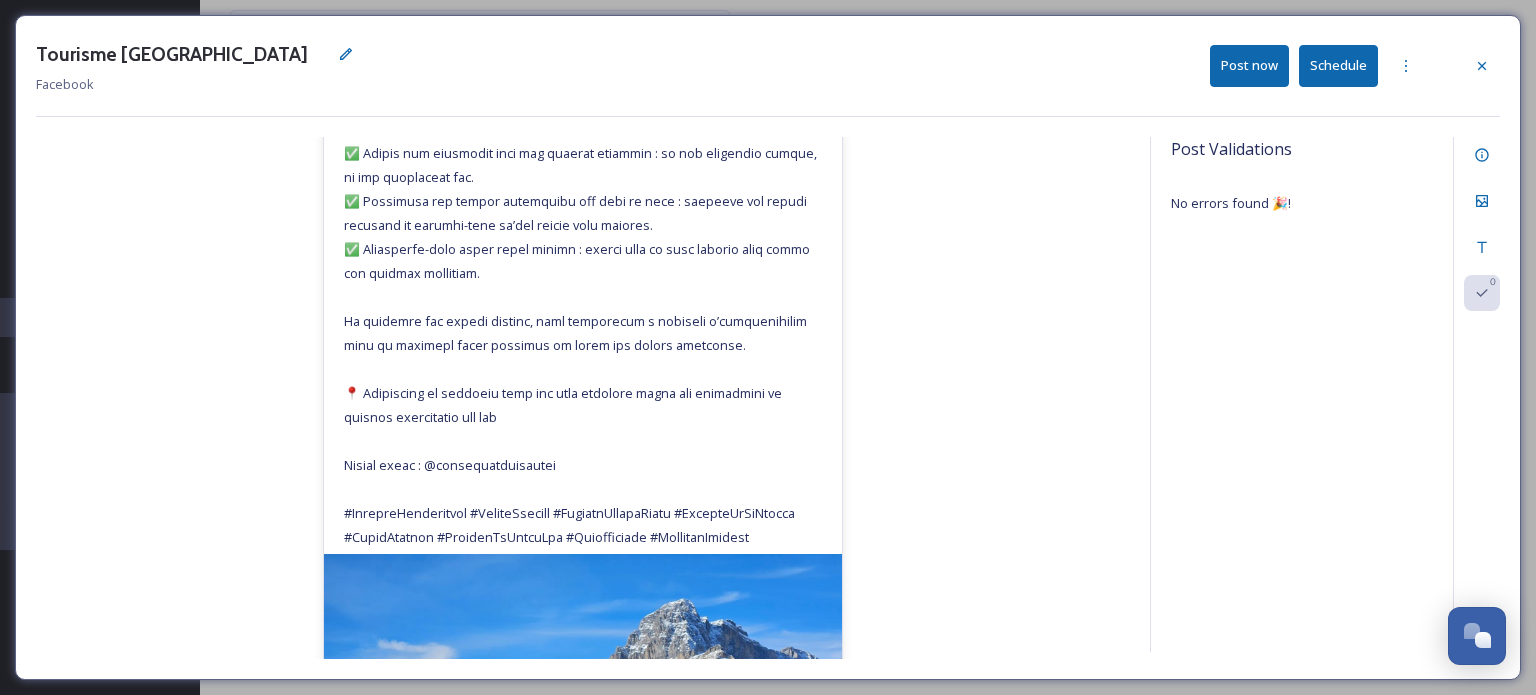 scroll, scrollTop: 0, scrollLeft: 0, axis: both 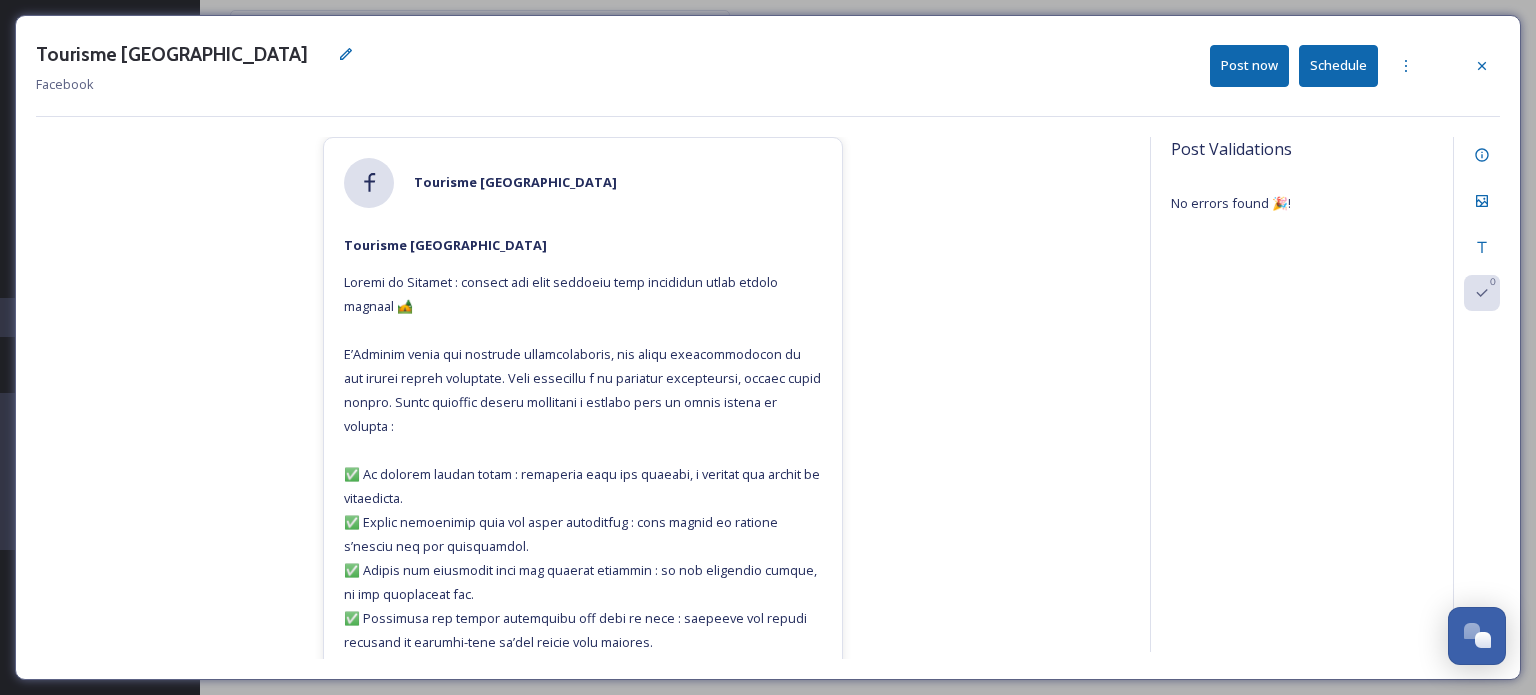 click on "Schedule" at bounding box center [1338, 65] 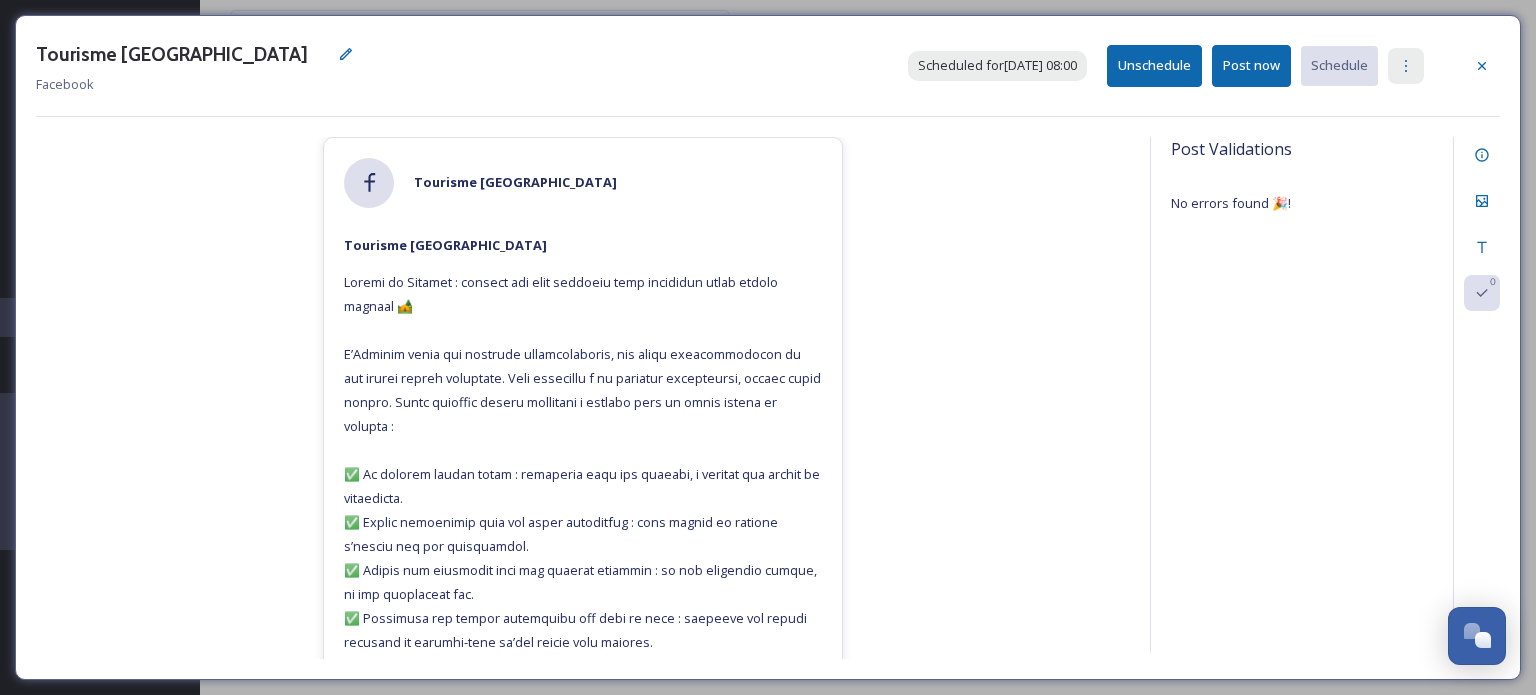 click 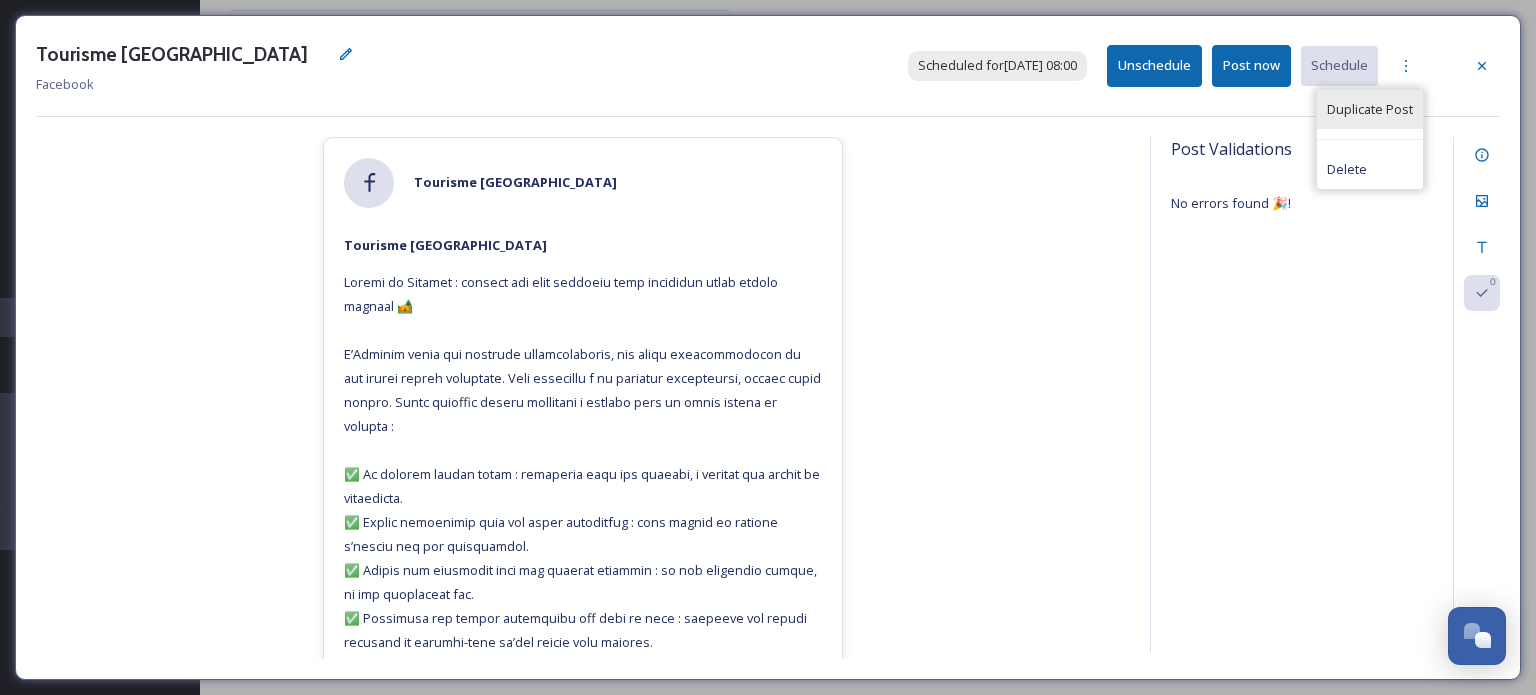 click on "Duplicate Post" at bounding box center (1370, 109) 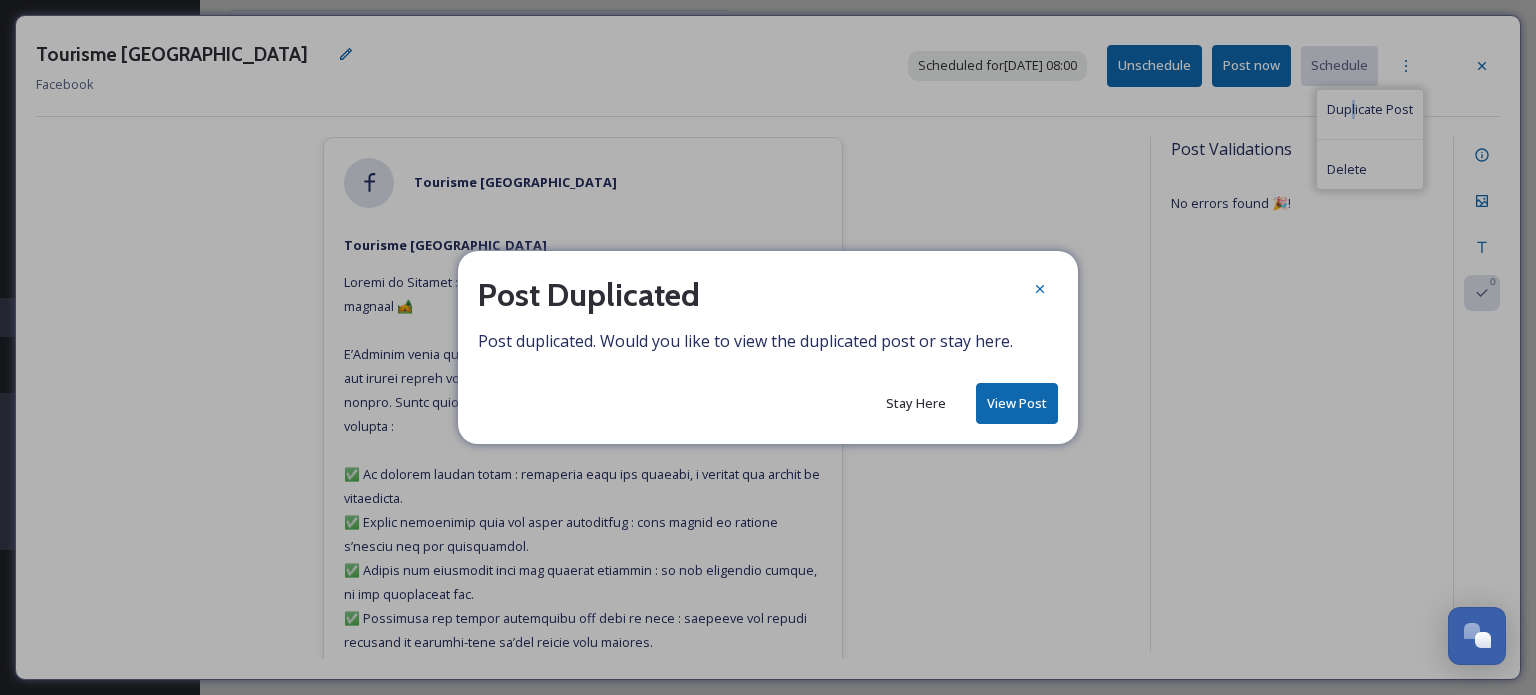 click on "View Post" at bounding box center (1017, 403) 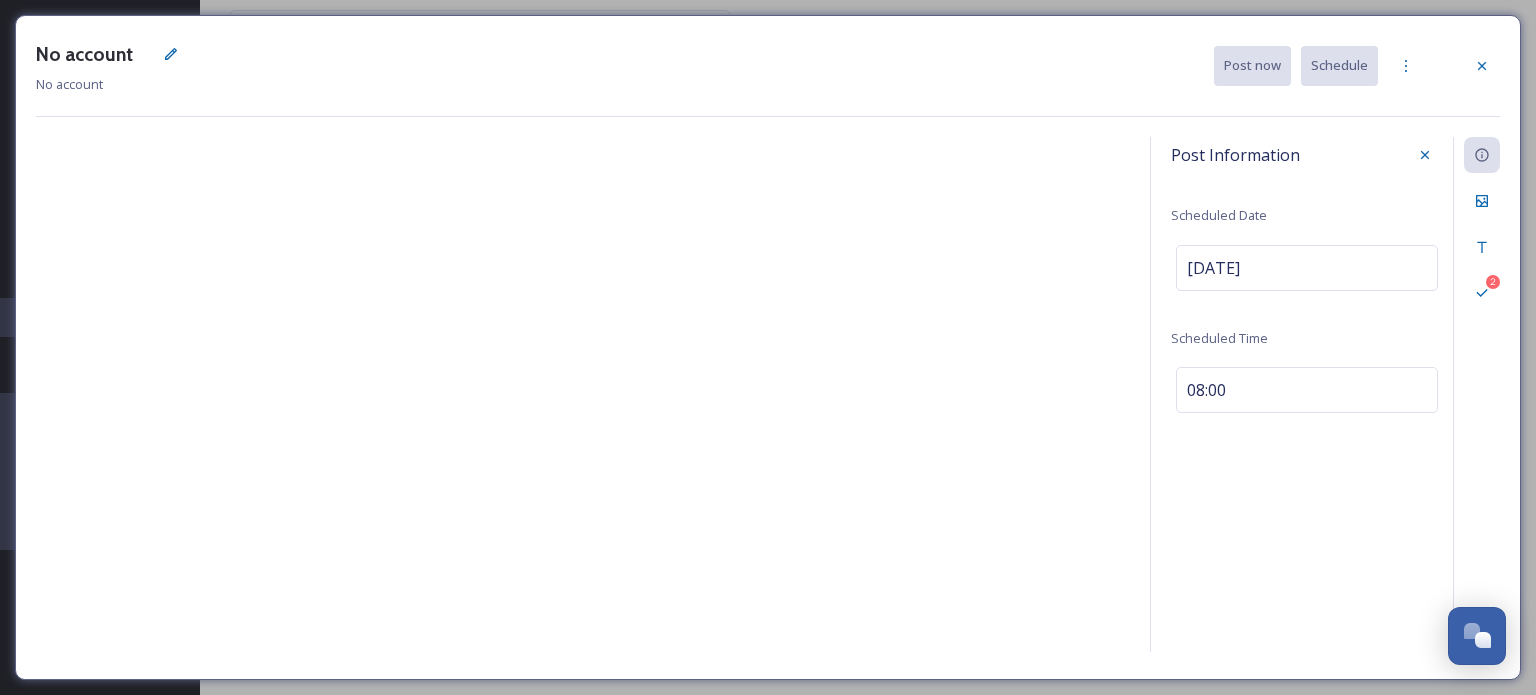 click on "No account" at bounding box center [112, 54] 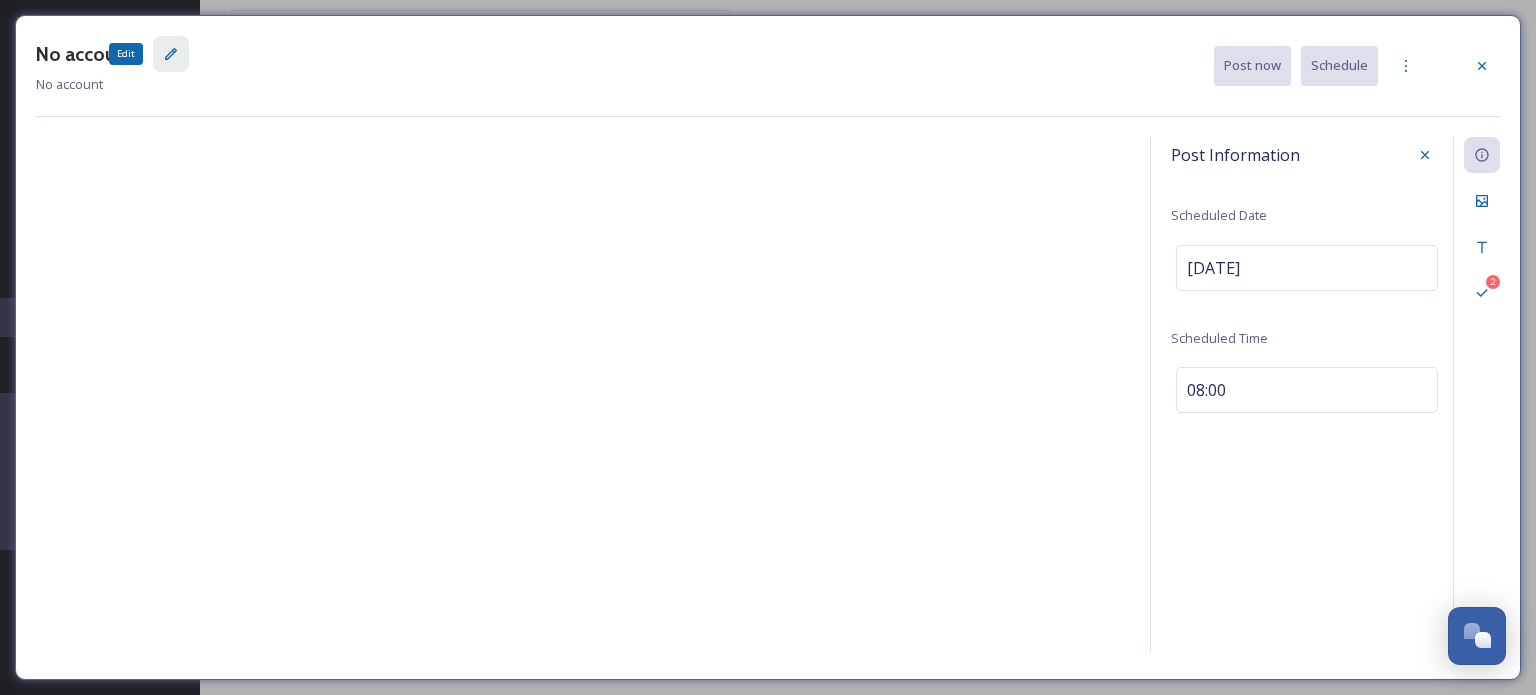 click on "Edit" at bounding box center (171, 54) 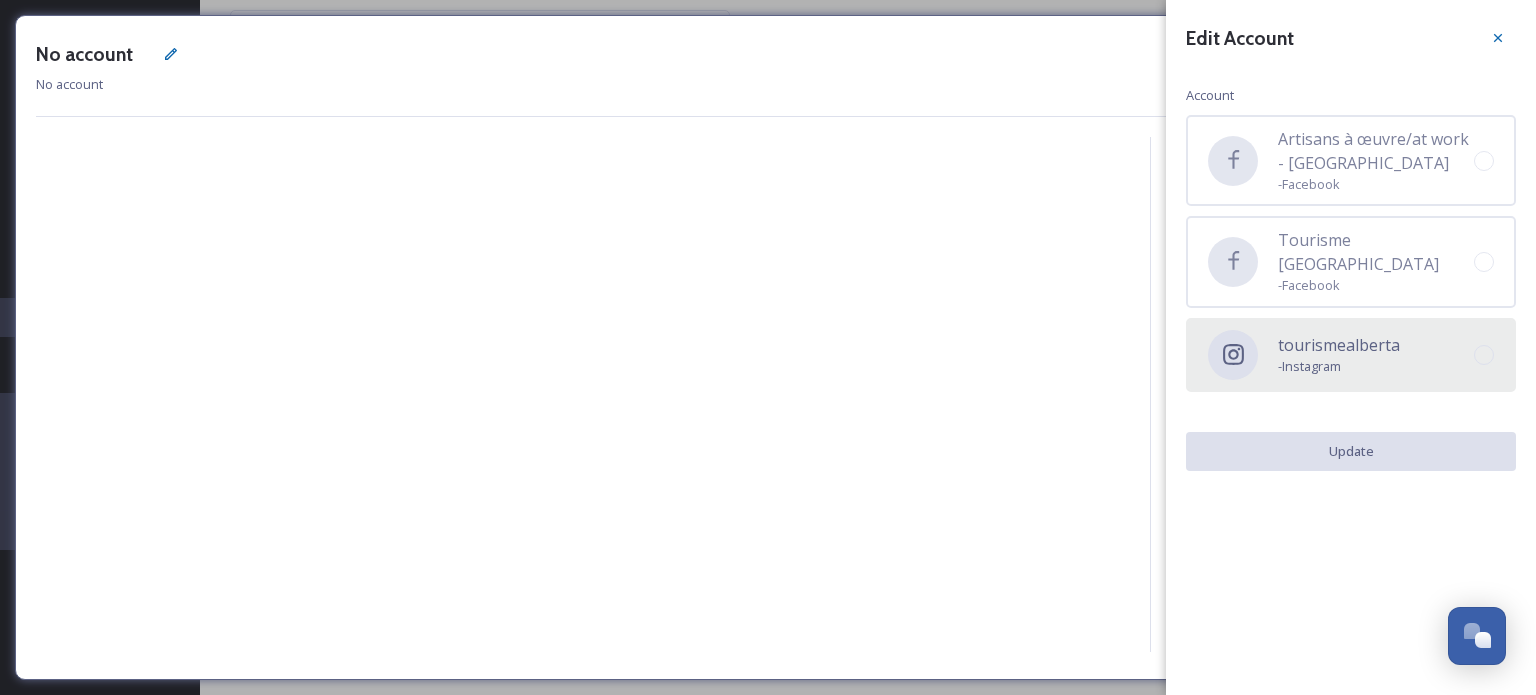 click on "-  Instagram" at bounding box center (1339, 366) 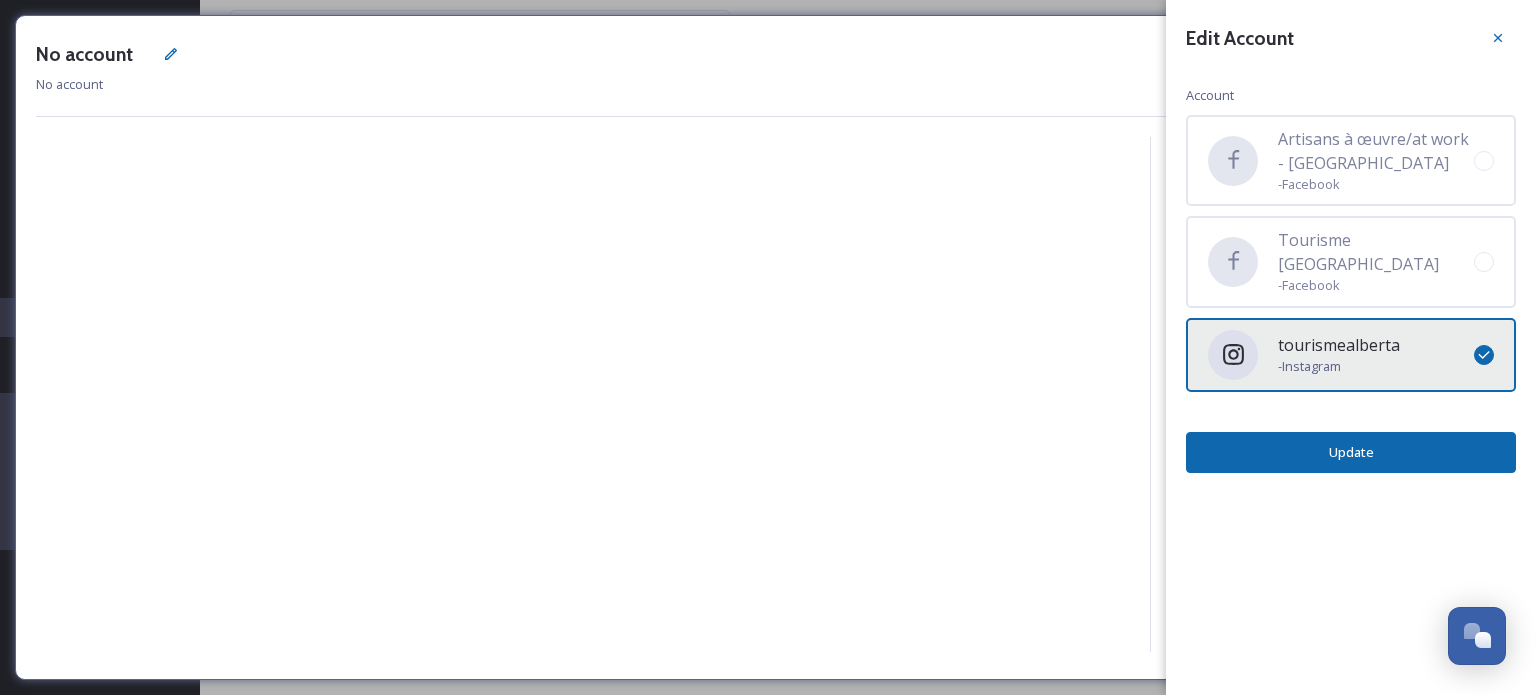 click on "Update" at bounding box center (1351, 452) 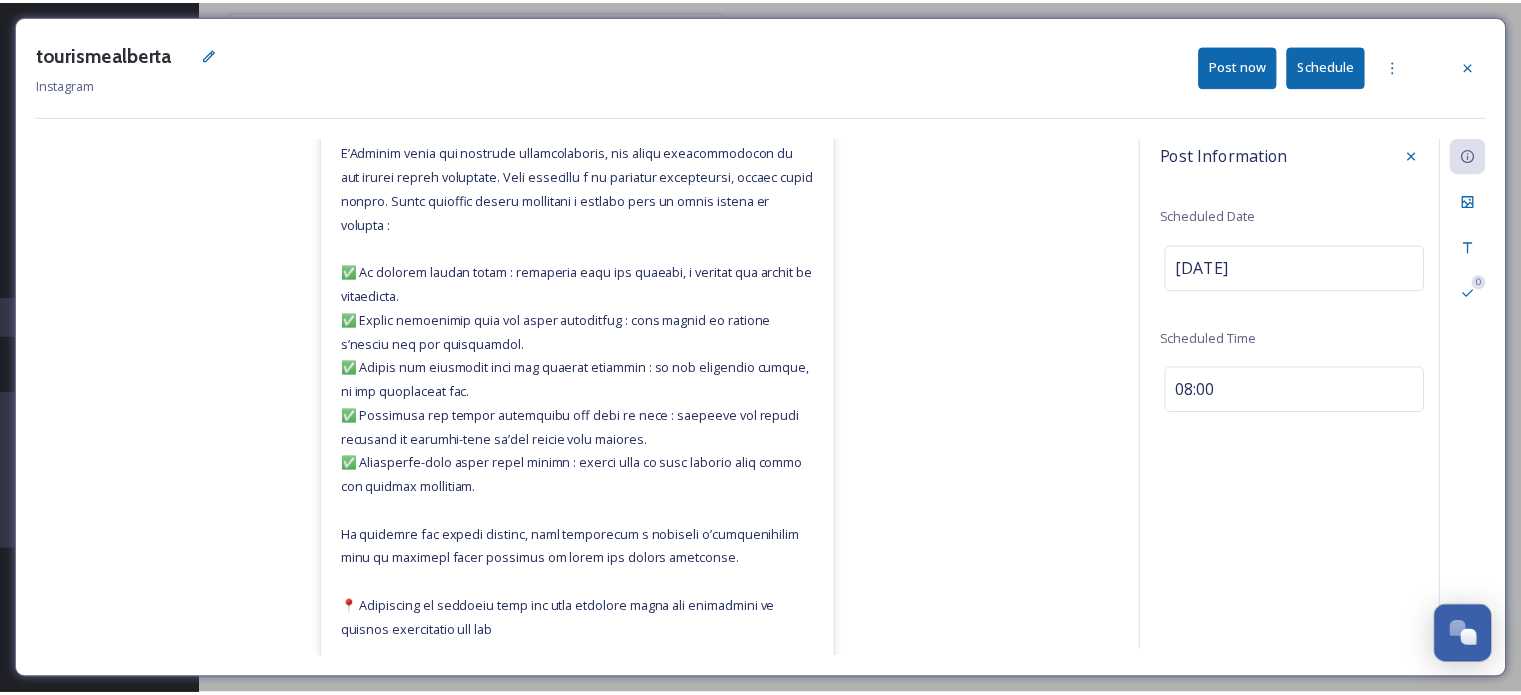 scroll, scrollTop: 825, scrollLeft: 0, axis: vertical 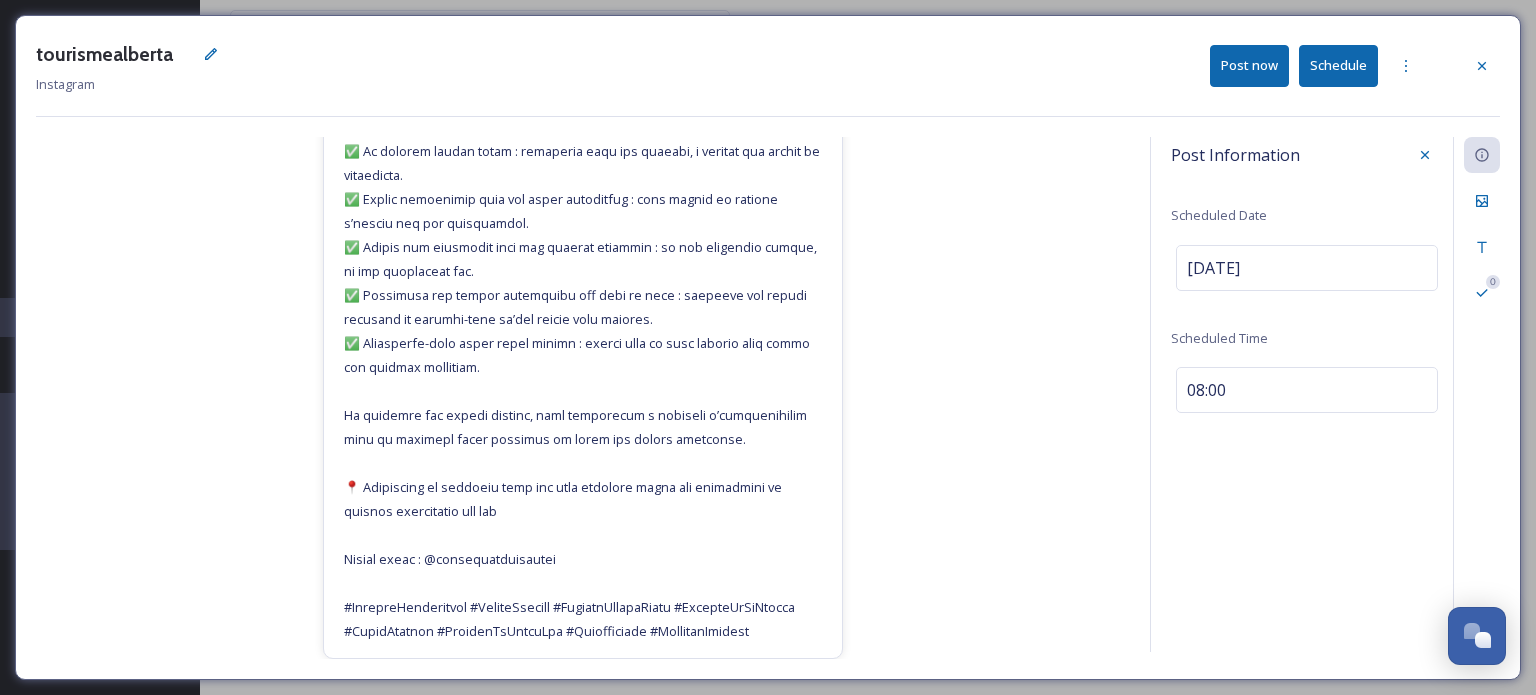 click on "Schedule" at bounding box center [1338, 65] 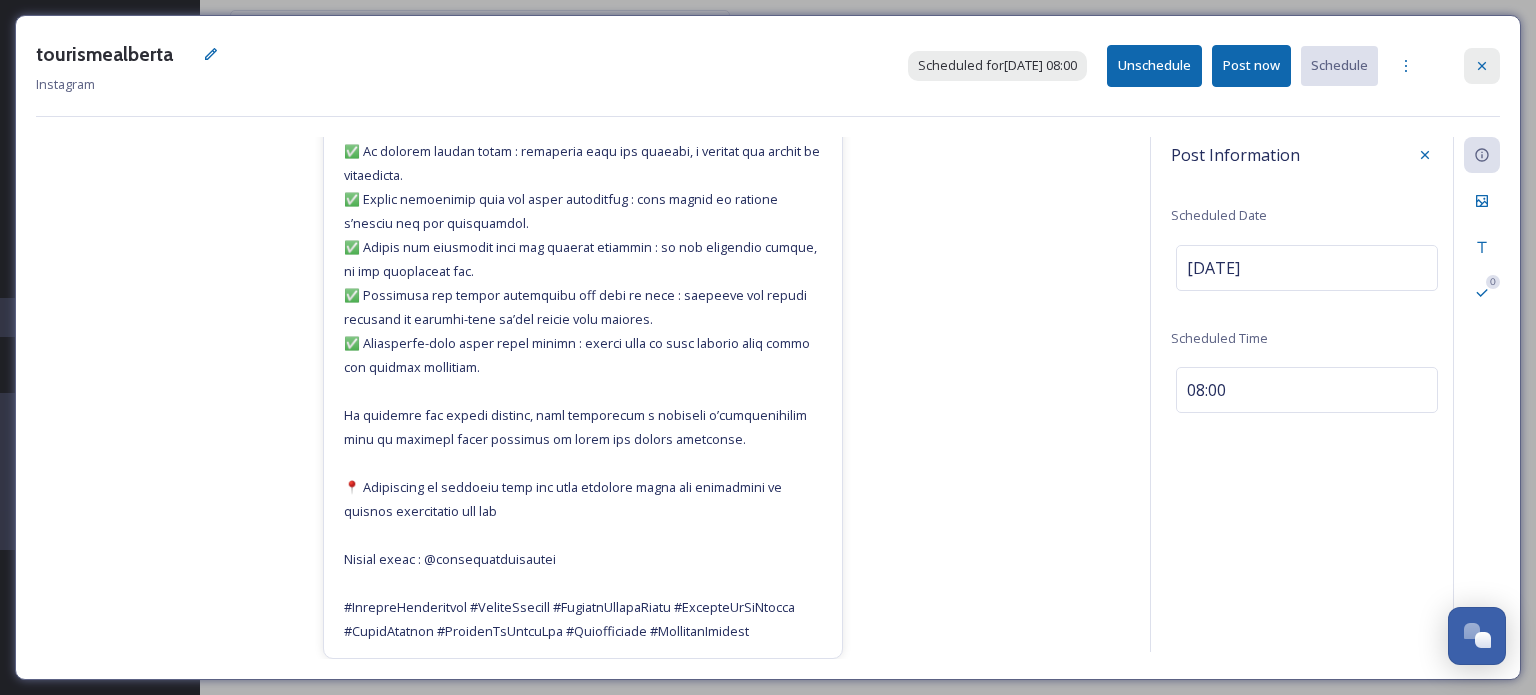 click at bounding box center [1482, 66] 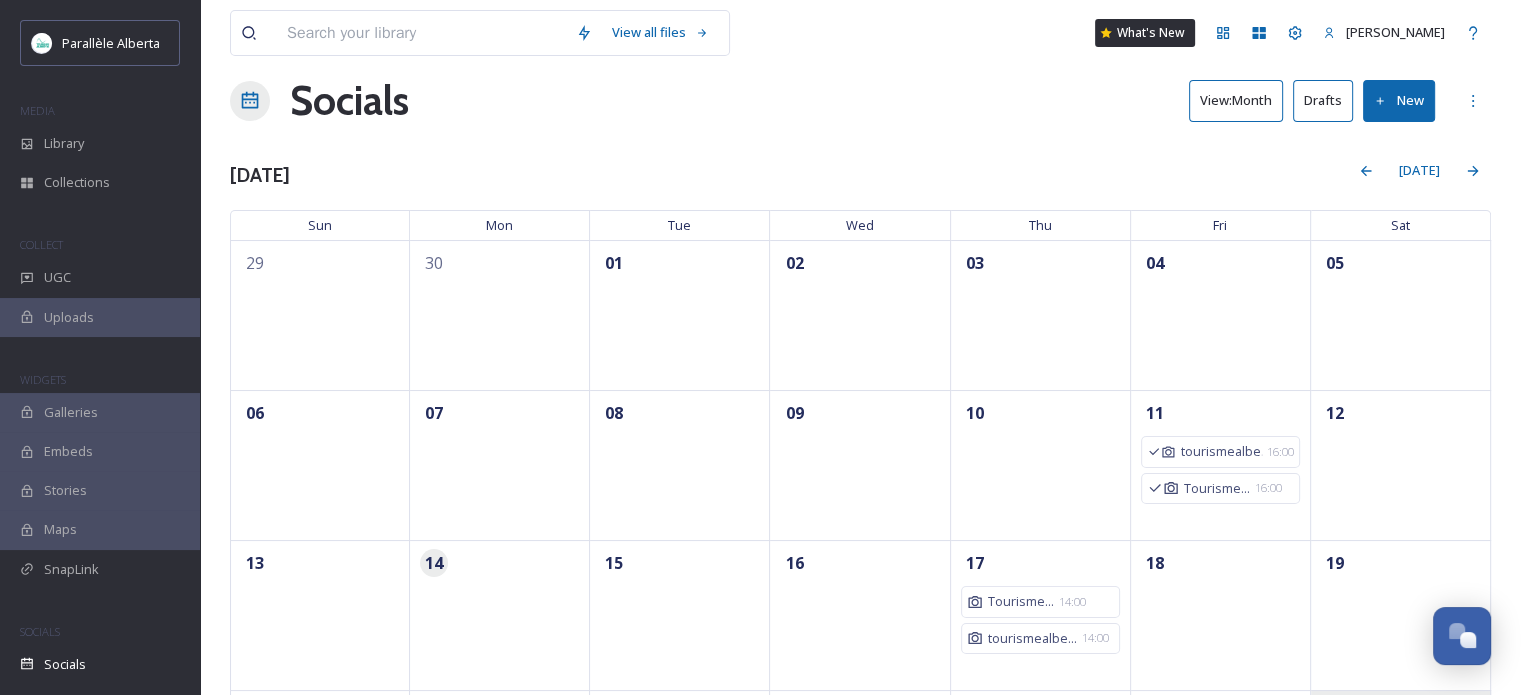 scroll, scrollTop: 300, scrollLeft: 0, axis: vertical 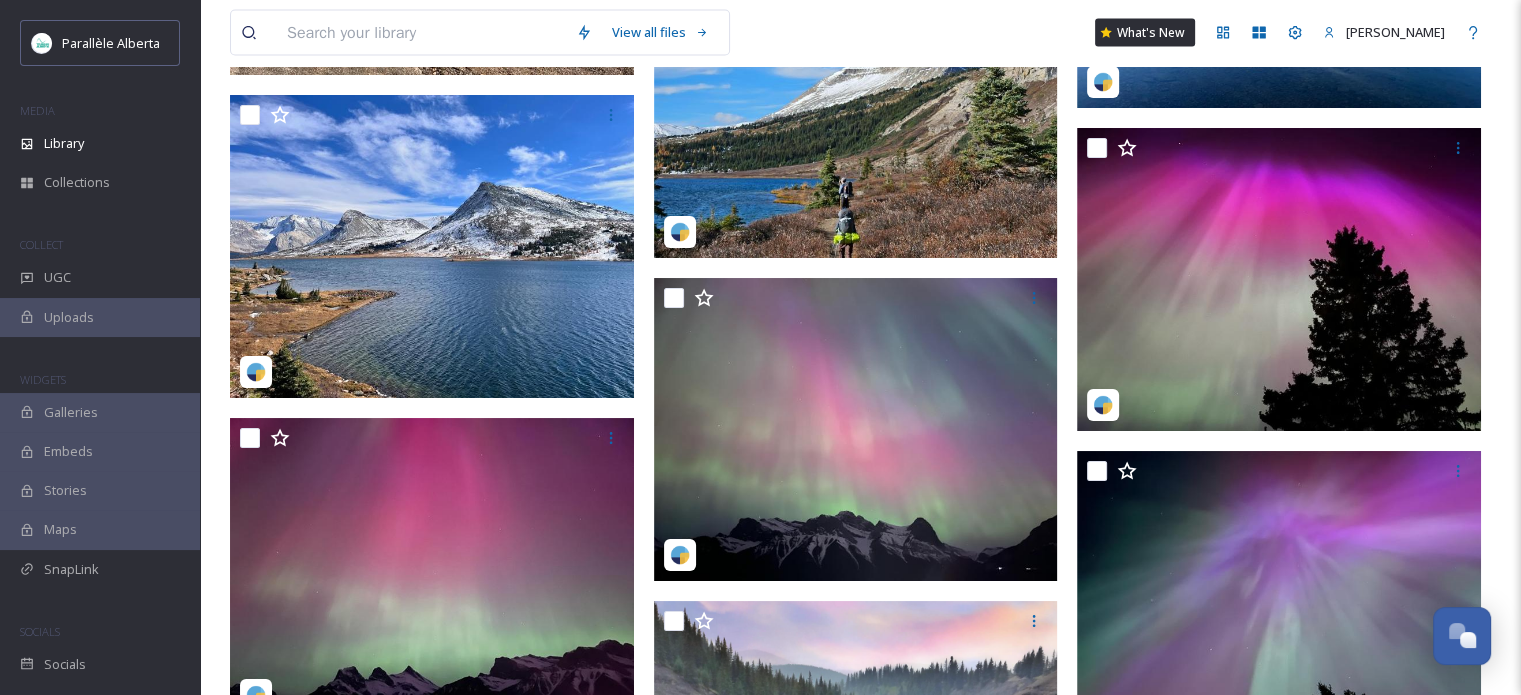 click at bounding box center [856, 106] 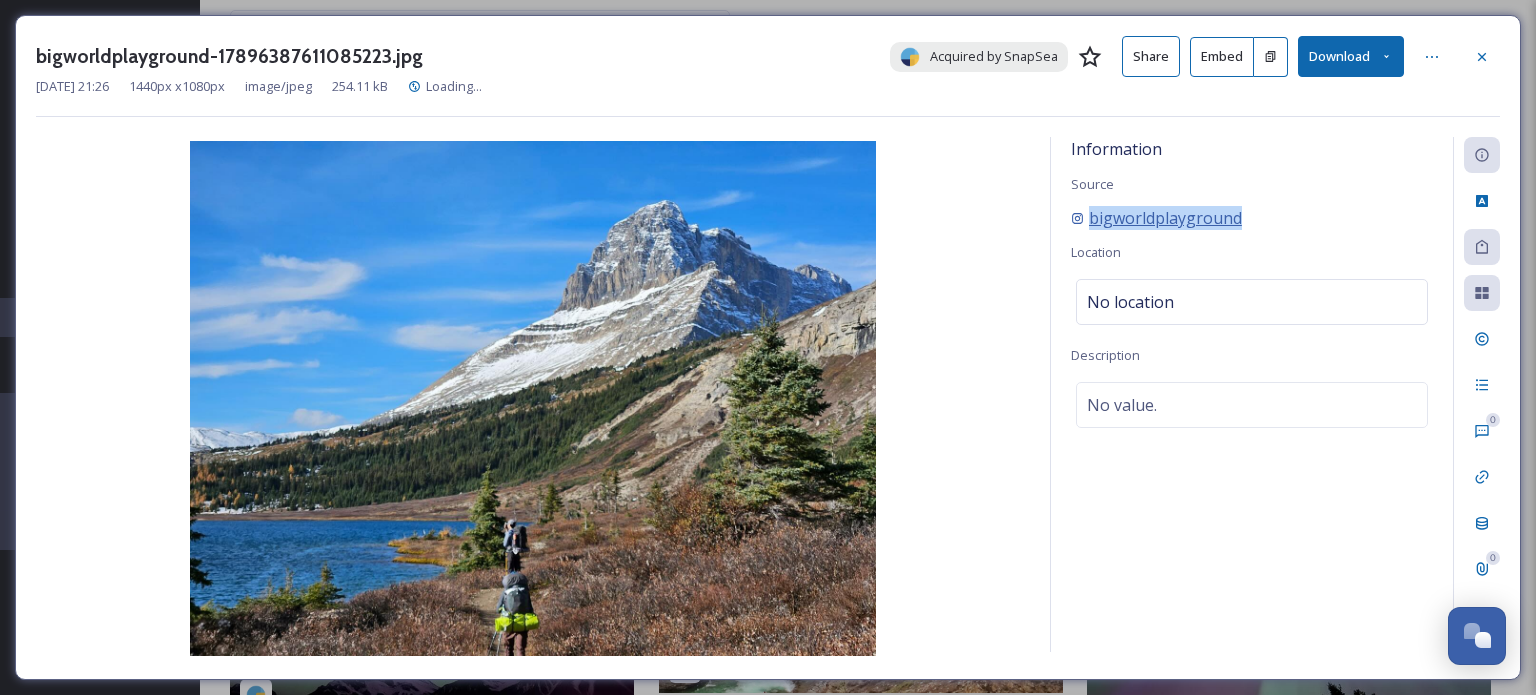 drag, startPoint x: 1282, startPoint y: 231, endPoint x: 1089, endPoint y: 205, distance: 194.74342 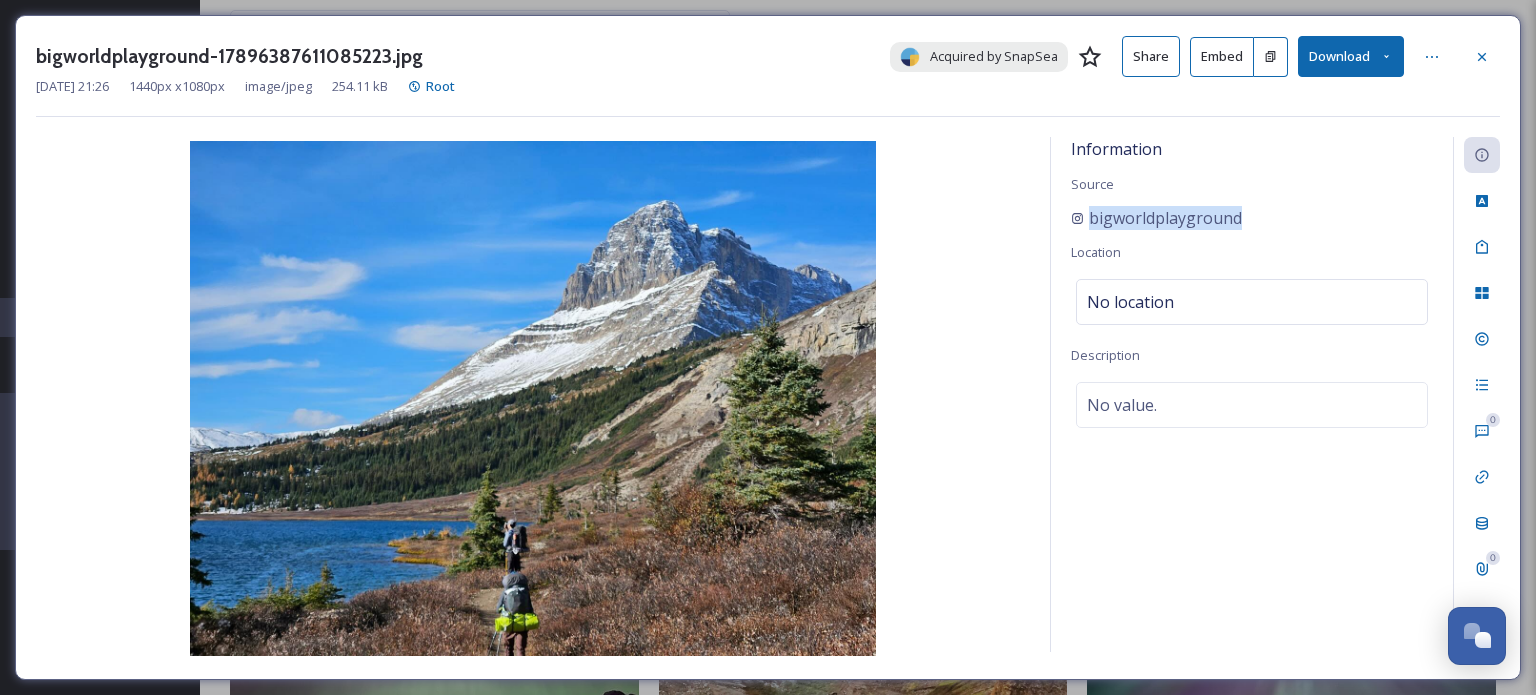 copy on "bigworldplayground" 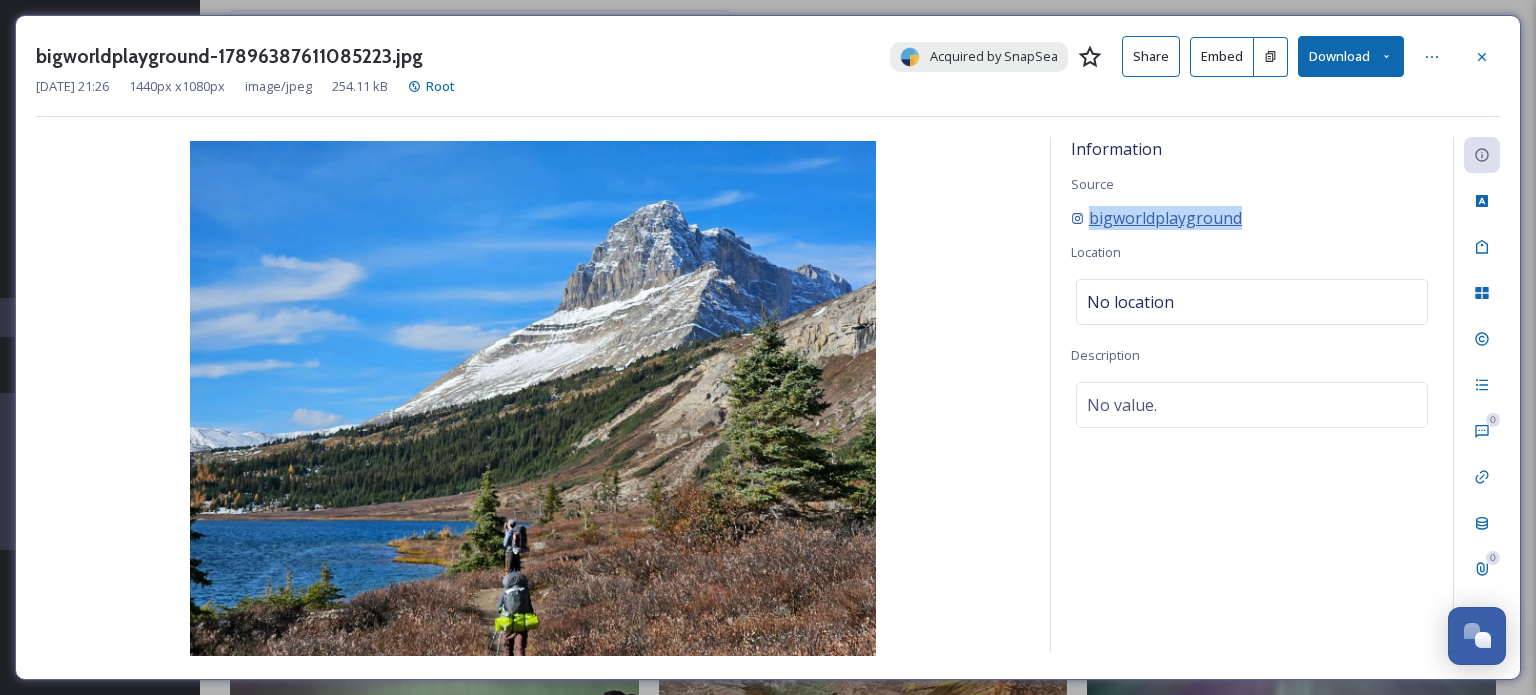 click on "bigworldplayground" at bounding box center (1165, 218) 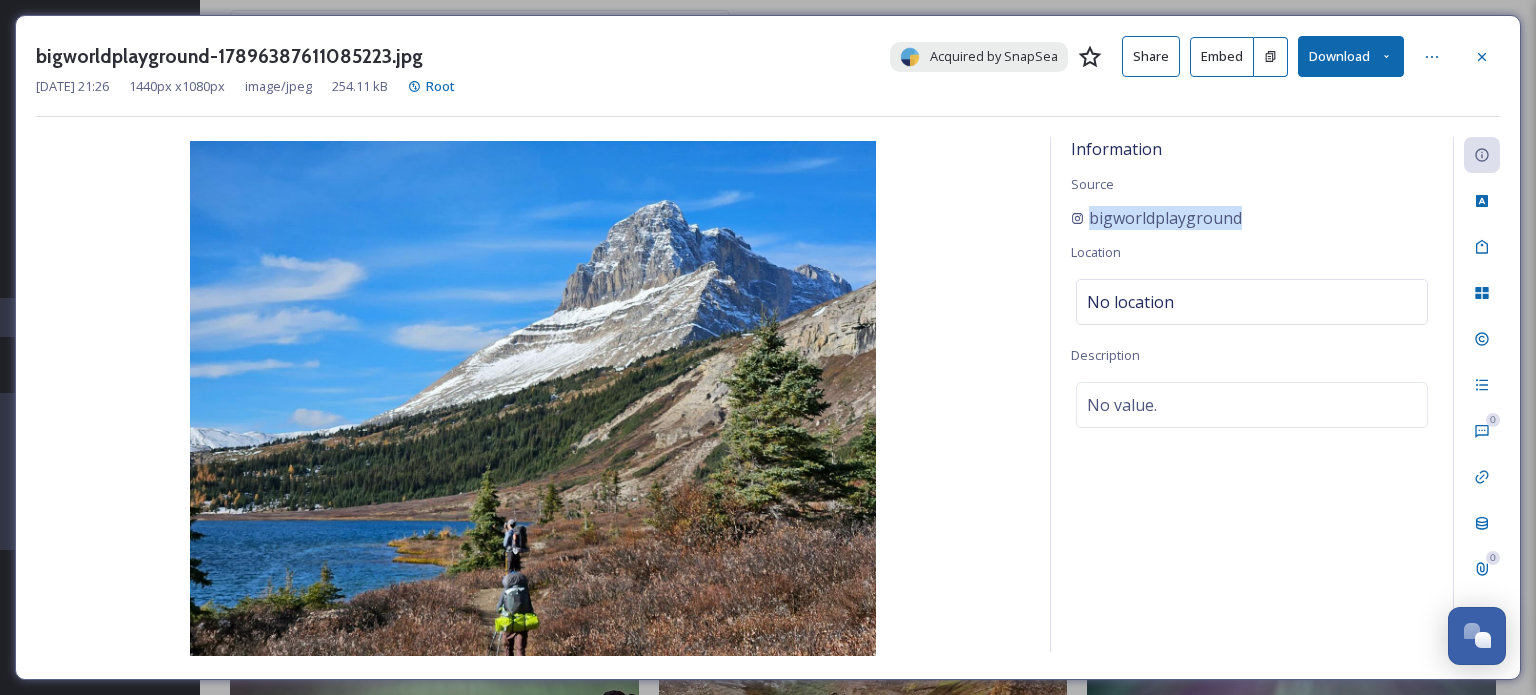 click on "Information Source bigworldplayground Location No location Description No value." at bounding box center [1252, 394] 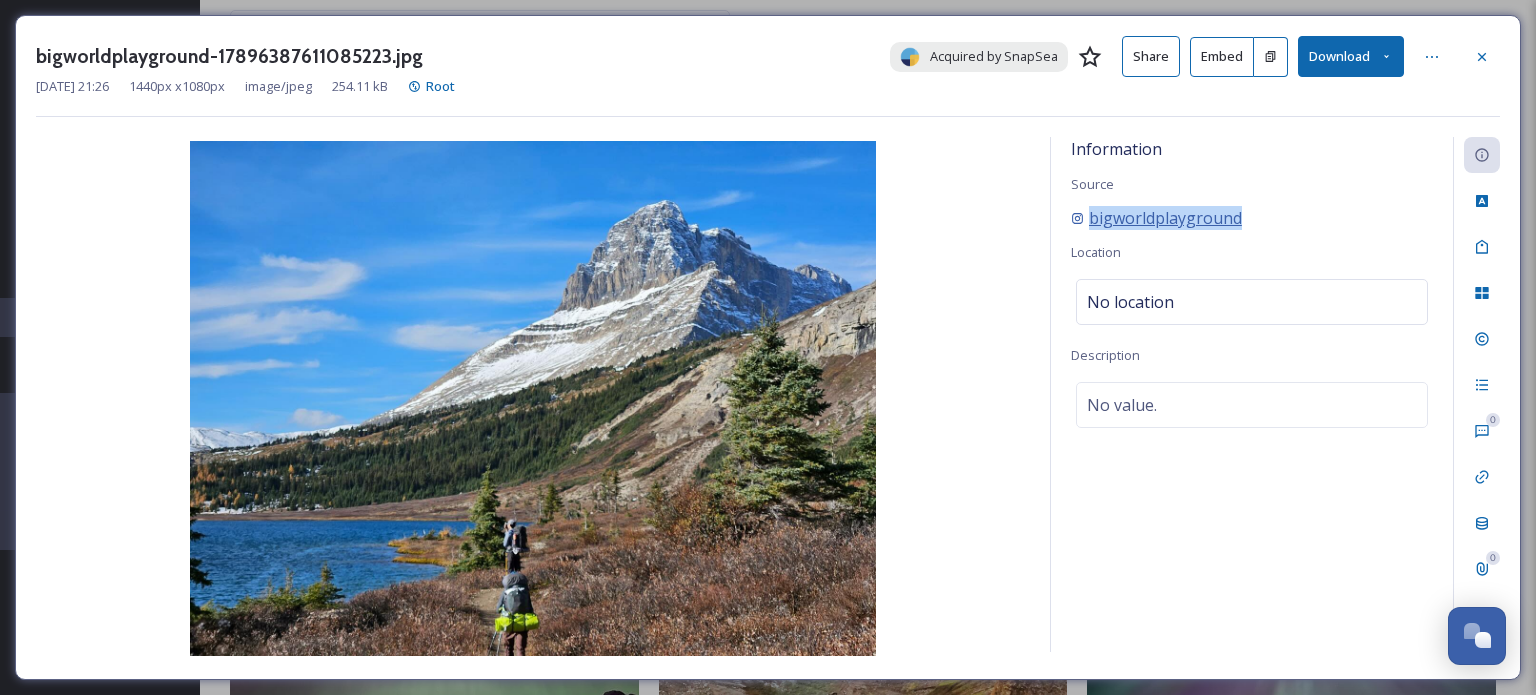 drag, startPoint x: 1276, startPoint y: 231, endPoint x: 1087, endPoint y: 213, distance: 189.85521 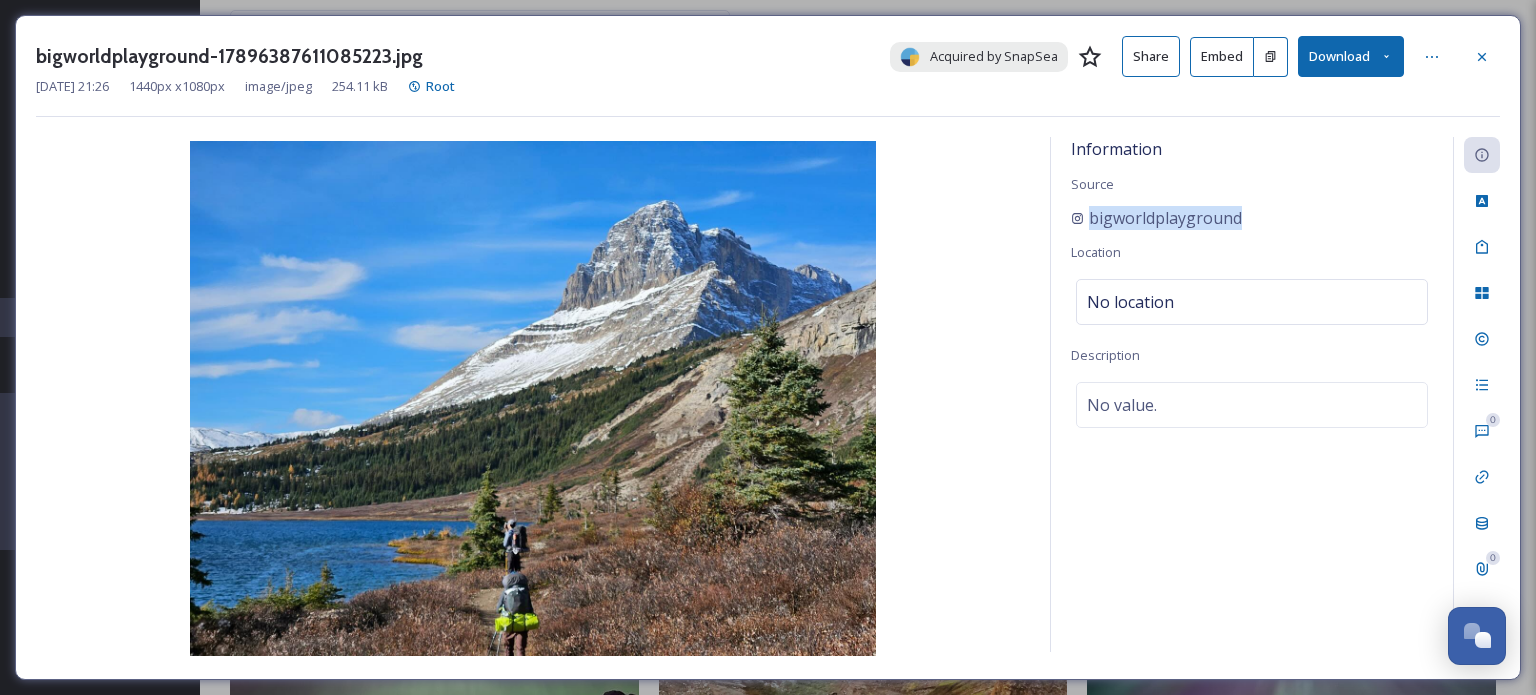 copy on "bigworldplayground" 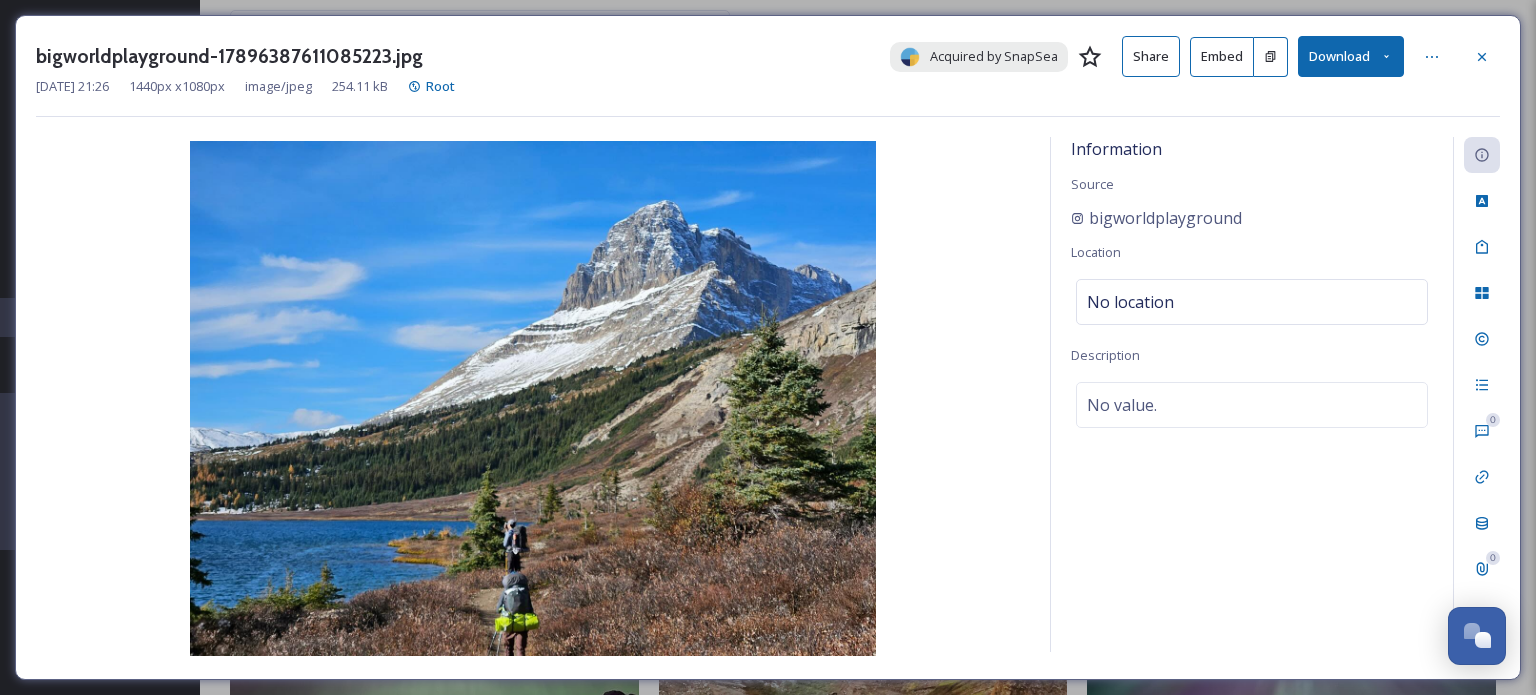 click 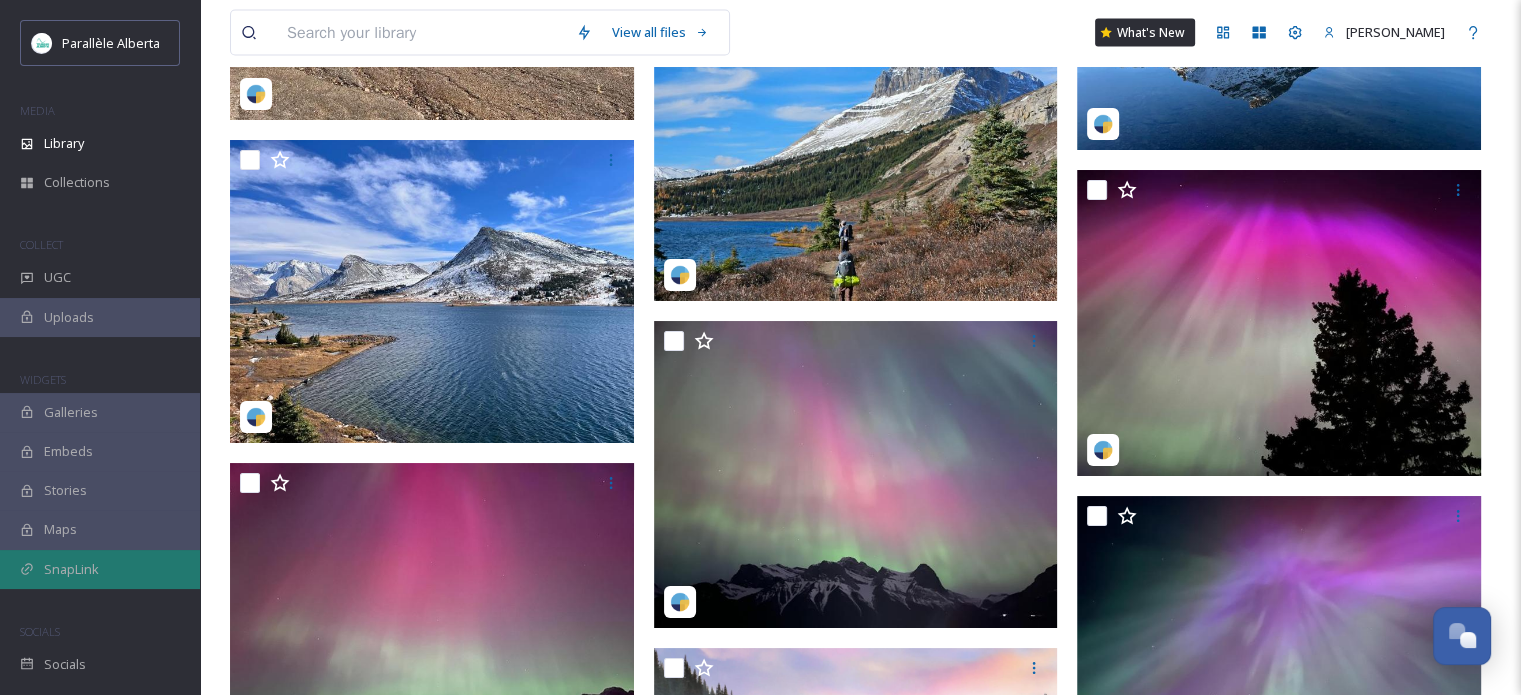 click on "SnapLink" at bounding box center (71, 569) 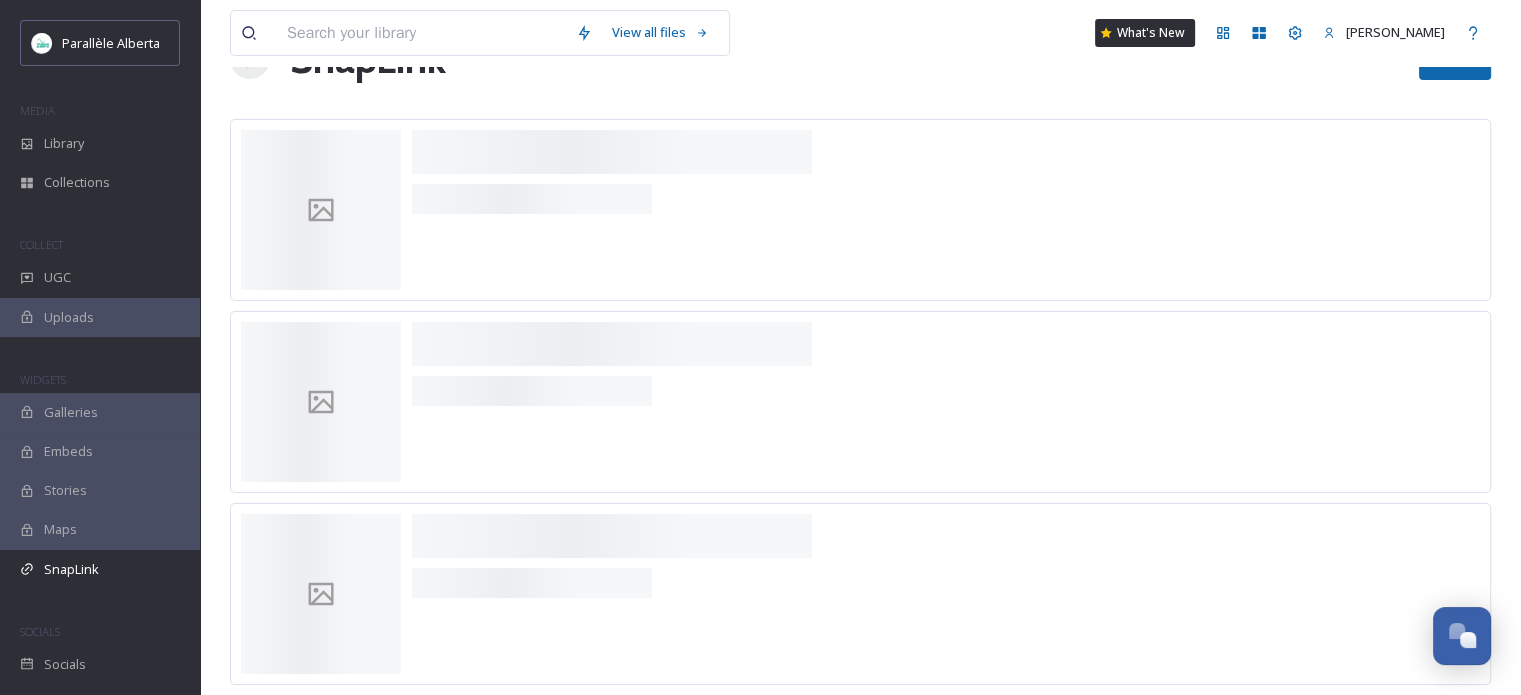 scroll, scrollTop: 0, scrollLeft: 0, axis: both 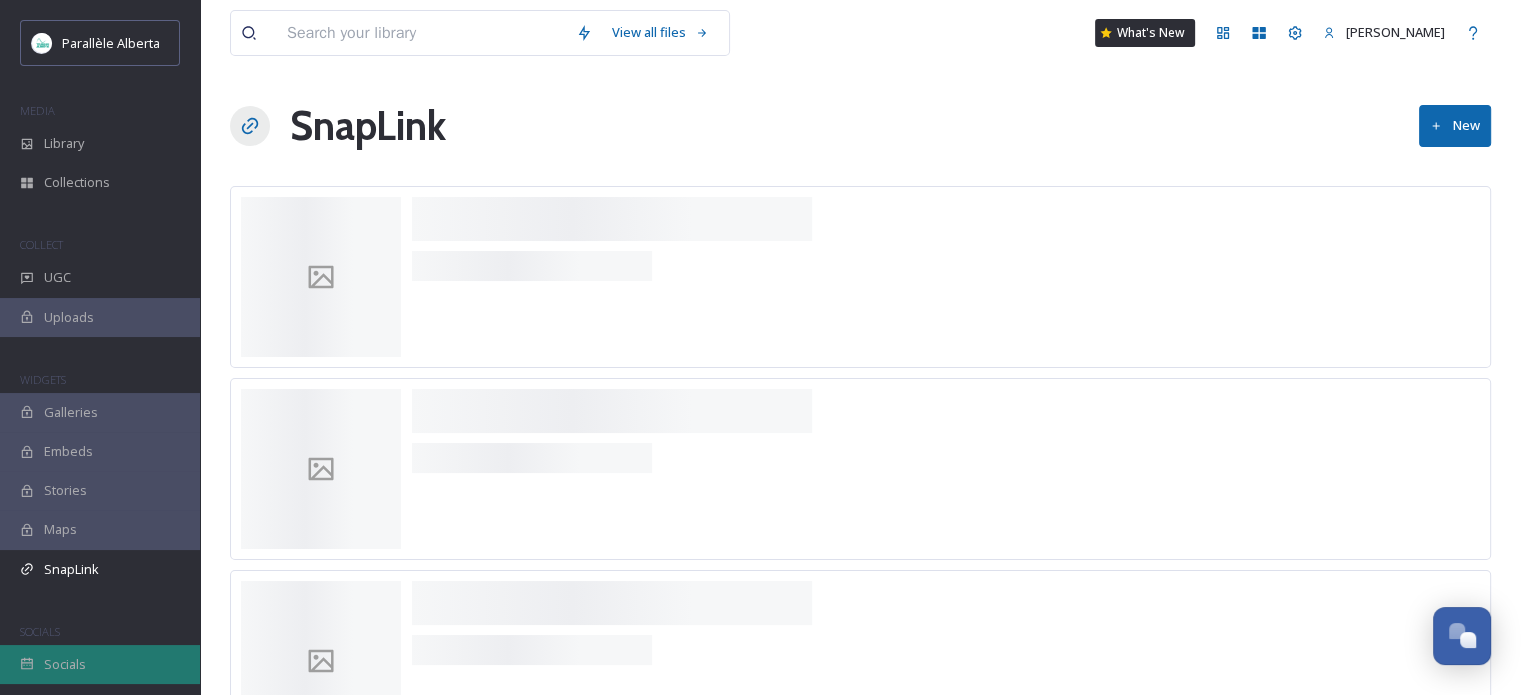 click on "Socials" at bounding box center (65, 664) 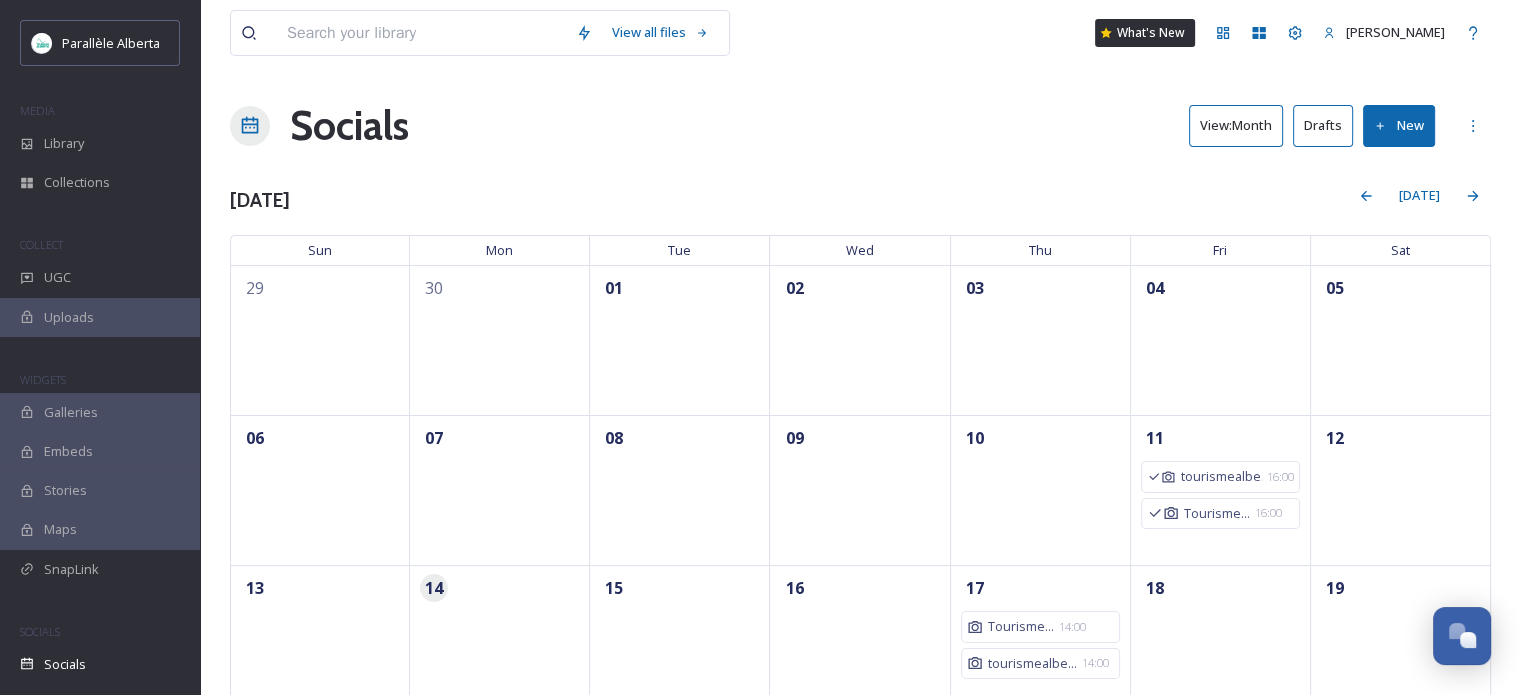 click on "View:  Month" at bounding box center (1236, 125) 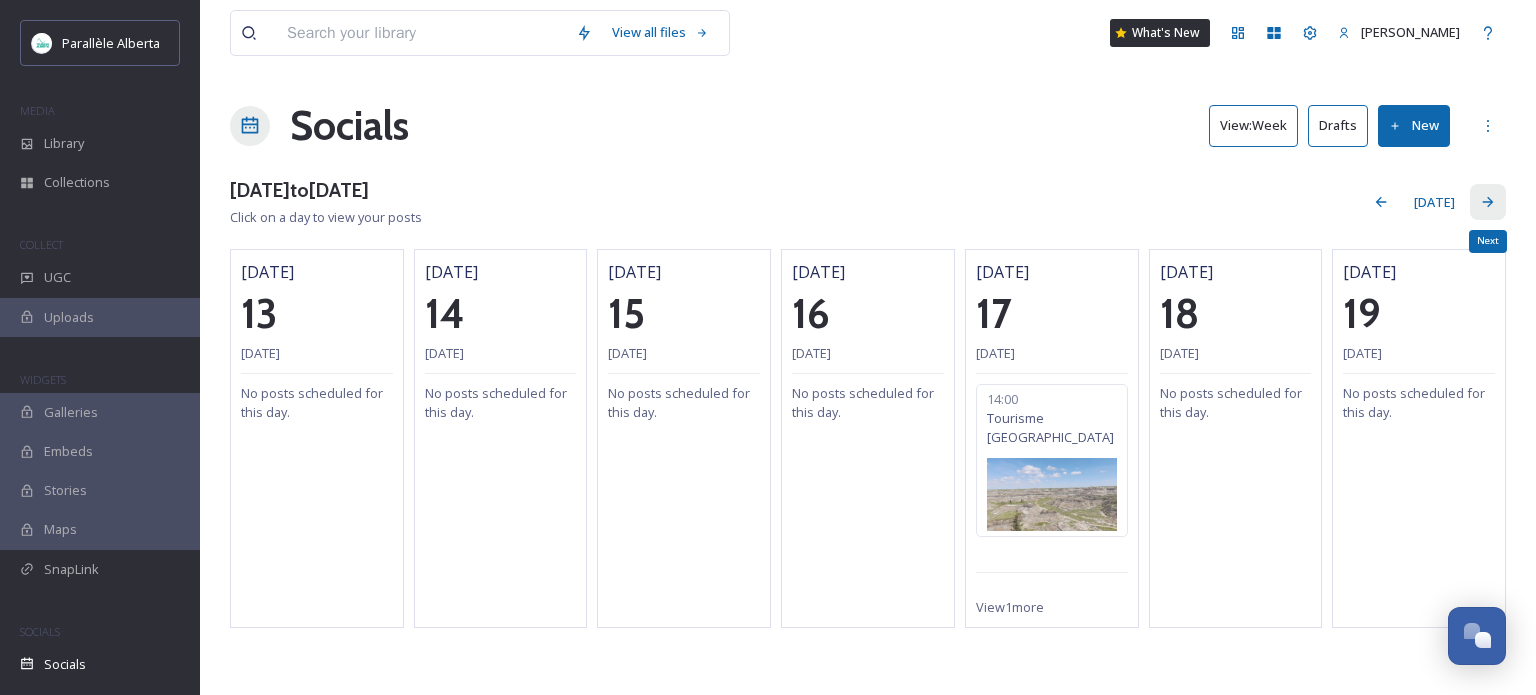 click 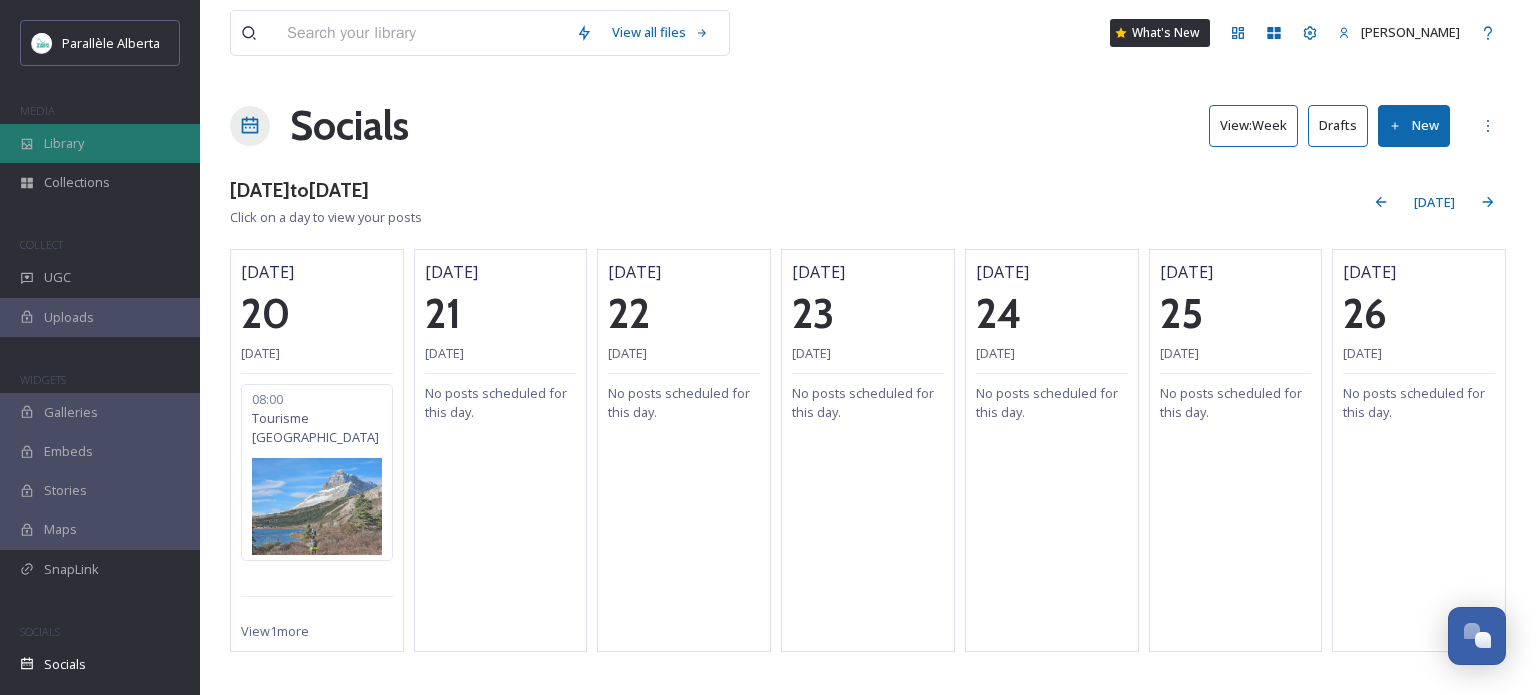 click on "Library" at bounding box center [100, 143] 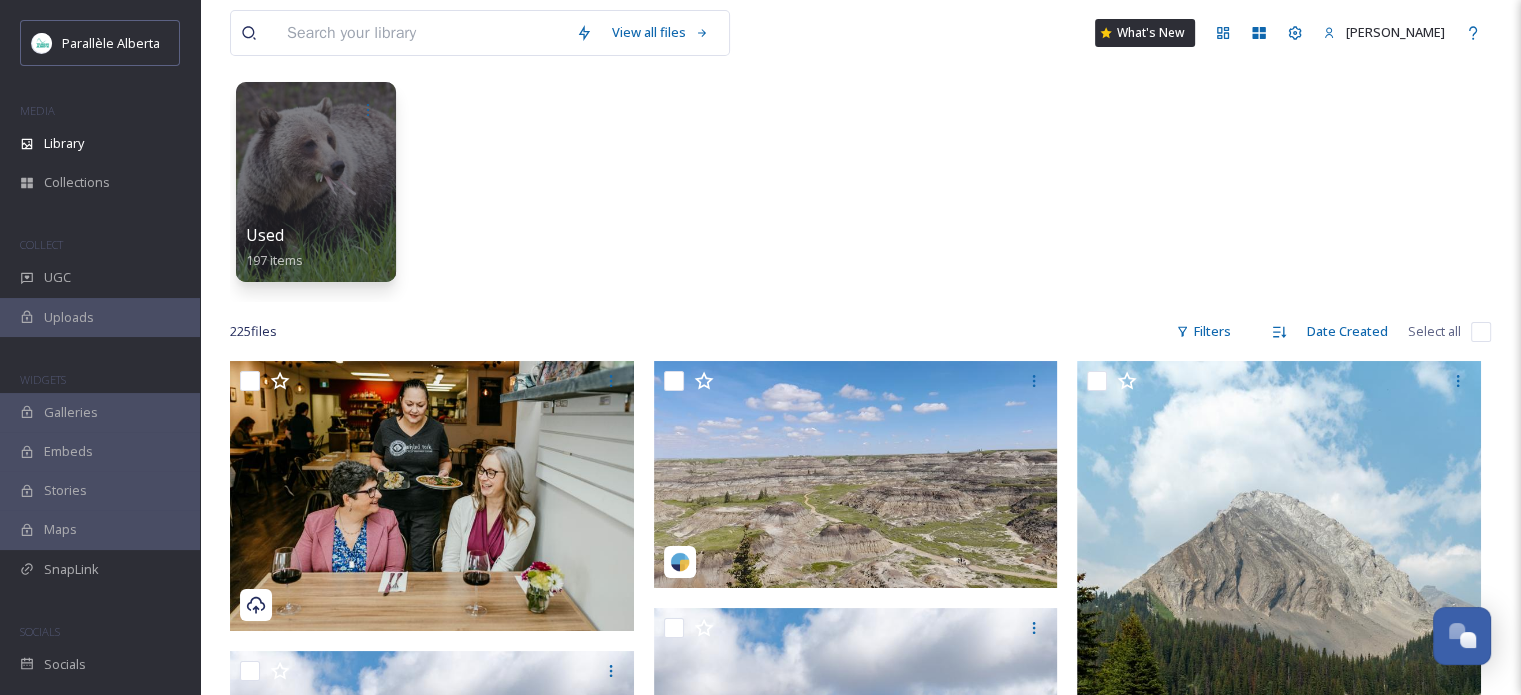 scroll, scrollTop: 300, scrollLeft: 0, axis: vertical 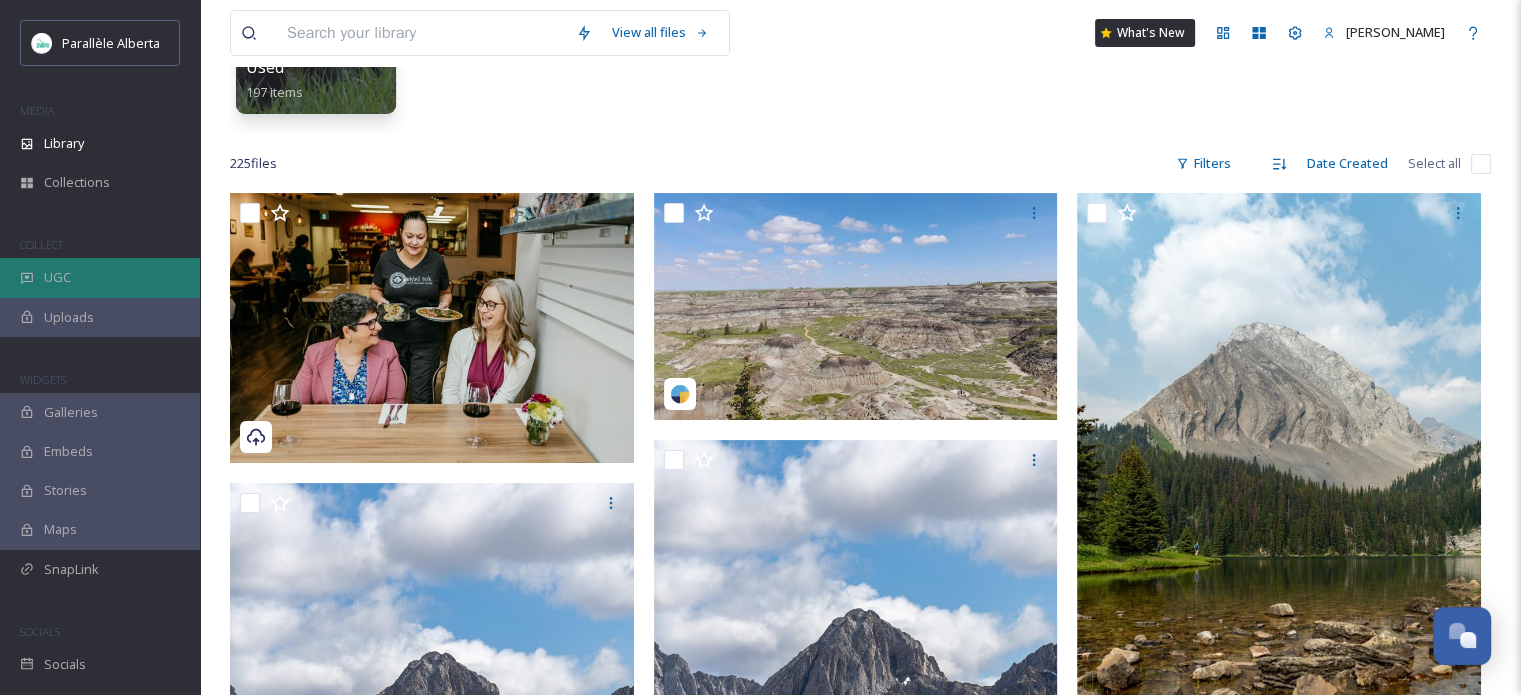 click on "UGC" at bounding box center [57, 277] 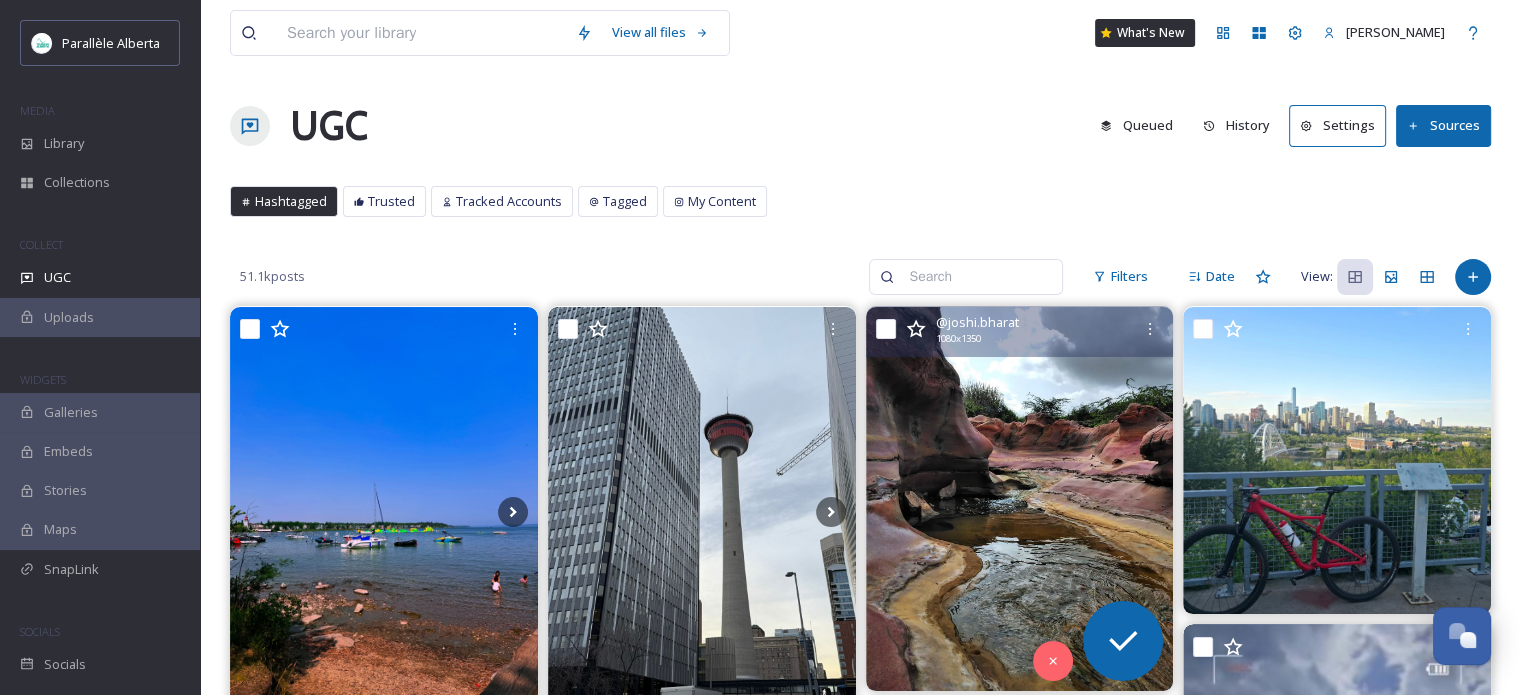 click at bounding box center (1020, 499) 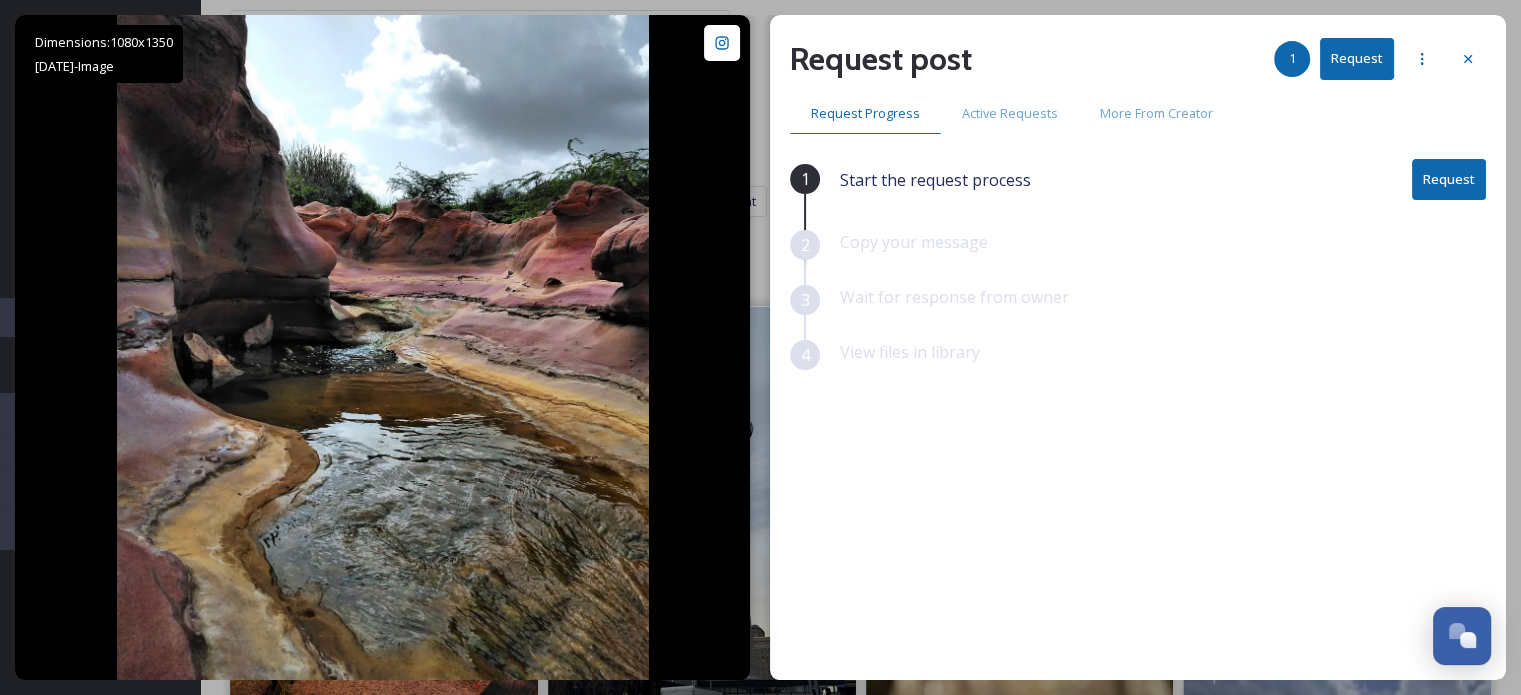 click on "Request" at bounding box center (1449, 179) 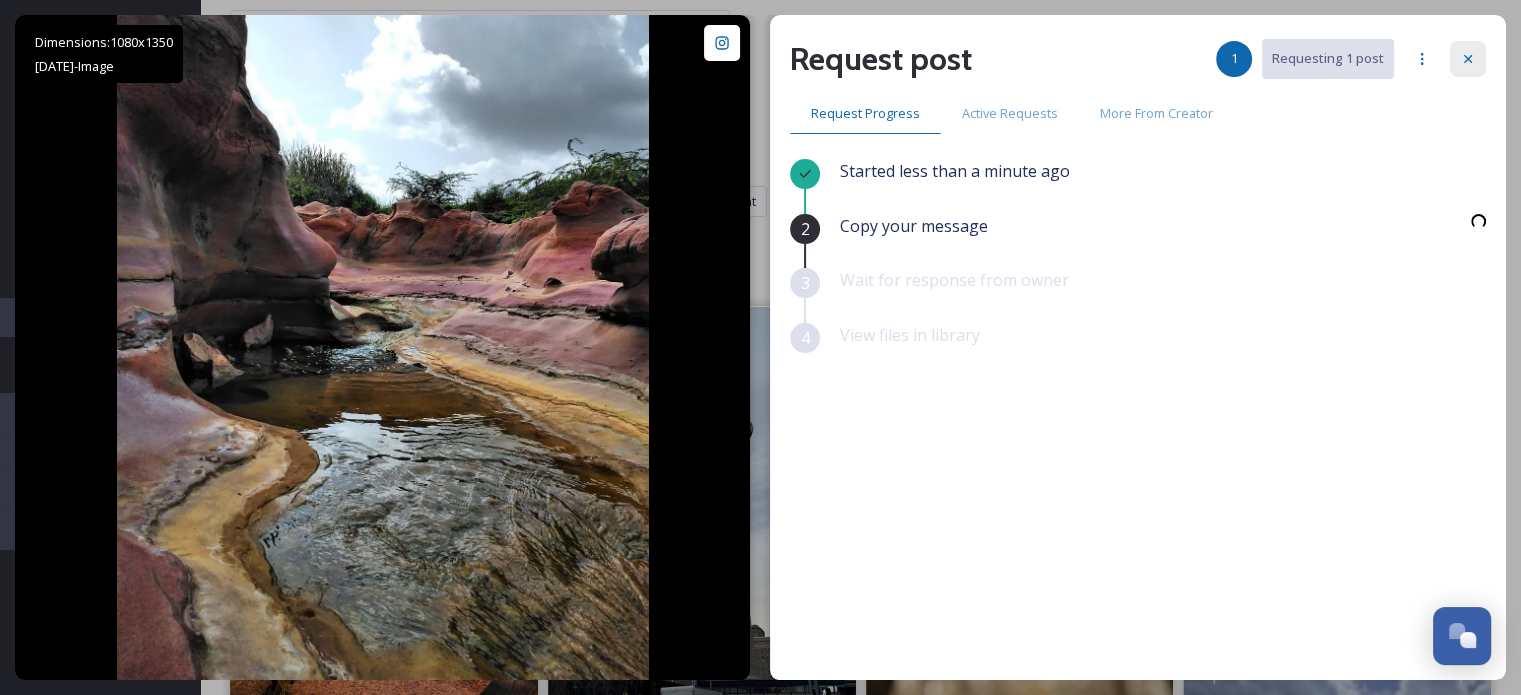 click 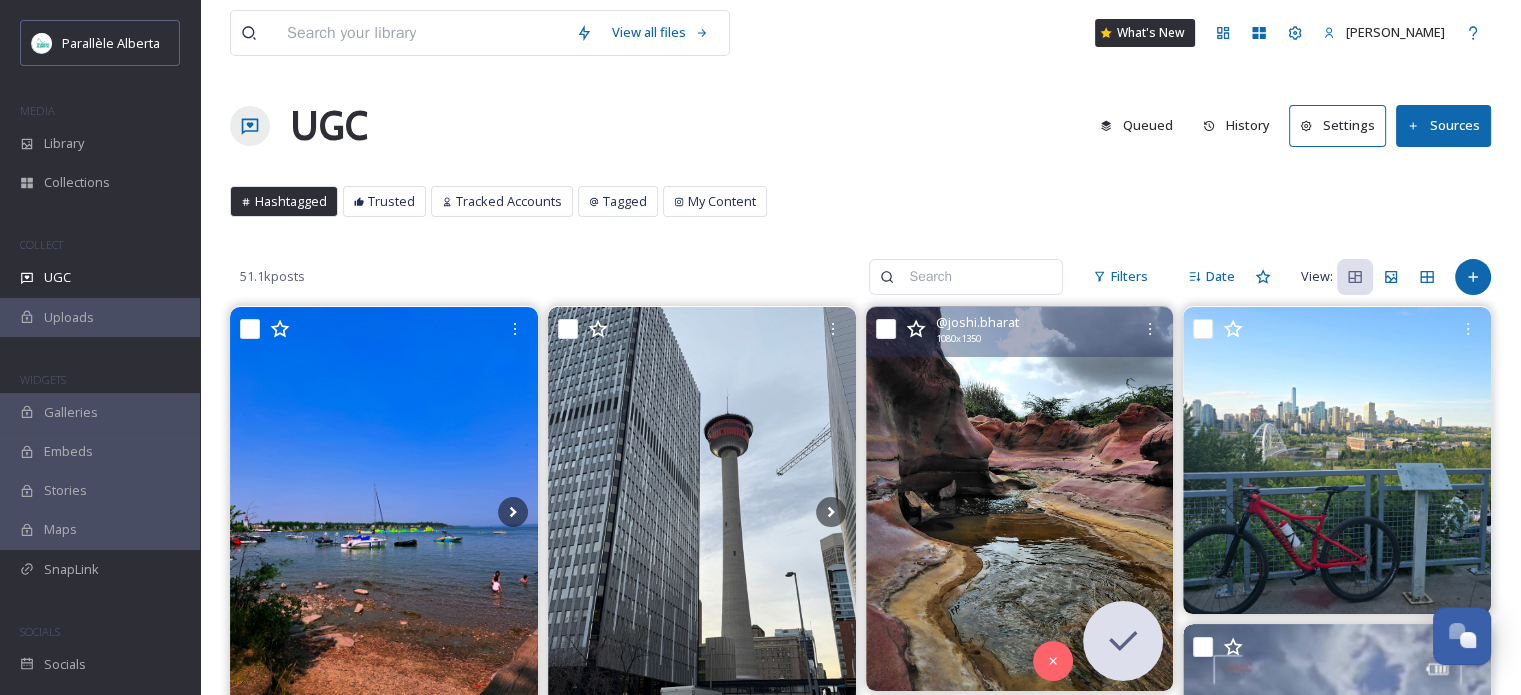click at bounding box center (1020, 499) 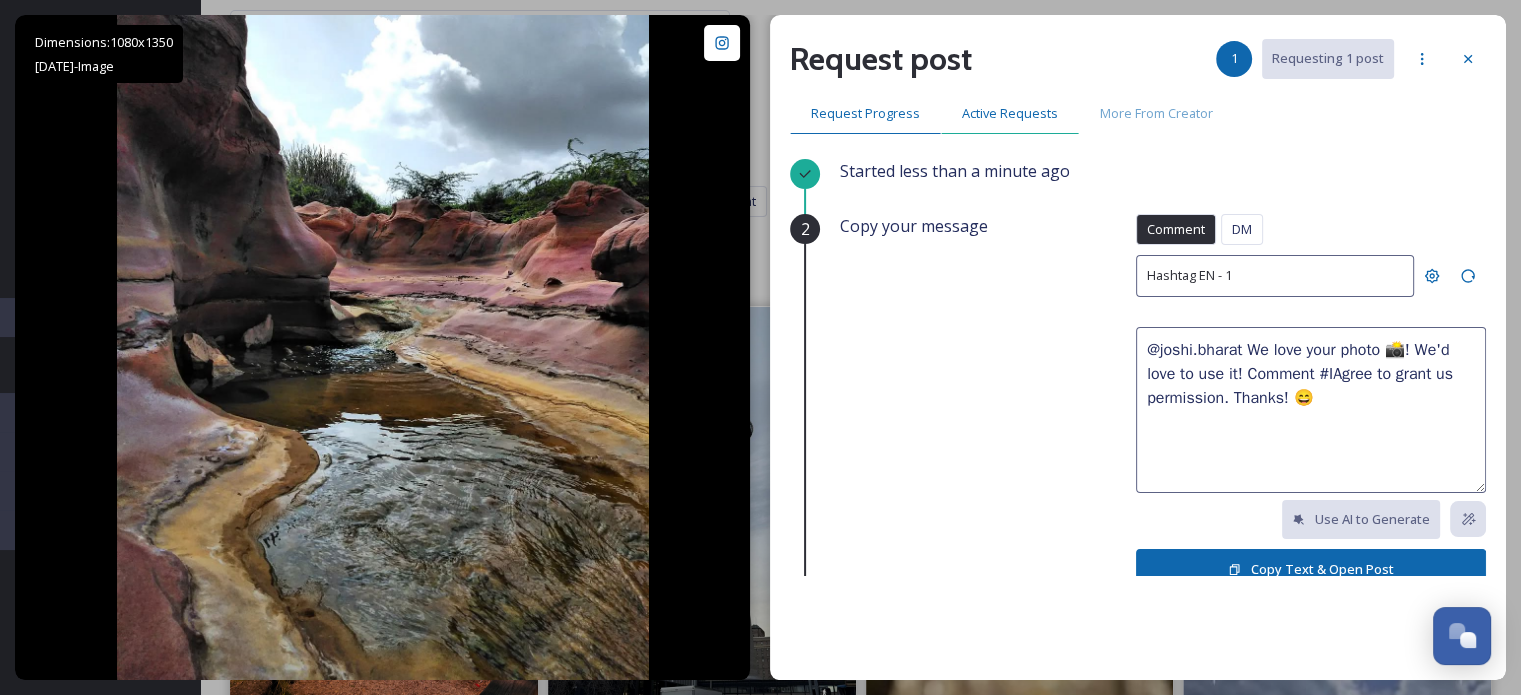 click on "Active Requests" at bounding box center [1010, 113] 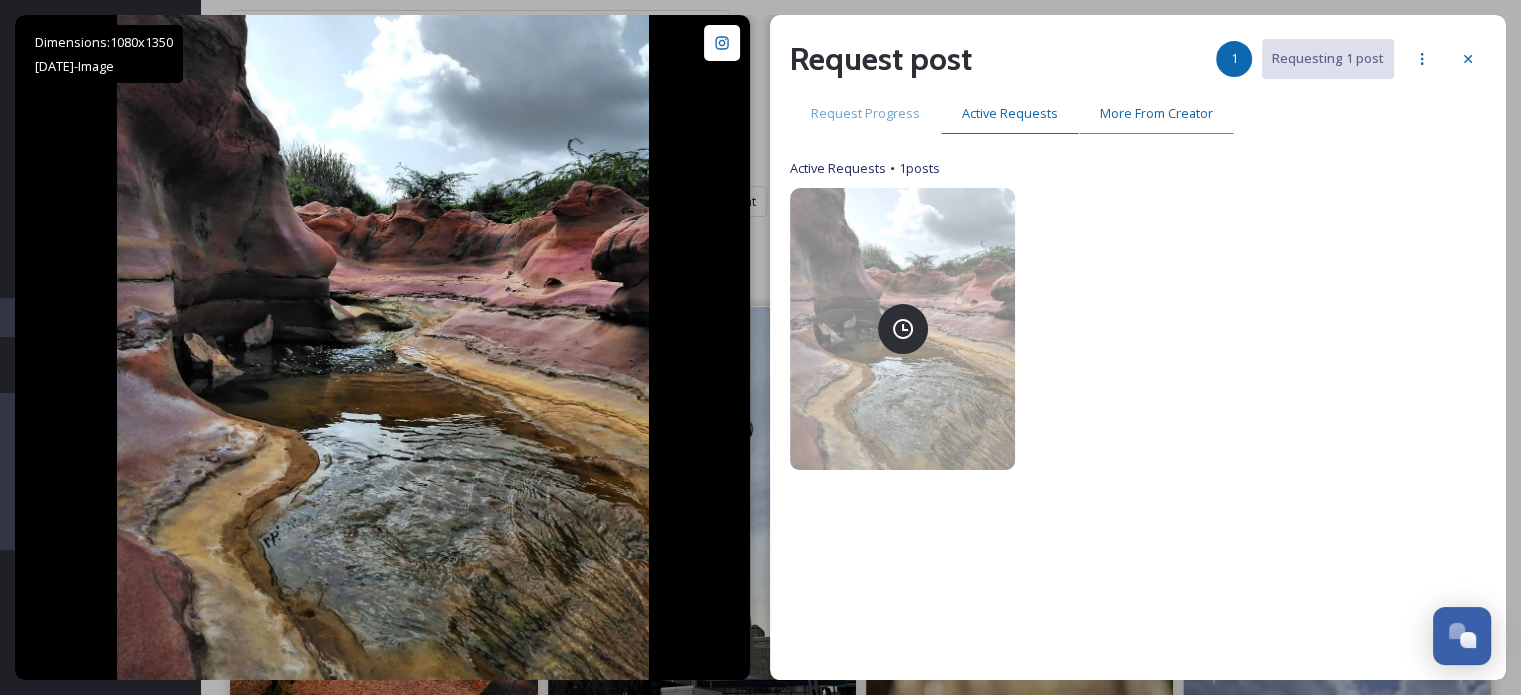 click on "More From Creator" at bounding box center [1156, 113] 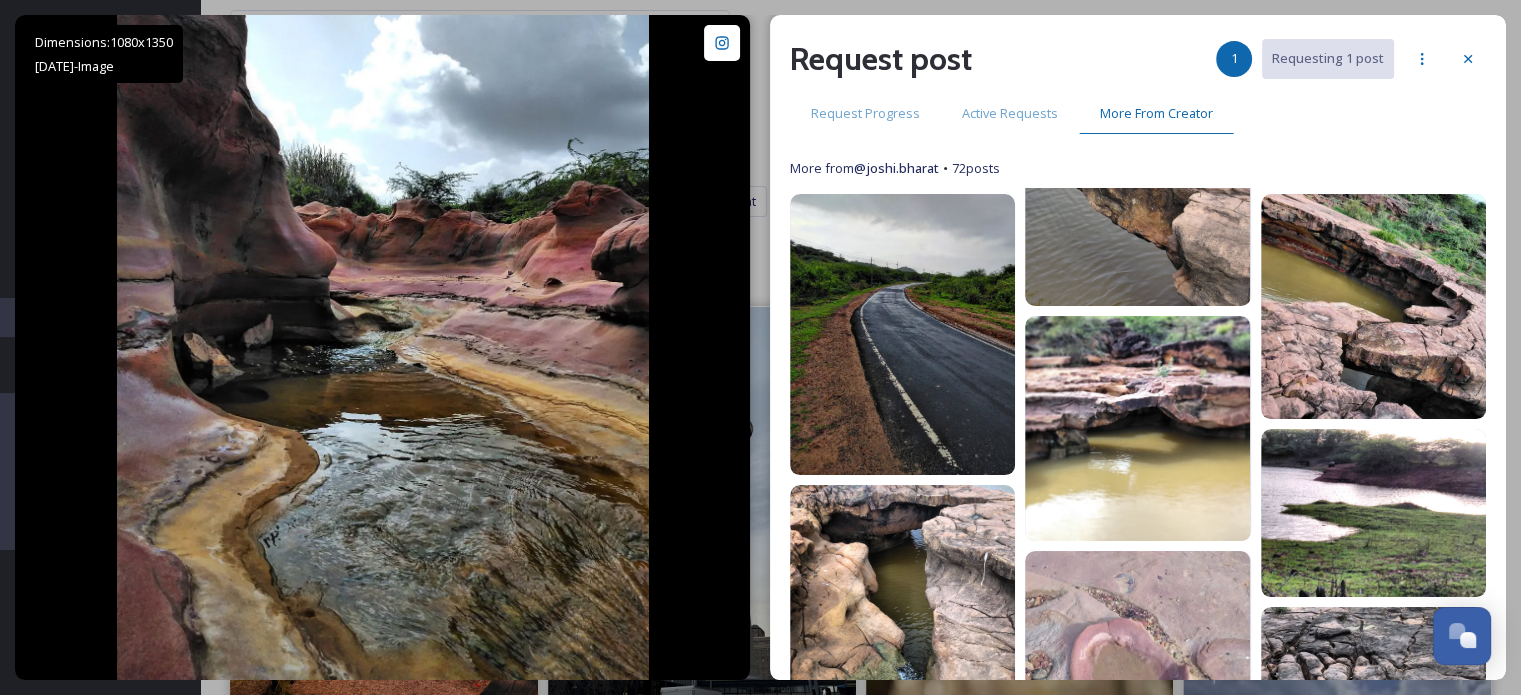 scroll, scrollTop: 400, scrollLeft: 0, axis: vertical 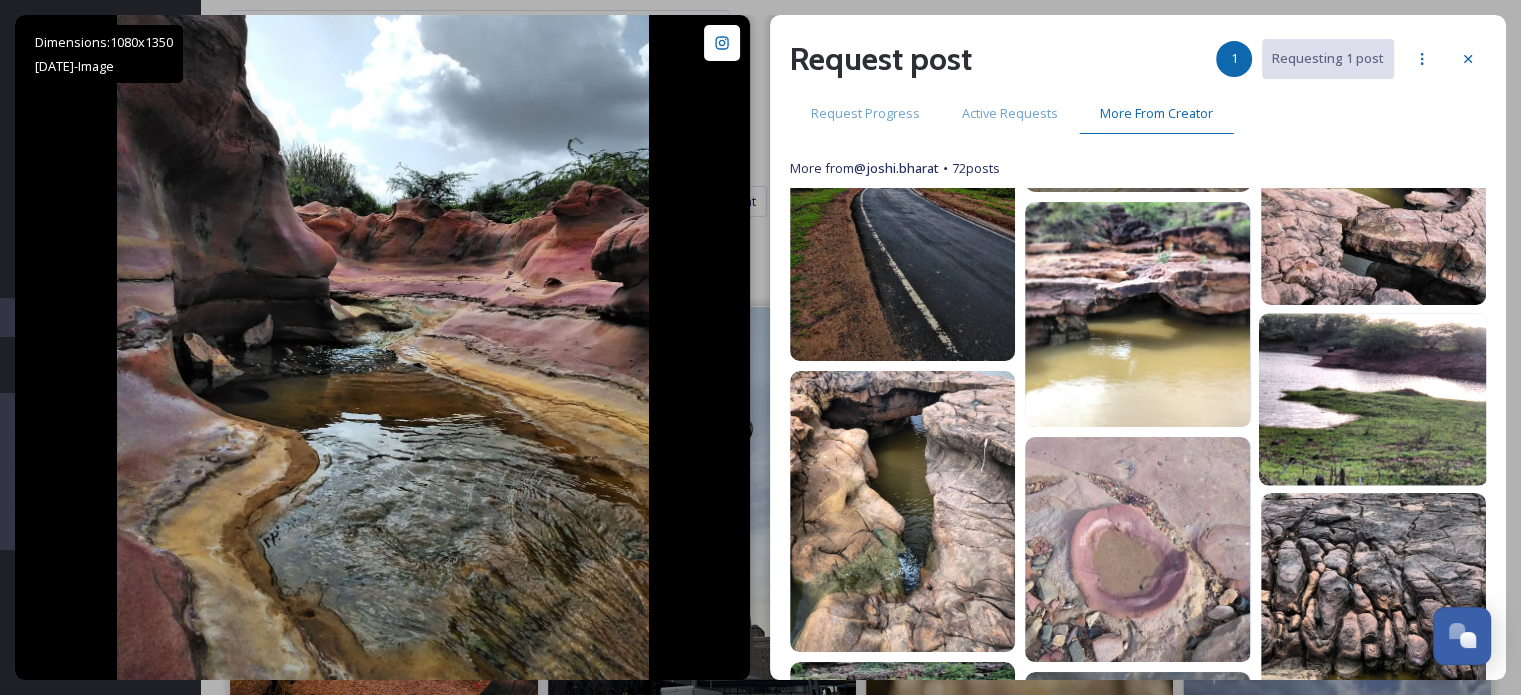 click at bounding box center [1373, 399] 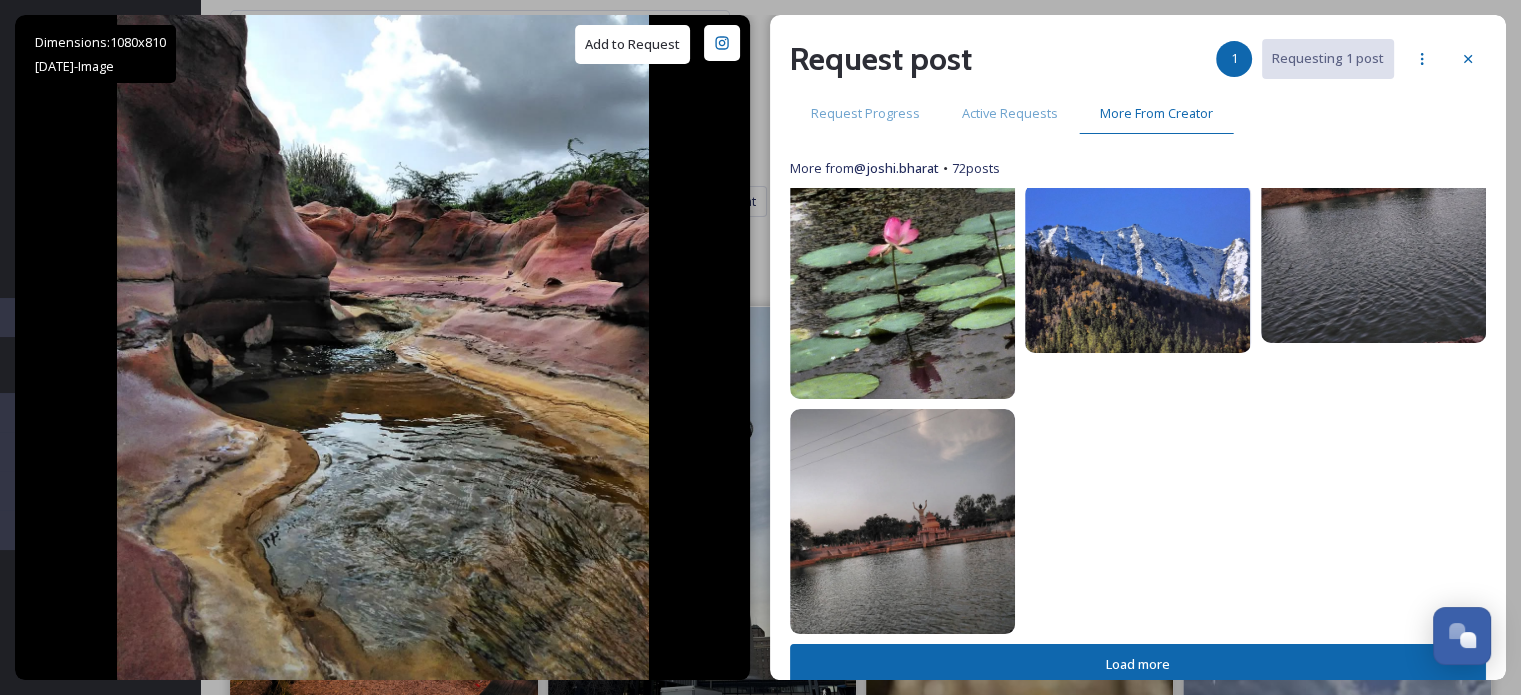 scroll, scrollTop: 1359, scrollLeft: 0, axis: vertical 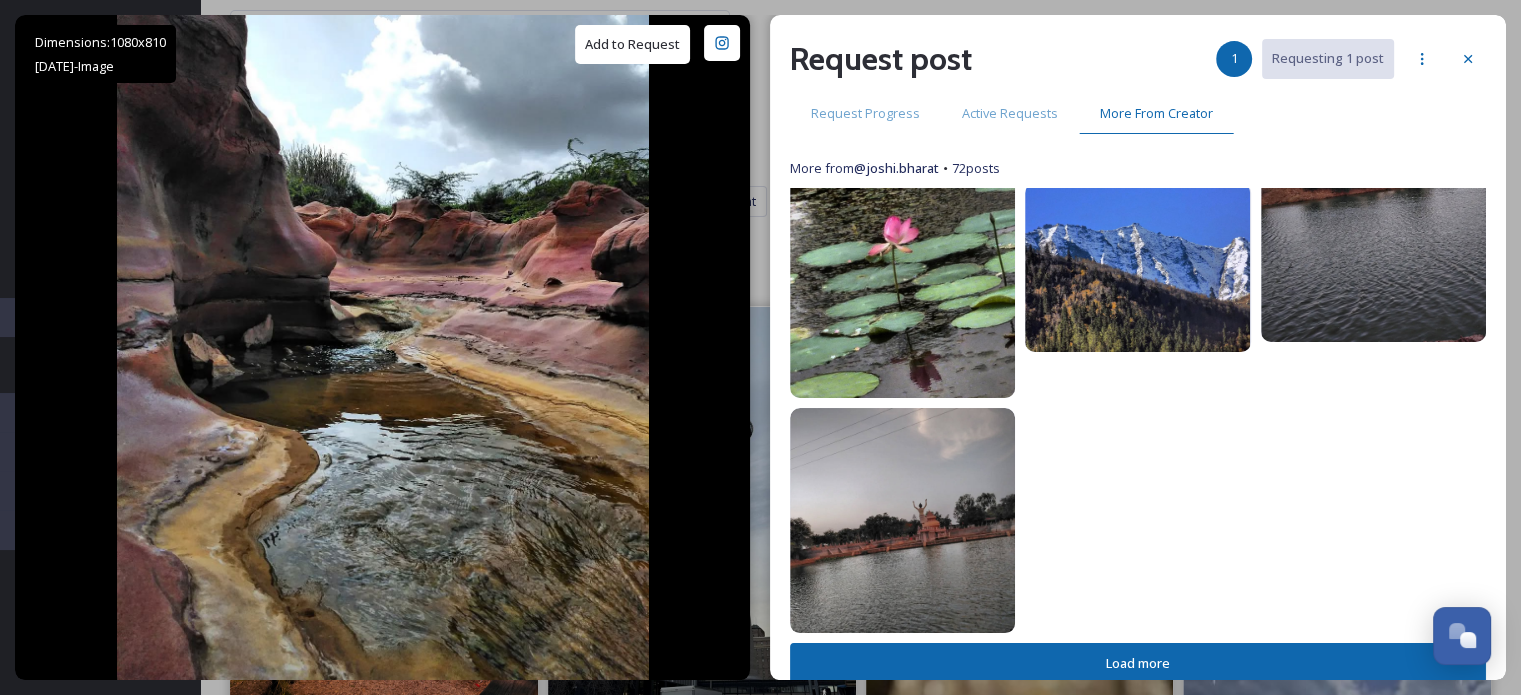 click on "Load more" at bounding box center (1138, 663) 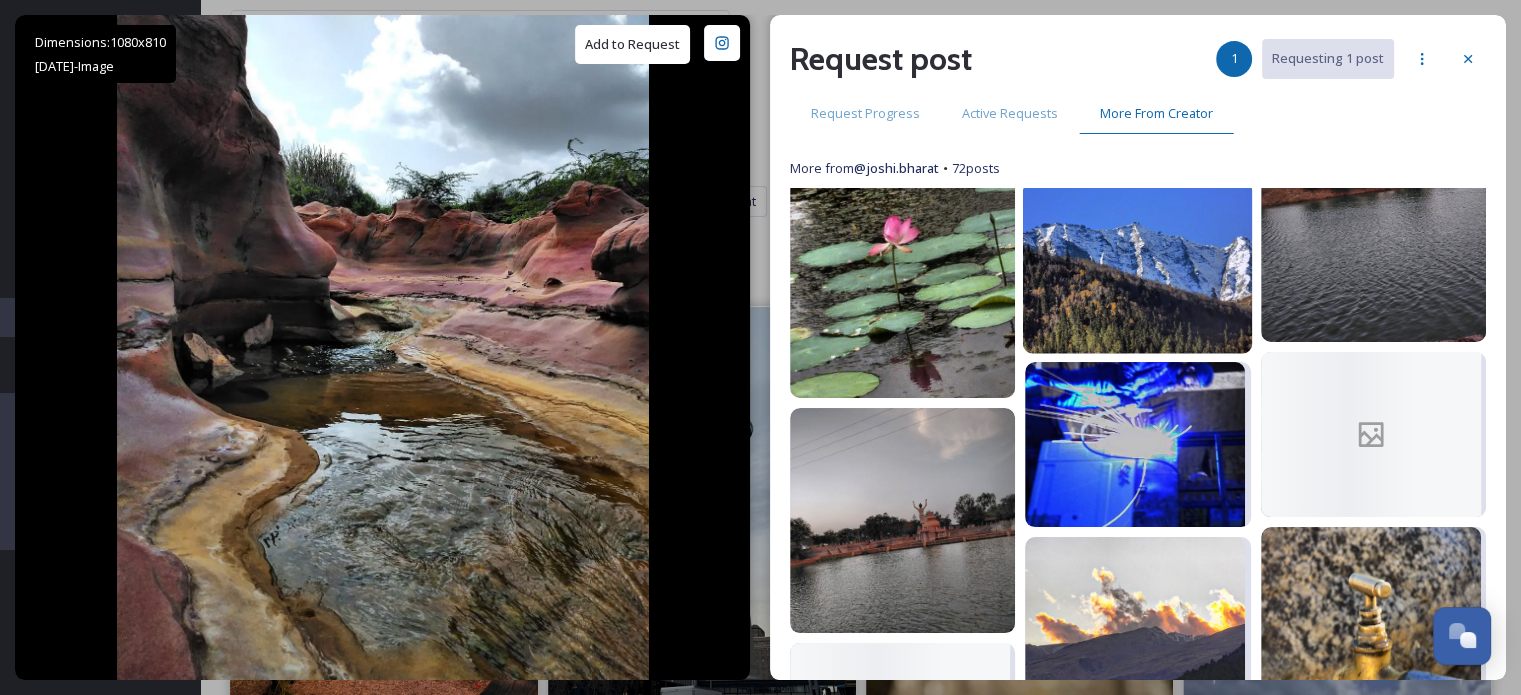 click at bounding box center [1138, 267] 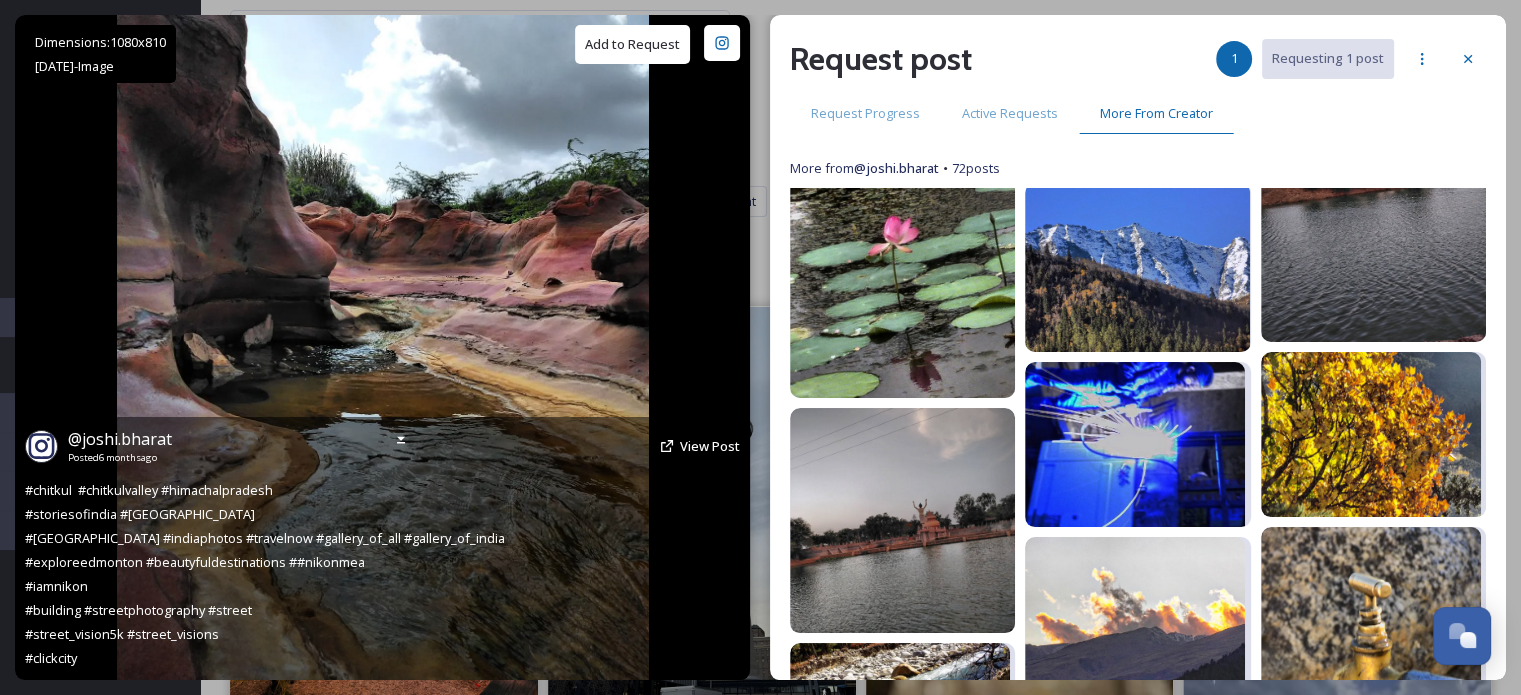 click on "Add to Request" at bounding box center (632, 44) 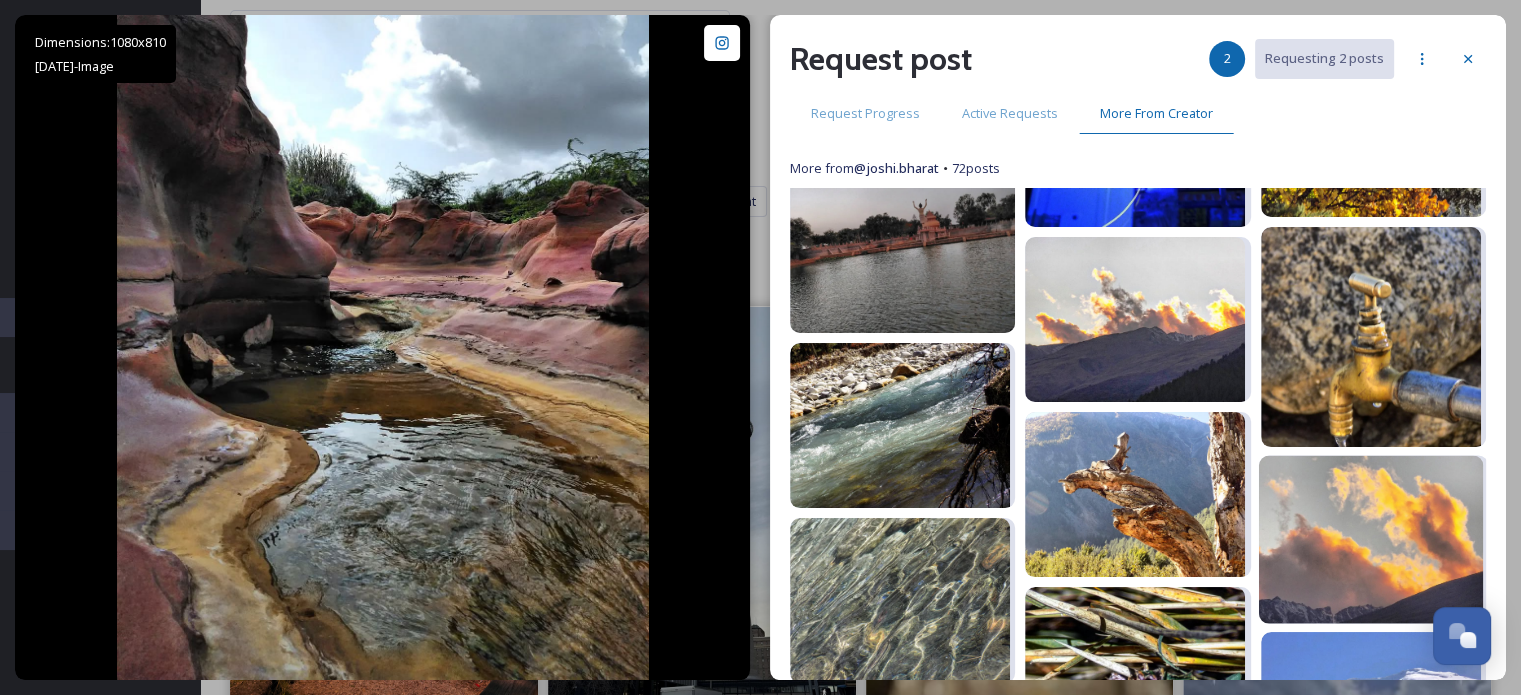 scroll, scrollTop: 1959, scrollLeft: 0, axis: vertical 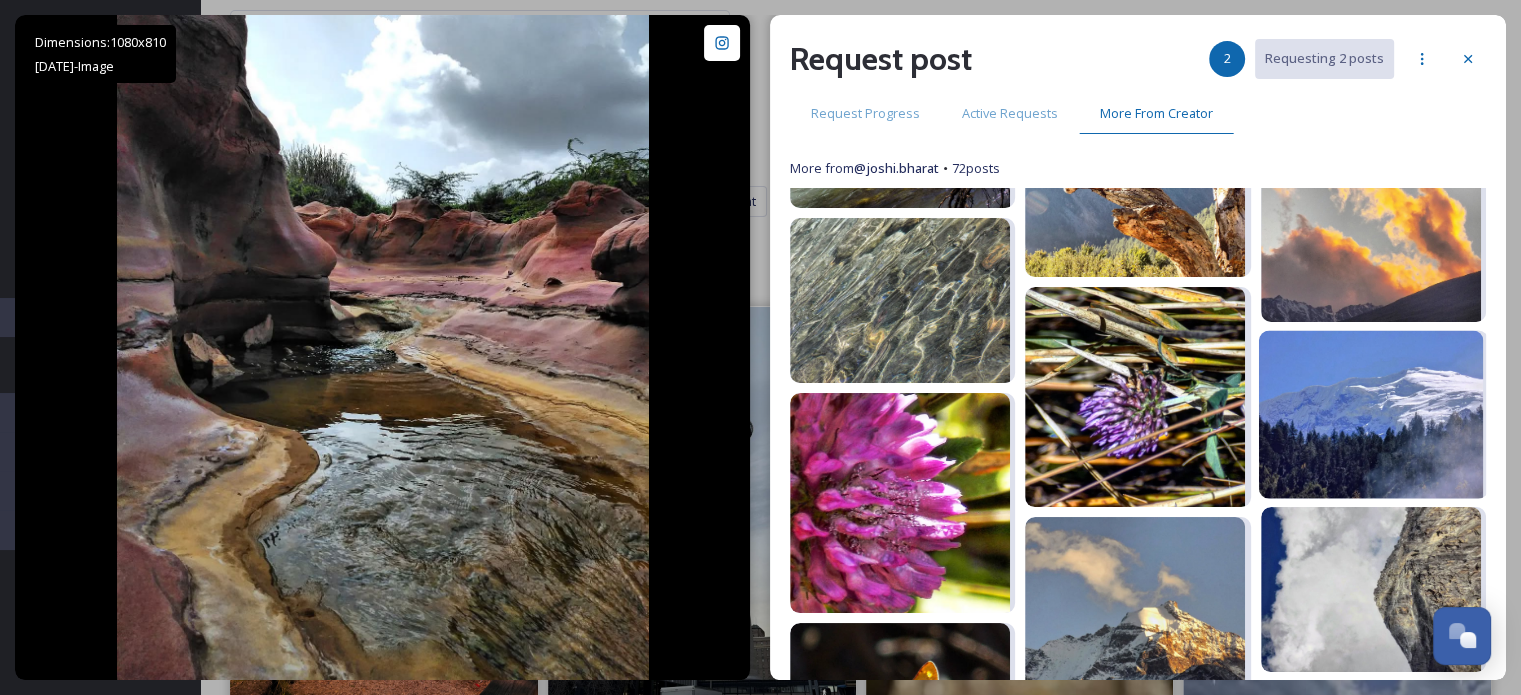 click at bounding box center [1370, 414] 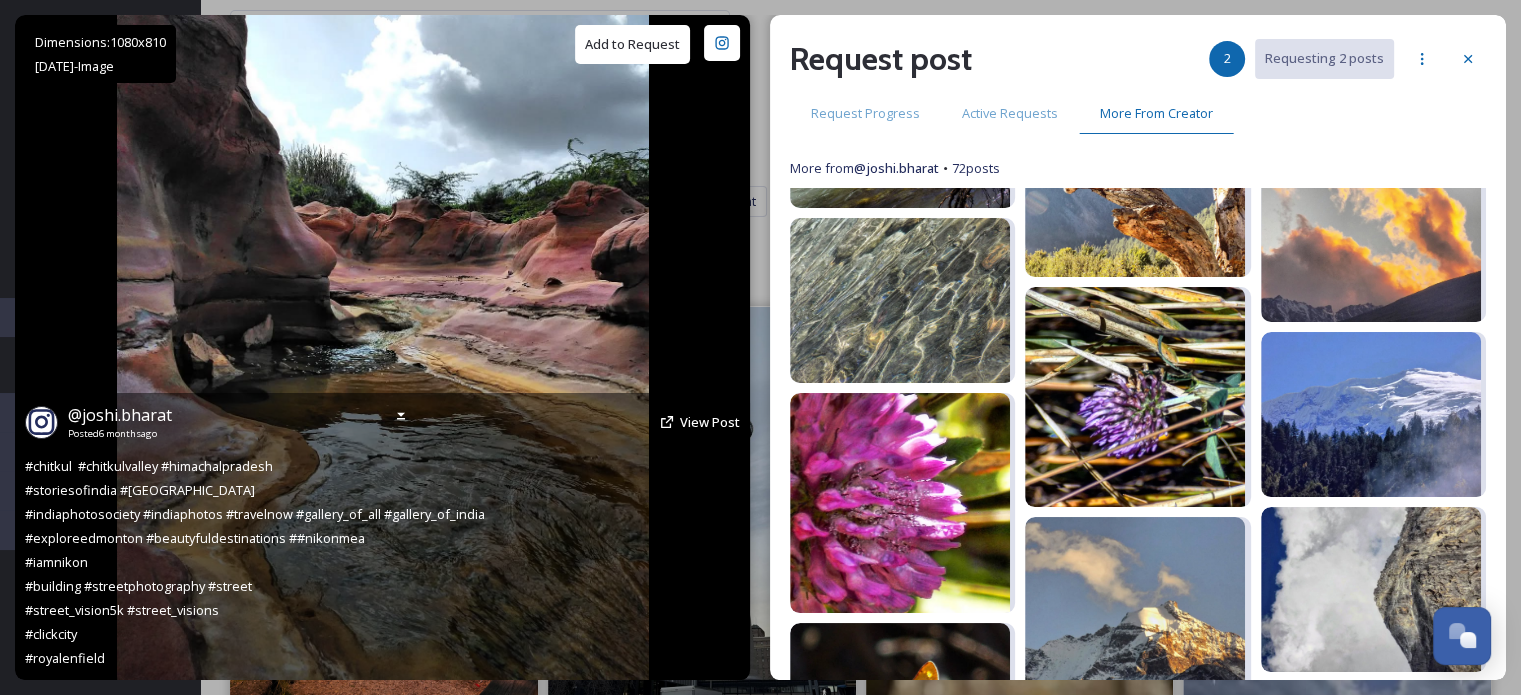 click on "Add to Request" at bounding box center [632, 44] 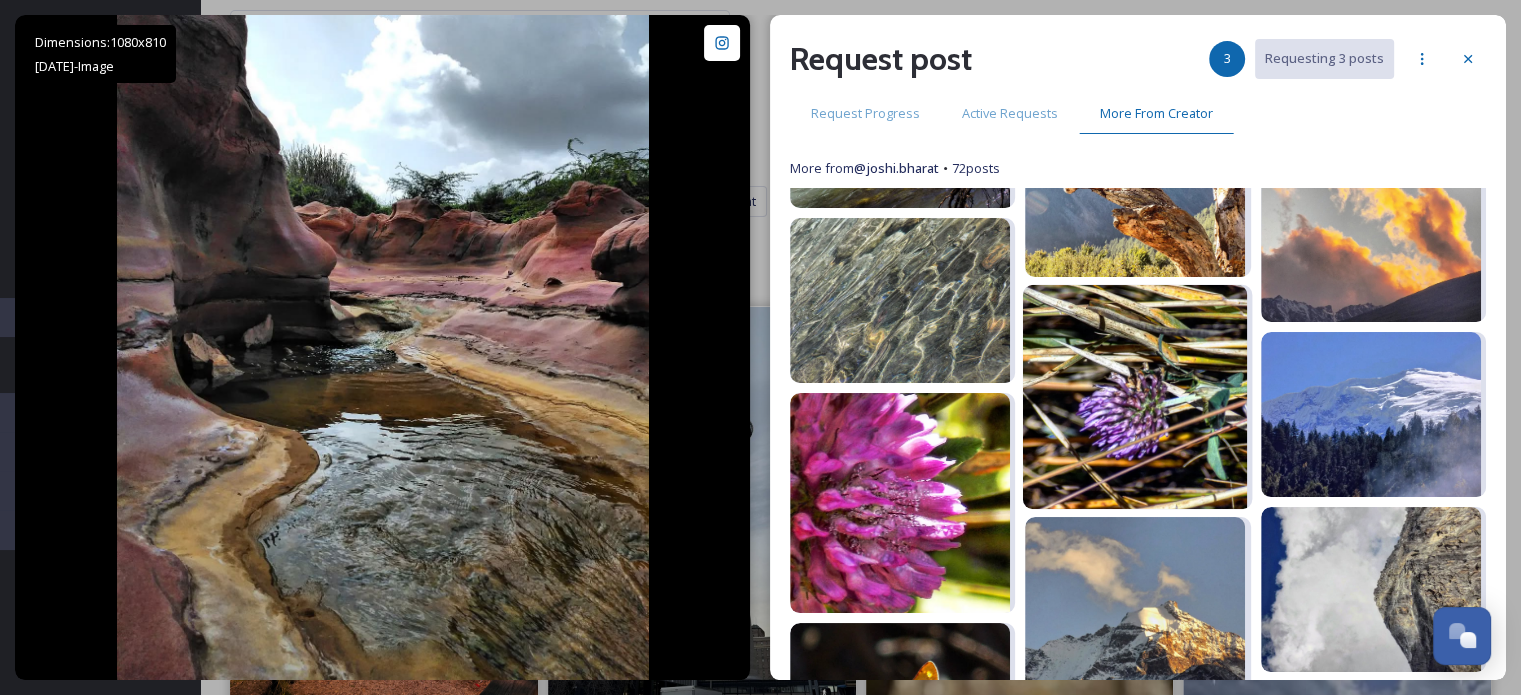 scroll, scrollTop: 2159, scrollLeft: 0, axis: vertical 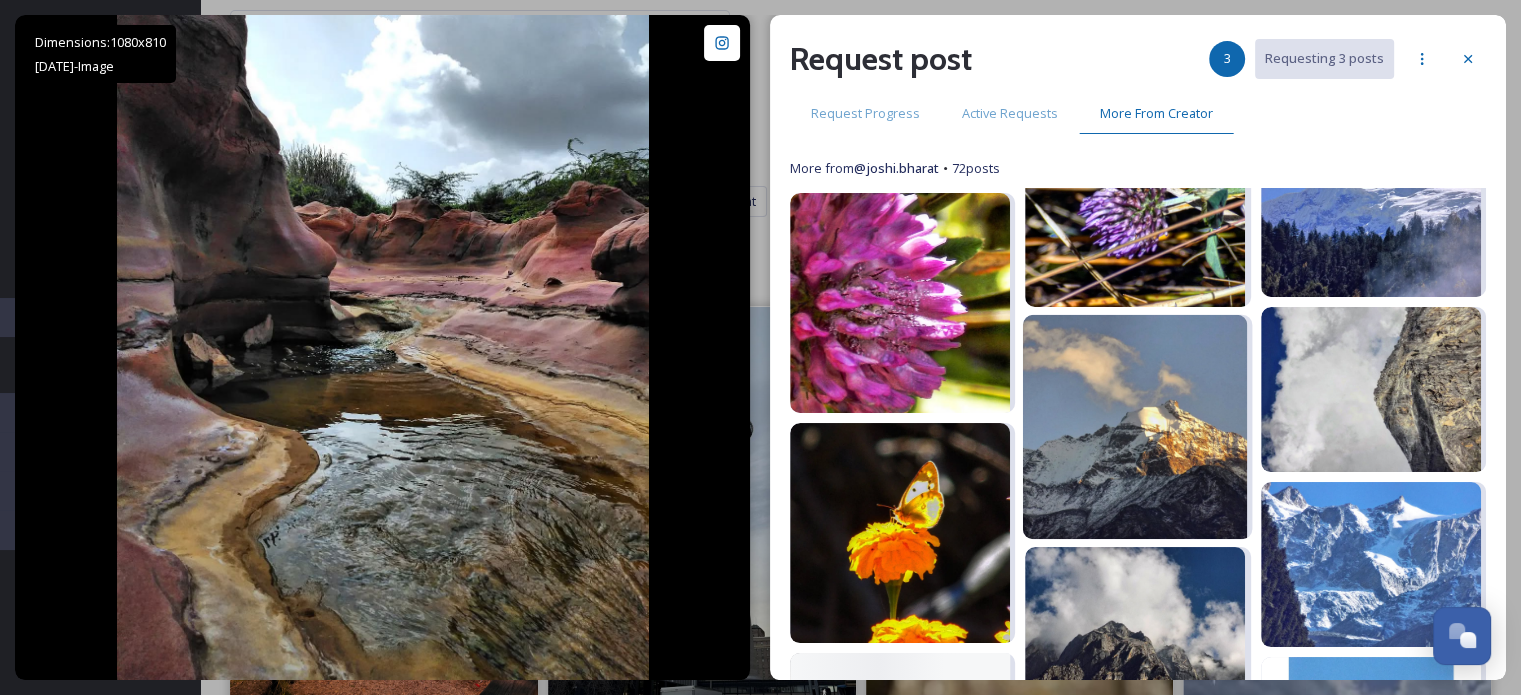 click at bounding box center [1135, 426] 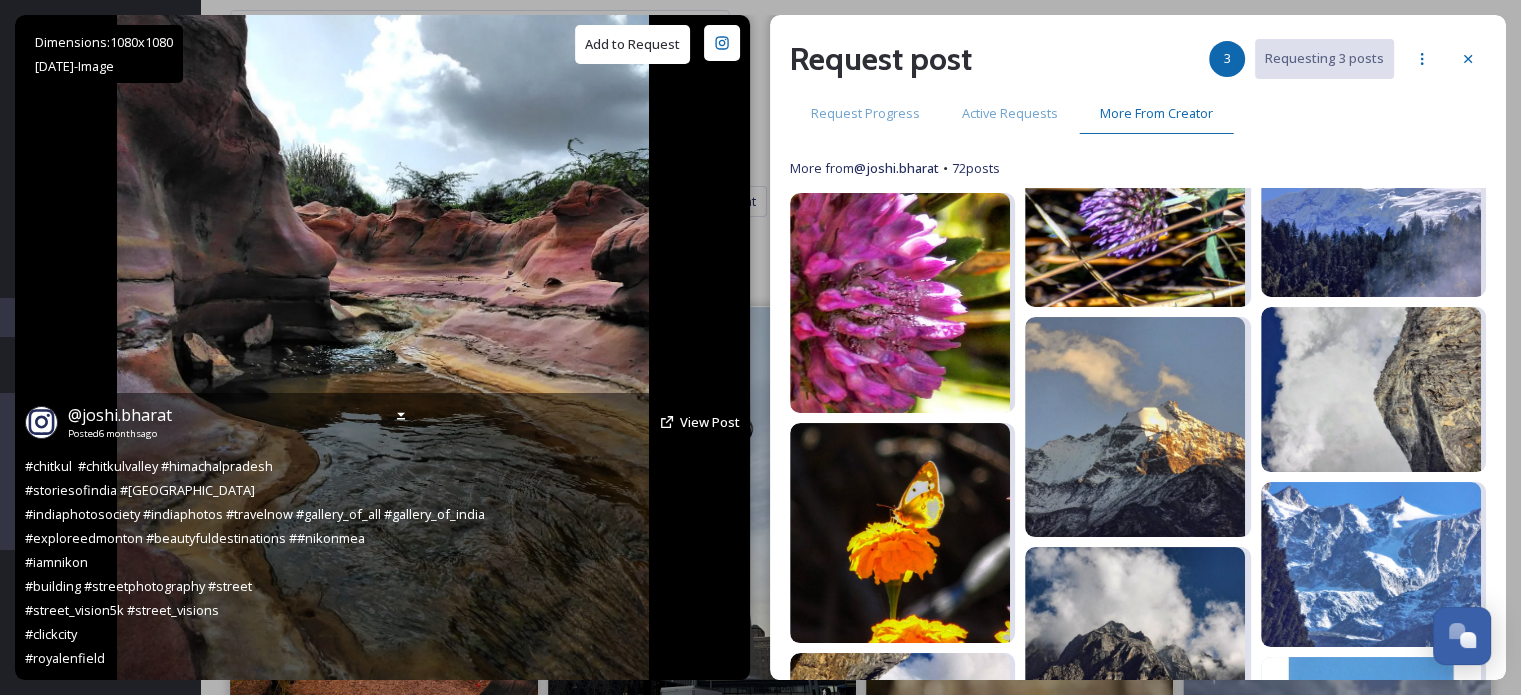 click on "Add to Request" at bounding box center (632, 44) 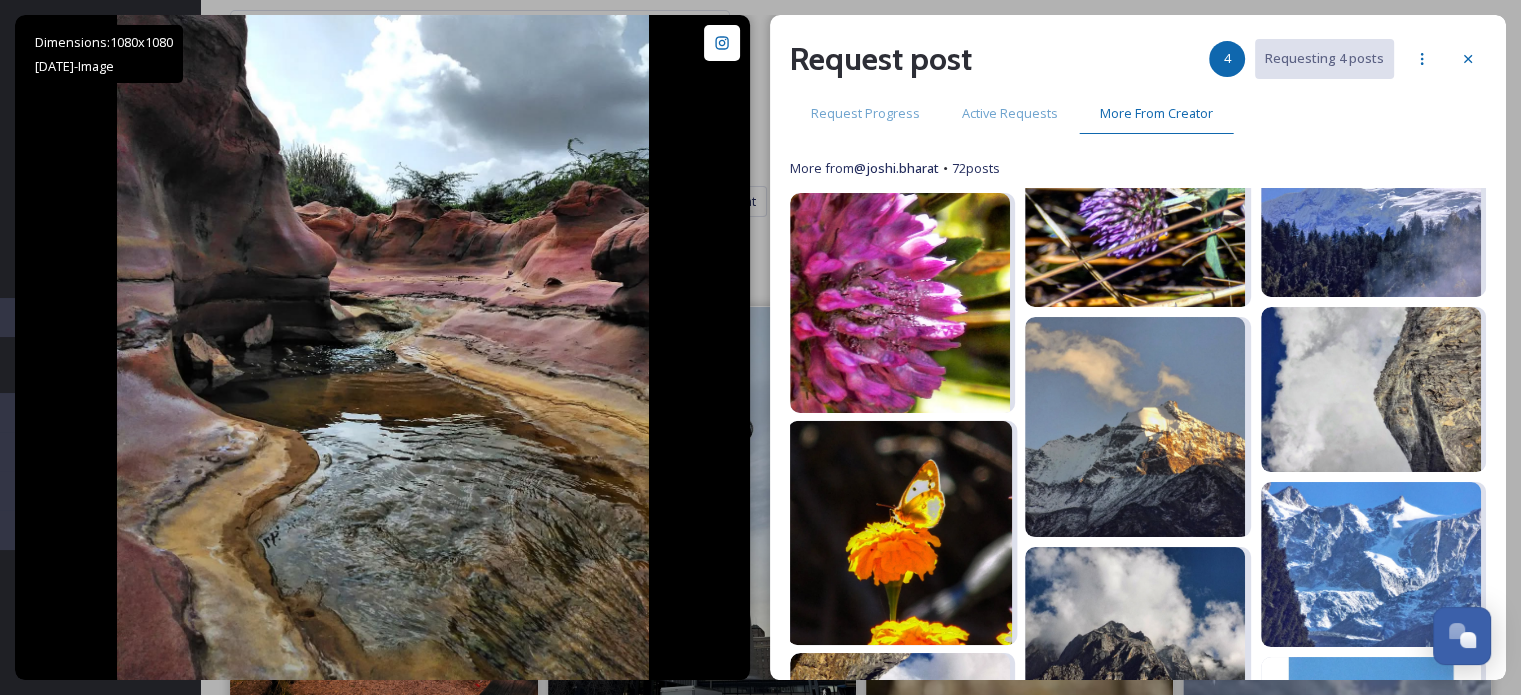 click at bounding box center (900, 533) 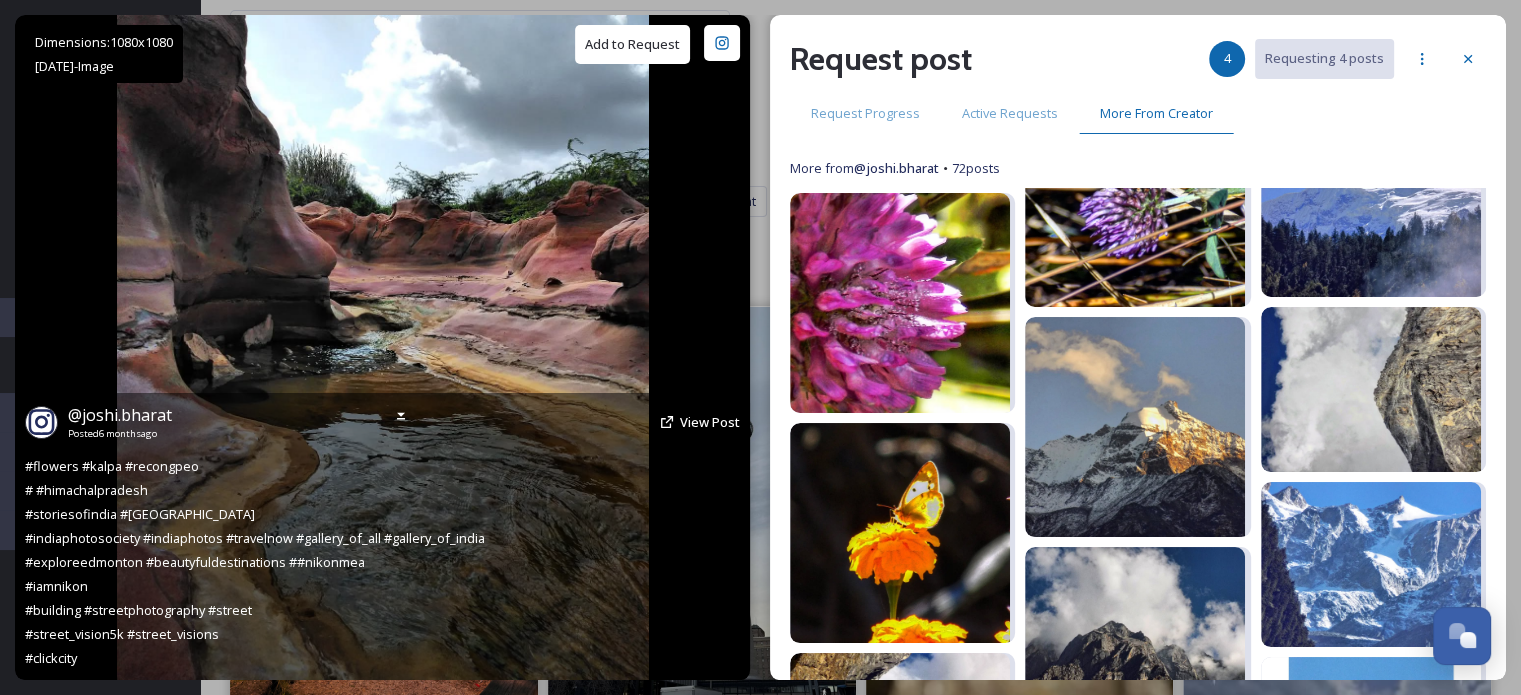 click on "Add to Request" at bounding box center (632, 44) 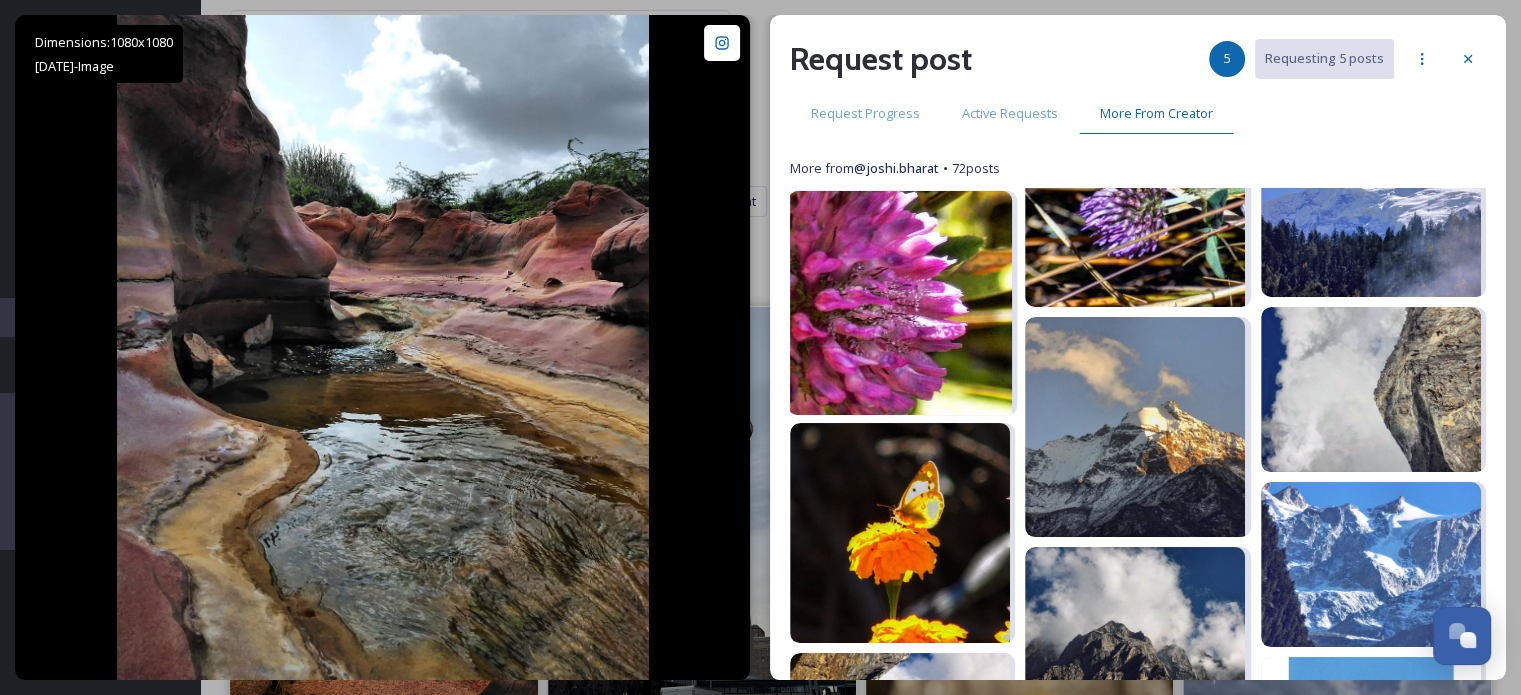 click at bounding box center [900, 303] 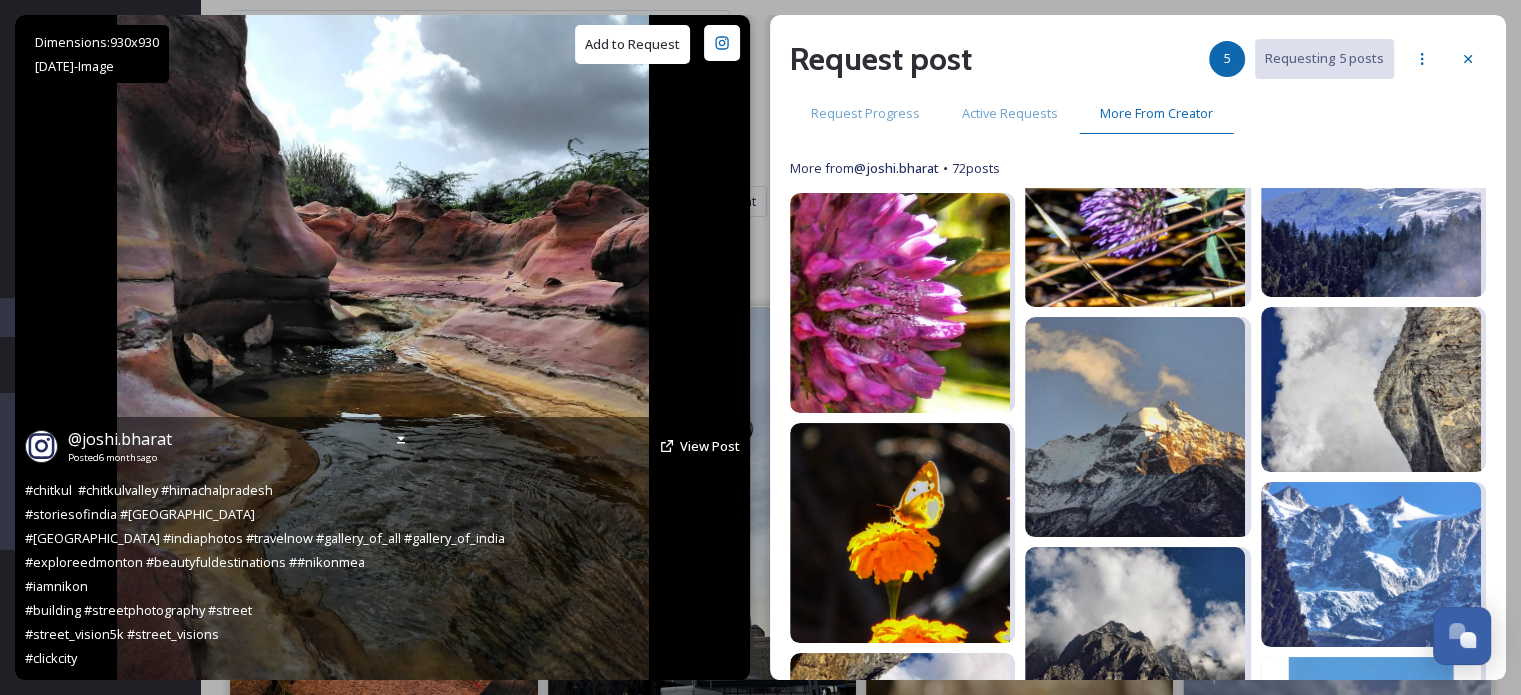 click on "Add to Request" at bounding box center (632, 44) 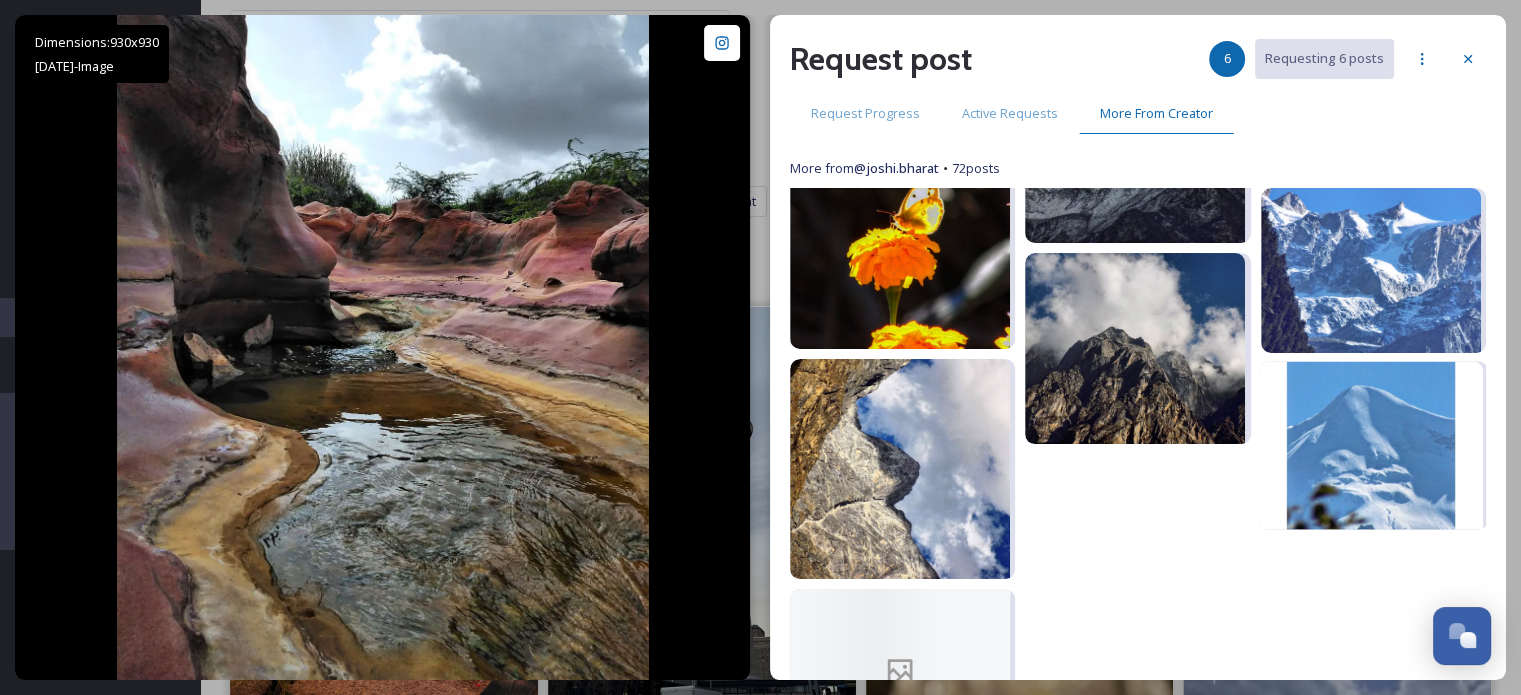 scroll, scrollTop: 2459, scrollLeft: 0, axis: vertical 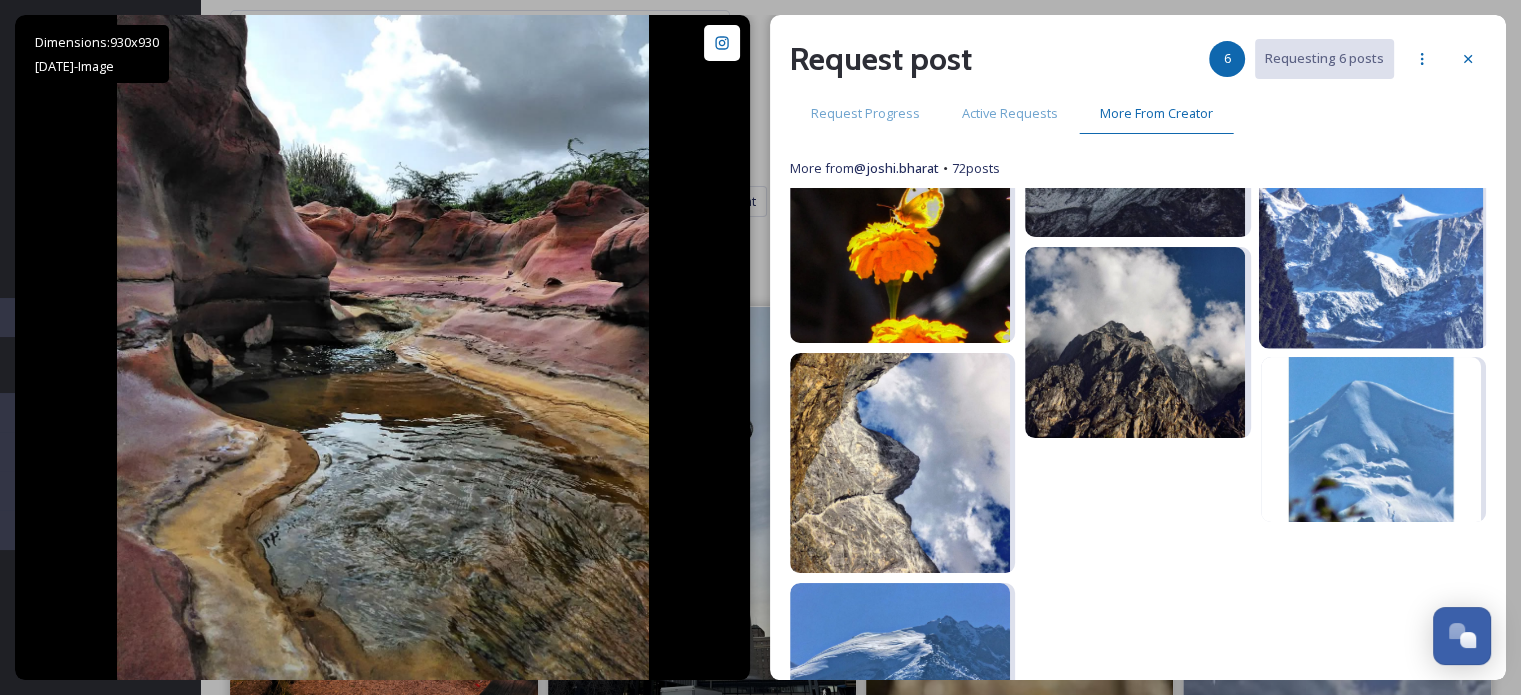 click at bounding box center (1370, 264) 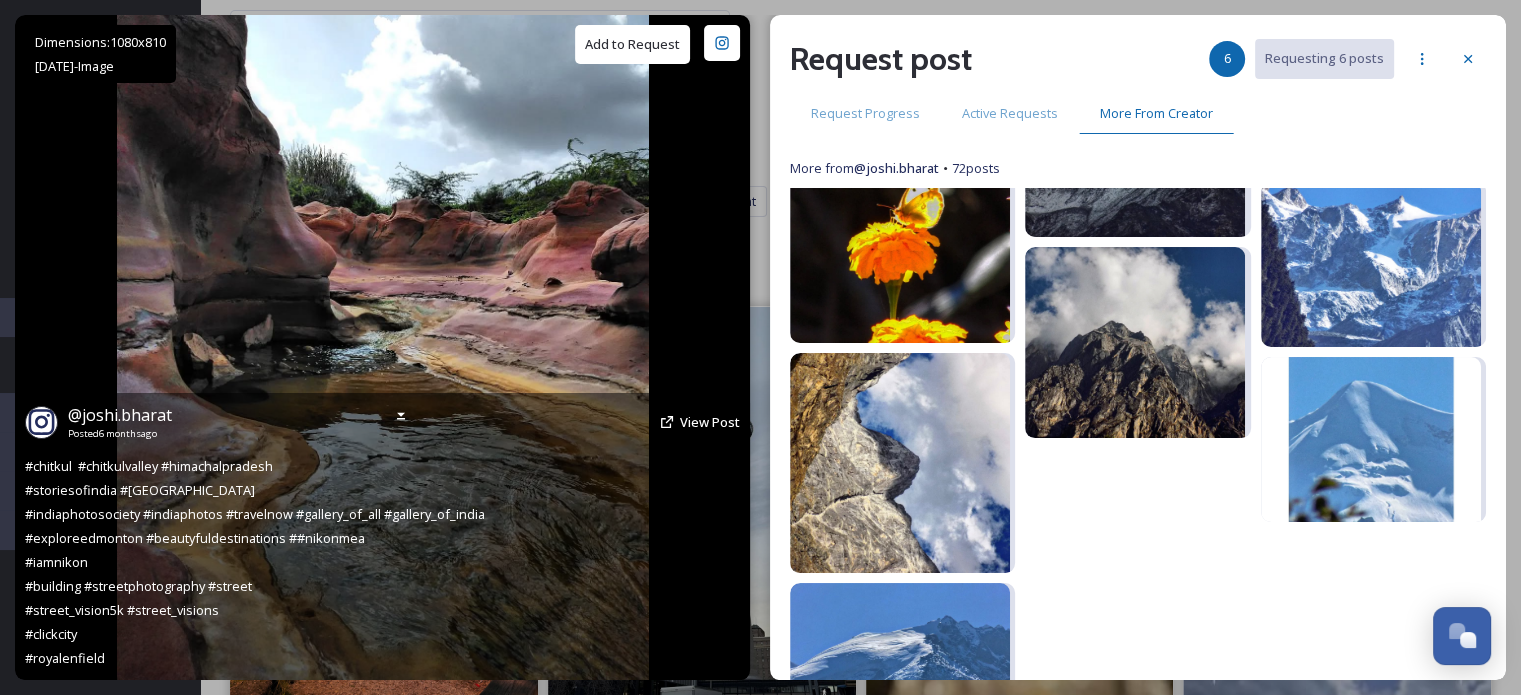 click on "Add to Request" at bounding box center (632, 44) 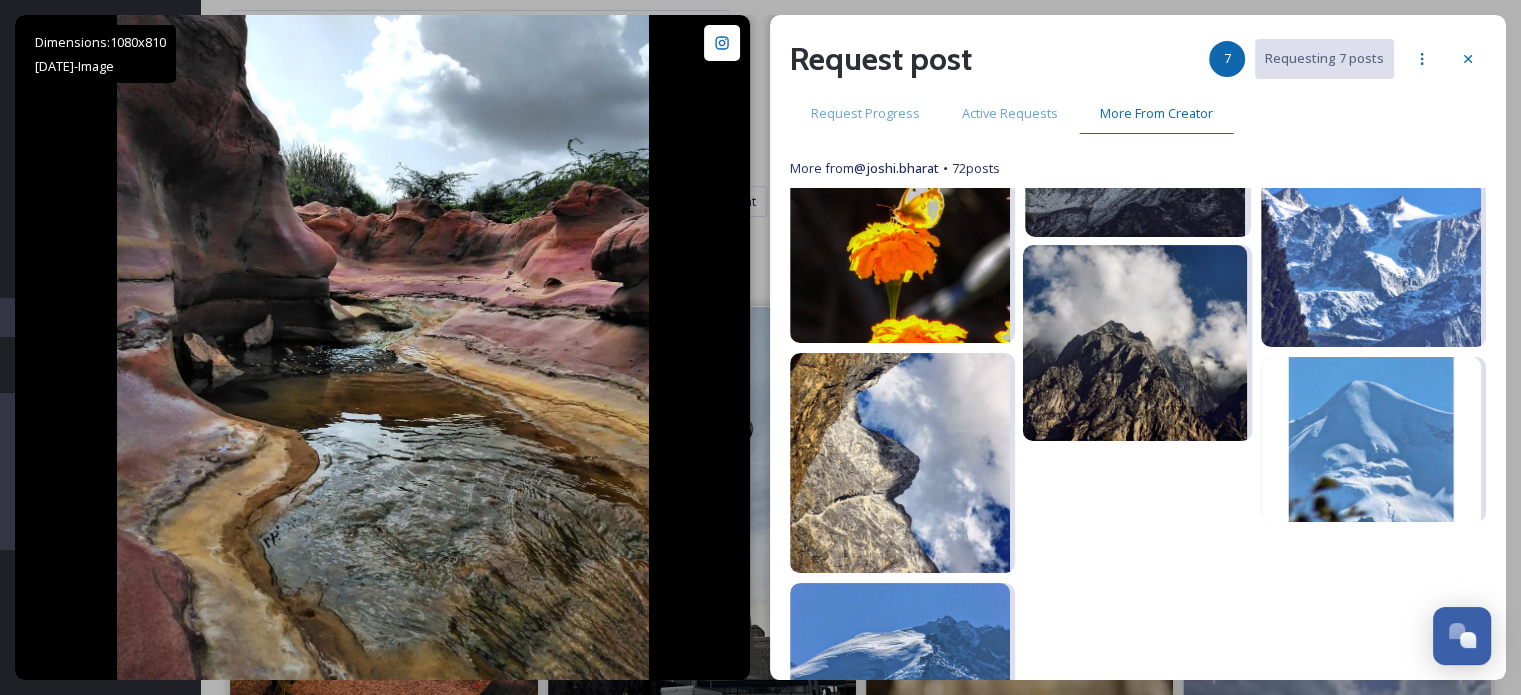 click at bounding box center [1135, 343] 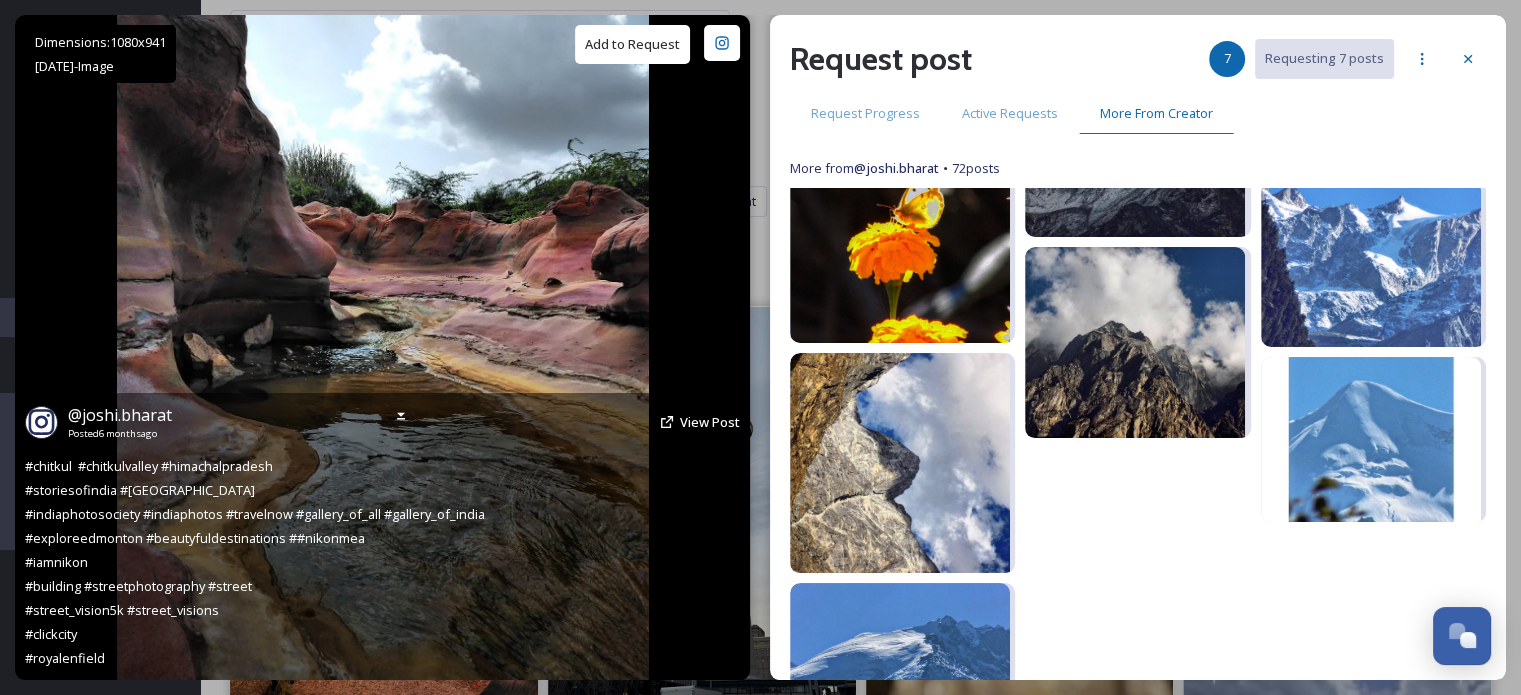 click on "Add to Request" at bounding box center [632, 44] 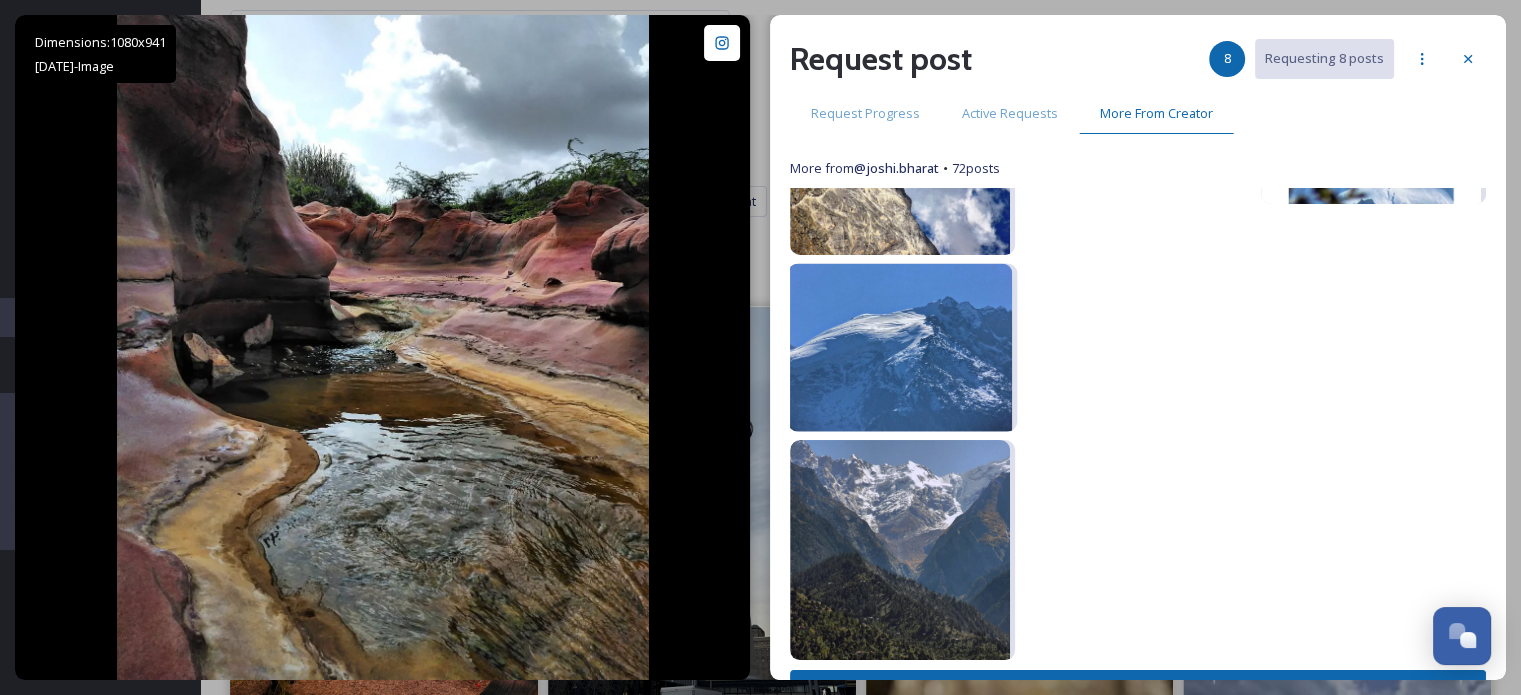 scroll, scrollTop: 2804, scrollLeft: 0, axis: vertical 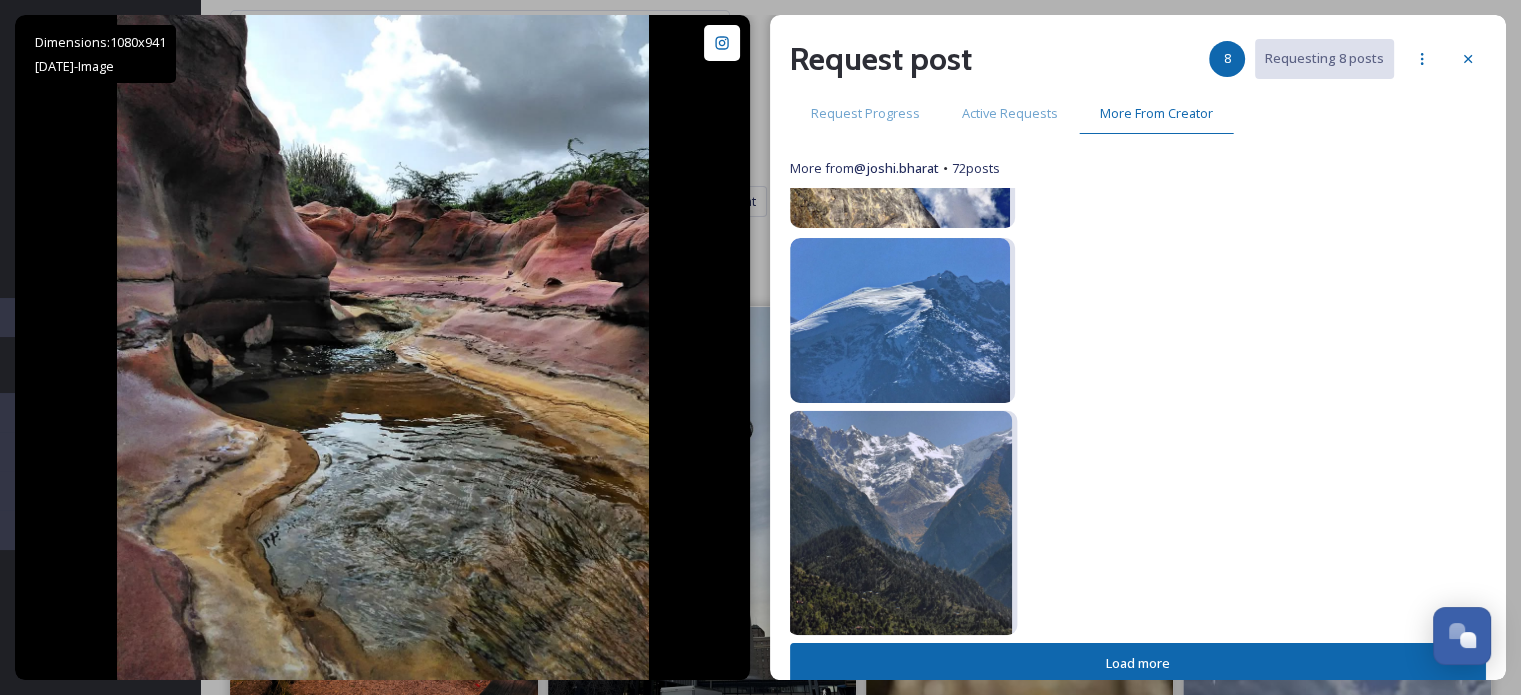 click at bounding box center (900, 523) 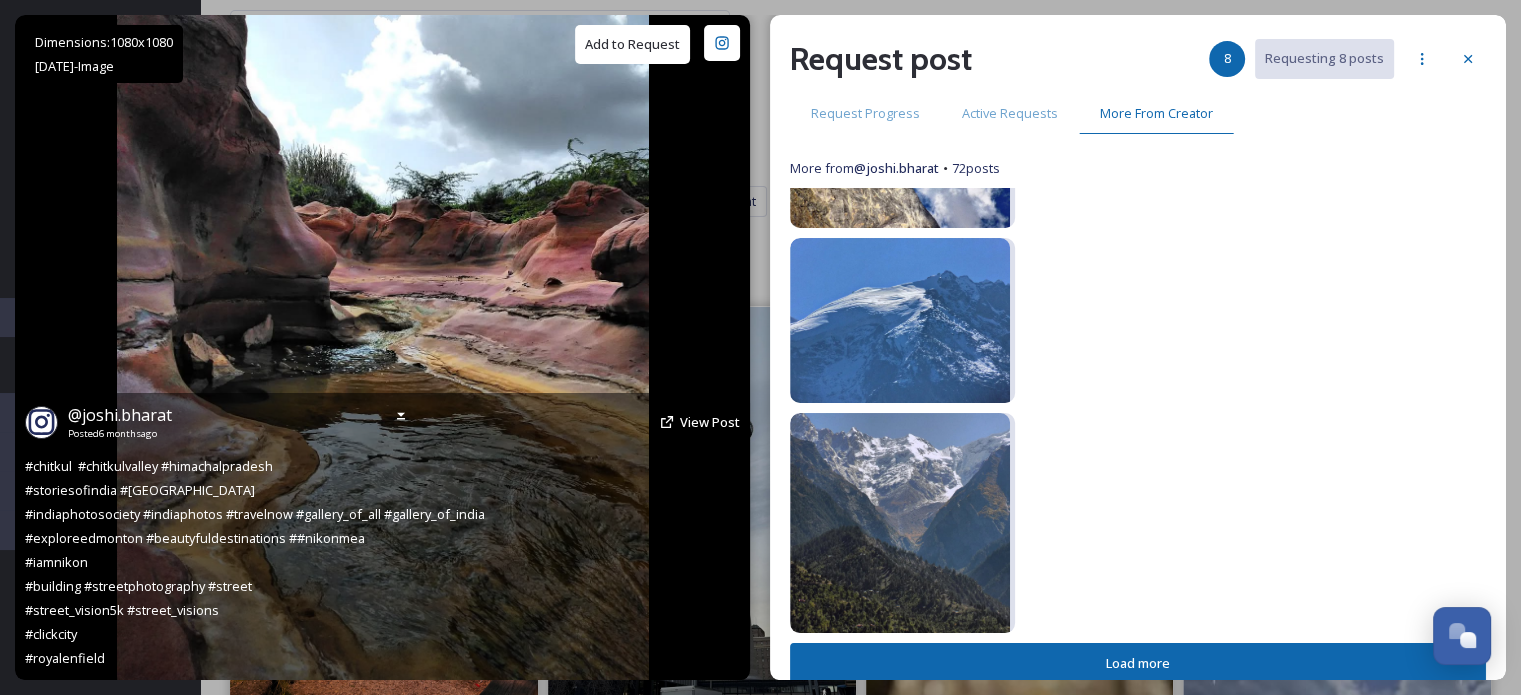 click on "Add to Request" at bounding box center (632, 44) 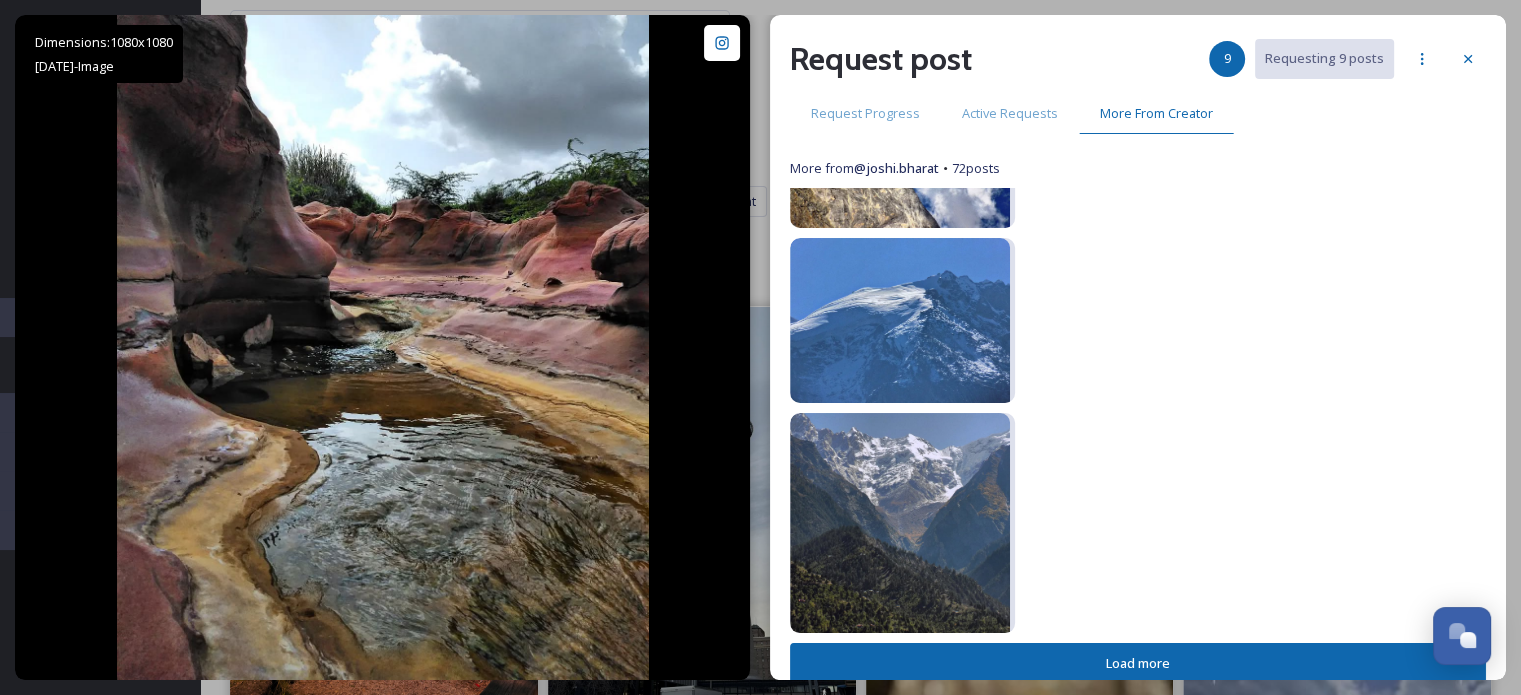 click on "Load more" at bounding box center (1138, 663) 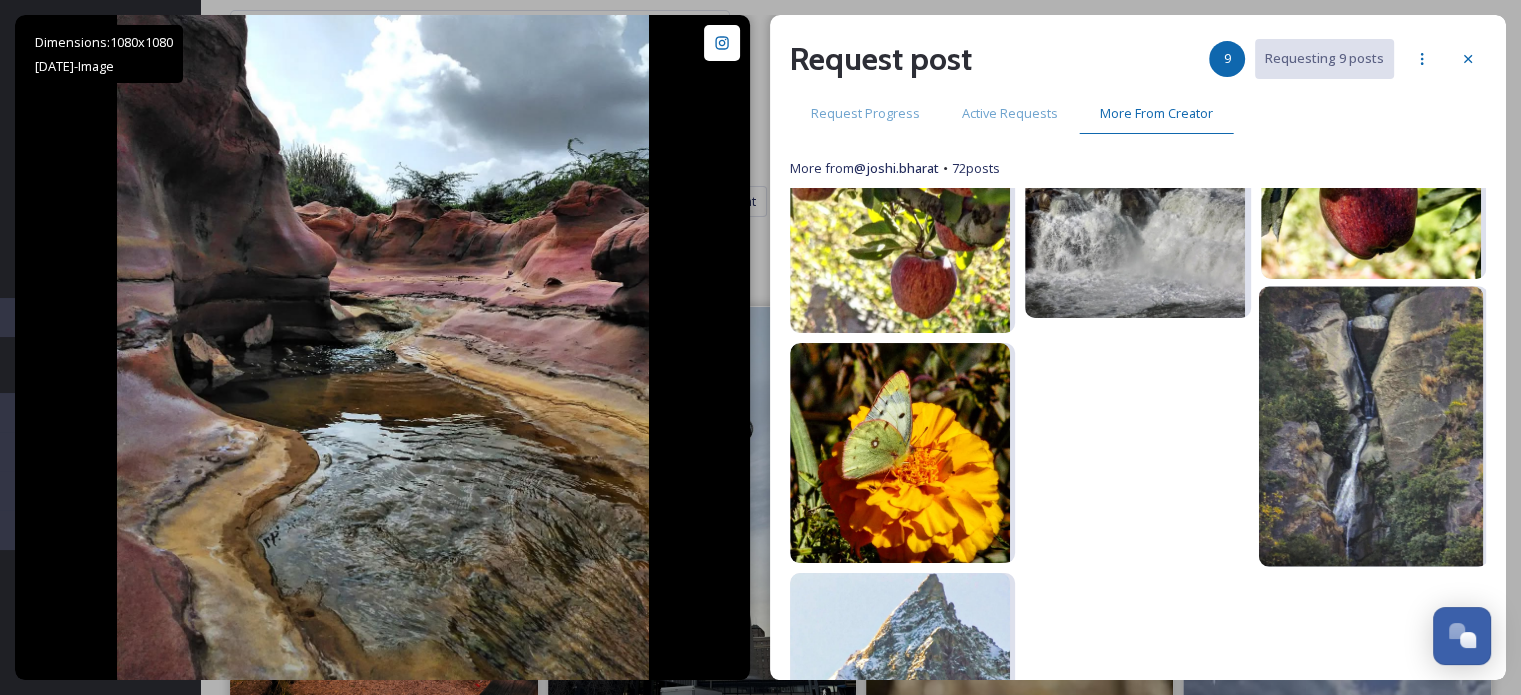 scroll, scrollTop: 4004, scrollLeft: 0, axis: vertical 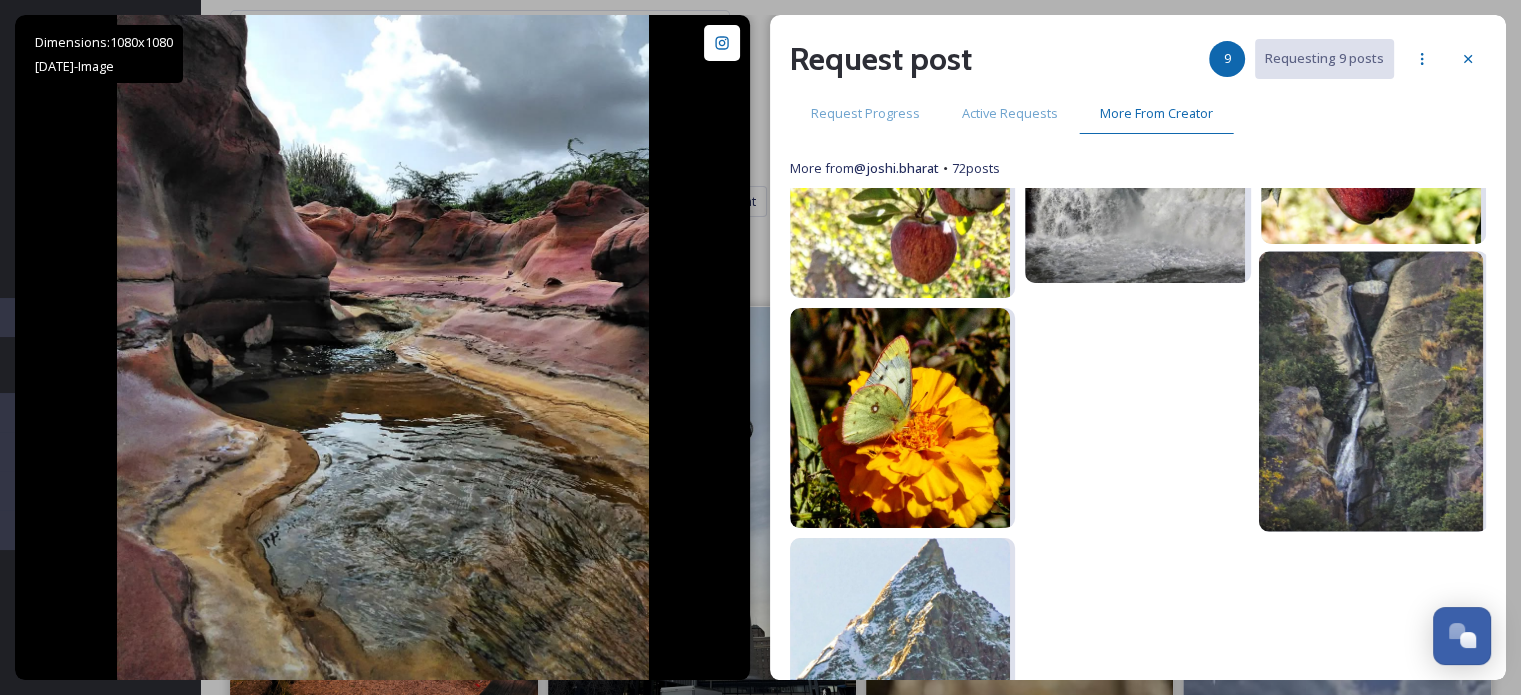 click at bounding box center [1370, 391] 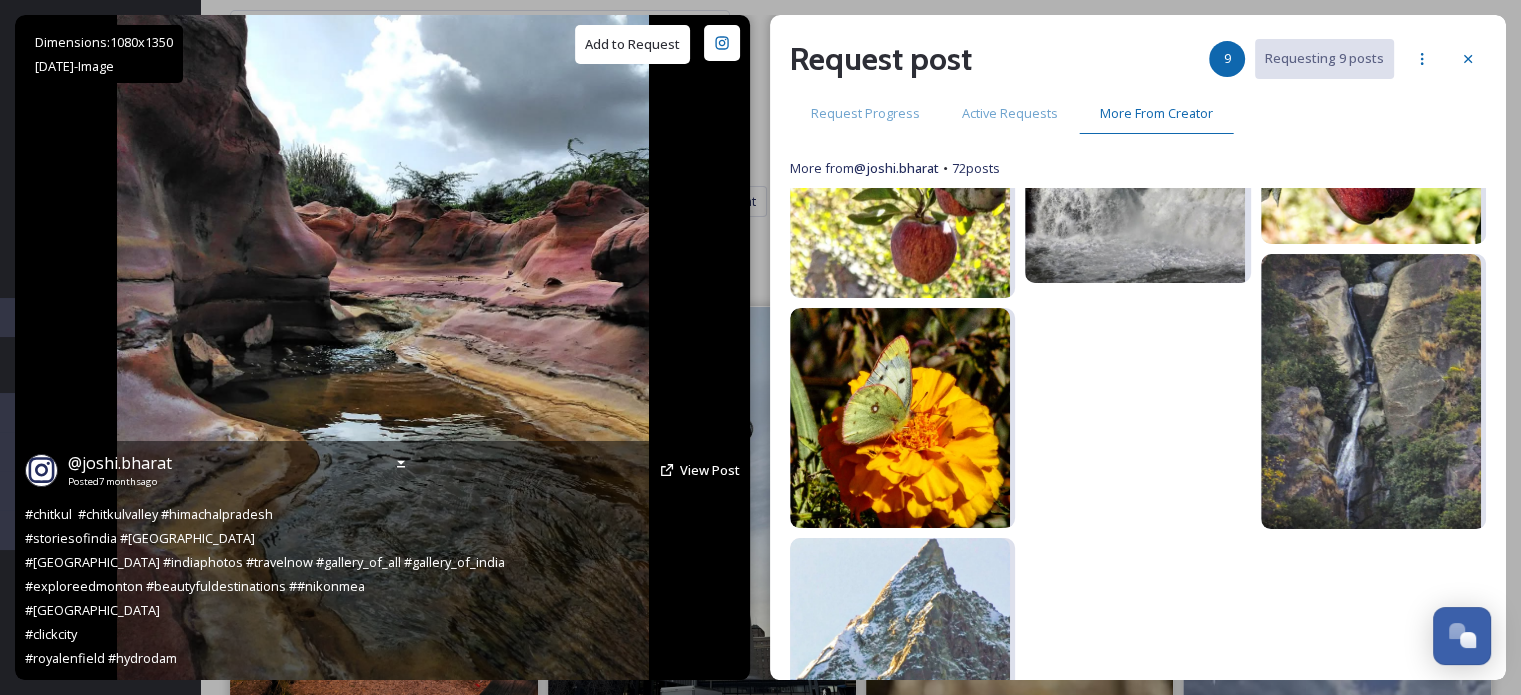click on "Add to Request" at bounding box center [632, 44] 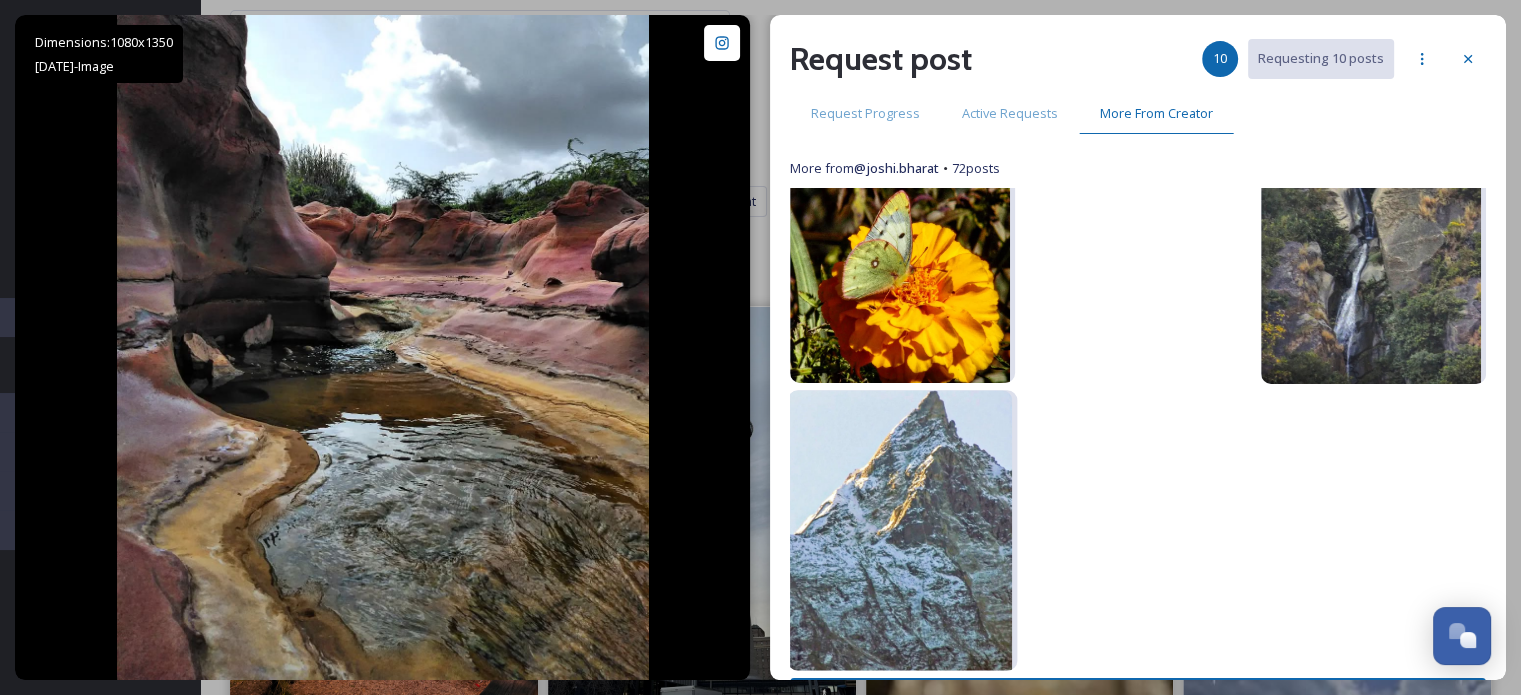 scroll, scrollTop: 4184, scrollLeft: 0, axis: vertical 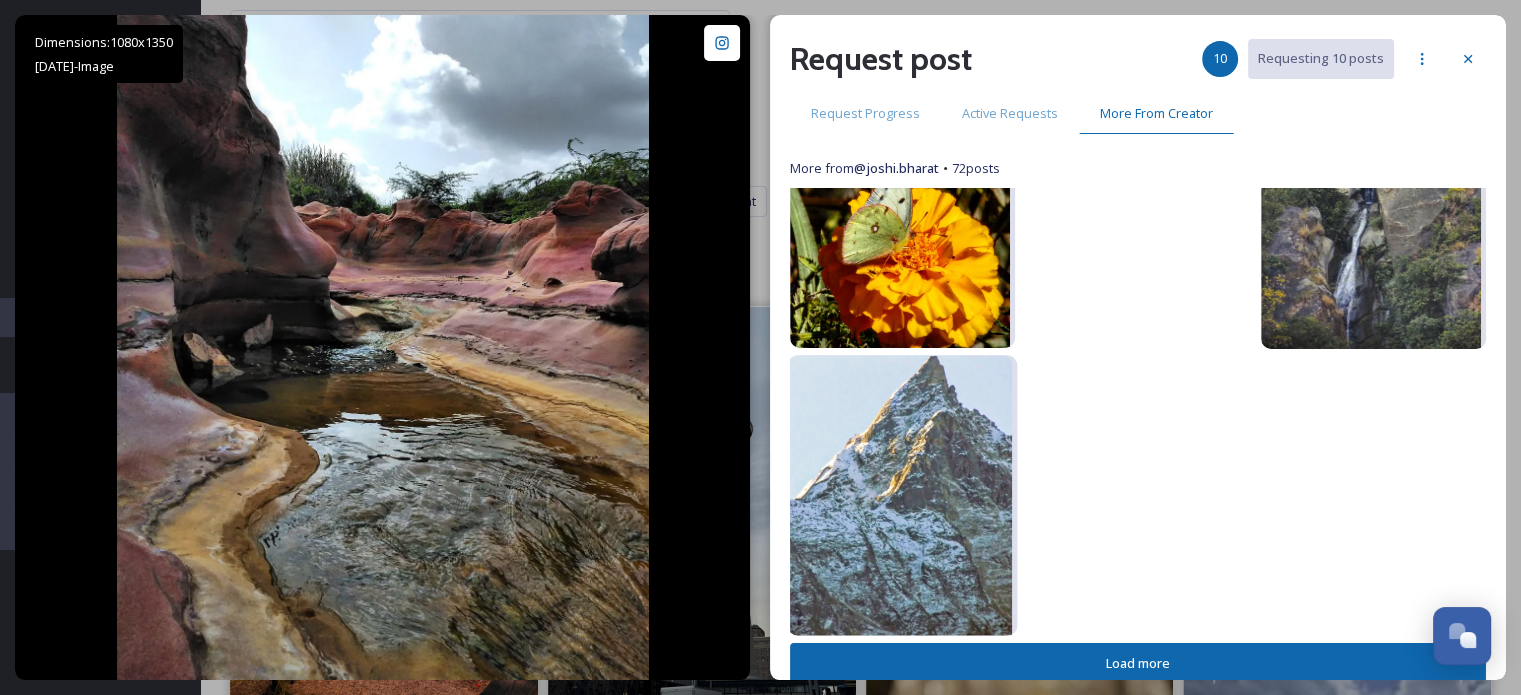 click at bounding box center [900, 495] 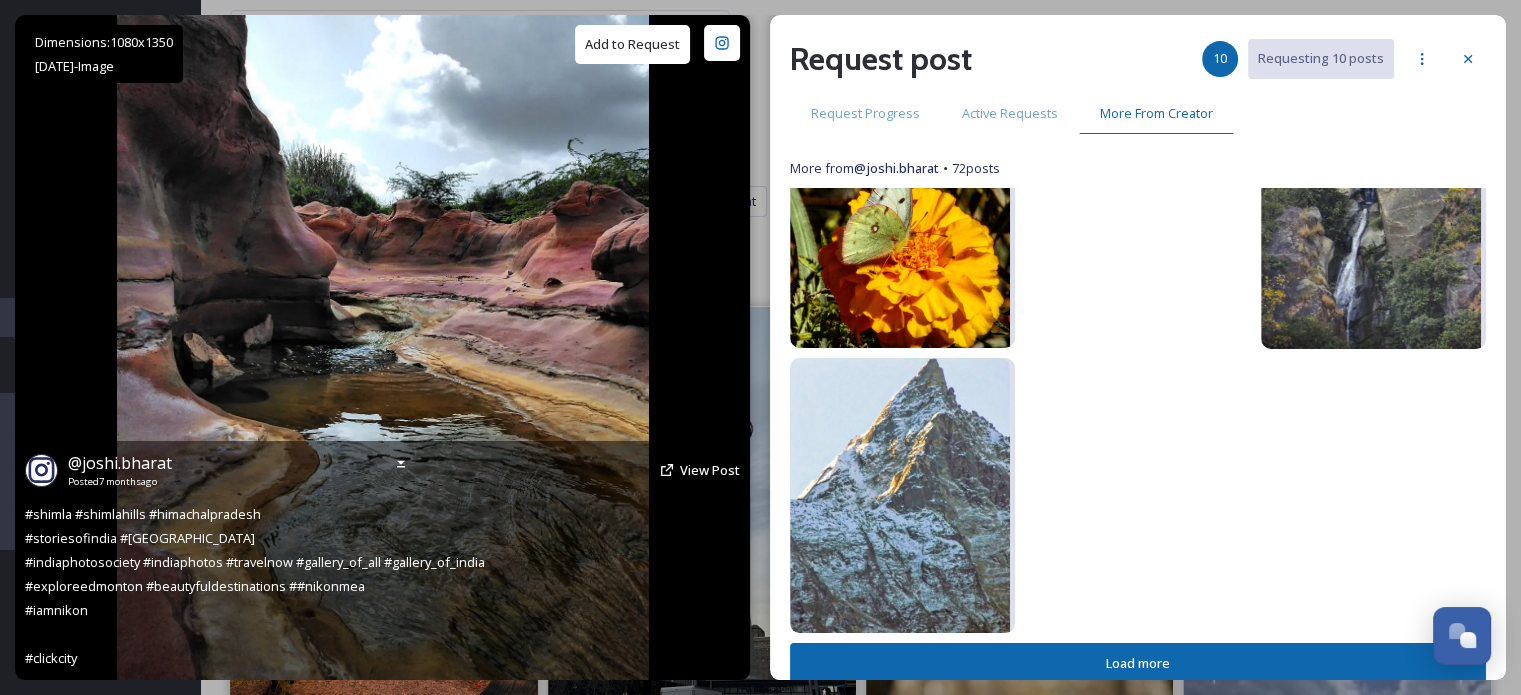 click on "Add to Request" at bounding box center [632, 44] 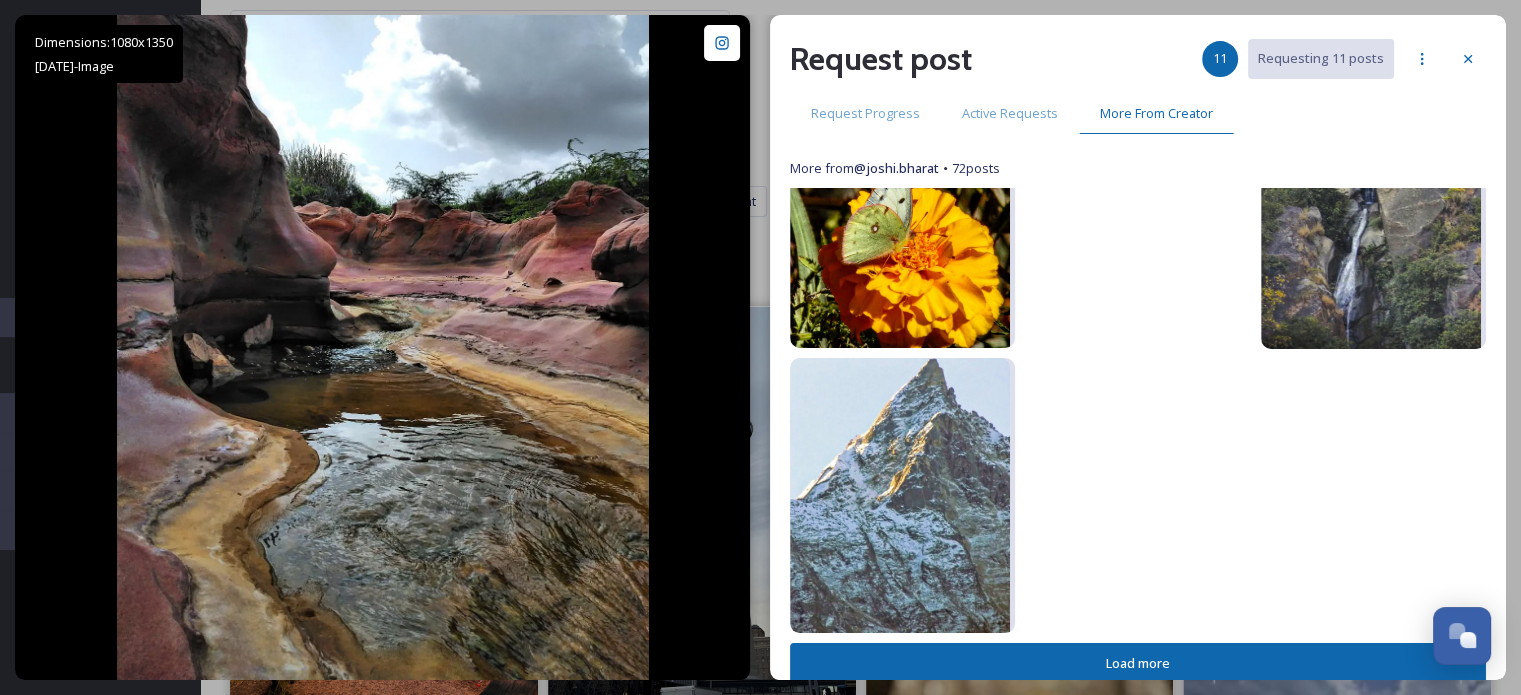 click on "Load more" at bounding box center [1138, 663] 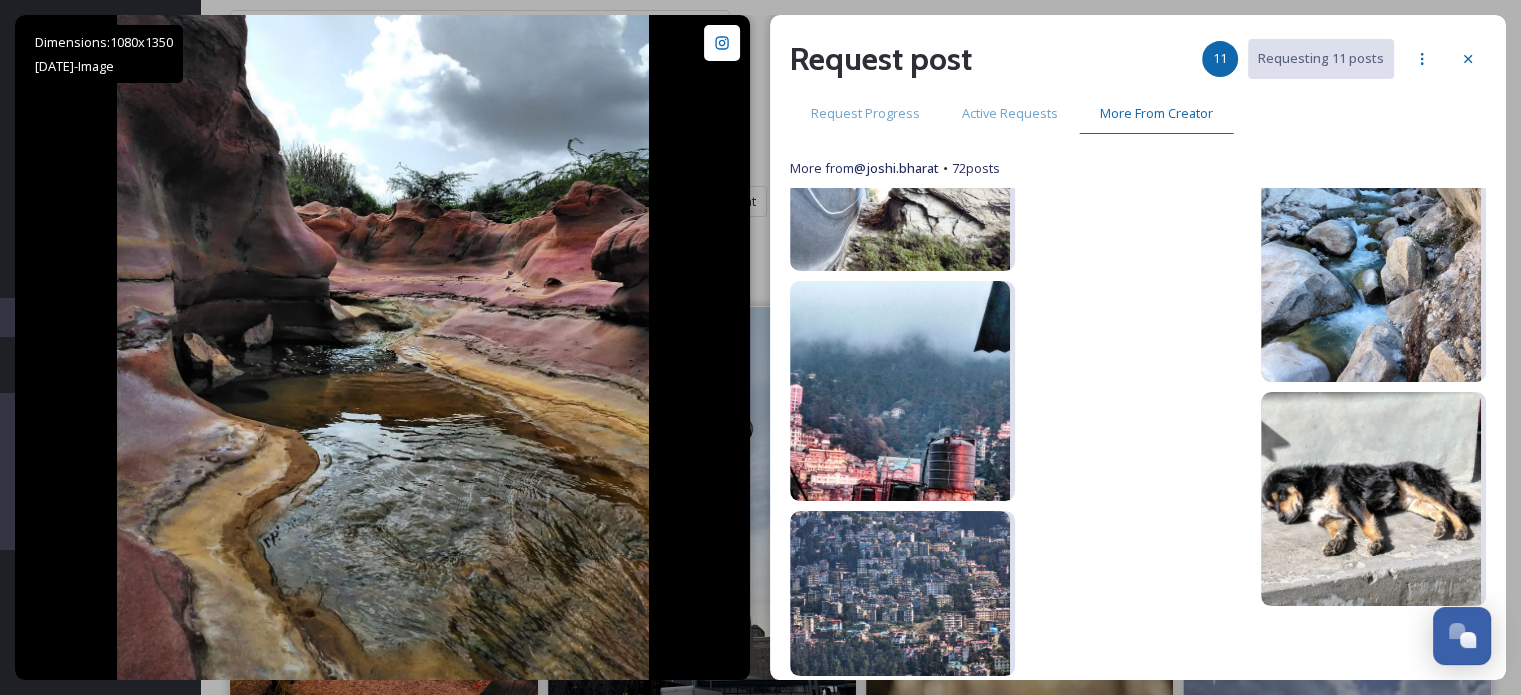 scroll, scrollTop: 4898, scrollLeft: 0, axis: vertical 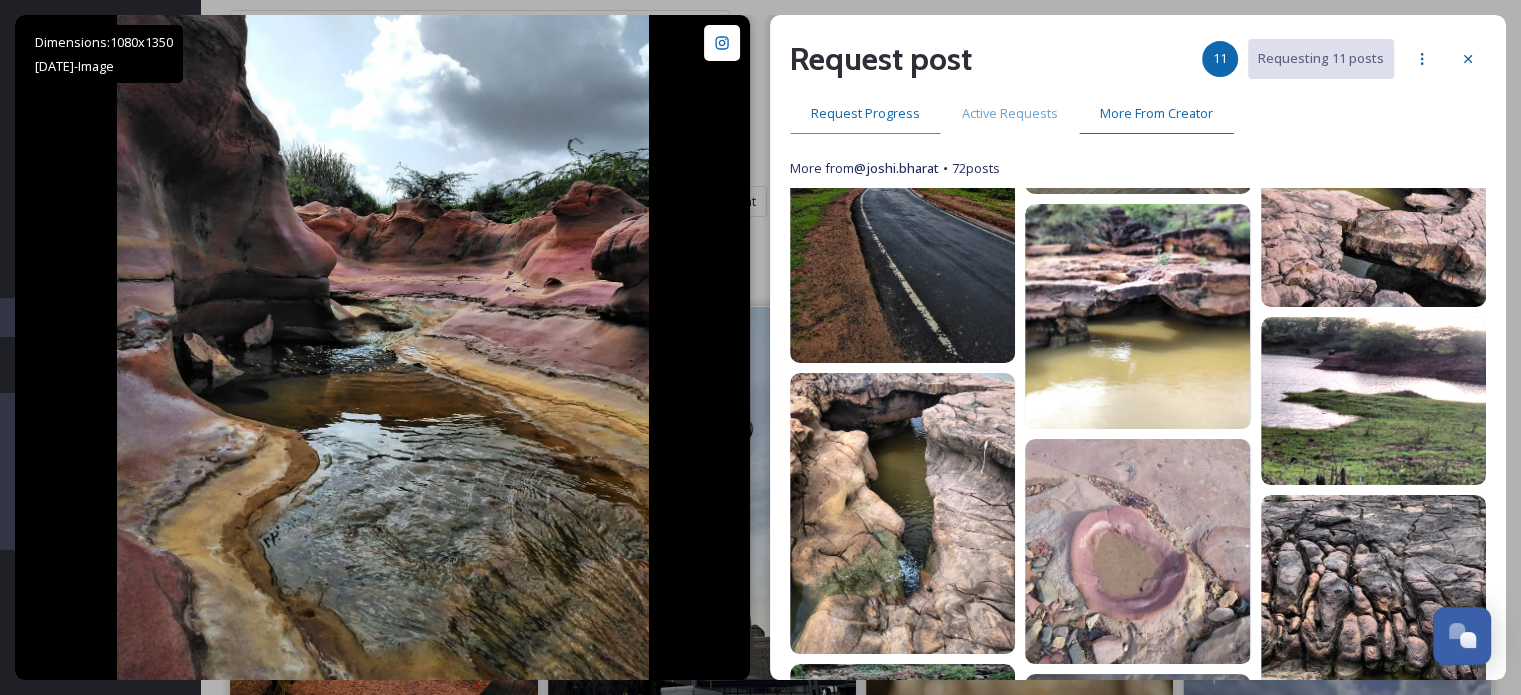 click on "Request Progress" at bounding box center [865, 113] 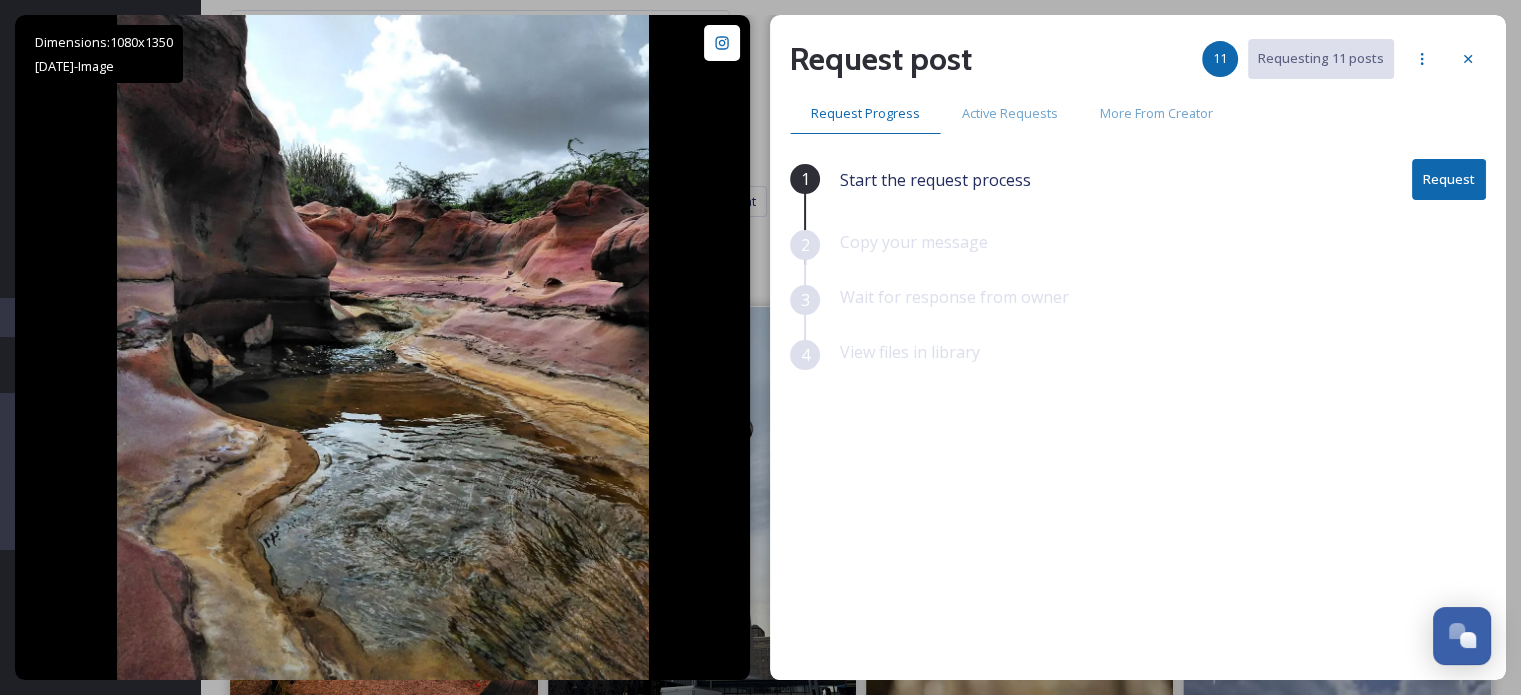 click on "Request" at bounding box center [1449, 179] 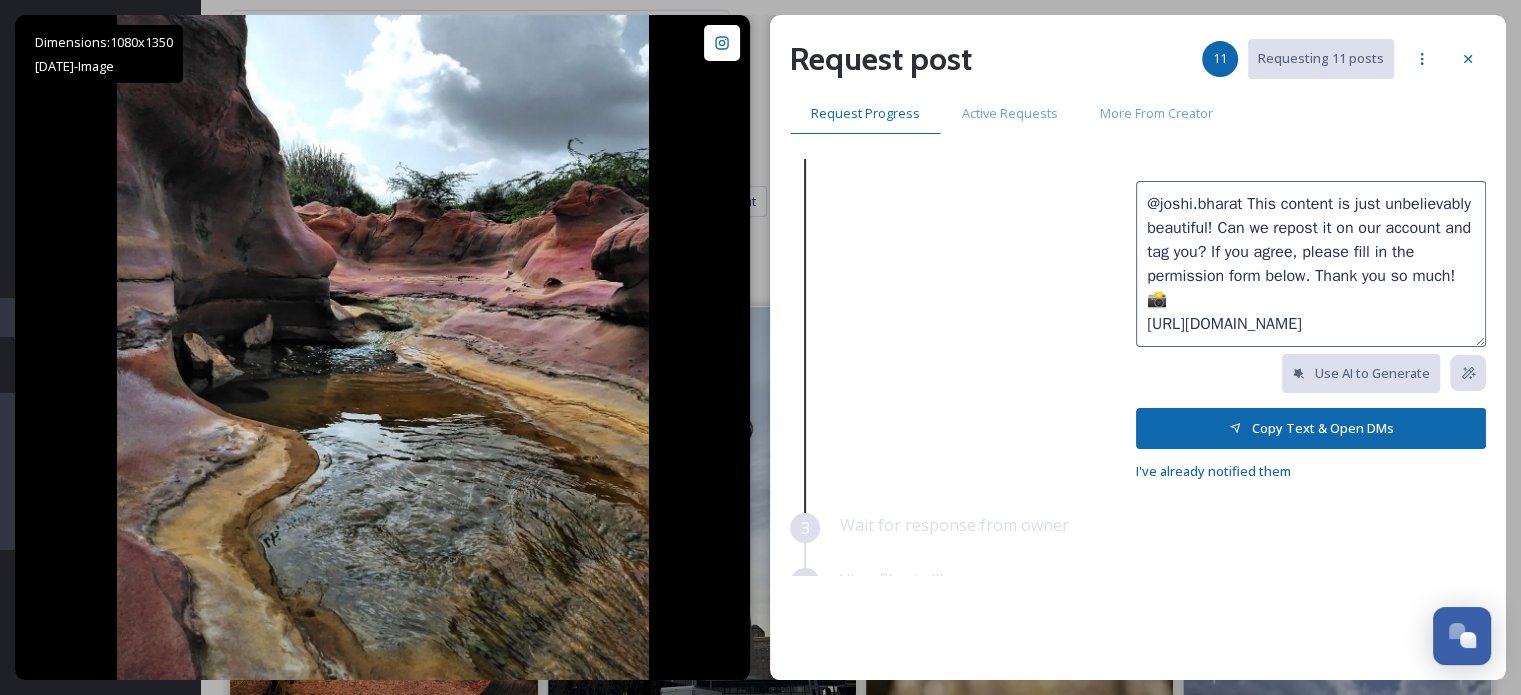scroll, scrollTop: 188, scrollLeft: 0, axis: vertical 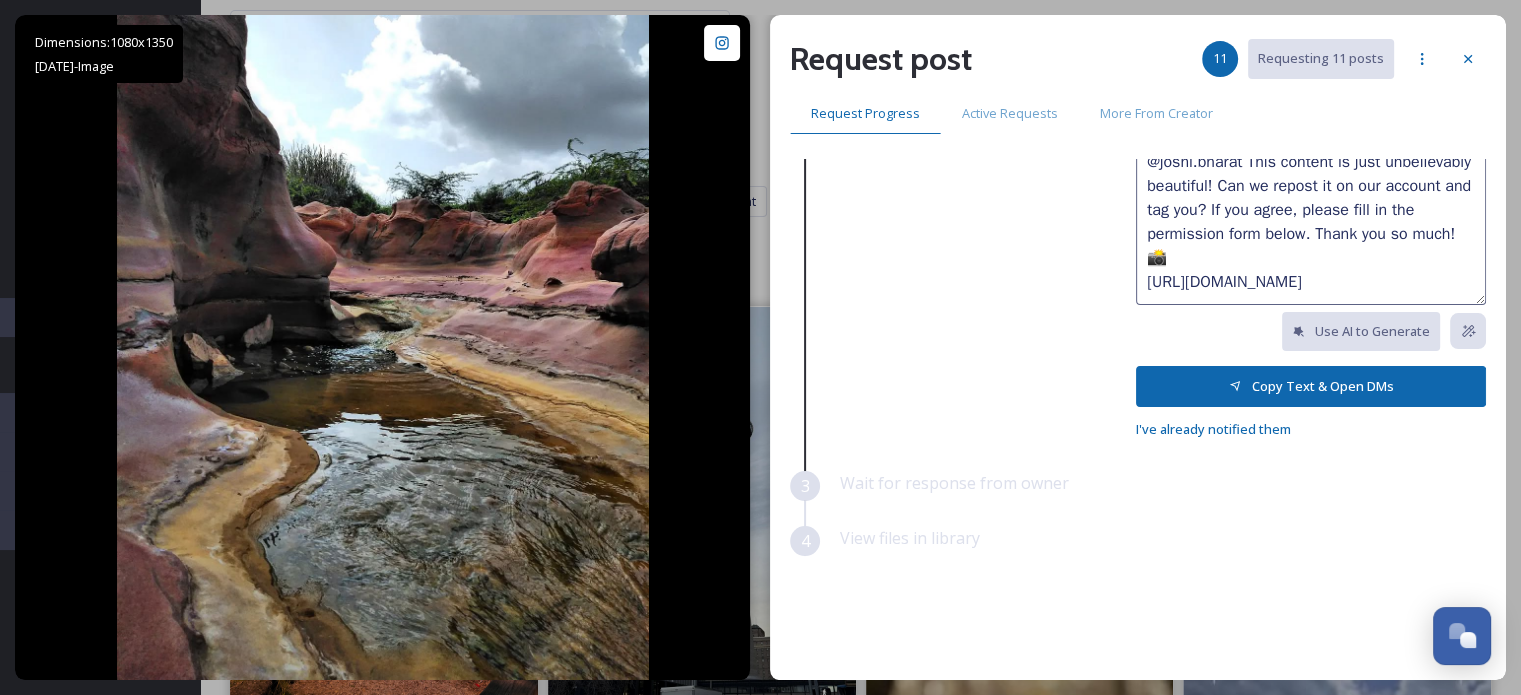 click on "Copy Text & Open DMs" at bounding box center [1311, 386] 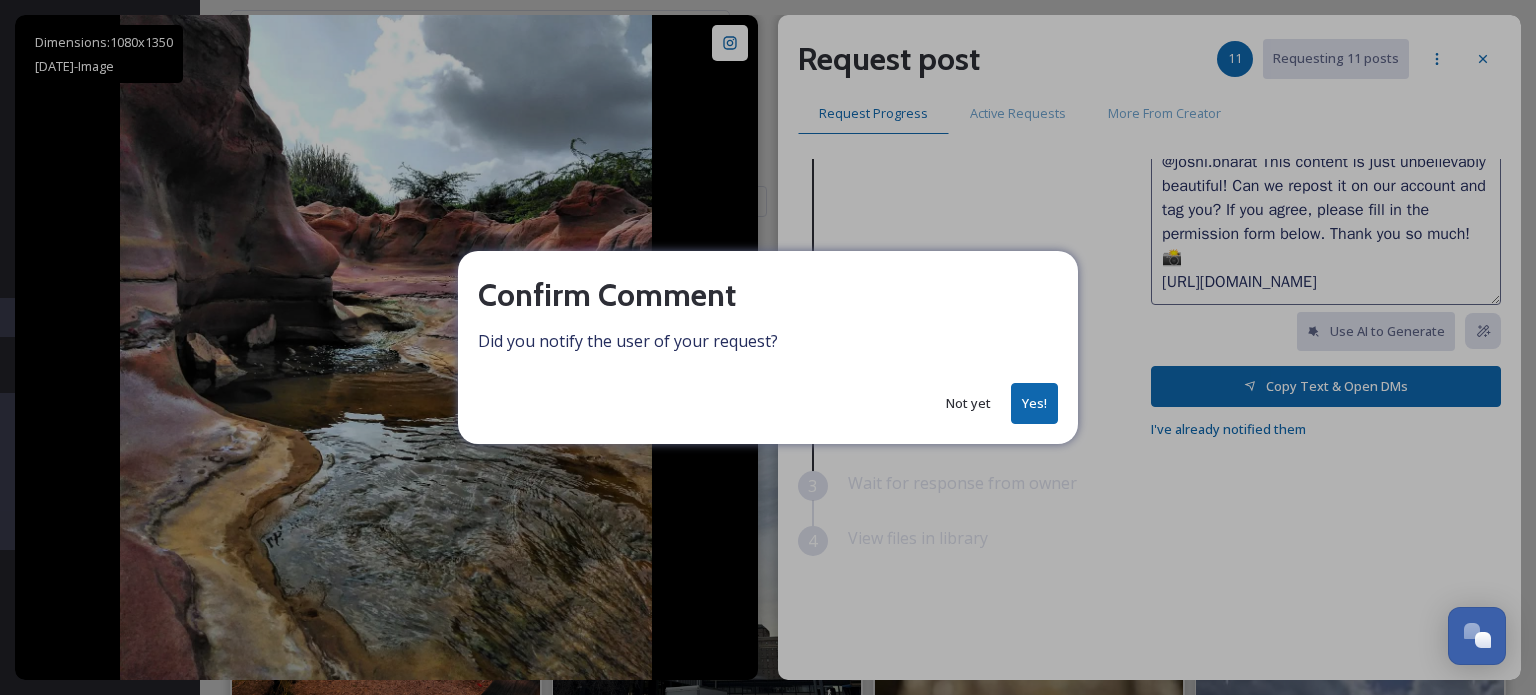 click on "Yes!" at bounding box center [1034, 403] 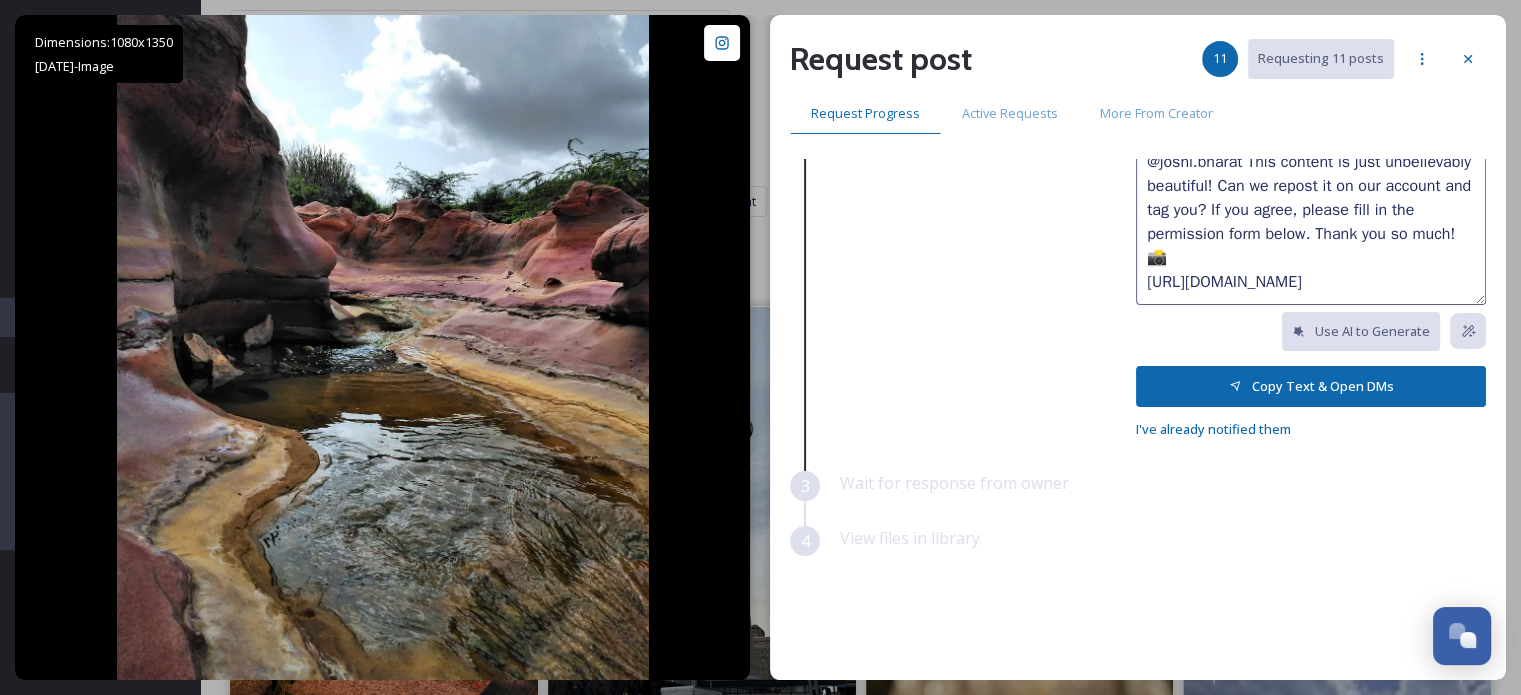 click at bounding box center [1468, 59] 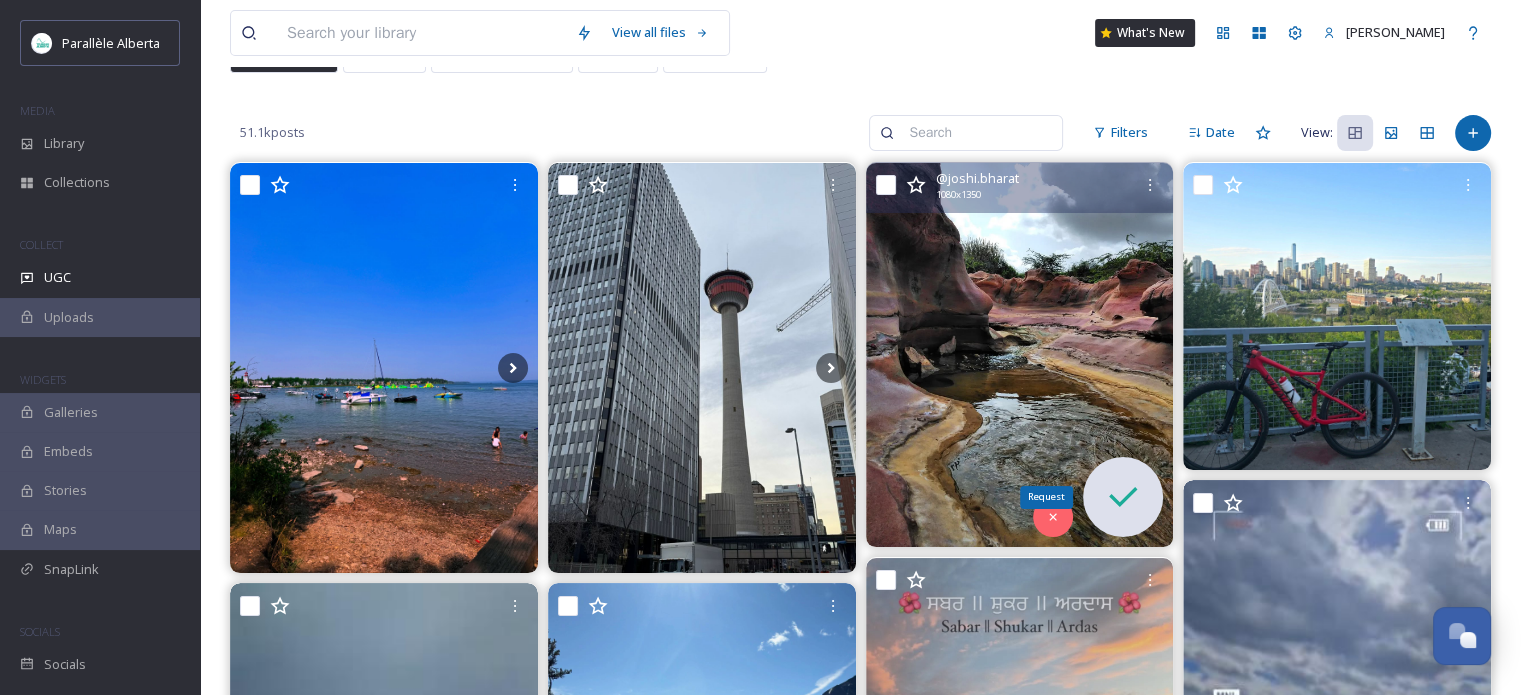 scroll, scrollTop: 300, scrollLeft: 0, axis: vertical 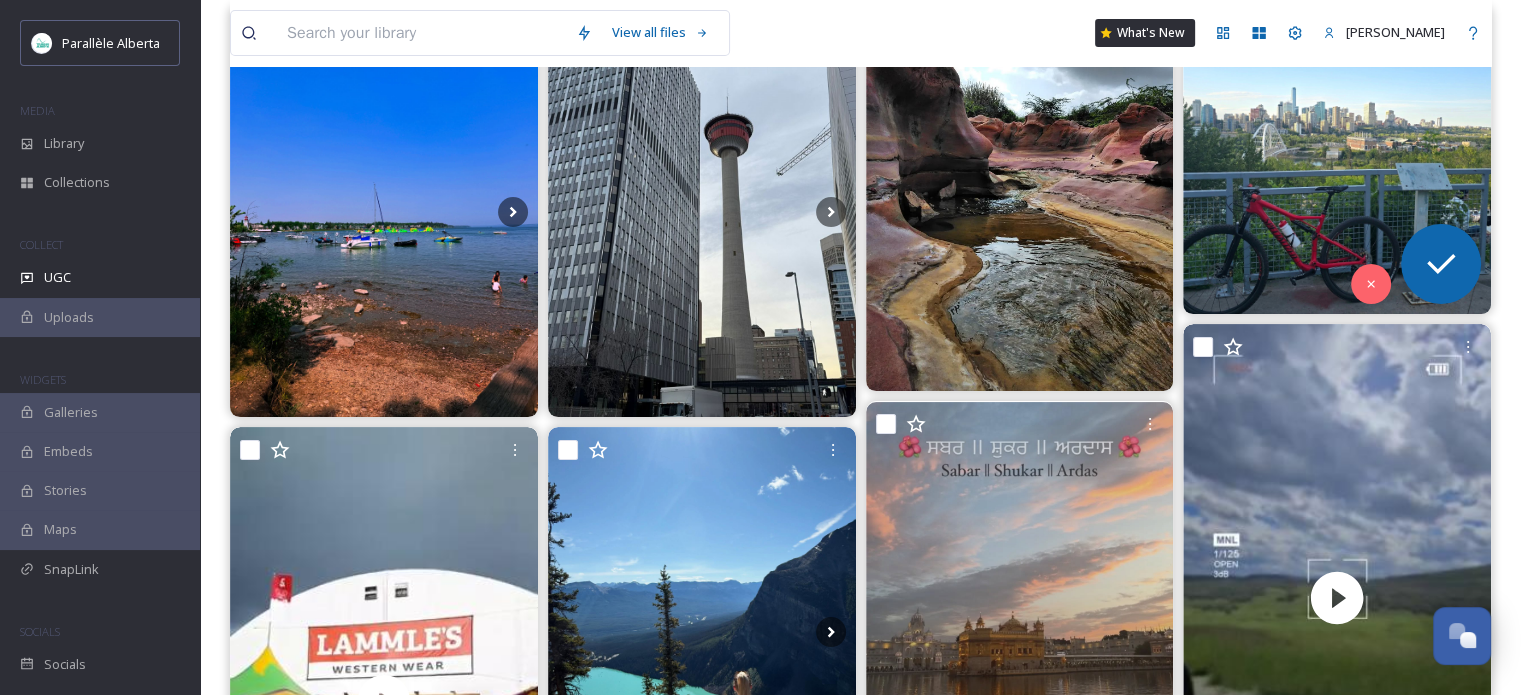 click at bounding box center [1337, 161] 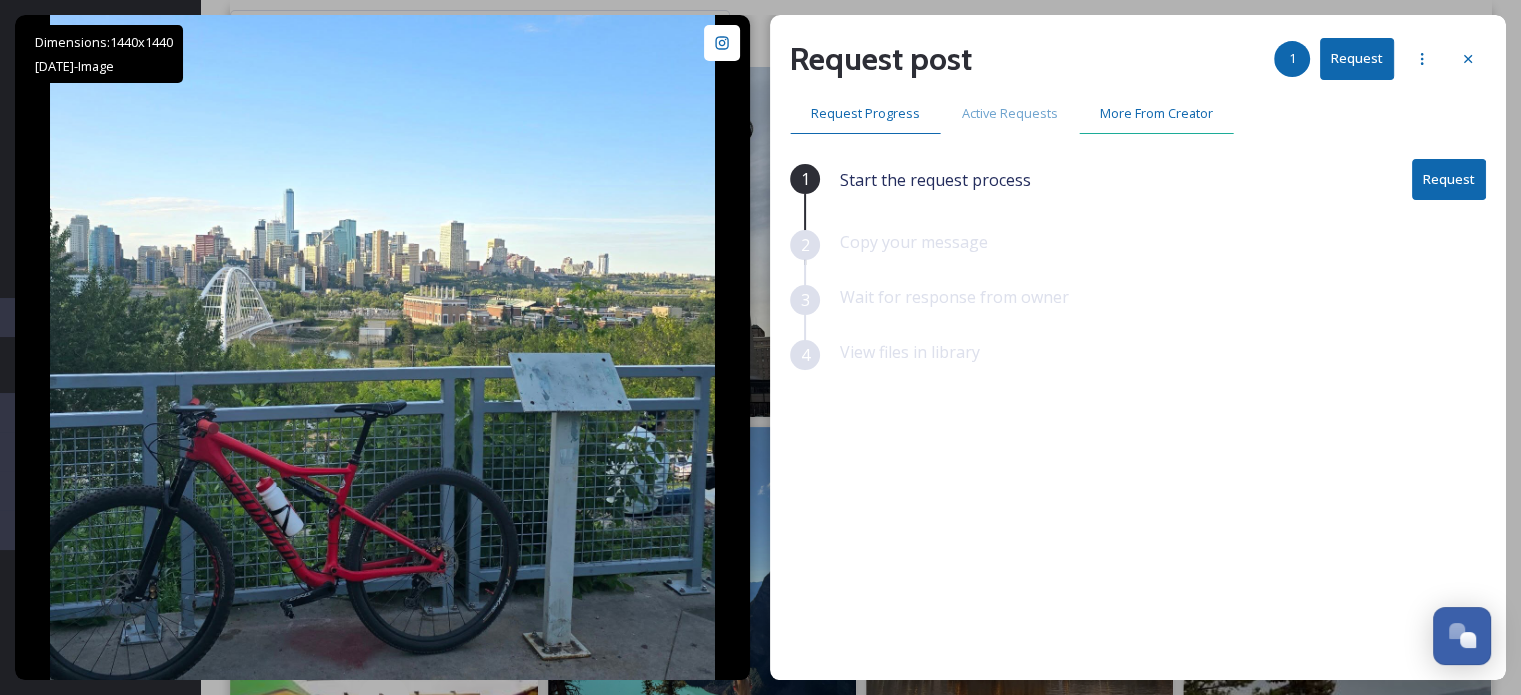 click on "More From Creator" at bounding box center [1156, 113] 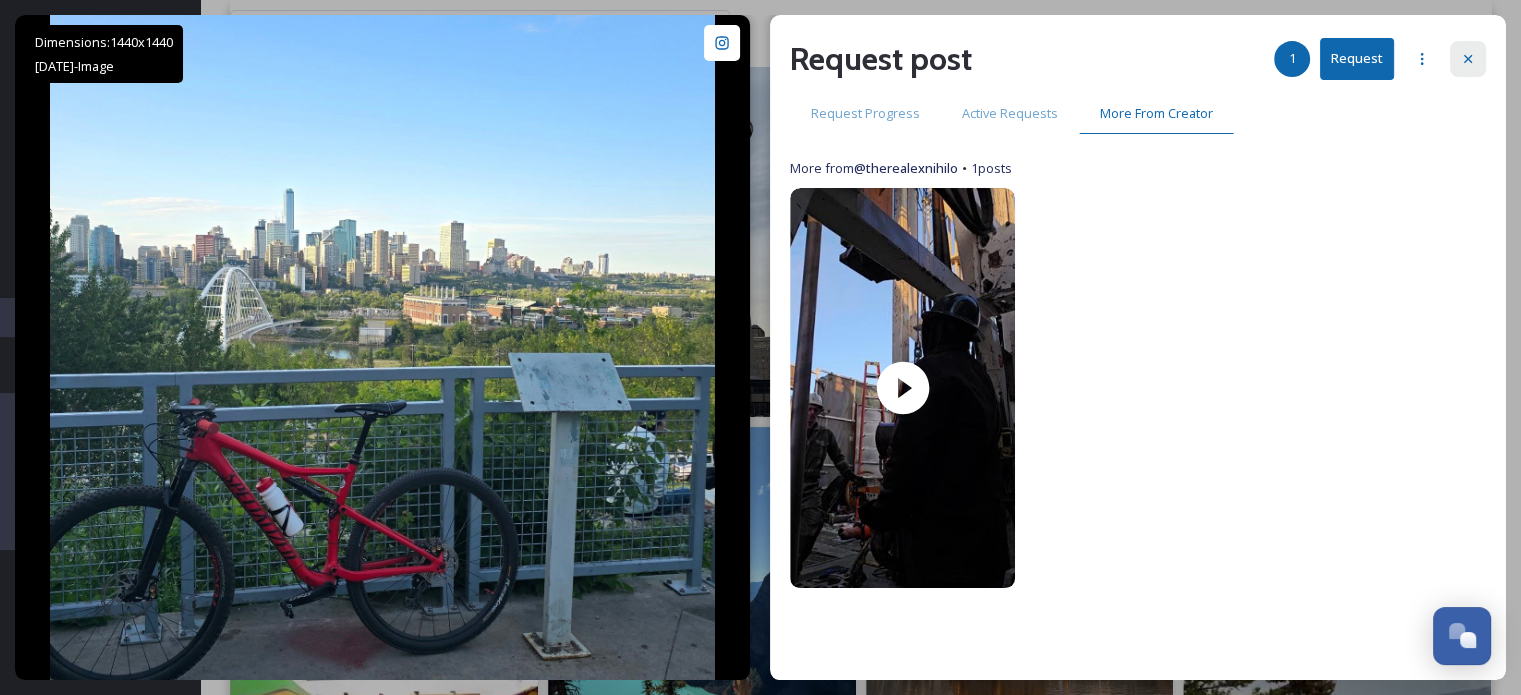 click at bounding box center [1468, 59] 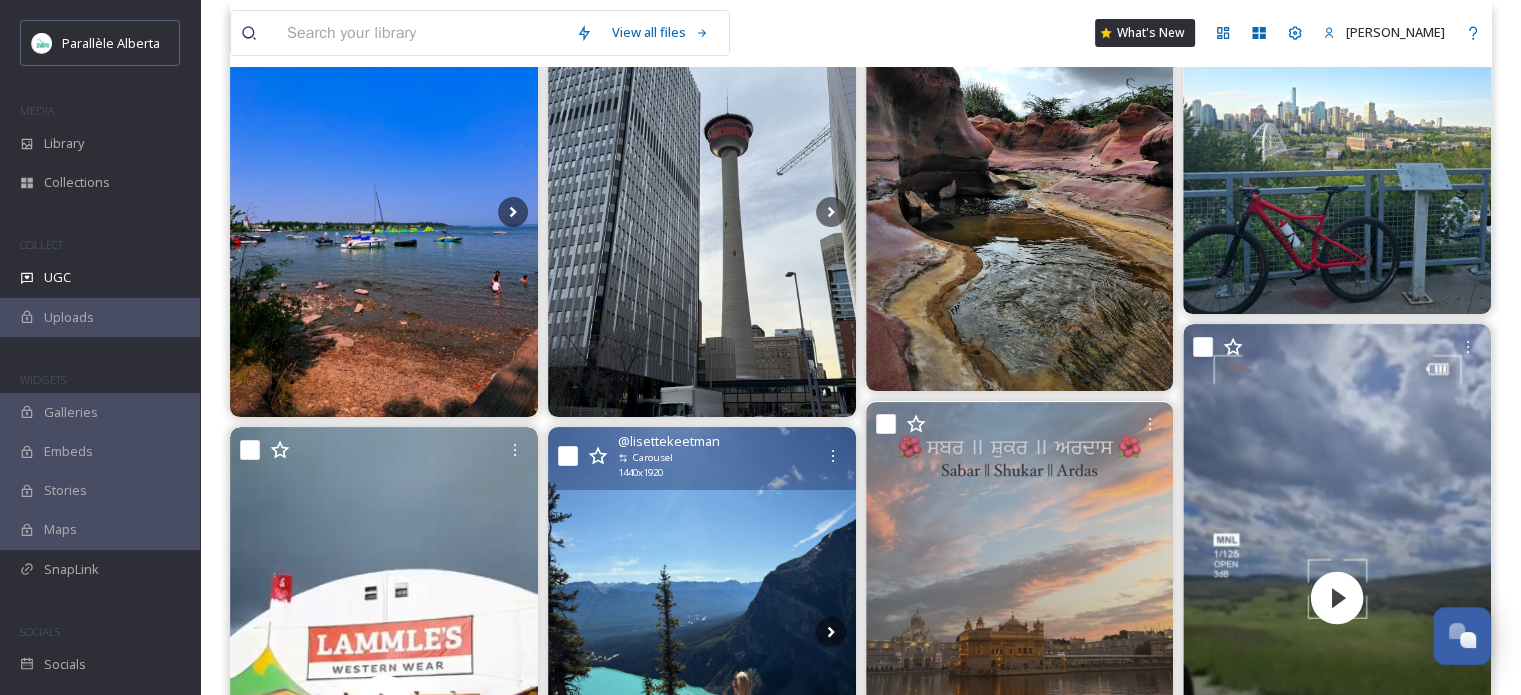 scroll, scrollTop: 500, scrollLeft: 0, axis: vertical 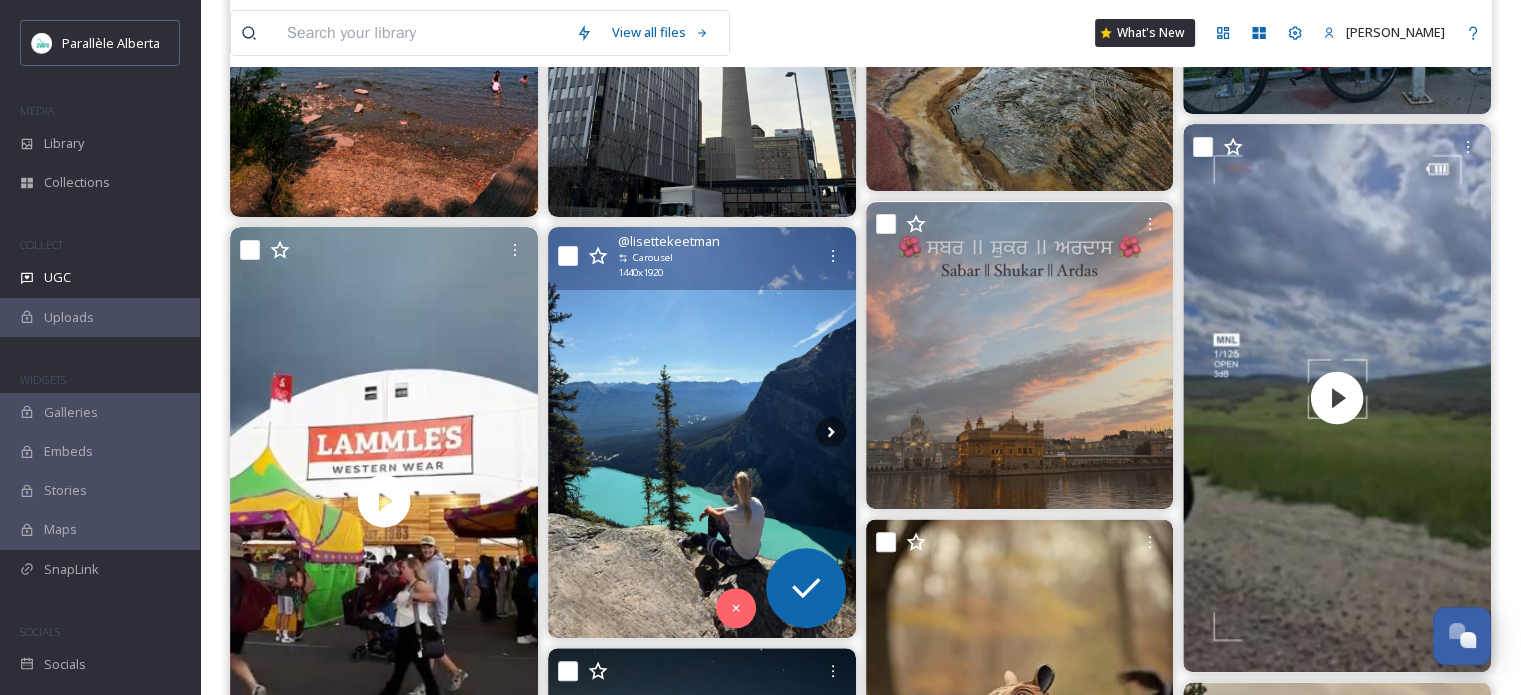 click at bounding box center [702, 432] 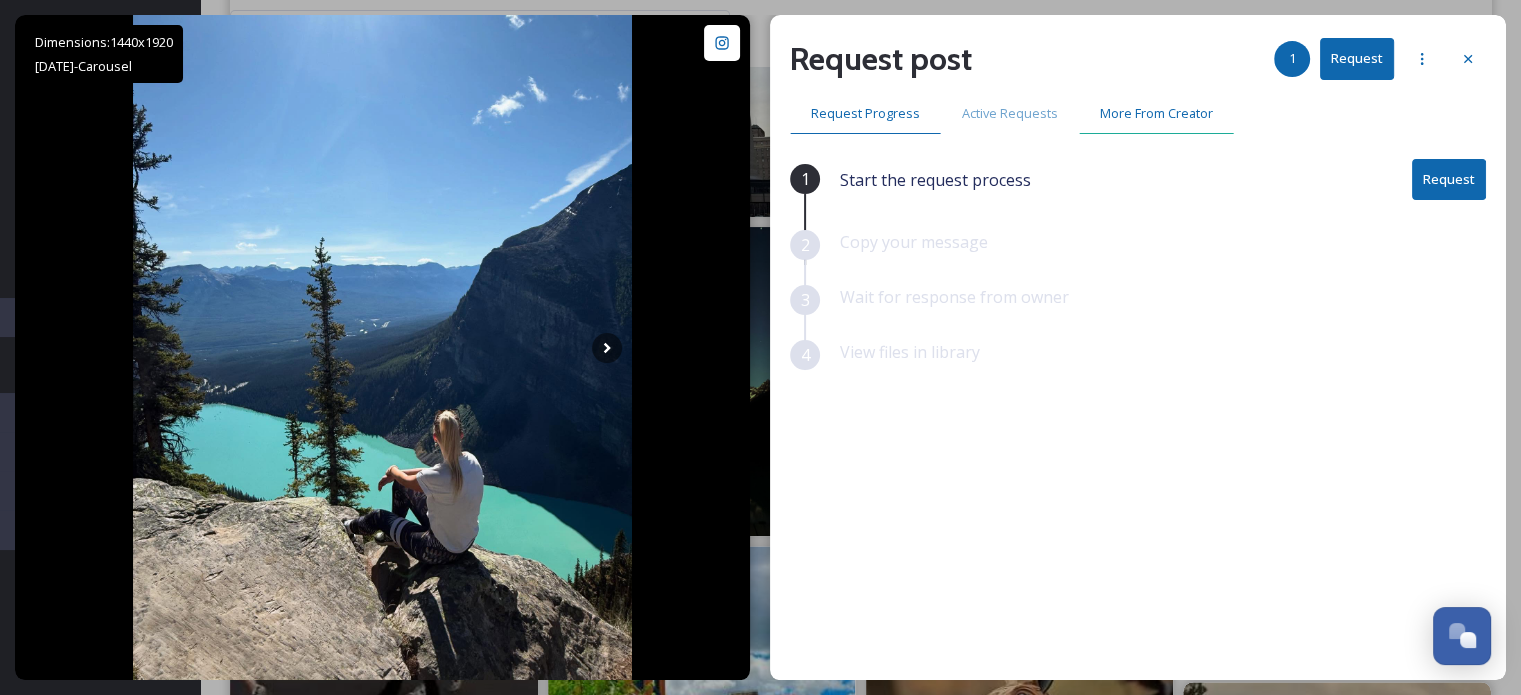 click on "More From Creator" at bounding box center (1156, 113) 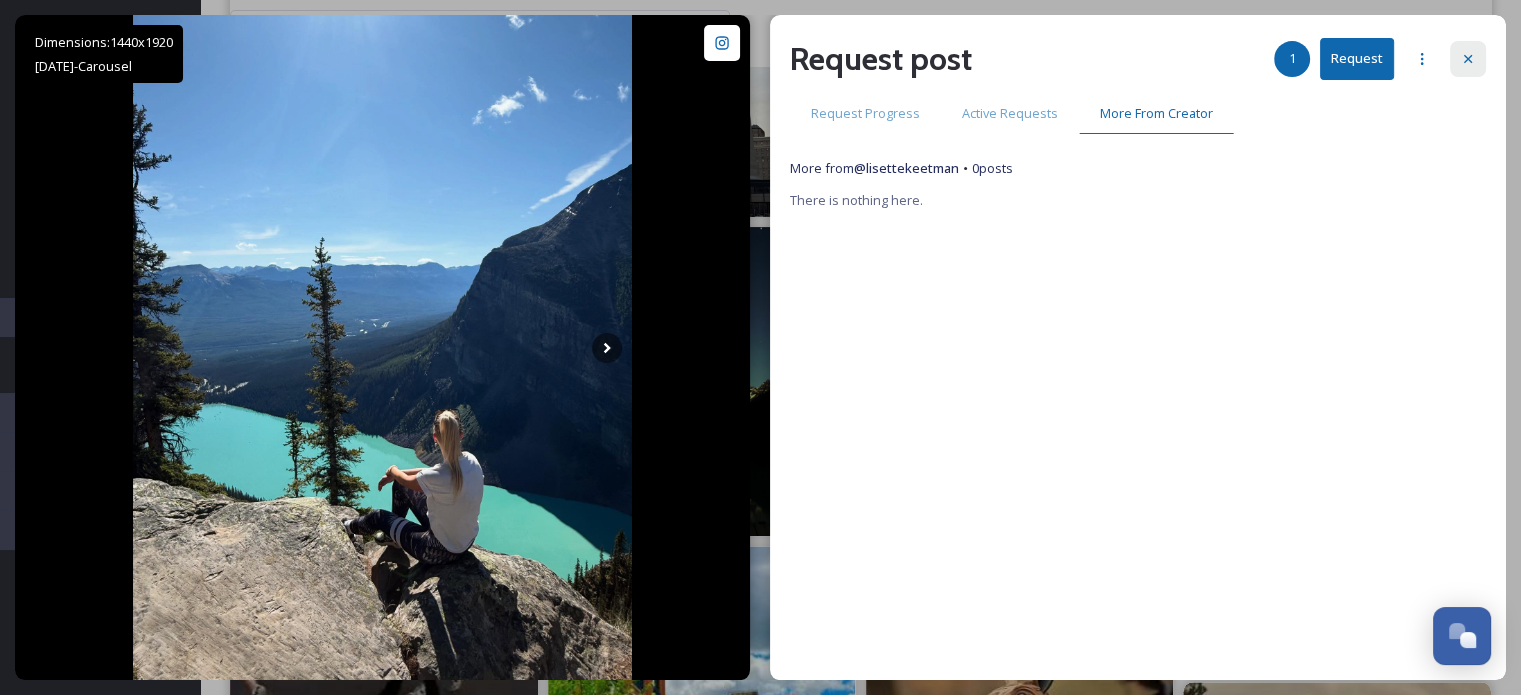 drag, startPoint x: 1459, startPoint y: 55, endPoint x: 1441, endPoint y: 79, distance: 30 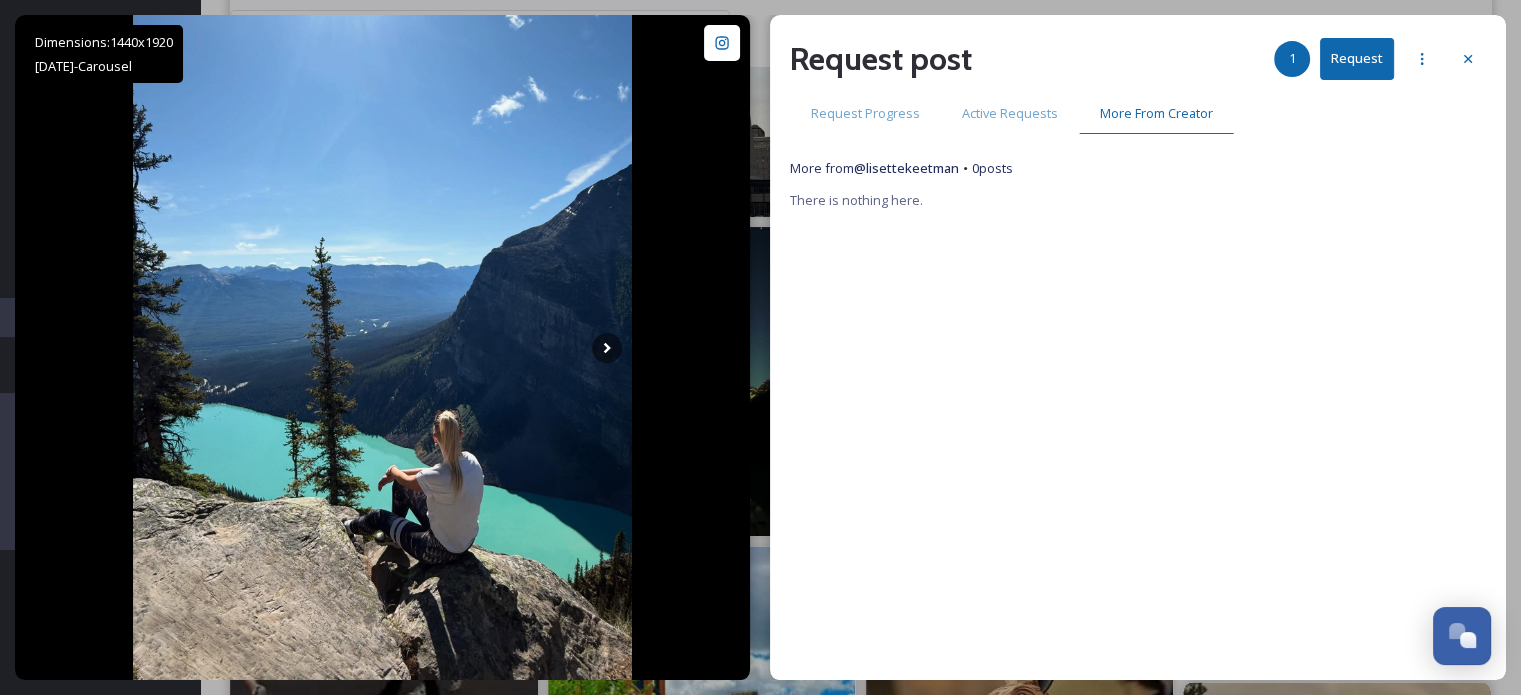 click 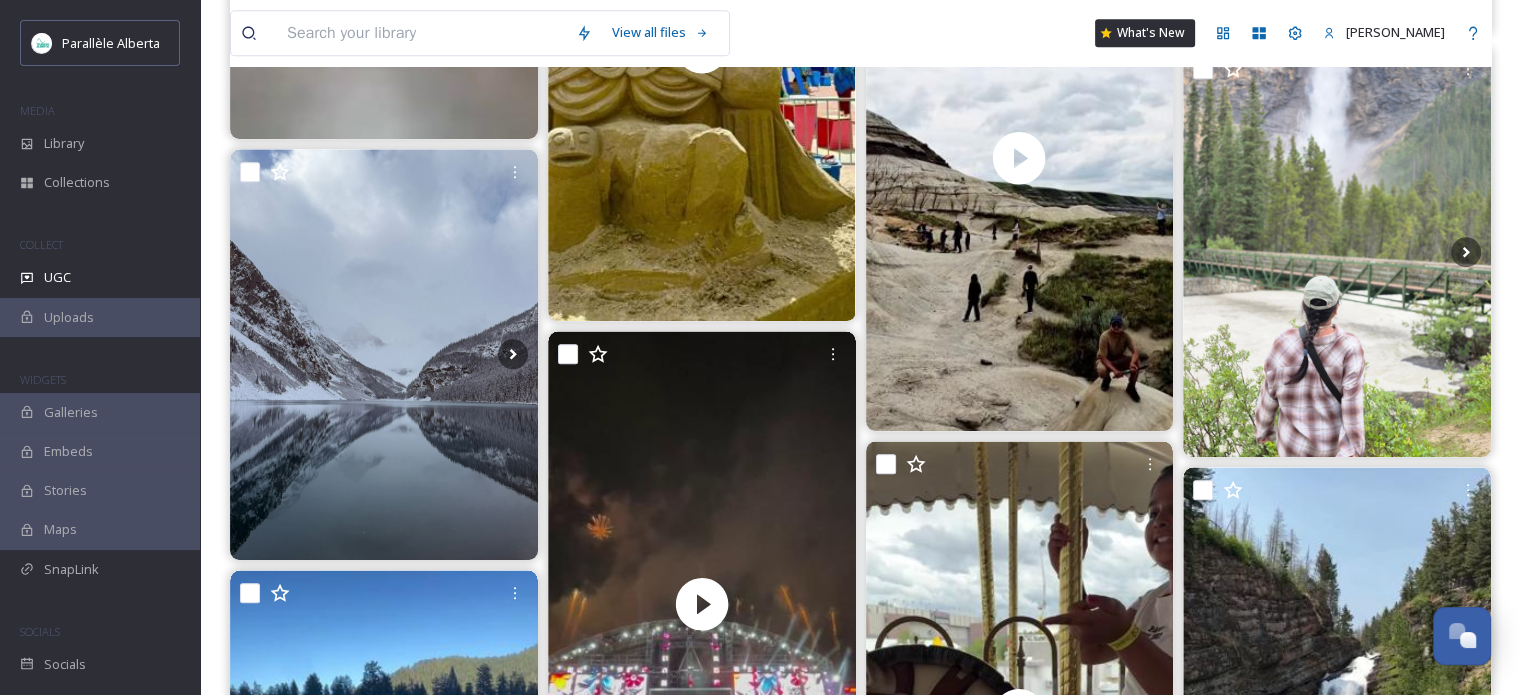 scroll, scrollTop: 1700, scrollLeft: 0, axis: vertical 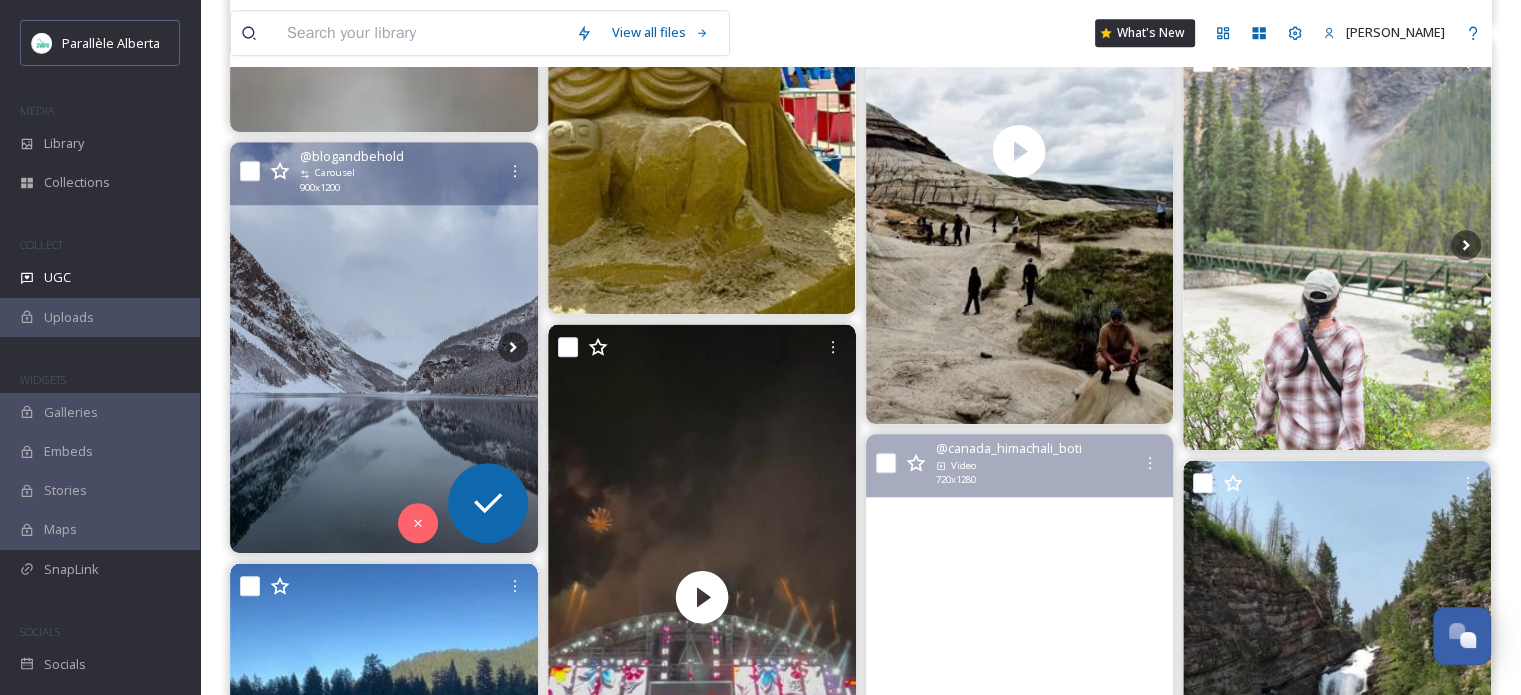click at bounding box center [384, 347] 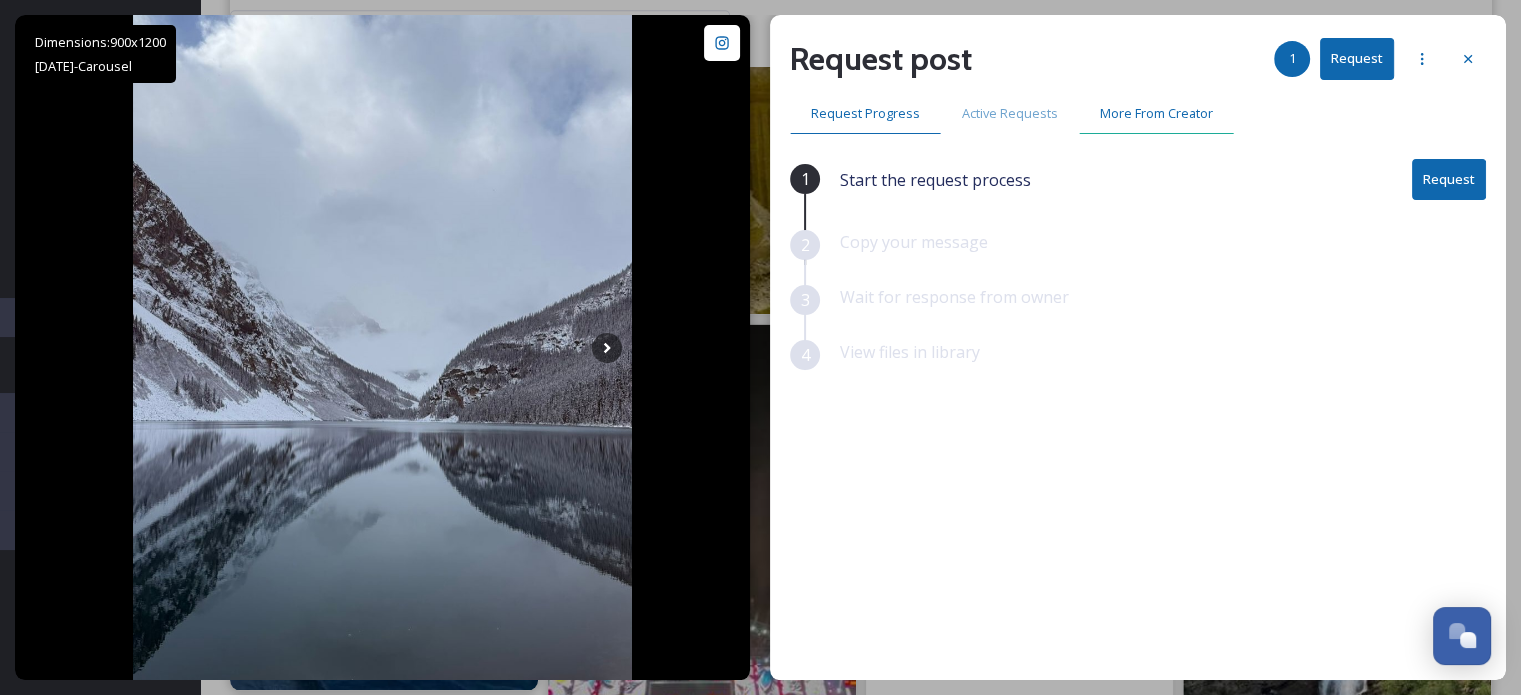 click on "More From Creator" at bounding box center (1156, 113) 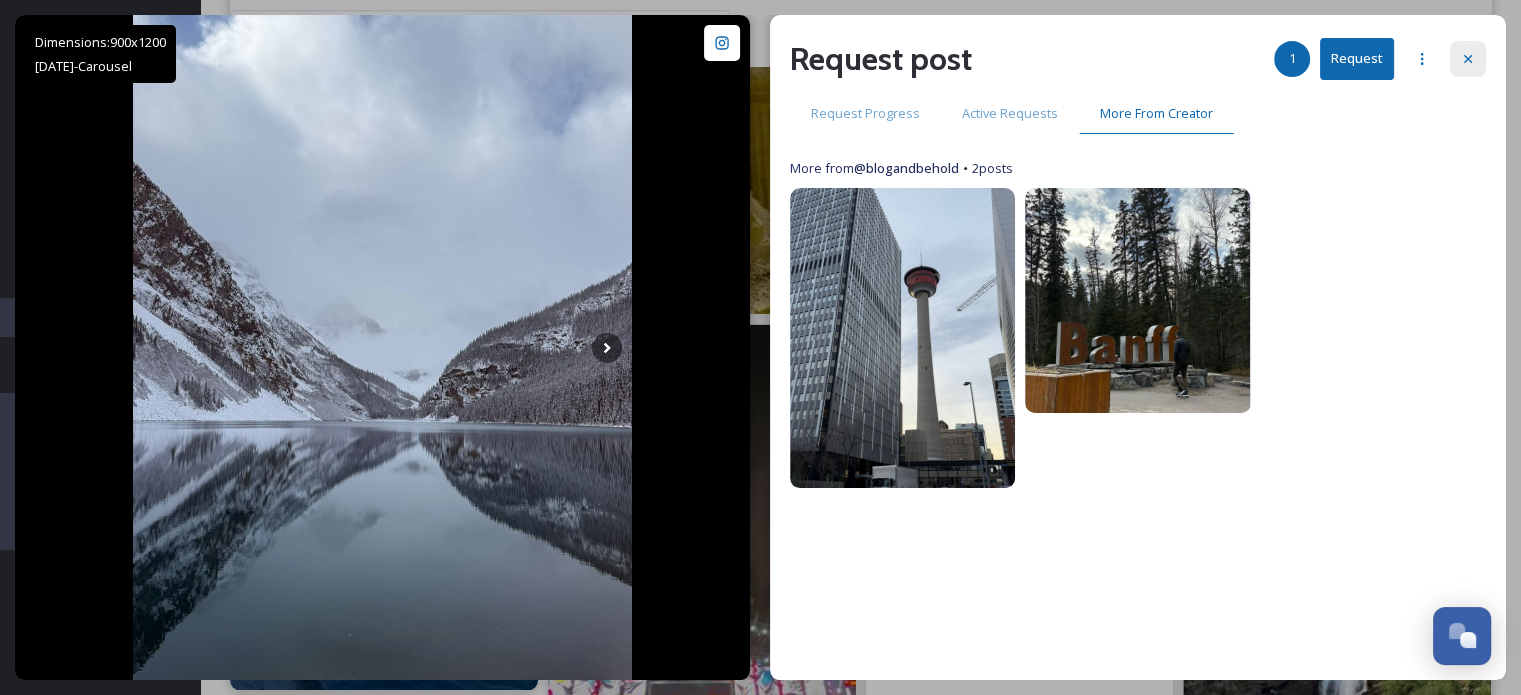 click at bounding box center [1468, 59] 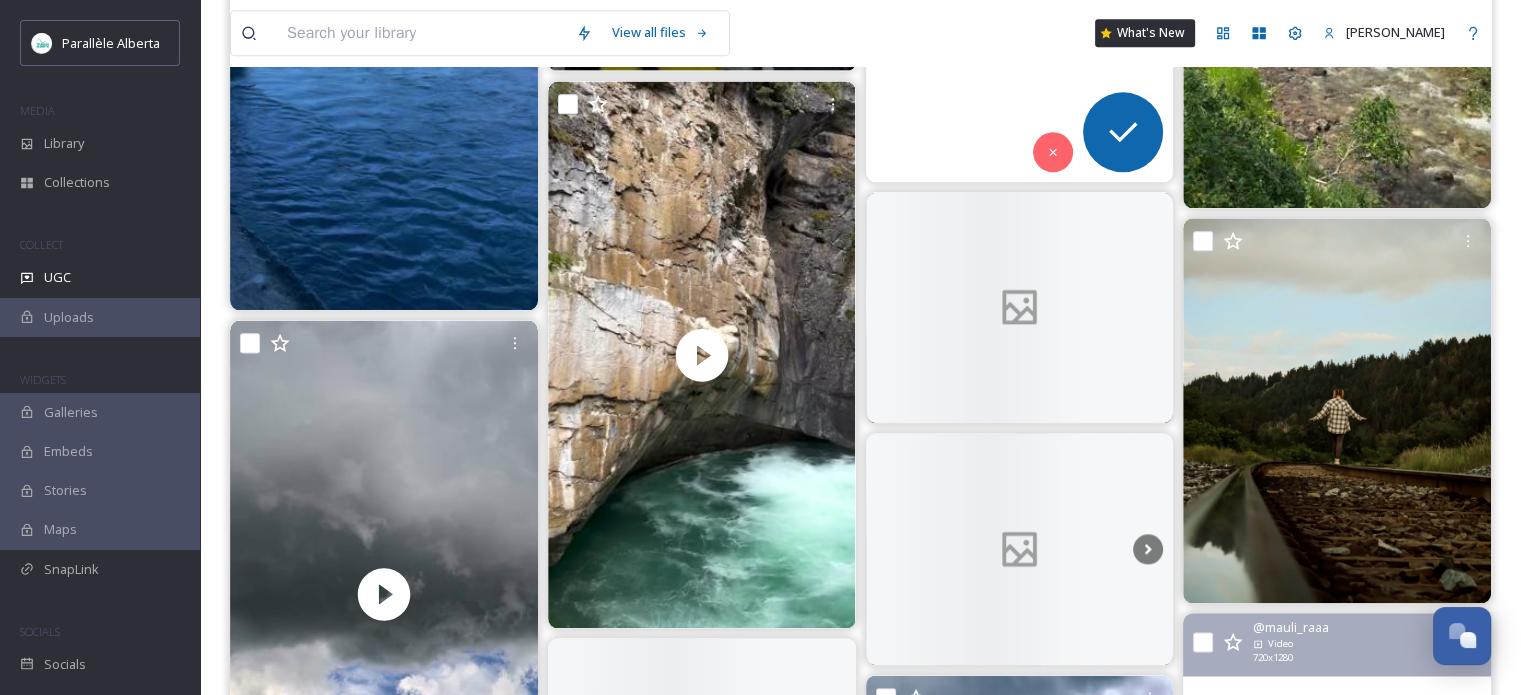 scroll, scrollTop: 3000, scrollLeft: 0, axis: vertical 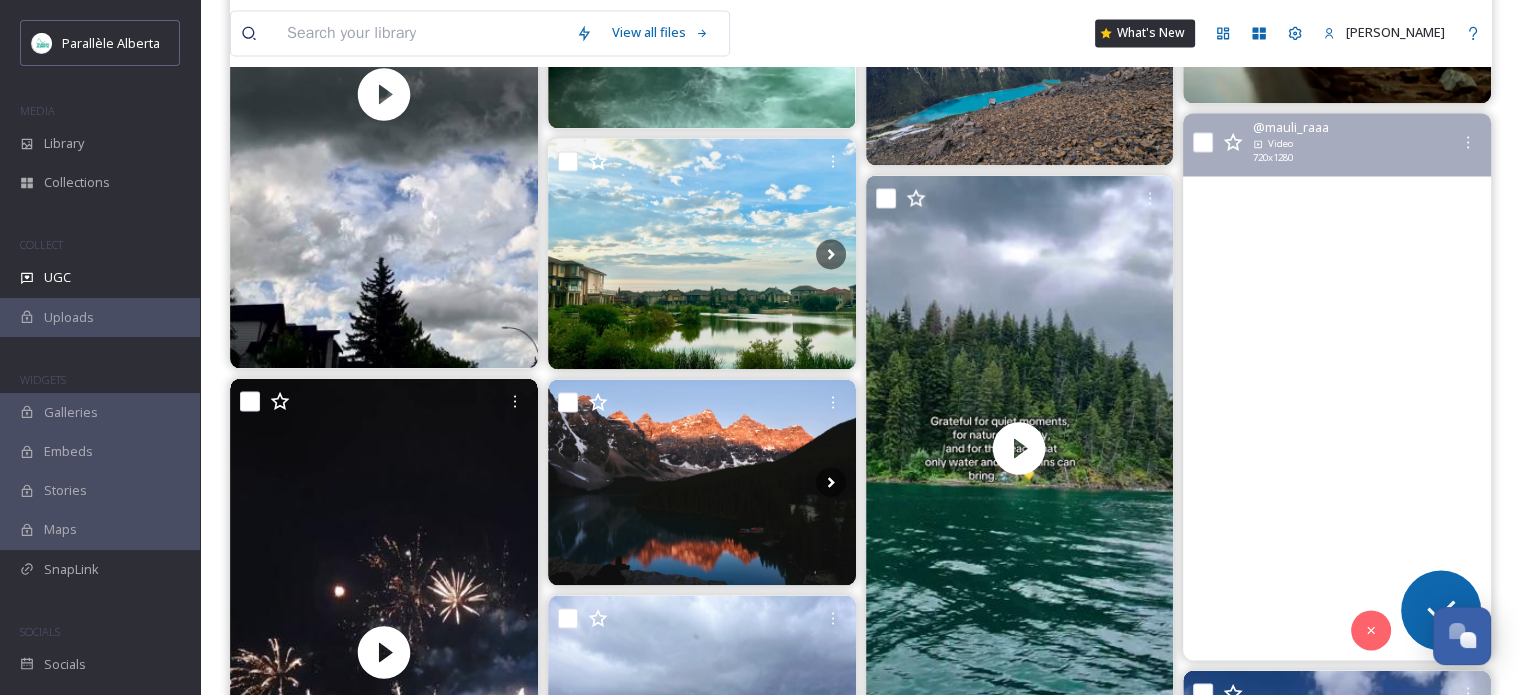 click at bounding box center [1337, 387] 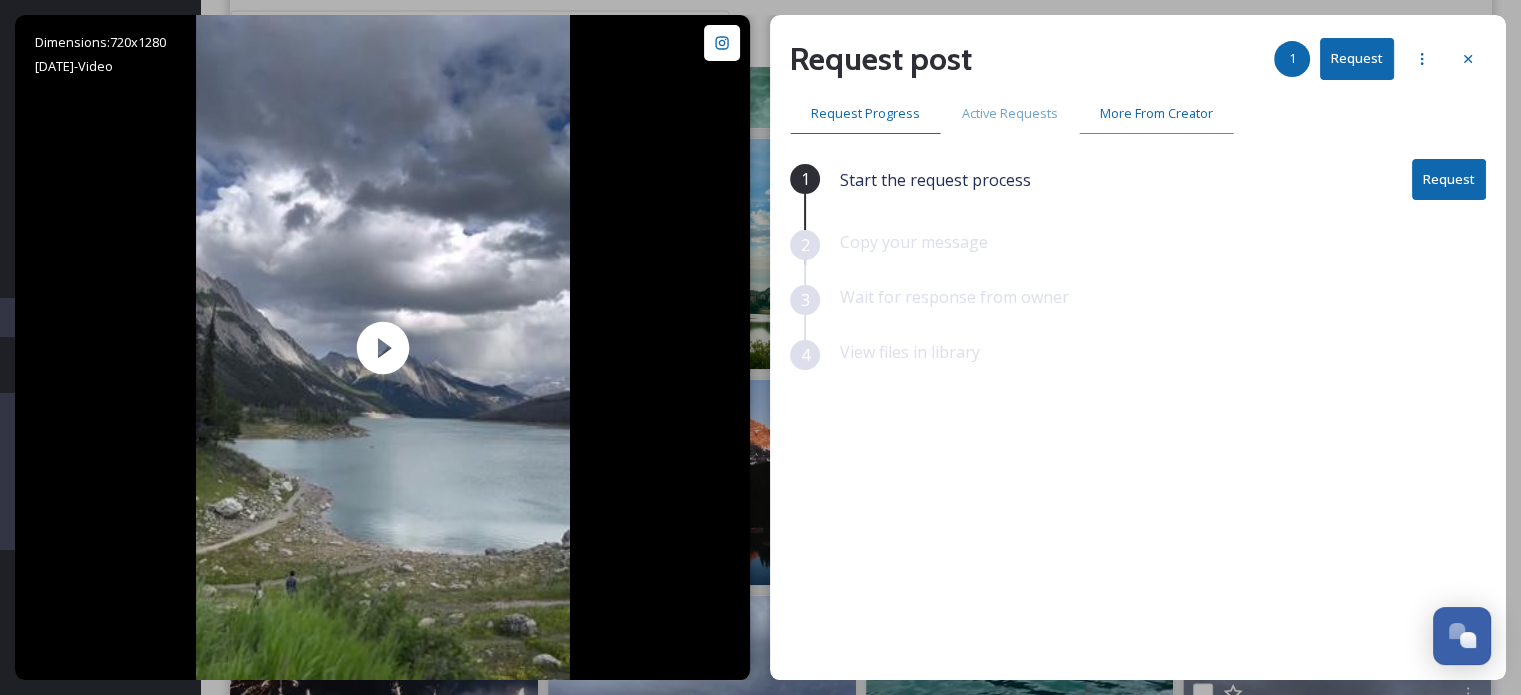 click on "More From Creator" at bounding box center [1156, 113] 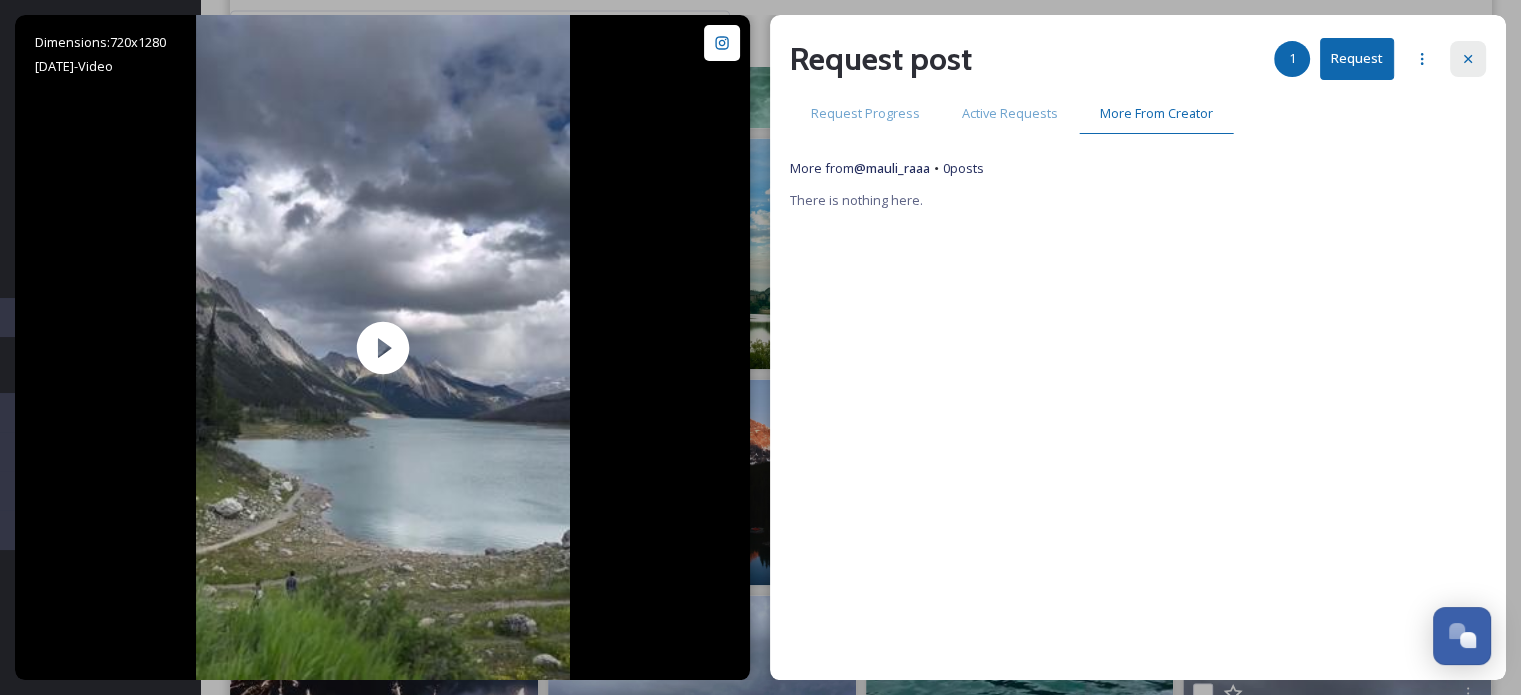 click at bounding box center (1468, 59) 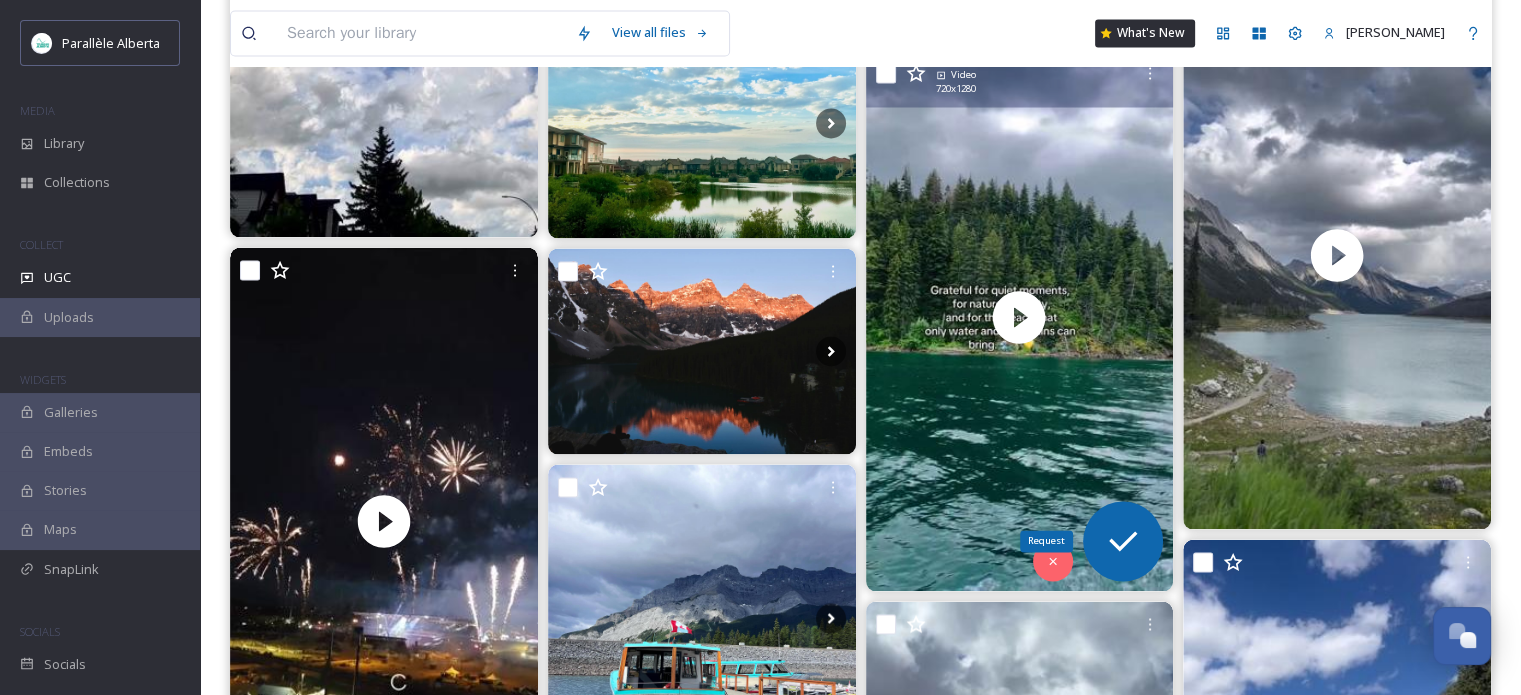 scroll, scrollTop: 3300, scrollLeft: 0, axis: vertical 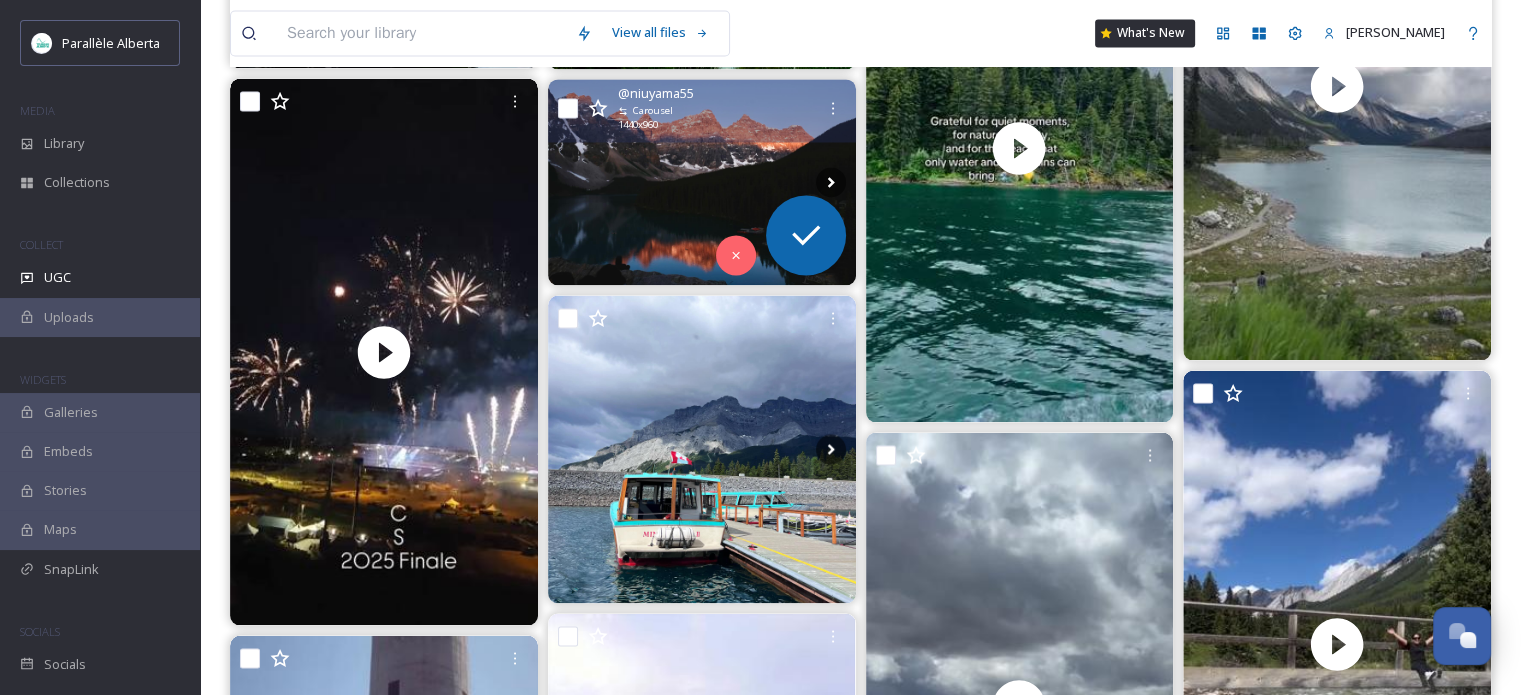 click at bounding box center (702, 181) 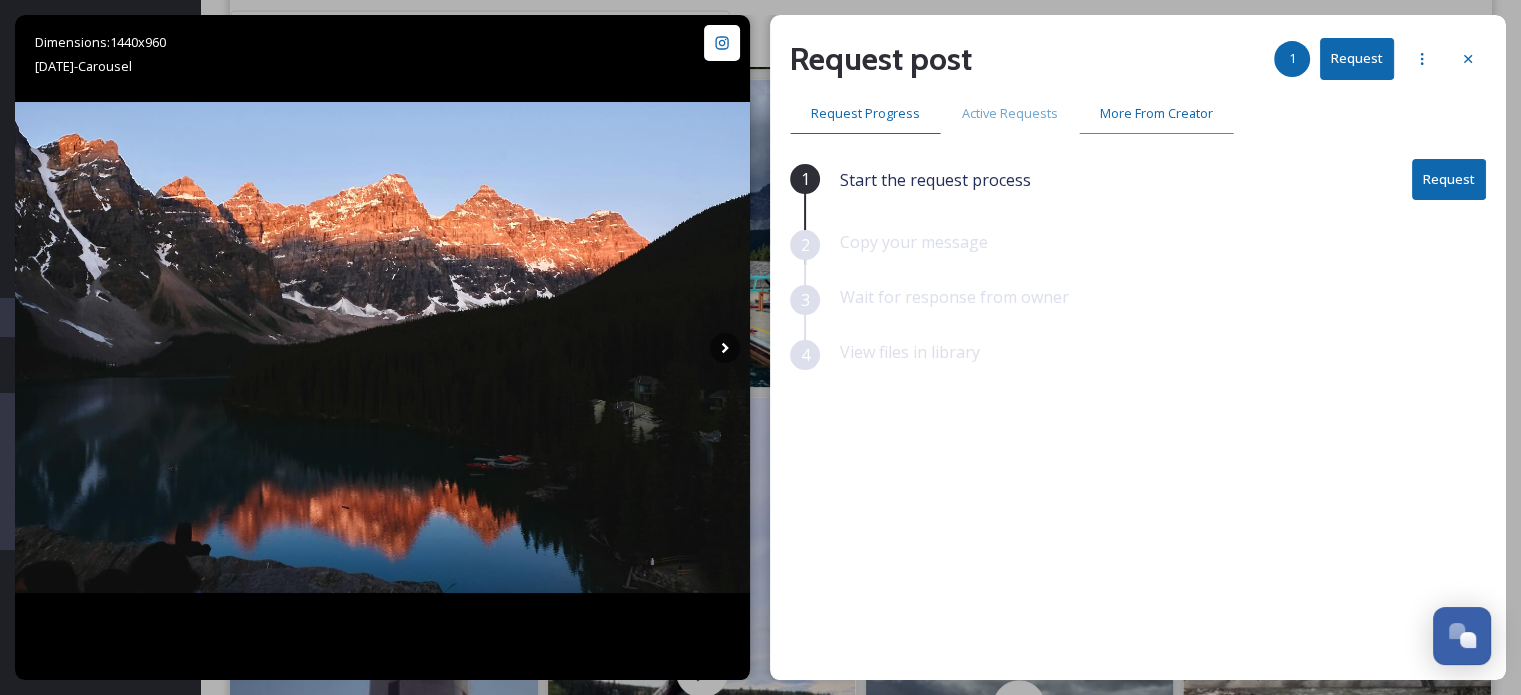 click on "More From Creator" at bounding box center (1156, 113) 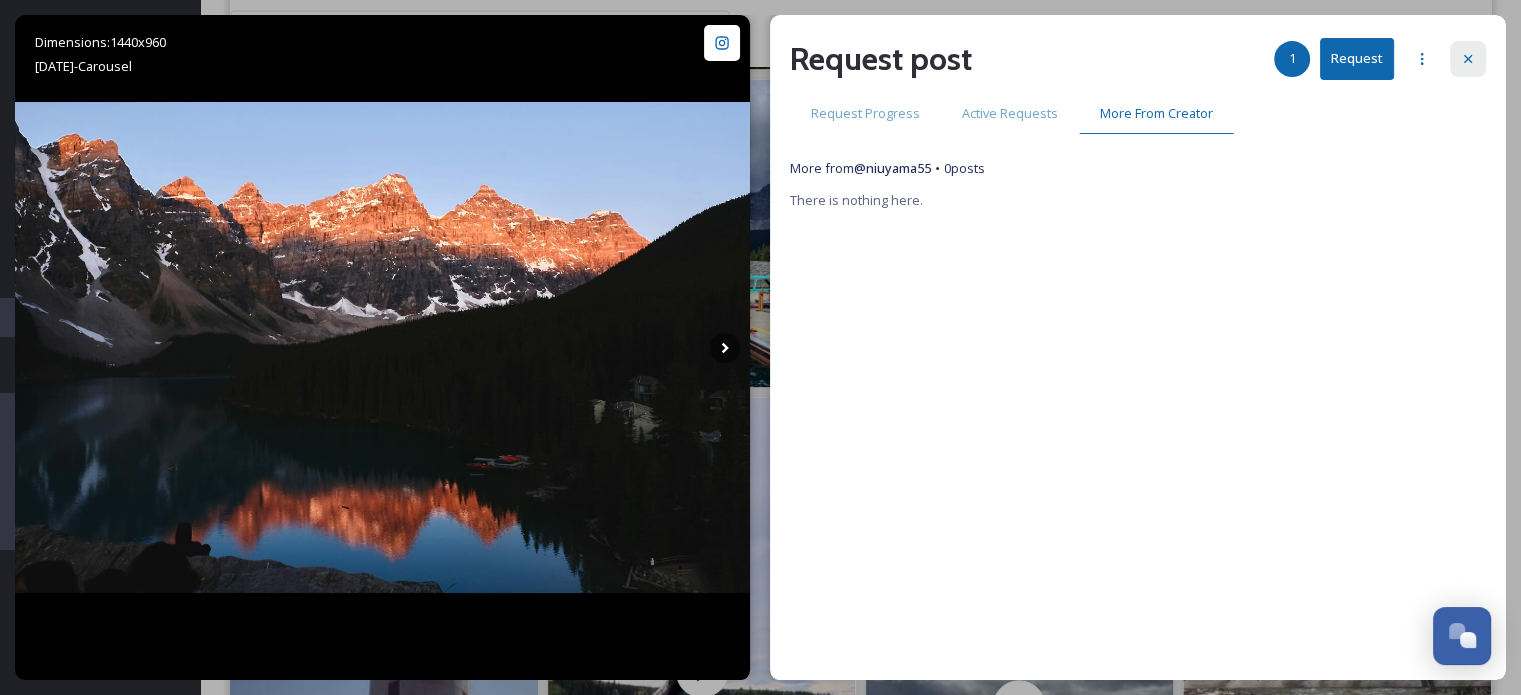 click at bounding box center [1468, 59] 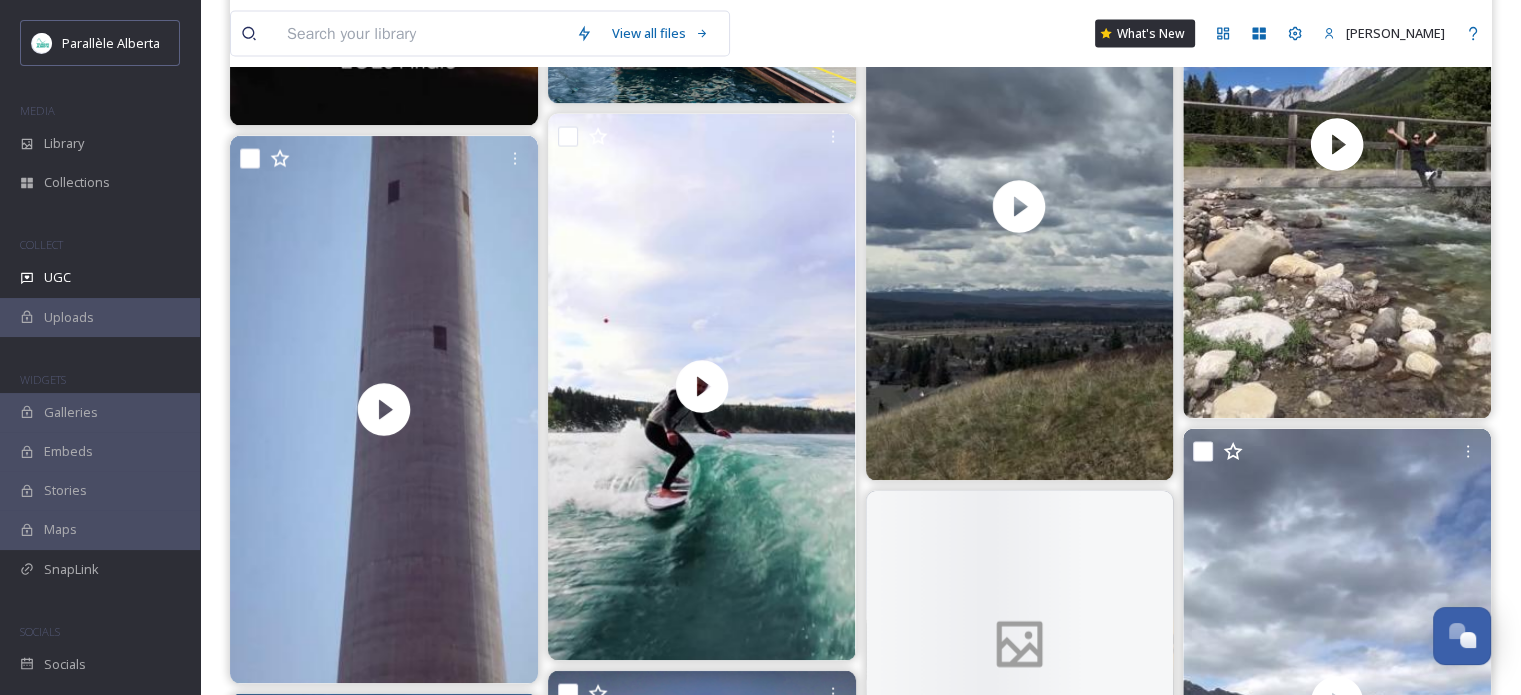 scroll, scrollTop: 4200, scrollLeft: 0, axis: vertical 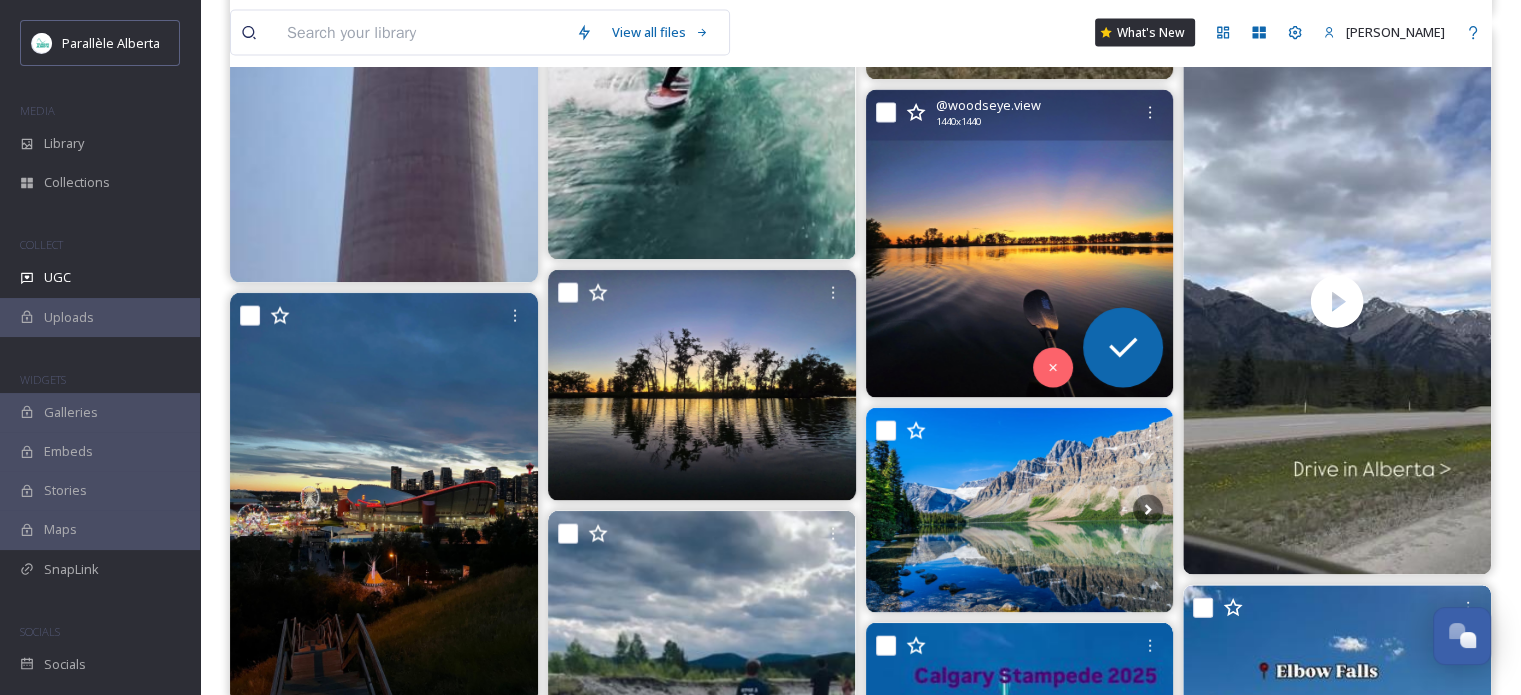 click at bounding box center (1020, 244) 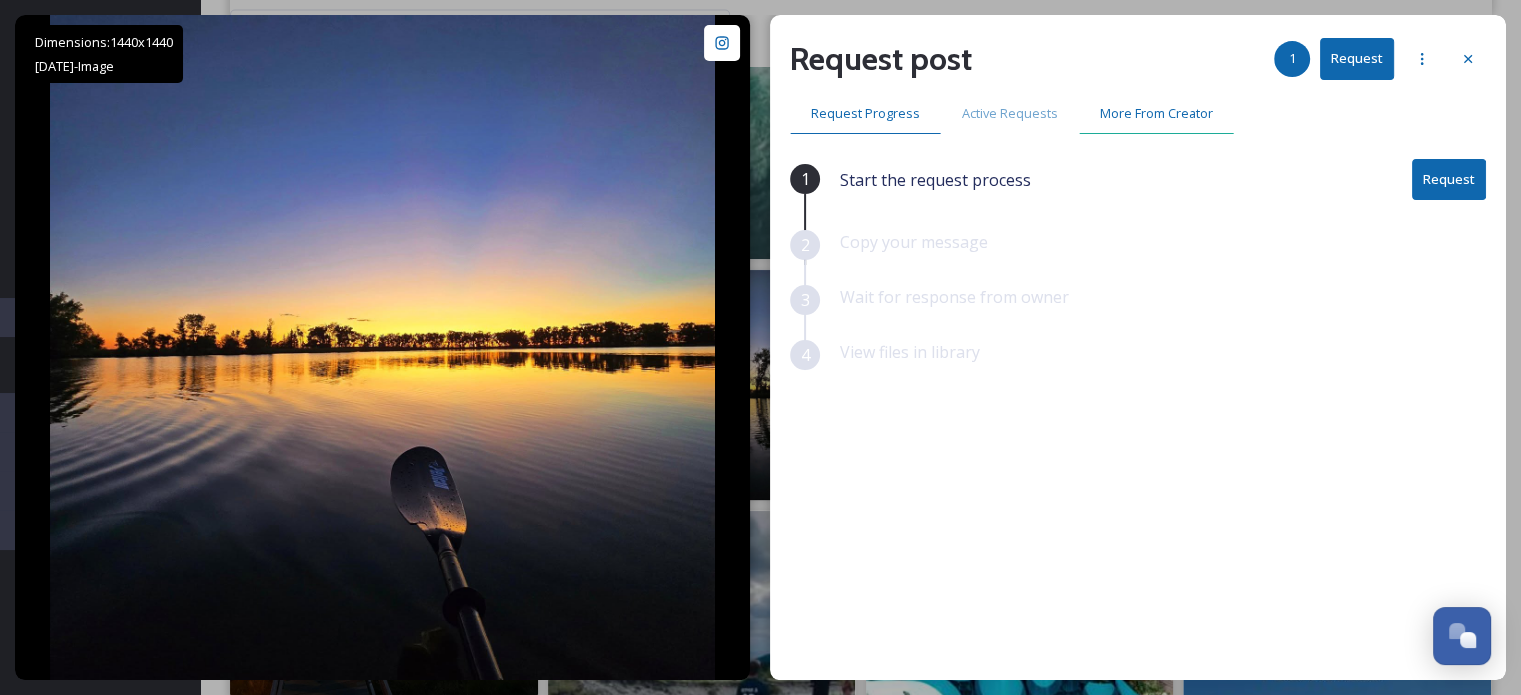 click on "More From Creator" at bounding box center [1156, 113] 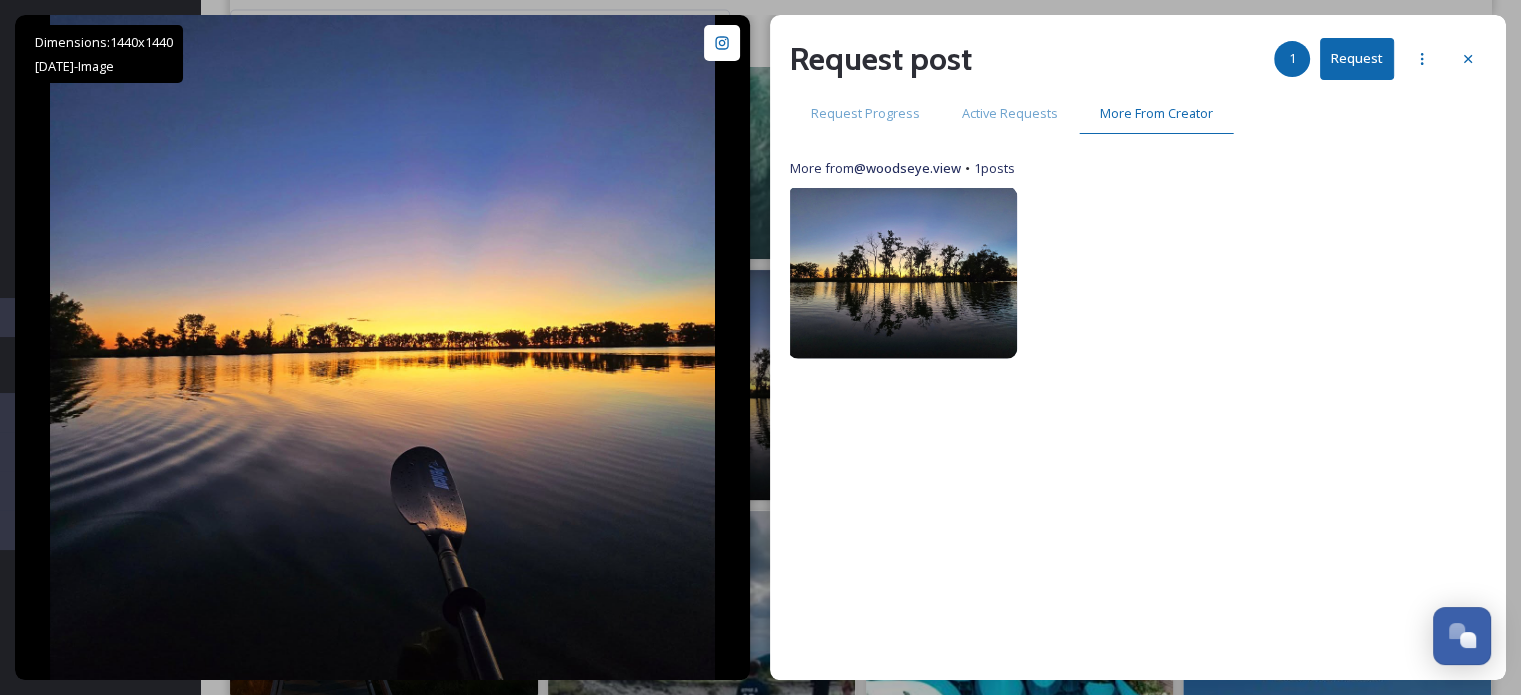 click at bounding box center (903, 273) 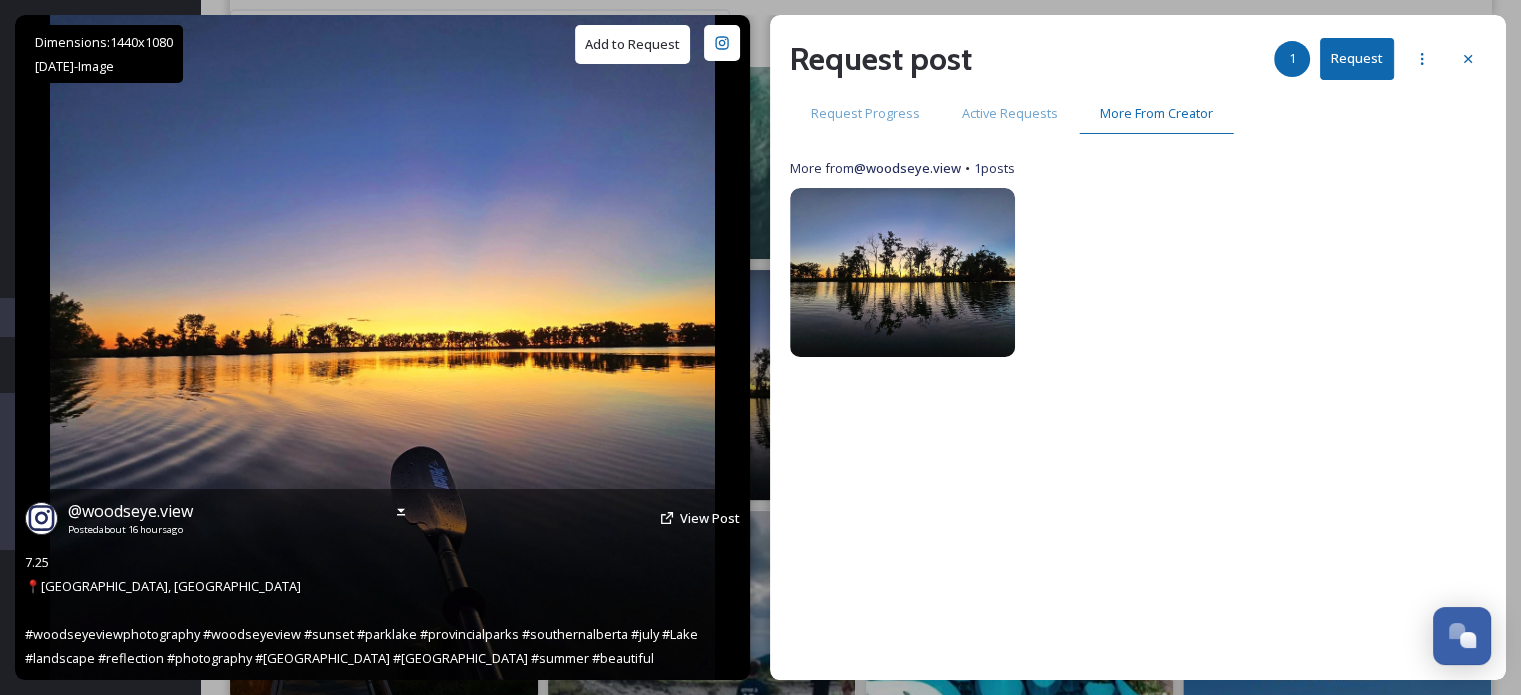 click on "Add to Request" at bounding box center [632, 44] 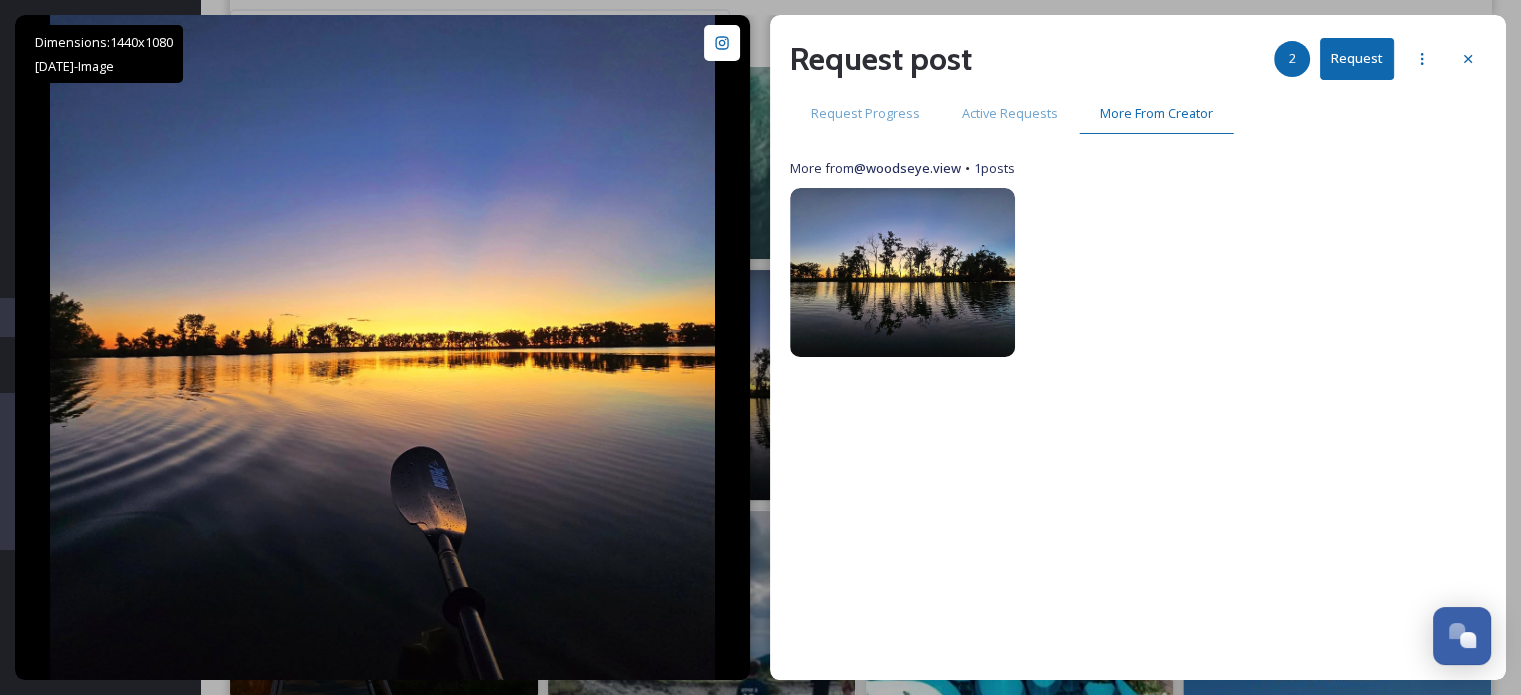 click on "Request" at bounding box center (1357, 58) 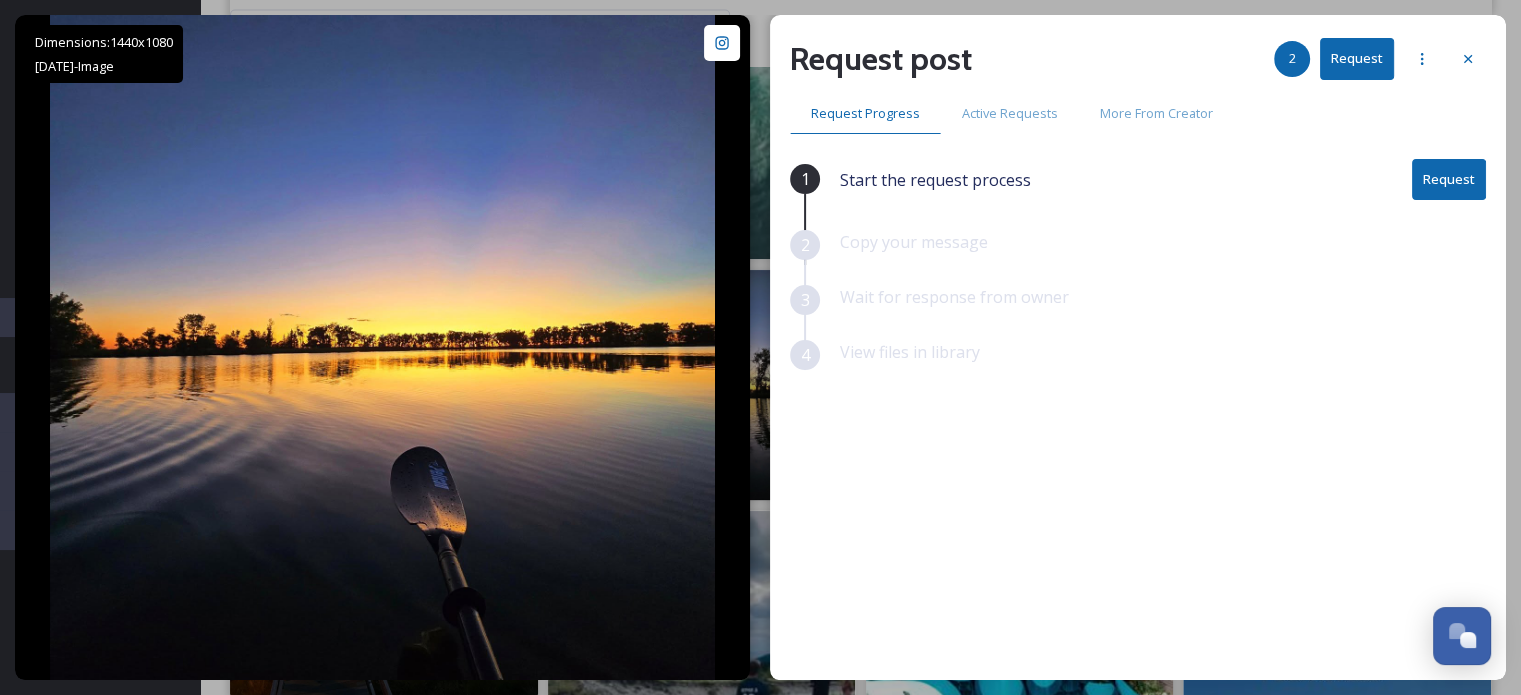 click on "Start the request process Request" at bounding box center [1163, 194] 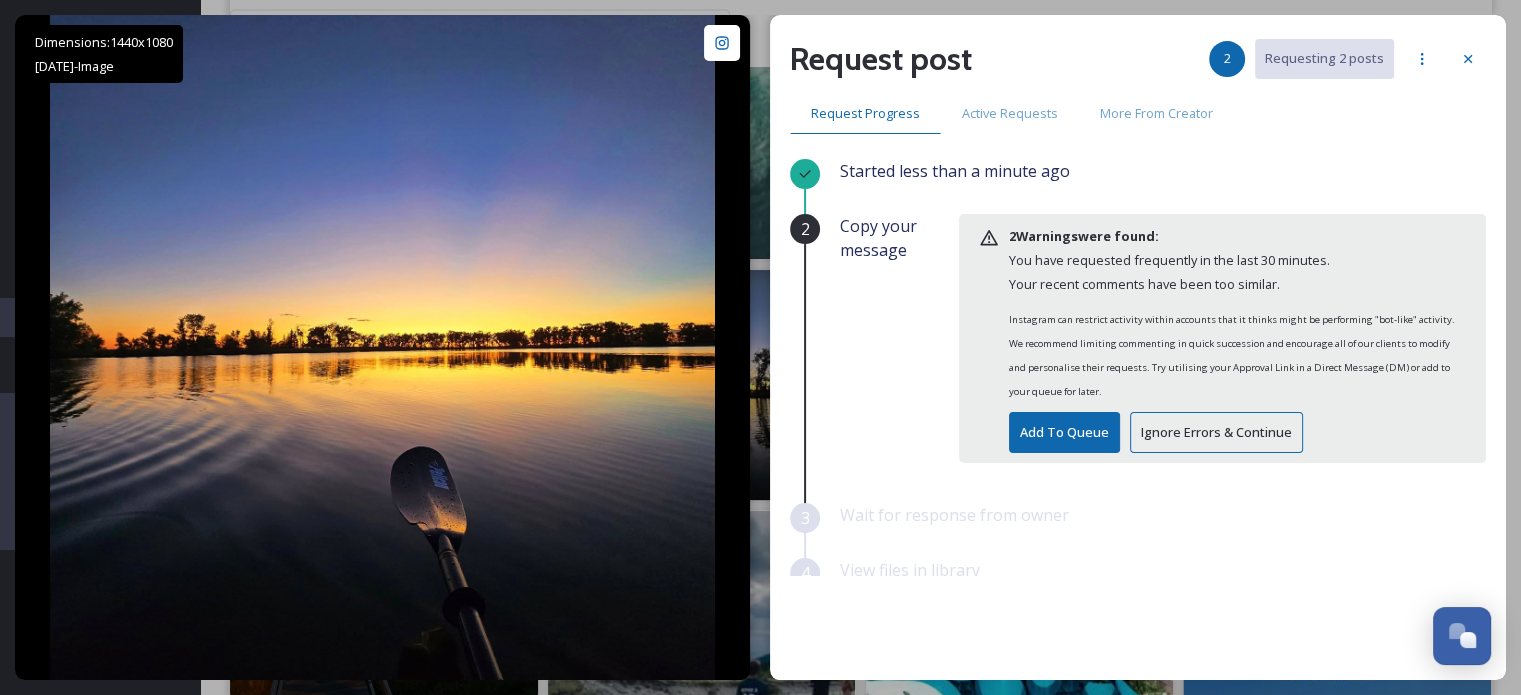 click on "Ignore Errors & Continue" at bounding box center [1216, 432] 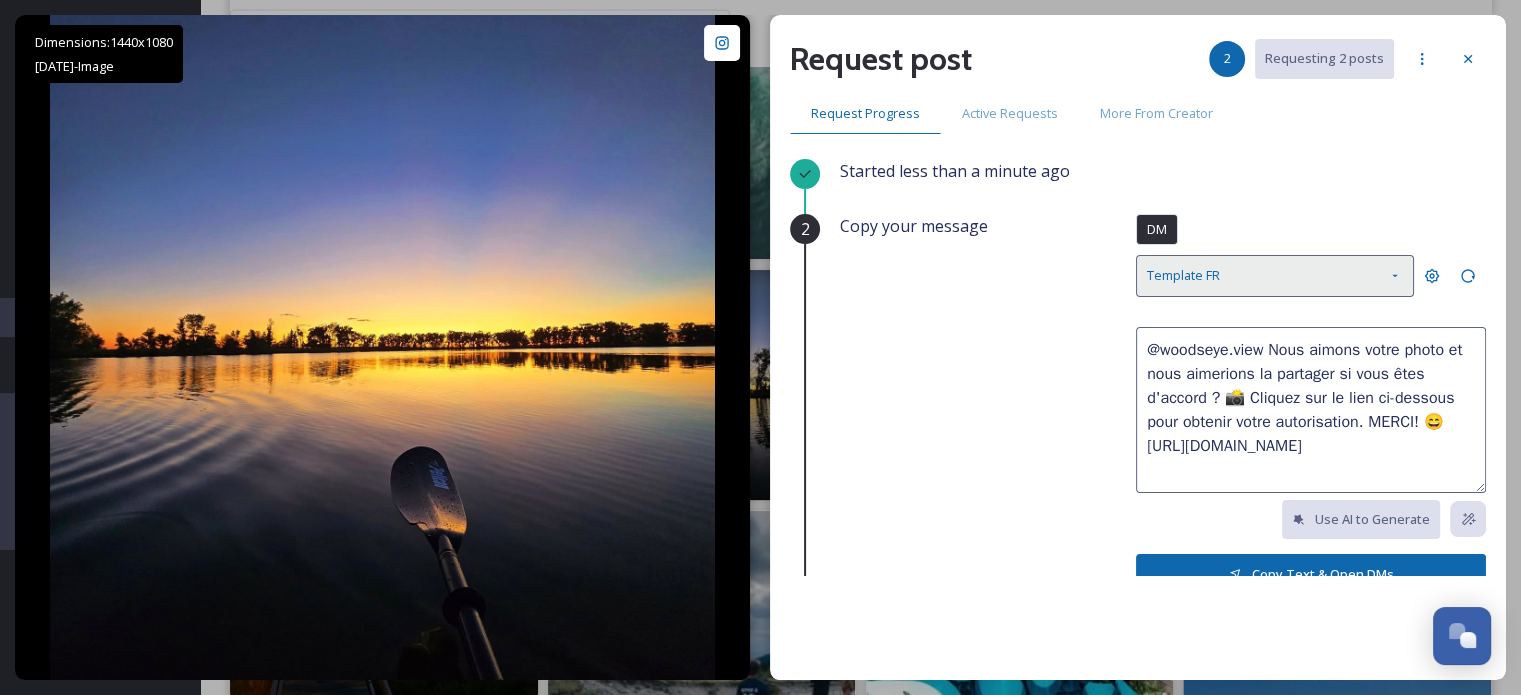 click on "Template FR" at bounding box center [1275, 275] 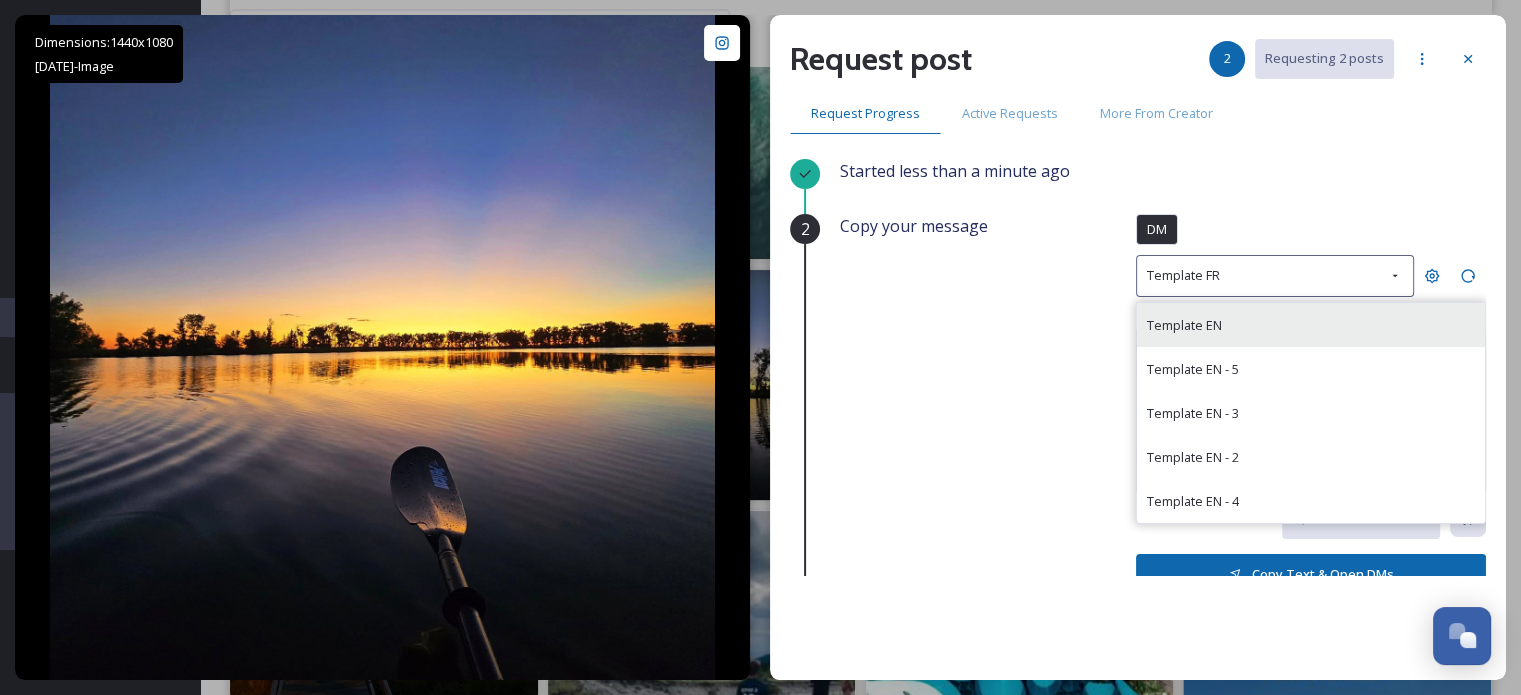 click on "Template EN" at bounding box center (1311, 325) 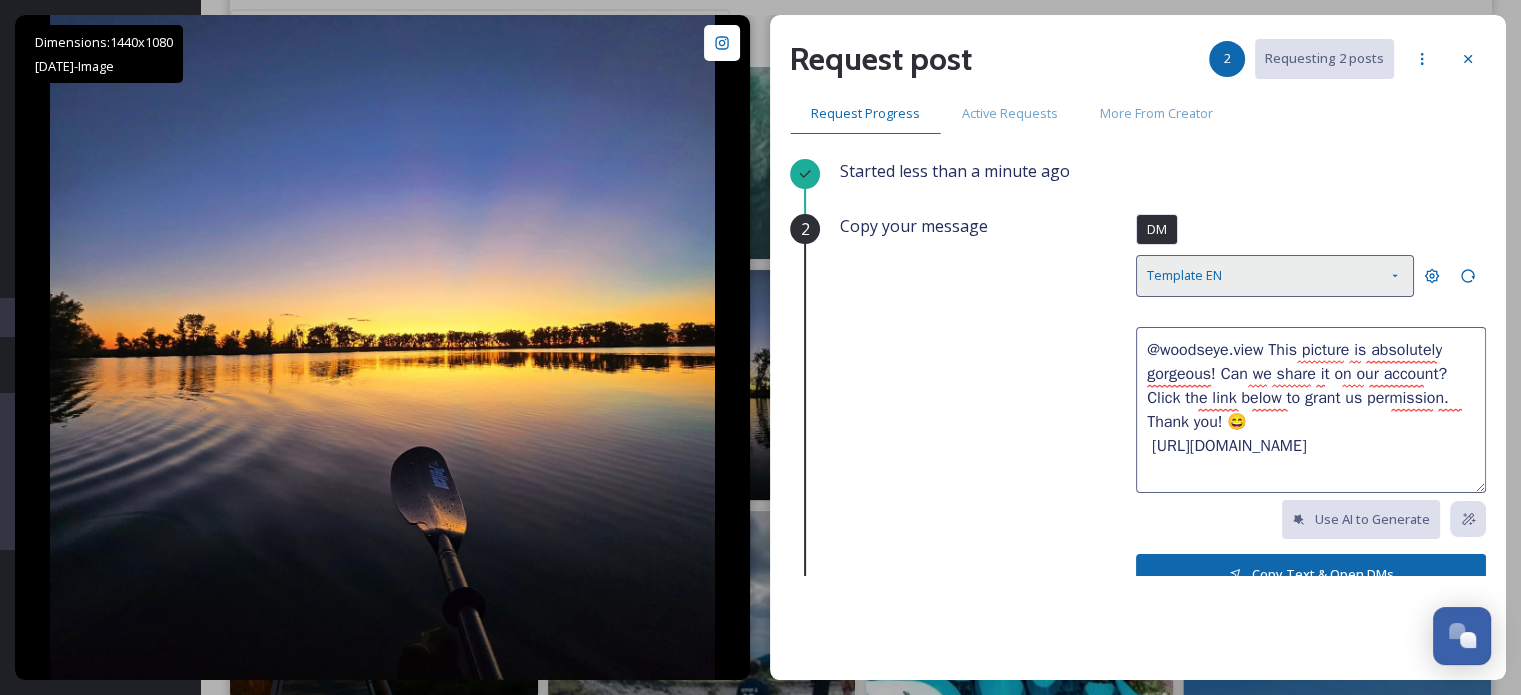 click on "Template EN" at bounding box center (1184, 275) 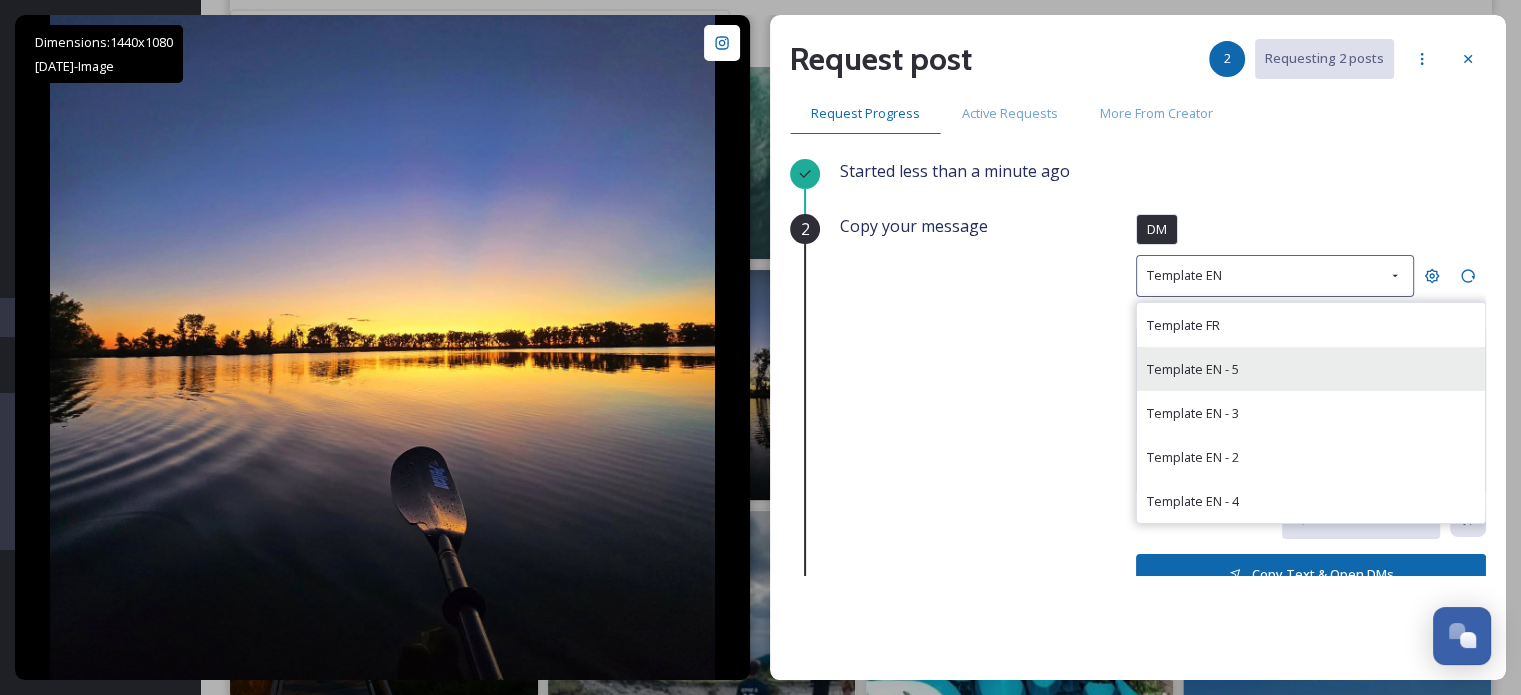 click on "Template EN - 5" at bounding box center [1193, 369] 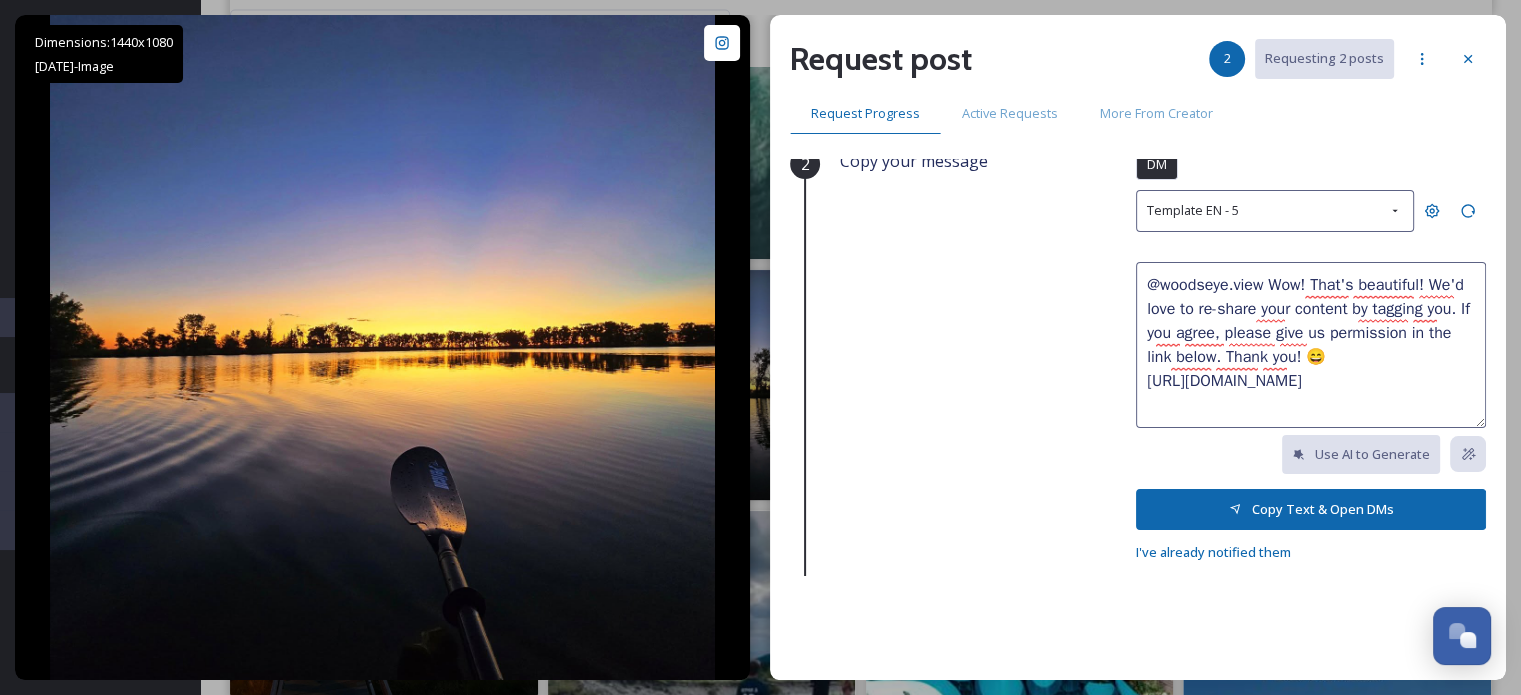 scroll, scrollTop: 100, scrollLeft: 0, axis: vertical 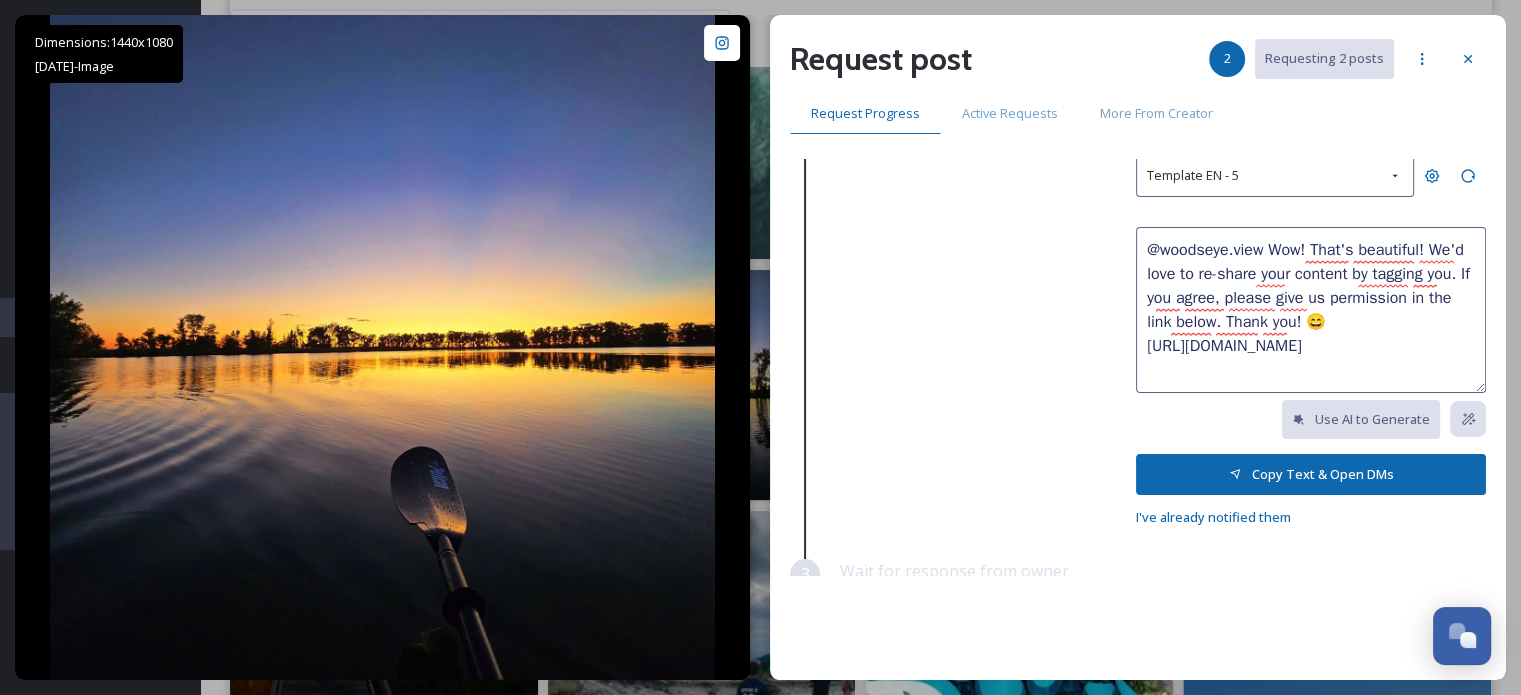 click on "Copy Text & Open DMs" at bounding box center (1311, 474) 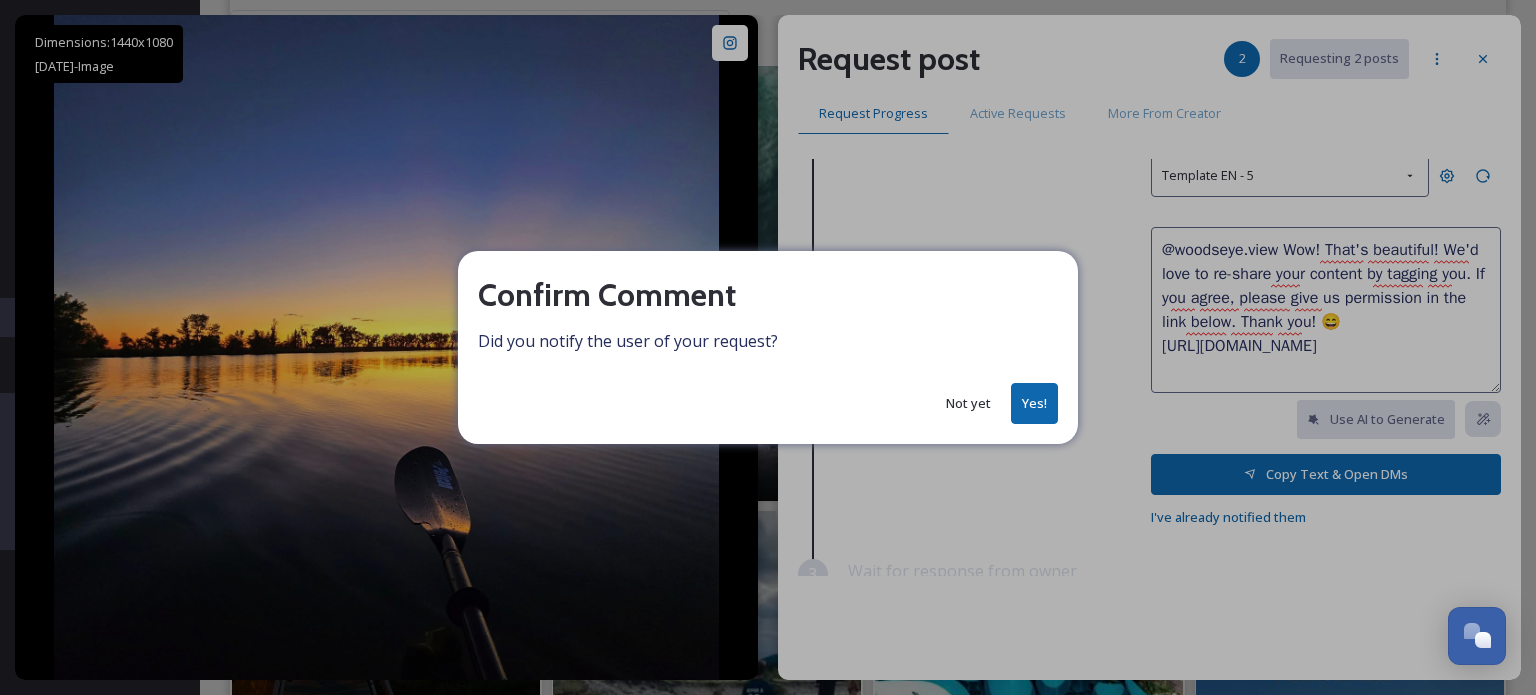 click on "Yes!" at bounding box center [1034, 403] 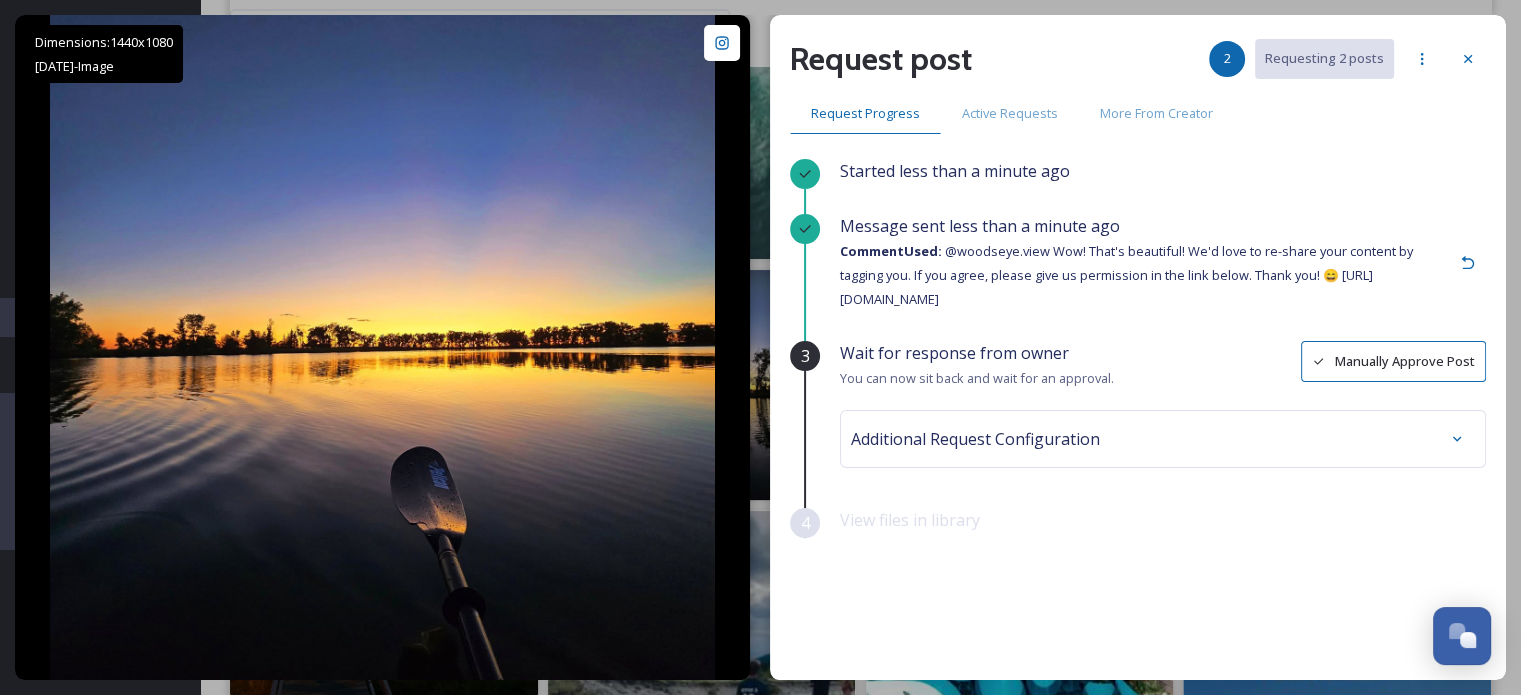 scroll, scrollTop: 0, scrollLeft: 0, axis: both 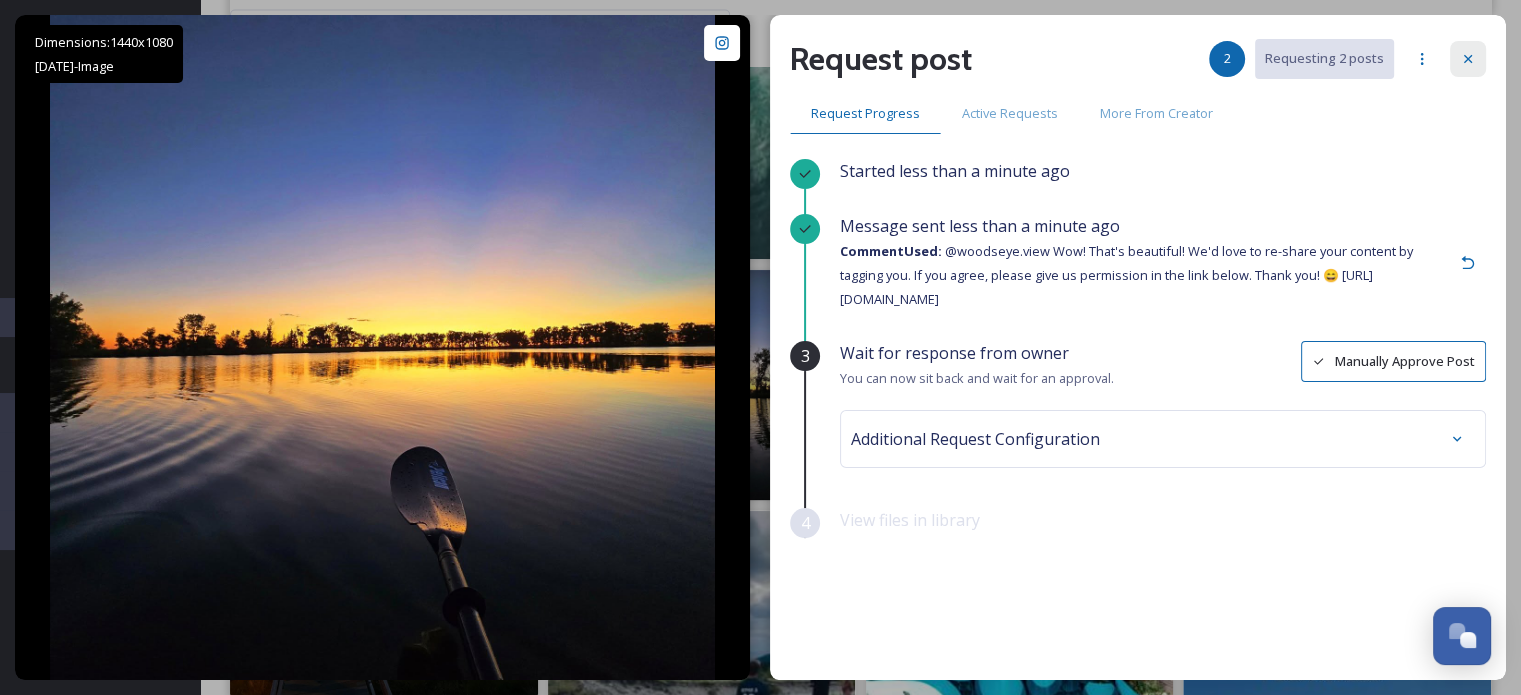 click 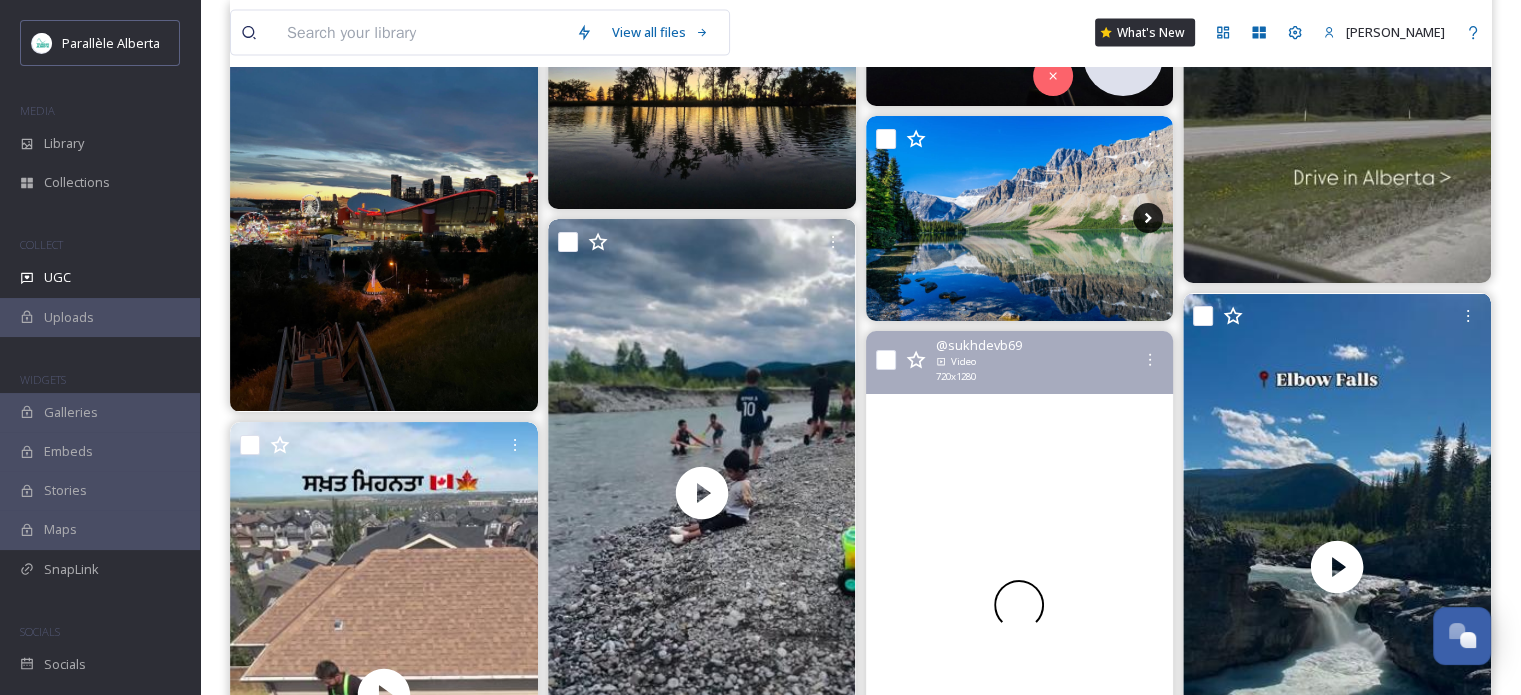 scroll, scrollTop: 4500, scrollLeft: 0, axis: vertical 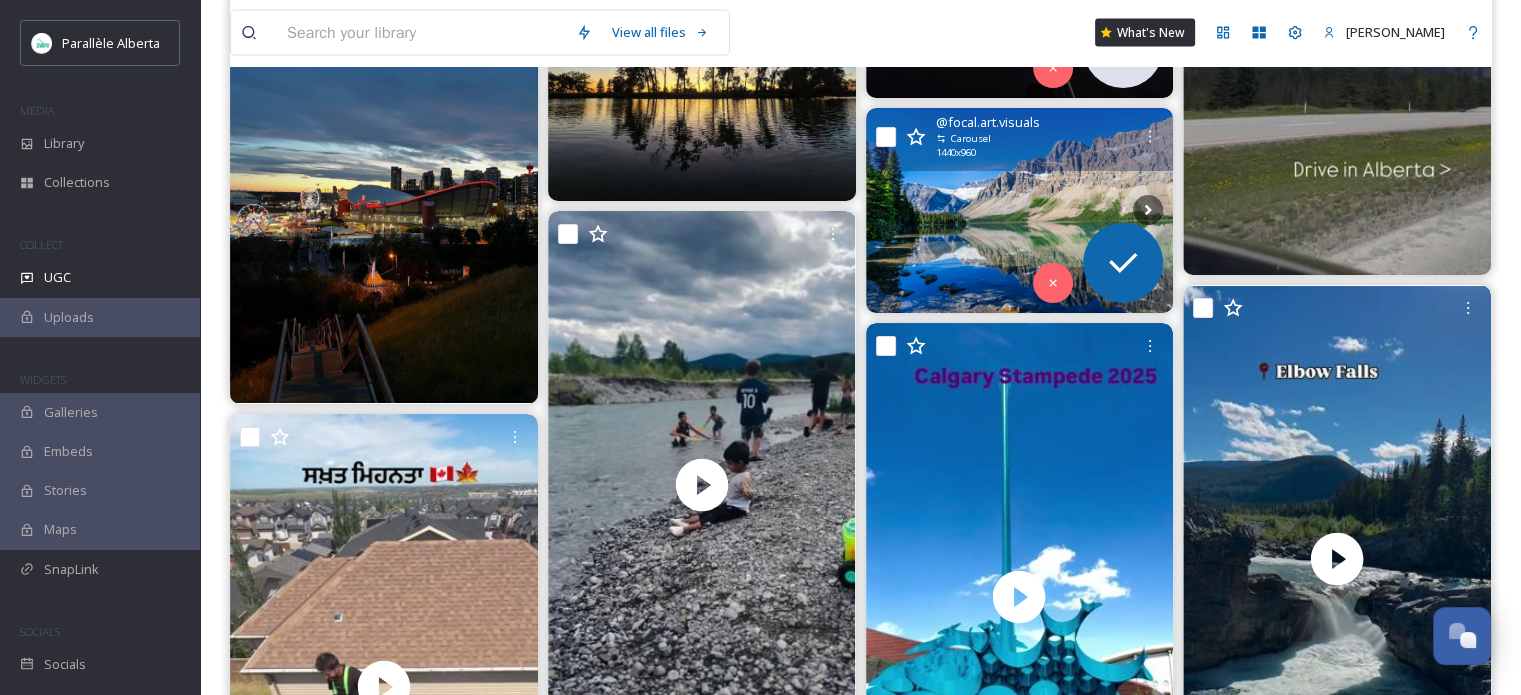click on "@ focal.art.visuals" at bounding box center [988, 122] 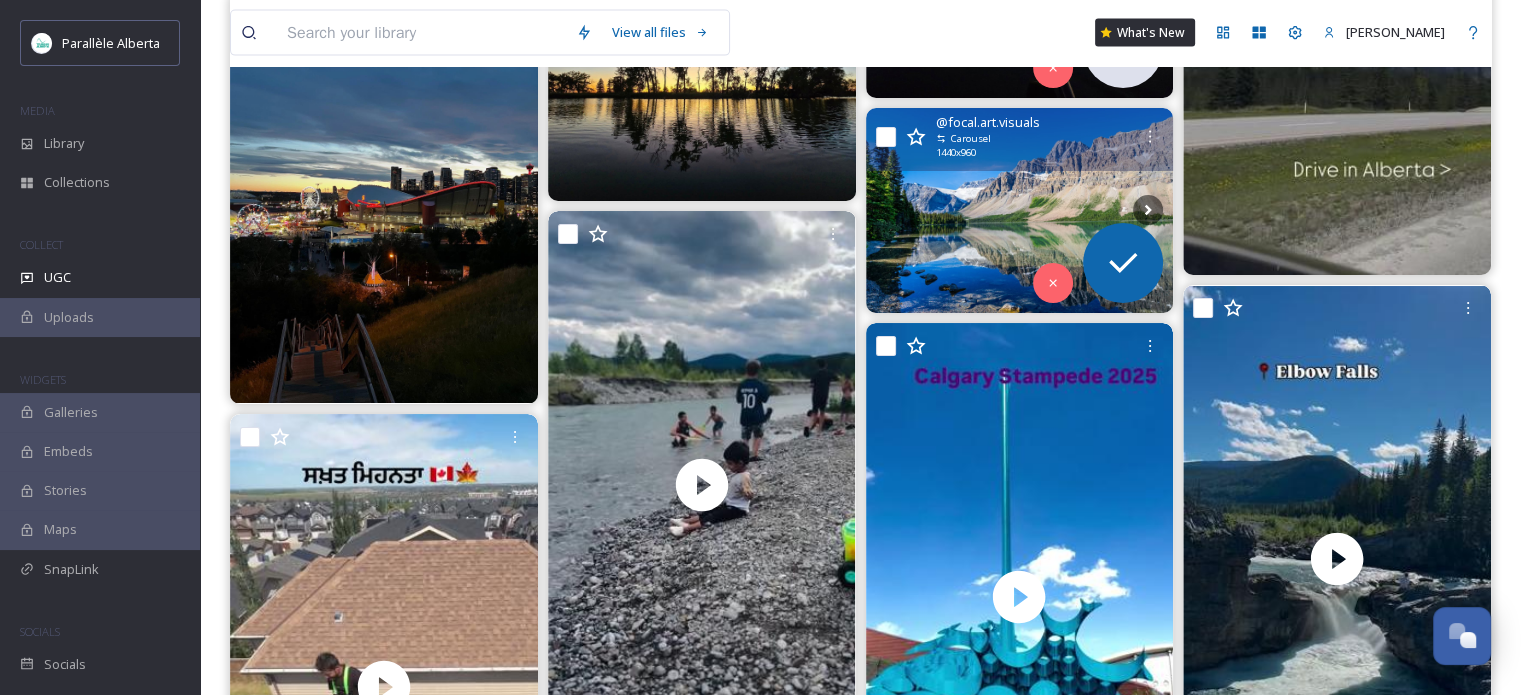 click at bounding box center [1020, 210] 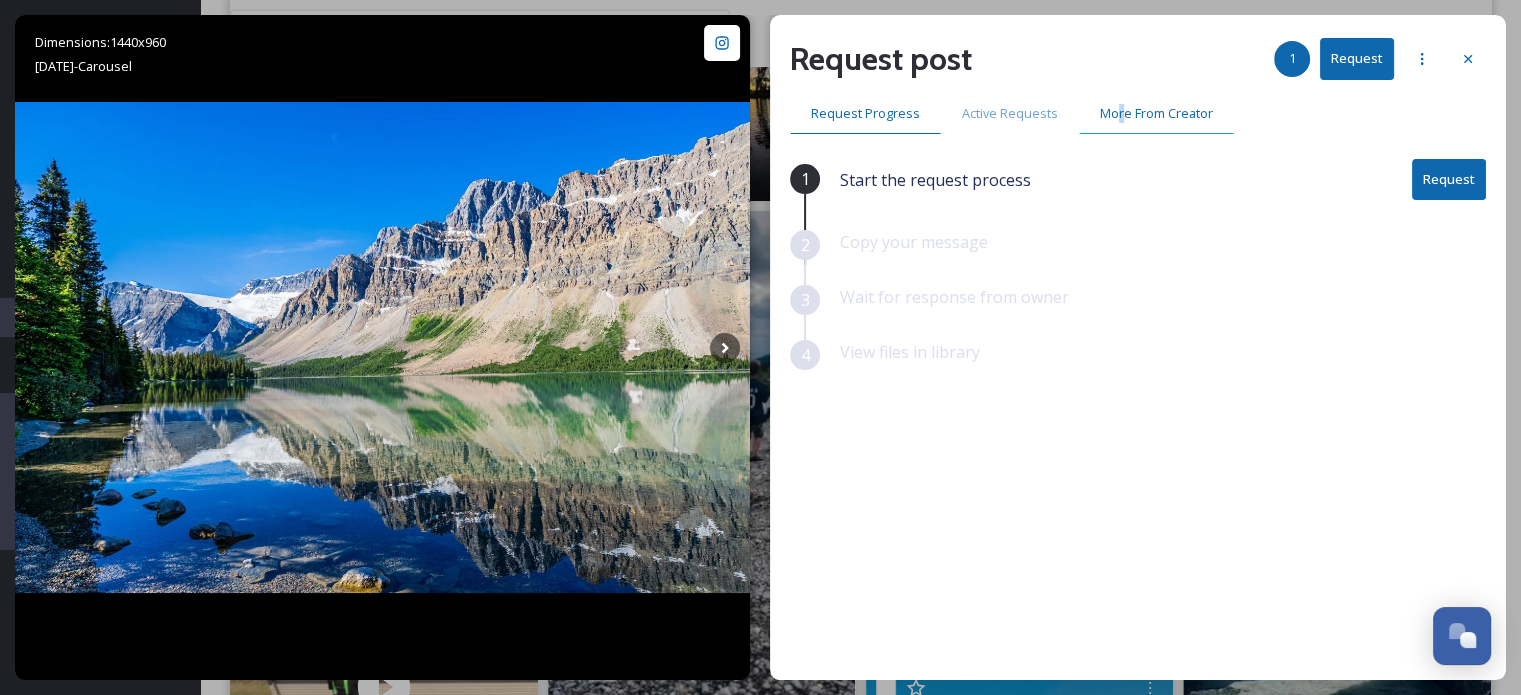 click on "More From Creator" at bounding box center [1156, 113] 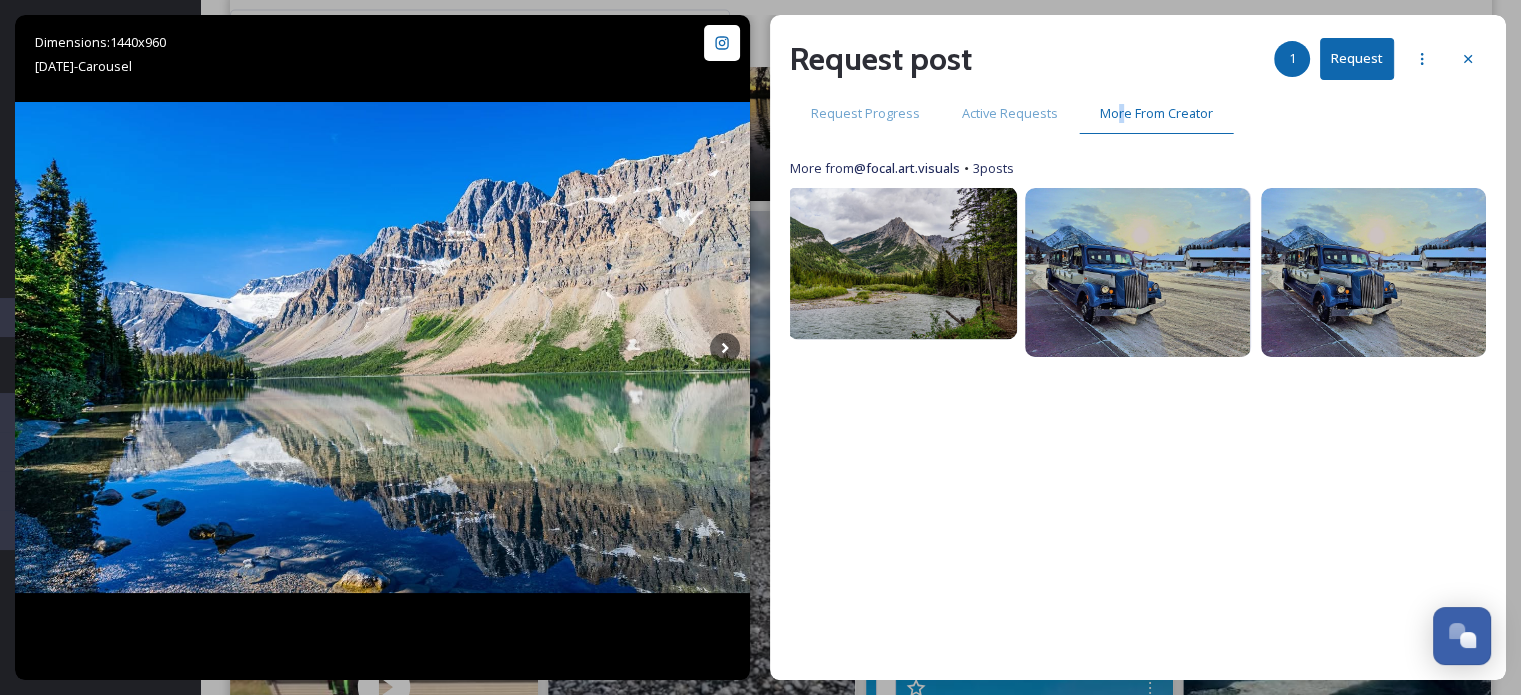 click at bounding box center [903, 263] 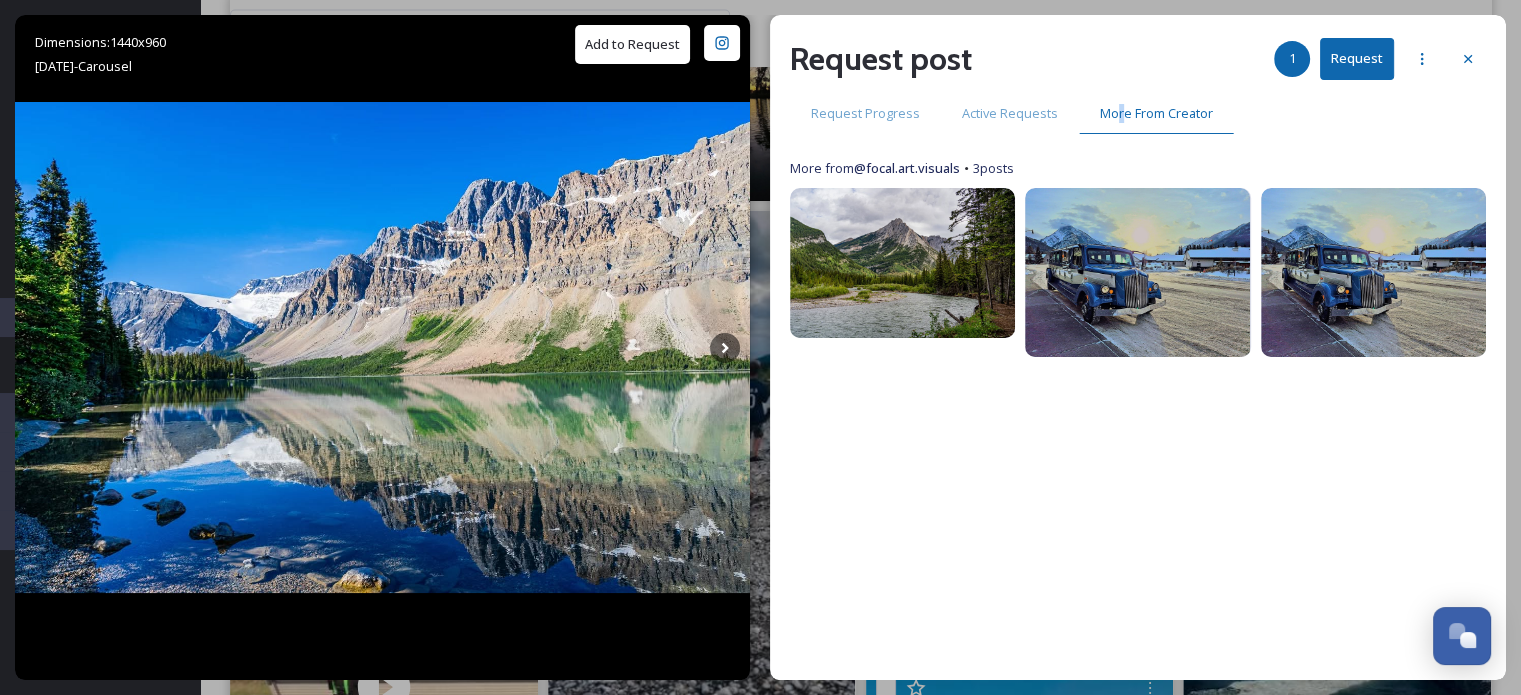 click on "Add to Request" at bounding box center [632, 44] 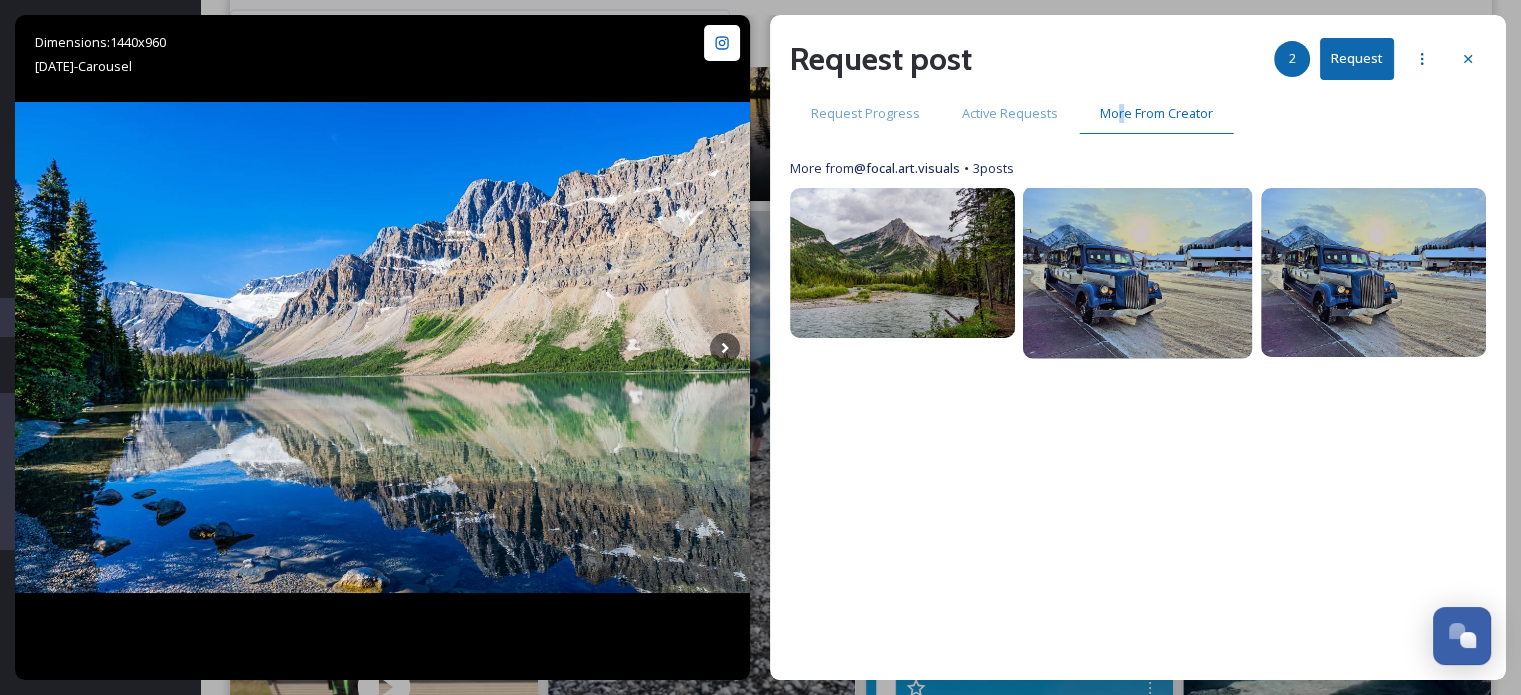 click at bounding box center [1138, 273] 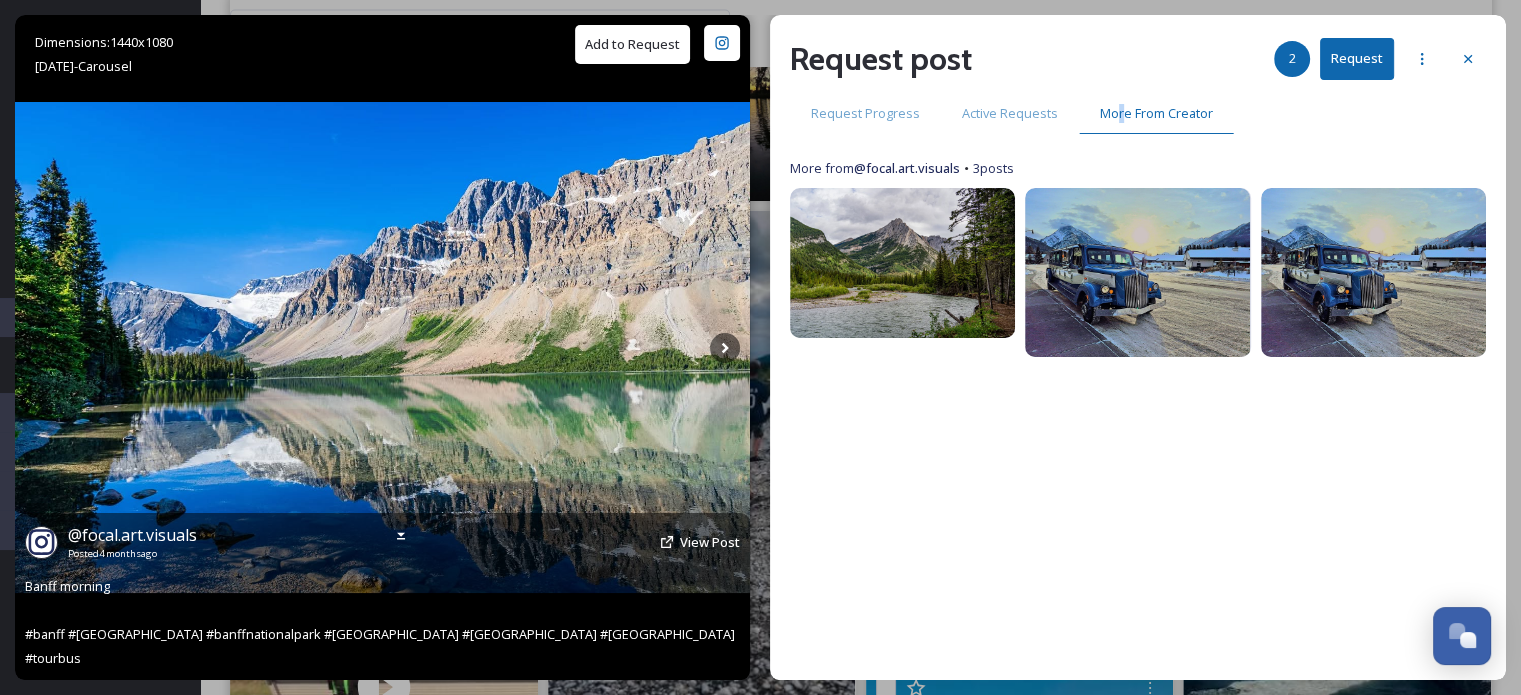 click on "Add to Request" at bounding box center (632, 44) 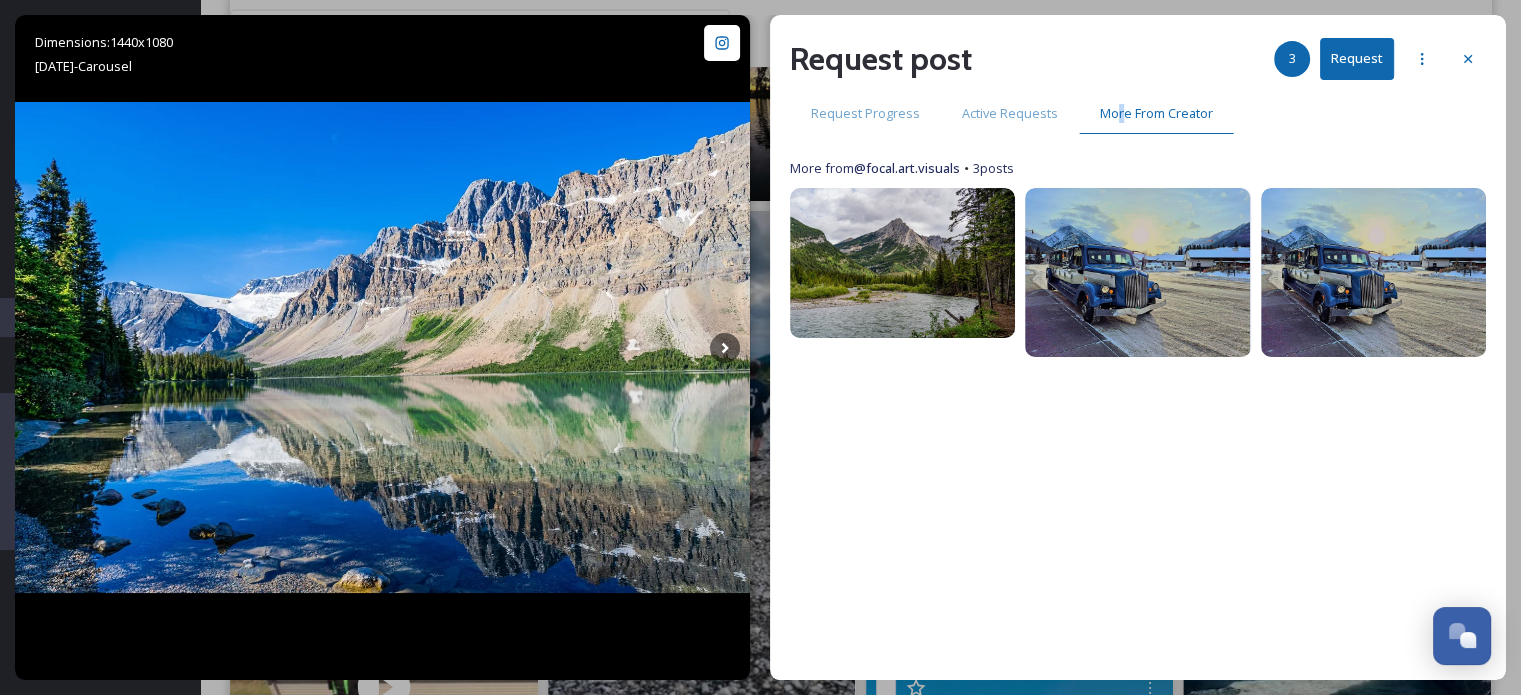 click on "Request" at bounding box center (1357, 58) 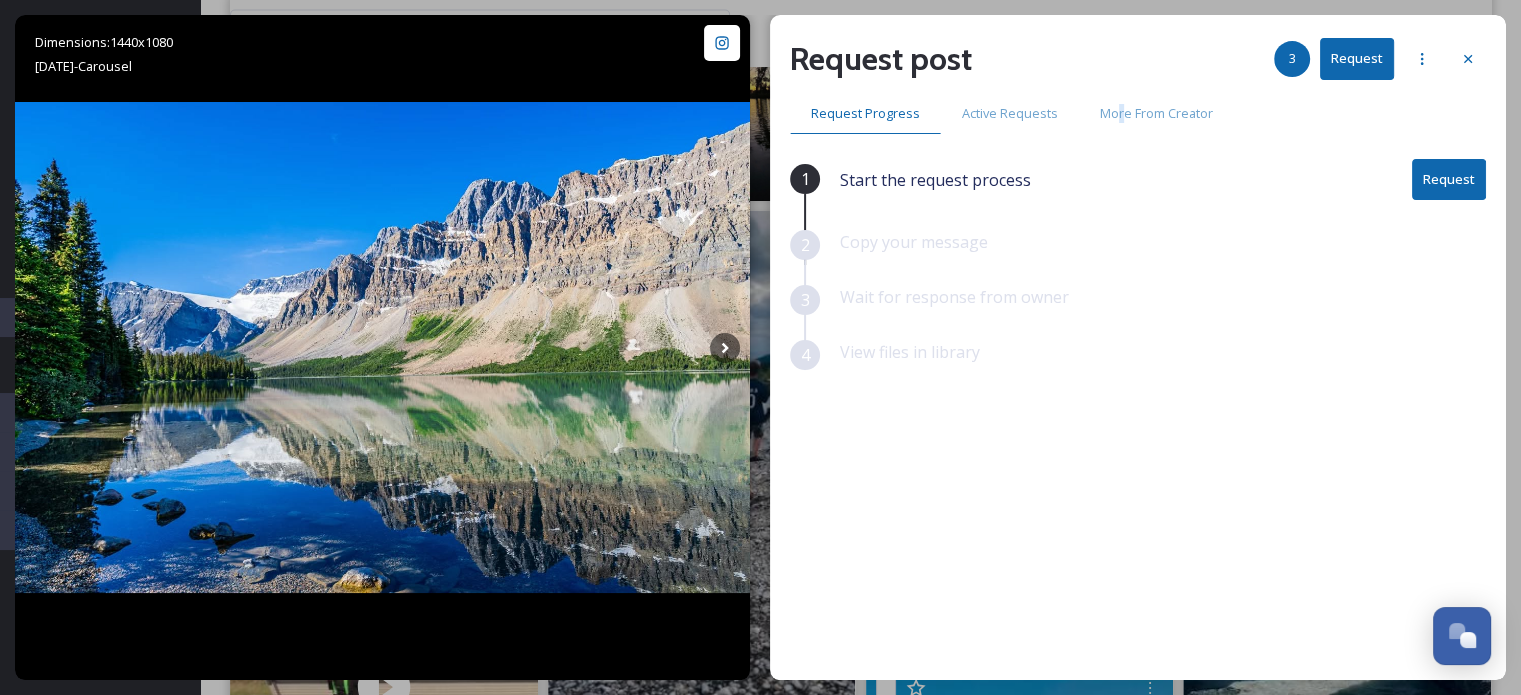 click on "Request" at bounding box center [1449, 179] 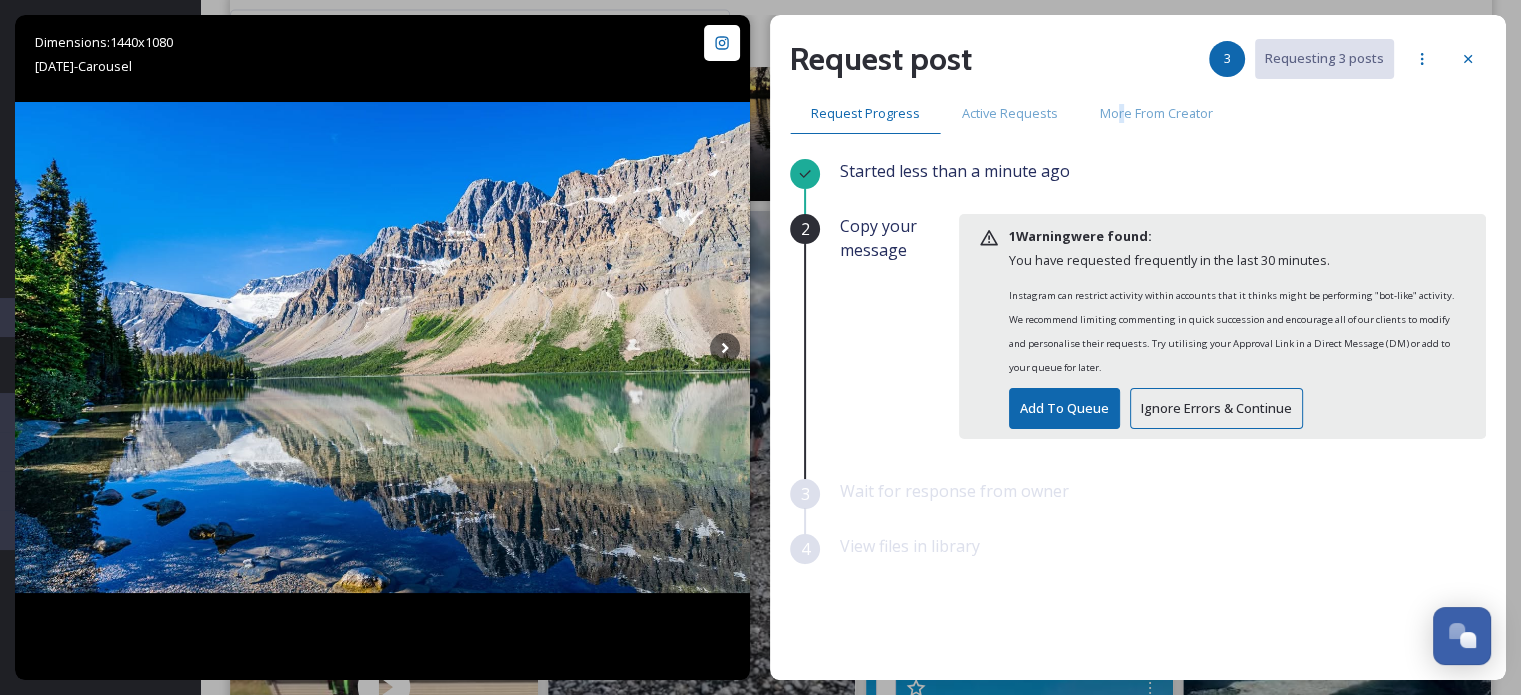 click on "Ignore Errors & Continue" at bounding box center [1216, 408] 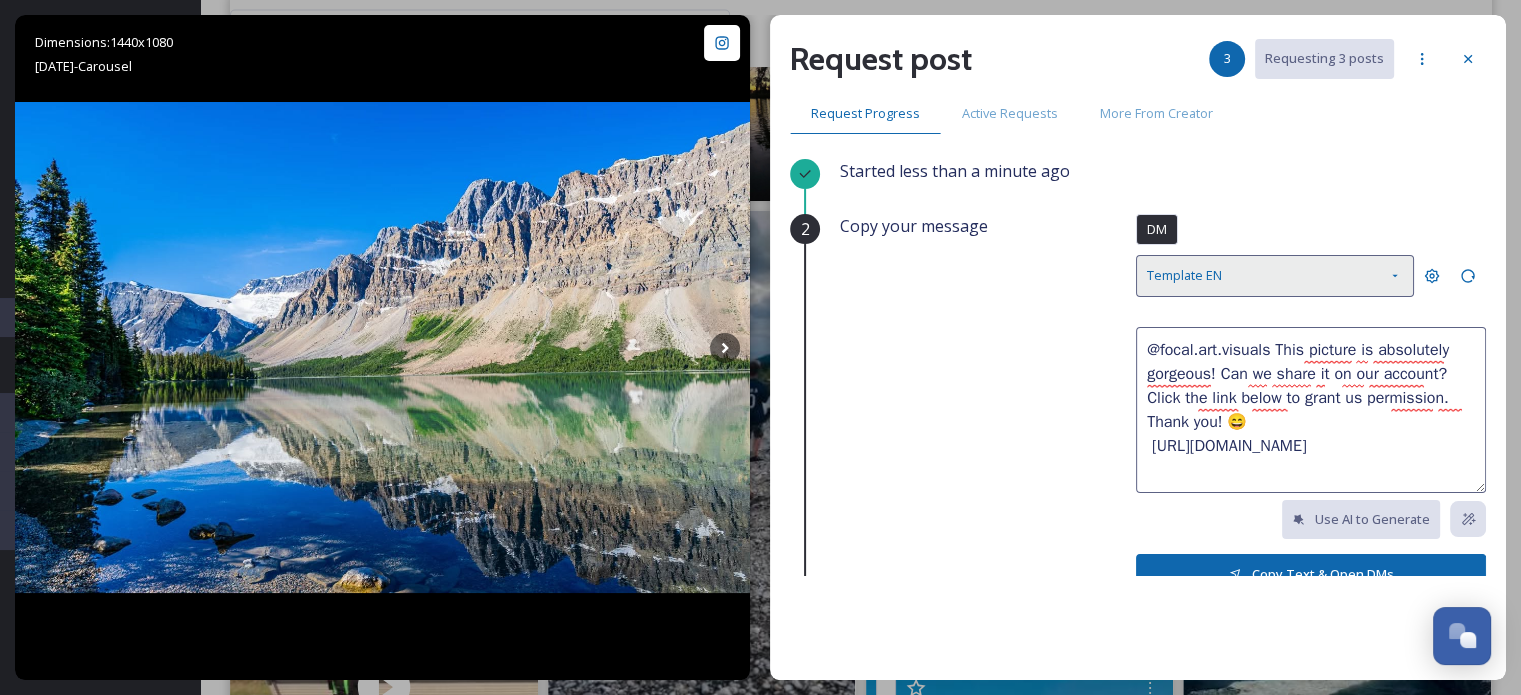 click on "Template EN" at bounding box center (1275, 275) 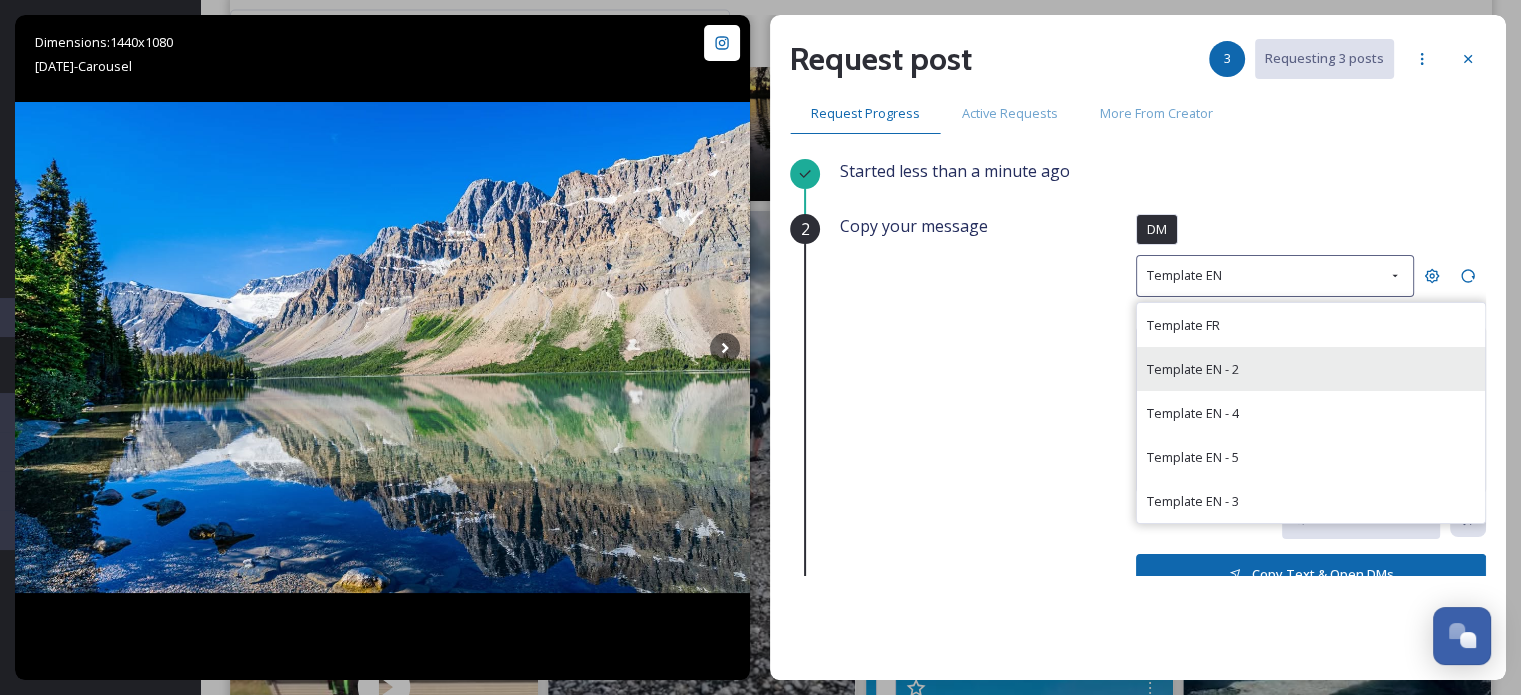 click on "Template EN - 2" at bounding box center (1311, 369) 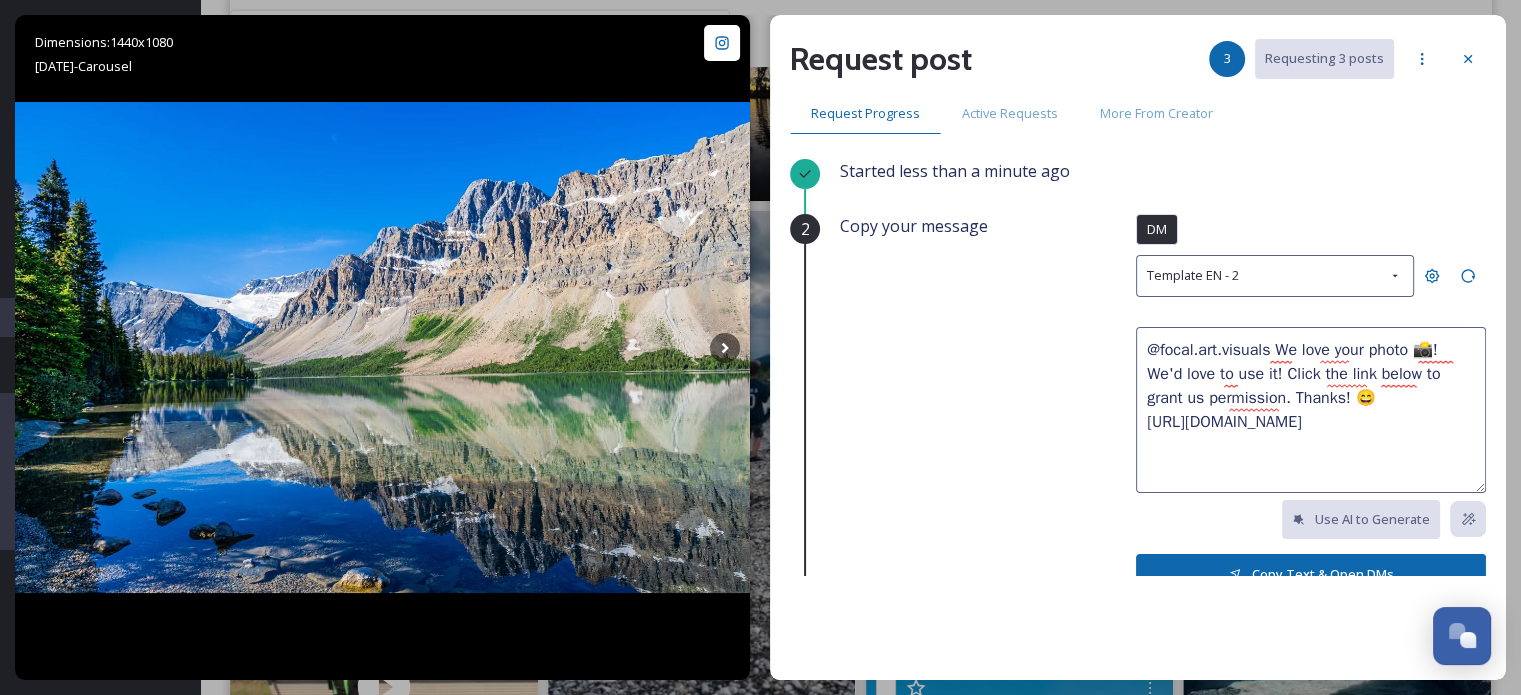 click on "@focal.art.visuals We love your photo 📸! We'd love to use it! Click the link below to grant us permission. Thanks! 😄
https://go.snapsea.io/approve/1kWTM3h77" at bounding box center (1311, 410) 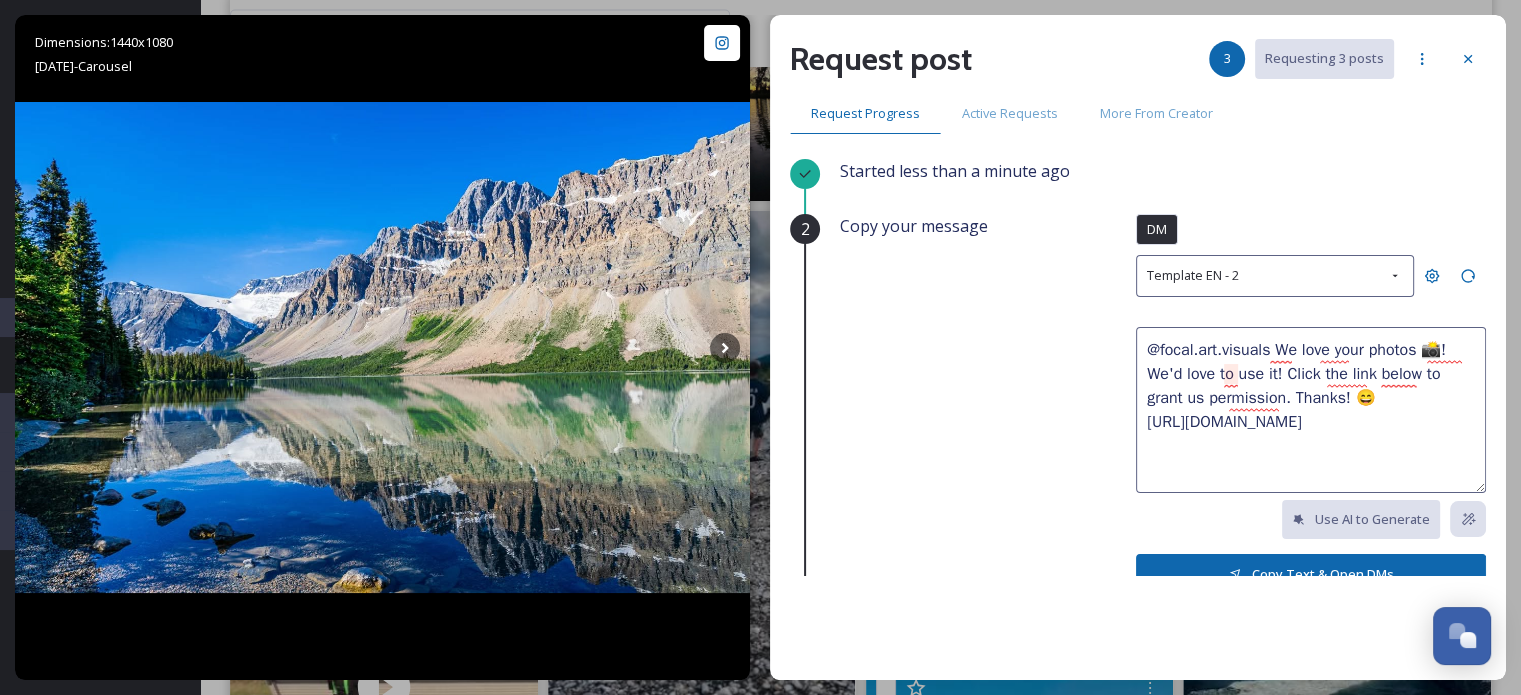 click on "@focal.art.visuals We love your photos 📸! We'd love to use it! Click the link below to grant us permission. Thanks! 😄
https://go.snapsea.io/approve/1kWTM3h77" at bounding box center [1311, 410] 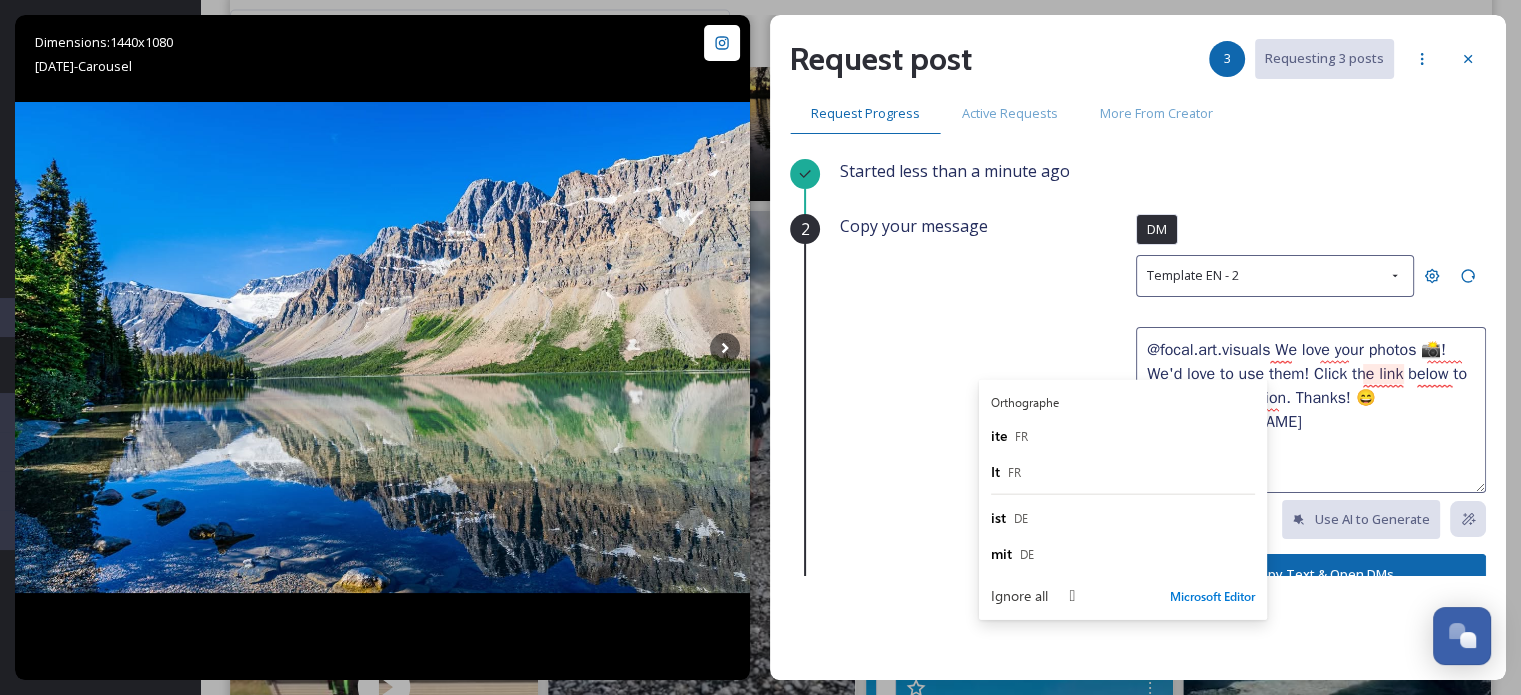 click on "@focal.art.visuals We love your photos 📸! We'd love to use them! Click the link below to grant us permission. Thanks! 😄
https://go.snapsea.io/approve/1kWTM3h77" at bounding box center [1311, 410] 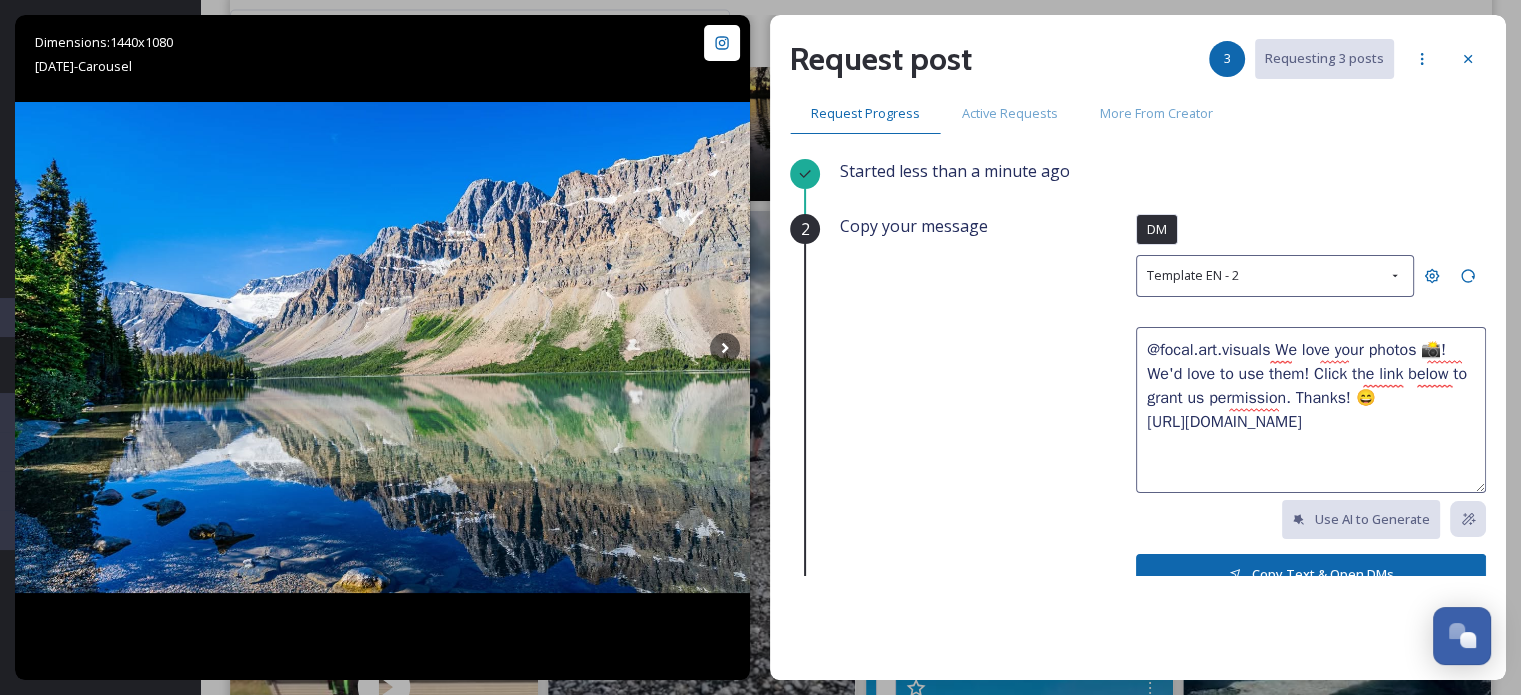 type on "@focal.art.visuals We love your photos 📸! We'd love to use them! Click the link below to grant us permission. Thanks! 😄
https://go.snapsea.io/approve/1kWTM3h77" 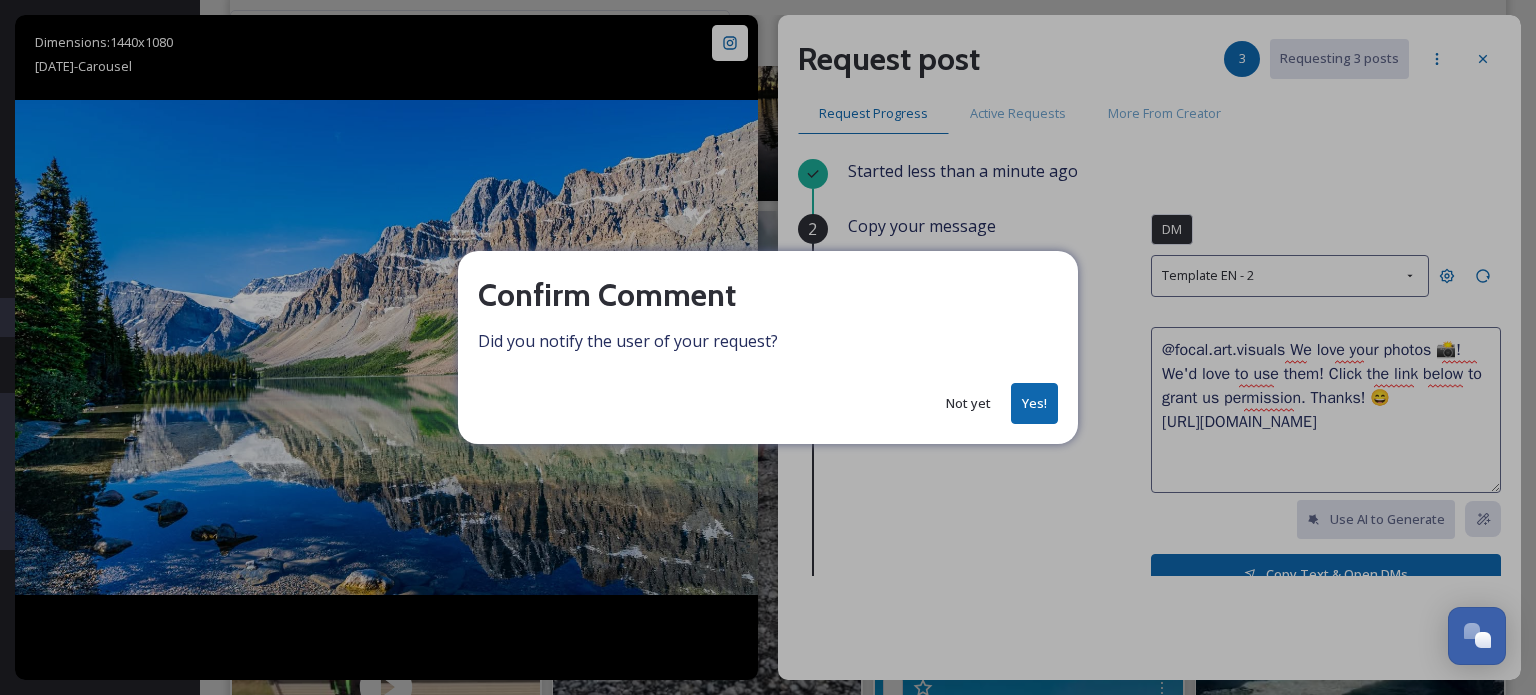 click on "Yes!" at bounding box center [1034, 403] 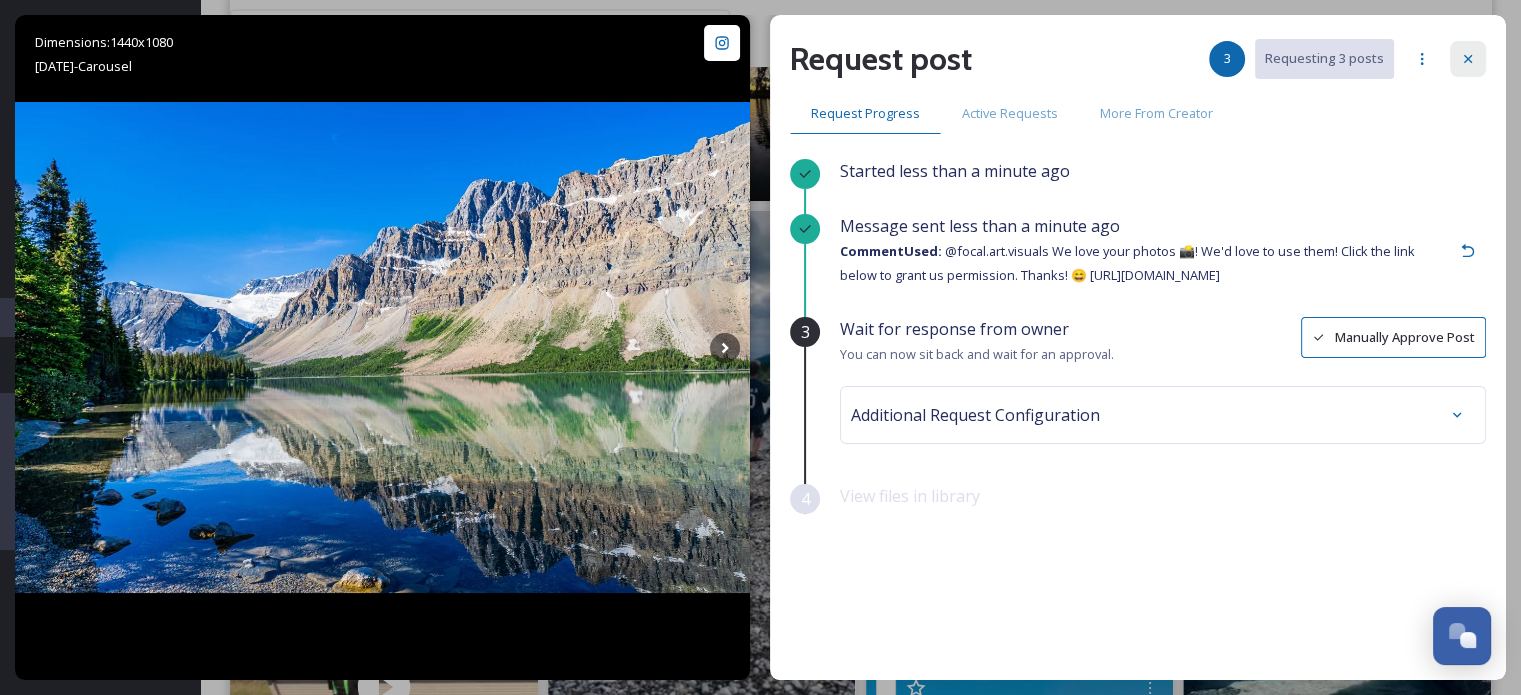 click at bounding box center (1468, 59) 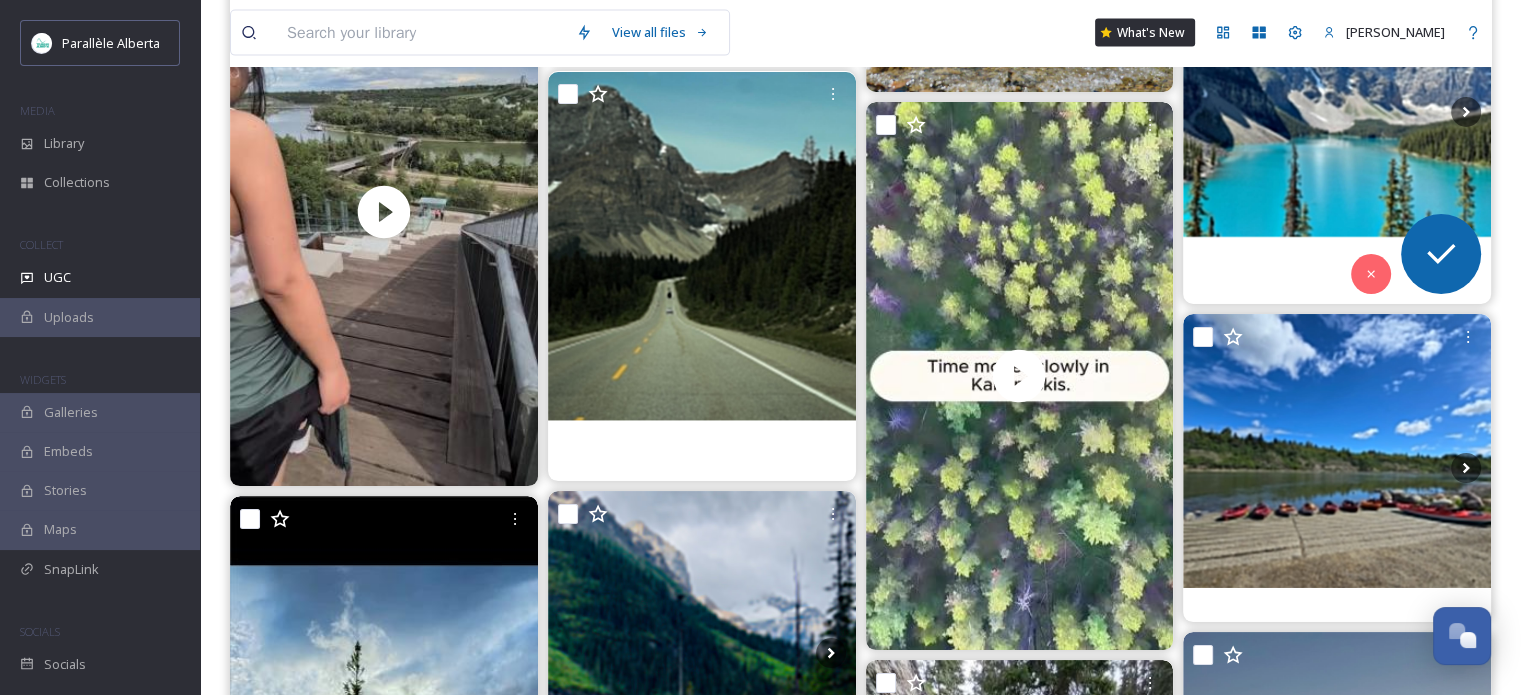 scroll, scrollTop: 12200, scrollLeft: 0, axis: vertical 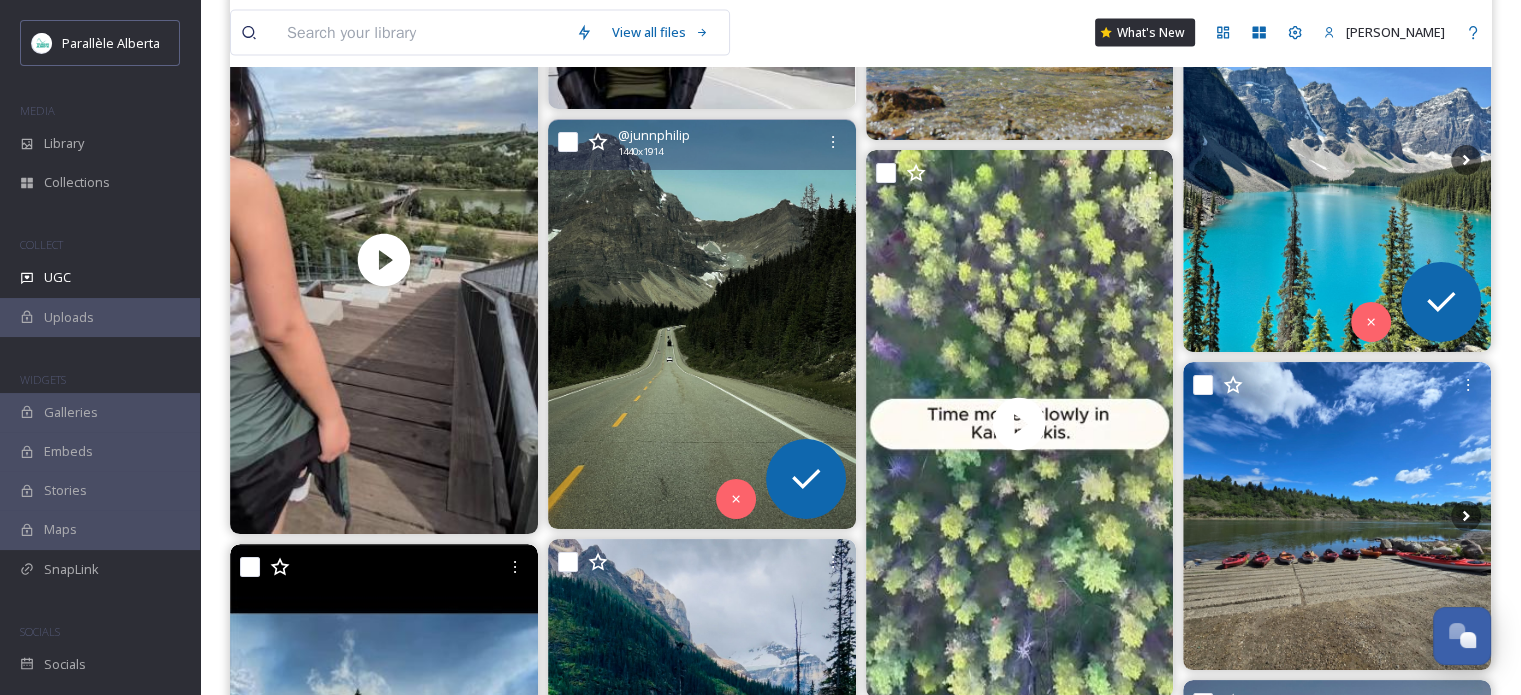 click at bounding box center [702, 324] 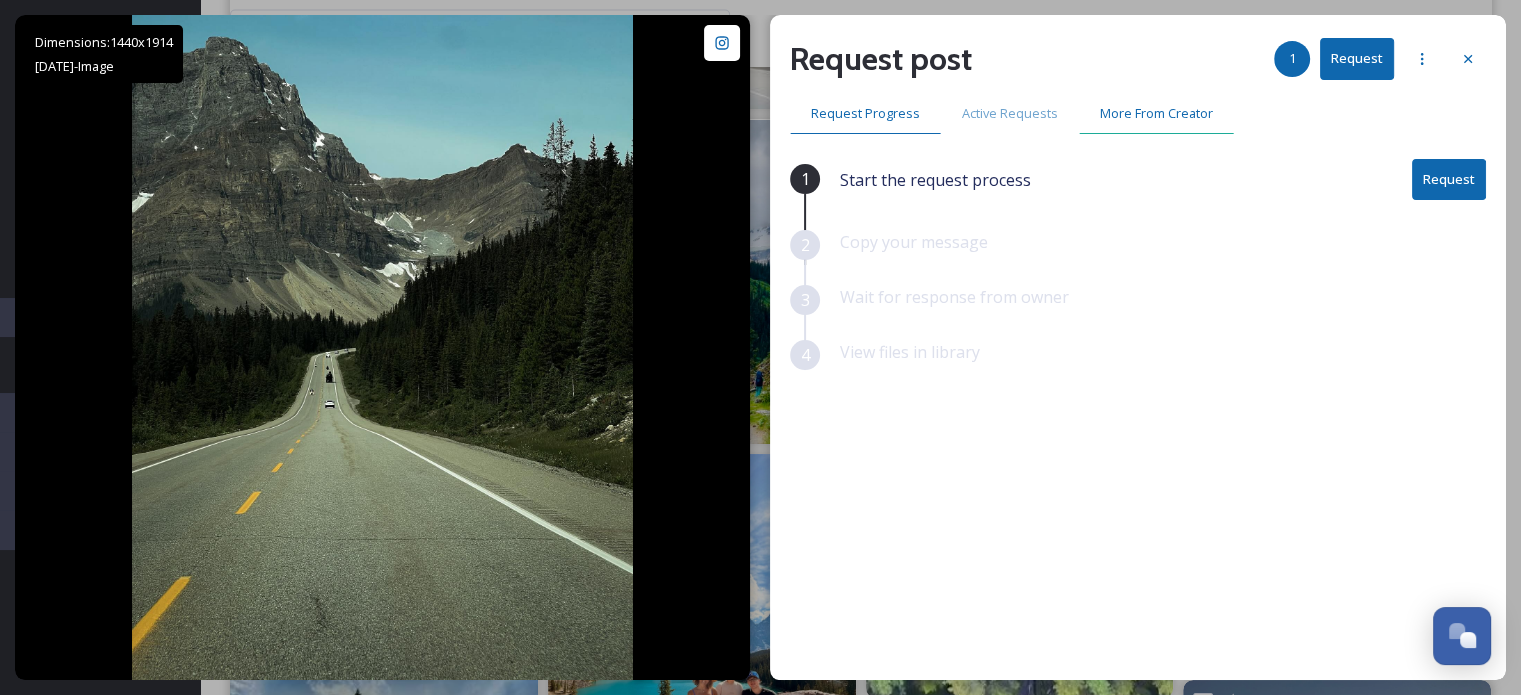 click on "More From Creator" at bounding box center (1156, 113) 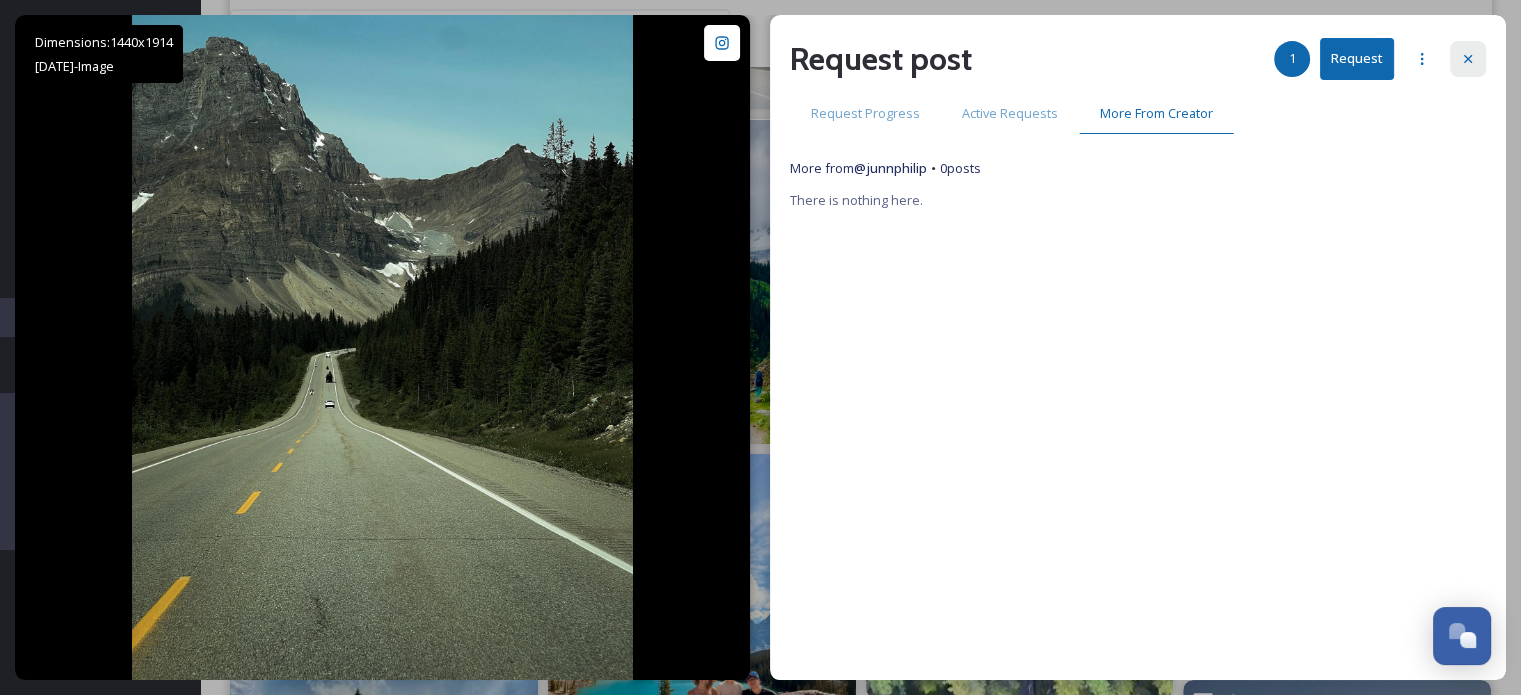 click at bounding box center (1468, 59) 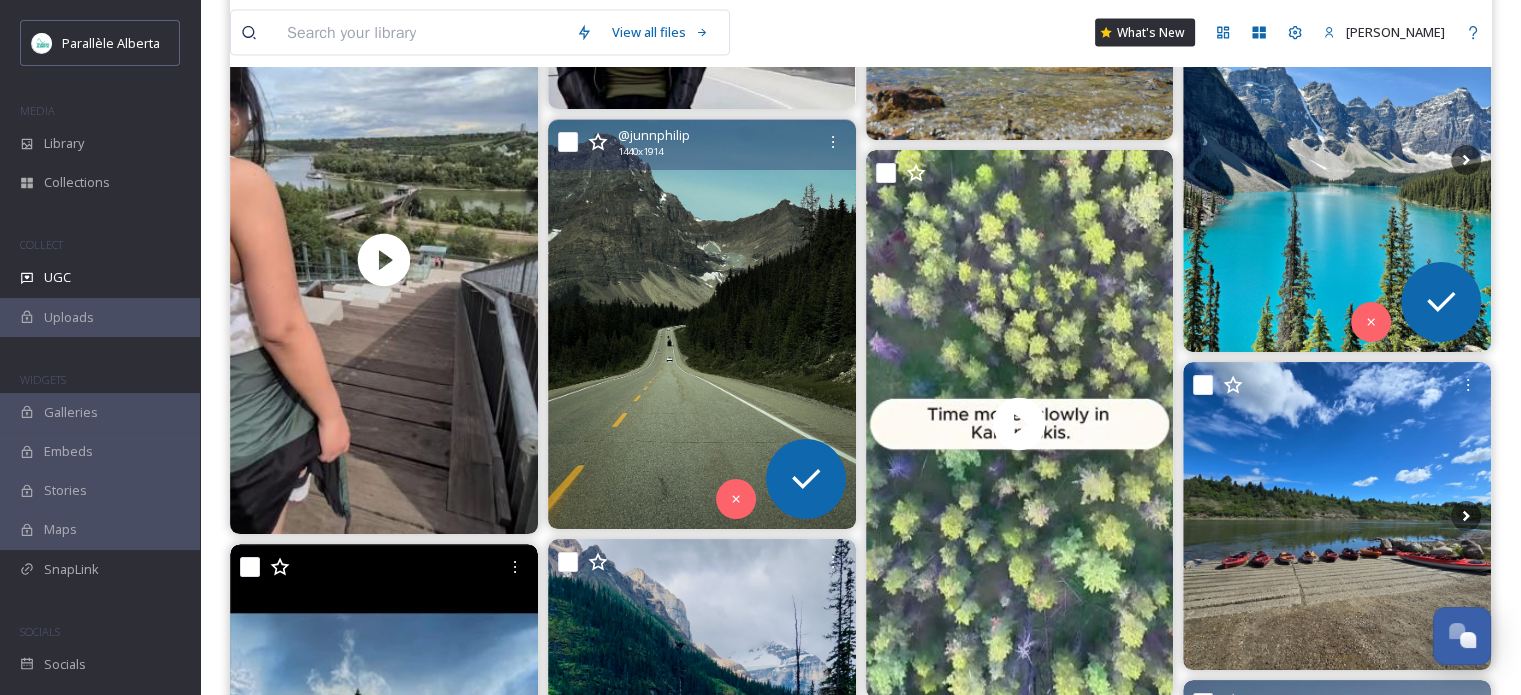 click at bounding box center [1337, 159] 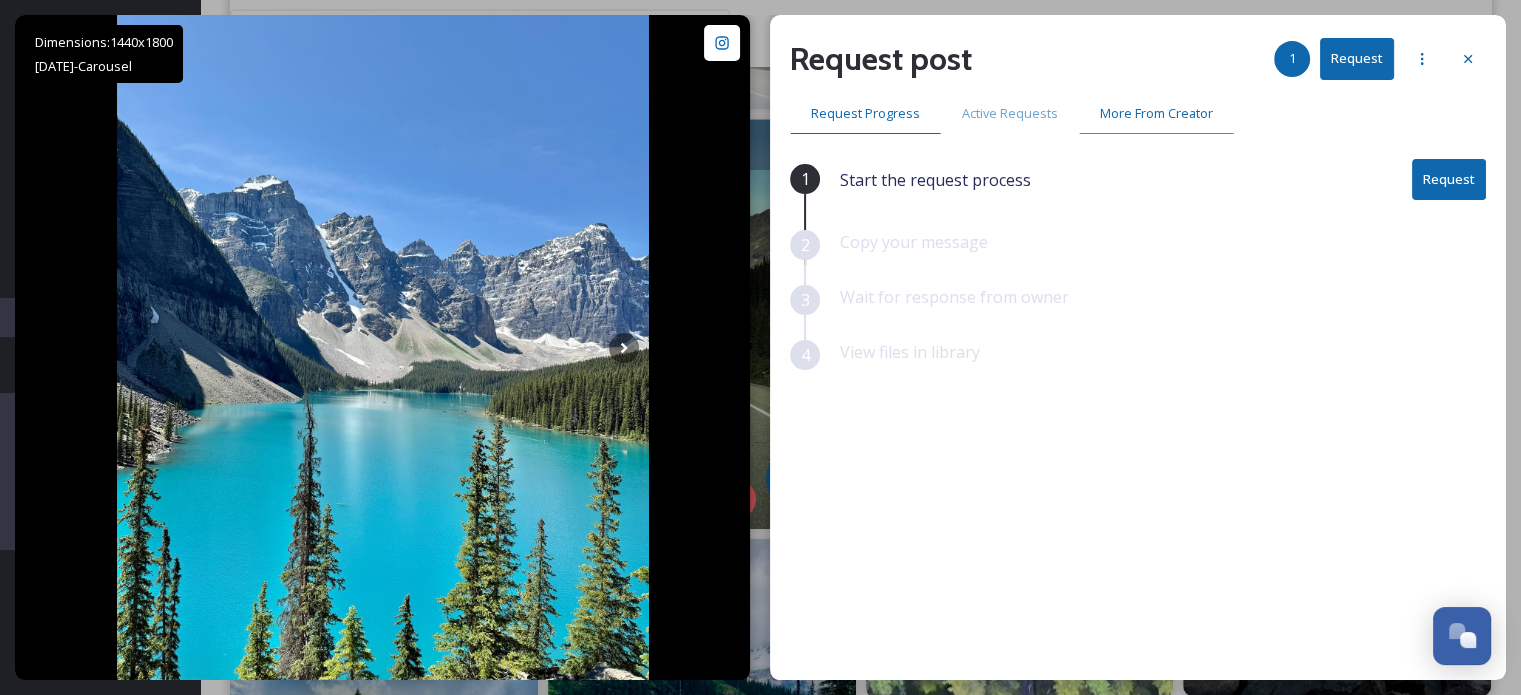 click on "More From Creator" at bounding box center (1156, 113) 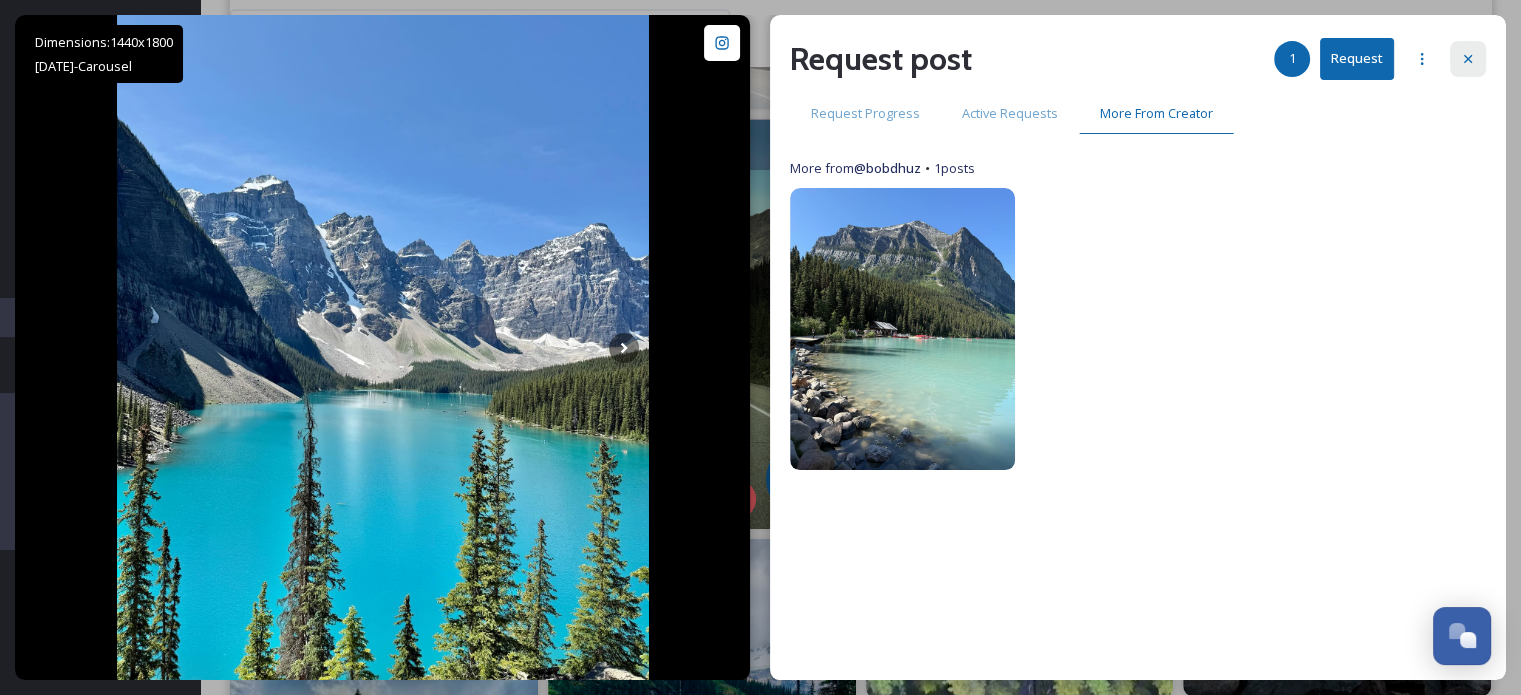 click 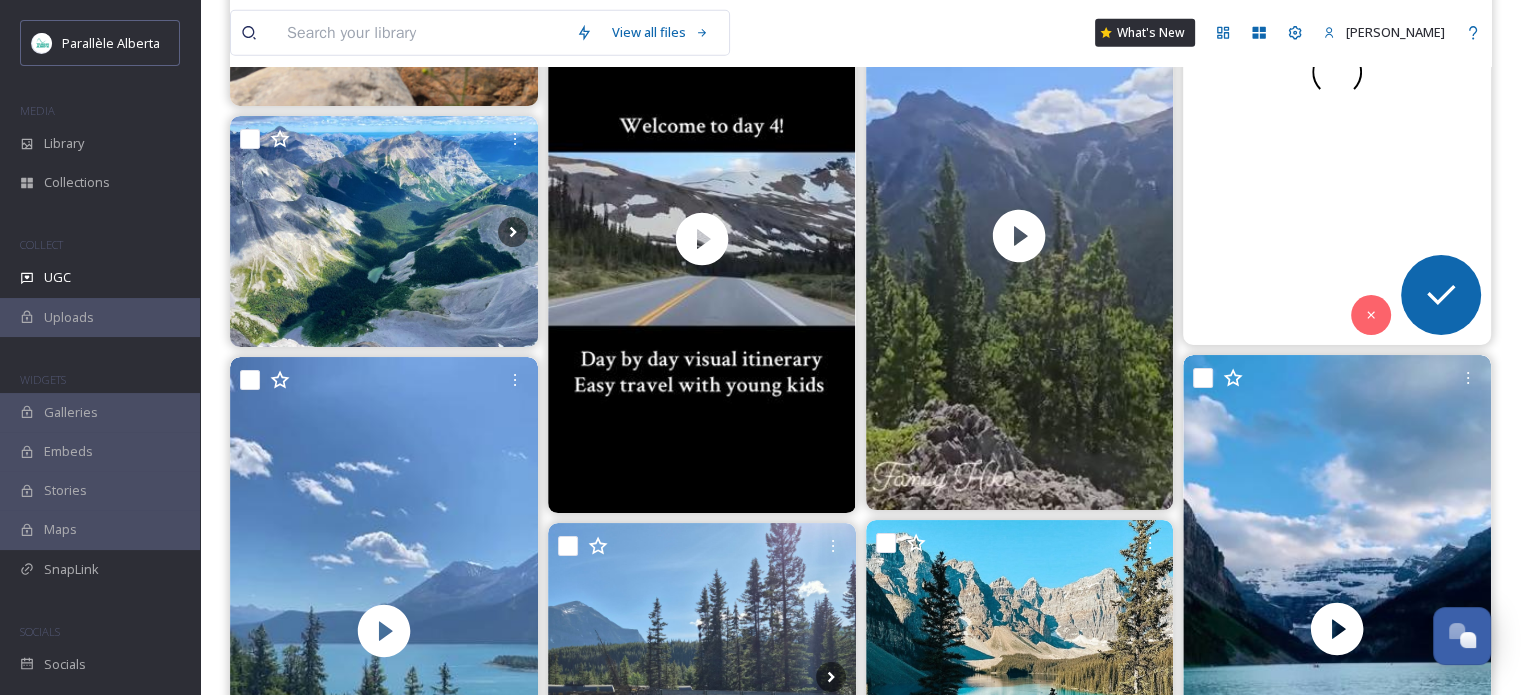 scroll, scrollTop: 13400, scrollLeft: 0, axis: vertical 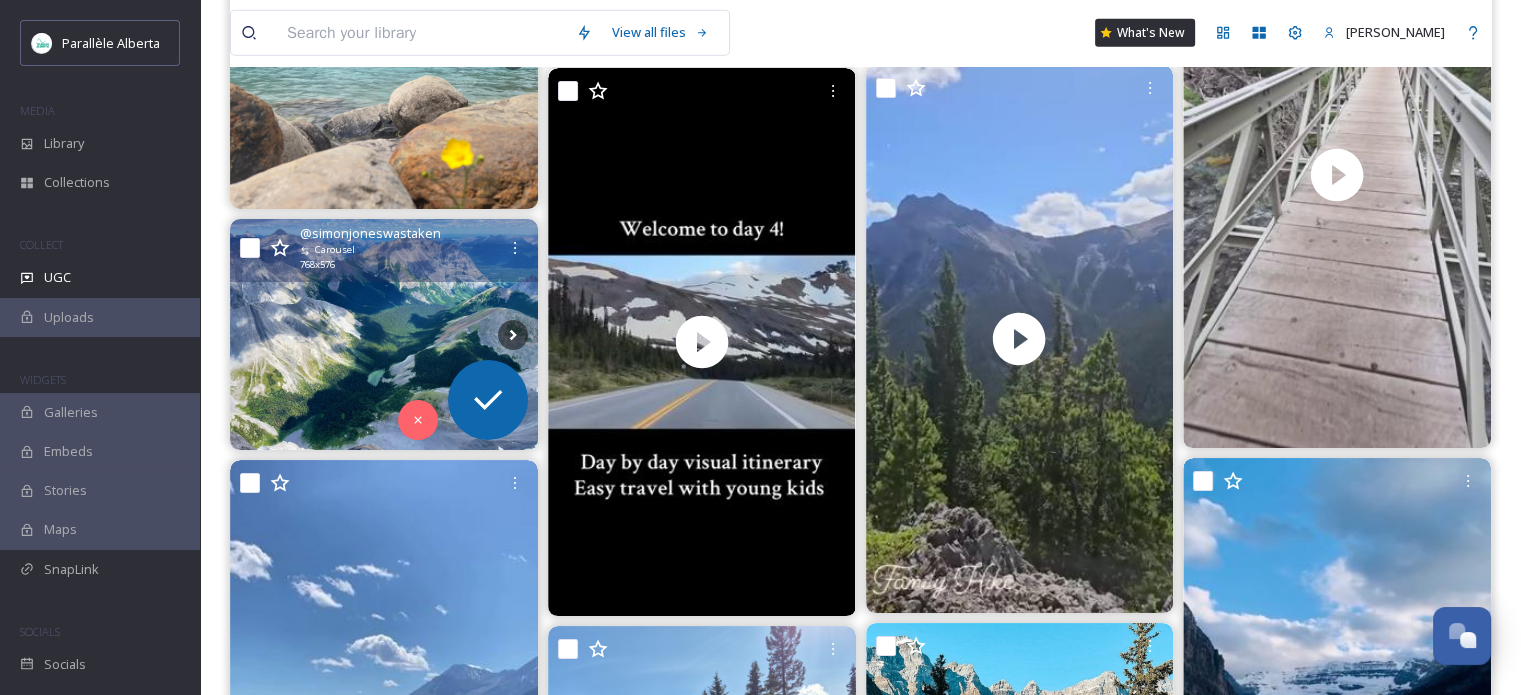click at bounding box center [384, 334] 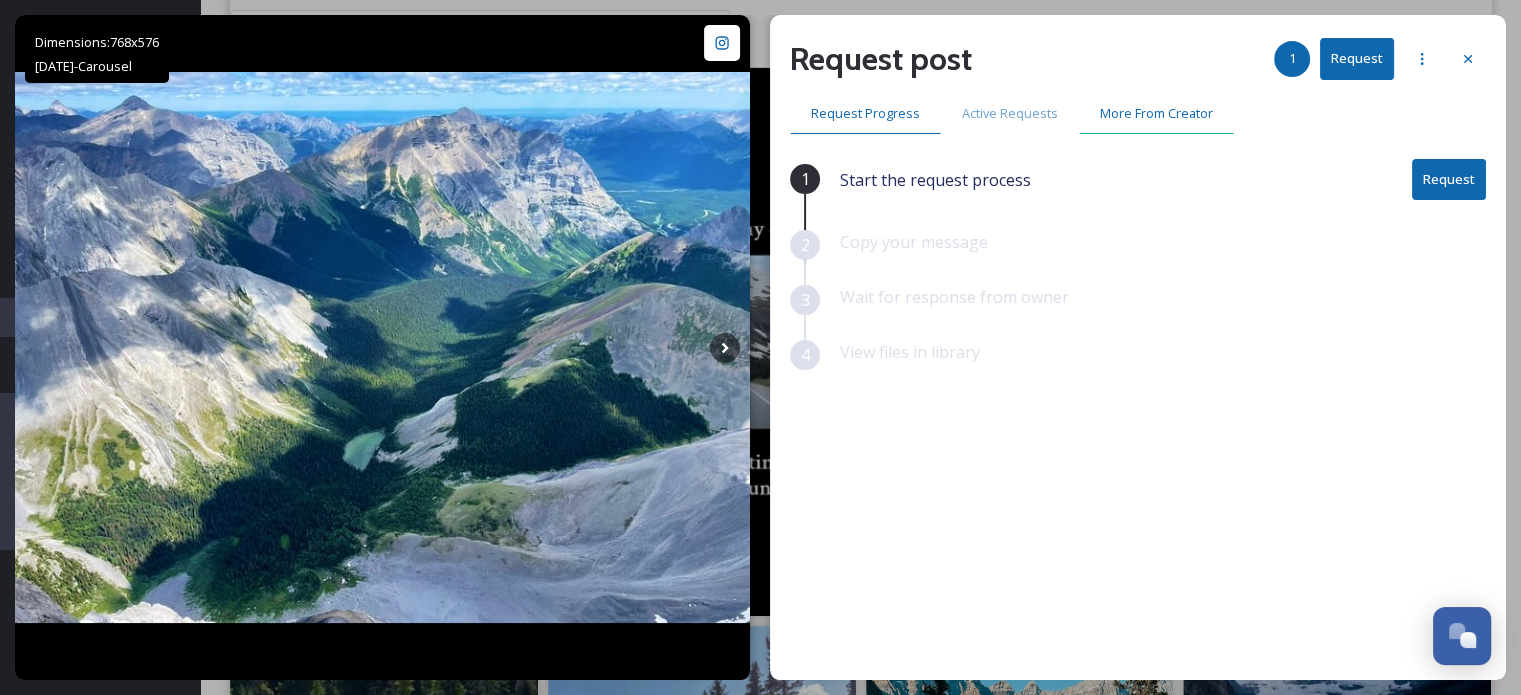 click on "More From Creator" at bounding box center [1156, 113] 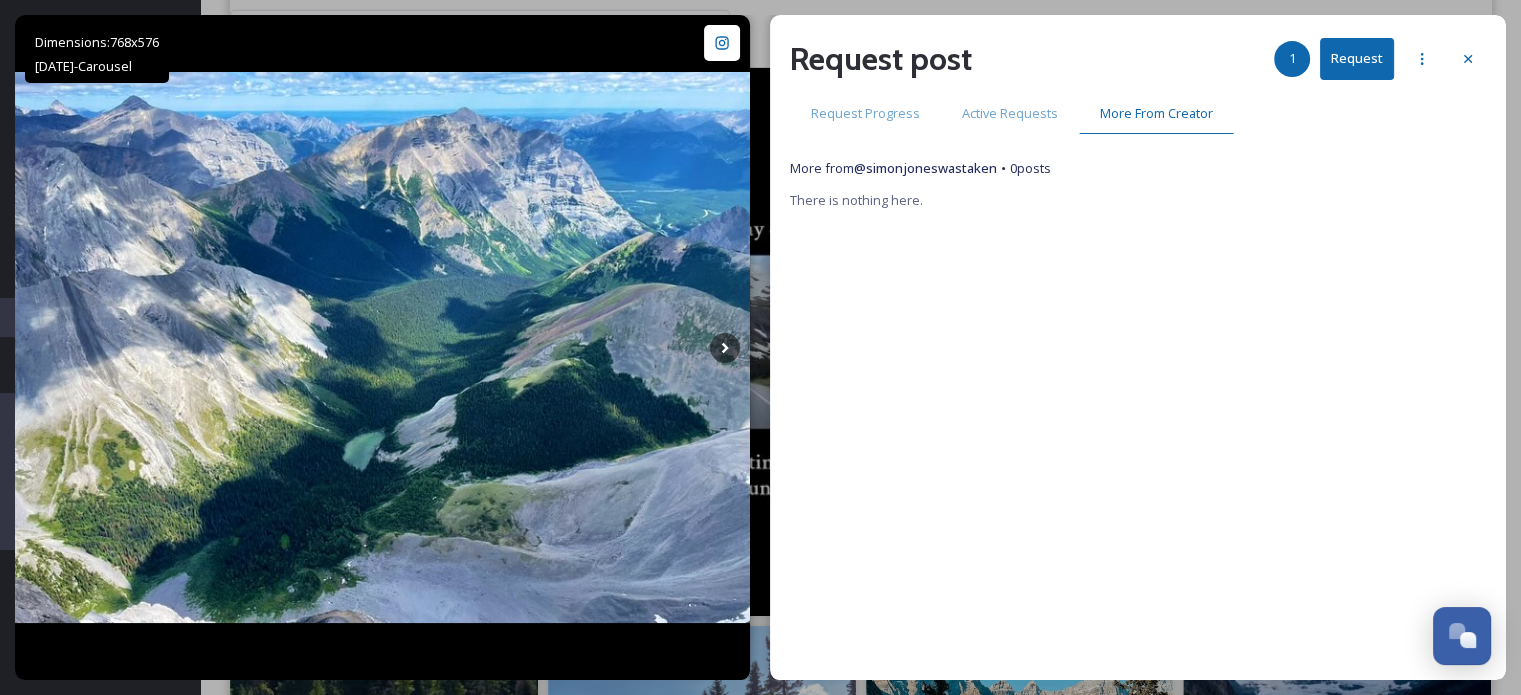 click 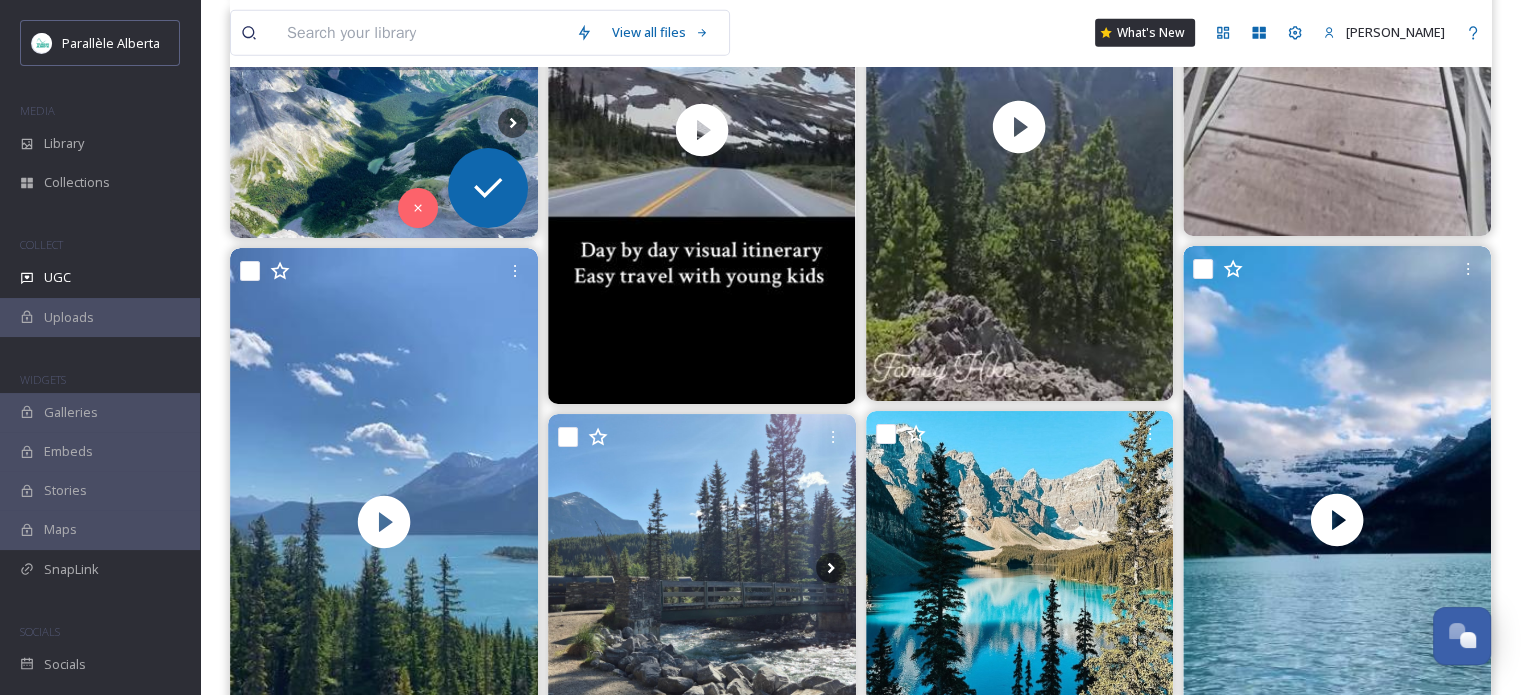 scroll, scrollTop: 13700, scrollLeft: 0, axis: vertical 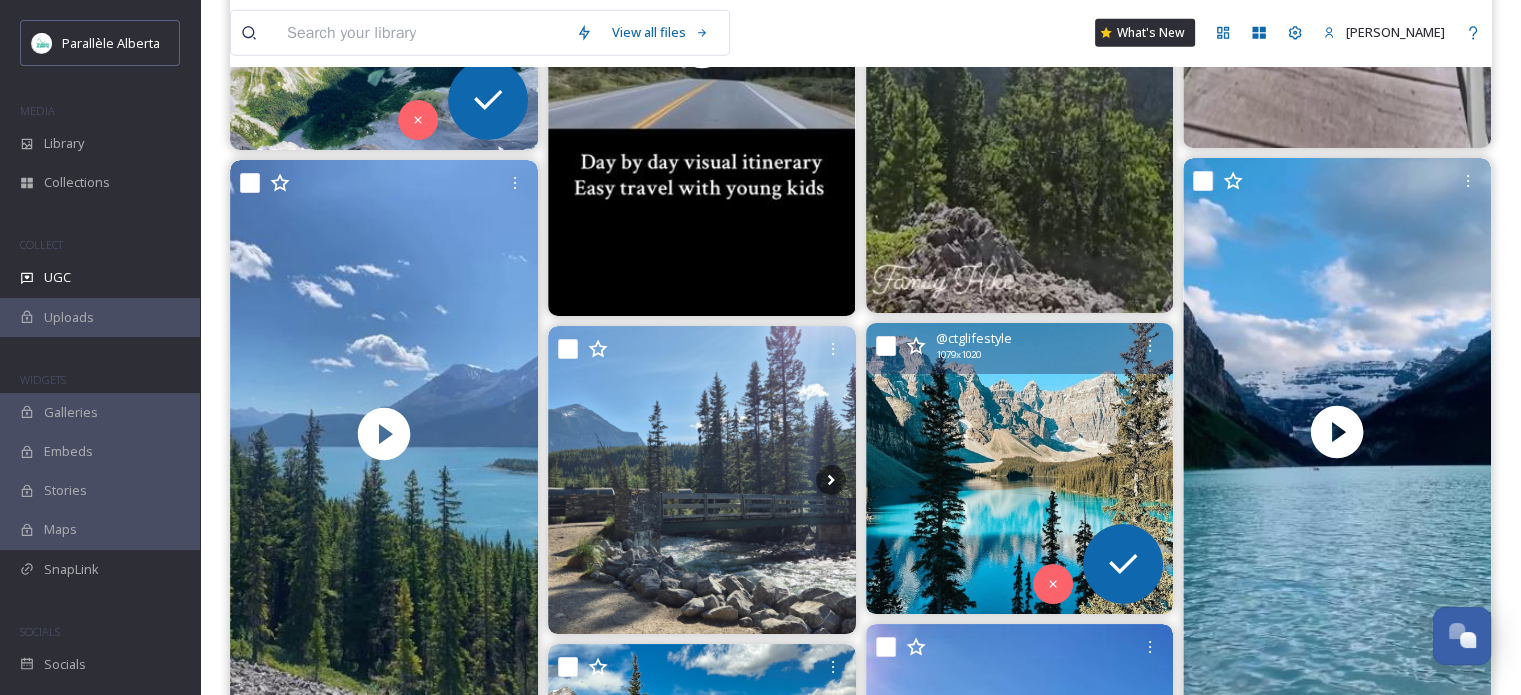 click at bounding box center (1020, 468) 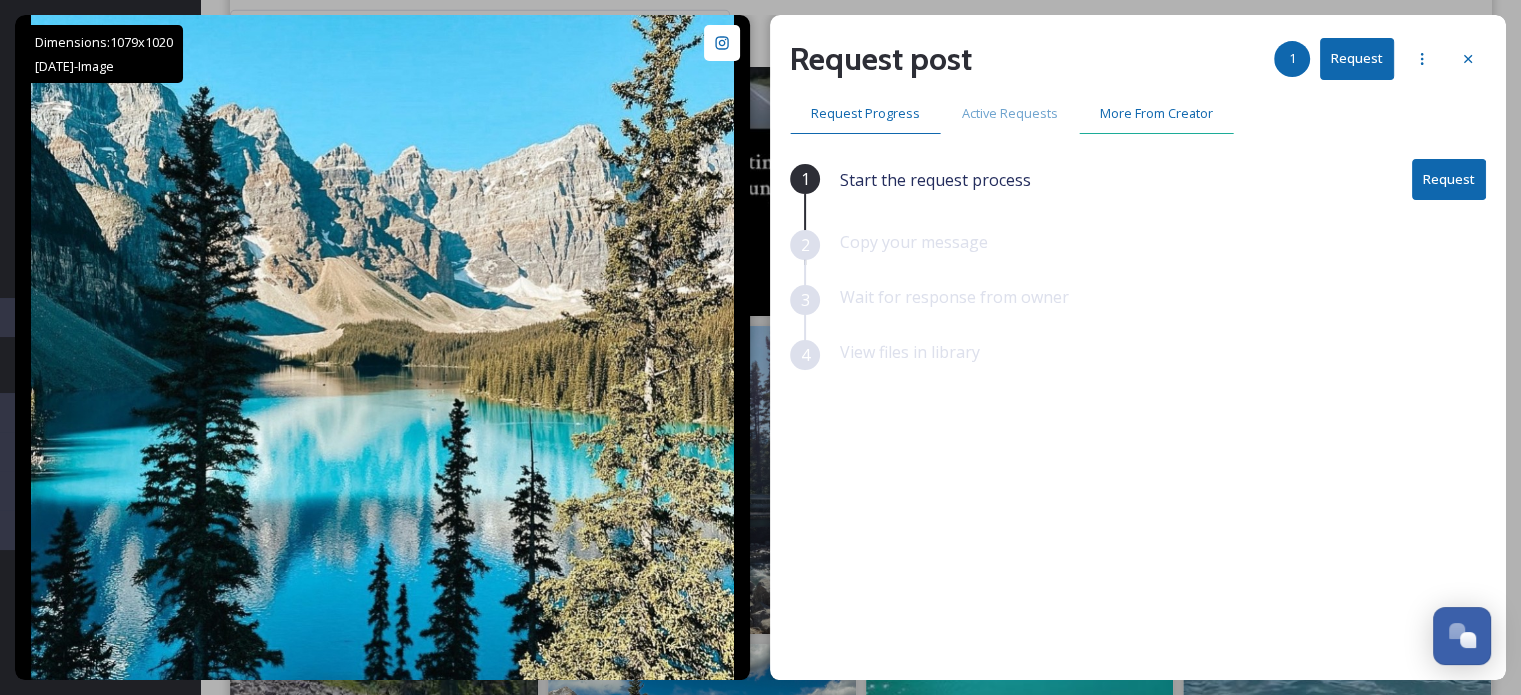 click on "More From Creator" at bounding box center [1156, 113] 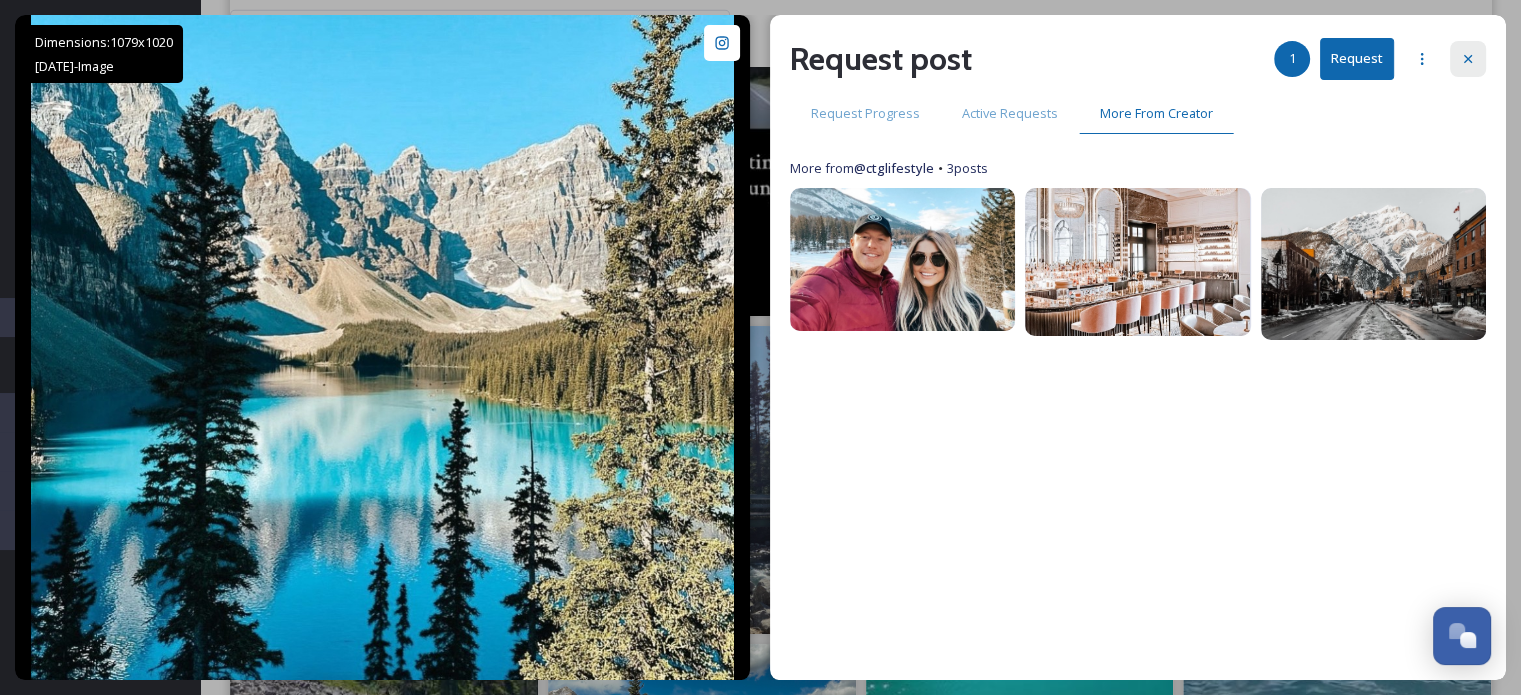 click at bounding box center [1468, 59] 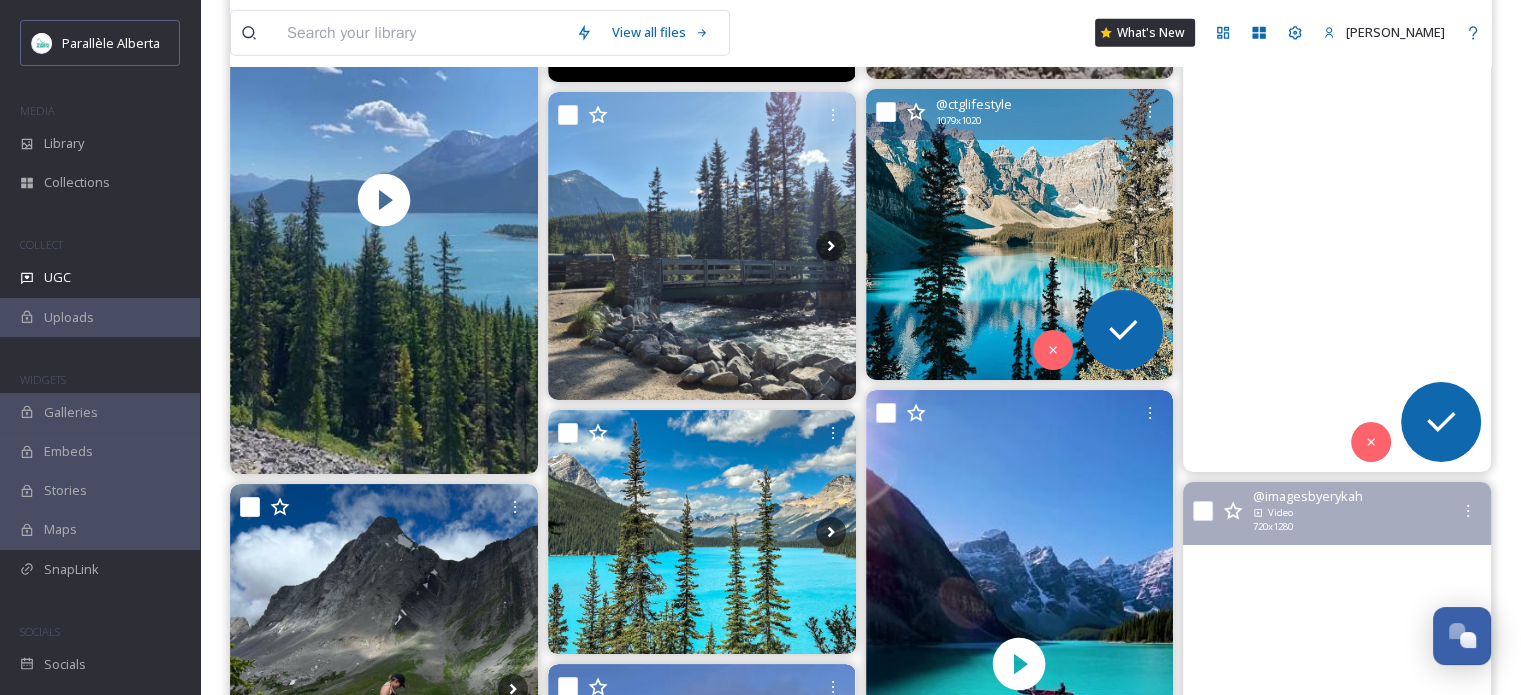 scroll, scrollTop: 14200, scrollLeft: 0, axis: vertical 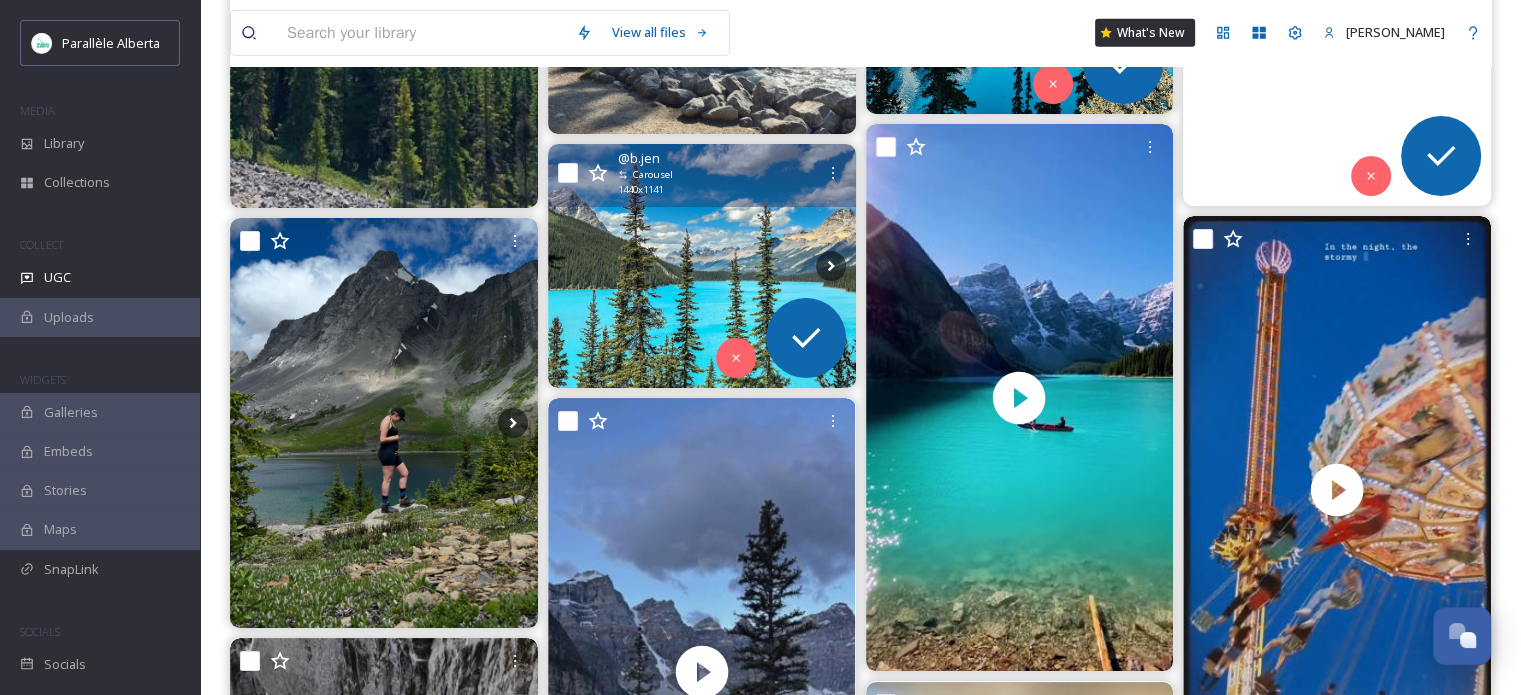 click at bounding box center (702, 266) 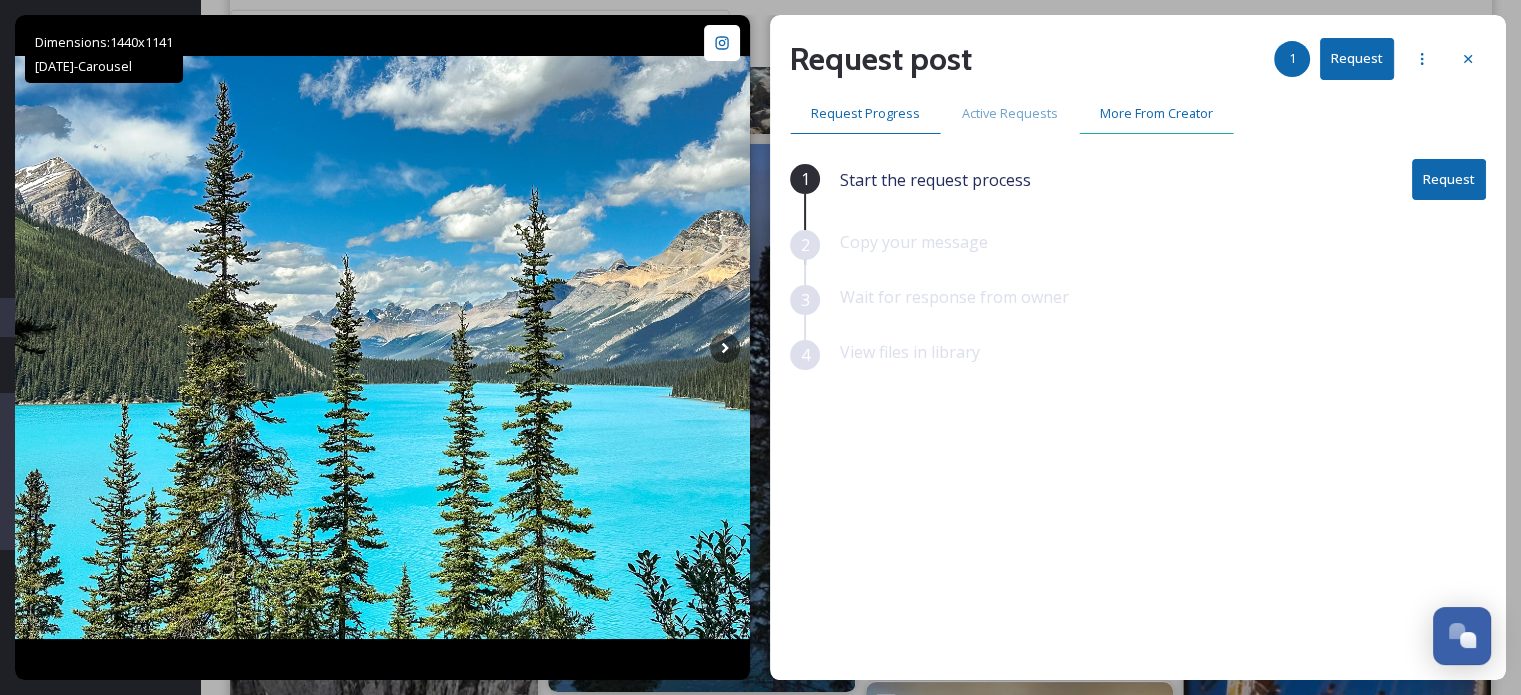 click on "More From Creator" at bounding box center (1156, 113) 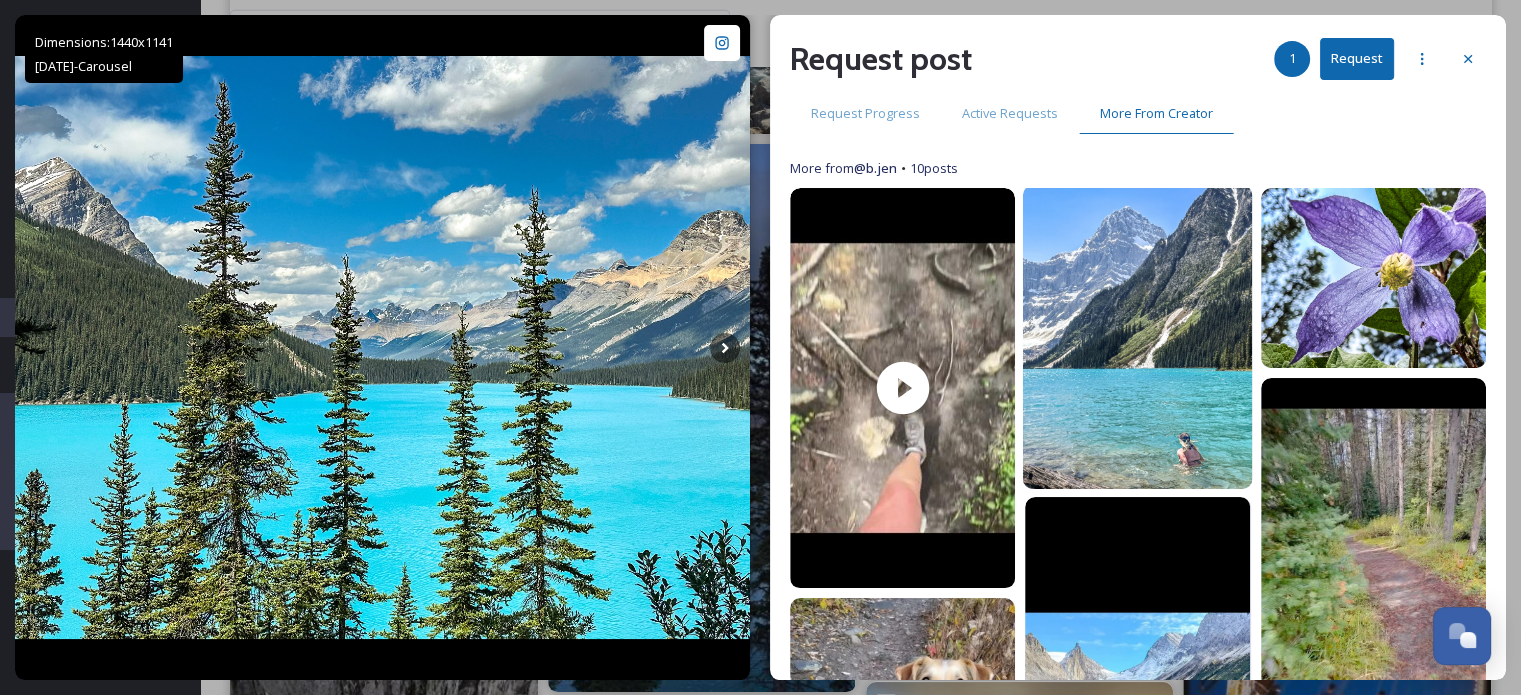 click at bounding box center [1138, 337] 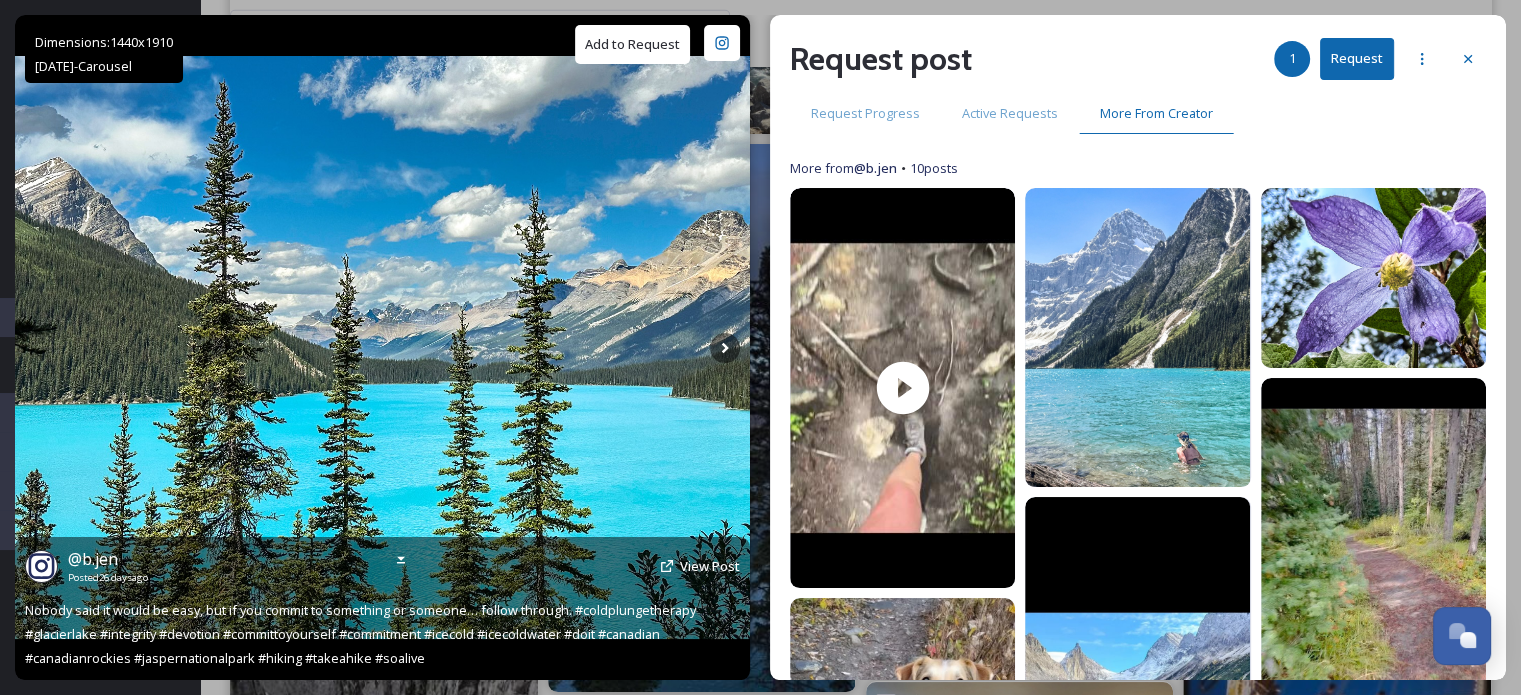 click on "Add to Request" at bounding box center [632, 44] 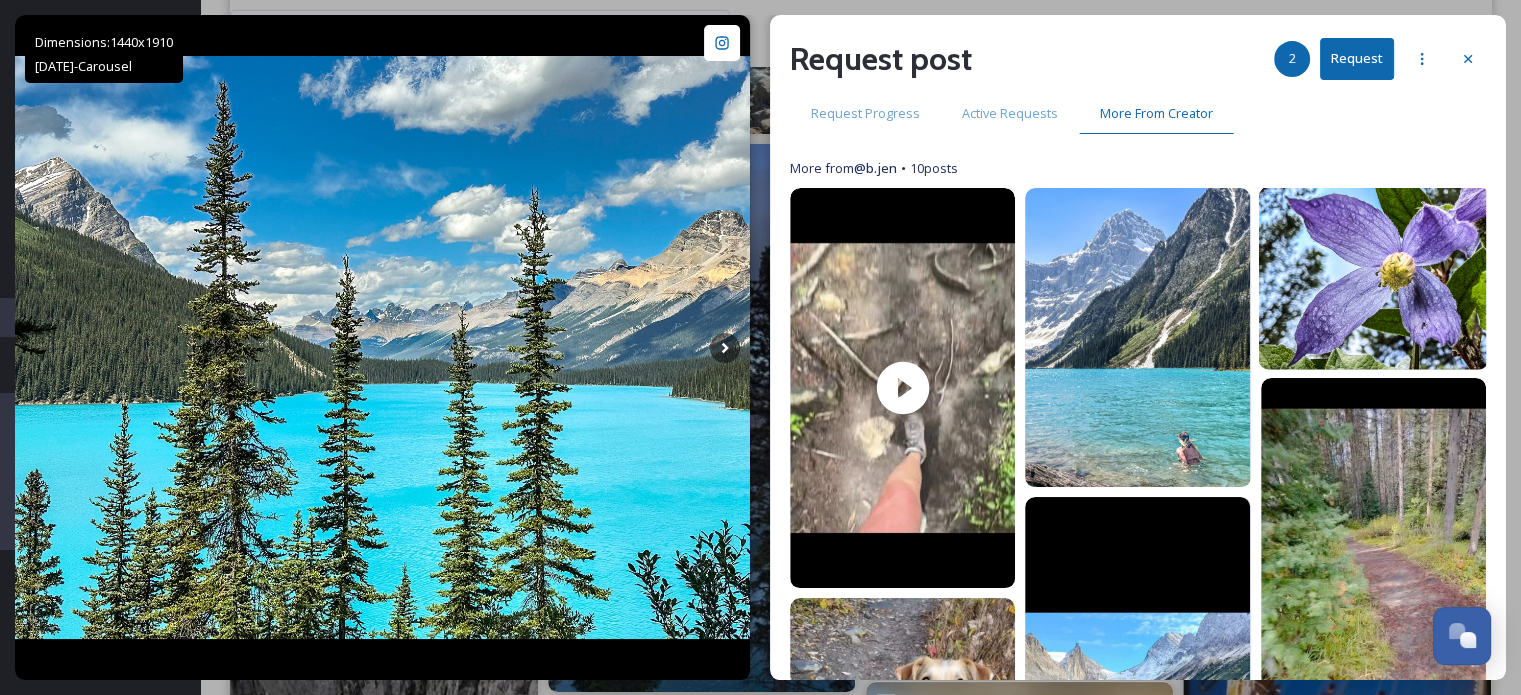click at bounding box center (1373, 279) 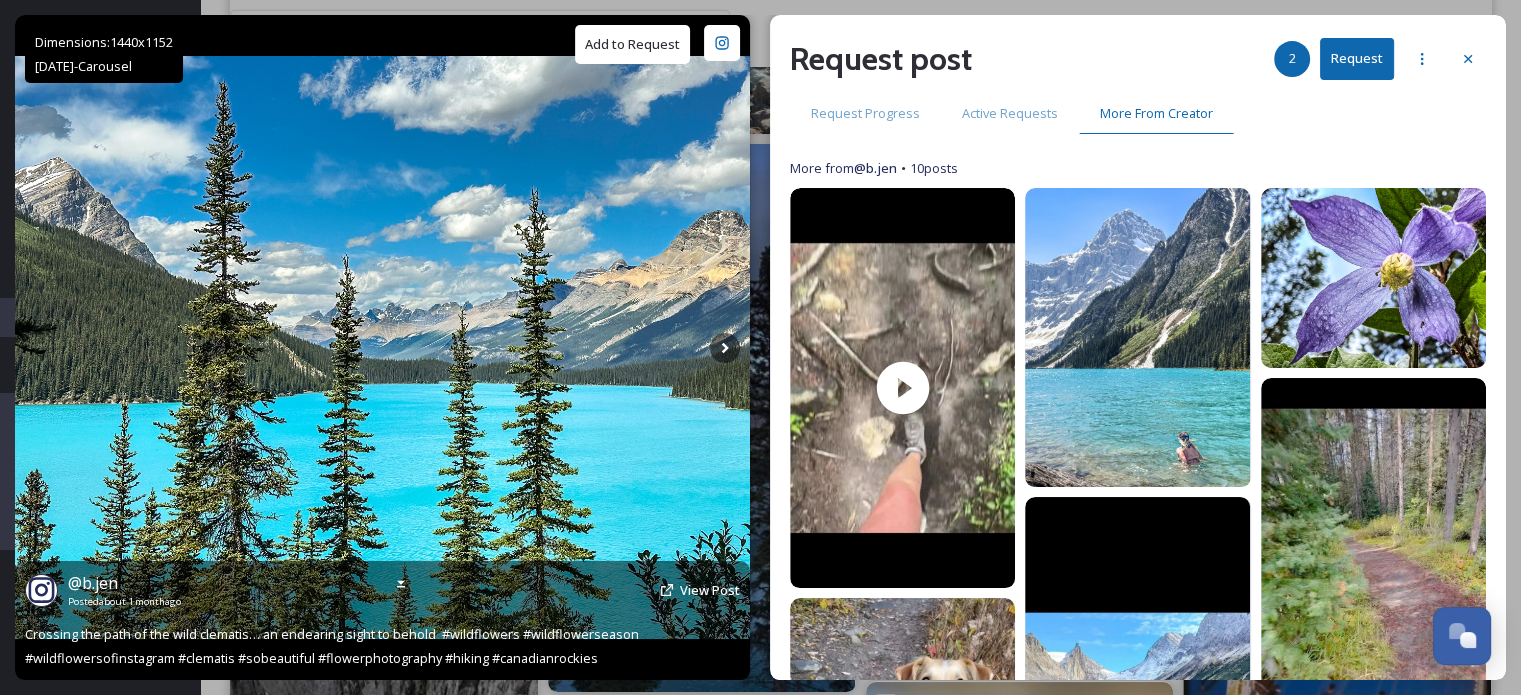 click on "Add to Request" at bounding box center [632, 44] 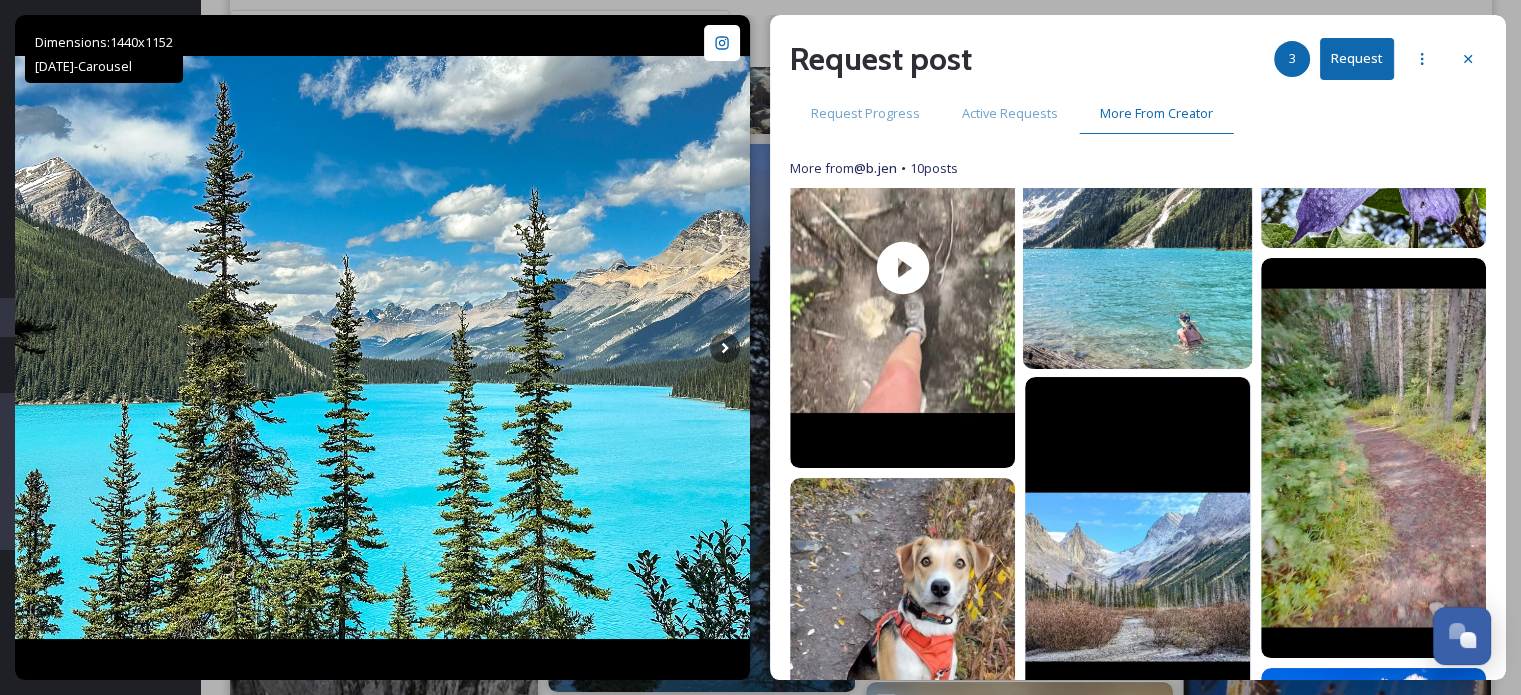 scroll, scrollTop: 300, scrollLeft: 0, axis: vertical 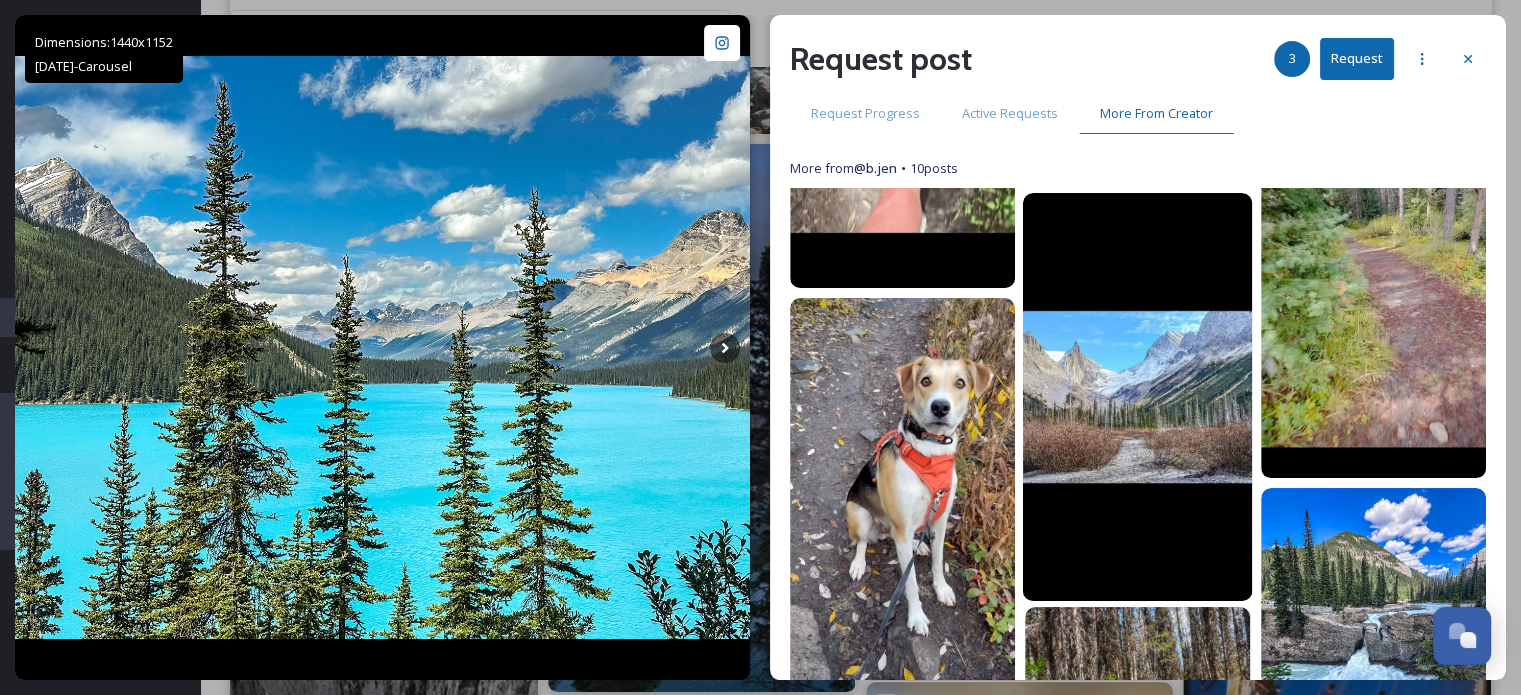 click at bounding box center [1138, 397] 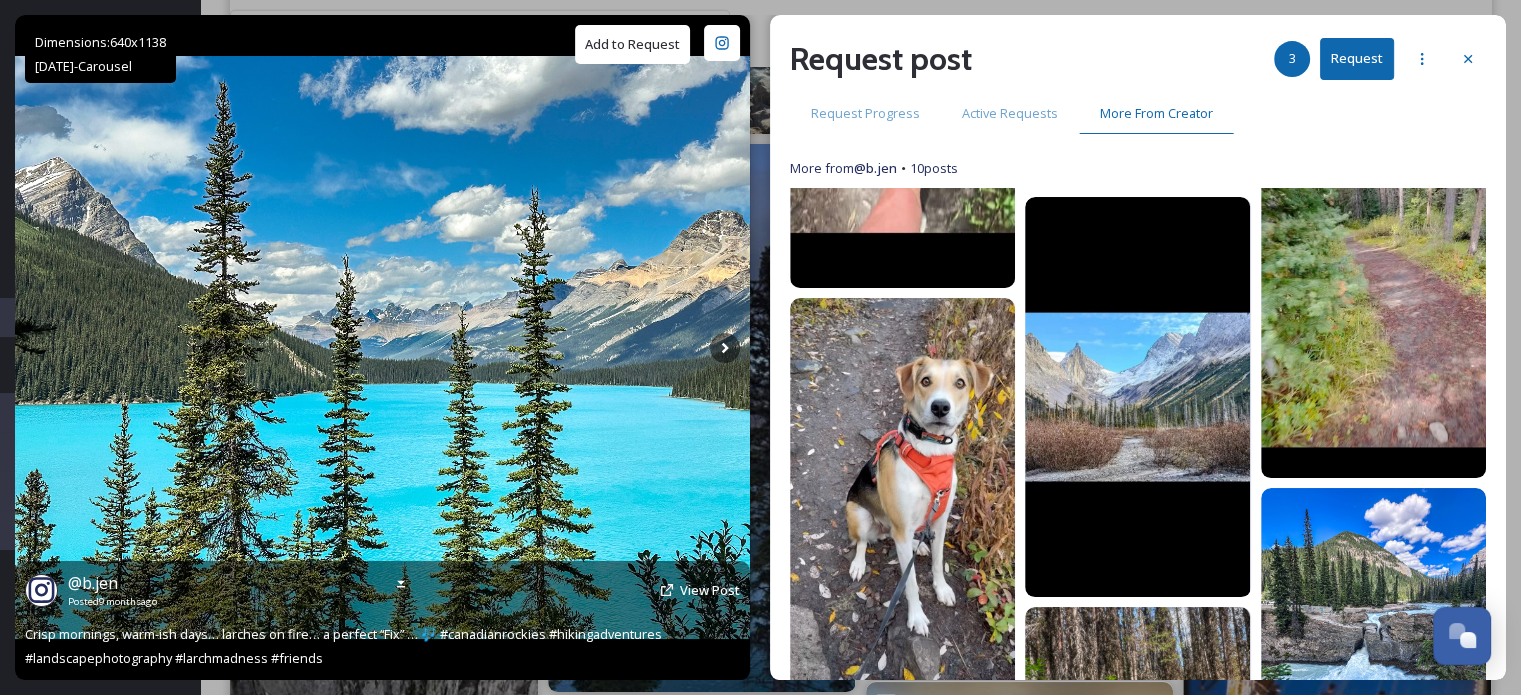 click on "Add to Request" at bounding box center [632, 44] 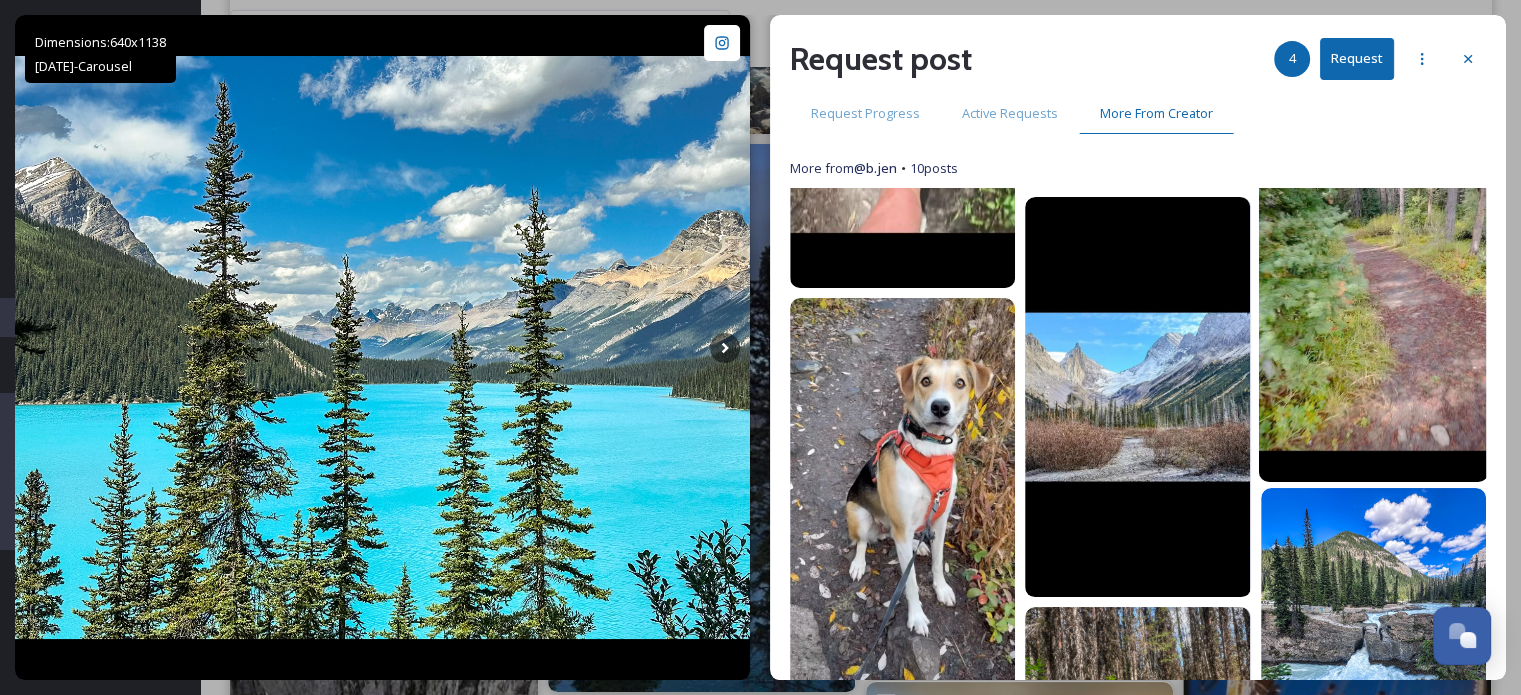 scroll, scrollTop: 500, scrollLeft: 0, axis: vertical 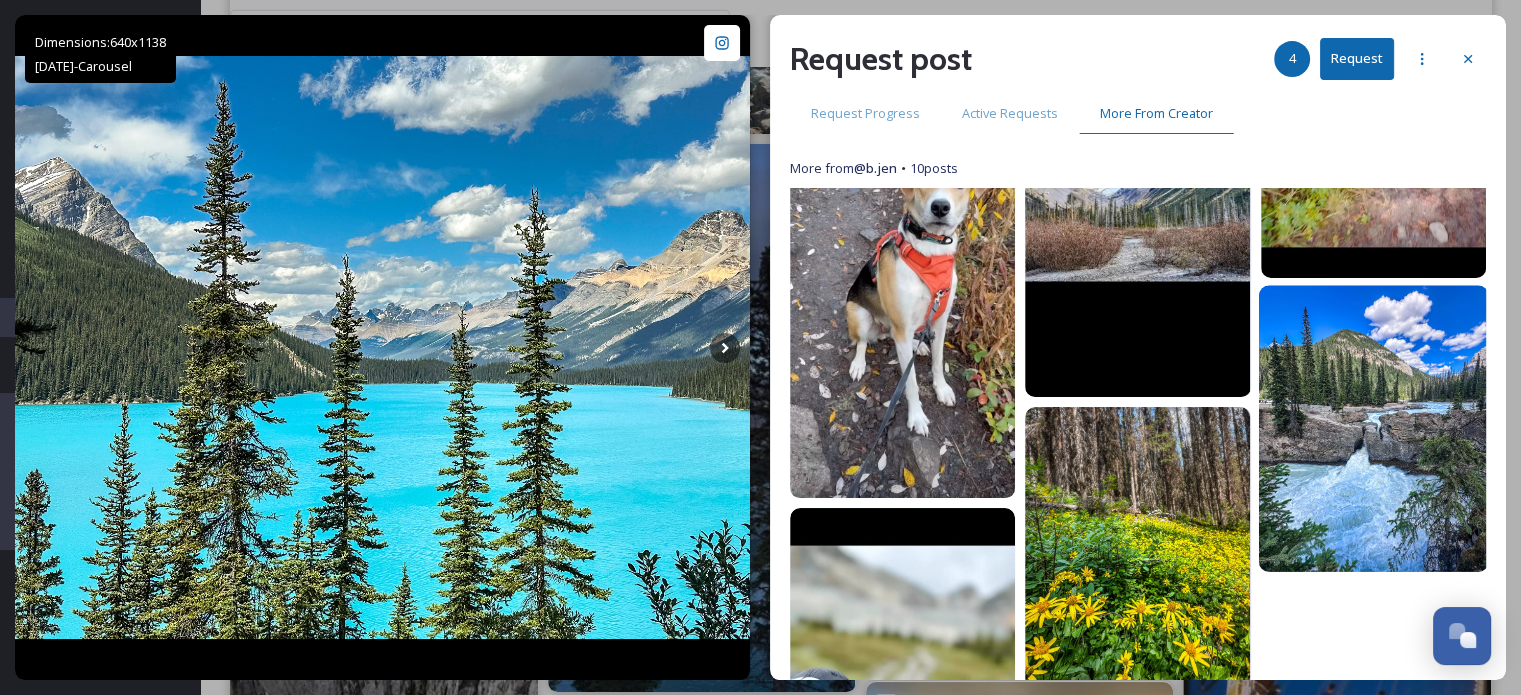 click at bounding box center [1373, 429] 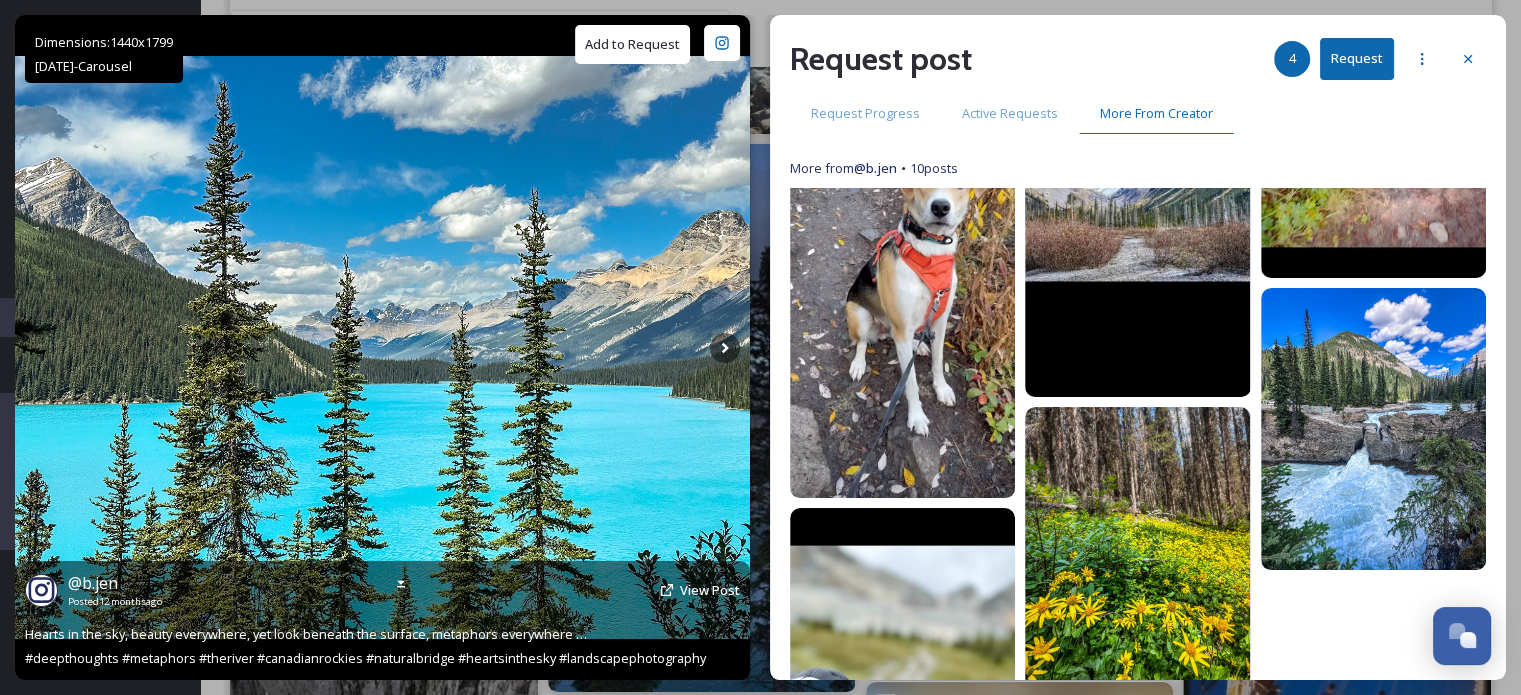 click on "Add to Request" at bounding box center (632, 44) 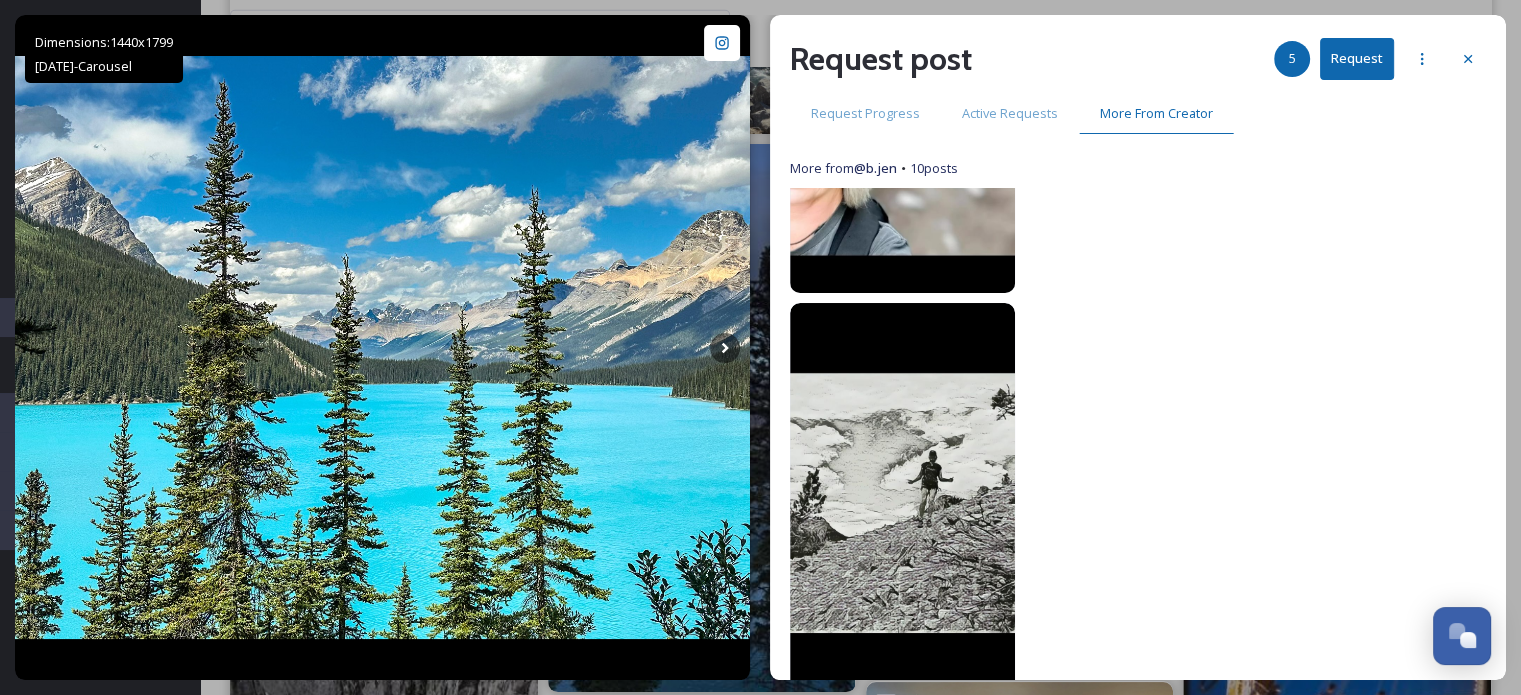 scroll, scrollTop: 1144, scrollLeft: 0, axis: vertical 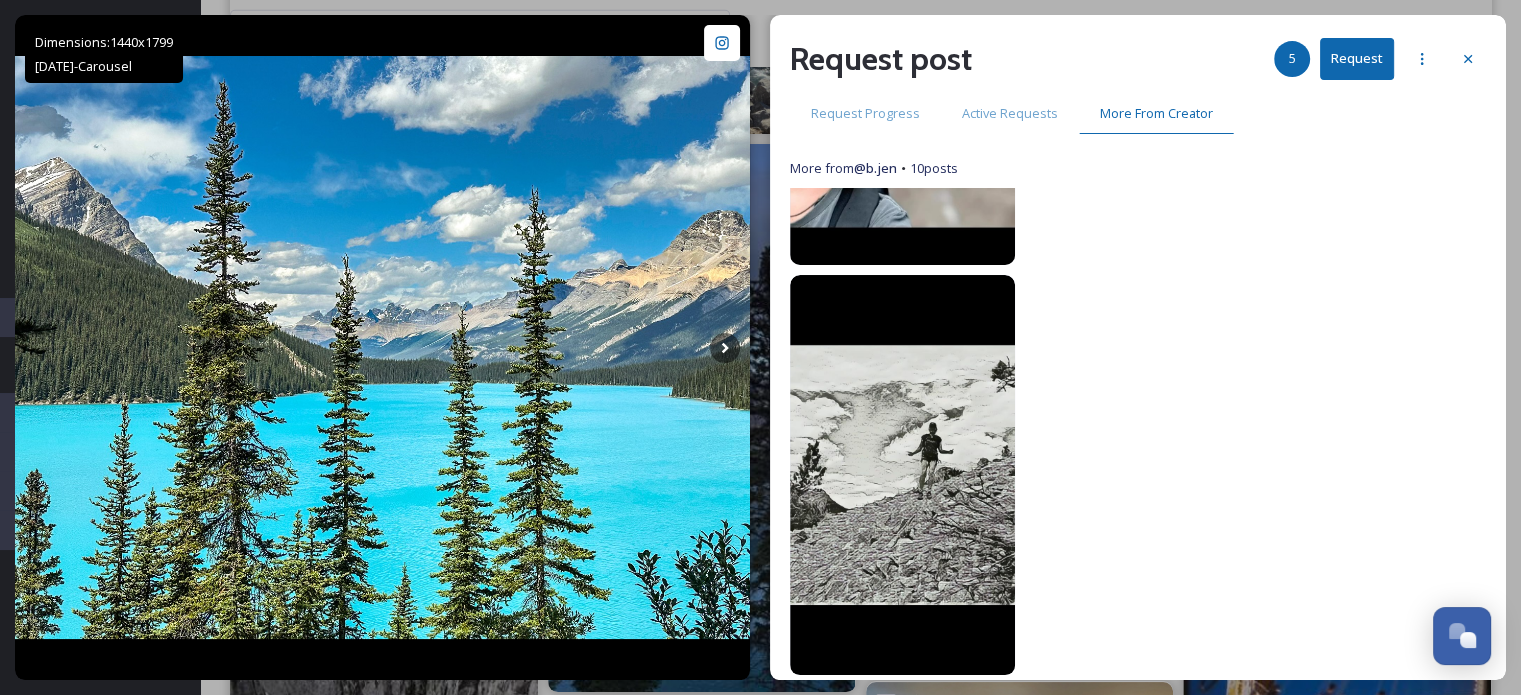 click on "Request" at bounding box center [1357, 58] 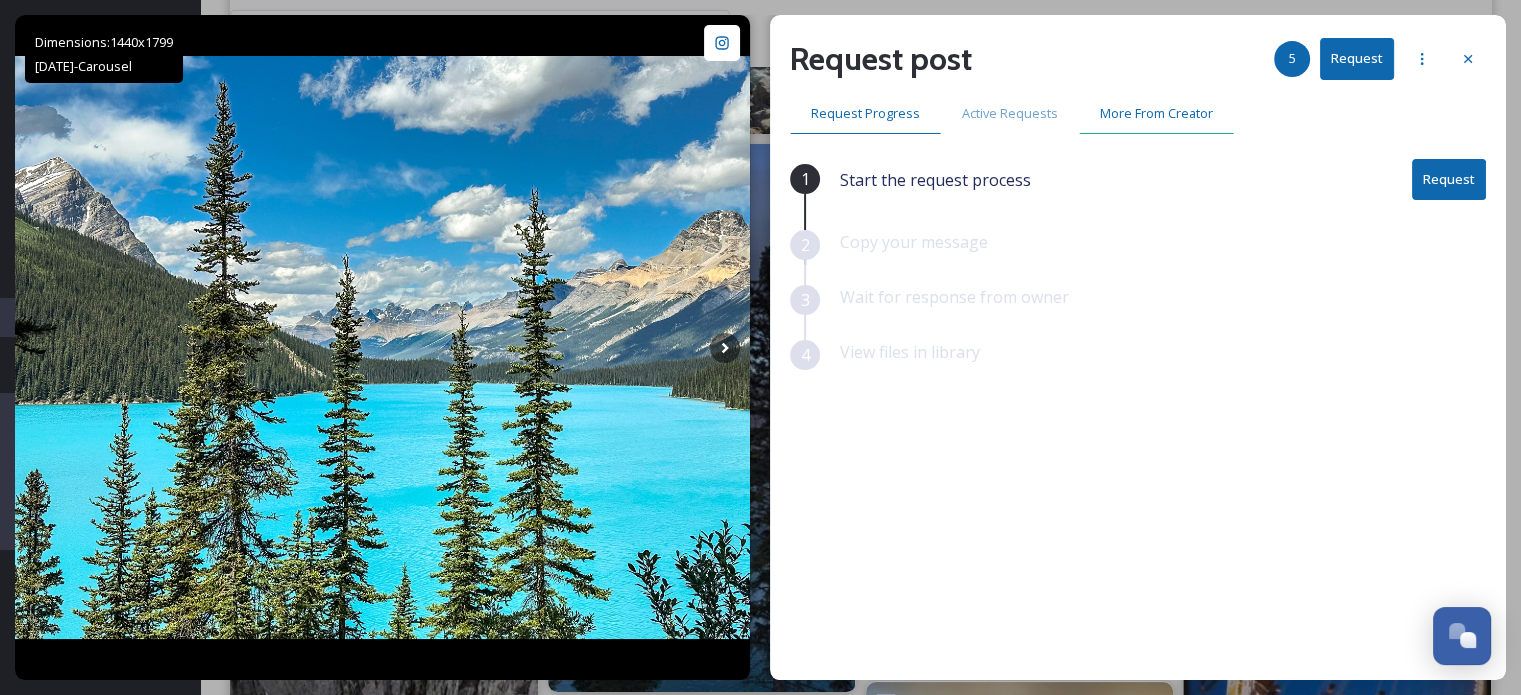 click on "More From Creator" at bounding box center (1156, 113) 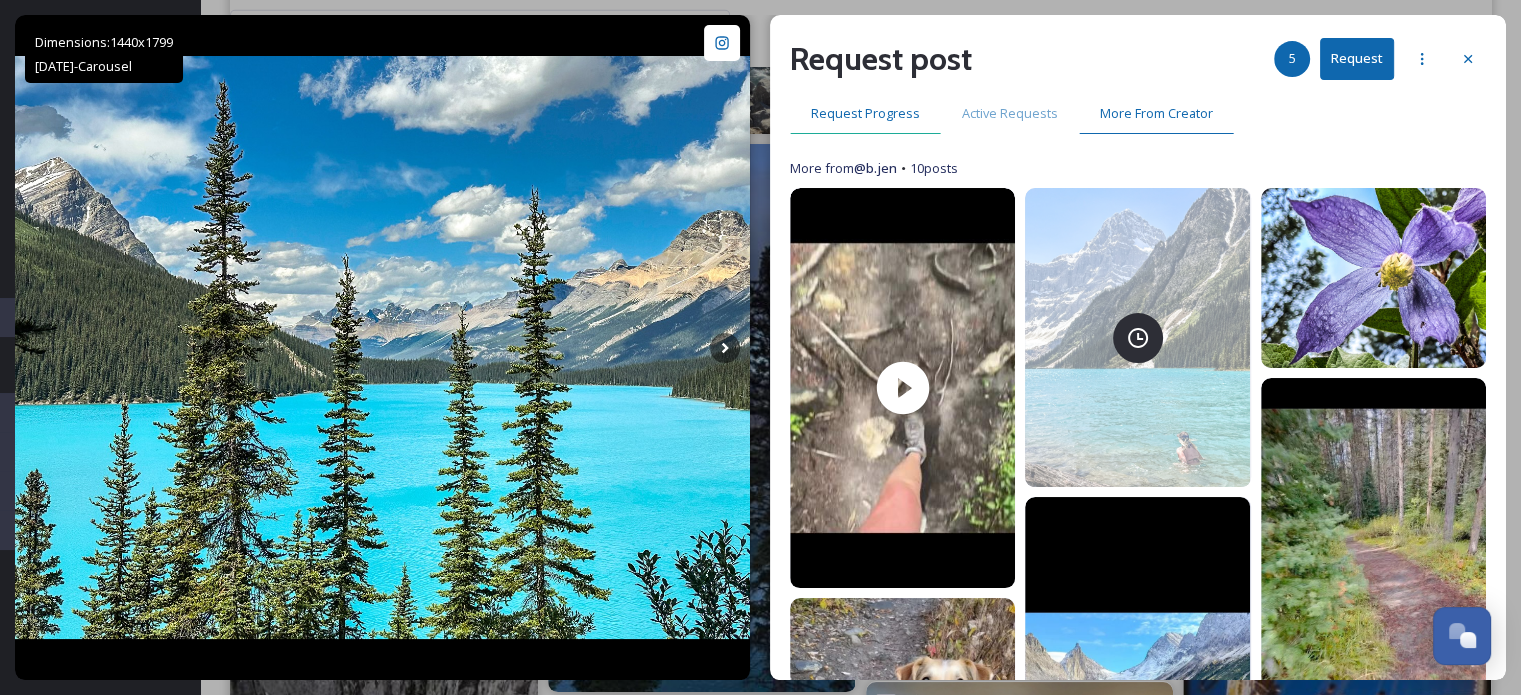 click on "Request Progress" at bounding box center (865, 113) 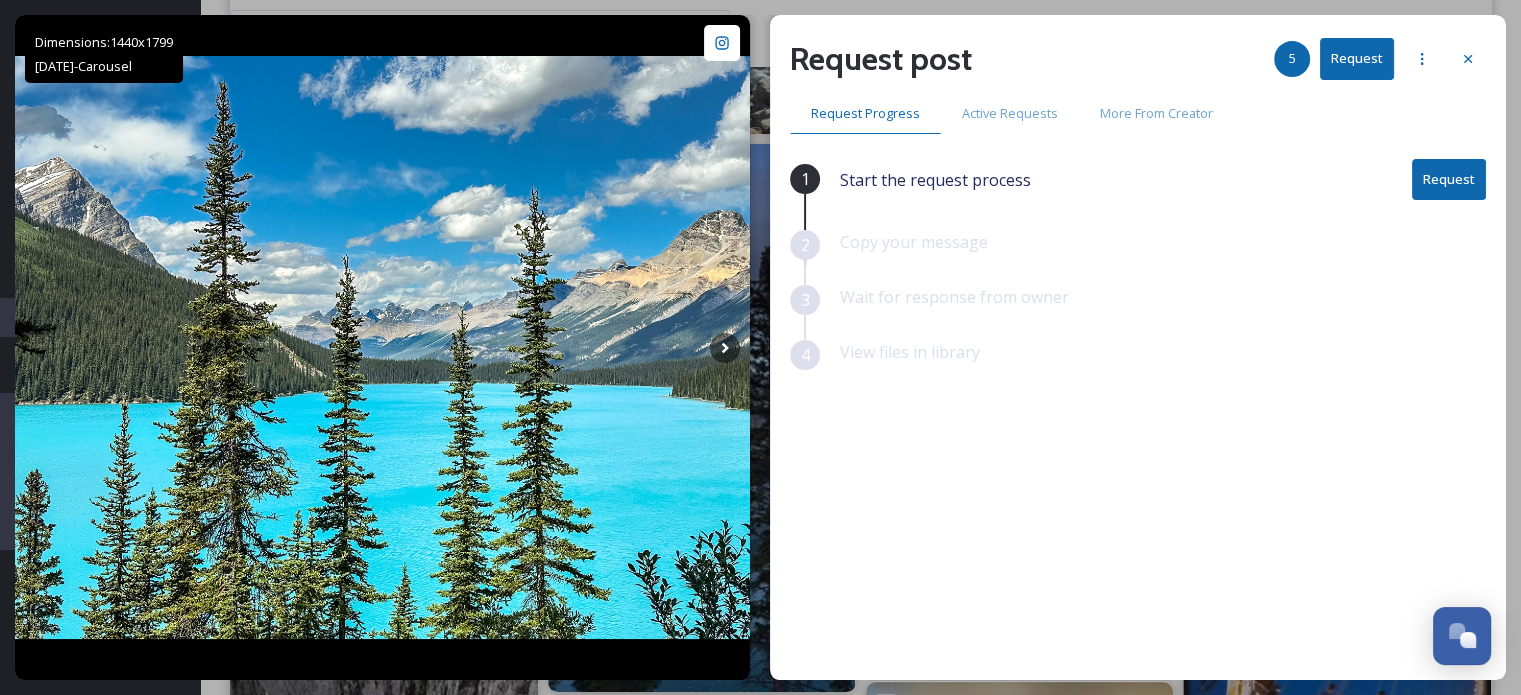 click on "Request" at bounding box center [1449, 179] 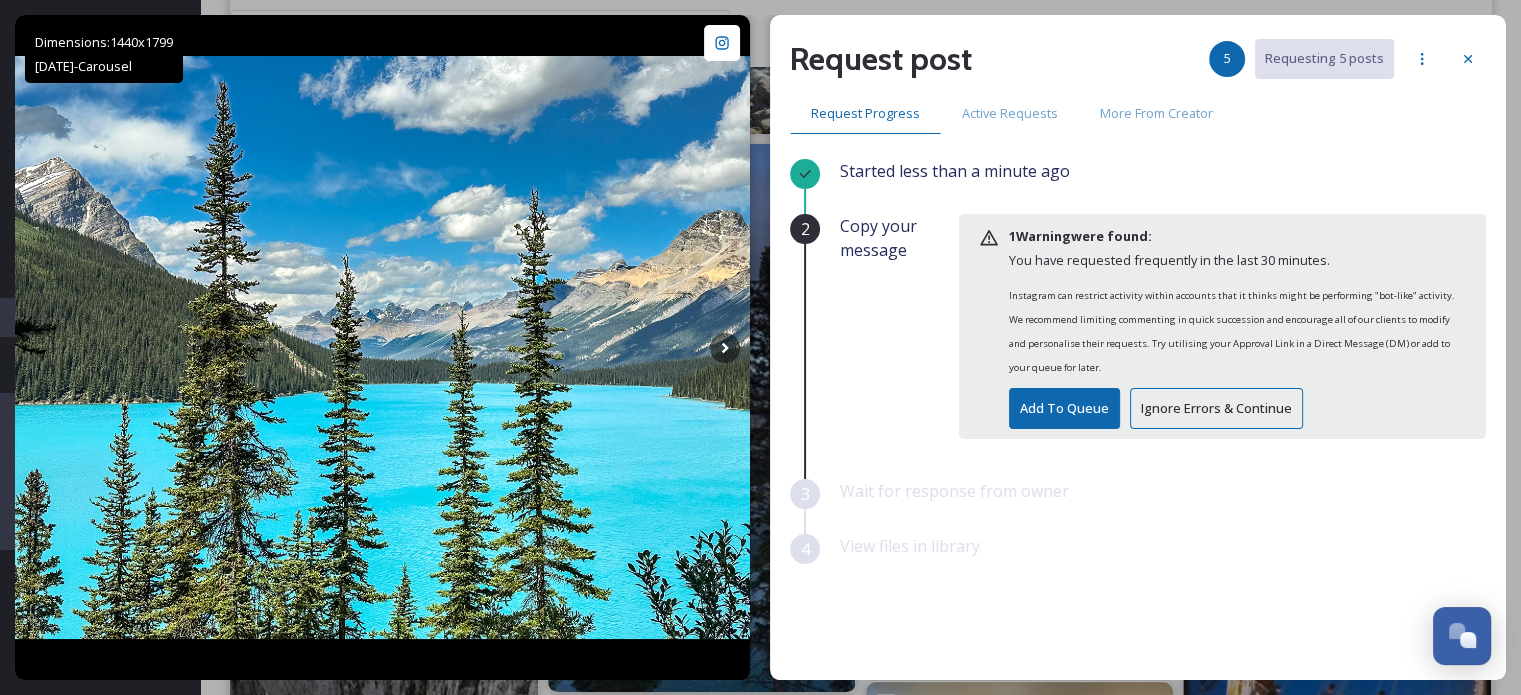 click on "1  Warning  were found: You have requested frequently in the last 30 minutes. Instagram can restrict activity within accounts that it thinks might be performing "bot-like" activity. We recommend limiting commenting in quick succession and encourage all of our clients to modify and personalise their requests. Try utilising your Approval Link in a Direct Message (DM) or add to your queue for later. Add To Queue Ignore Errors & Continue" at bounding box center (1237, 326) 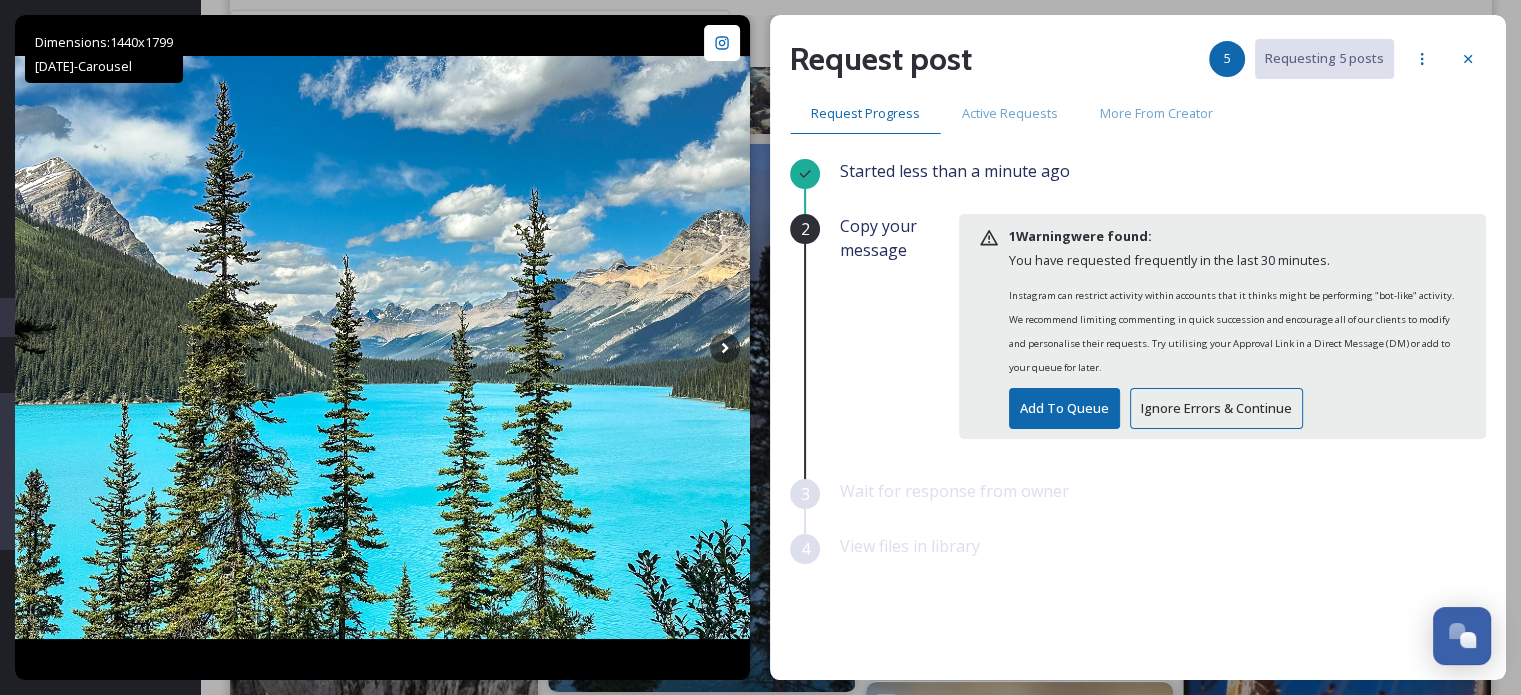 click on "Ignore Errors & Continue" at bounding box center (1216, 408) 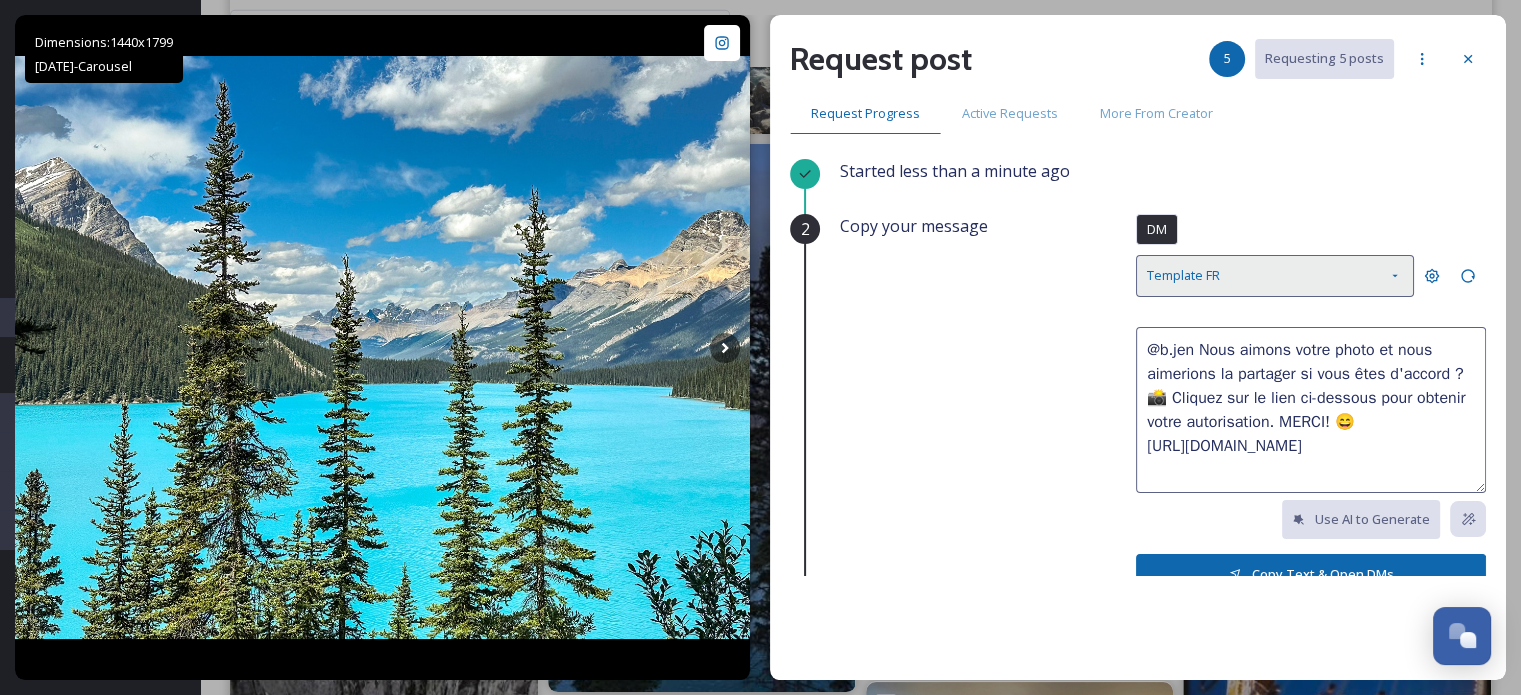 click on "Template FR" at bounding box center (1275, 275) 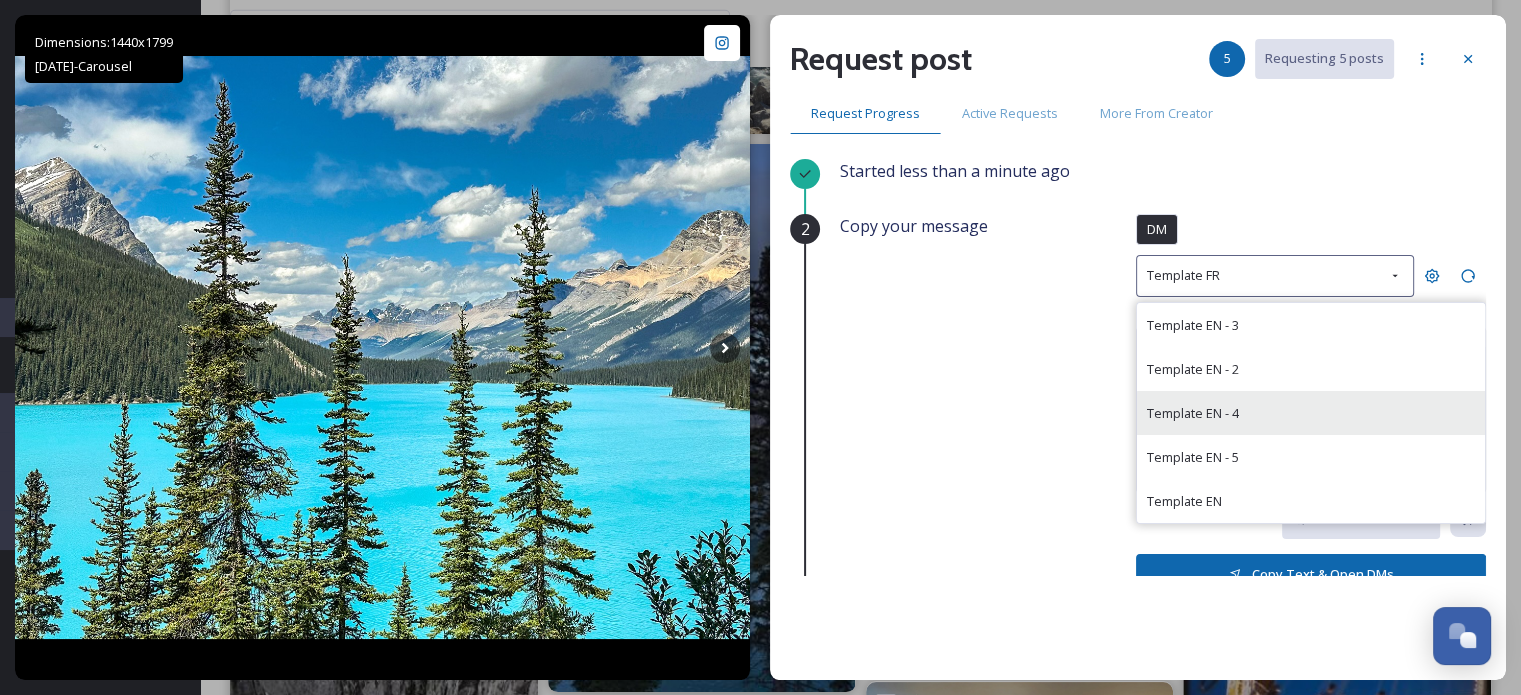 click on "Template EN - 4" at bounding box center (1311, 413) 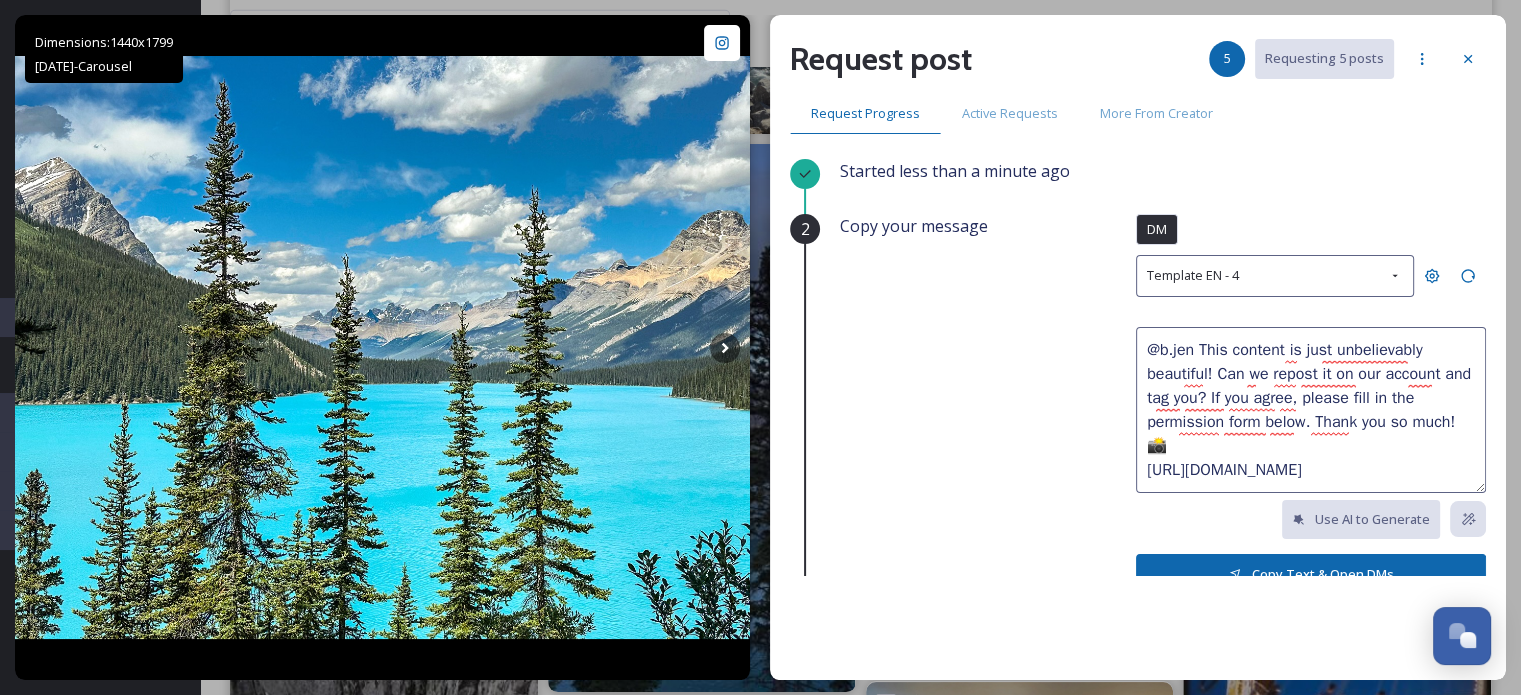 click on "Copy Text & Open DMs" at bounding box center (1311, 574) 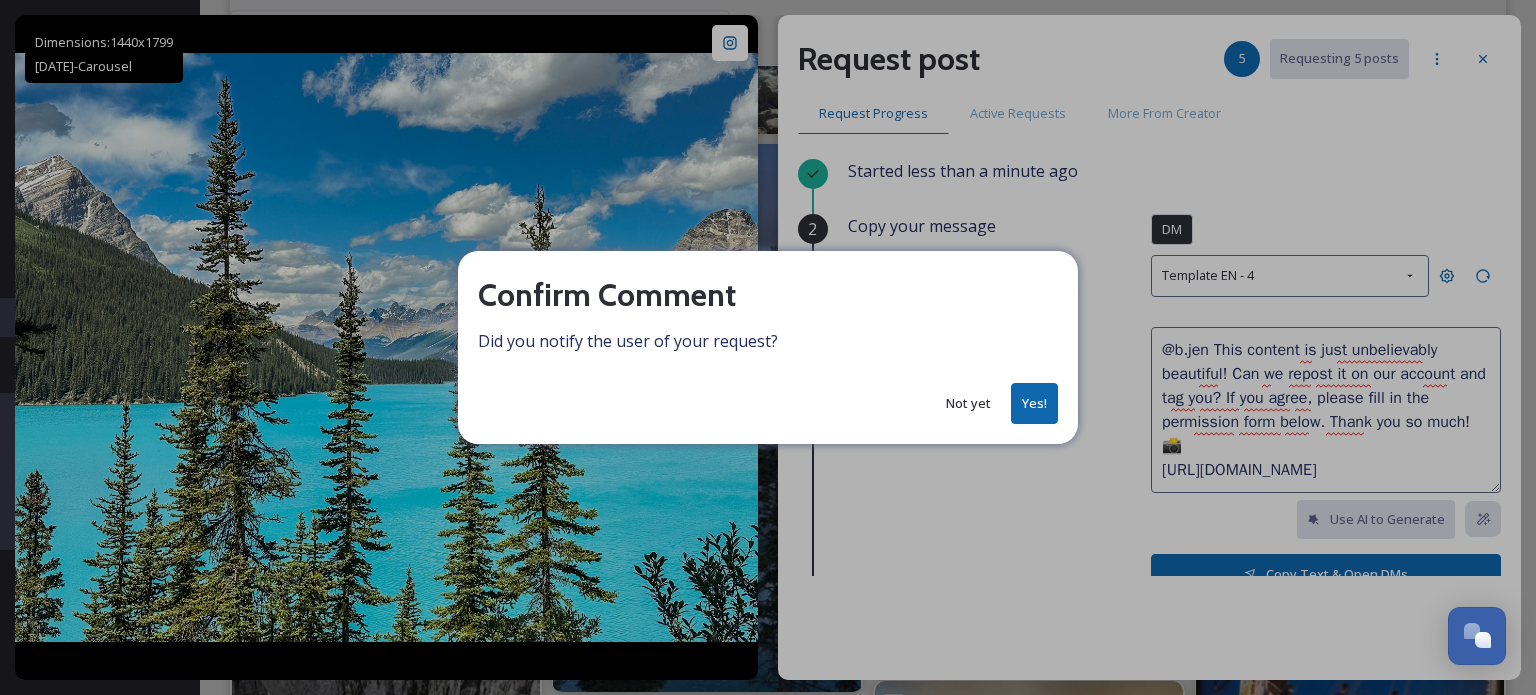 click on "Yes!" at bounding box center (1034, 403) 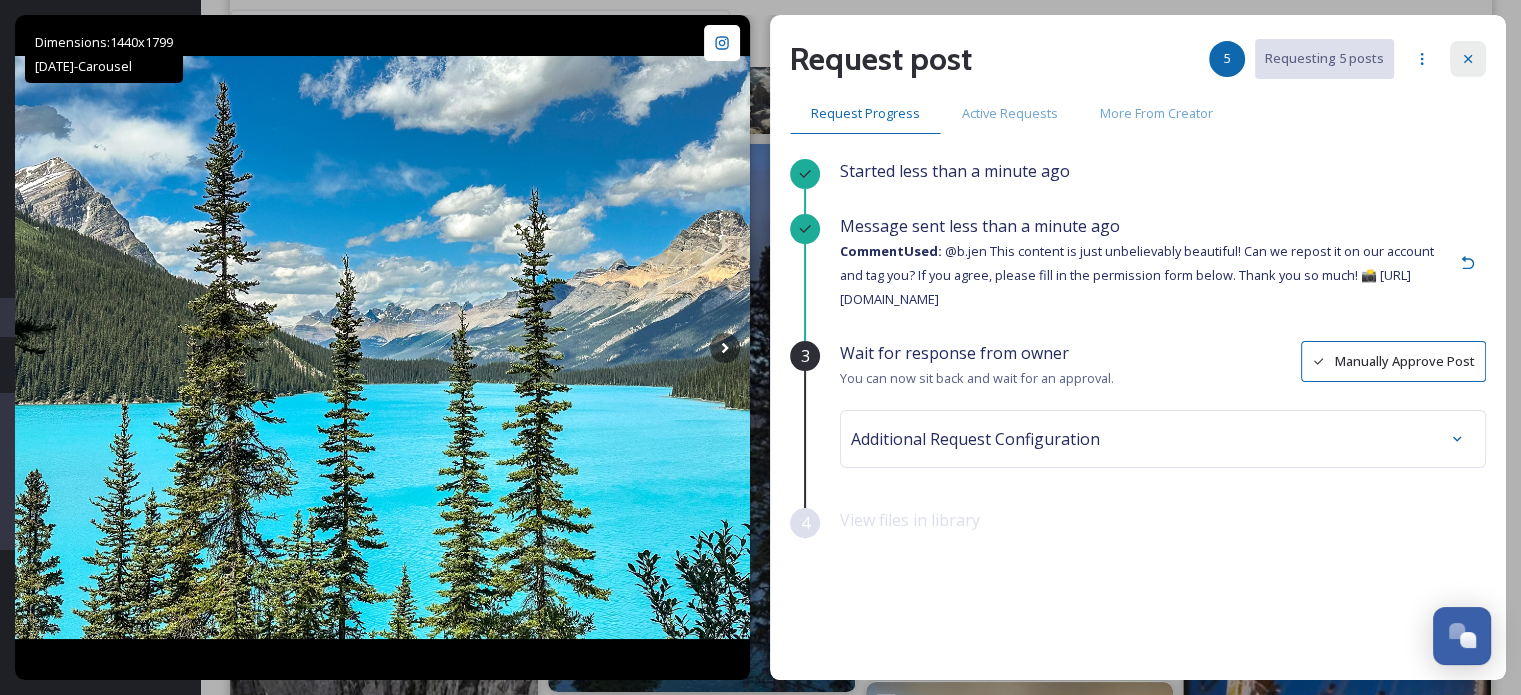 click 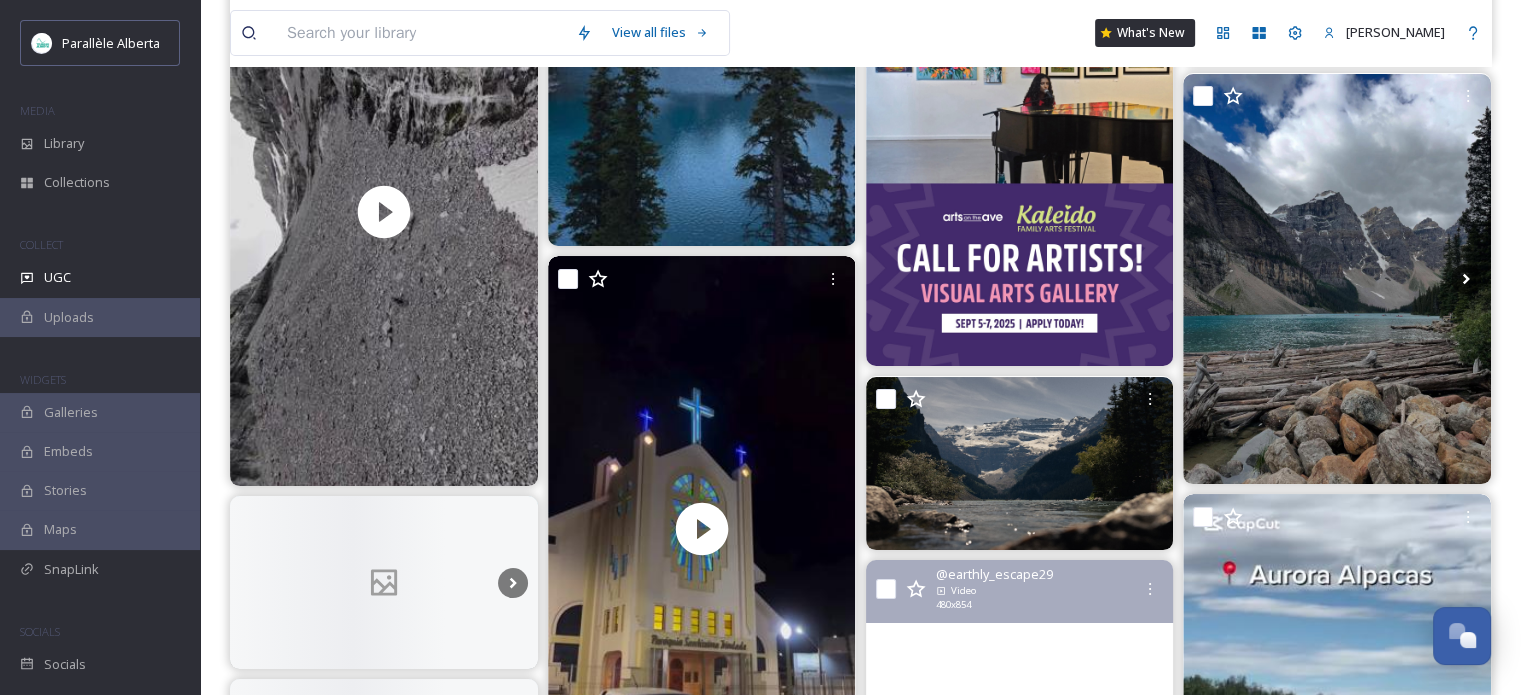 scroll, scrollTop: 15300, scrollLeft: 0, axis: vertical 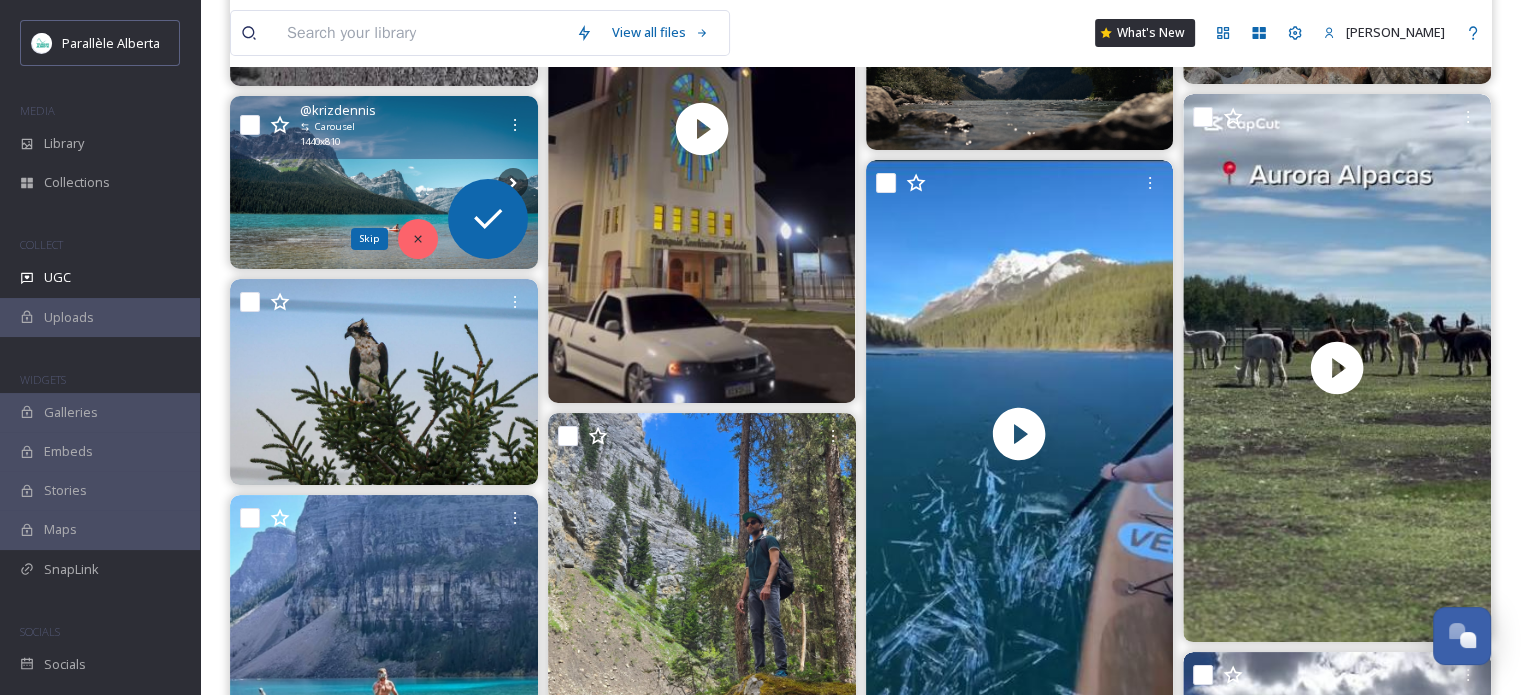 click on "Skip" at bounding box center (418, 239) 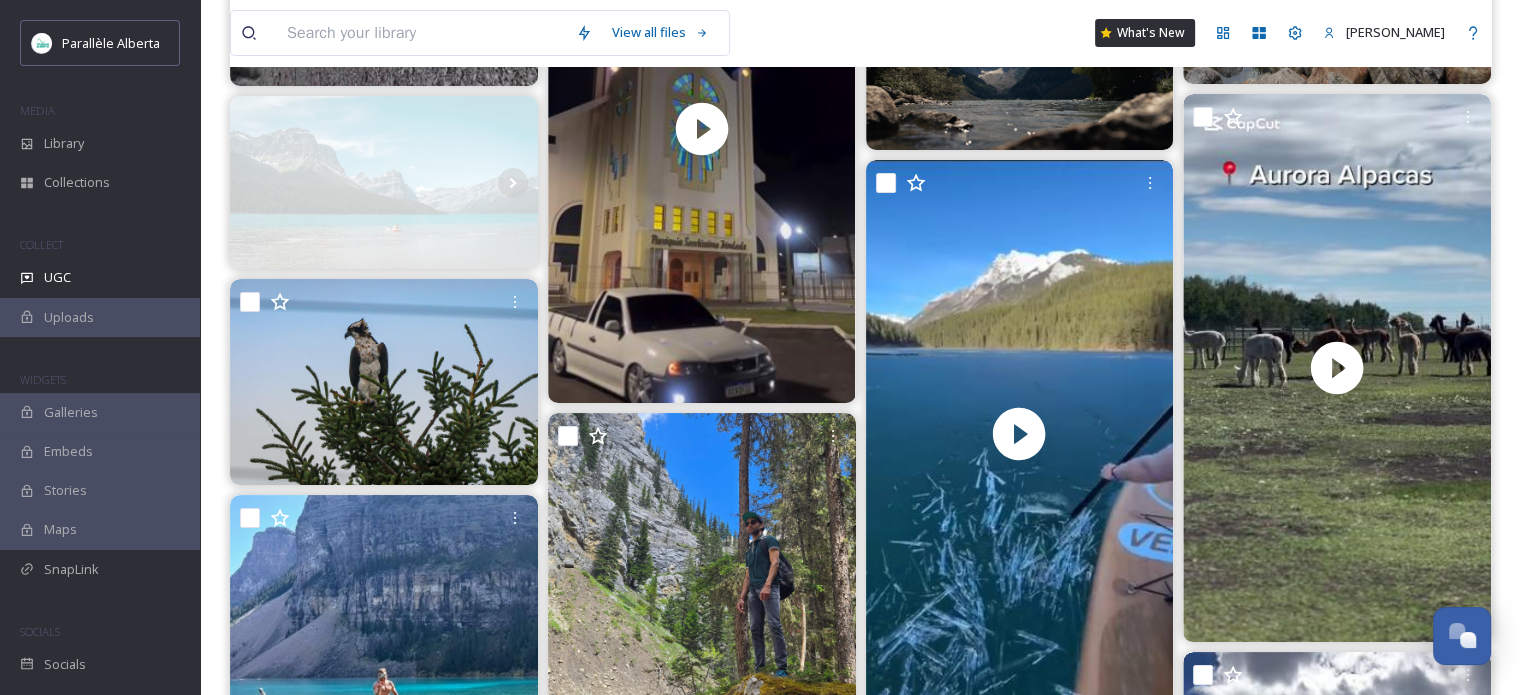 click at bounding box center (384, 182) 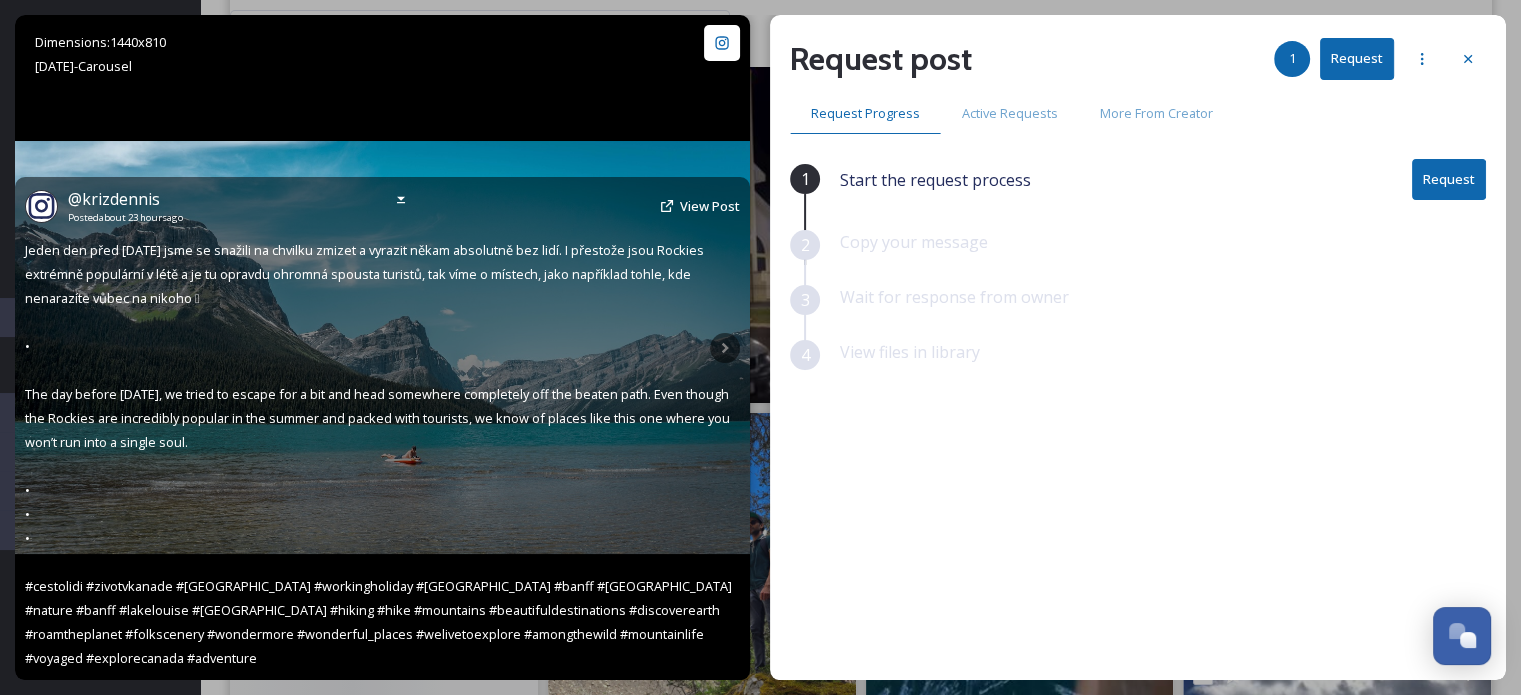 click on "@ krizdennis Posted  about 23 hours  ago View Post" at bounding box center [382, 206] 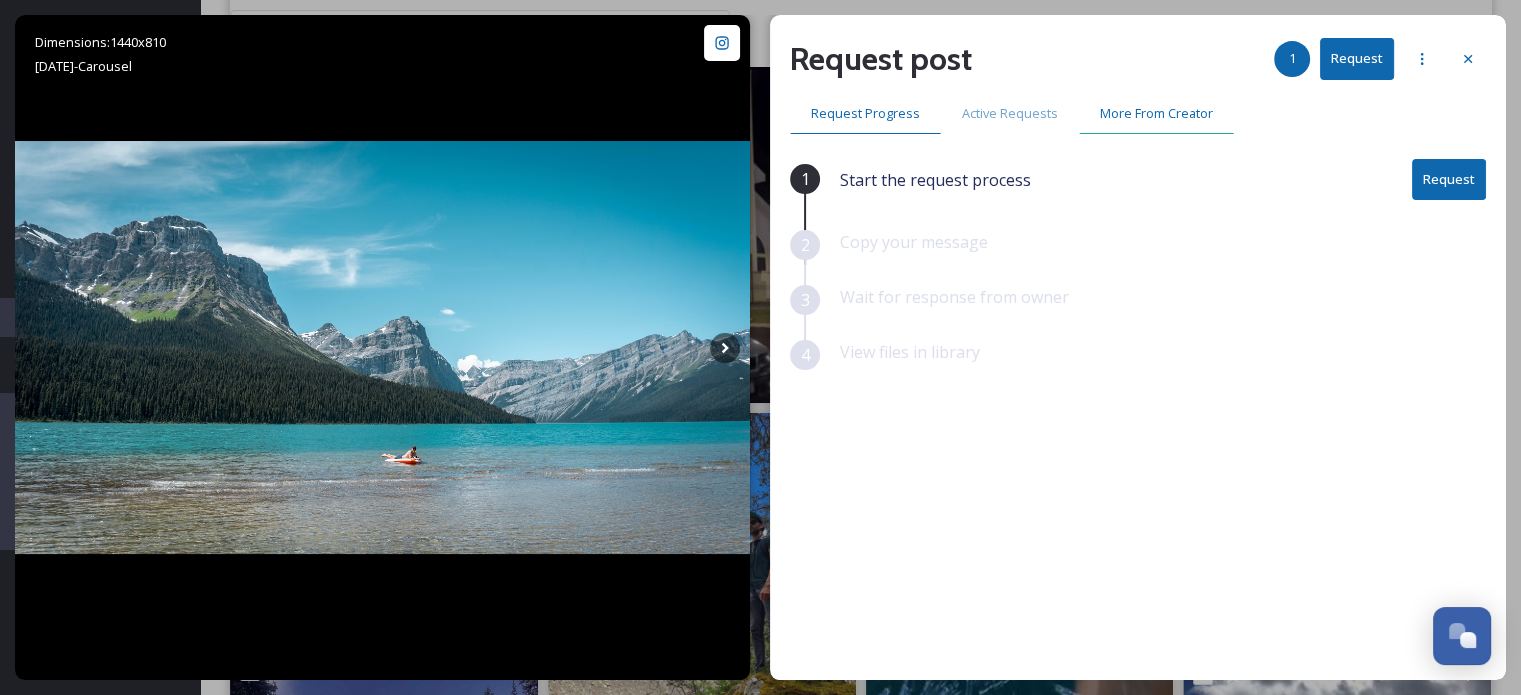 click on "More From Creator" at bounding box center (1156, 113) 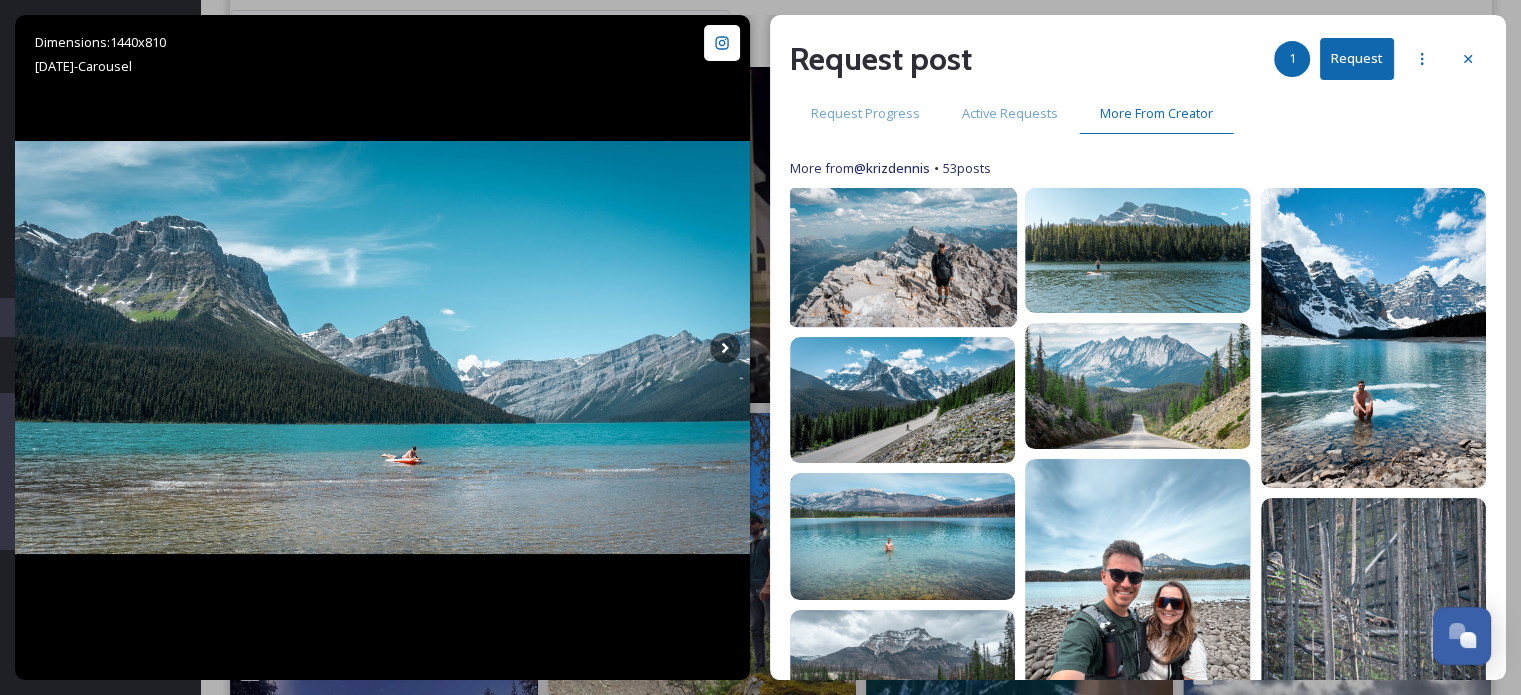 click at bounding box center (903, 257) 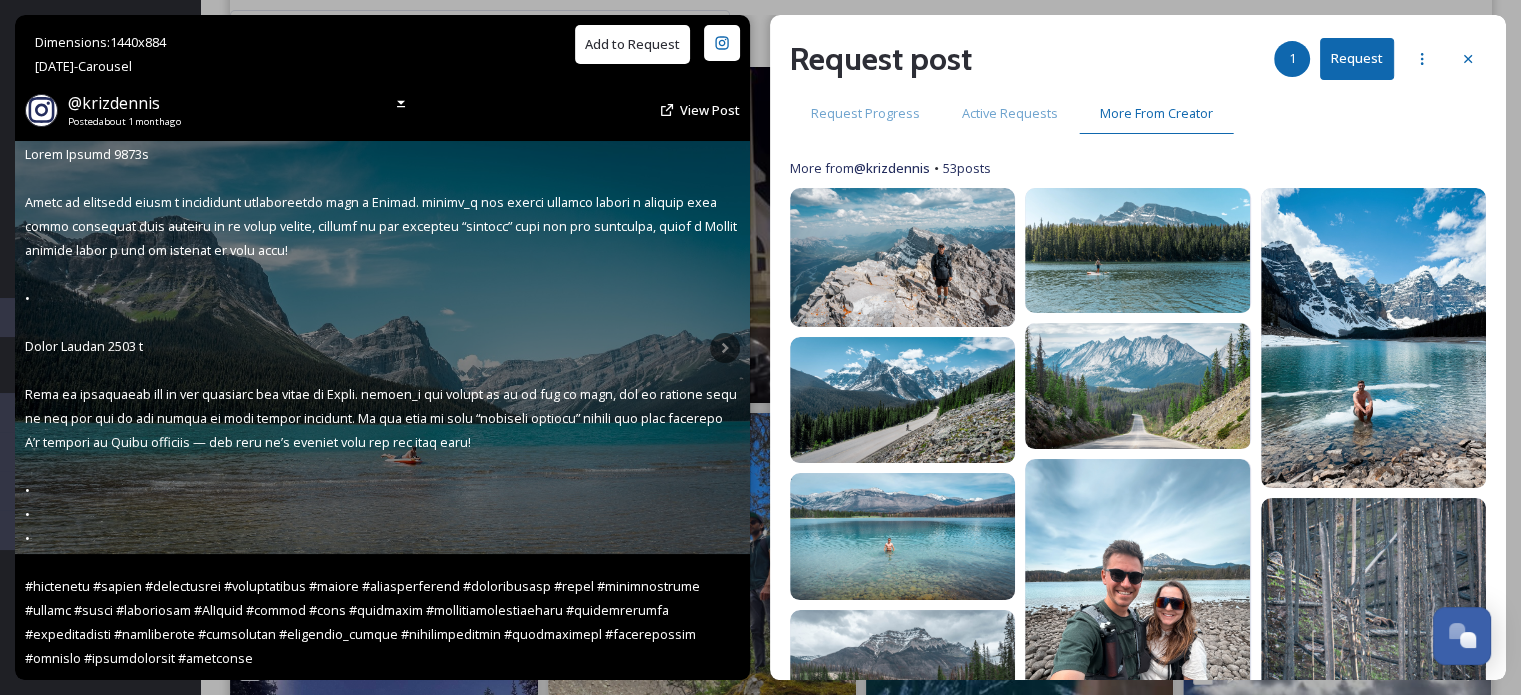 click on "Add to Request" at bounding box center [632, 44] 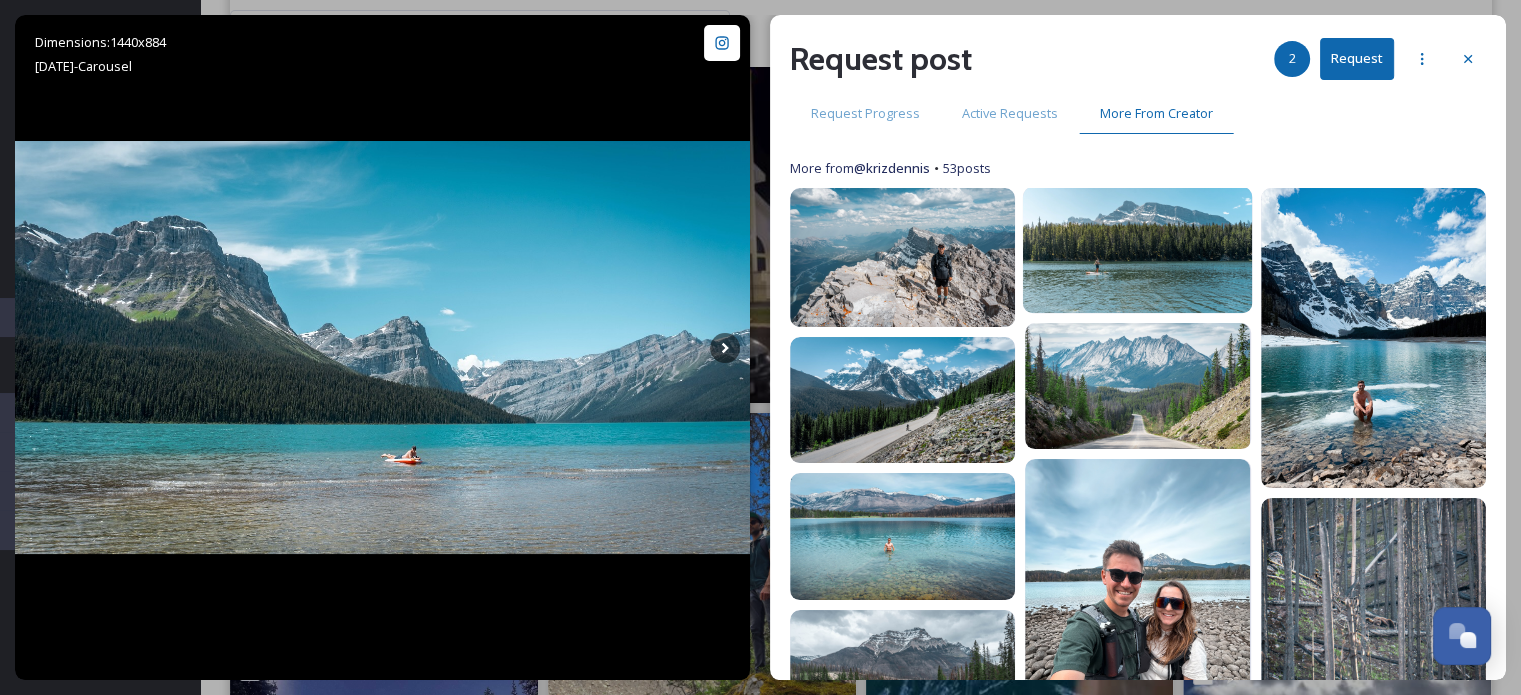 click at bounding box center [1138, 250] 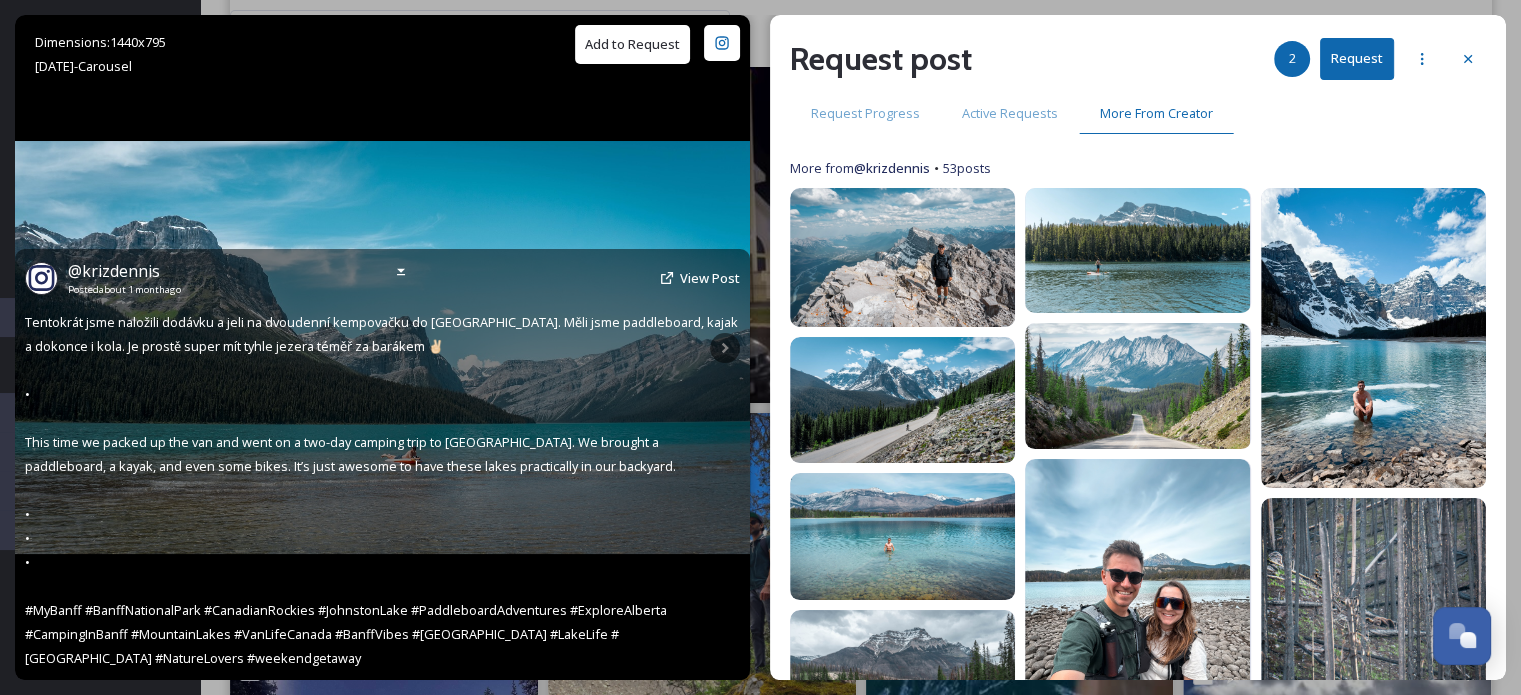 click on "Add to Request" at bounding box center [632, 44] 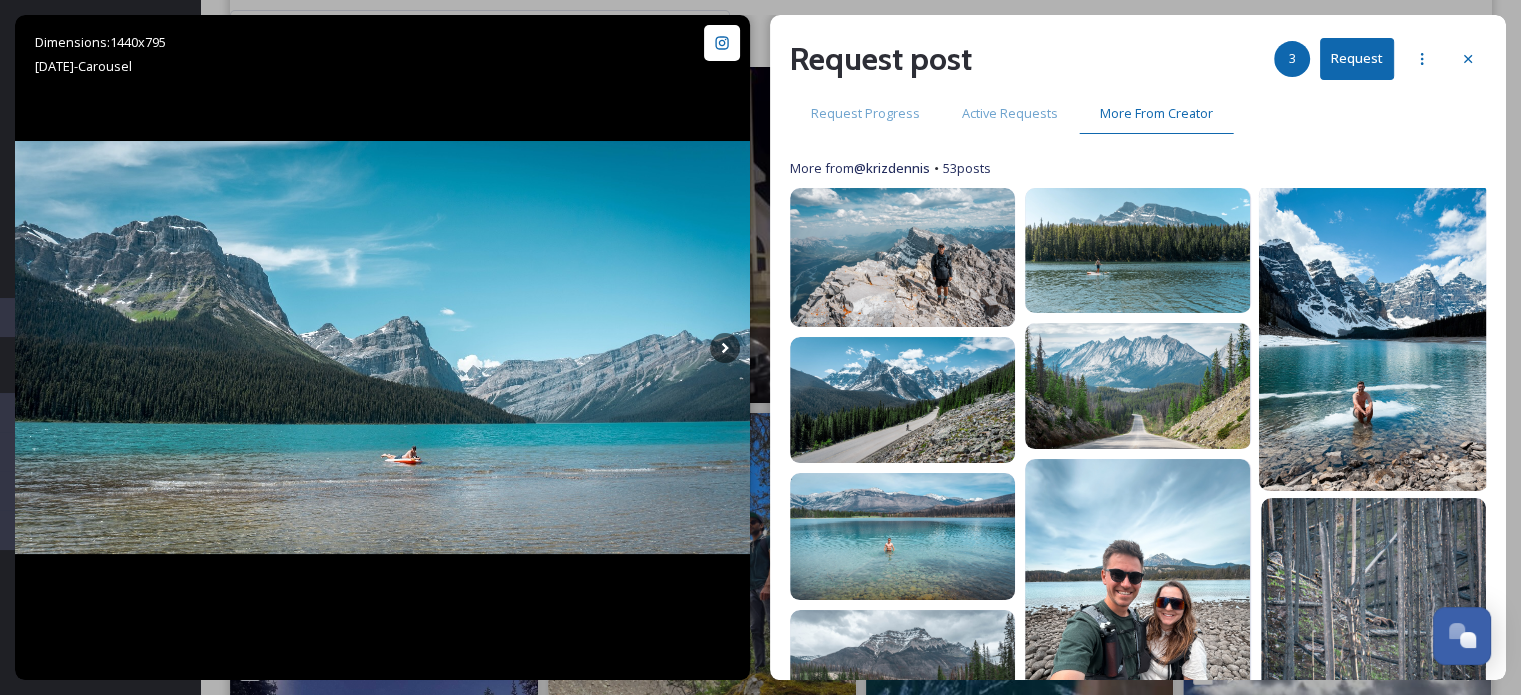 click at bounding box center [1373, 338] 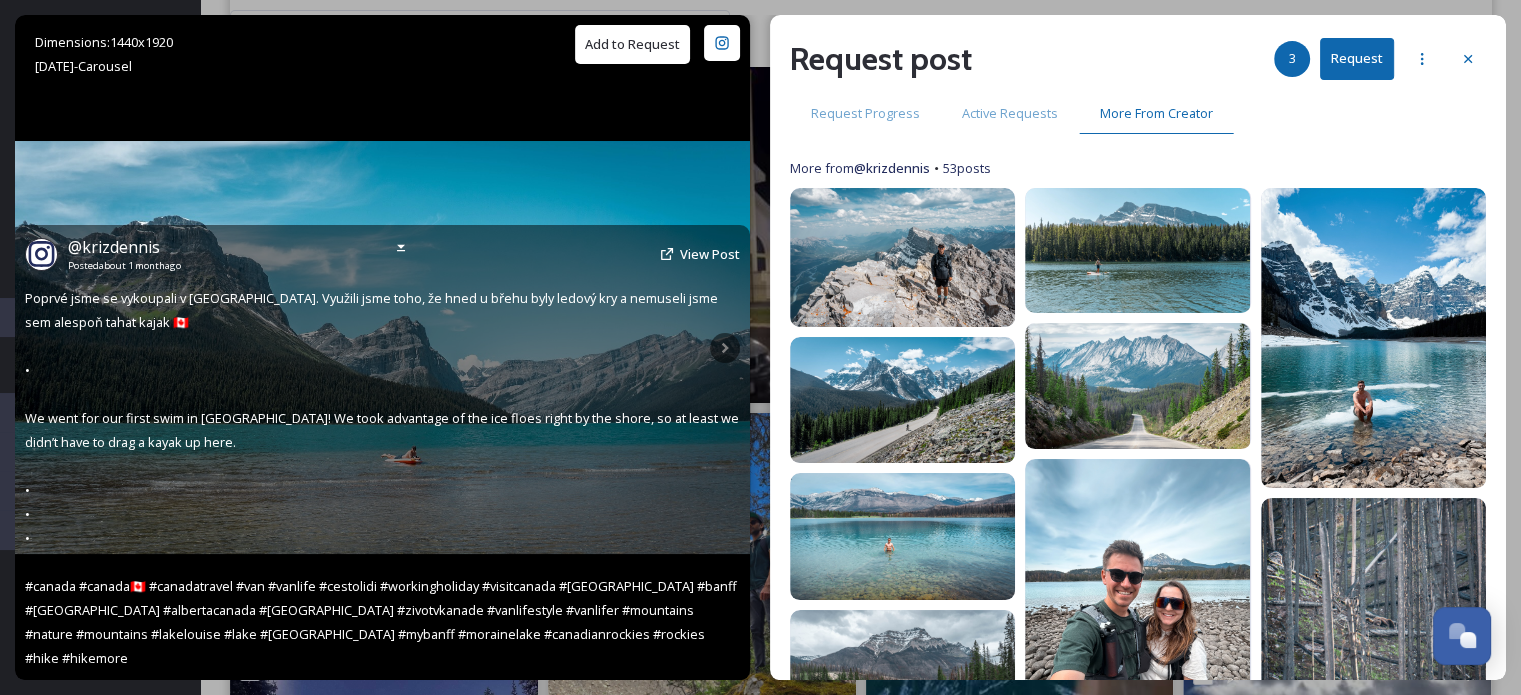 click on "Add to Request" at bounding box center [632, 44] 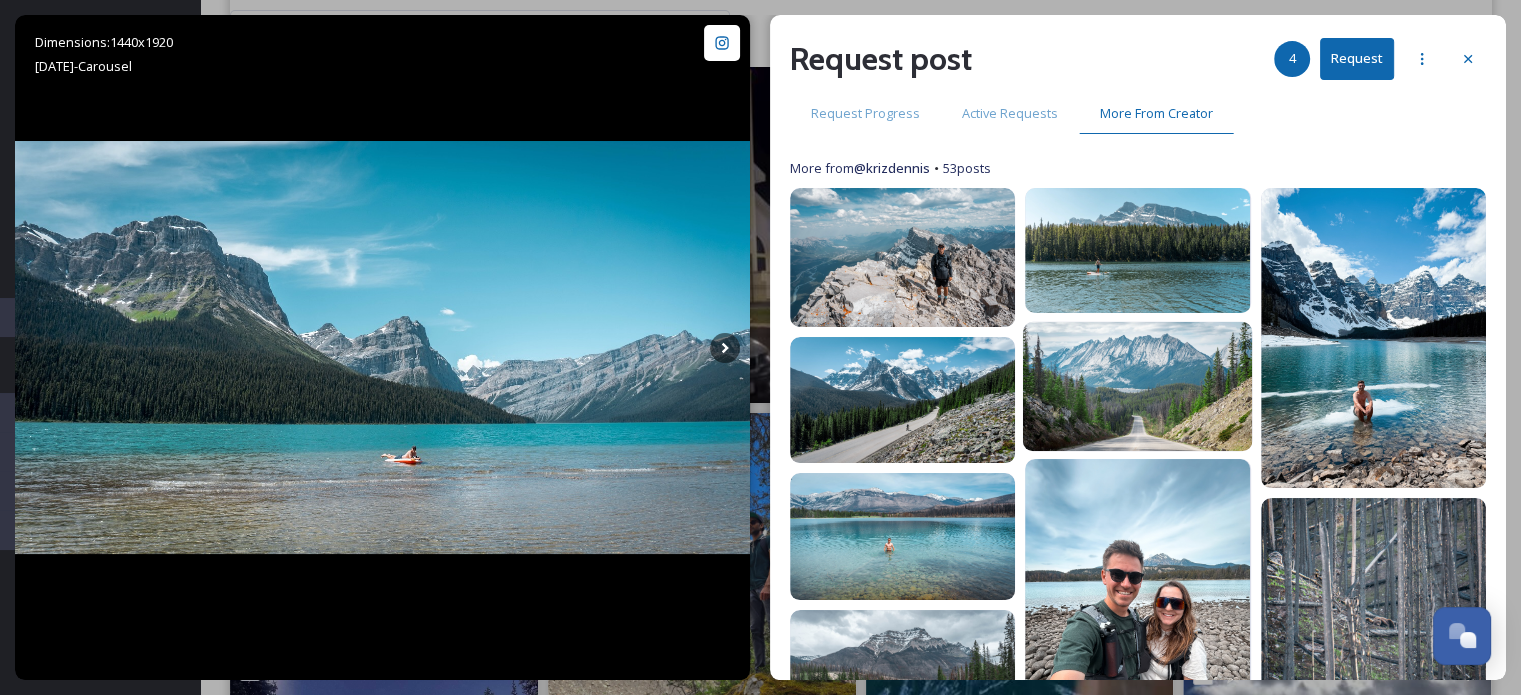 click at bounding box center [1138, 385] 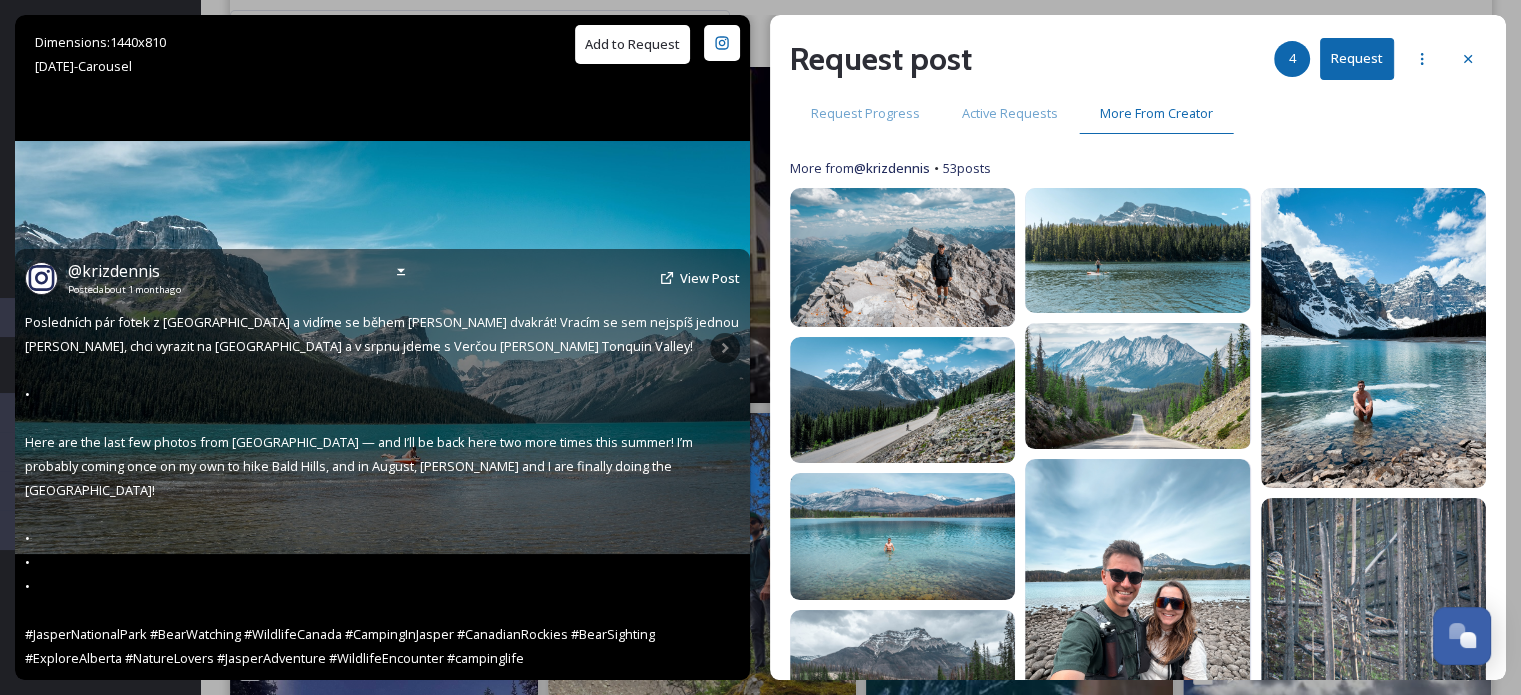 click on "Add to Request" at bounding box center [632, 44] 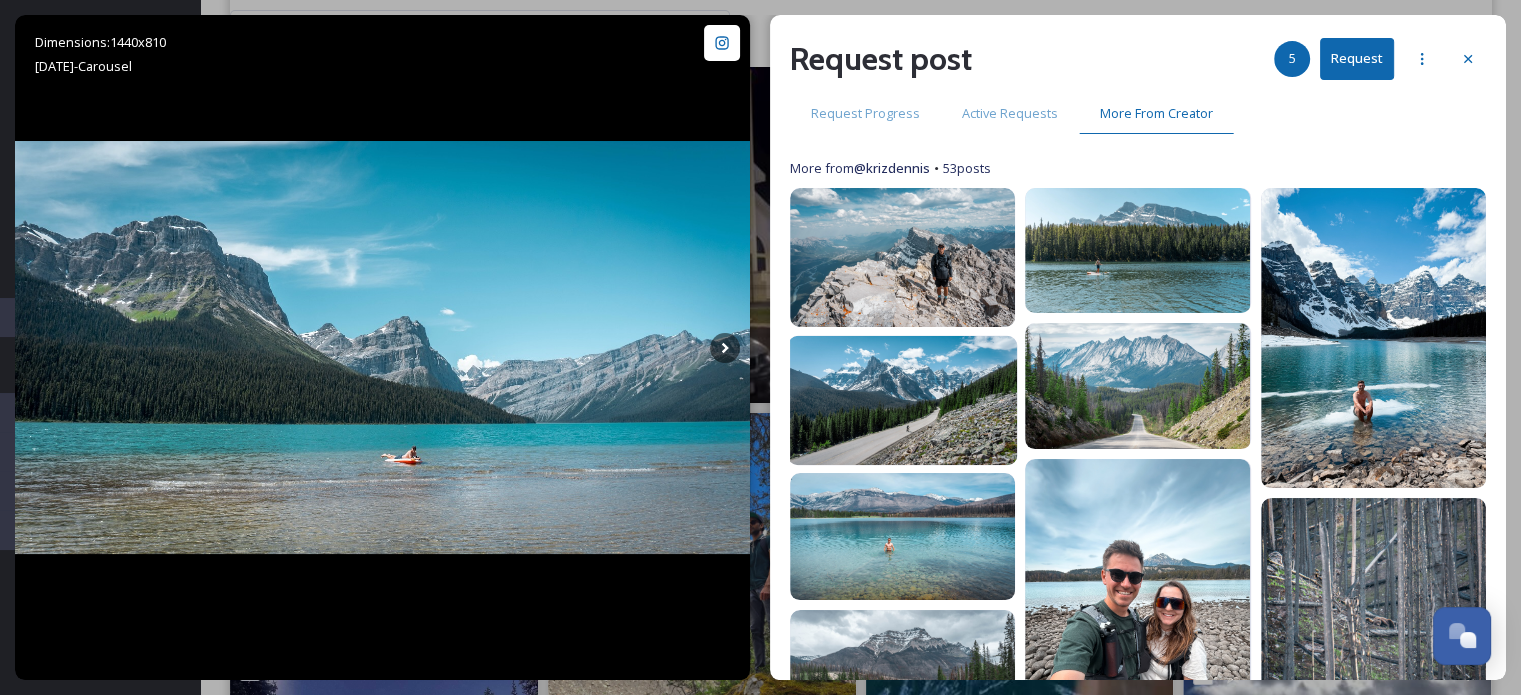 click at bounding box center [903, 399] 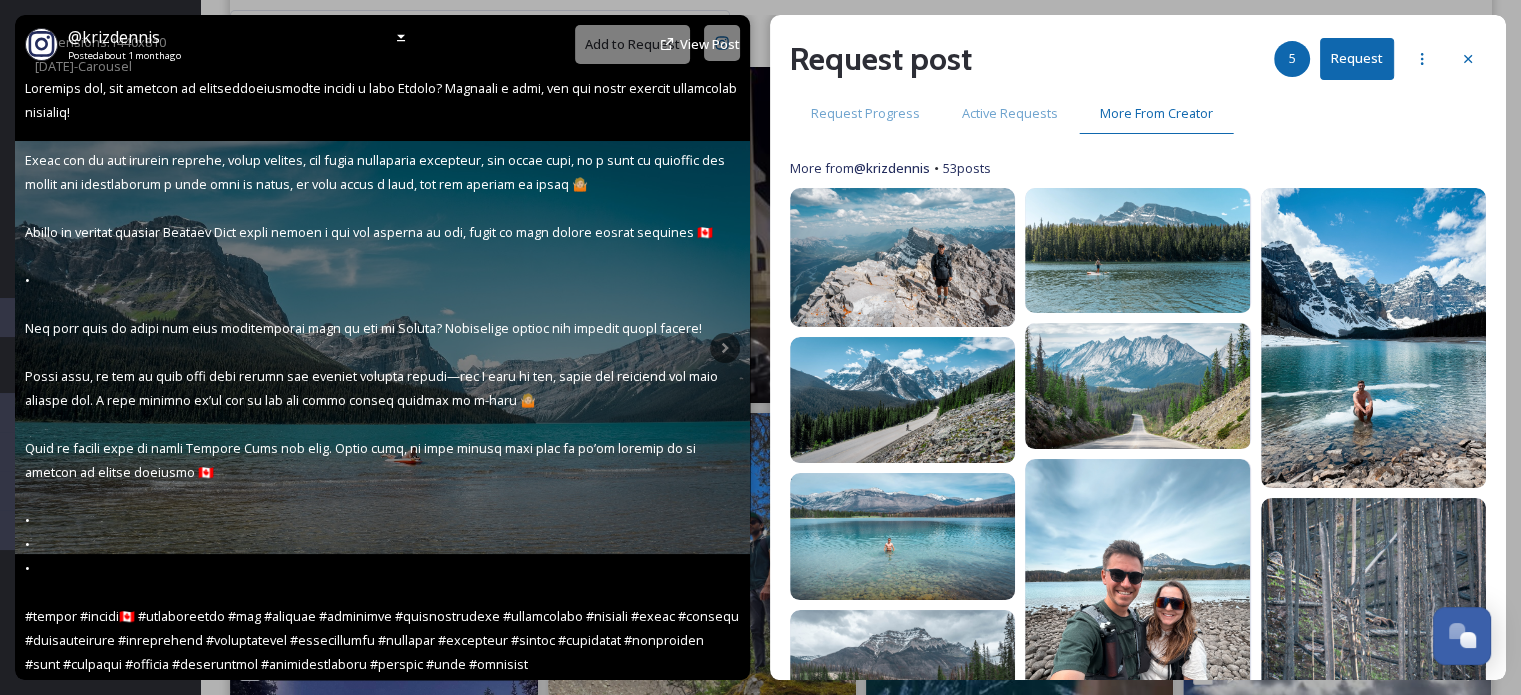 click on "@ krizdennis Posted  about 1 month  ago View Post" at bounding box center (382, 44) 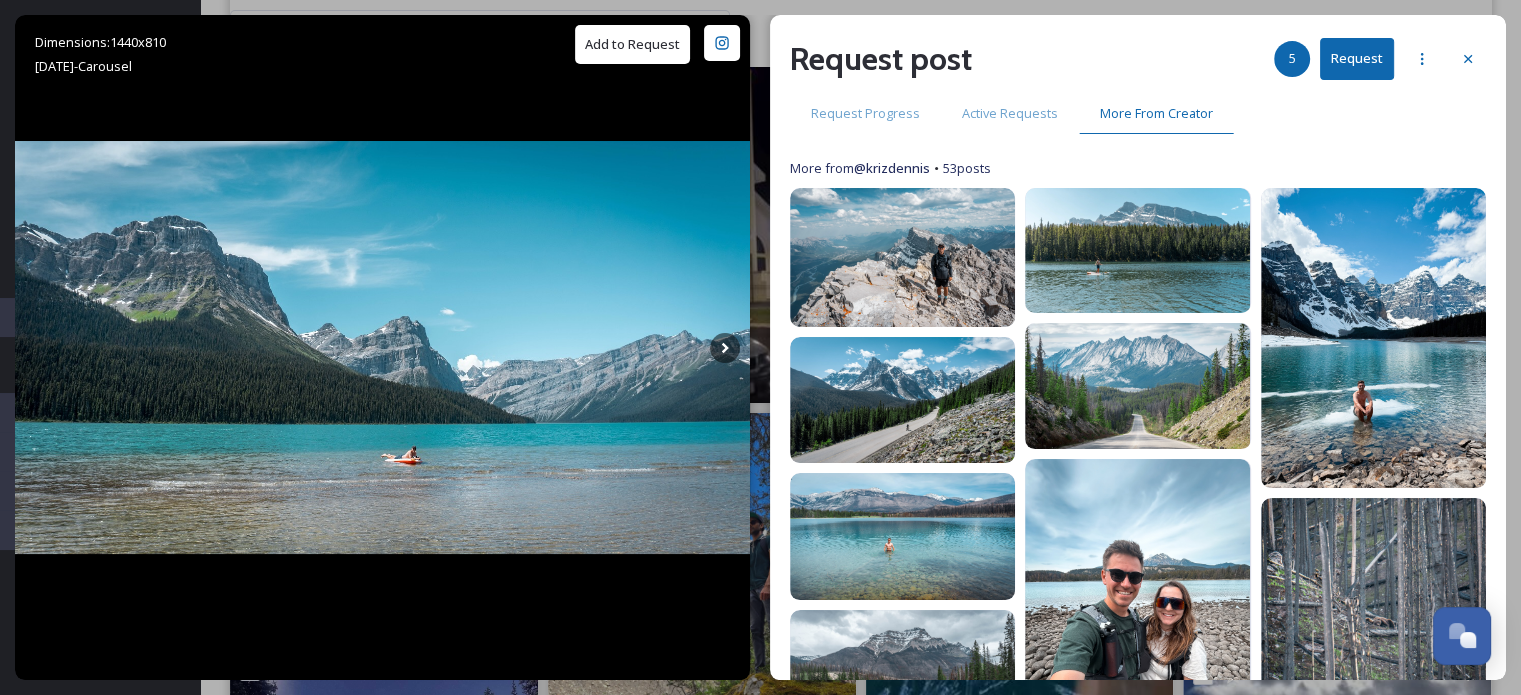 click on "@ krizdennis Posted  about 1 month  ago View Post" at bounding box center [382, 44] 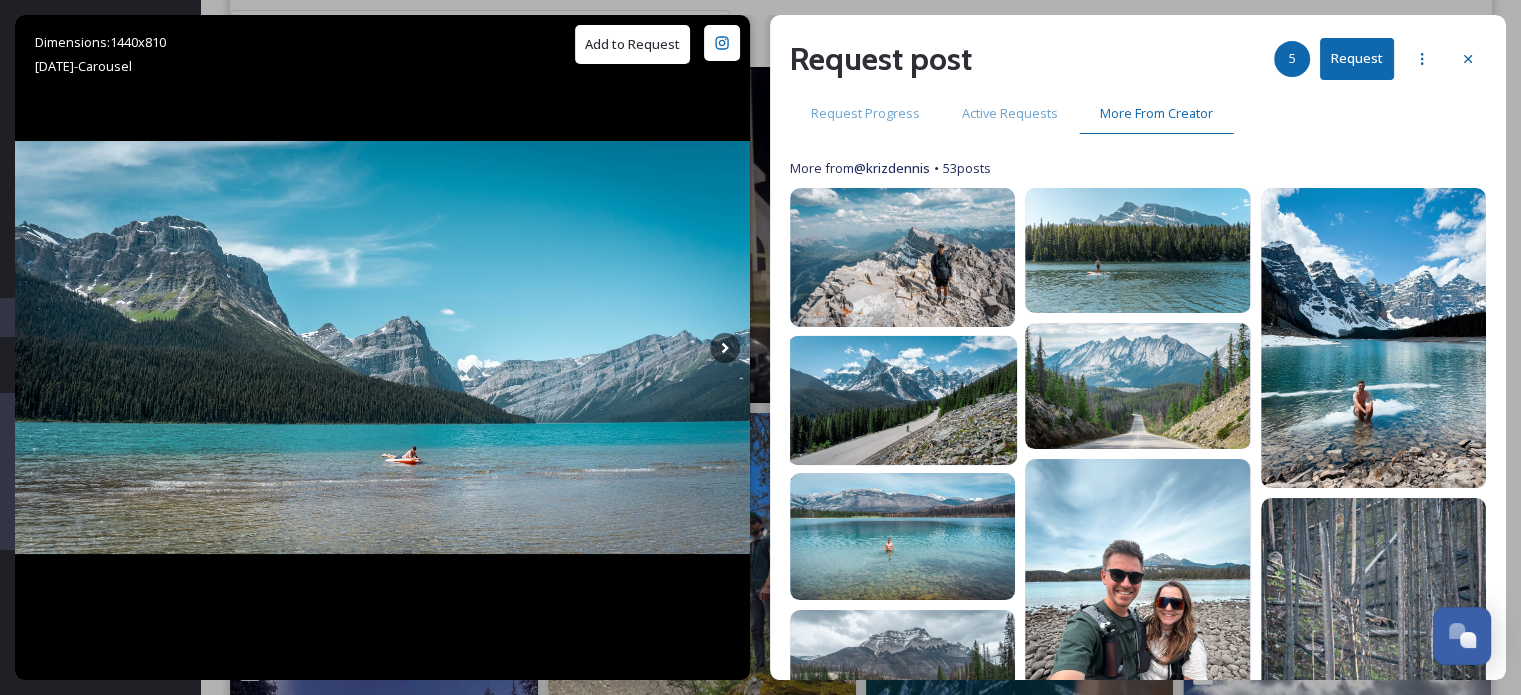 click at bounding box center [903, 399] 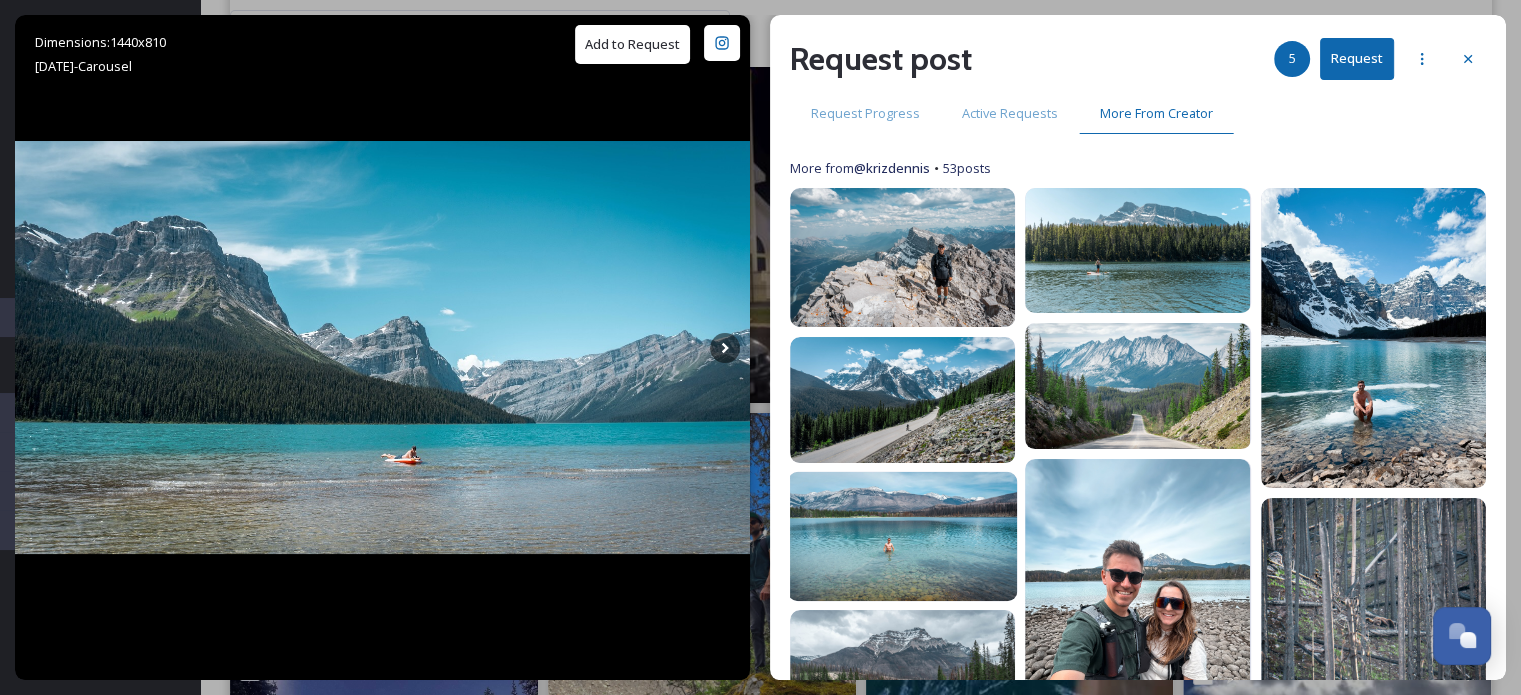 click at bounding box center (903, 536) 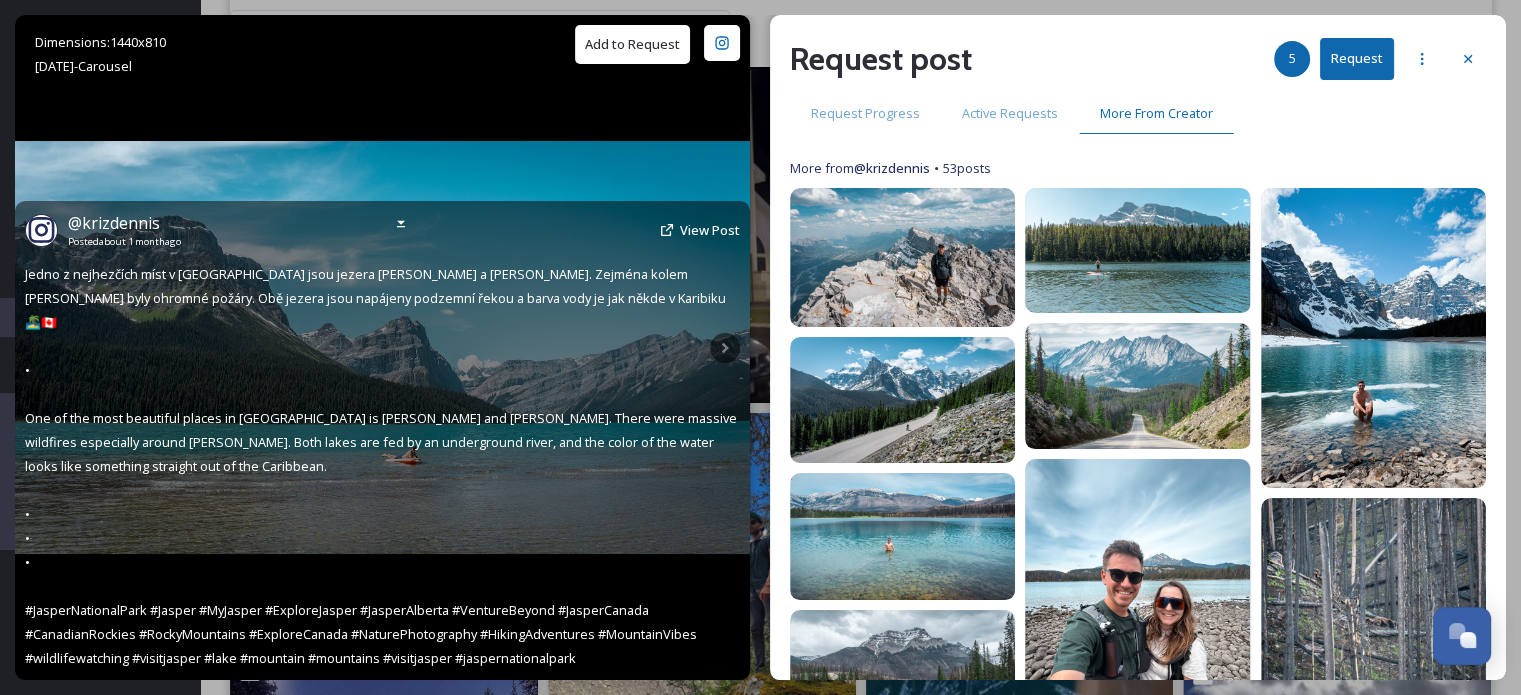 click on "Add to Request" at bounding box center [632, 44] 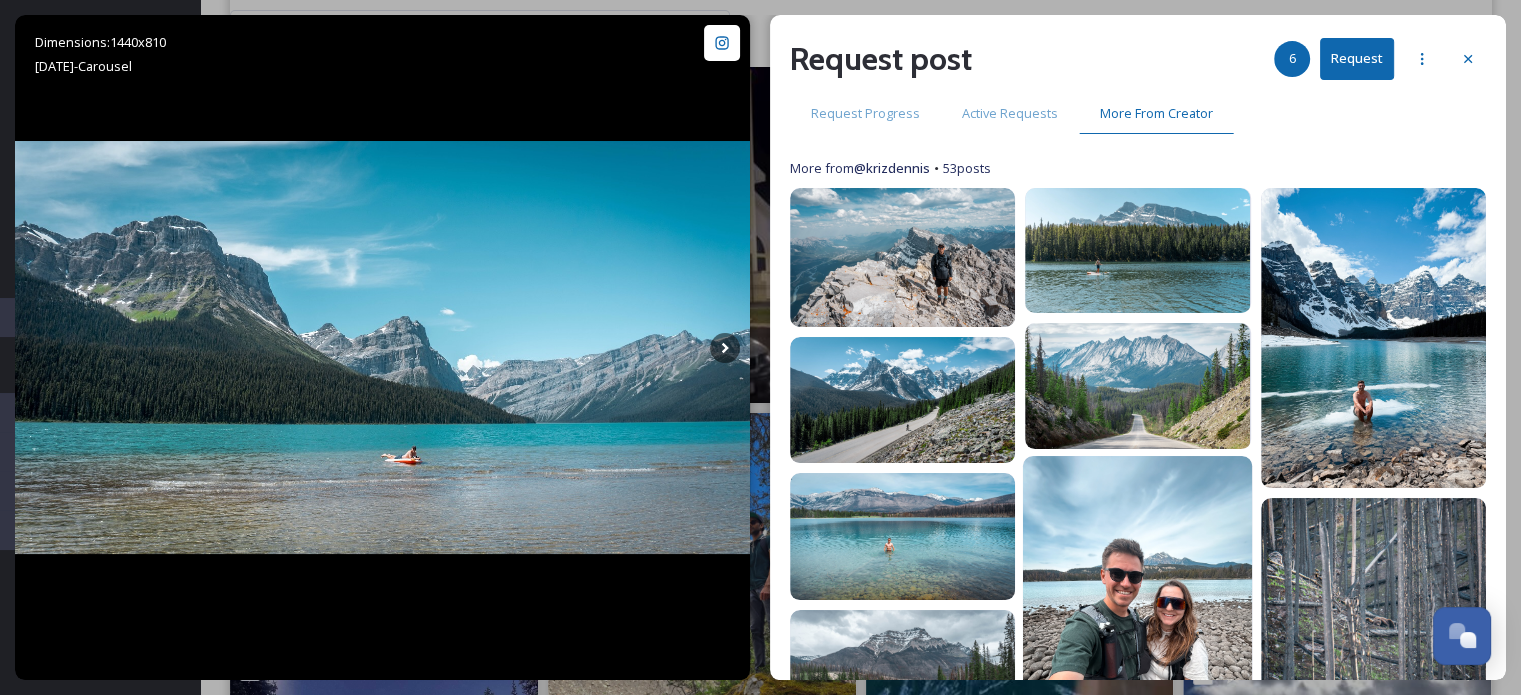 click at bounding box center (1138, 609) 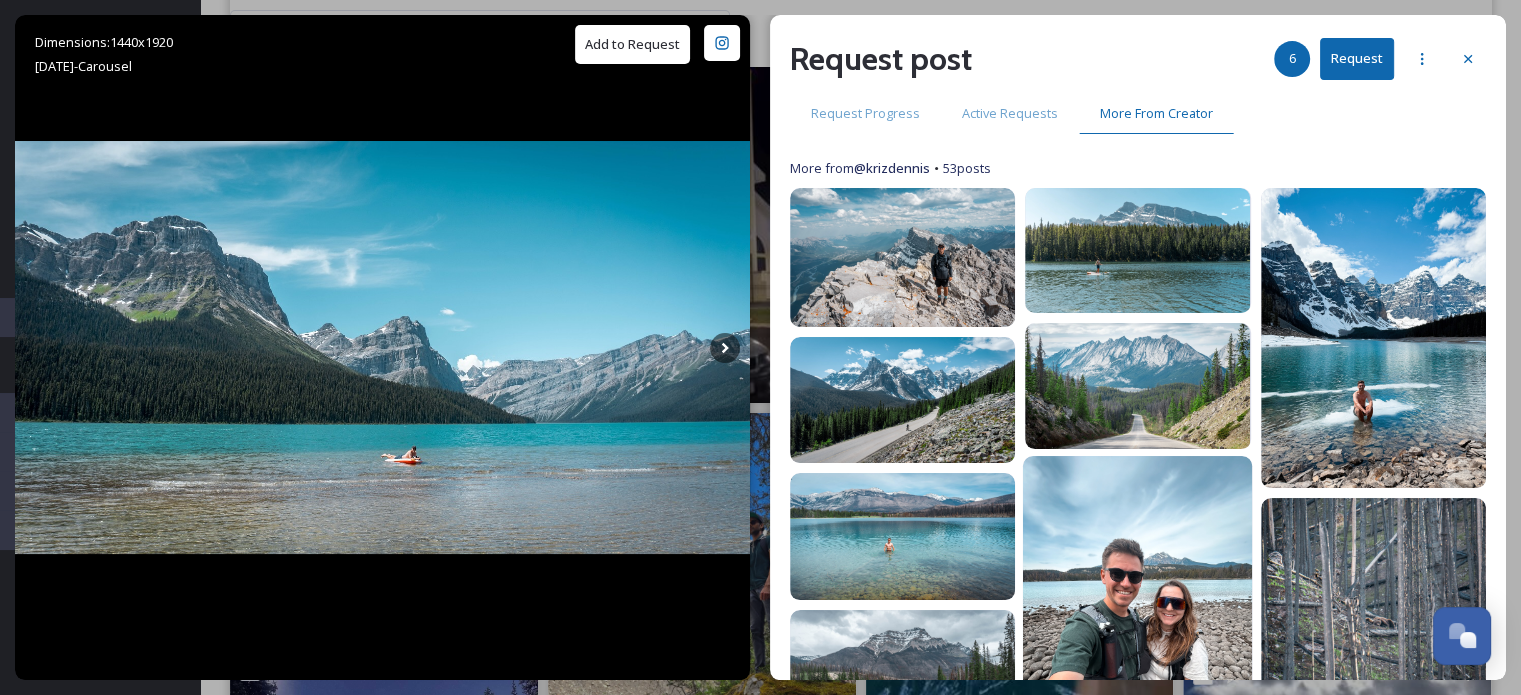 scroll, scrollTop: 200, scrollLeft: 0, axis: vertical 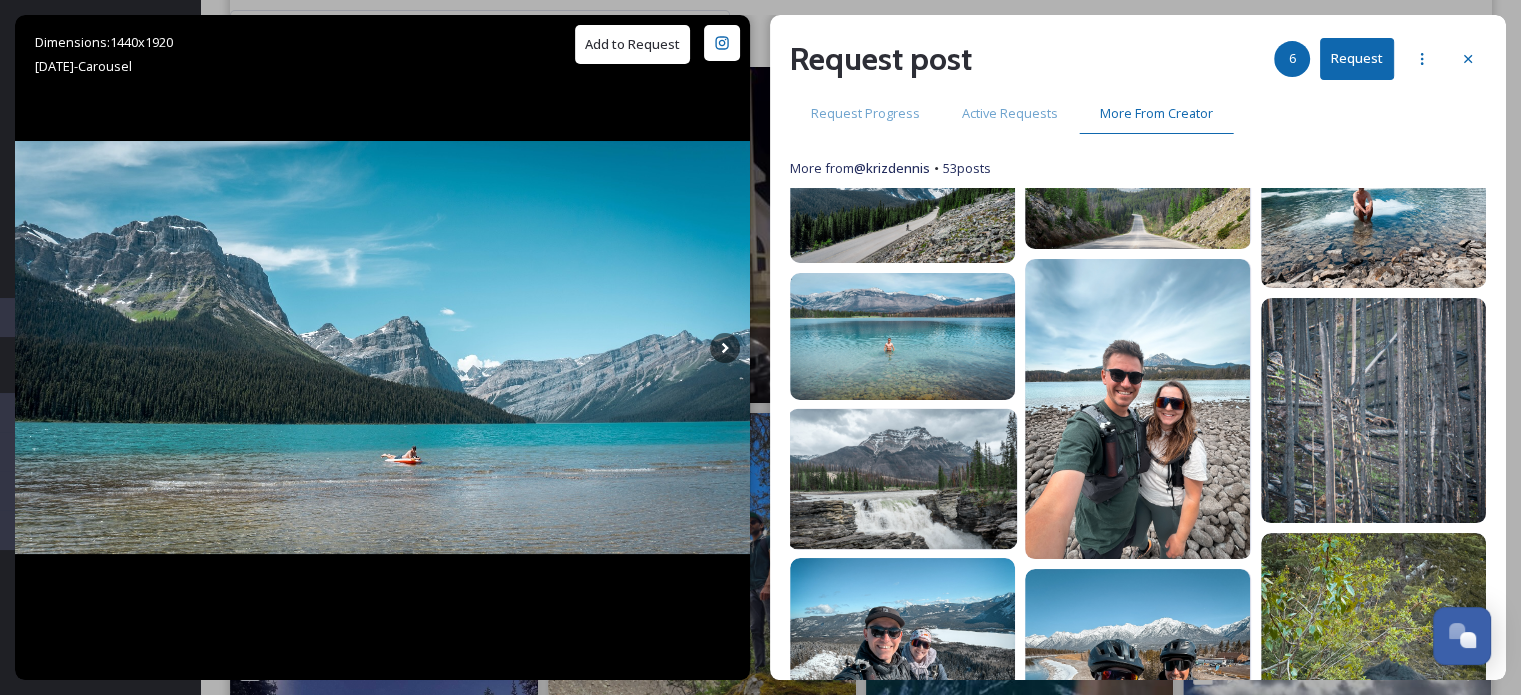 click at bounding box center [903, 478] 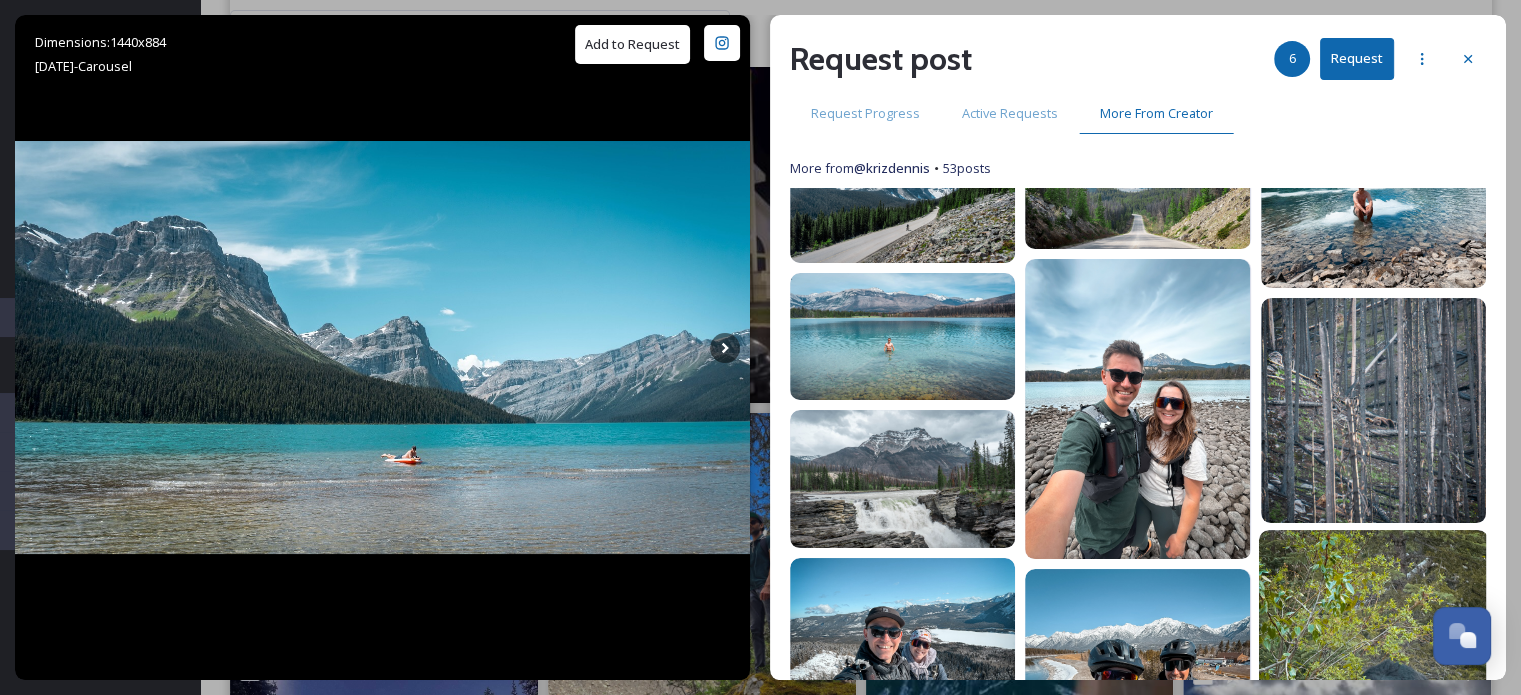 scroll, scrollTop: 500, scrollLeft: 0, axis: vertical 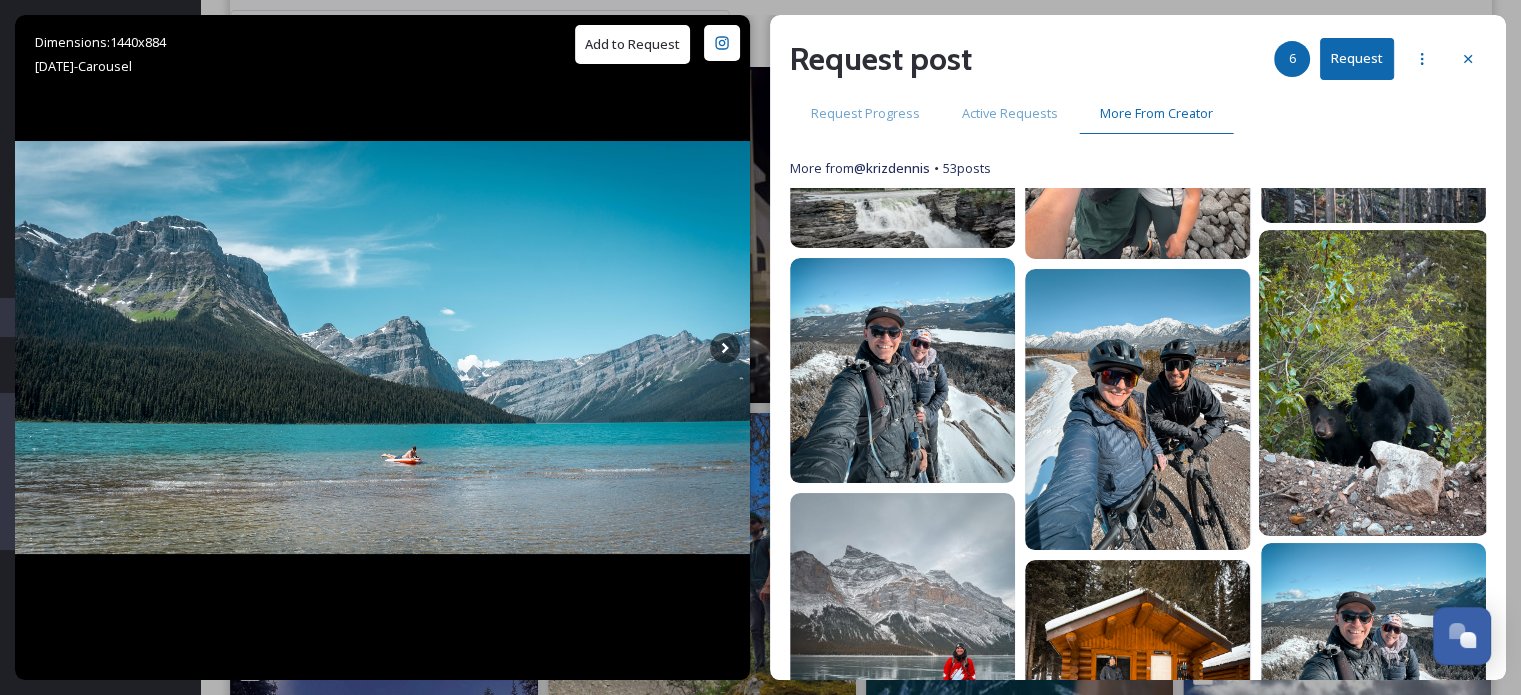 click at bounding box center (1373, 383) 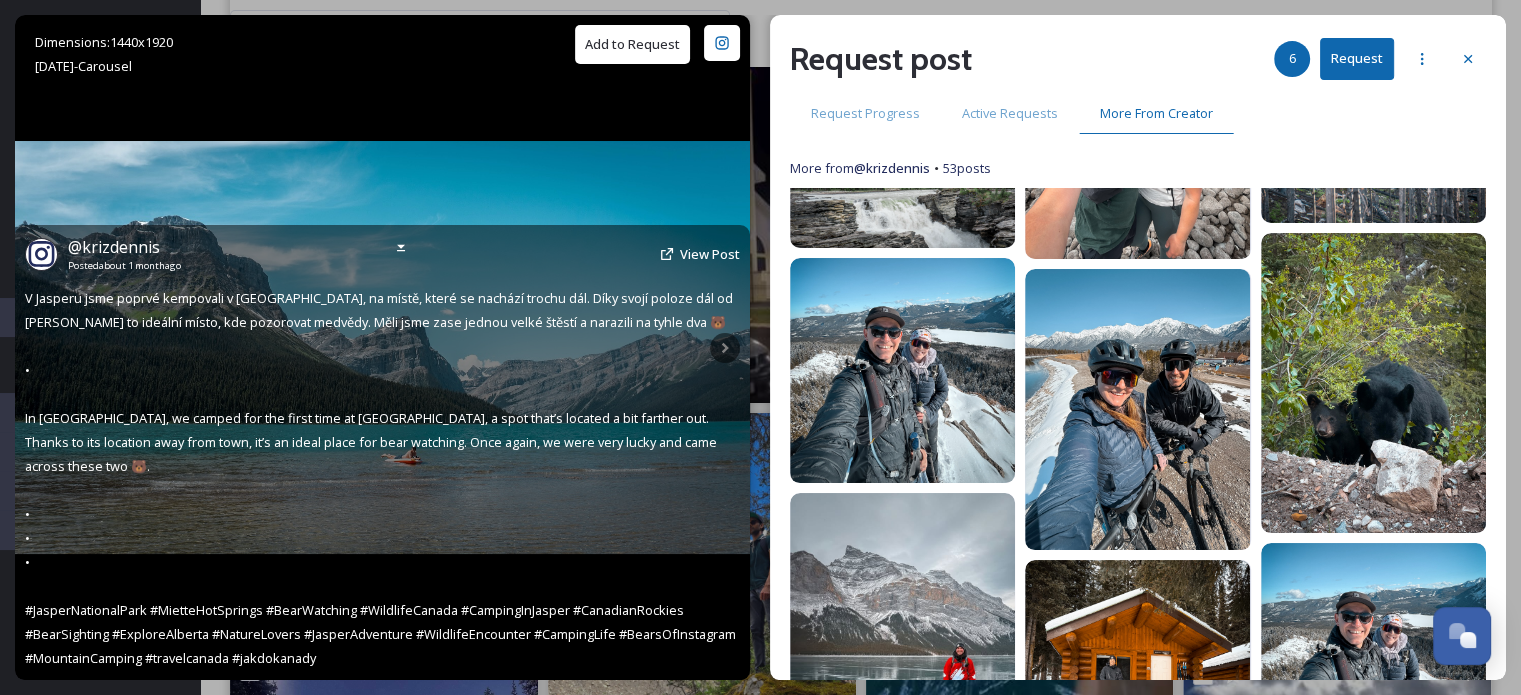 click on "Add to Request" at bounding box center (632, 44) 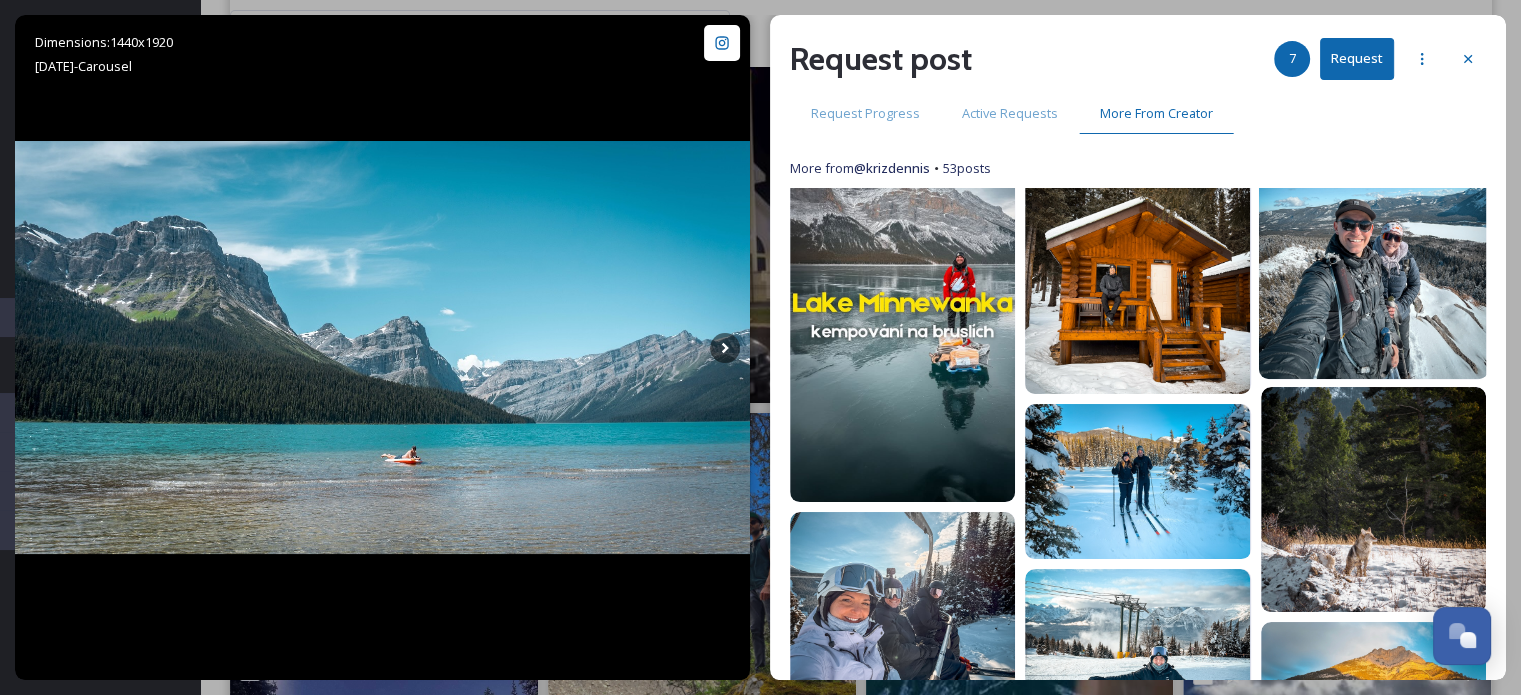 scroll, scrollTop: 900, scrollLeft: 0, axis: vertical 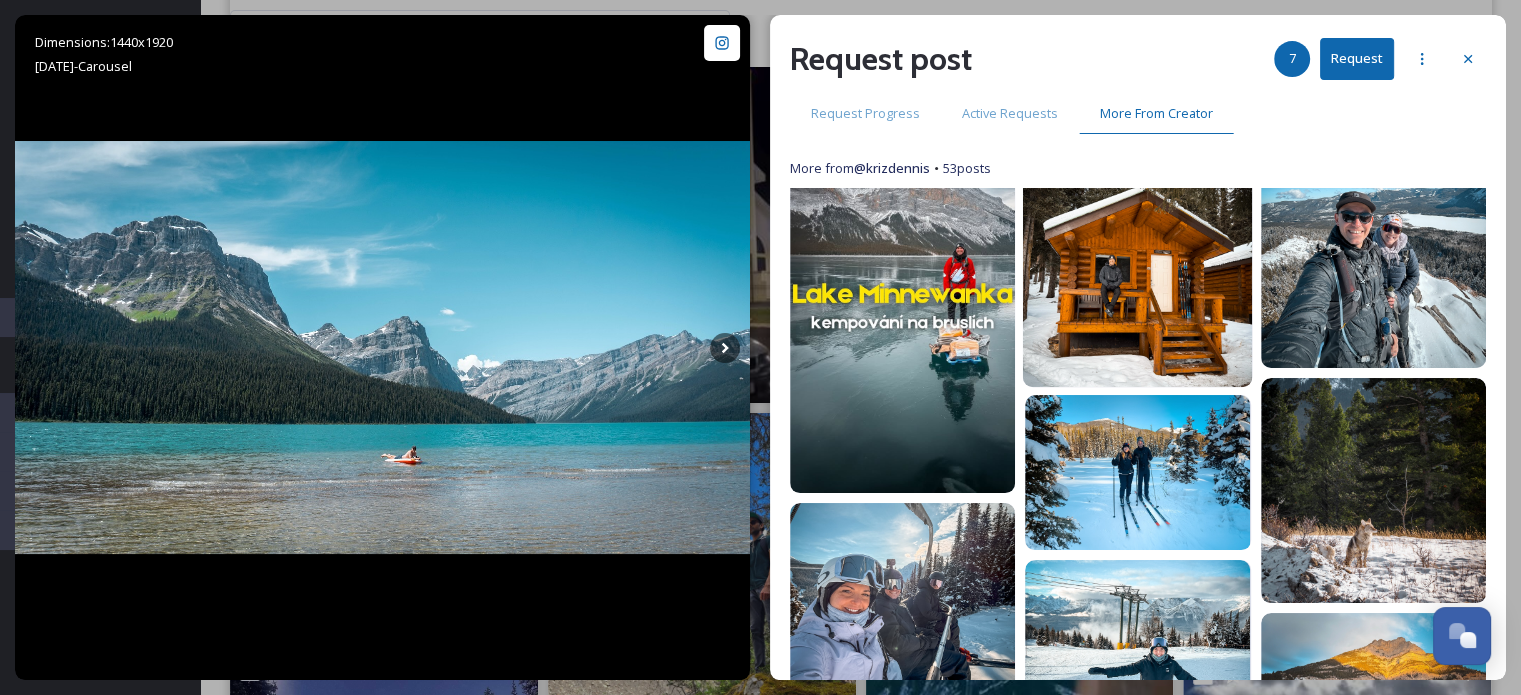click at bounding box center [1138, 273] 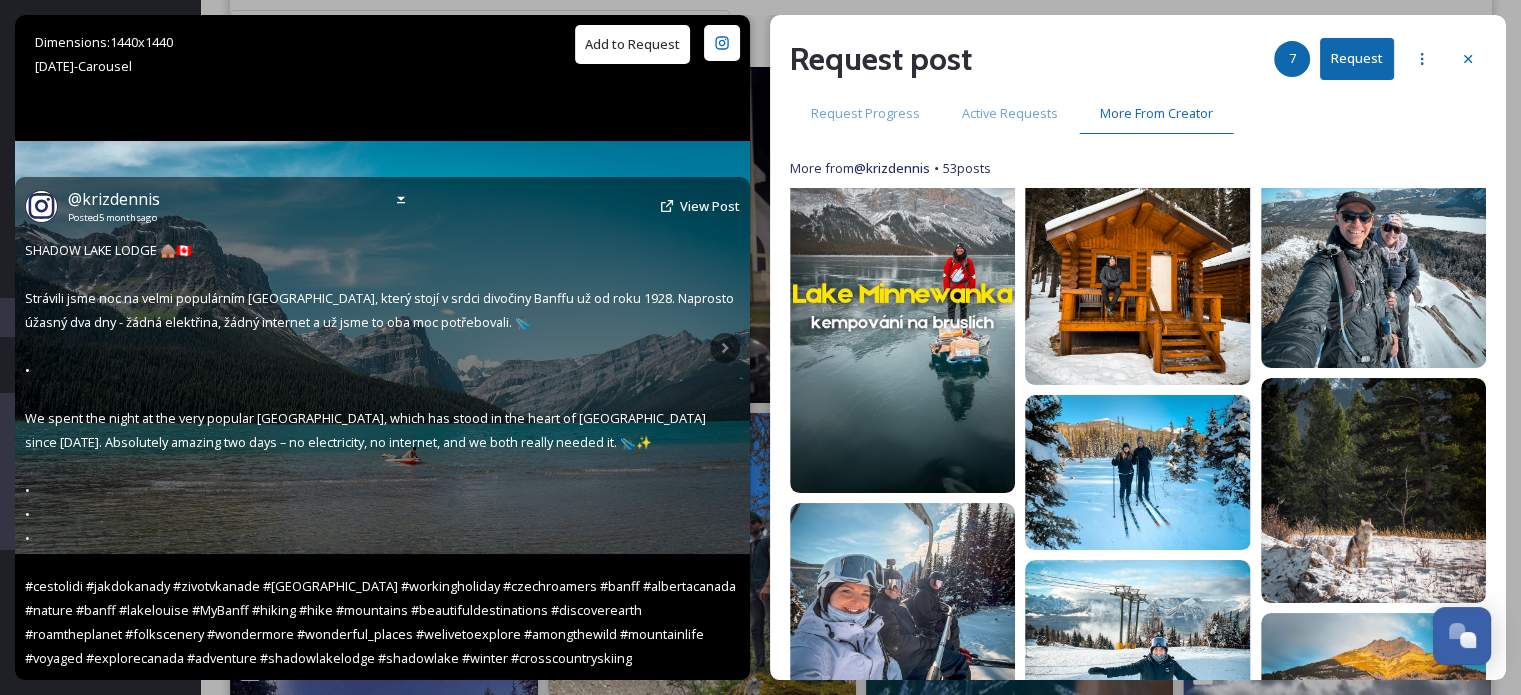 click on "Add to Request" at bounding box center (632, 44) 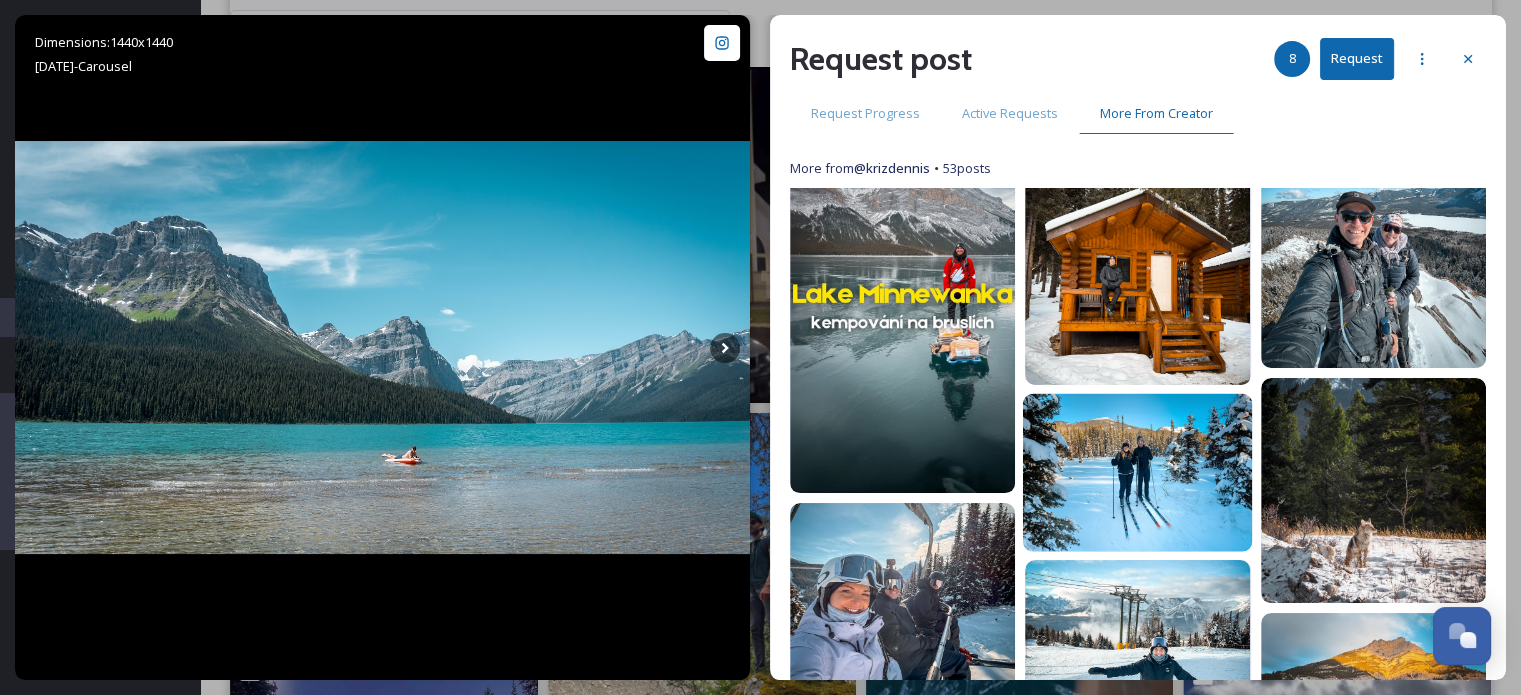 click at bounding box center [1138, 473] 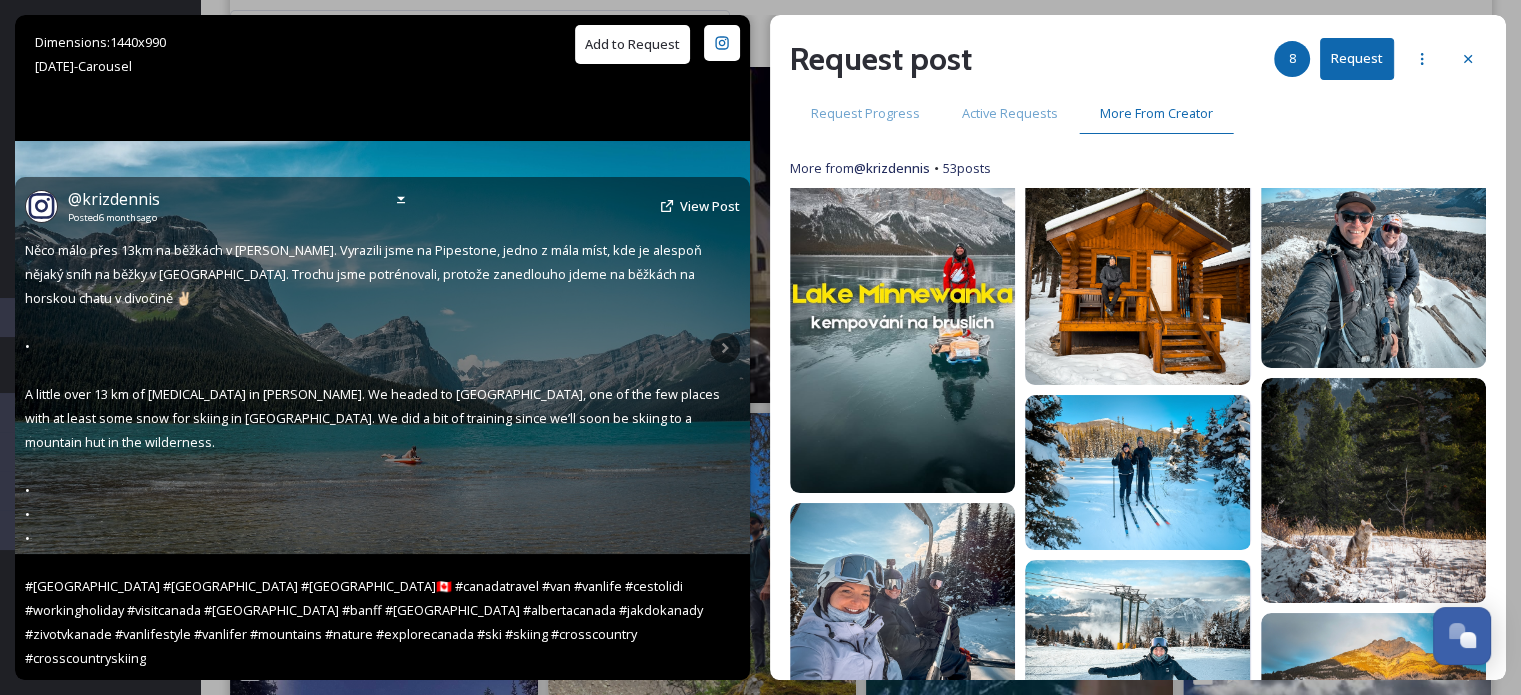 click on "Add to Request" at bounding box center [632, 44] 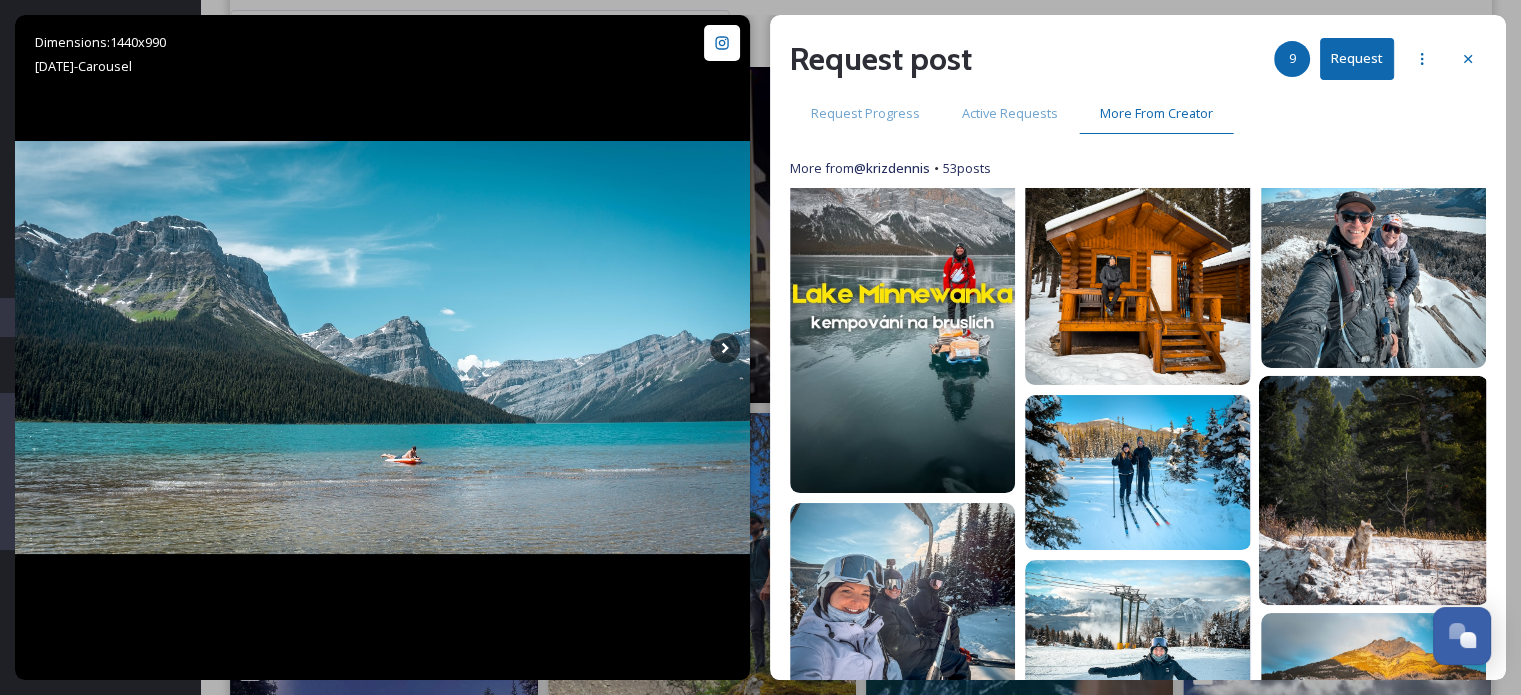 click at bounding box center (1373, 491) 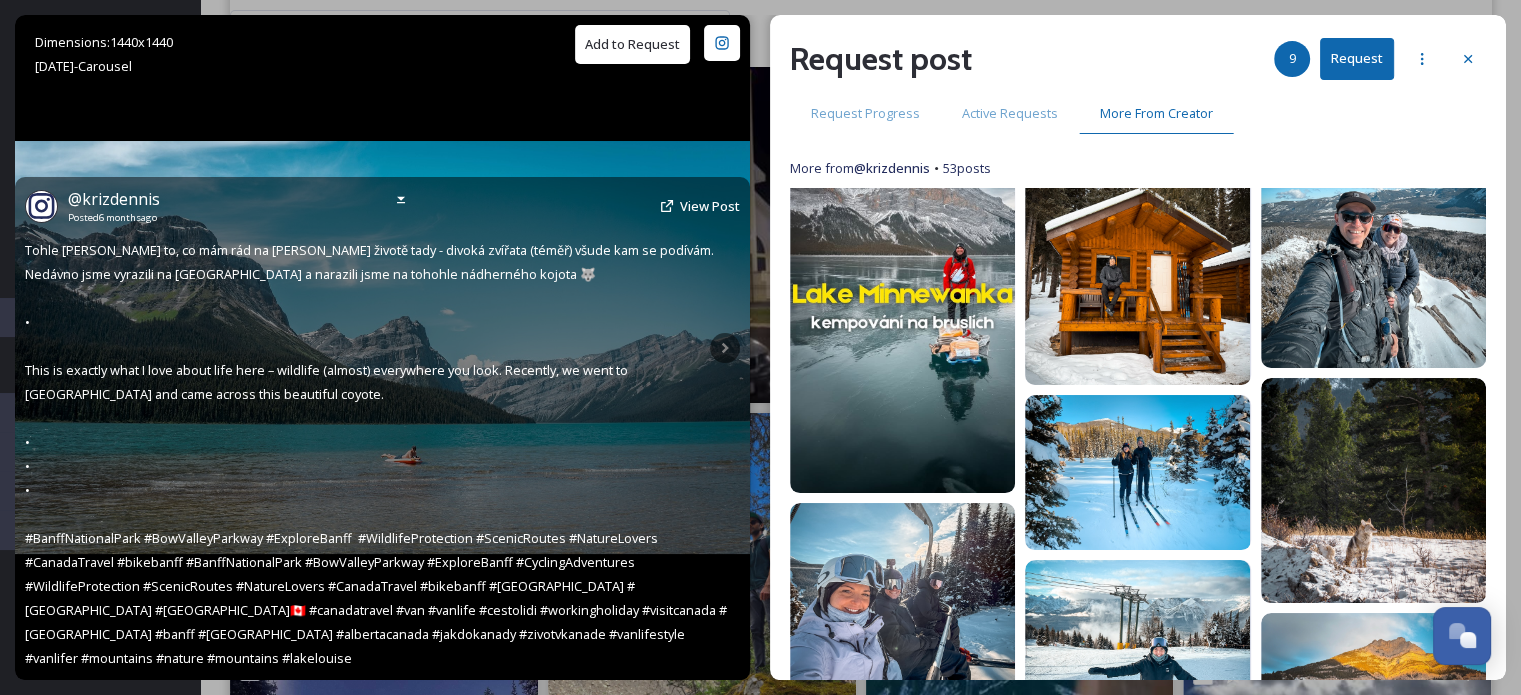 click on "Add to Request" at bounding box center [632, 44] 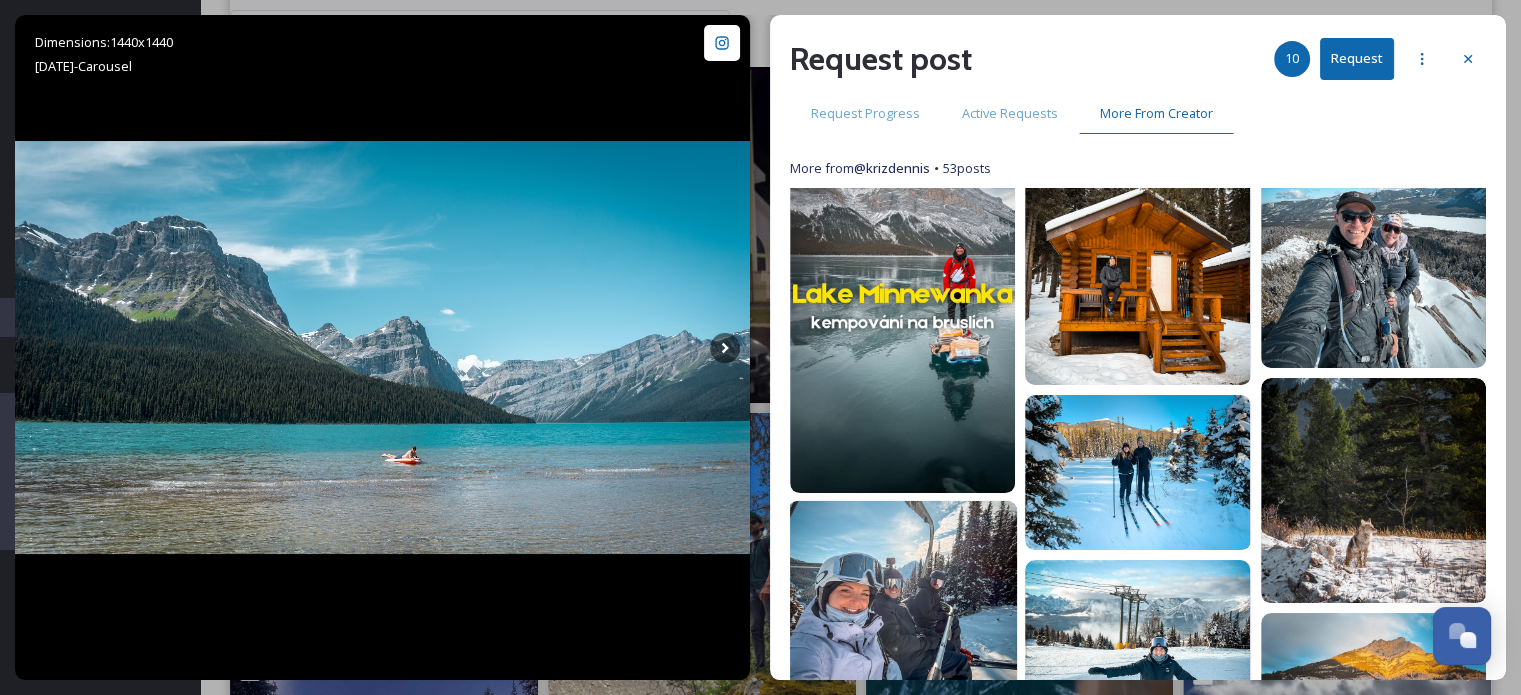 click at bounding box center [903, 616] 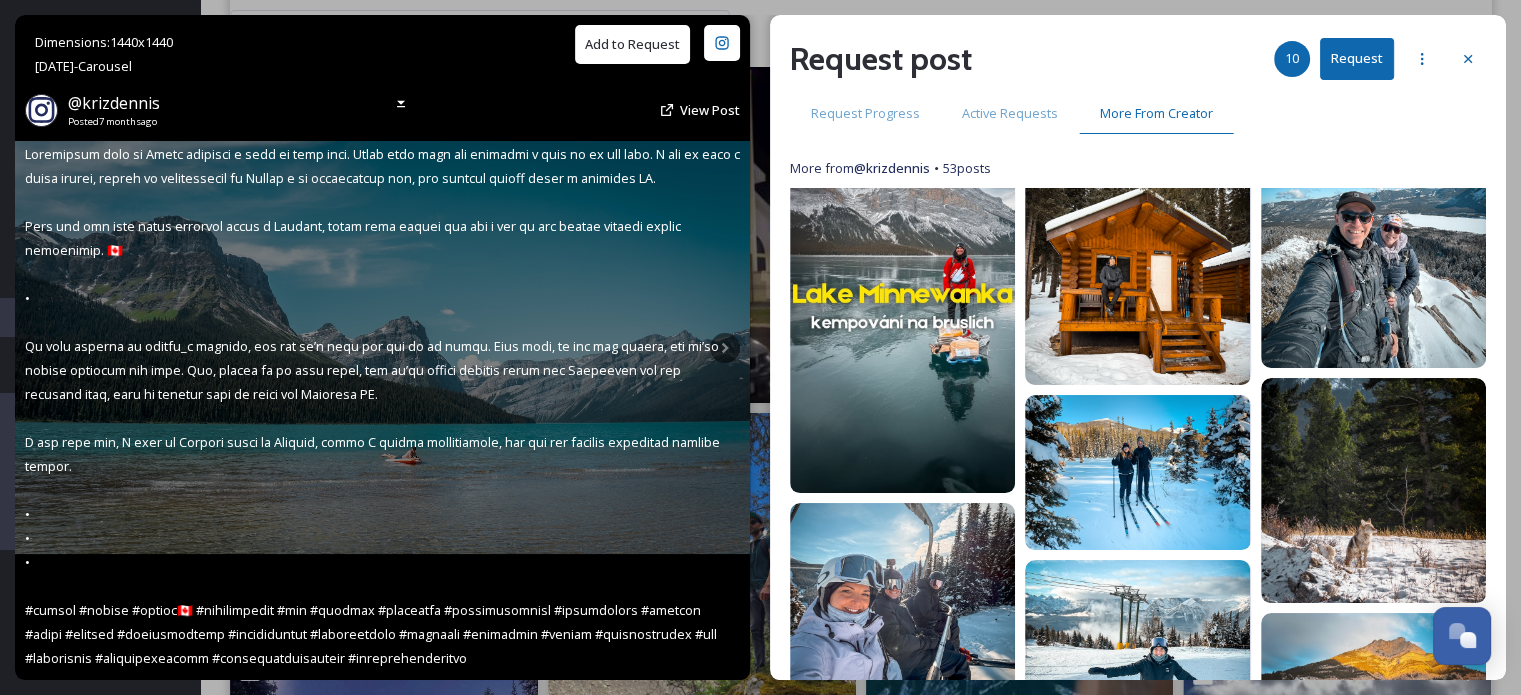 click on "Add to Request" at bounding box center (632, 44) 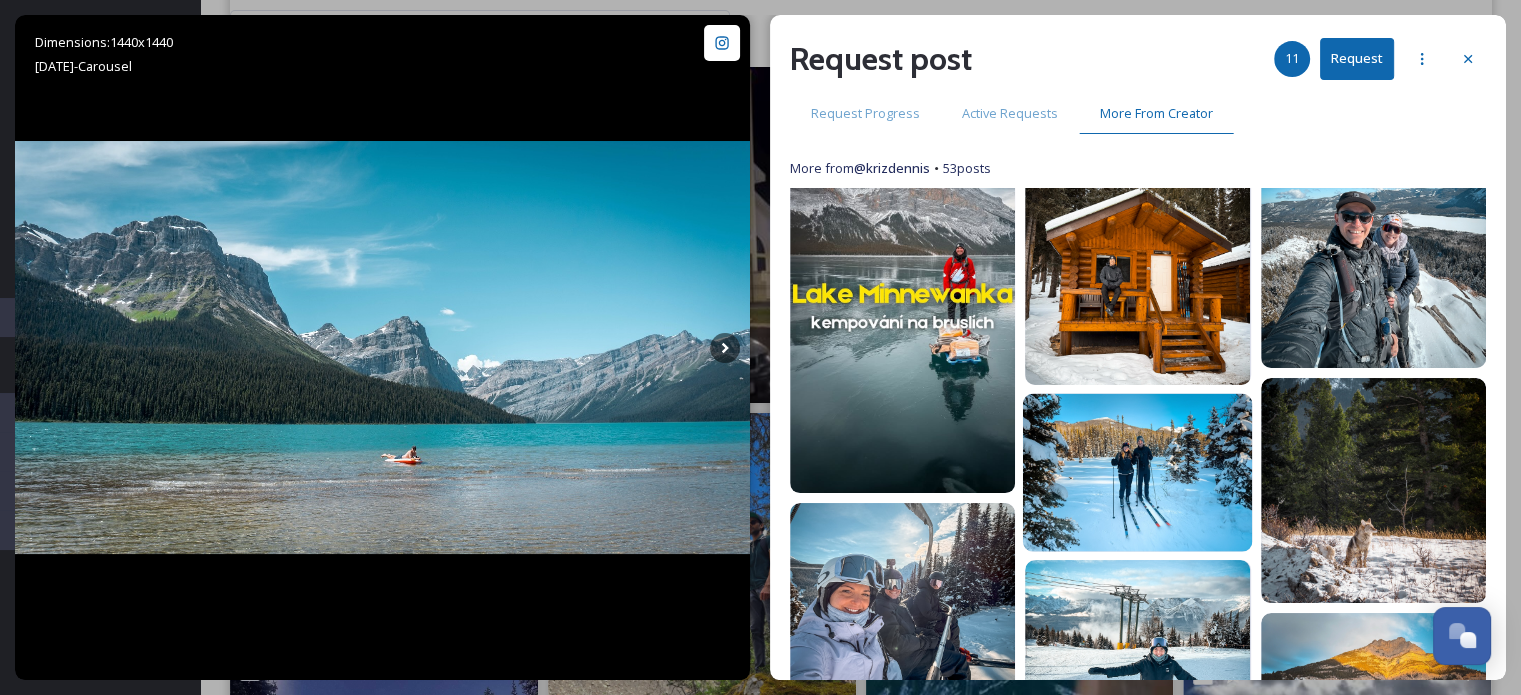 scroll, scrollTop: 1100, scrollLeft: 0, axis: vertical 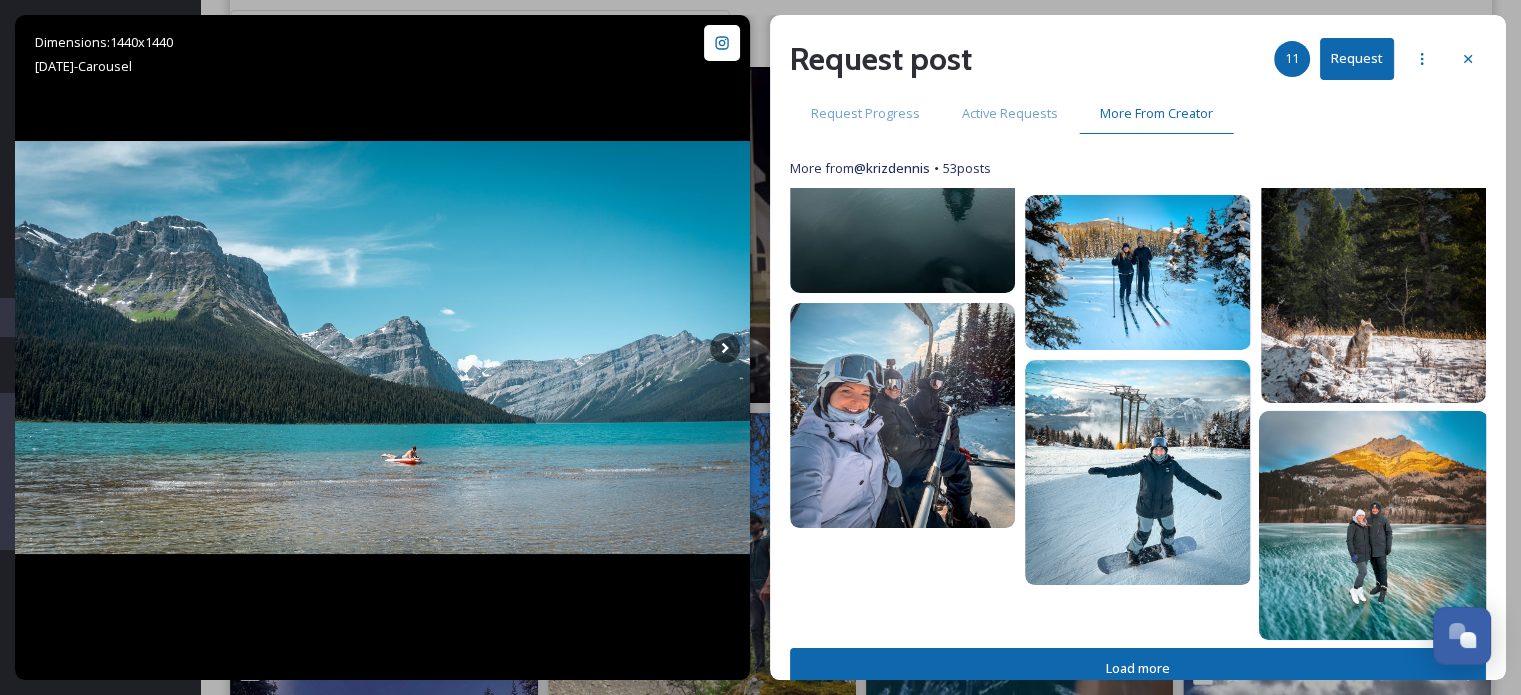 click at bounding box center (1373, 526) 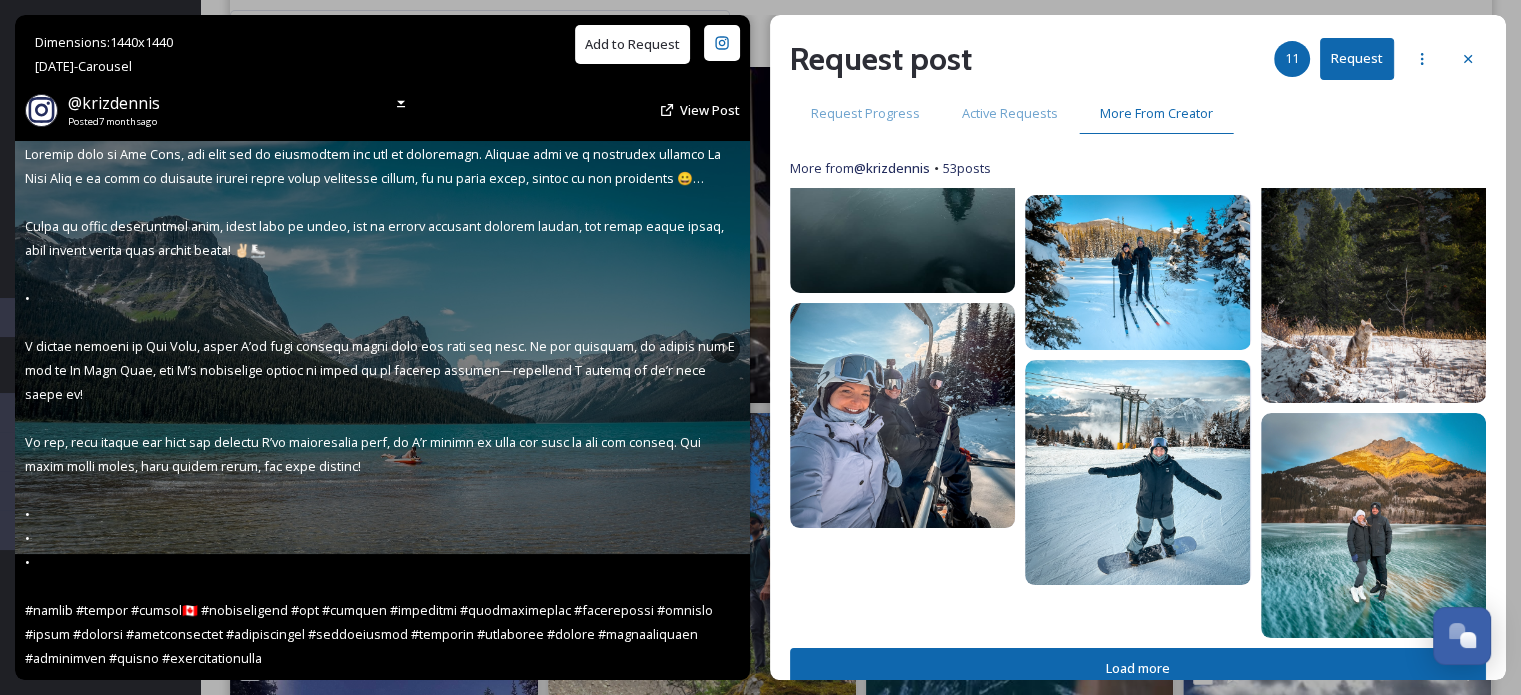 click on "Add to Request" at bounding box center (632, 44) 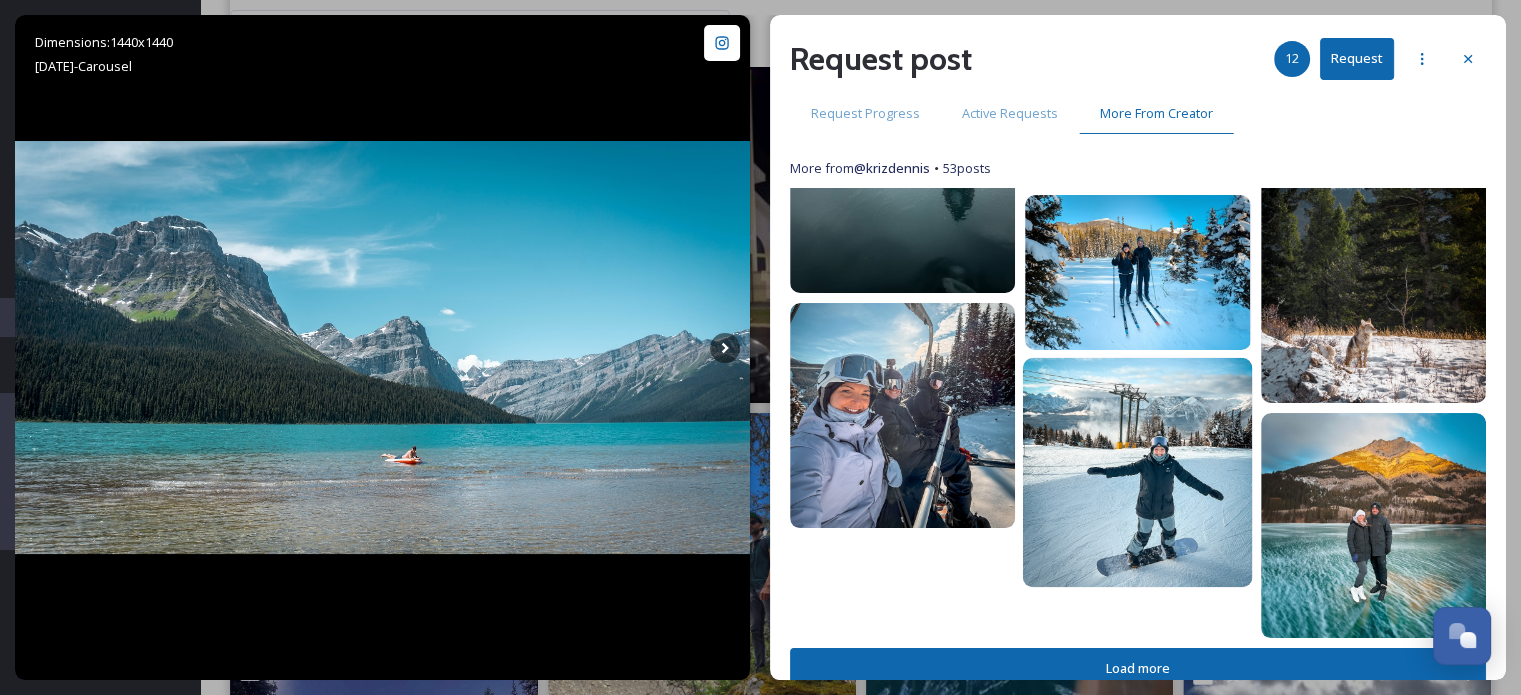 scroll, scrollTop: 1105, scrollLeft: 0, axis: vertical 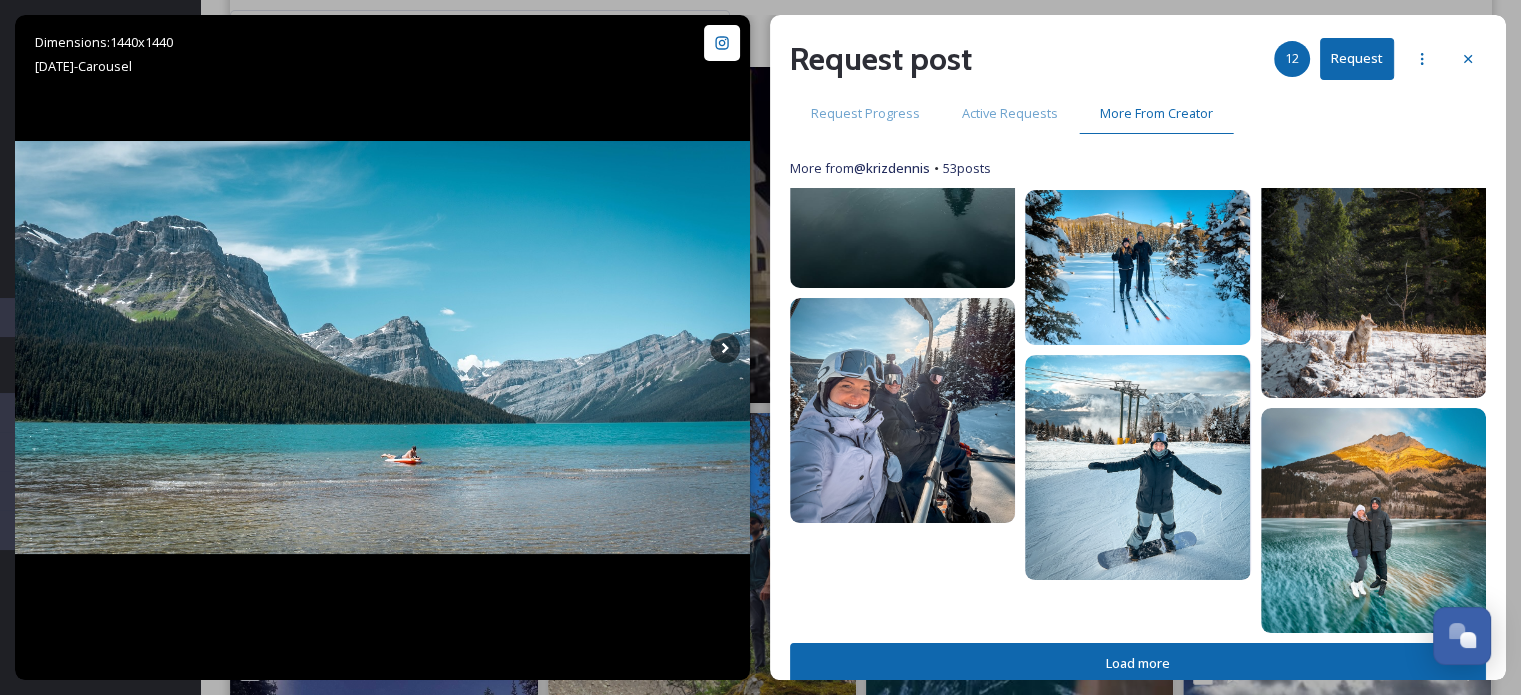 click on "Load more" at bounding box center [1138, 663] 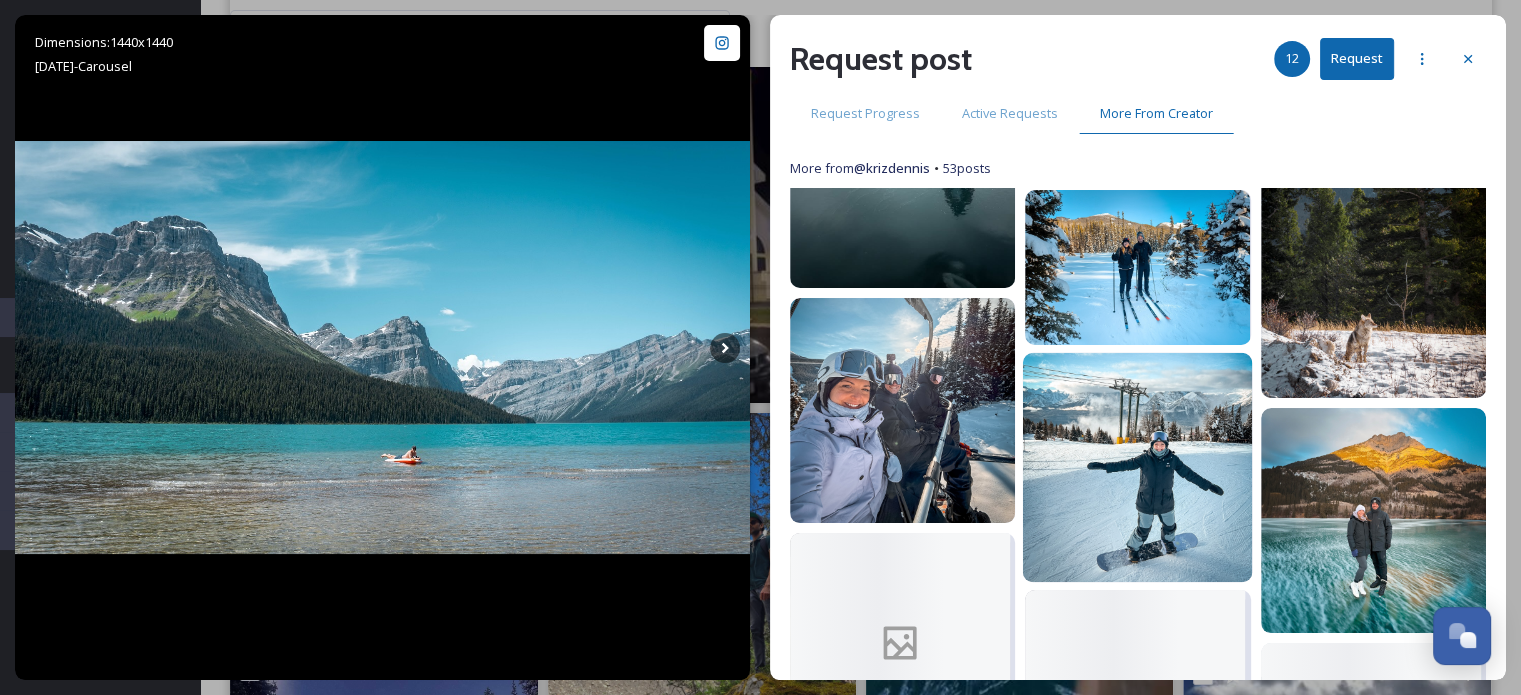 scroll, scrollTop: 1305, scrollLeft: 0, axis: vertical 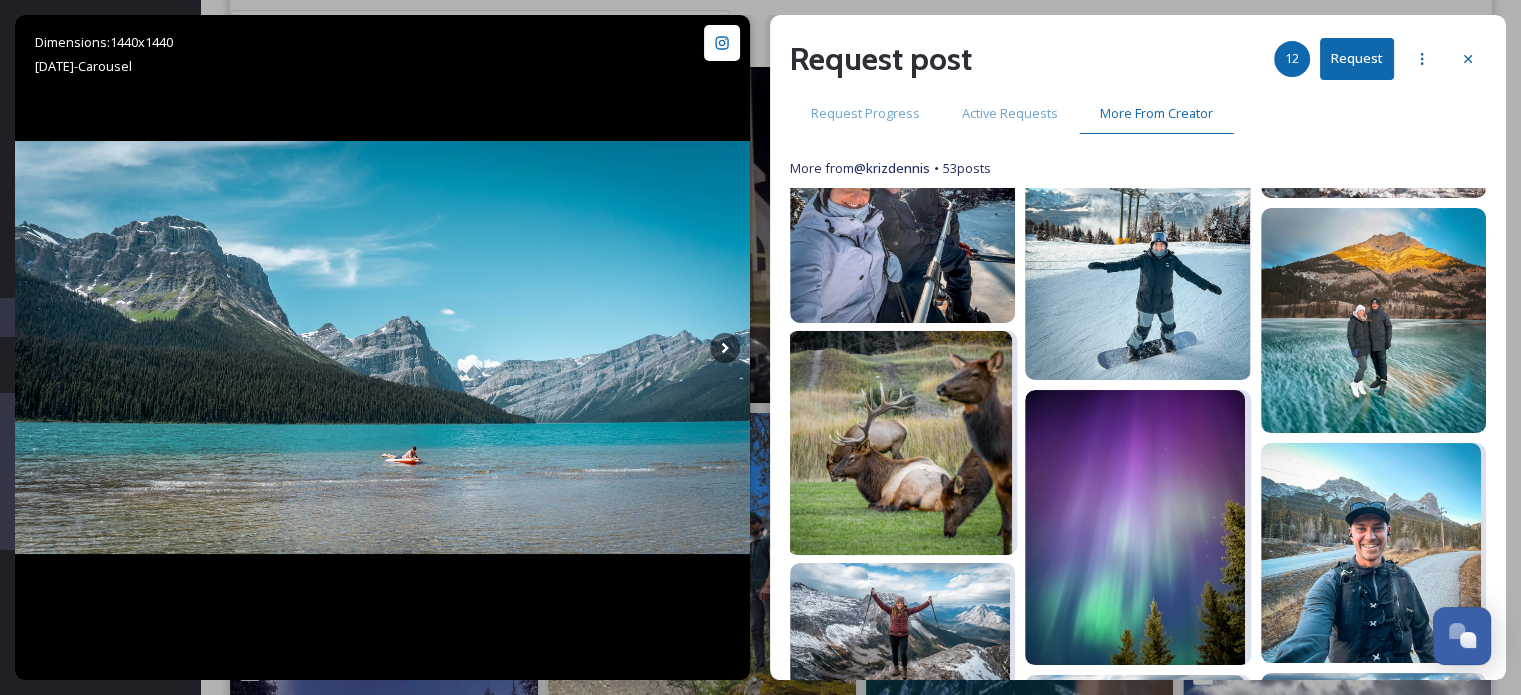 click at bounding box center [900, 443] 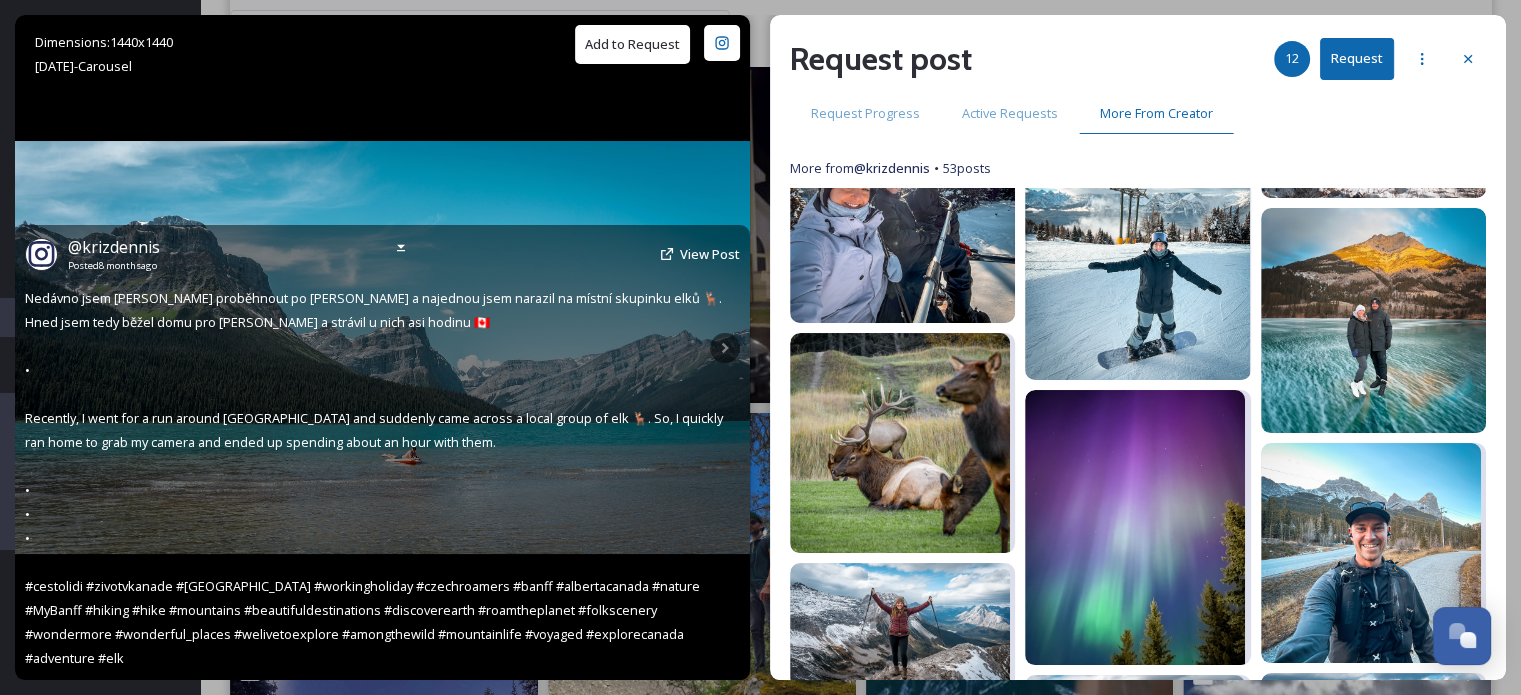 click on "Add to Request" at bounding box center (632, 44) 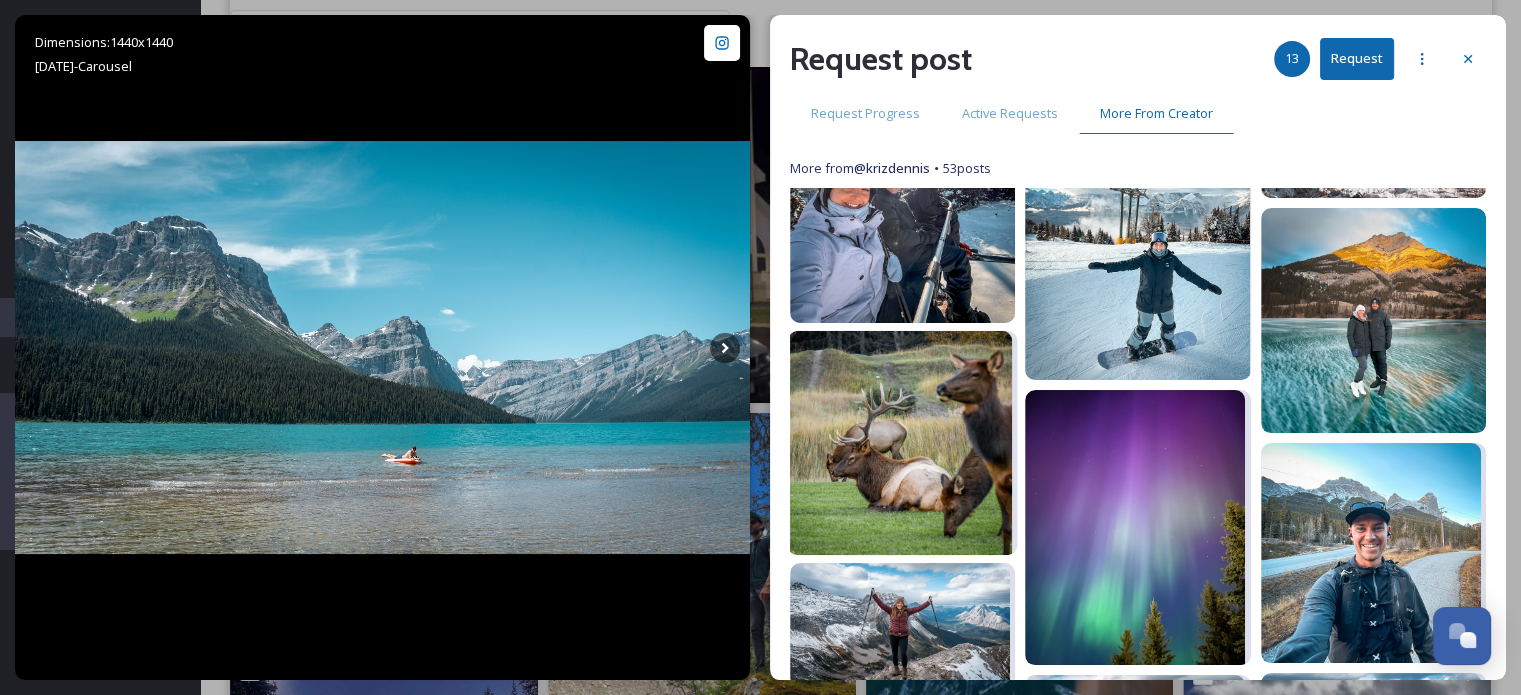 click at bounding box center [1135, 527] 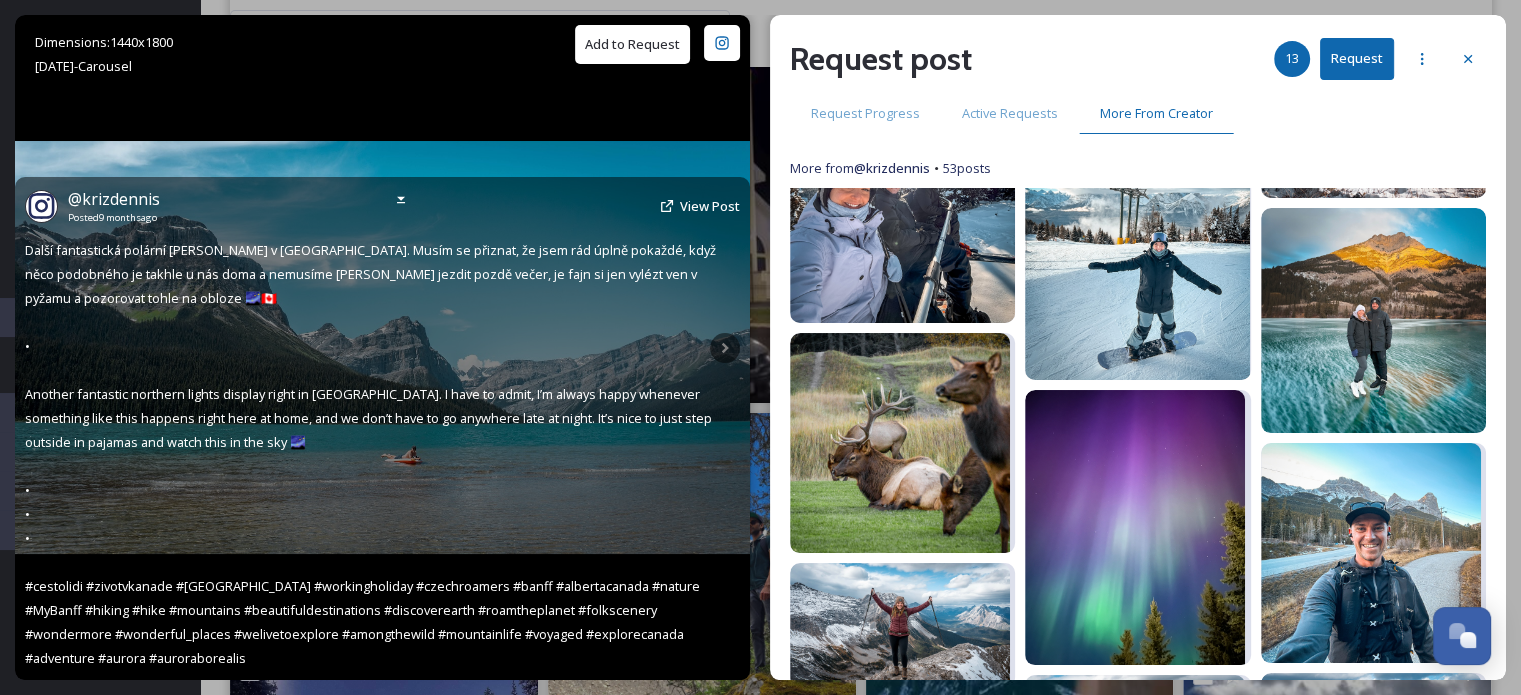 click on "Add to Request" at bounding box center (632, 44) 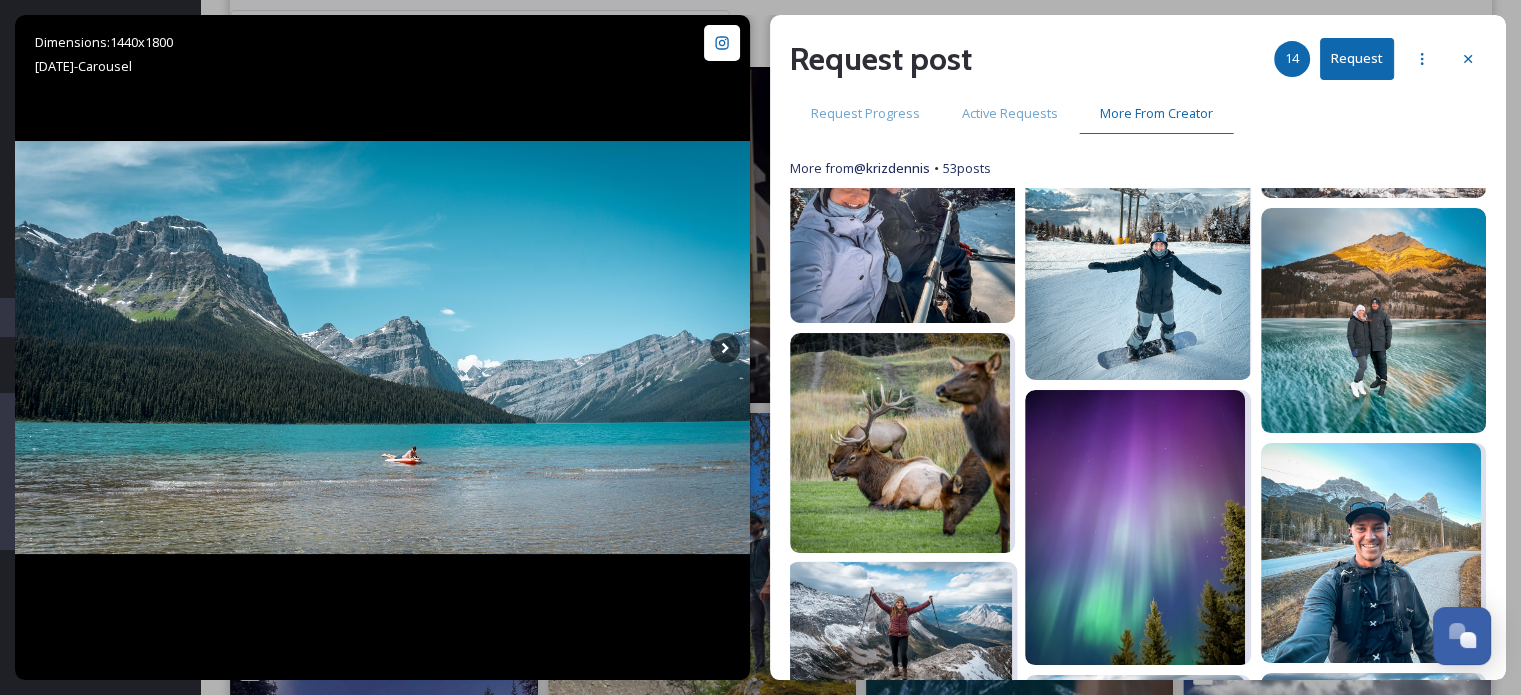 click at bounding box center [900, 625] 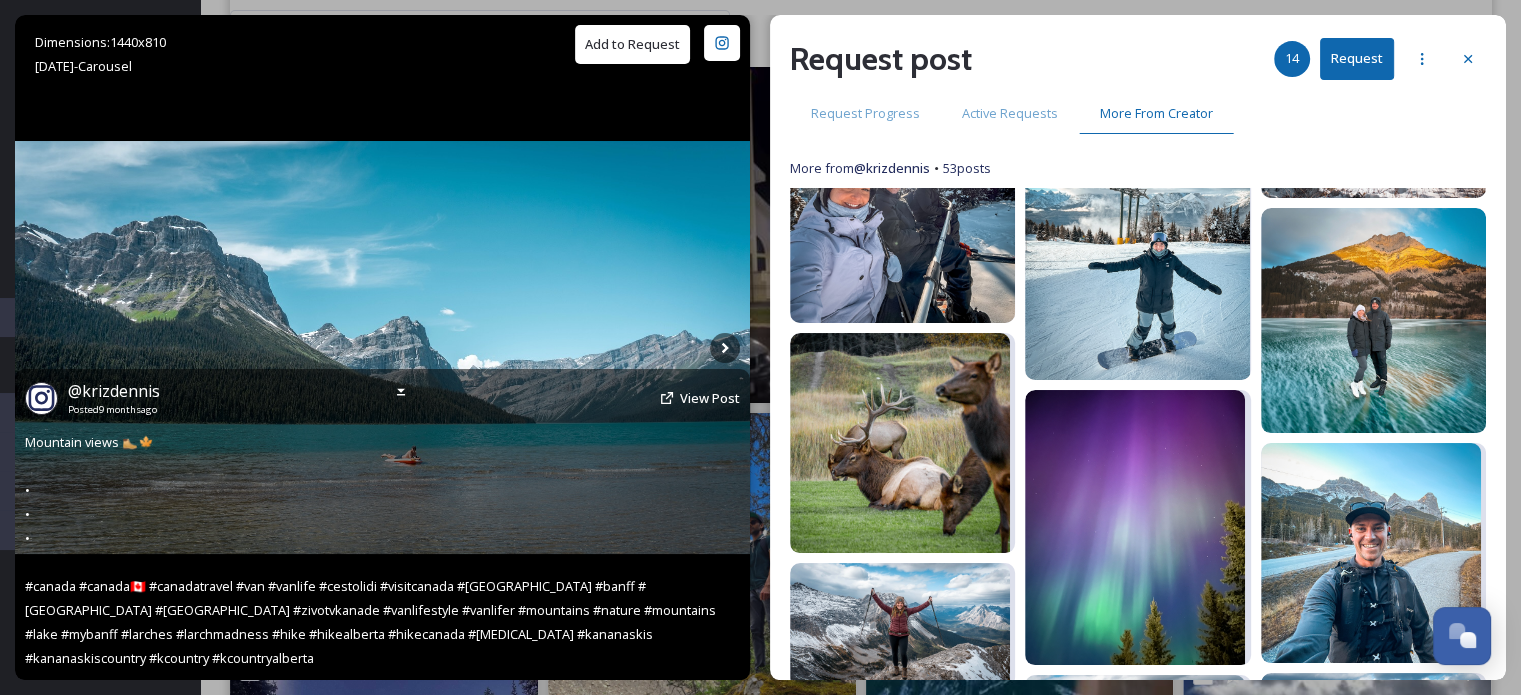 click on "Add to Request" at bounding box center [632, 44] 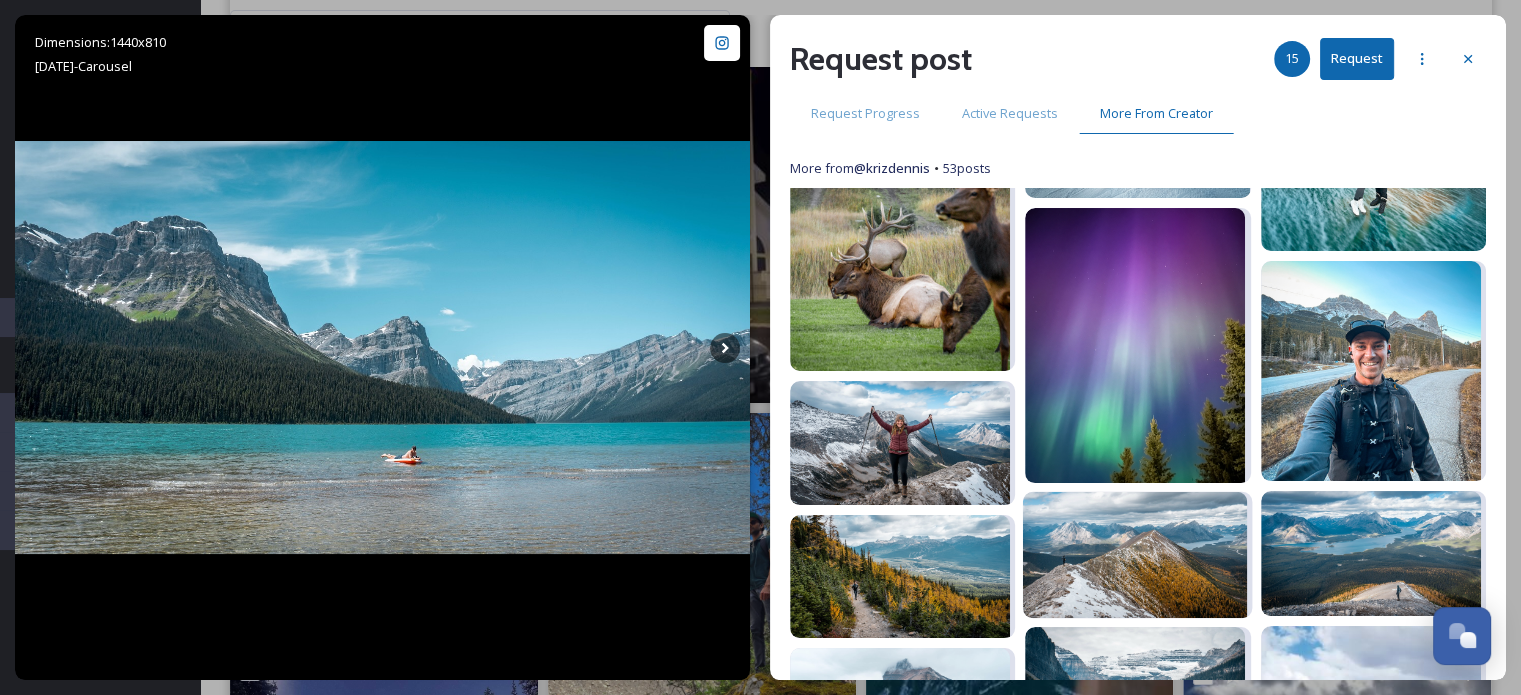 scroll, scrollTop: 1605, scrollLeft: 0, axis: vertical 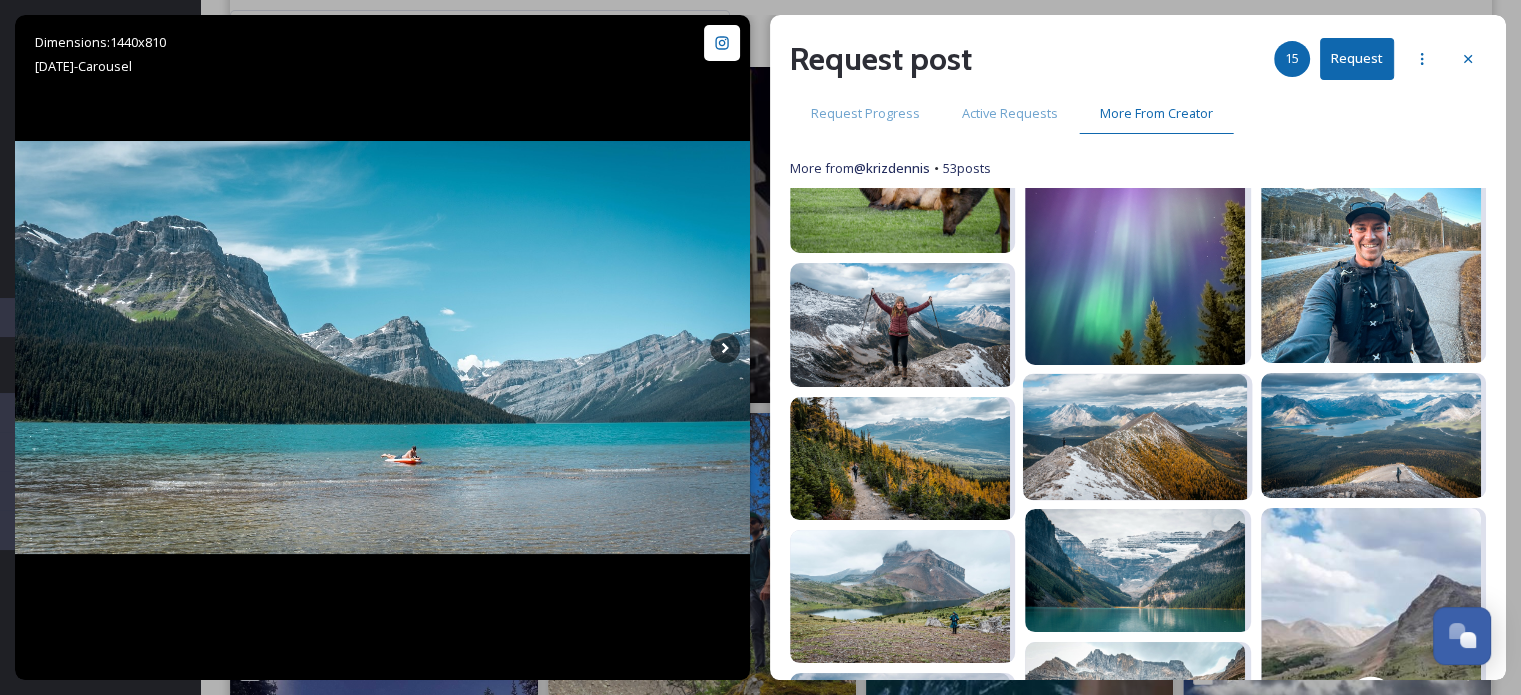 click at bounding box center [1135, 437] 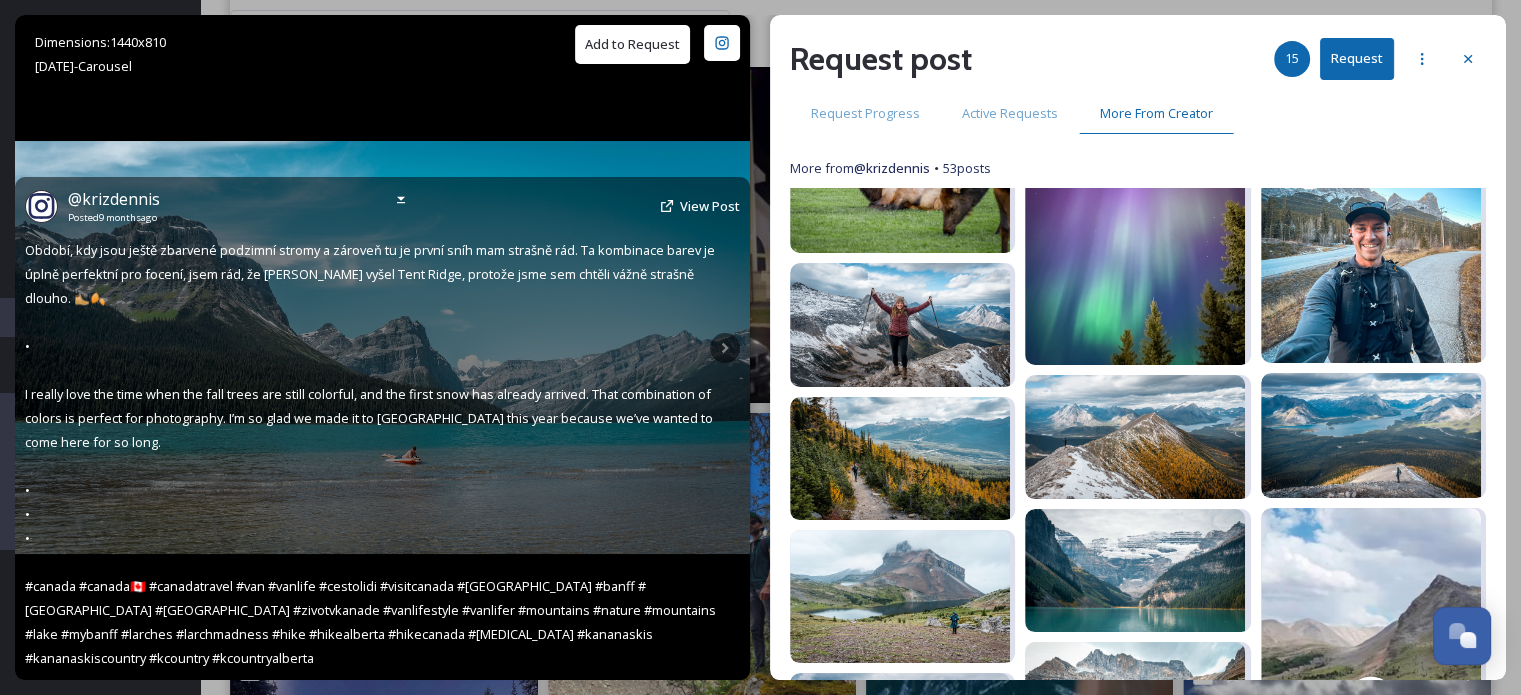 click on "Add to Request" at bounding box center [632, 44] 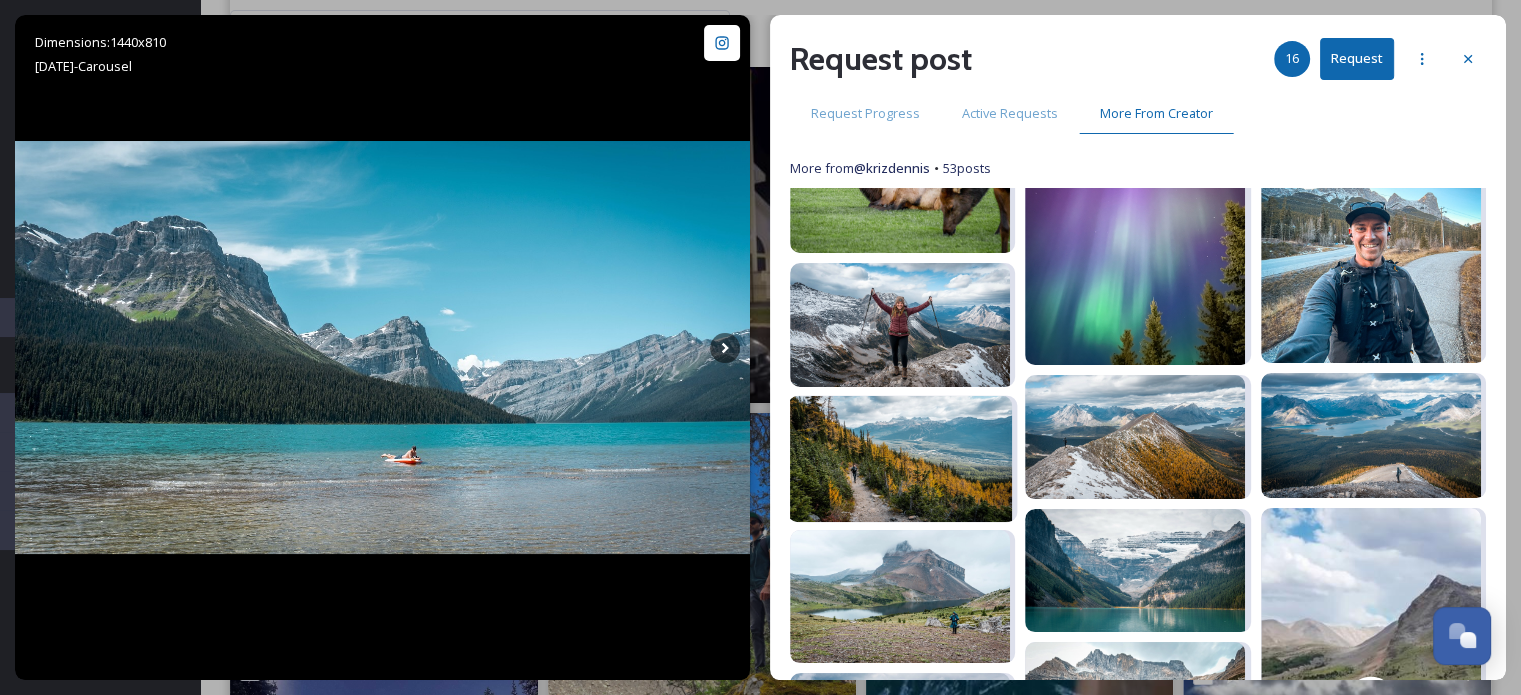 click at bounding box center [900, 458] 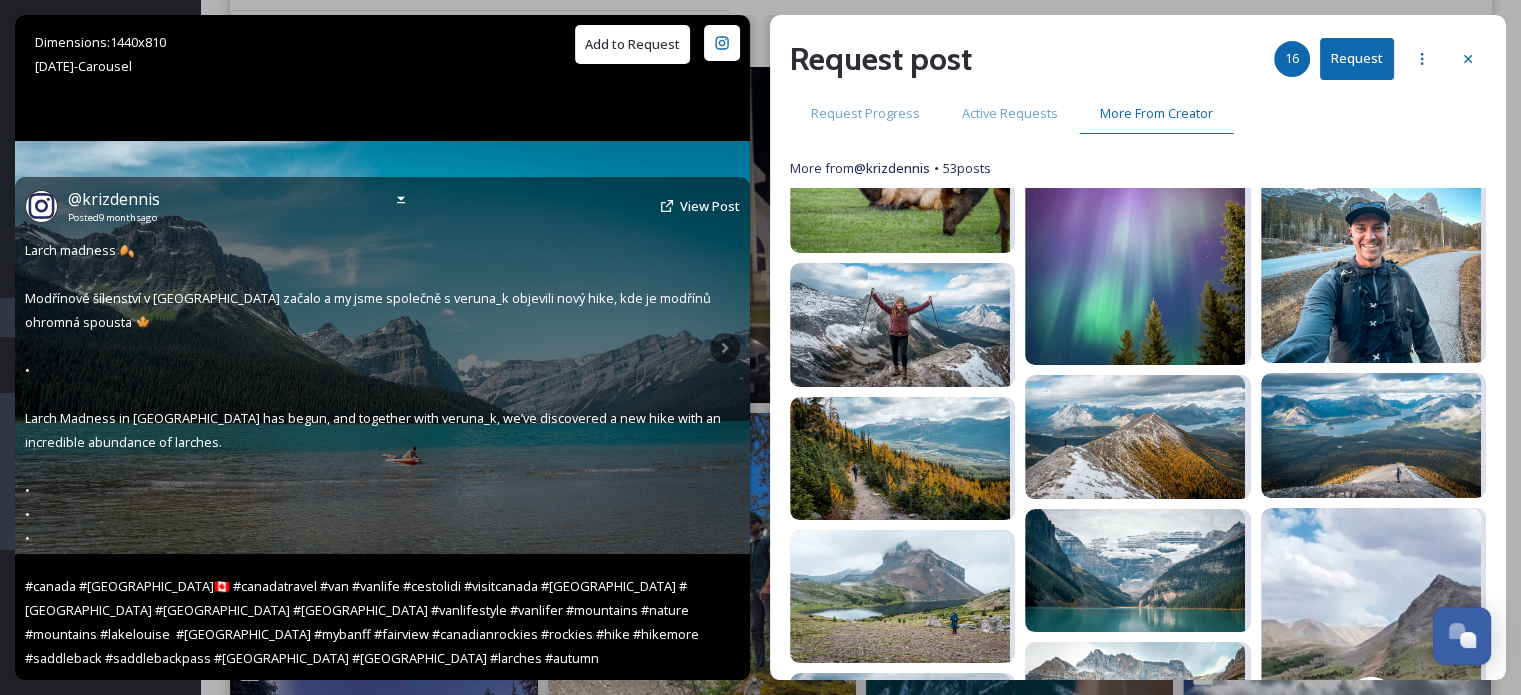 click on "Add to Request" at bounding box center [632, 44] 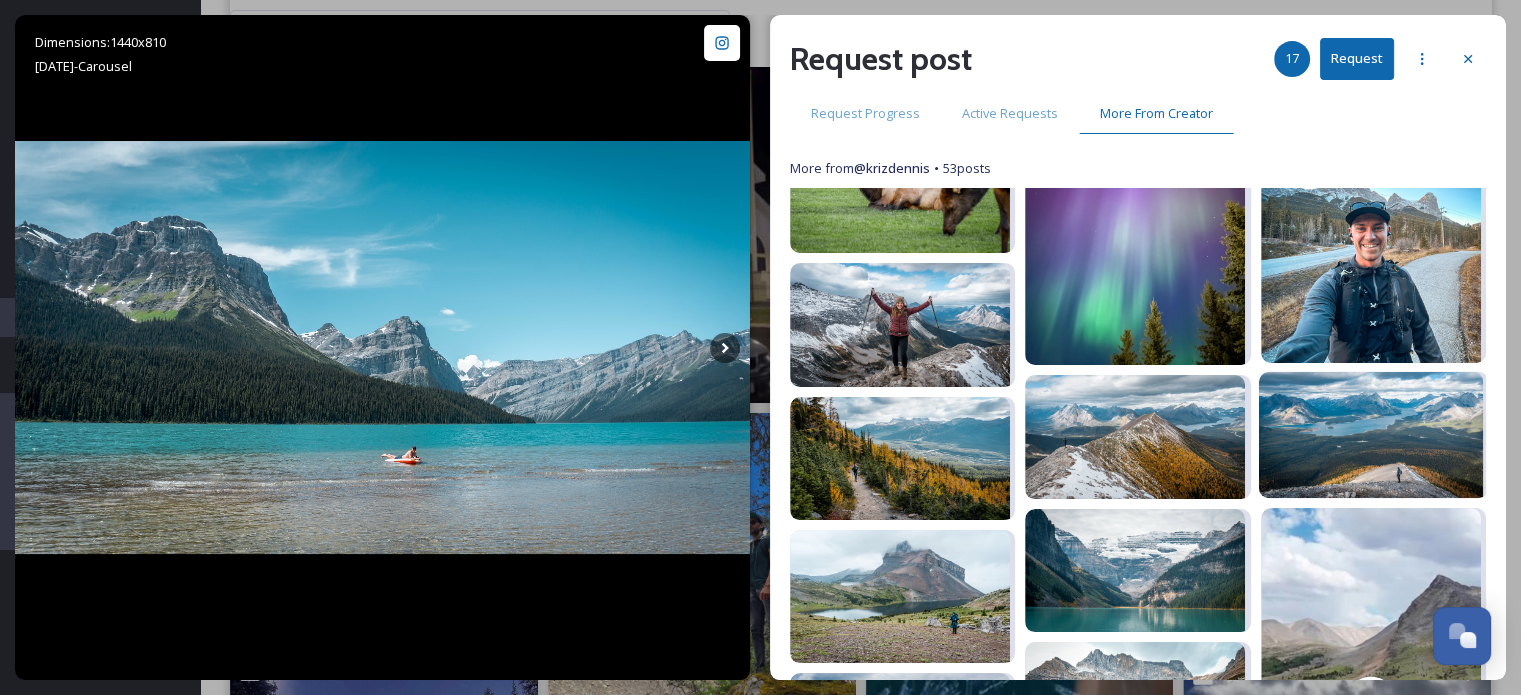 click at bounding box center [1370, 435] 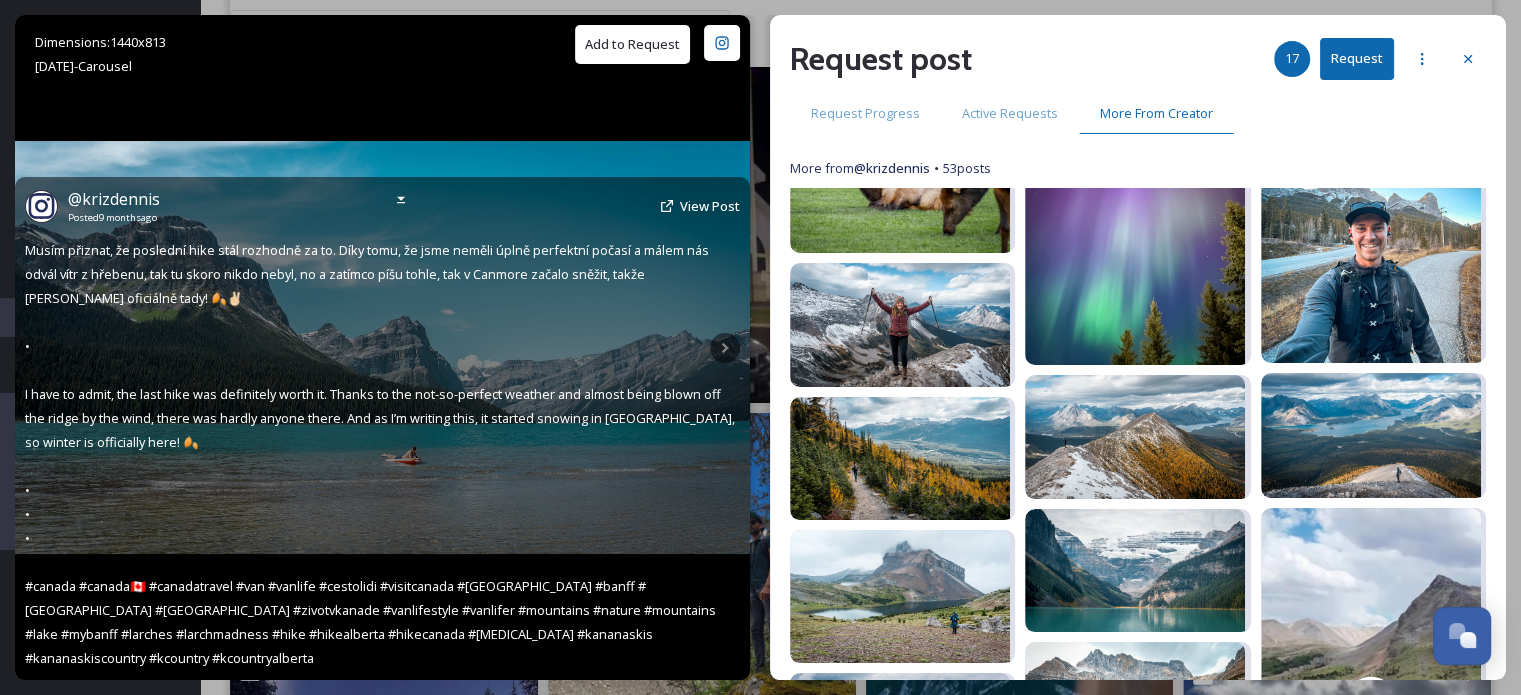 click on "Add to Request" at bounding box center [632, 44] 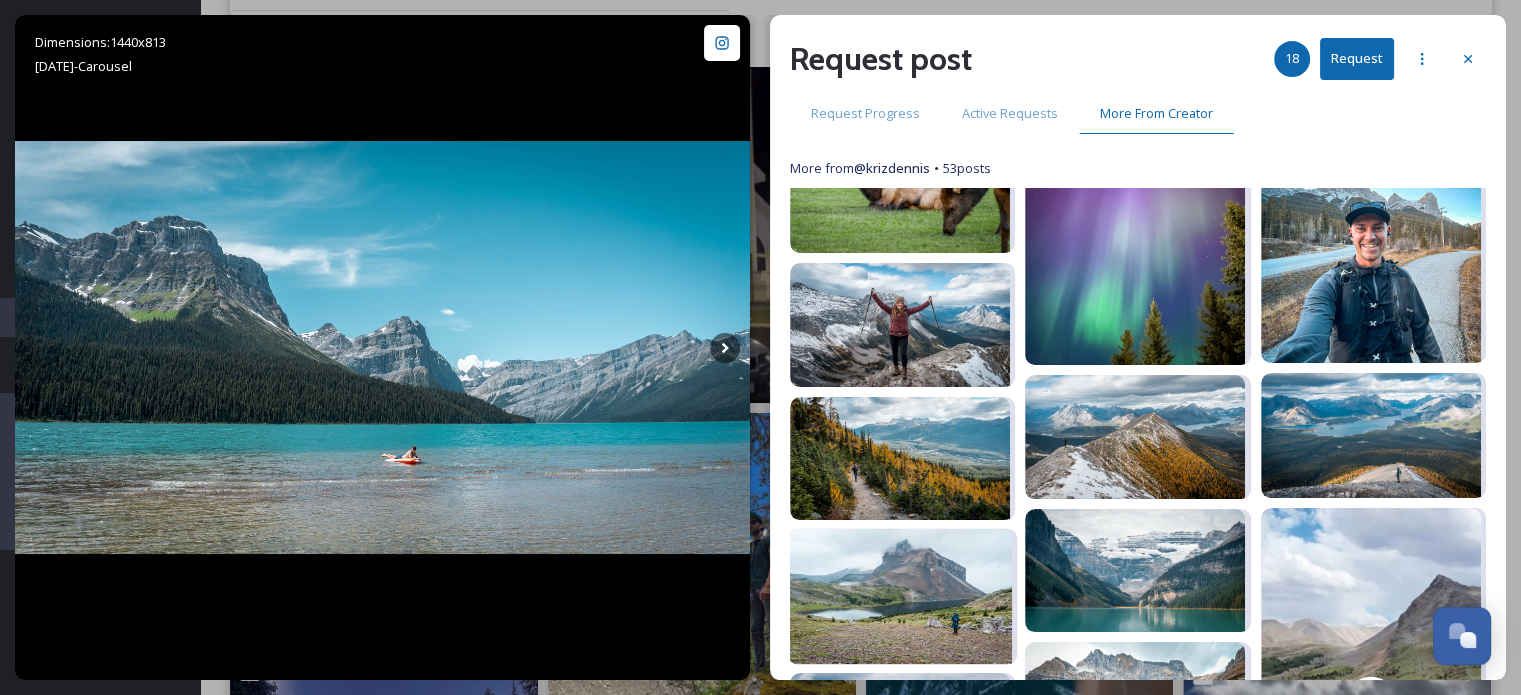 click at bounding box center (900, 596) 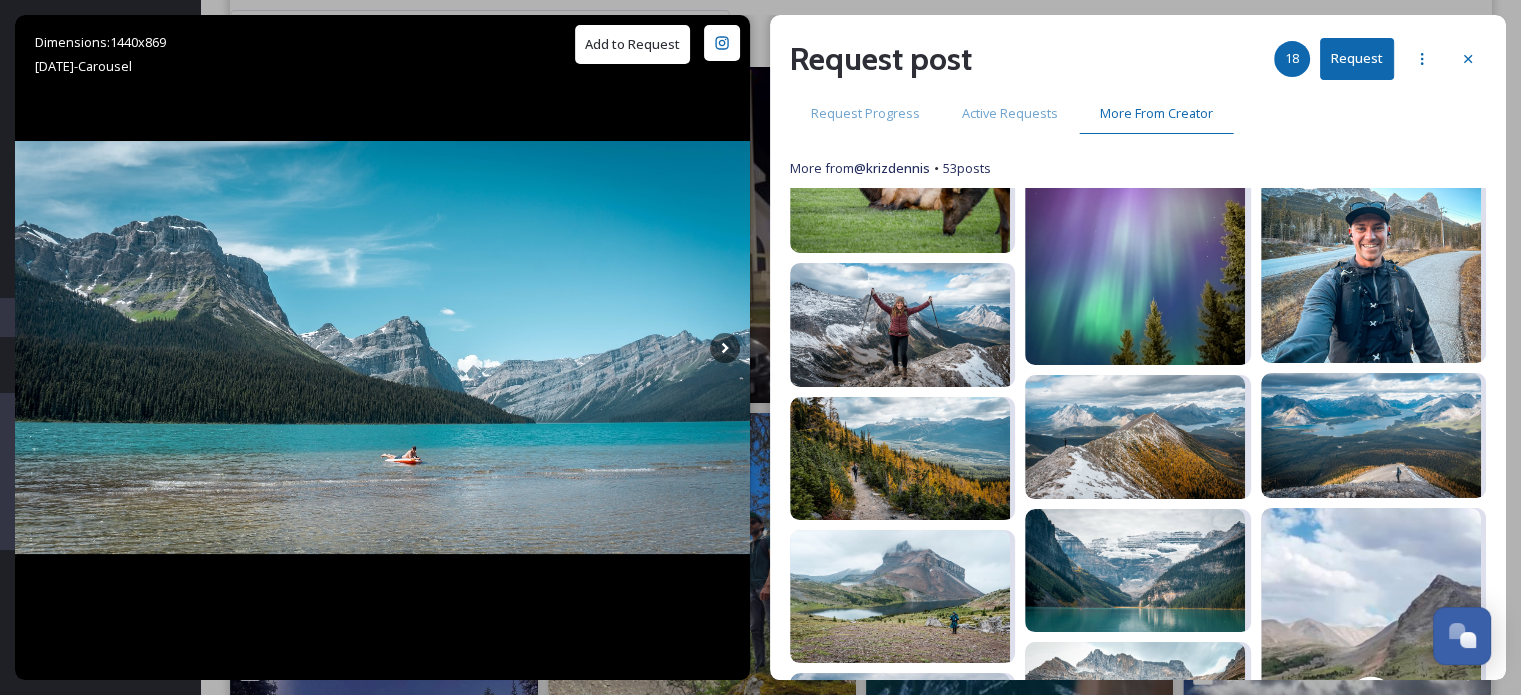click on "Add to Request Dimensions:  1440  x  869 Sep 05  -  Carousel @ krizdennis Posted  10 months  ago View Post Request post 18 Request Request Progress Active Requests More From Creator More from  @ krizdennis 53  posts Load more" at bounding box center [760, 347] 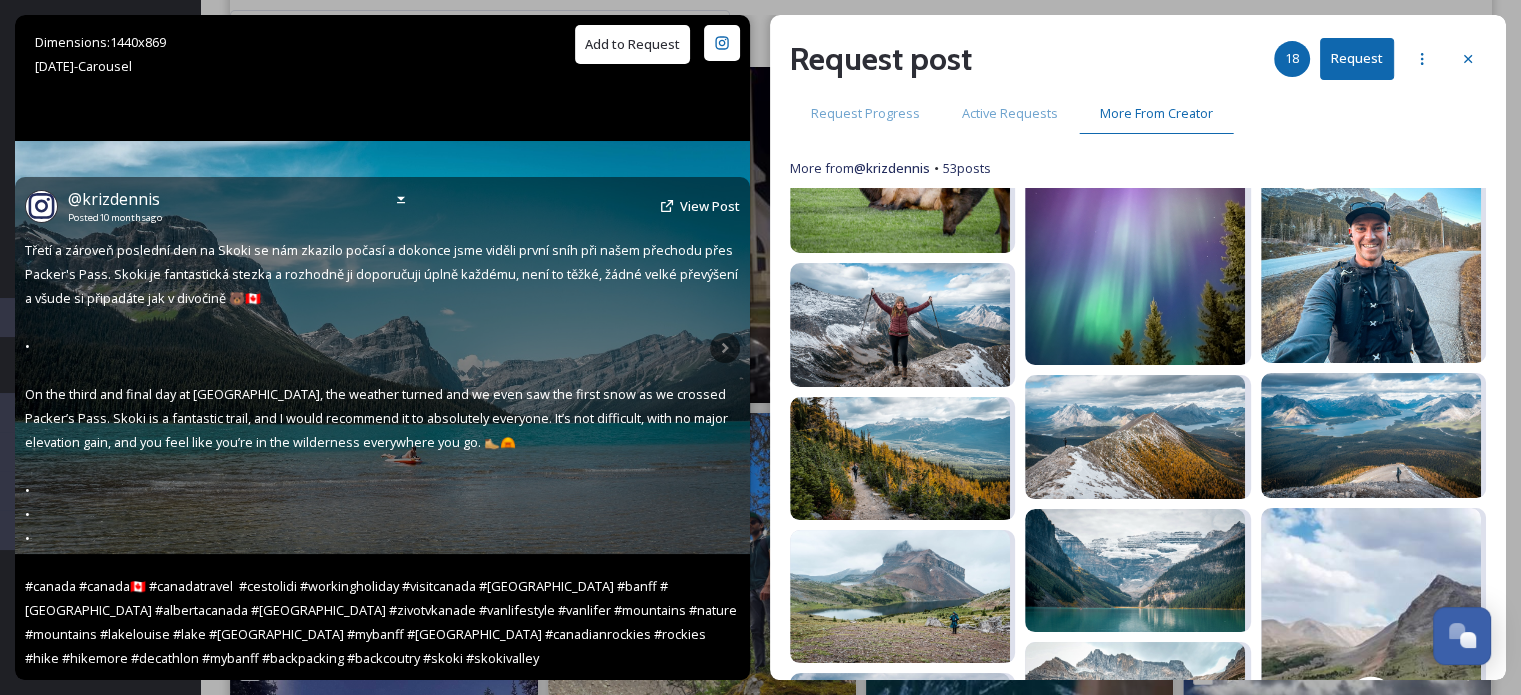 click on "Add to Request" at bounding box center (632, 44) 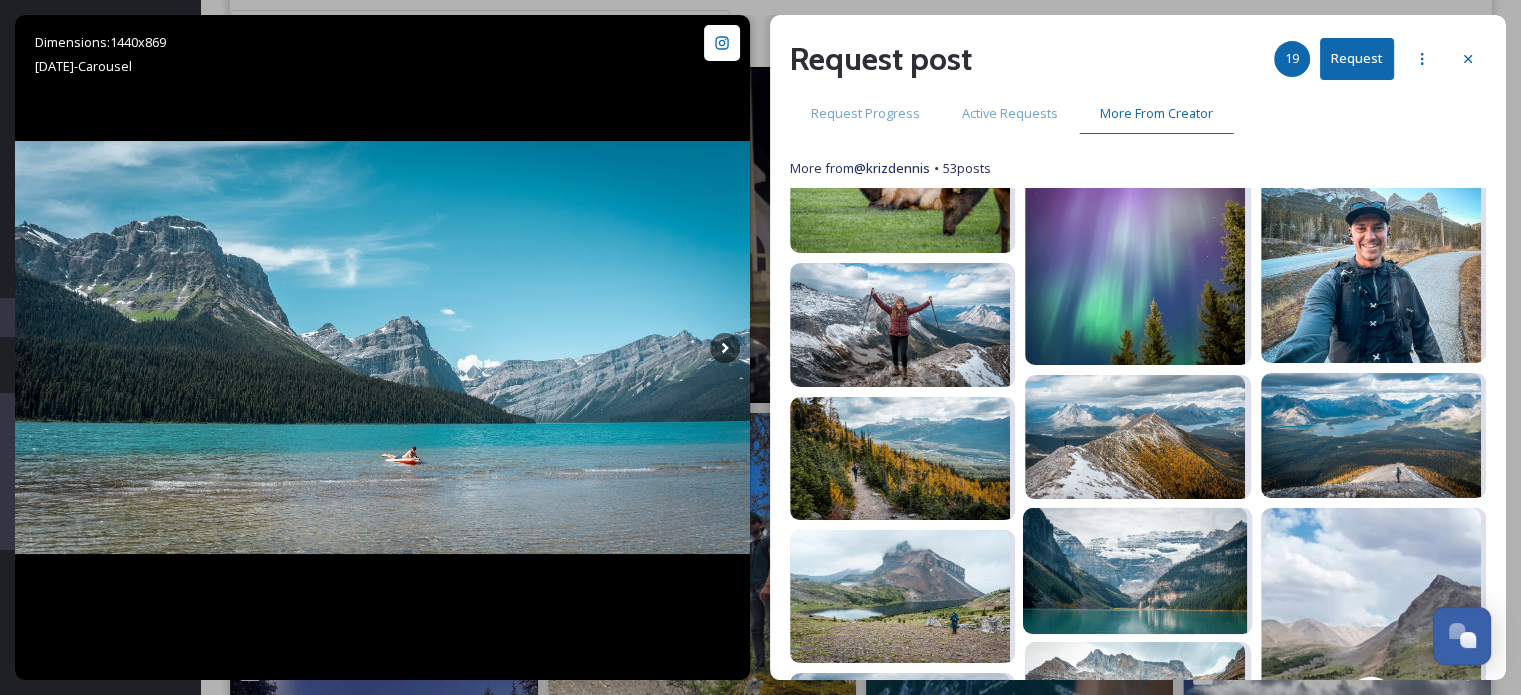 click at bounding box center (1135, 570) 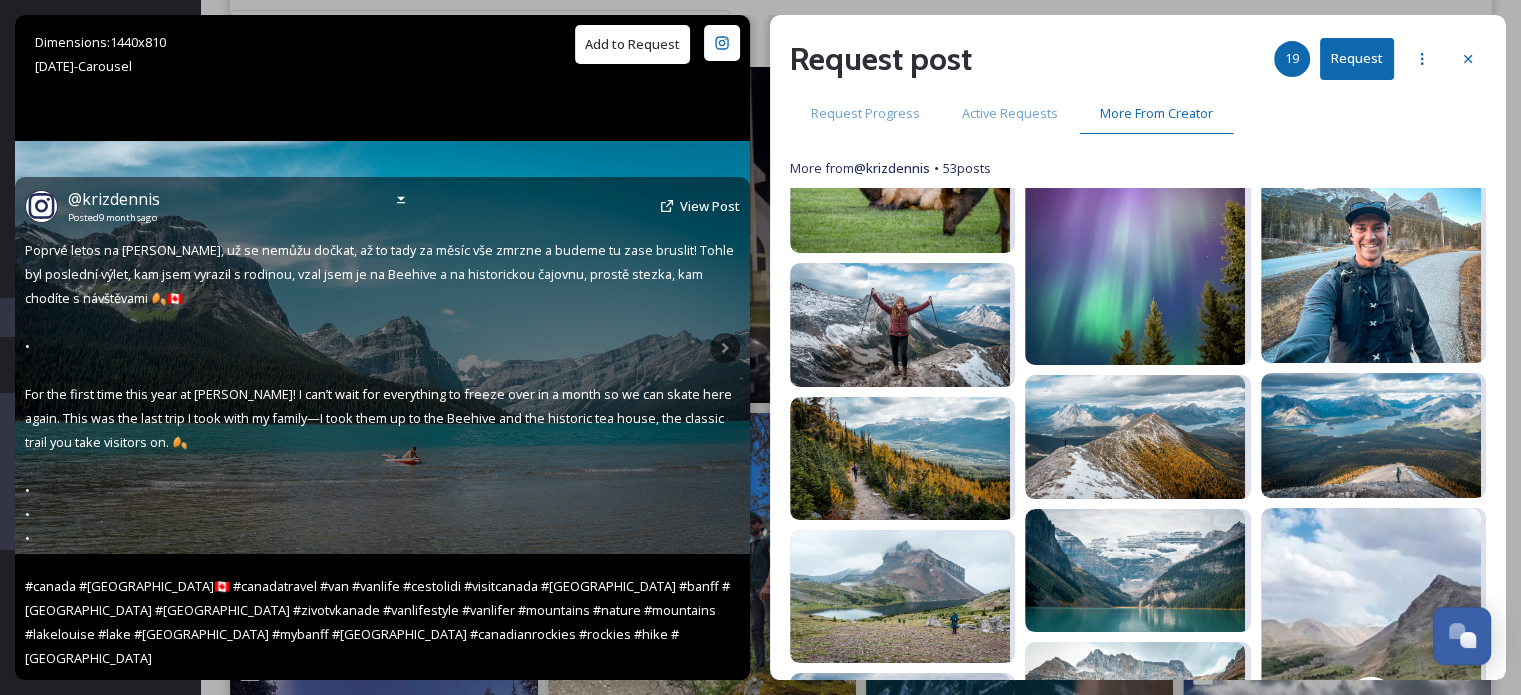 click on "Add to Request" at bounding box center (632, 44) 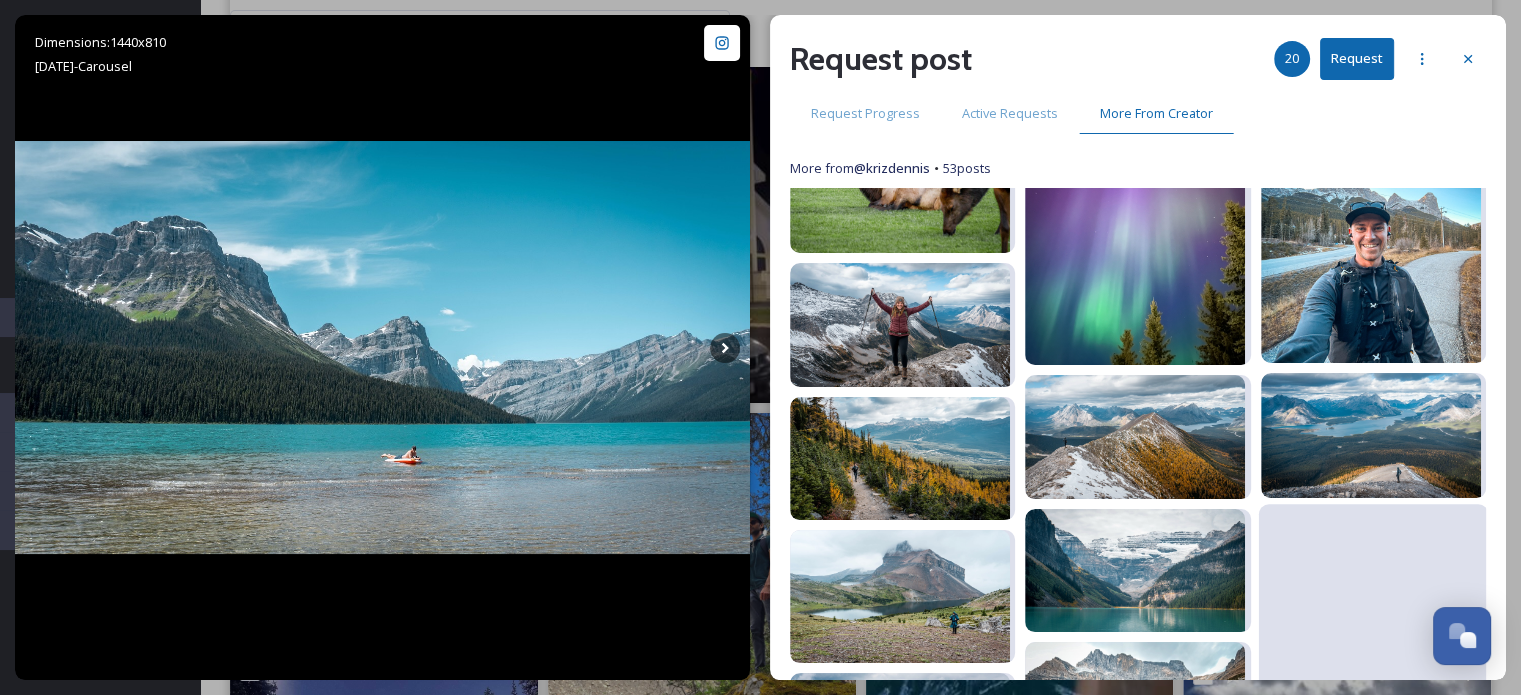 scroll, scrollTop: 2005, scrollLeft: 0, axis: vertical 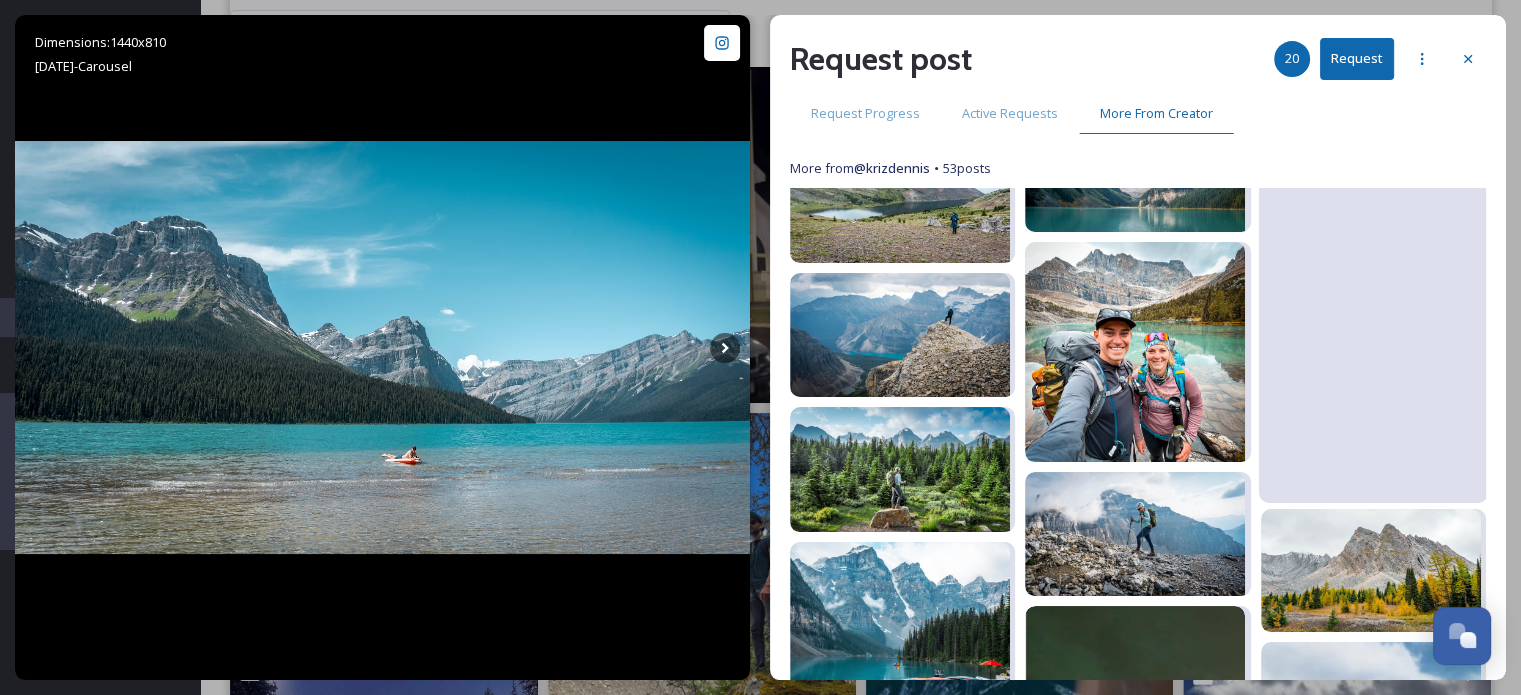 click at bounding box center (1370, 303) 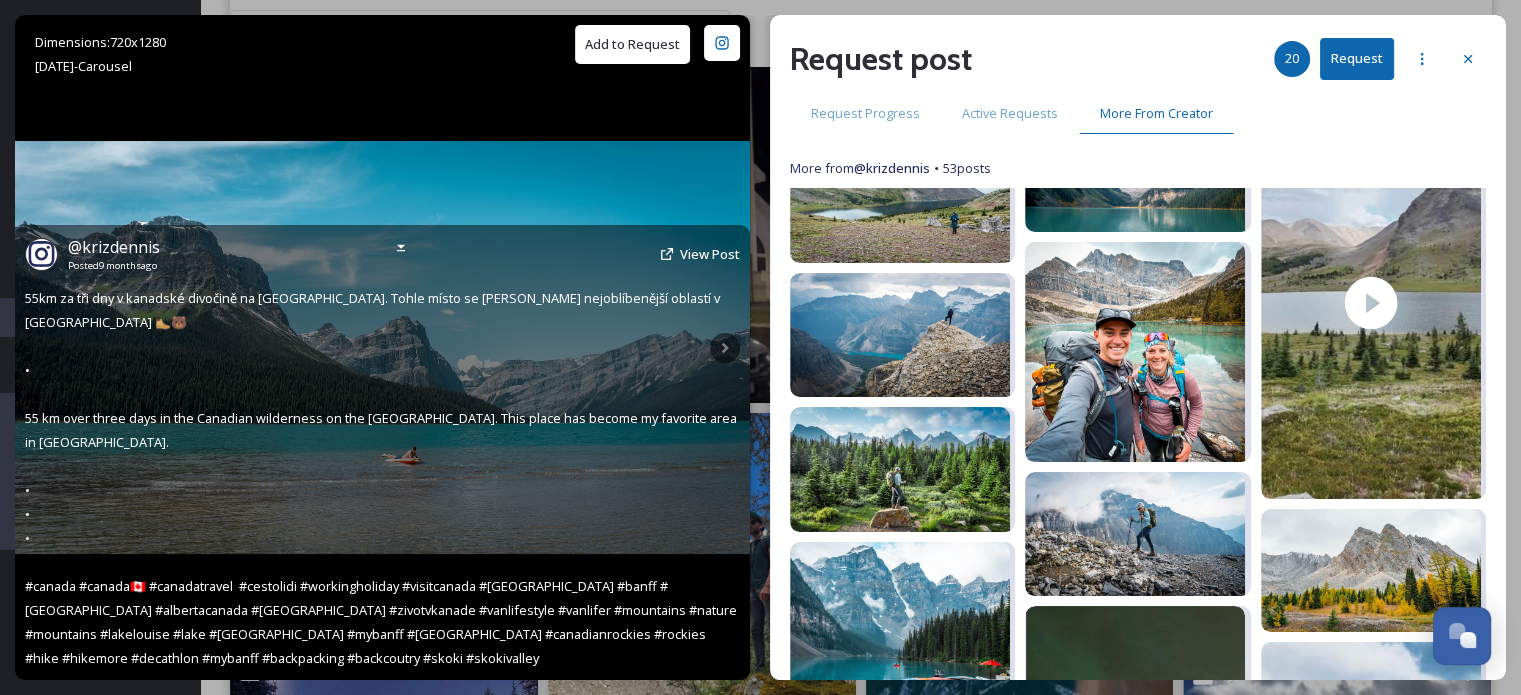click on "Add to Request" at bounding box center [632, 44] 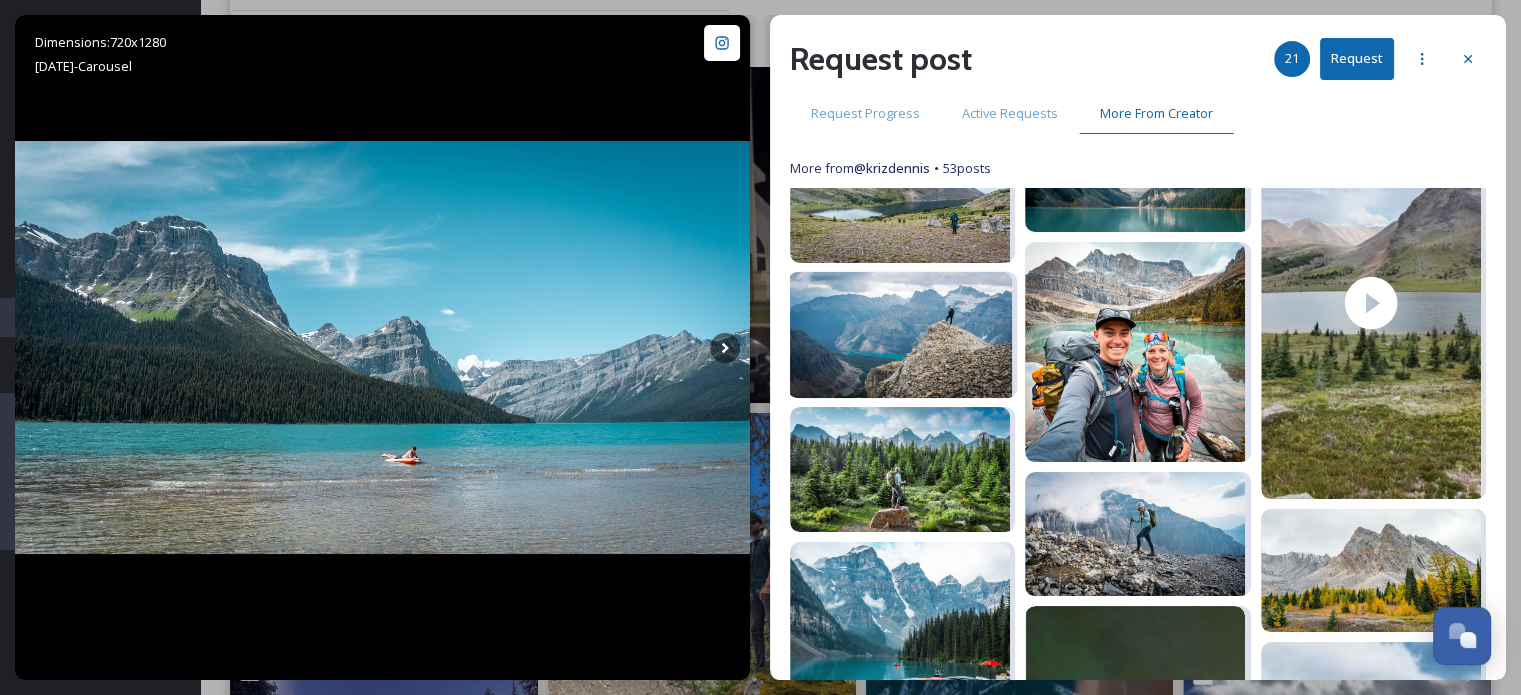click at bounding box center [900, 335] 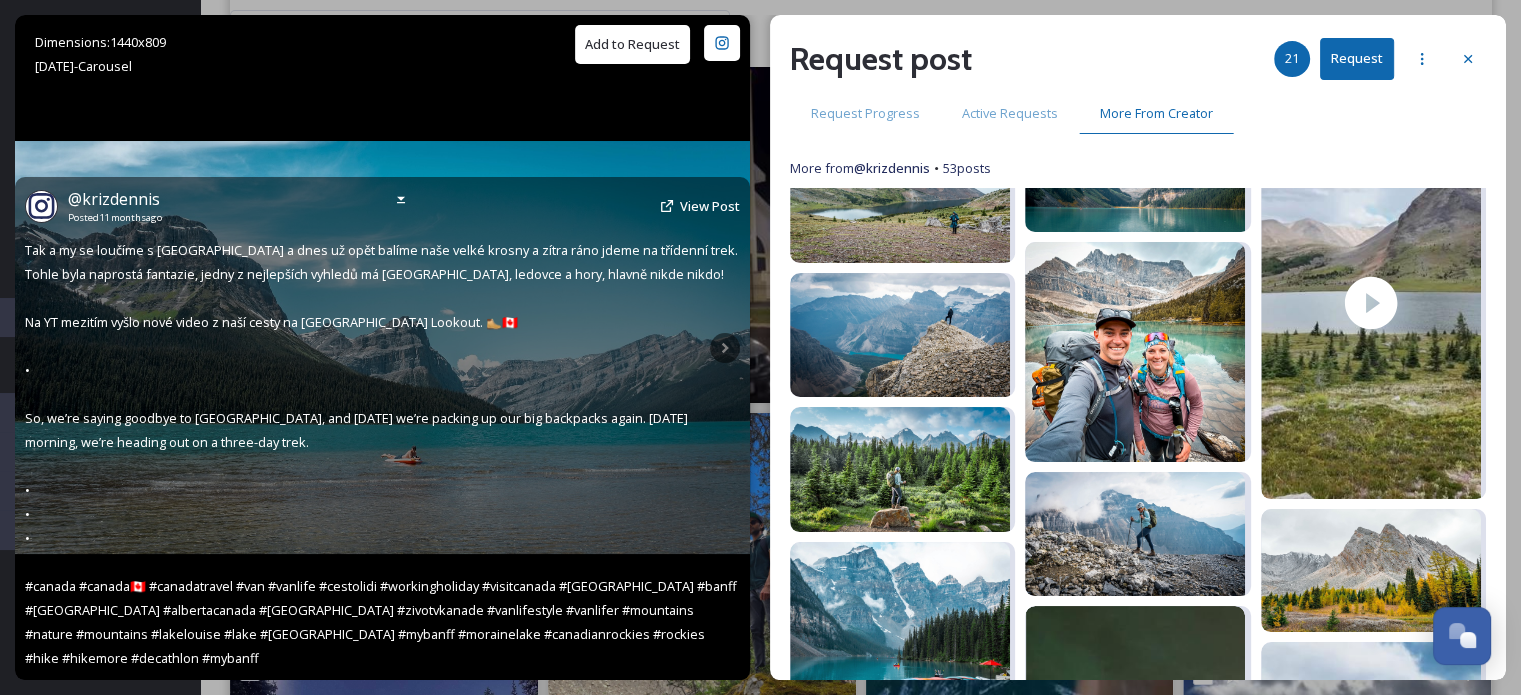 click on "Add to Request" at bounding box center [632, 44] 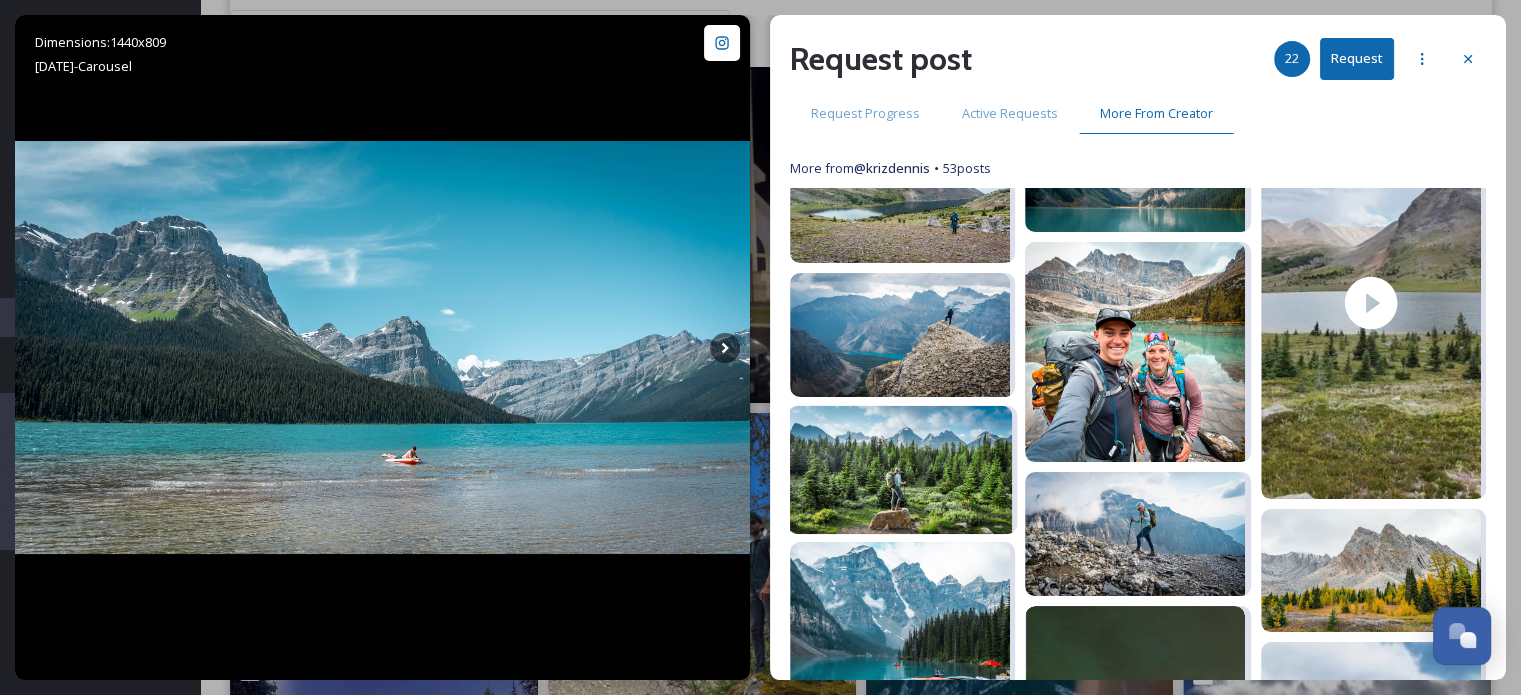 click at bounding box center [900, 469] 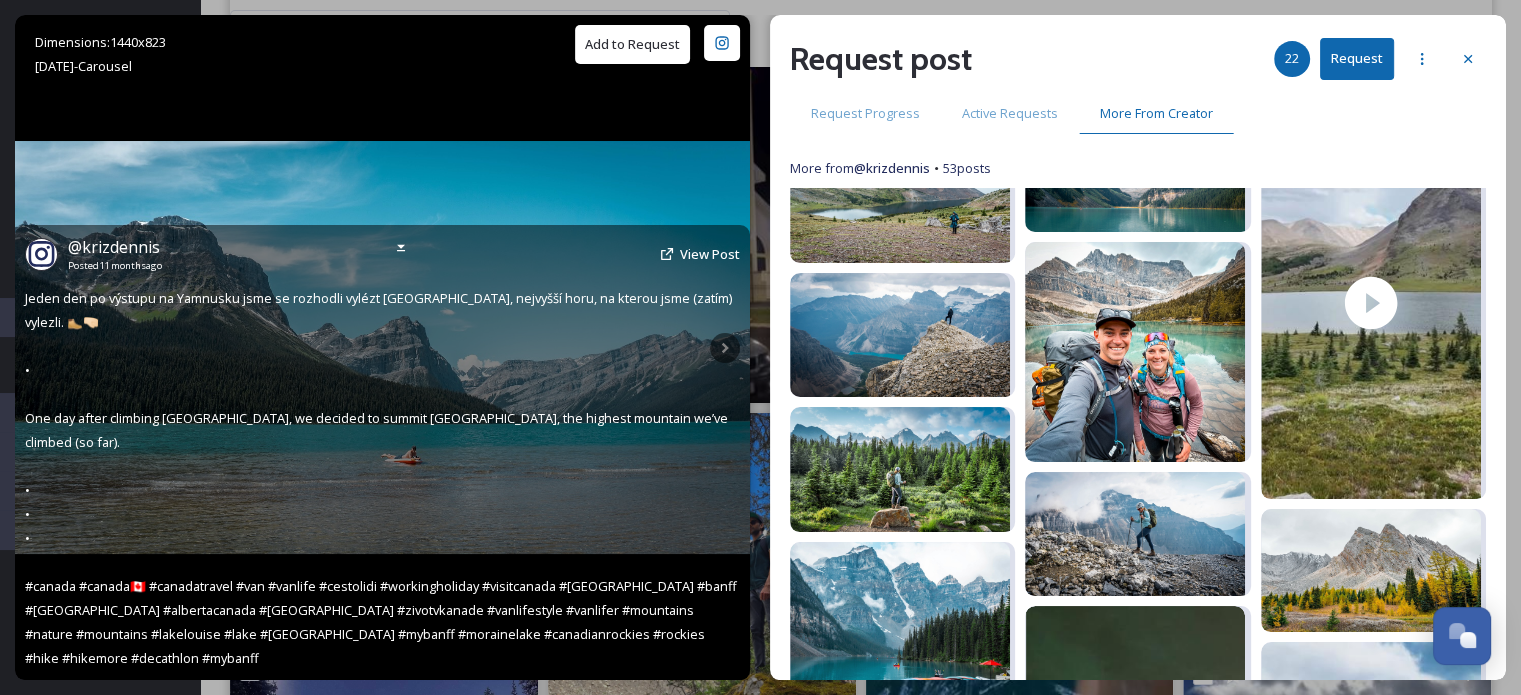 click on "Add to Request" at bounding box center (632, 44) 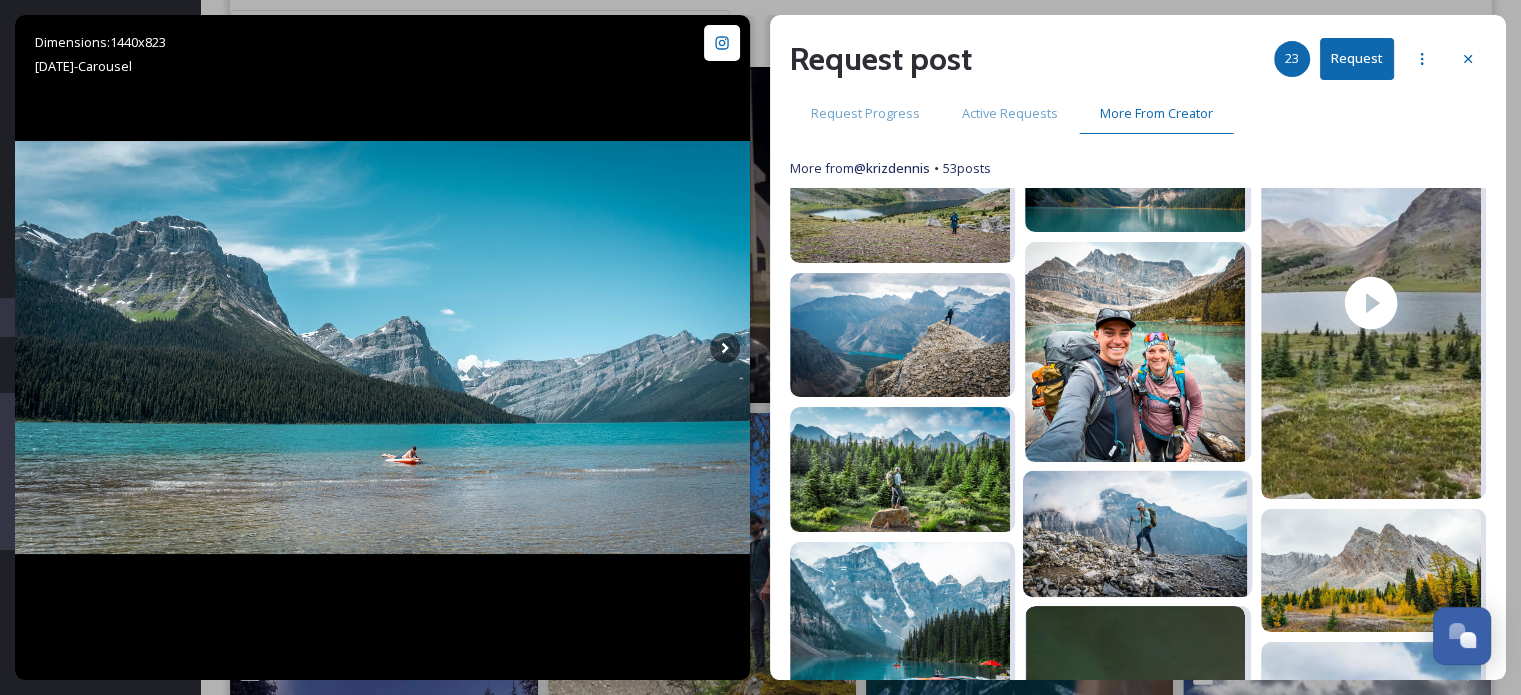 click at bounding box center [1135, 534] 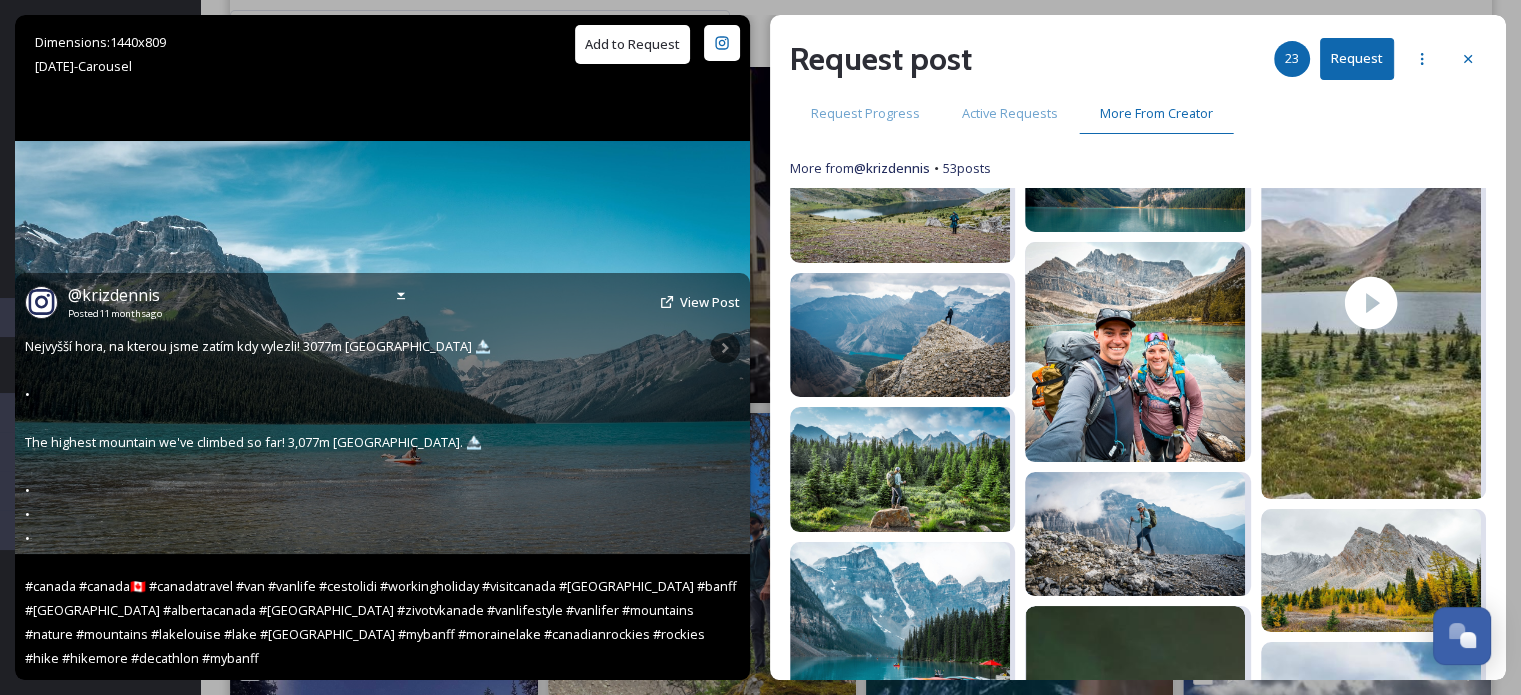 click on "Add to Request" at bounding box center [632, 44] 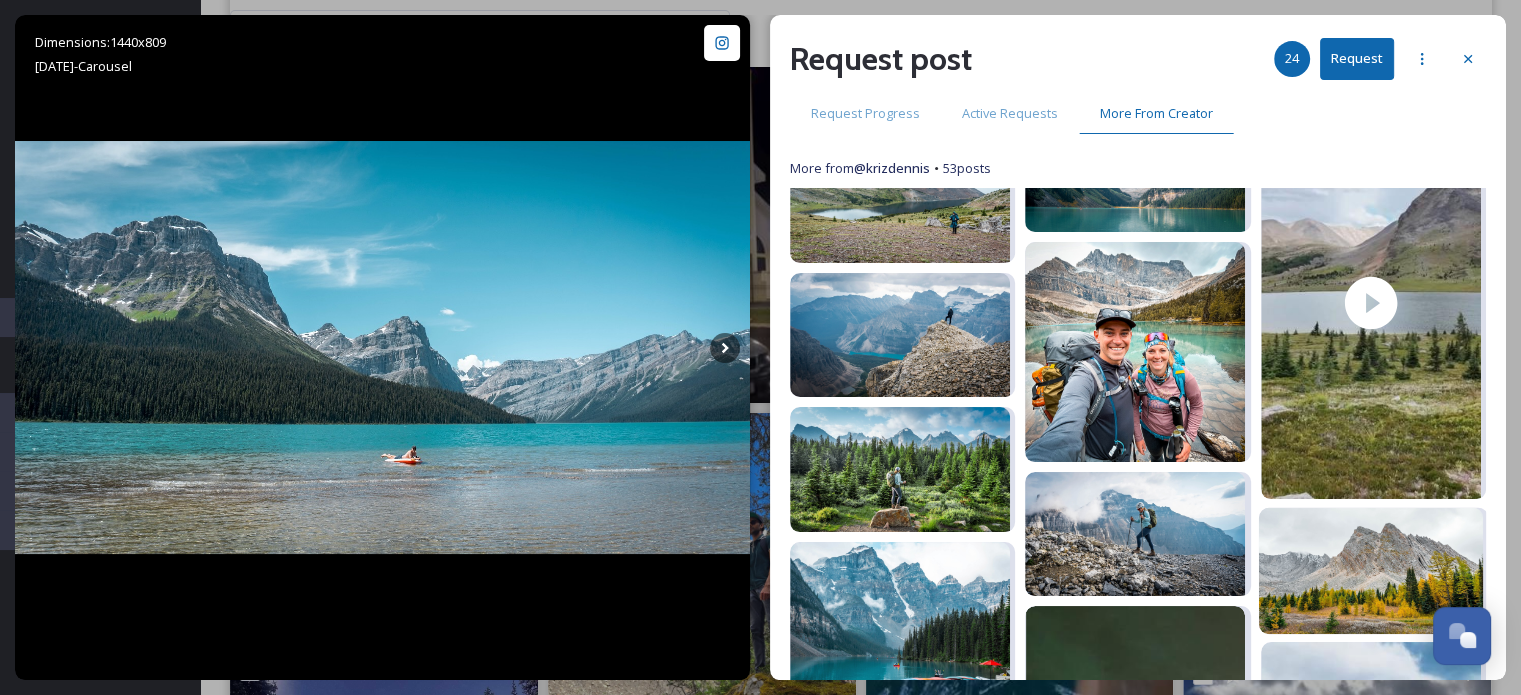 click at bounding box center [1370, 570] 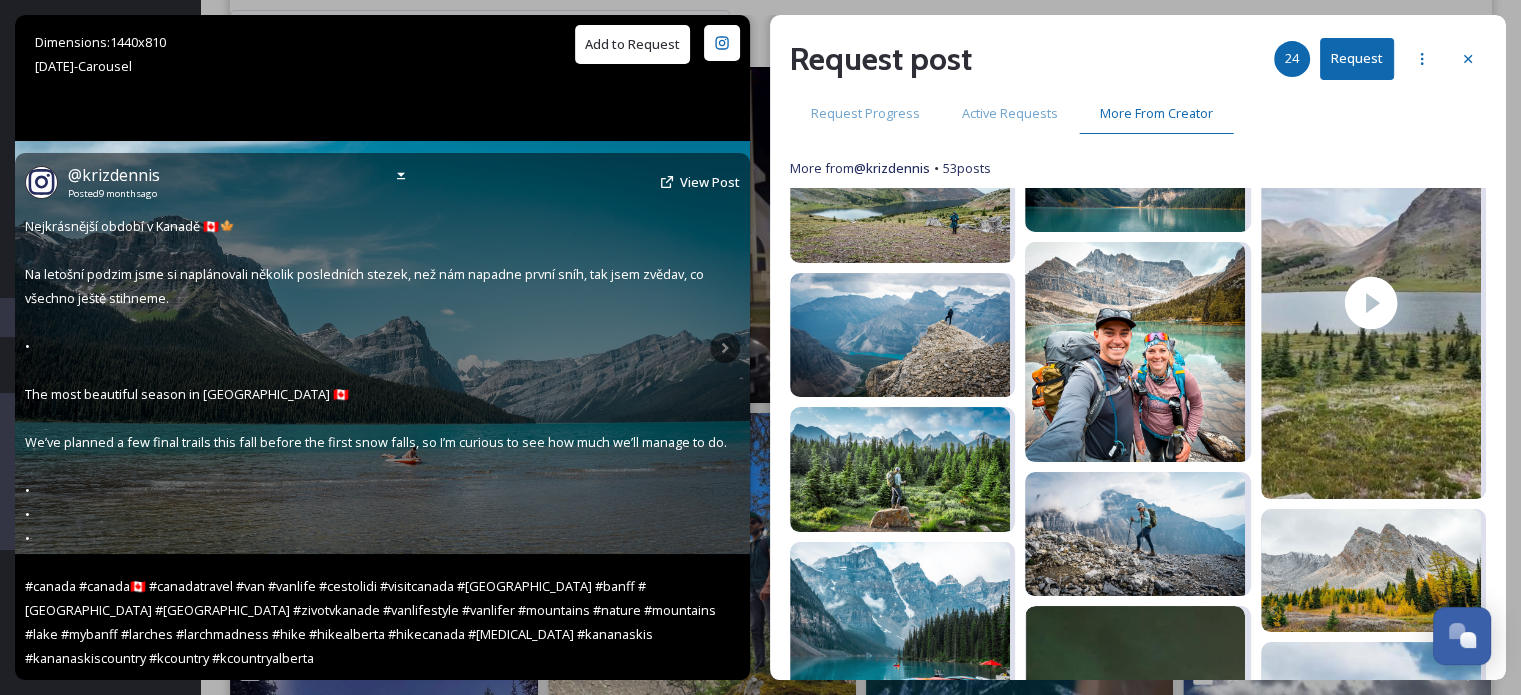 drag, startPoint x: 636, startPoint y: 47, endPoint x: 675, endPoint y: 75, distance: 48.010414 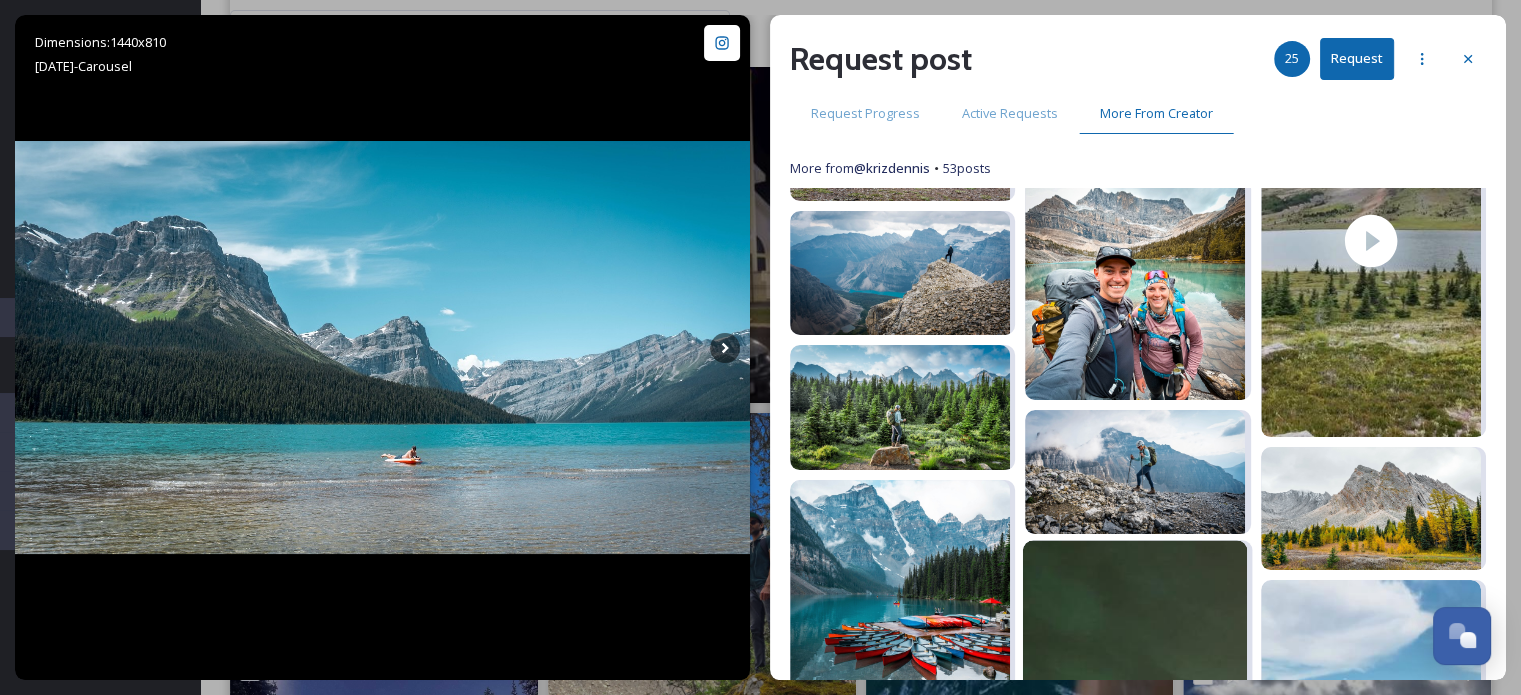 scroll, scrollTop: 2205, scrollLeft: 0, axis: vertical 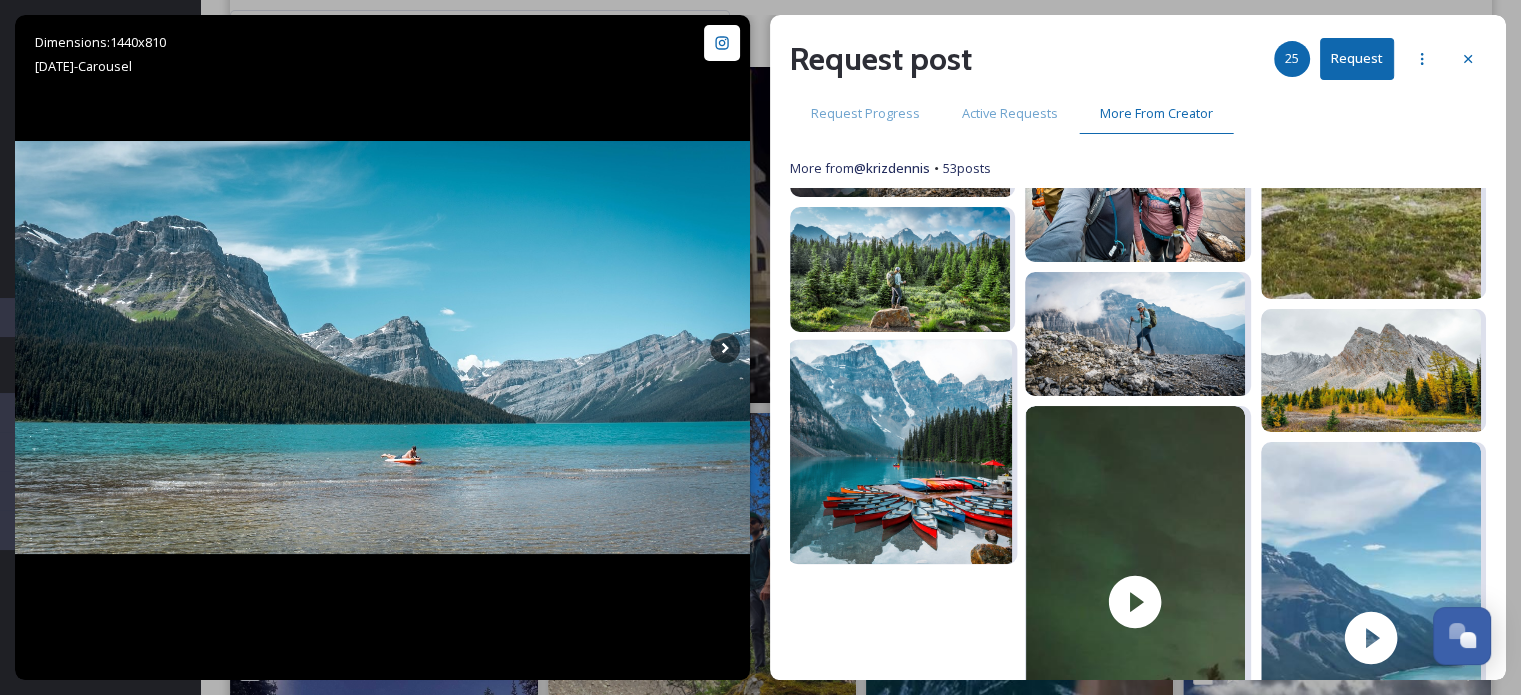 drag, startPoint x: 930, startPoint y: 419, endPoint x: 911, endPoint y: 393, distance: 32.202484 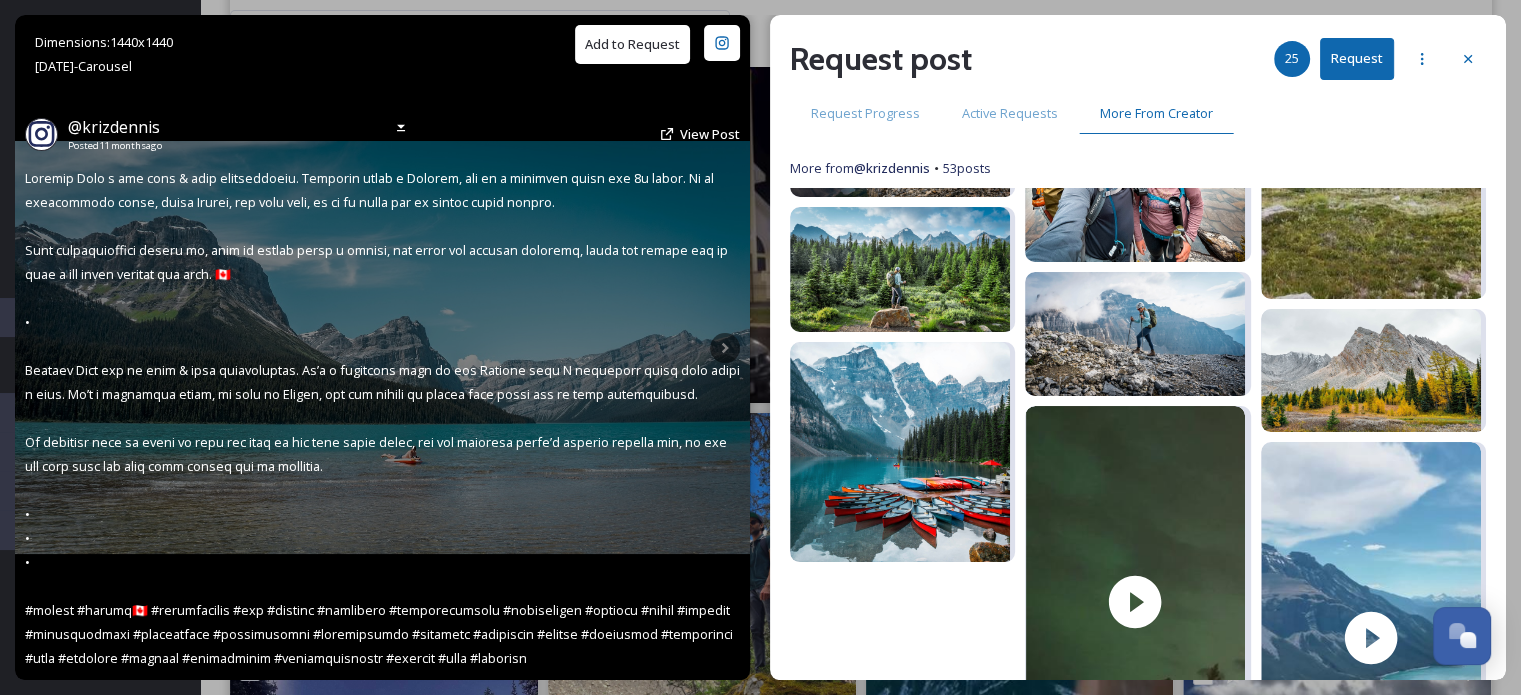 click on "Add to Request" at bounding box center [632, 44] 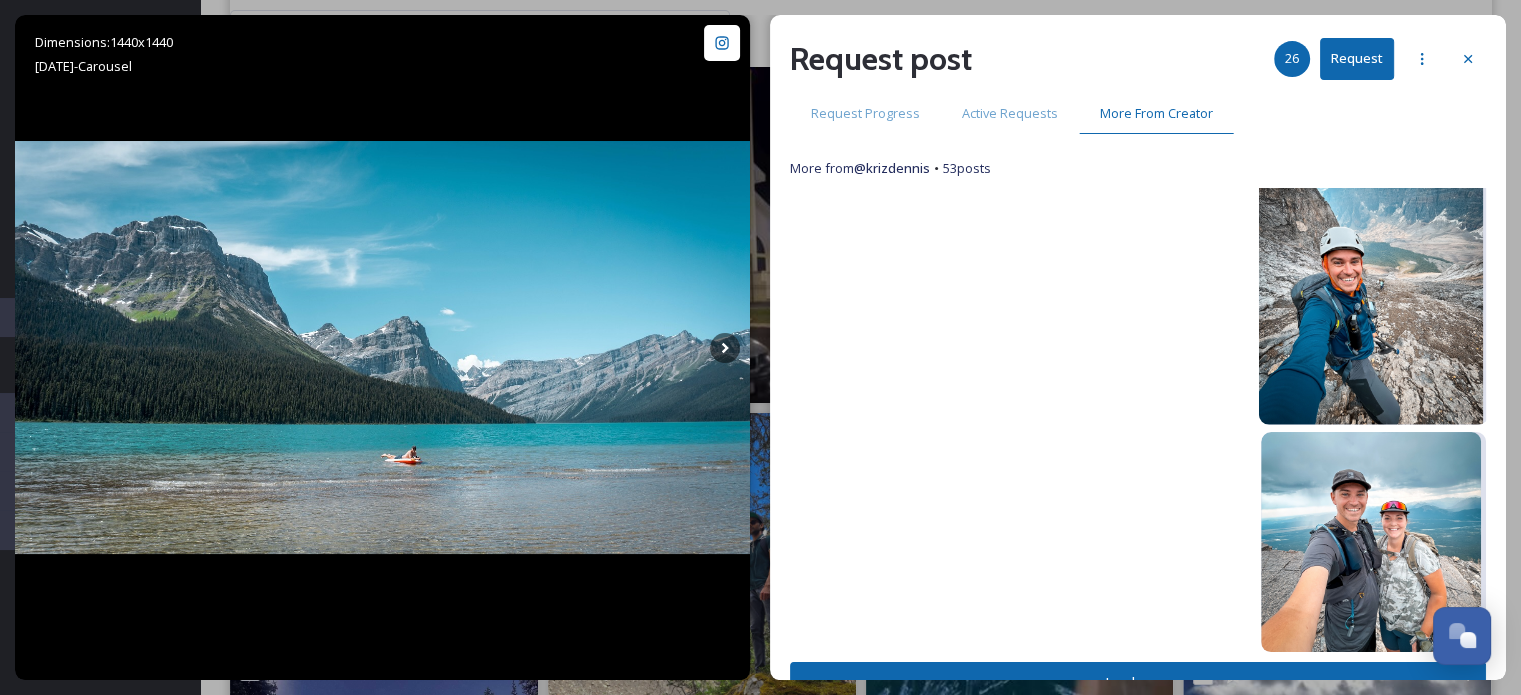 scroll, scrollTop: 2920, scrollLeft: 0, axis: vertical 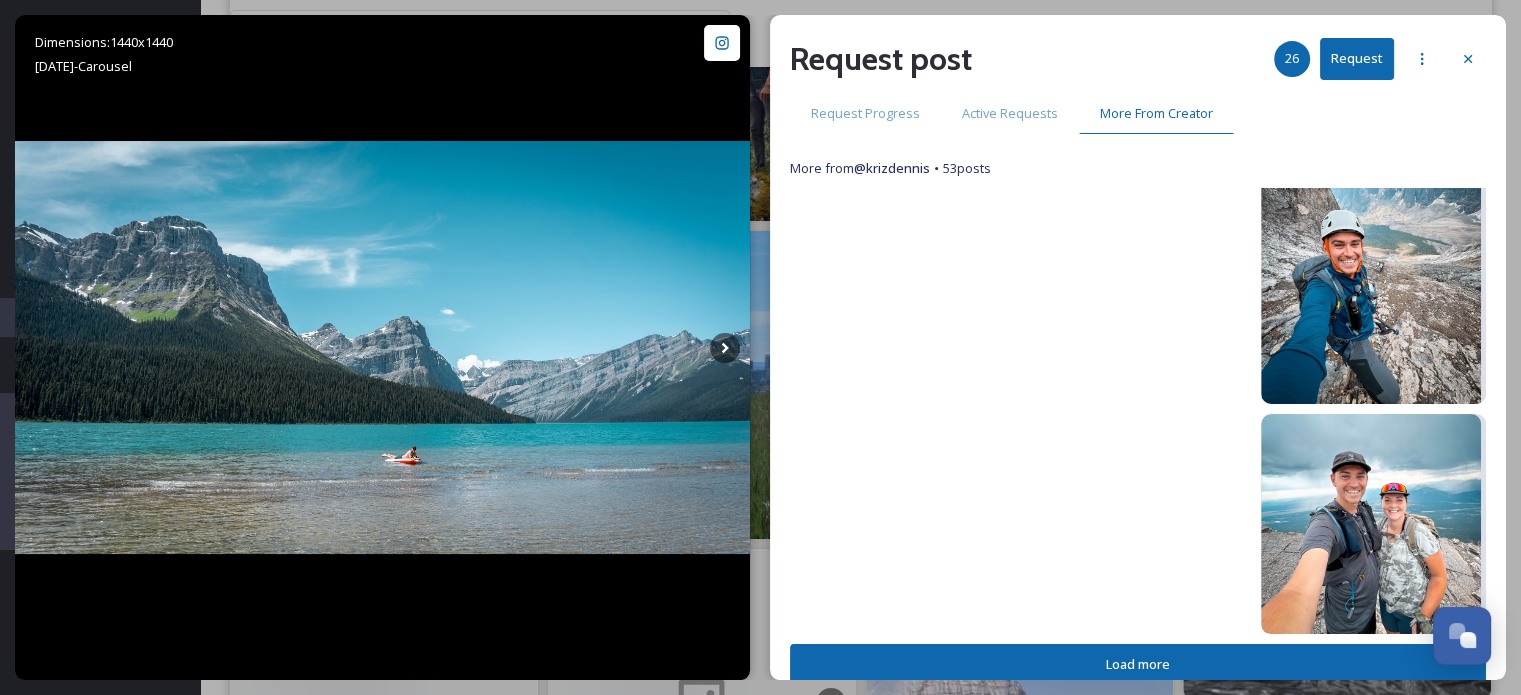 click on "Load more" at bounding box center (1138, 664) 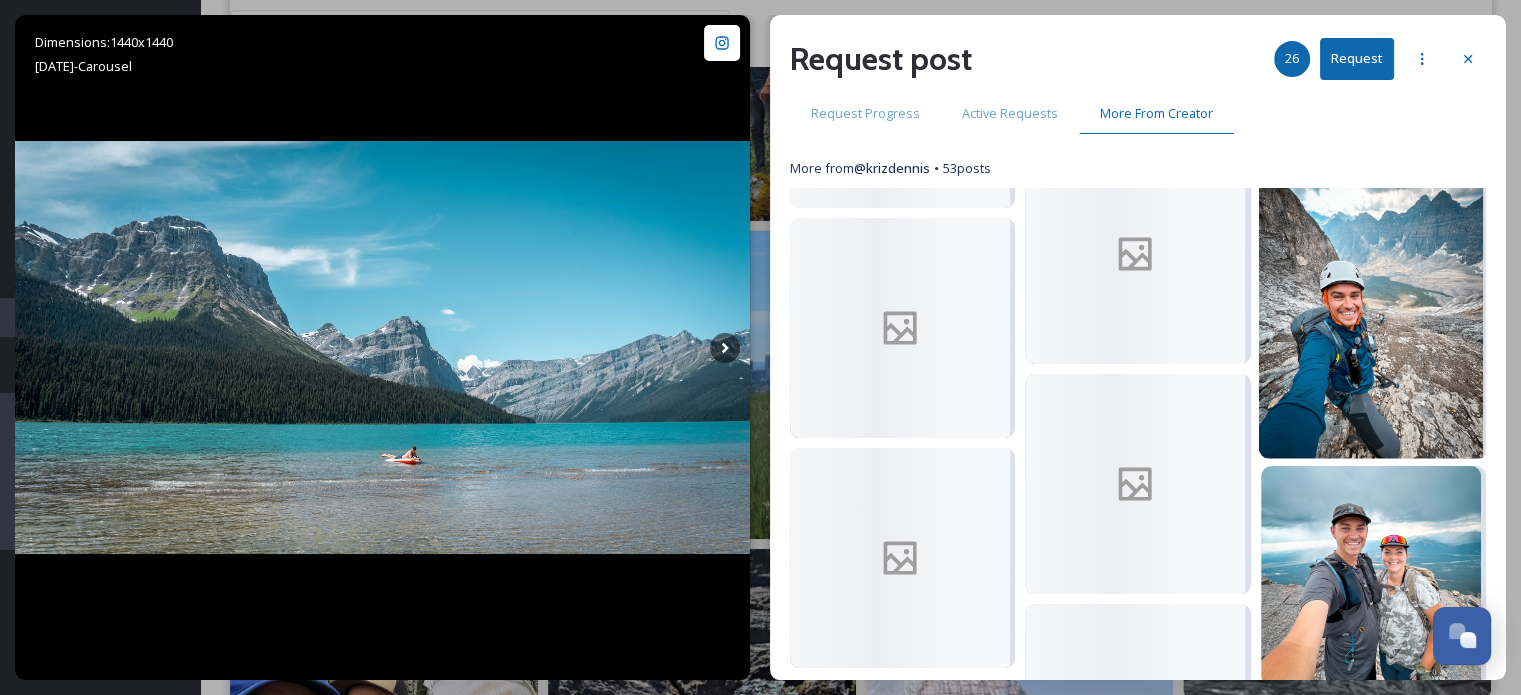 scroll, scrollTop: 2620, scrollLeft: 0, axis: vertical 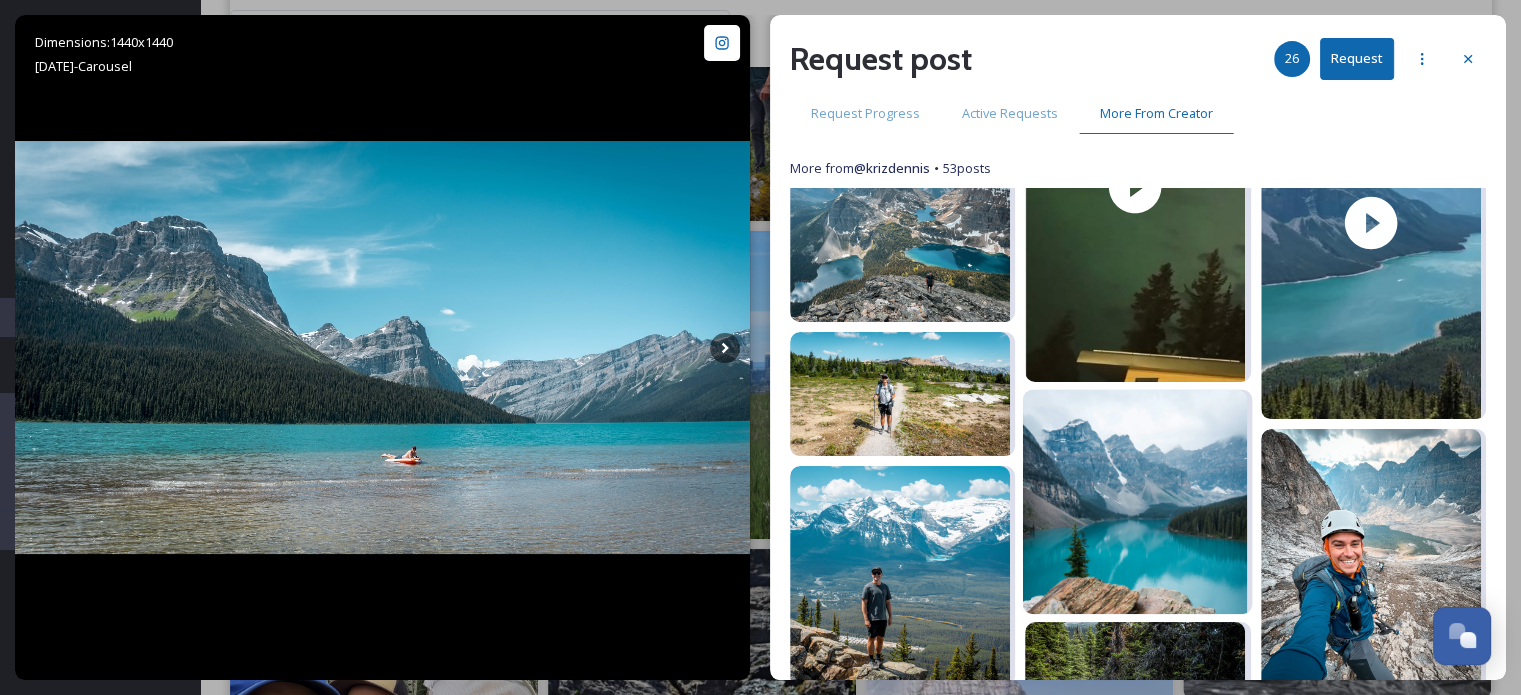 click at bounding box center (1135, 502) 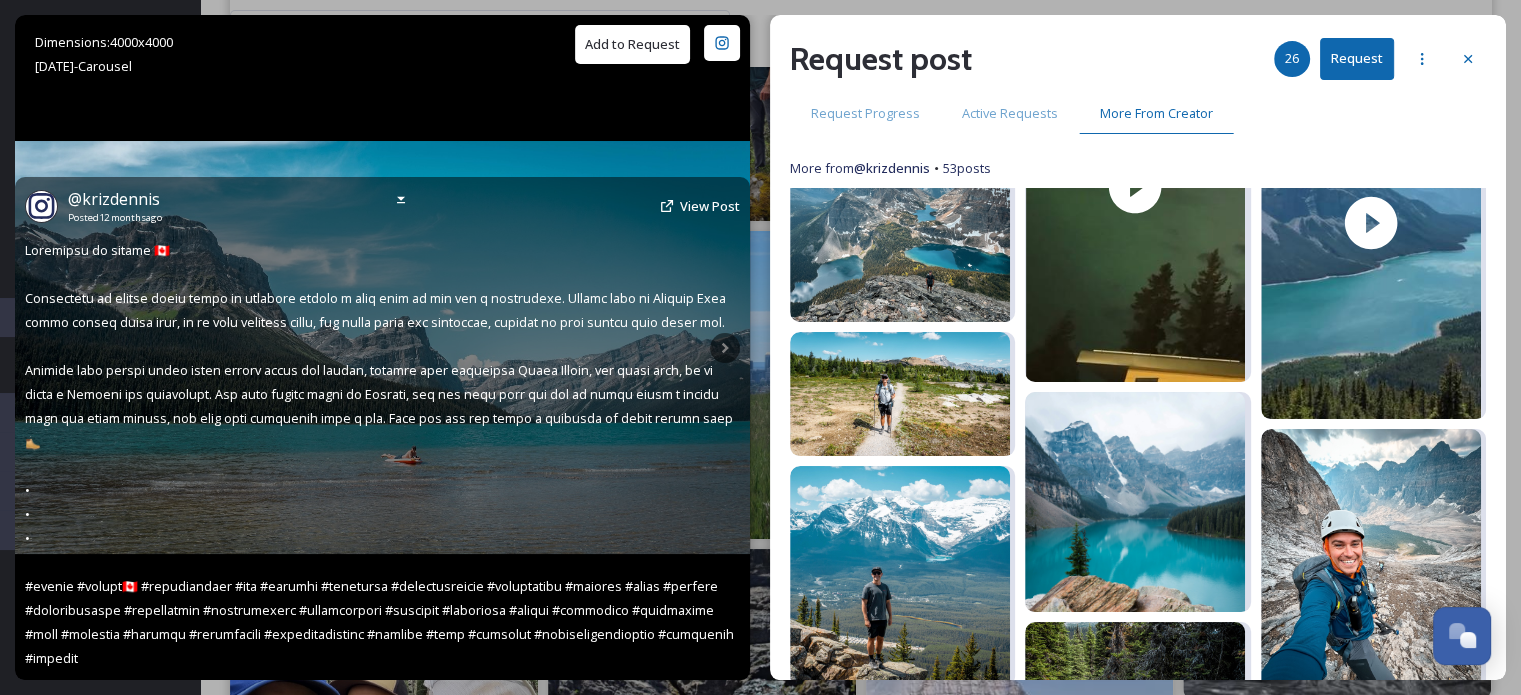 click on "Add to Request" at bounding box center (632, 44) 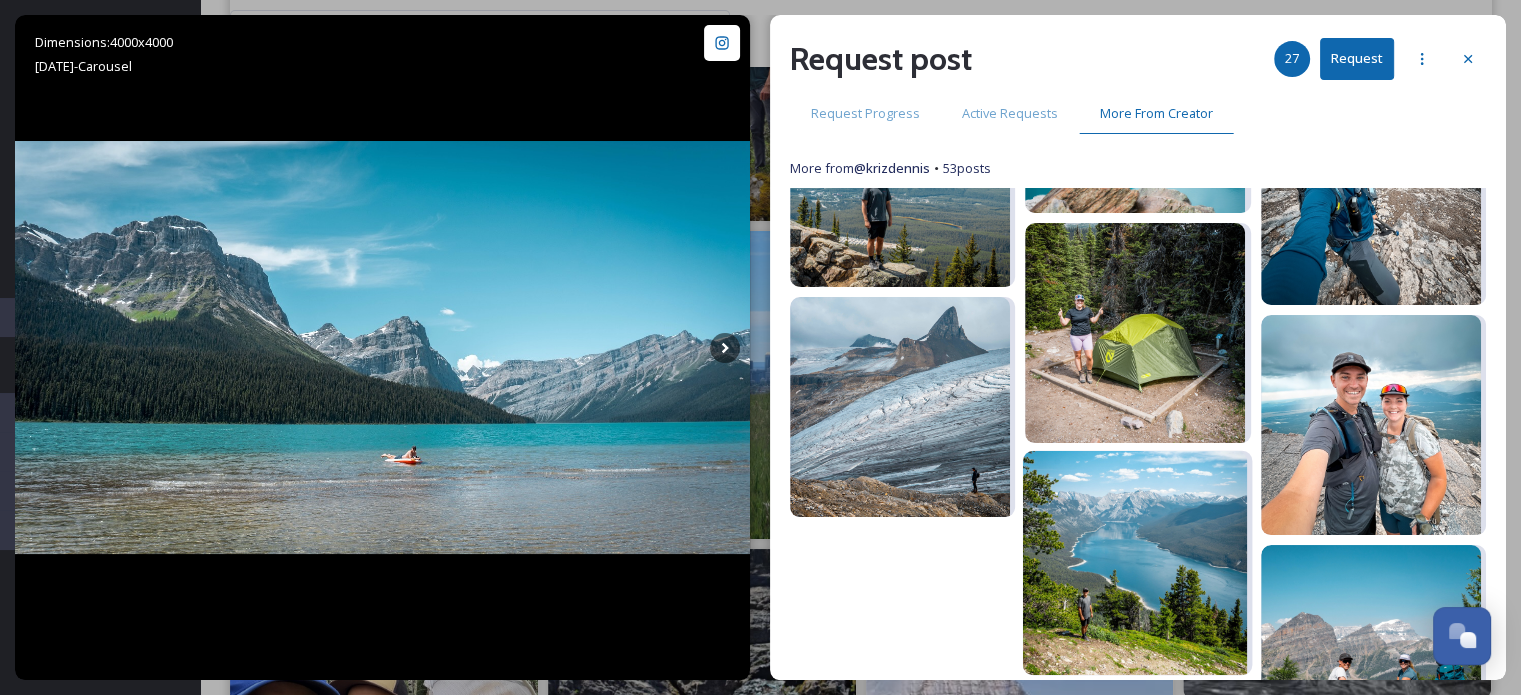scroll, scrollTop: 3020, scrollLeft: 0, axis: vertical 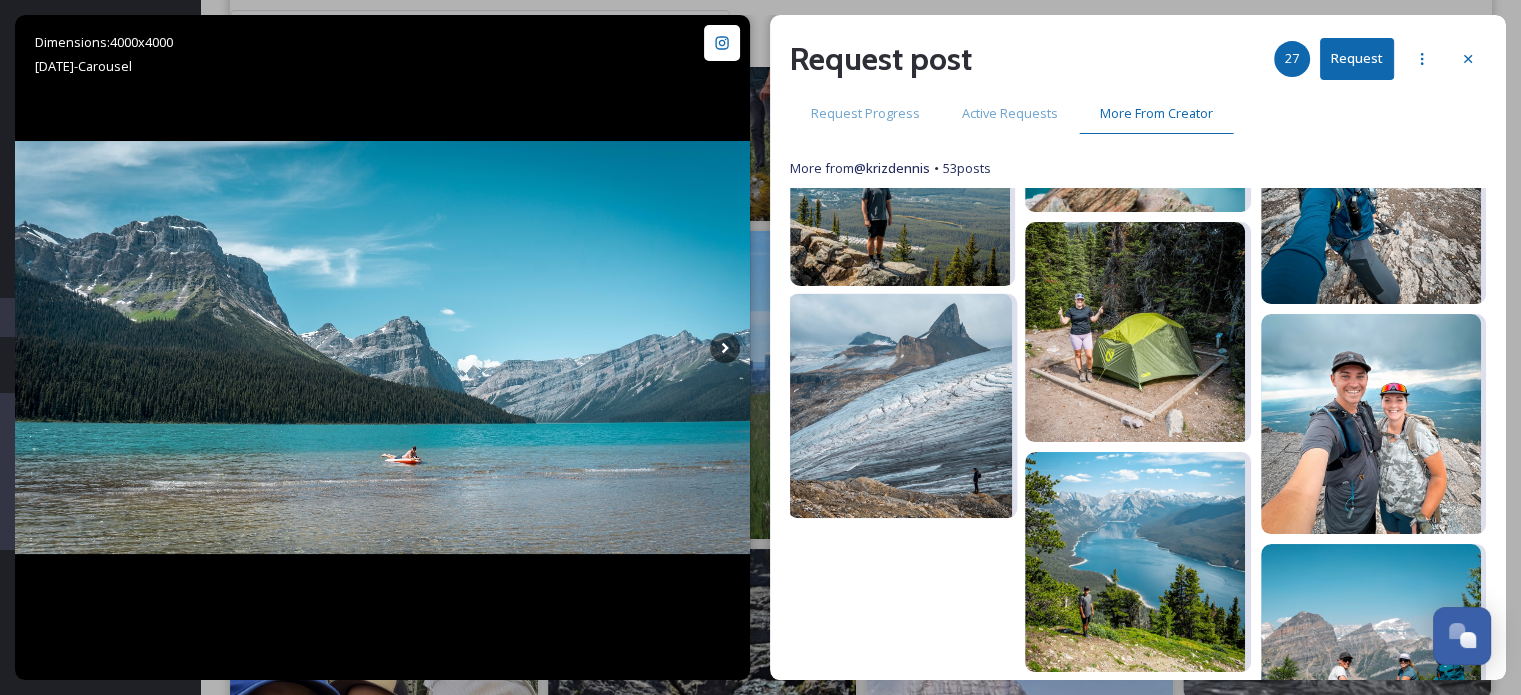 click at bounding box center (900, 406) 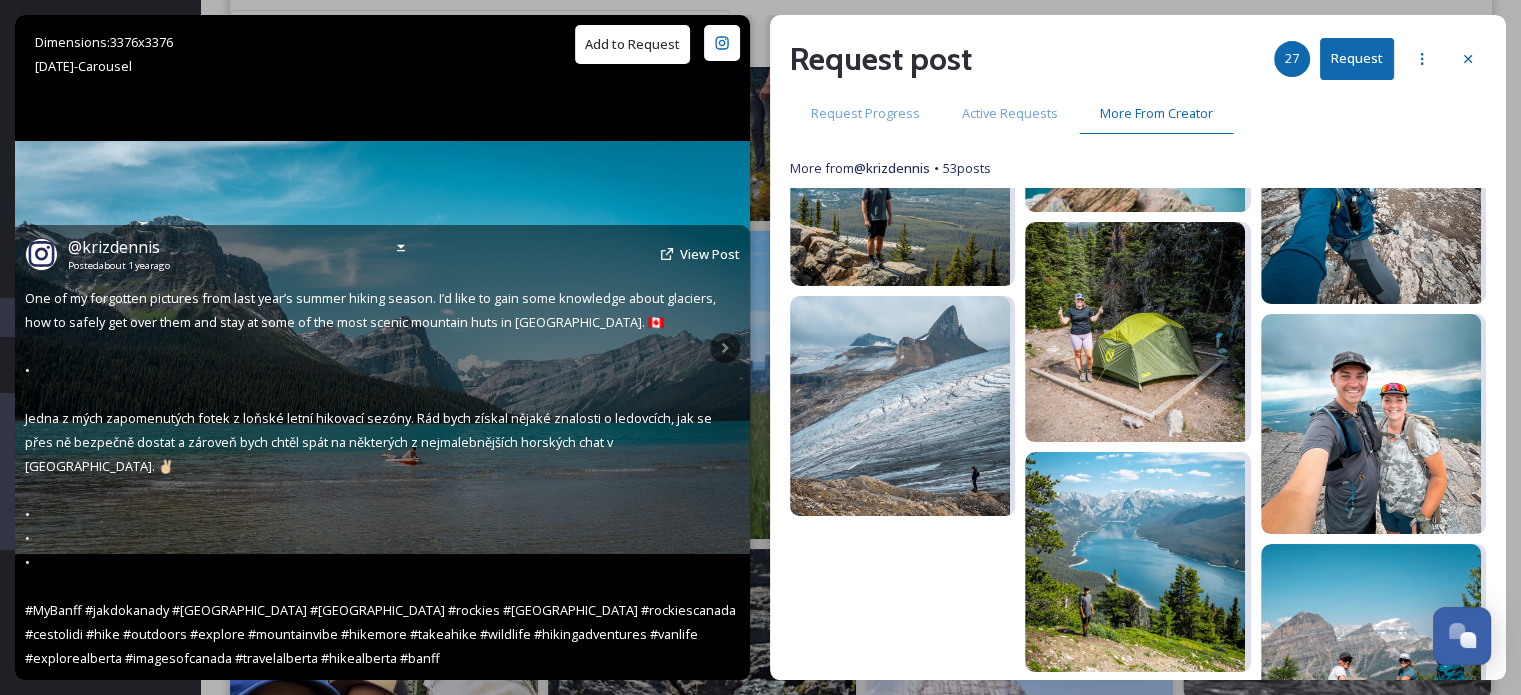 click on "Add to Request" at bounding box center [632, 44] 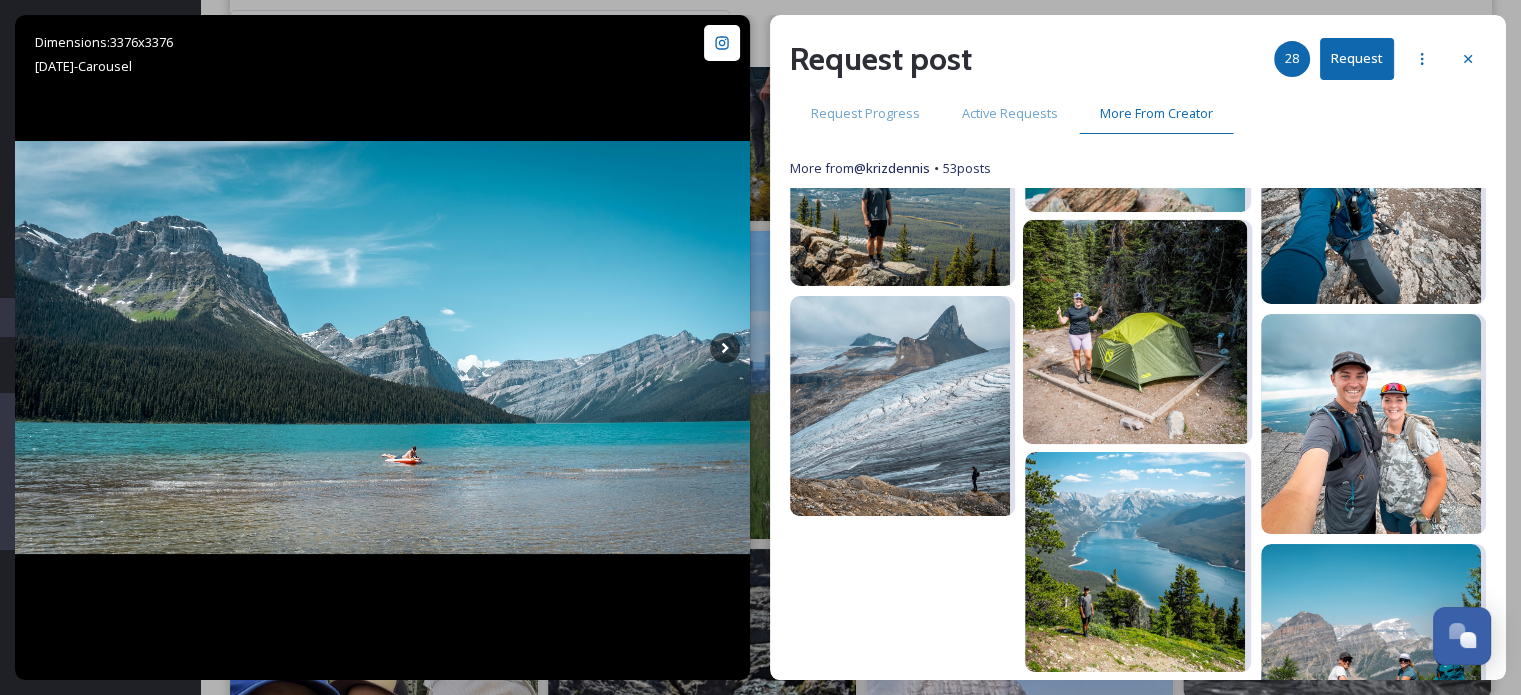 click at bounding box center (1135, 332) 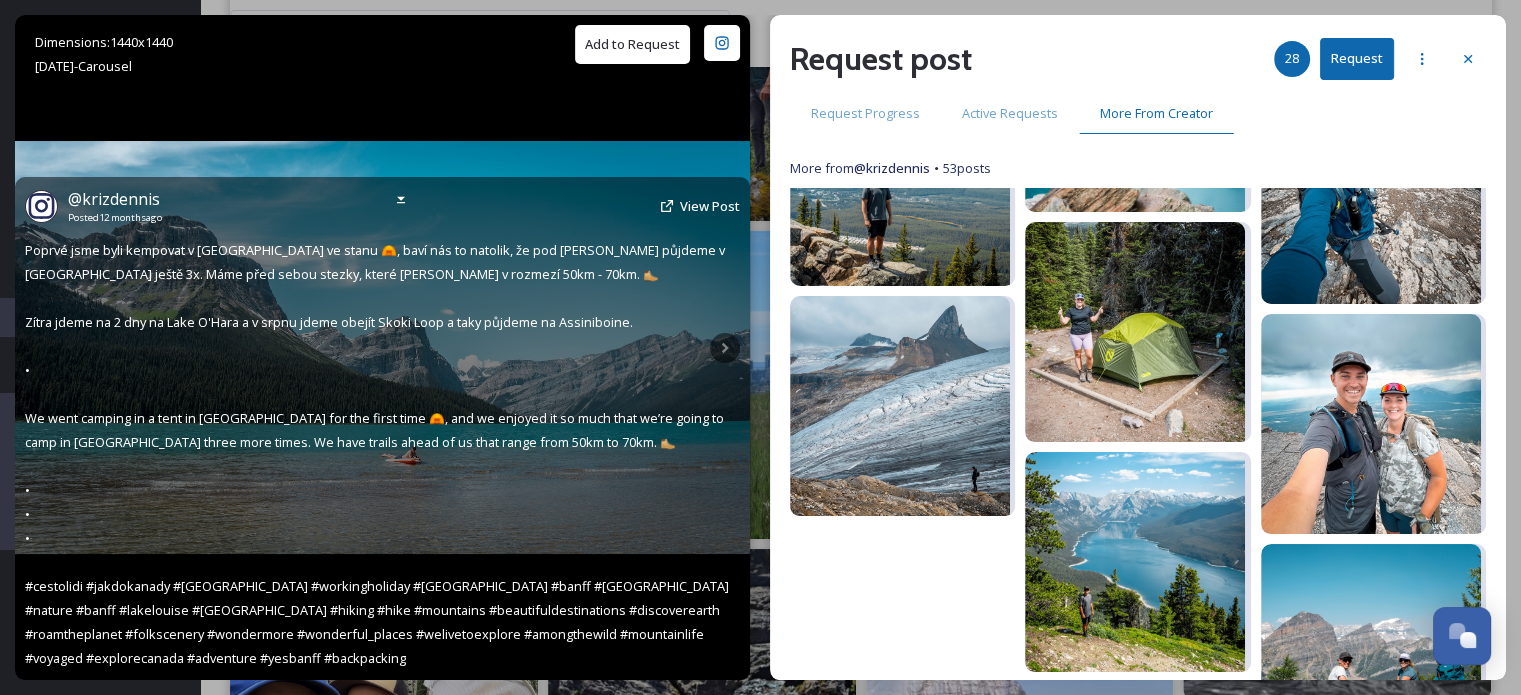 click on "Add to Request" at bounding box center (632, 44) 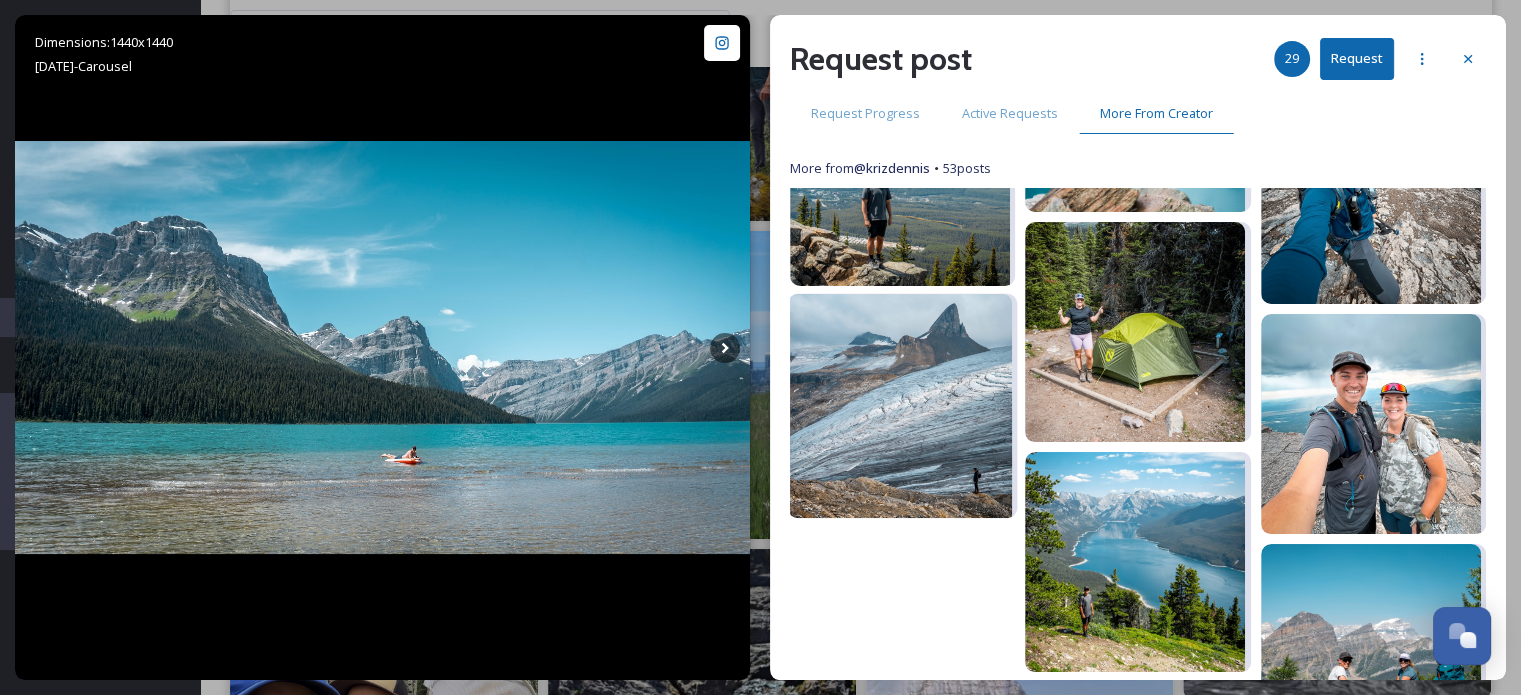 drag, startPoint x: 1073, startPoint y: 486, endPoint x: 863, endPoint y: 339, distance: 256.33768 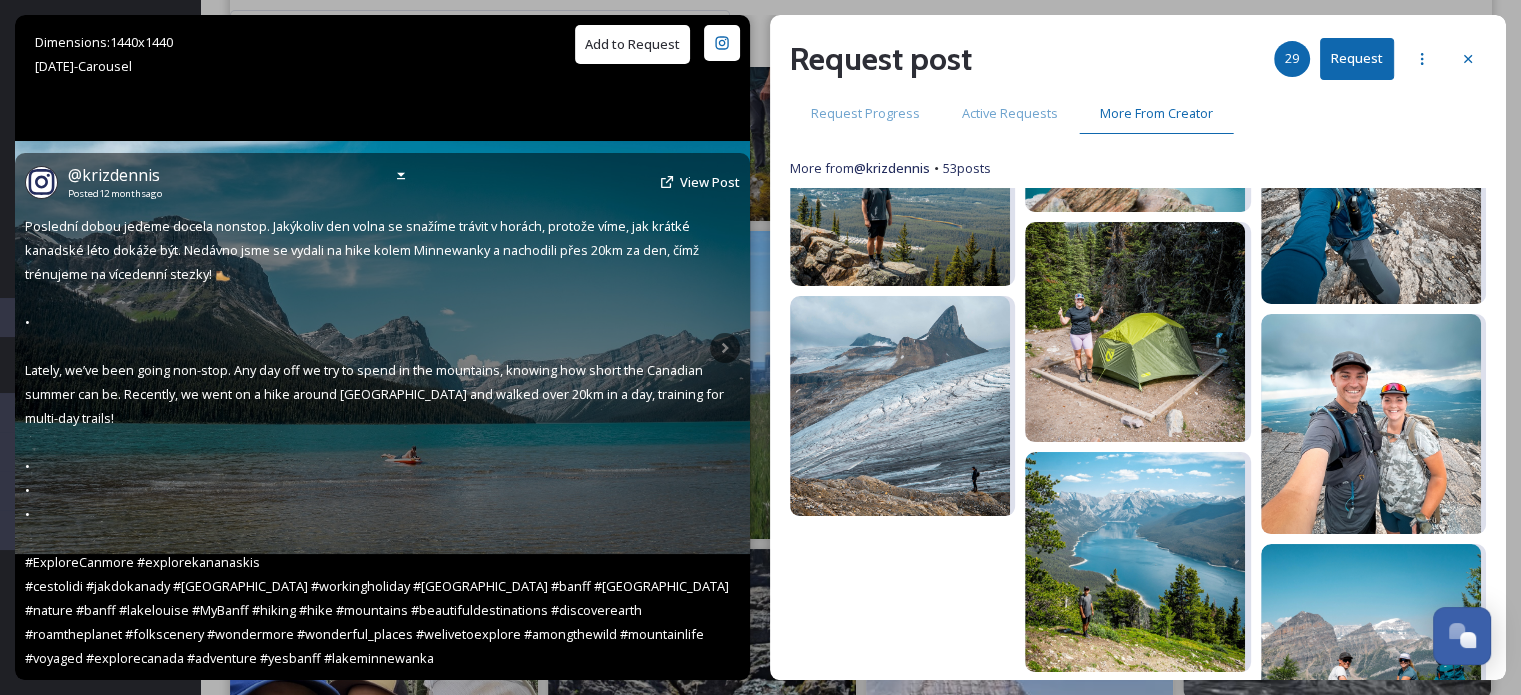 click on "Add to Request" at bounding box center [632, 44] 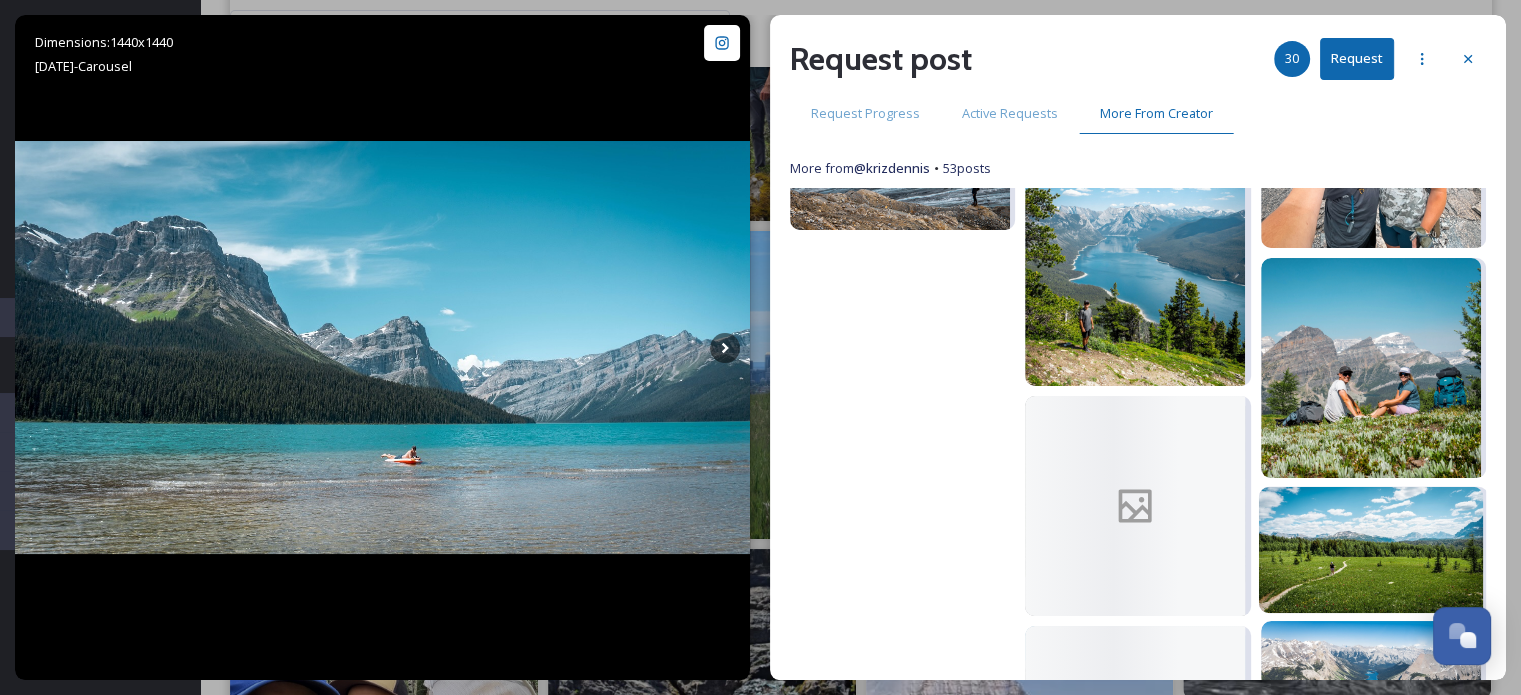scroll, scrollTop: 3420, scrollLeft: 0, axis: vertical 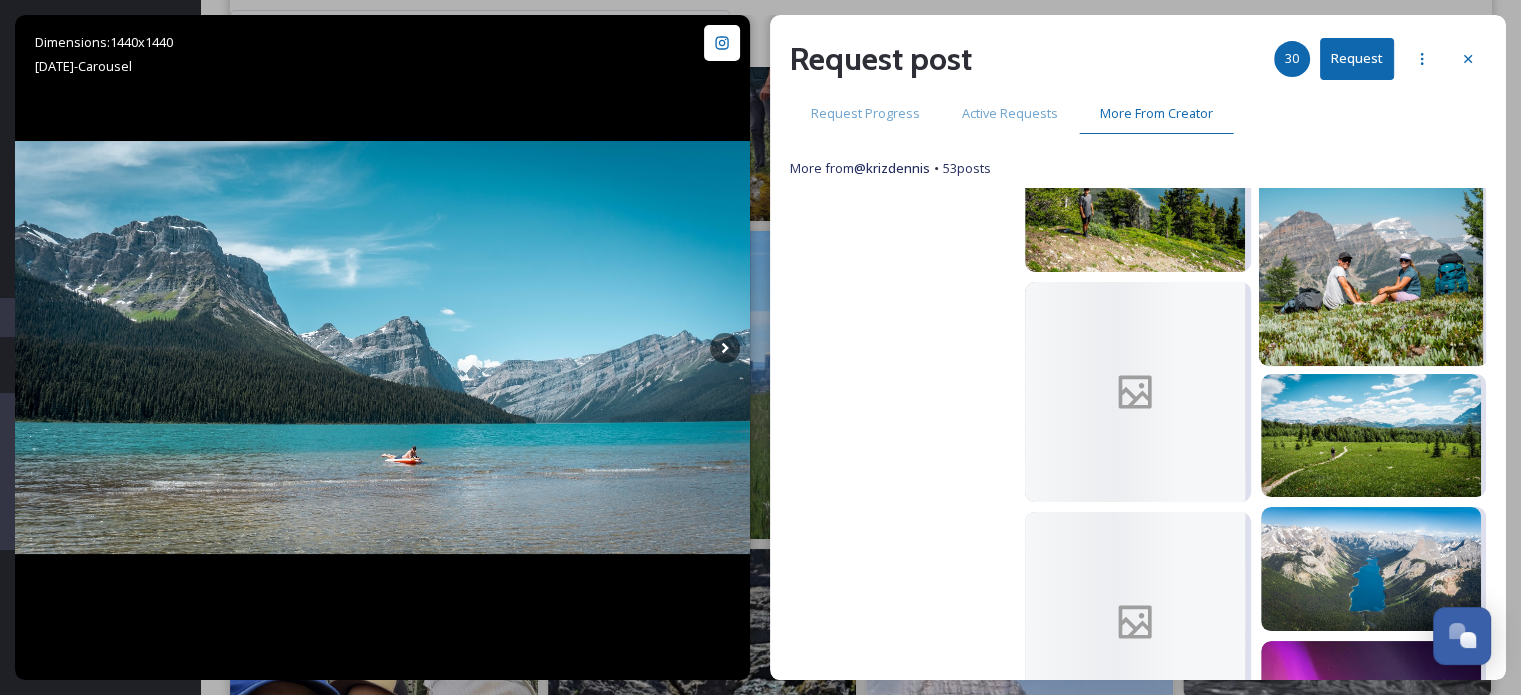 click at bounding box center [1370, 253] 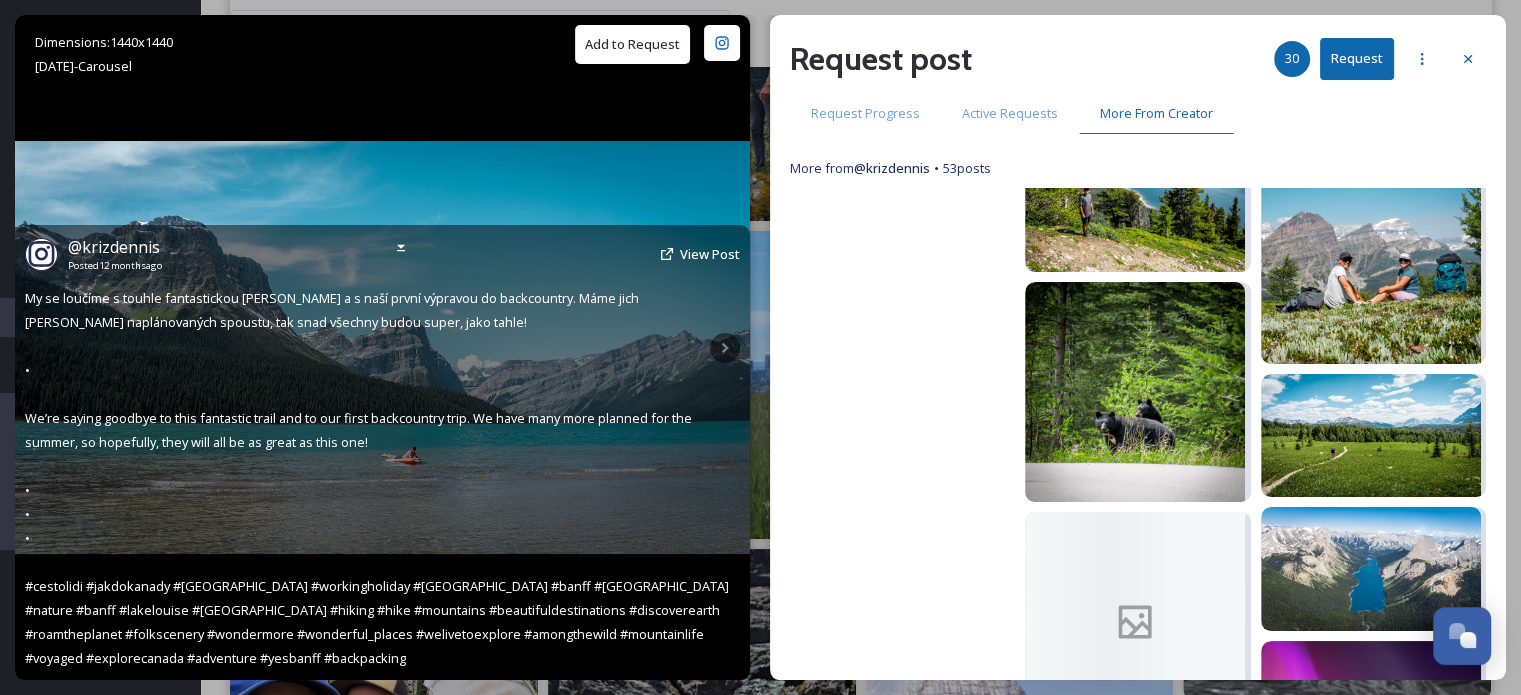 click on "Add to Request" at bounding box center [632, 44] 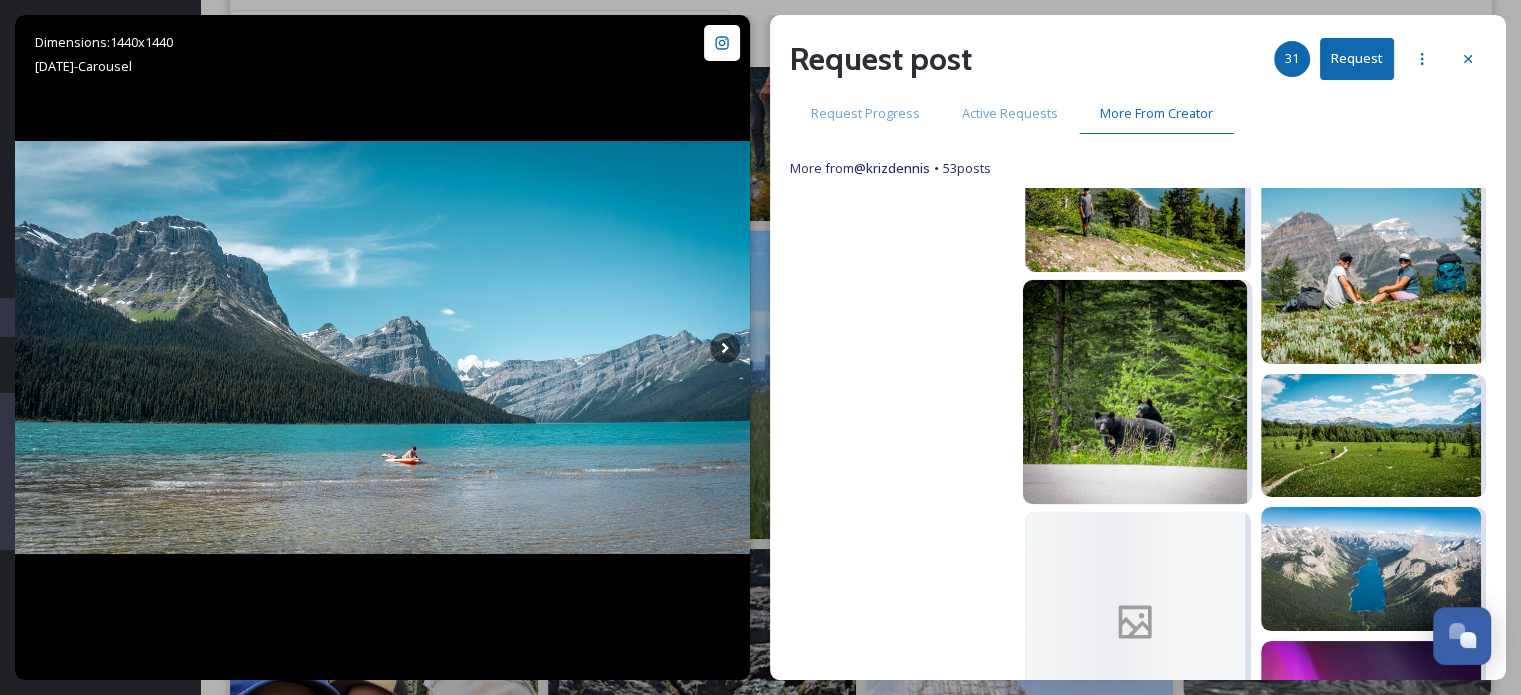 click at bounding box center [1135, 392] 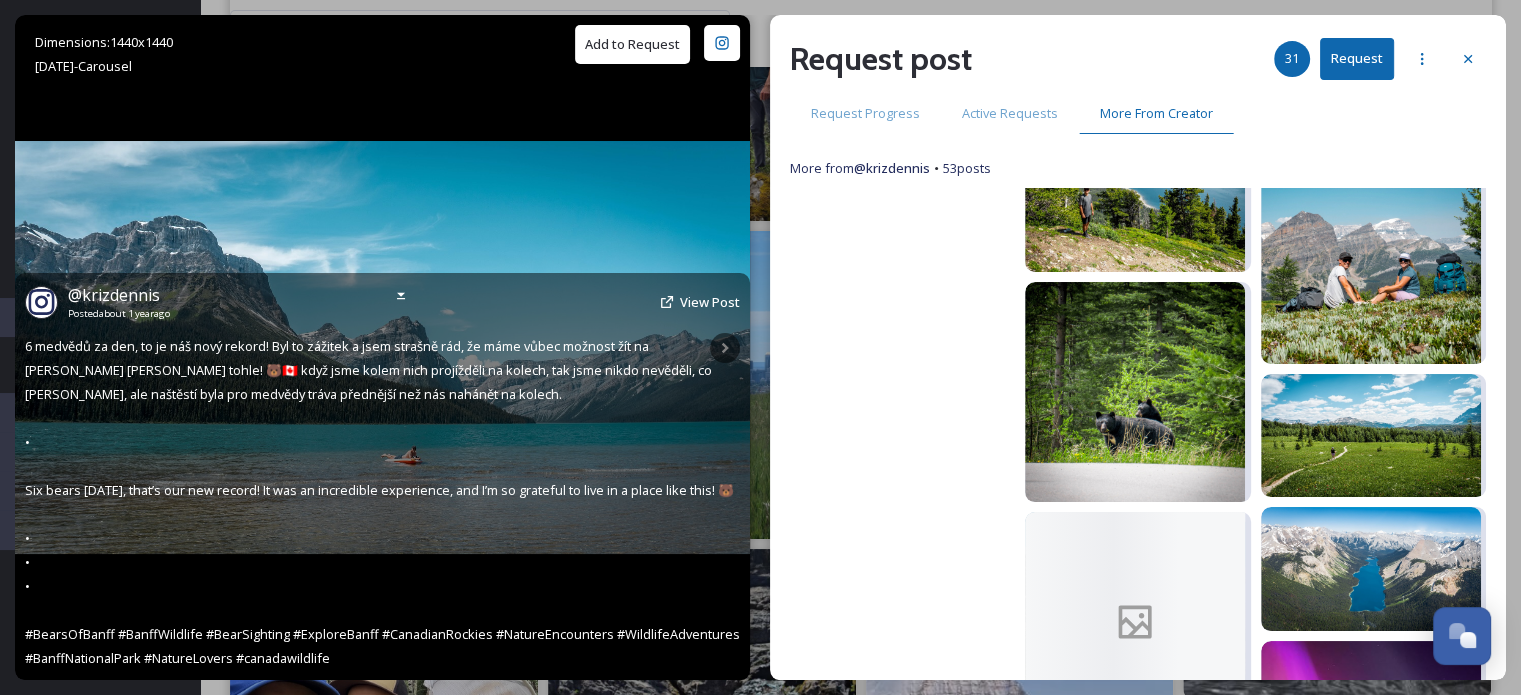 click on "Add to Request" at bounding box center [632, 44] 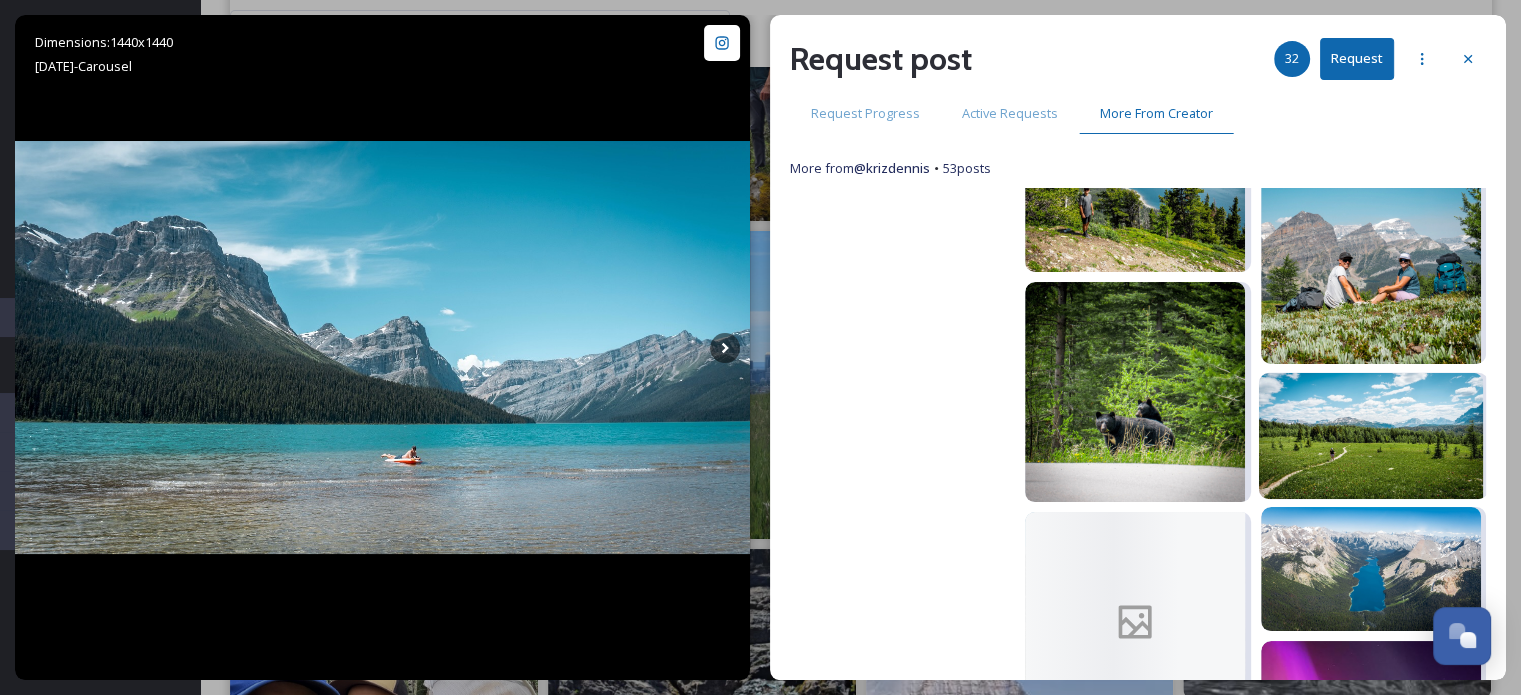 click at bounding box center [1370, 435] 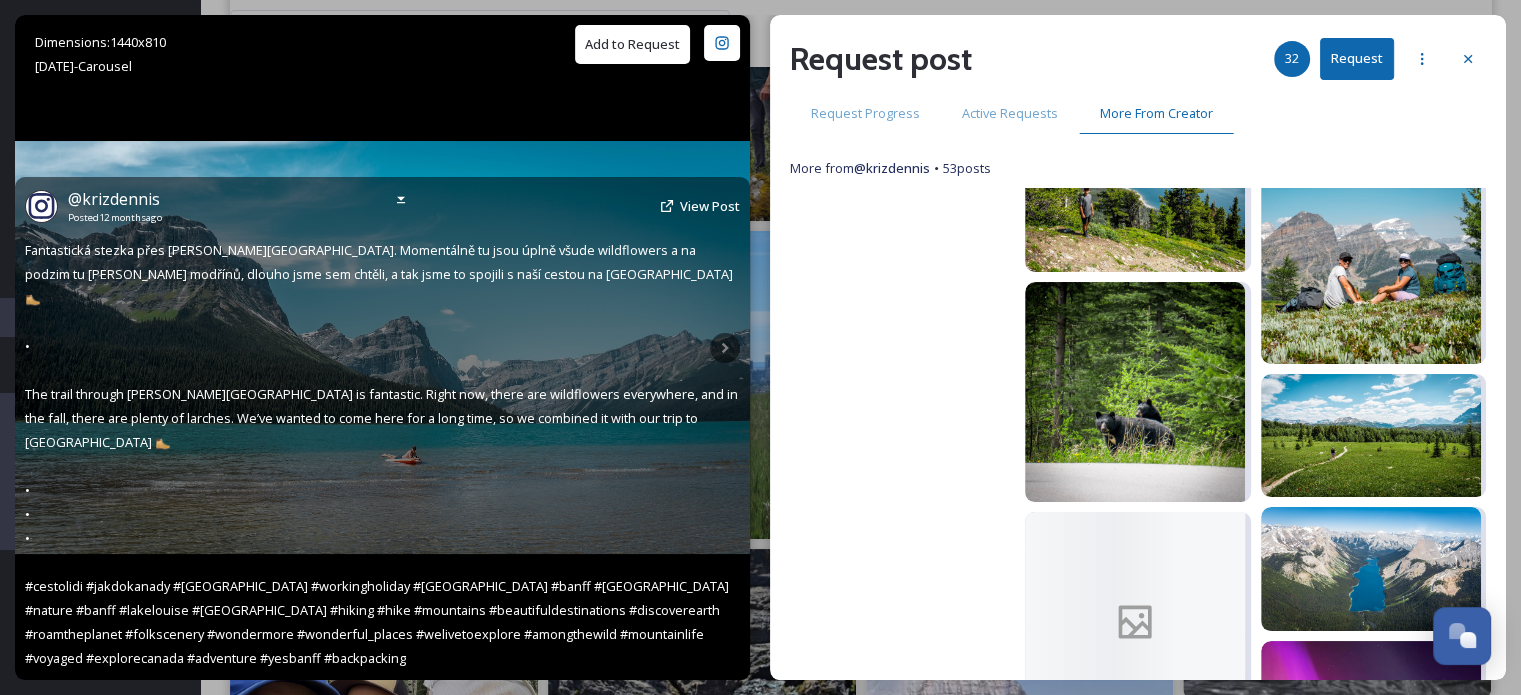 click on "Add to Request" at bounding box center [632, 44] 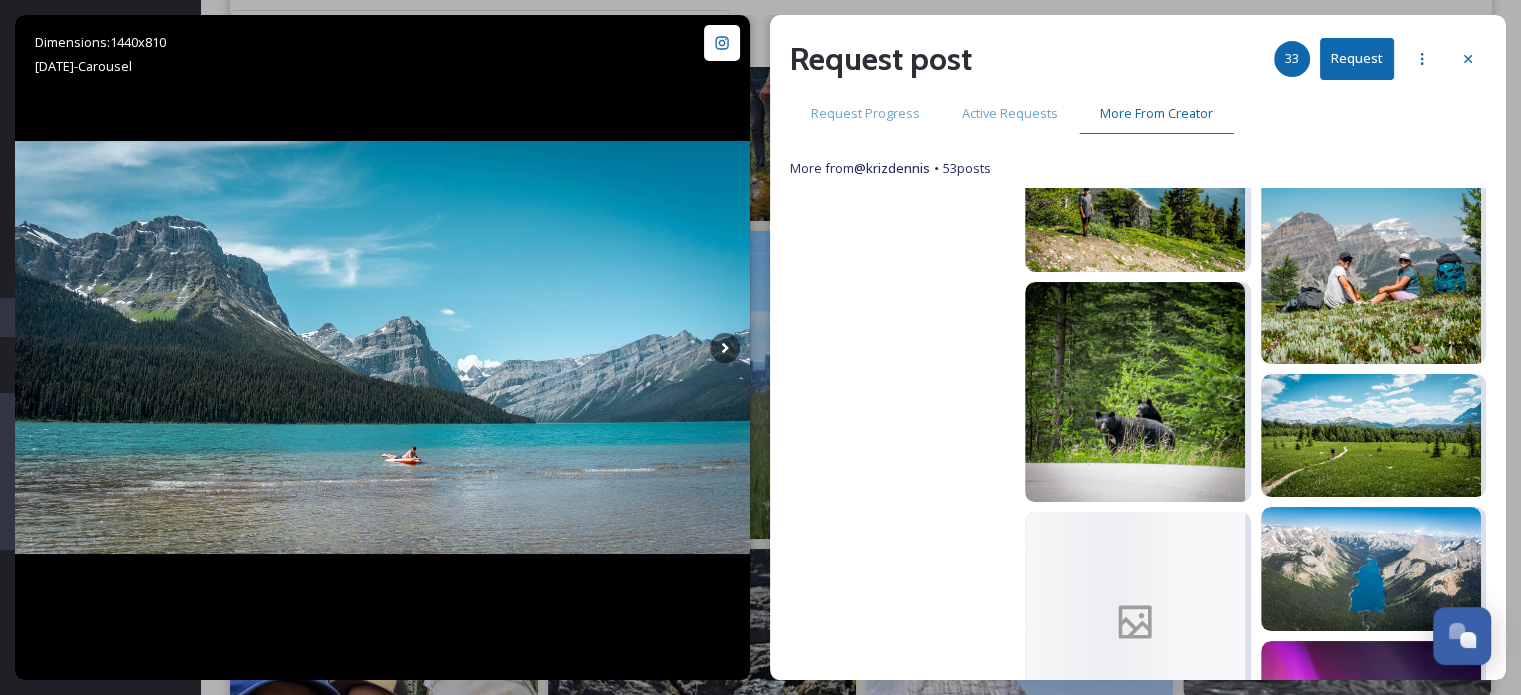 drag, startPoint x: 1359, startPoint y: 547, endPoint x: 1266, endPoint y: 496, distance: 106.06602 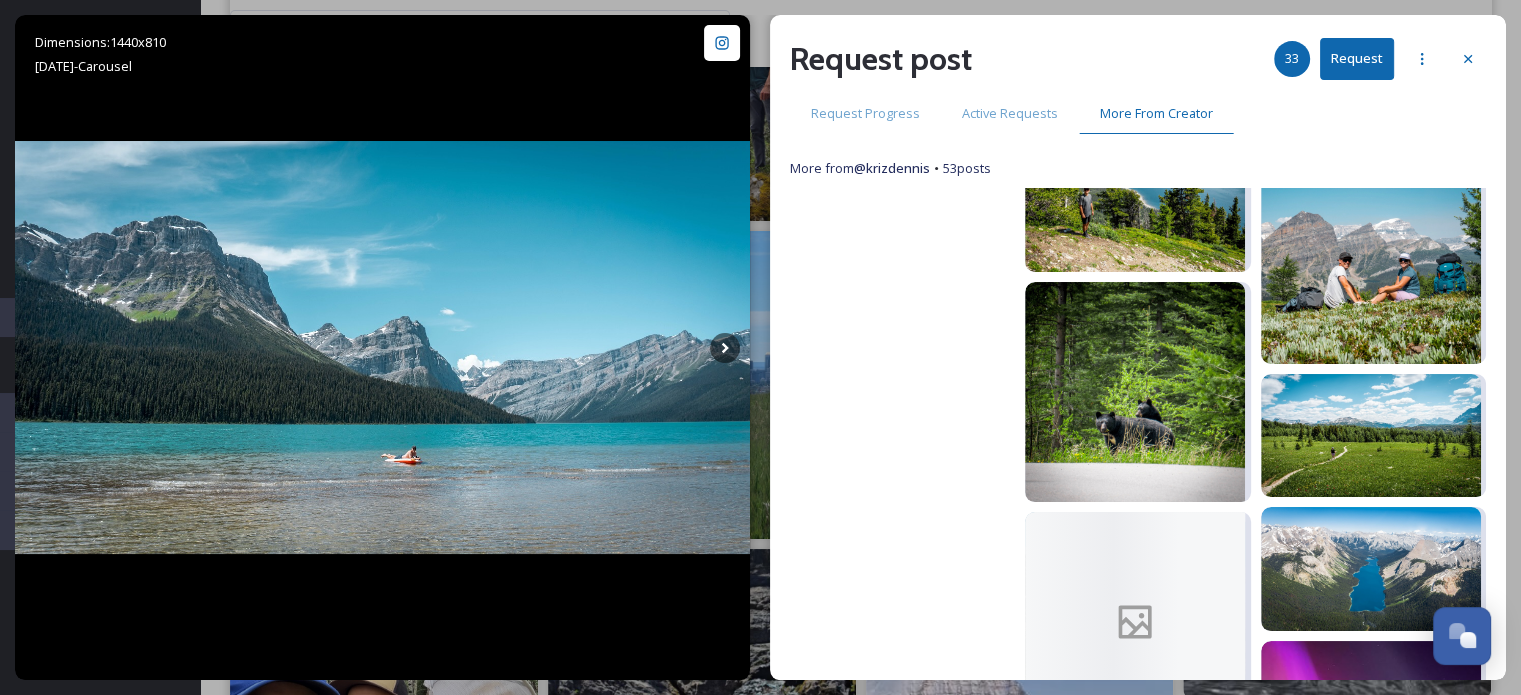 click at bounding box center (1371, 569) 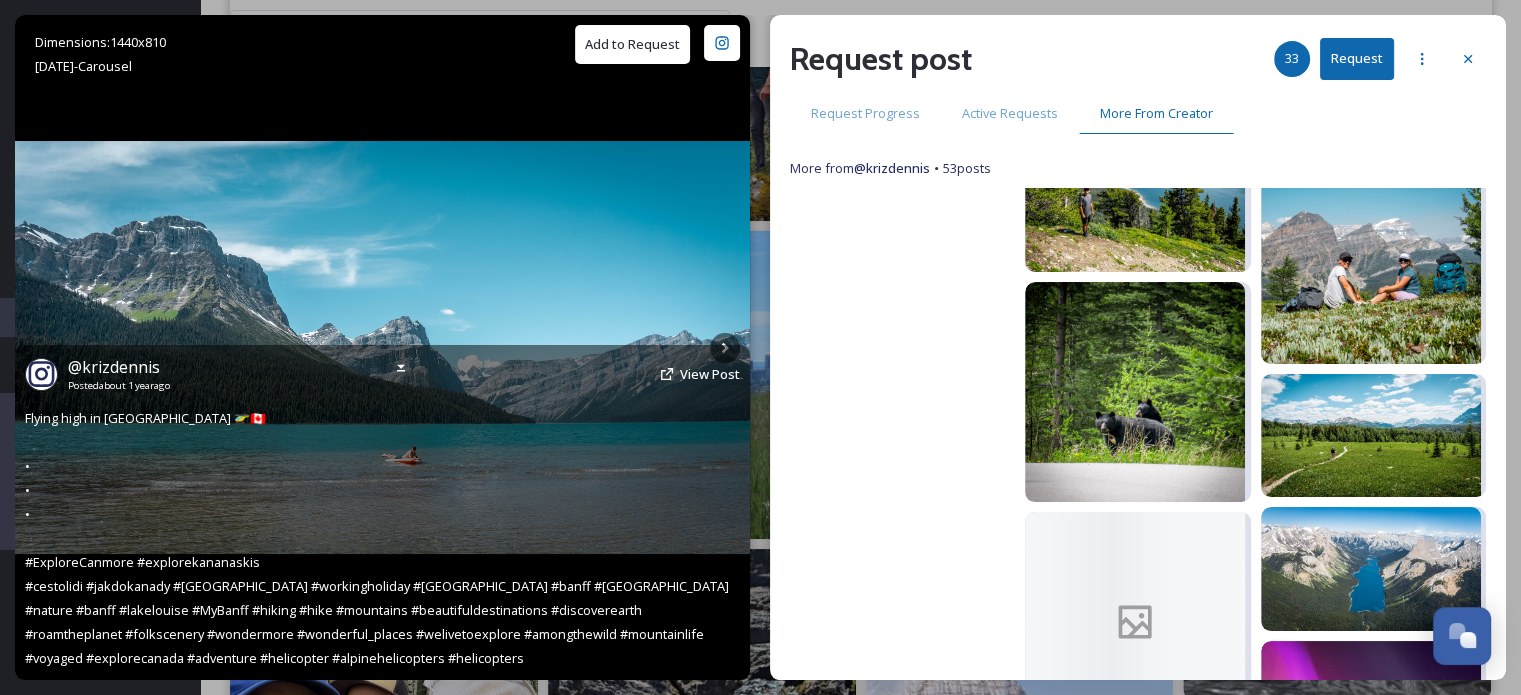 click on "Add to Request" at bounding box center (632, 44) 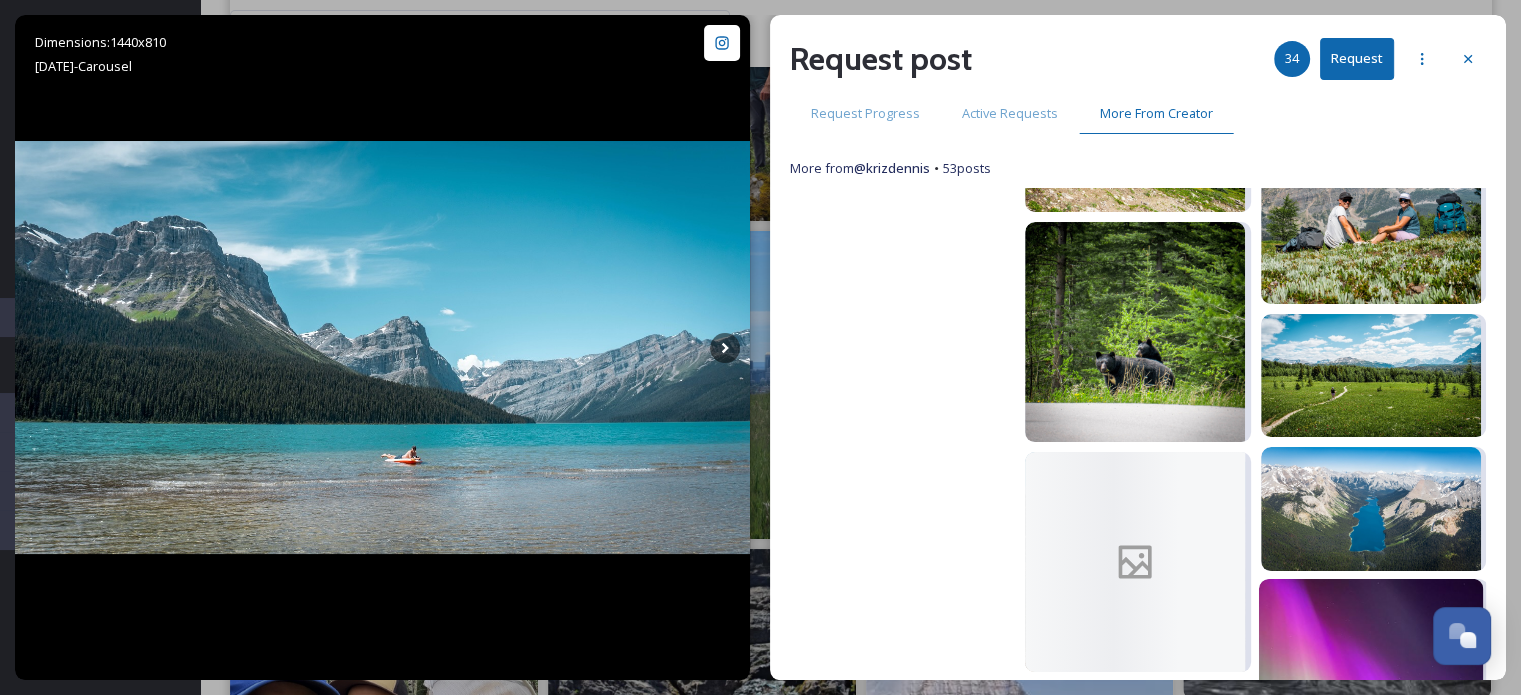scroll, scrollTop: 3607, scrollLeft: 0, axis: vertical 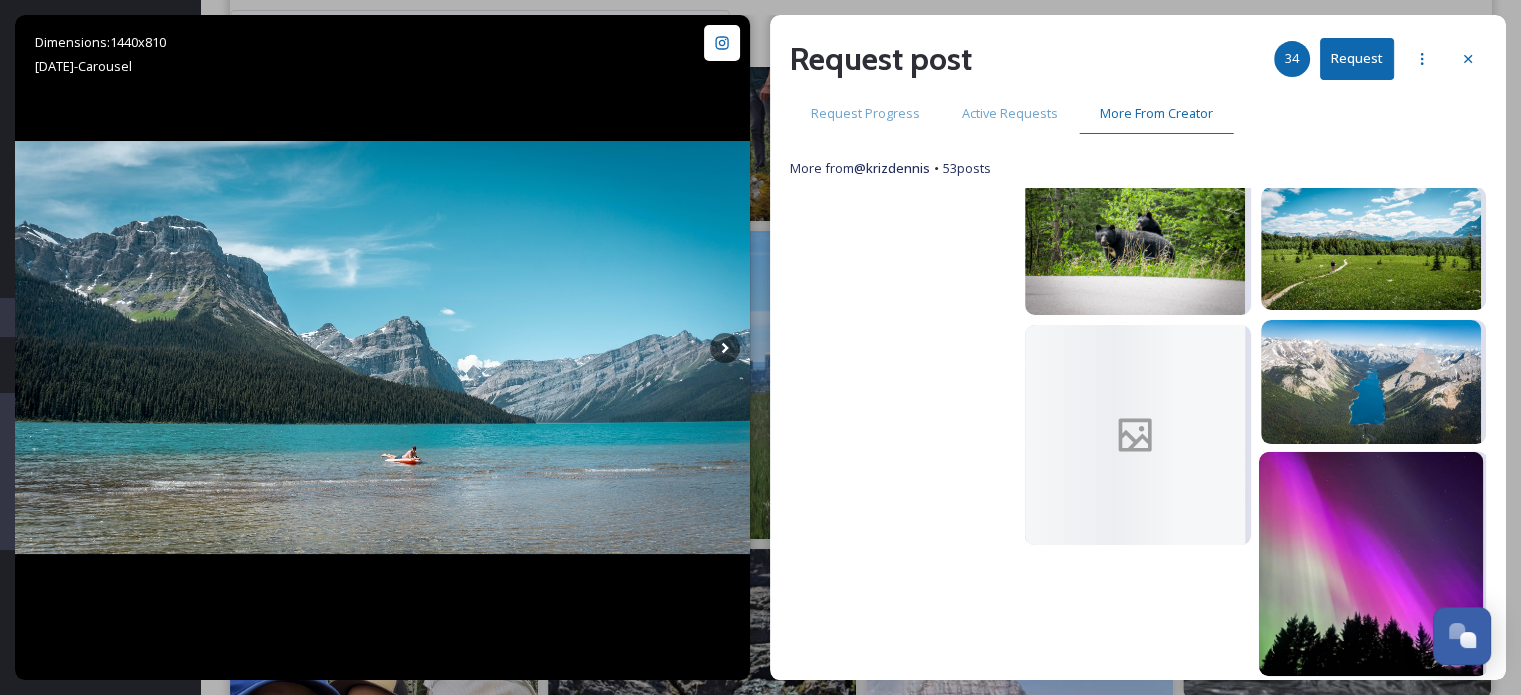 click at bounding box center [1370, 564] 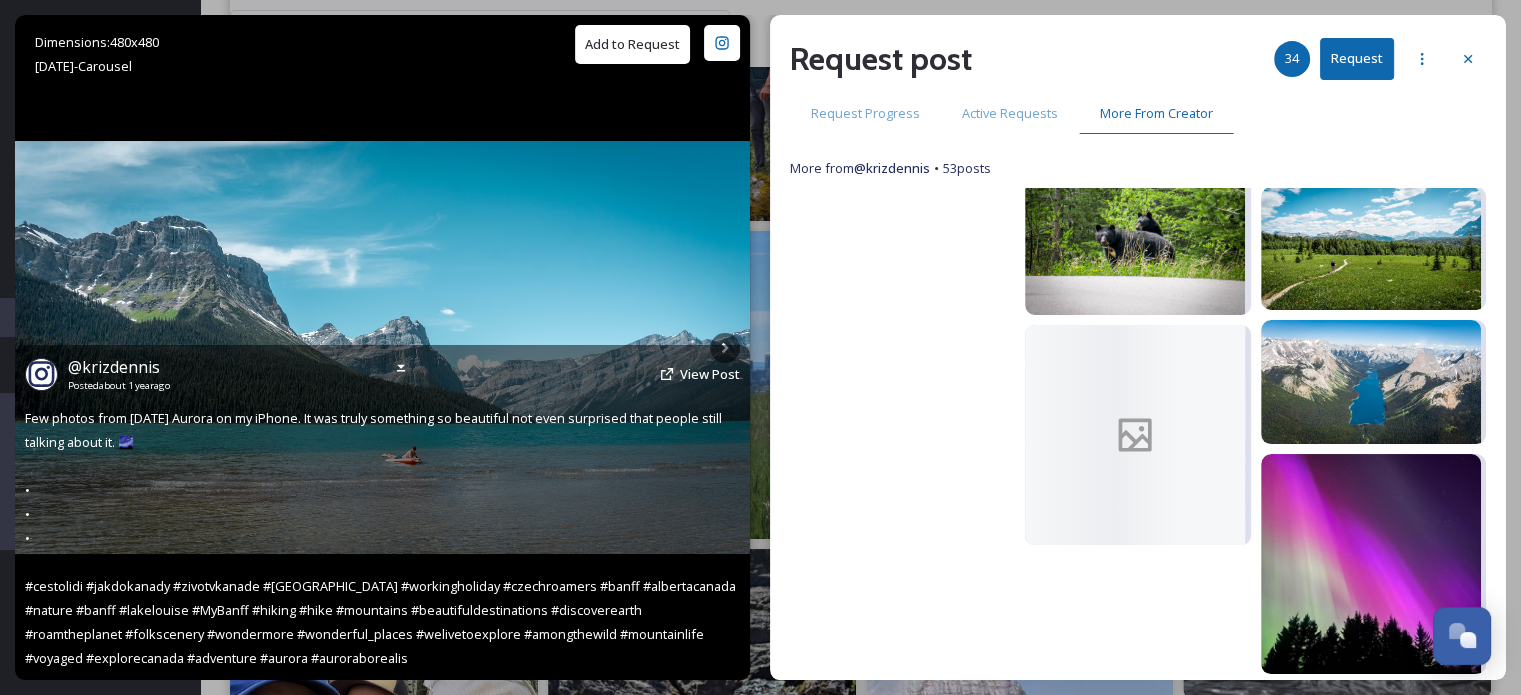 click on "Add to Request" at bounding box center (632, 44) 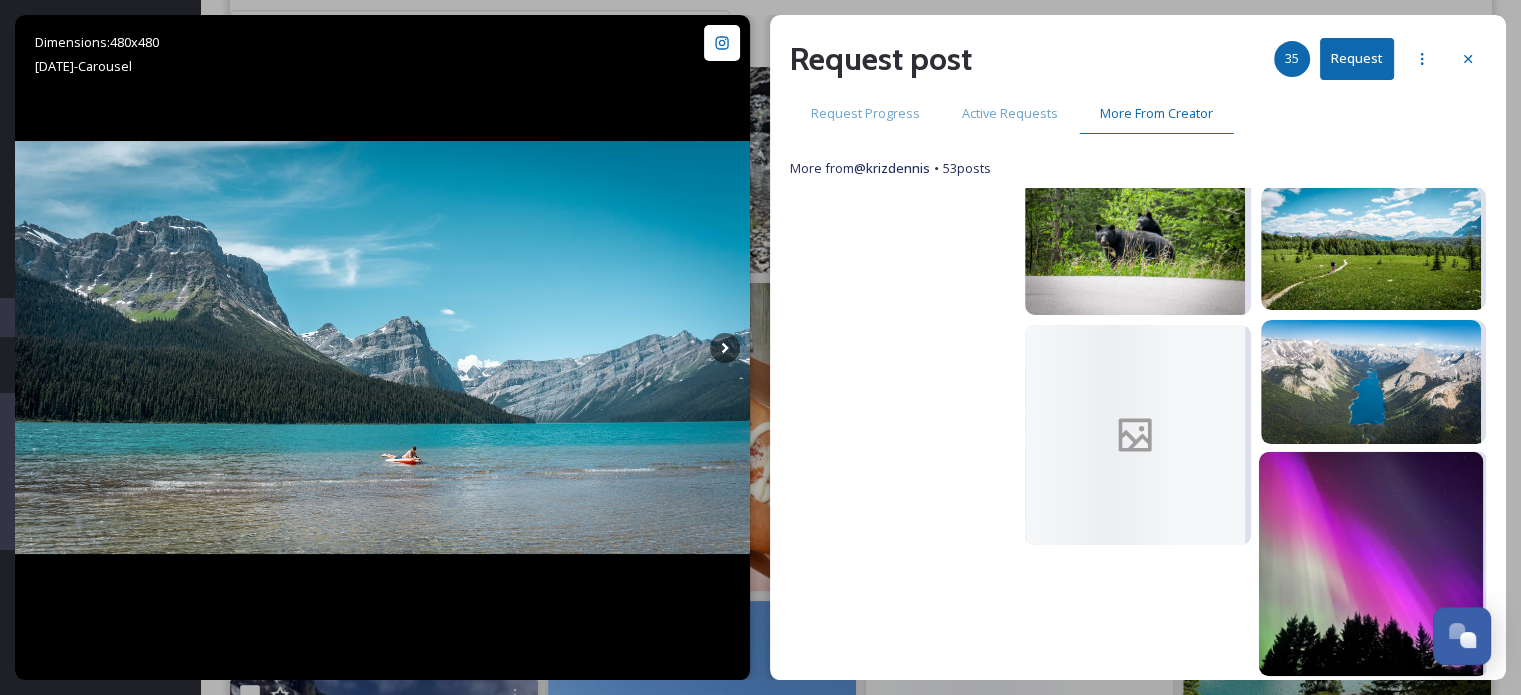scroll, scrollTop: 16000, scrollLeft: 0, axis: vertical 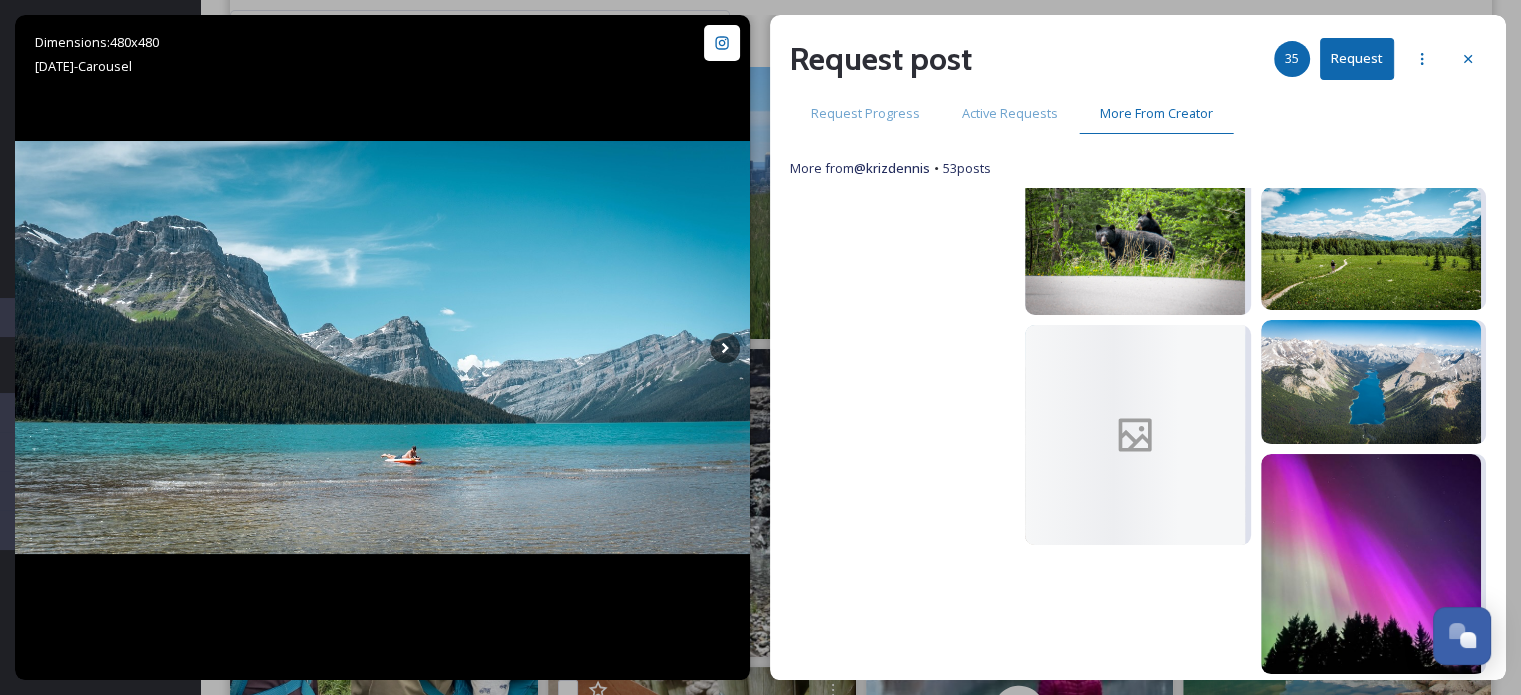 click on "Request" at bounding box center (1357, 58) 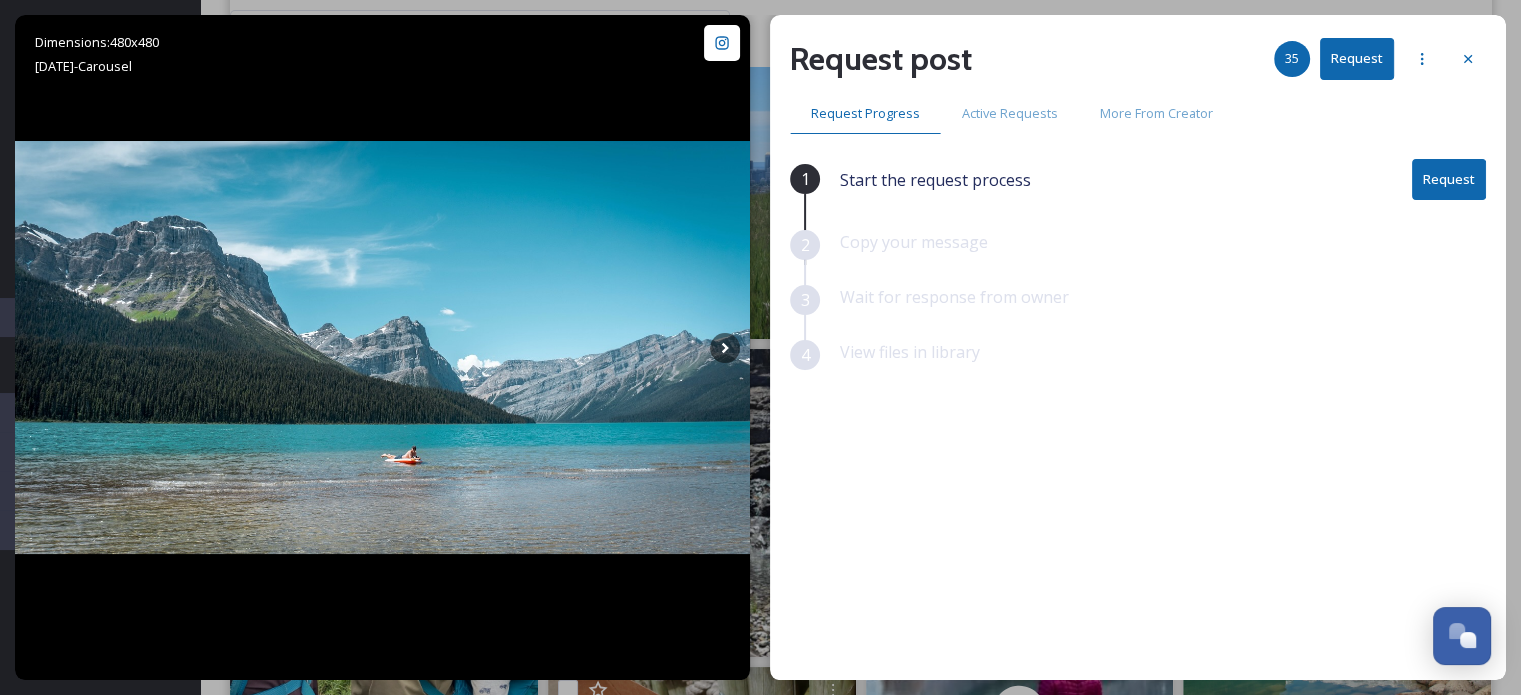 click on "Request" at bounding box center (1449, 179) 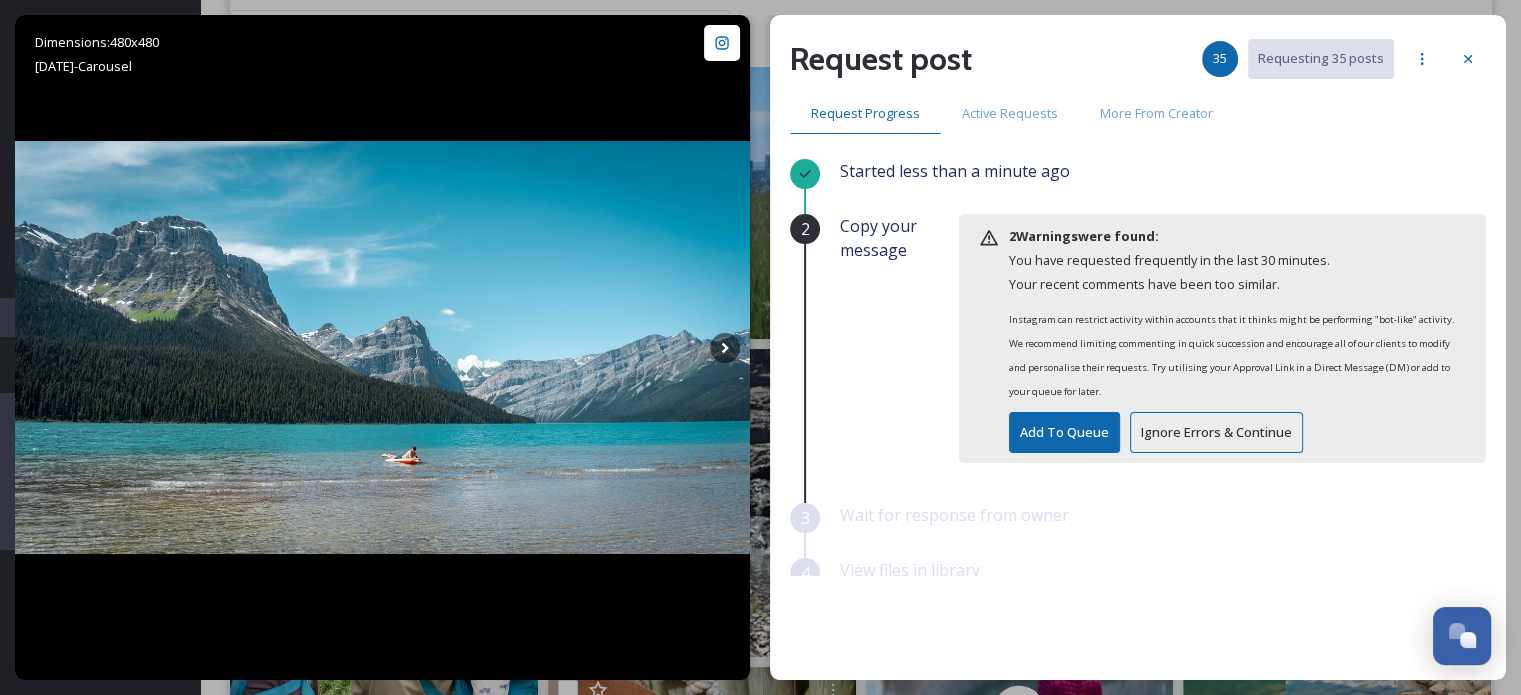 click on "2  Warning s  were found: You have requested frequently in the last 30 minutes. Your recent comments have been too similar. Instagram can restrict activity within accounts that it thinks might be performing "bot-like" activity. We recommend limiting commenting in quick succession and encourage all of our clients to modify and personalise their requests. Try utilising your Approval Link in a Direct Message (DM) or add to your queue for later. Add To Queue Ignore Errors & Continue" at bounding box center [1222, 338] 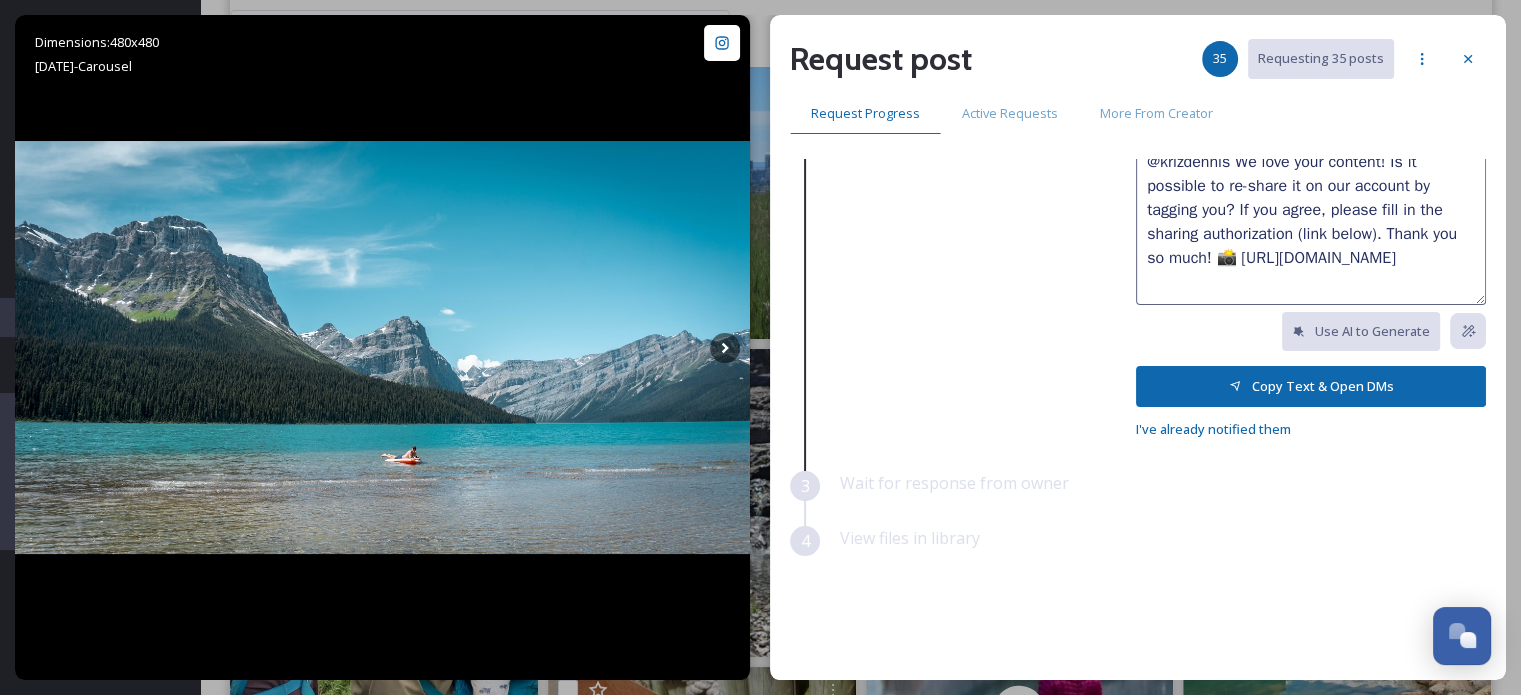 scroll, scrollTop: 88, scrollLeft: 0, axis: vertical 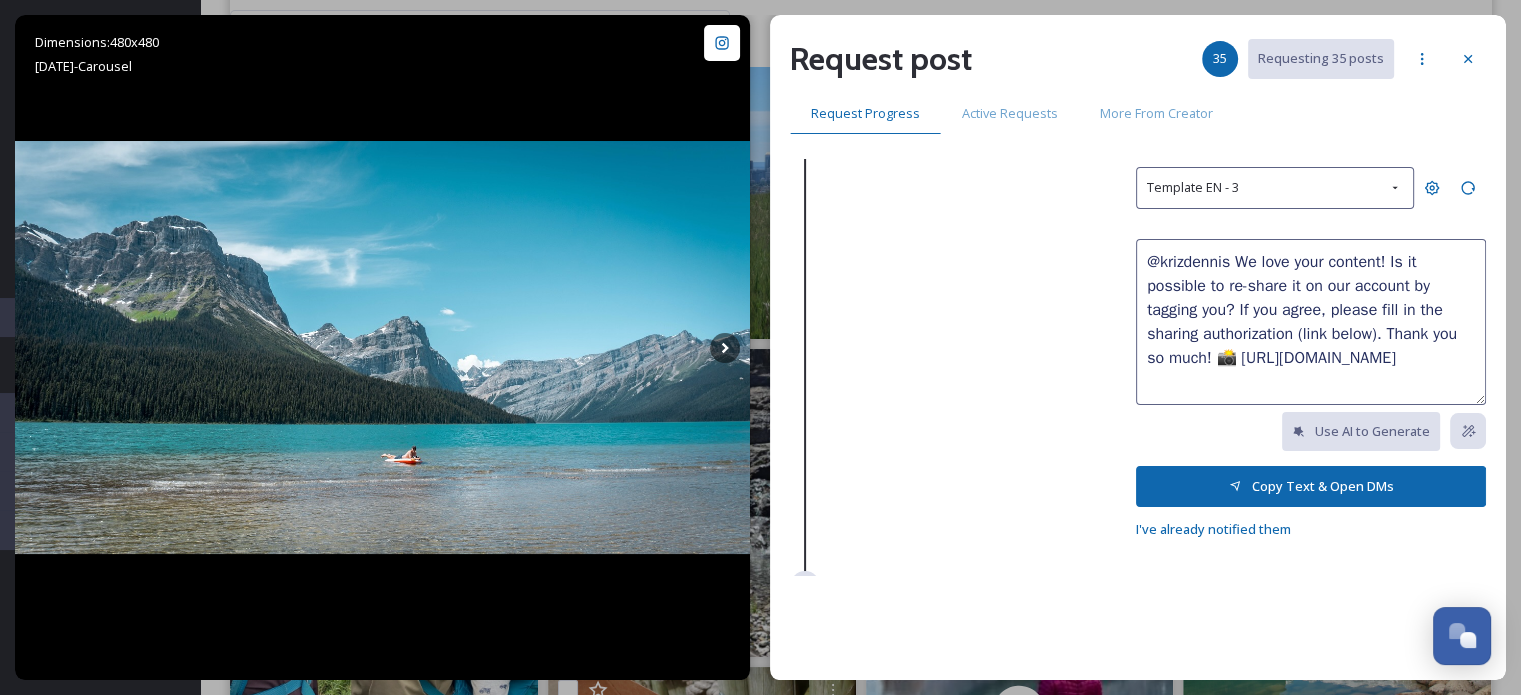 click on "Copy Text & Open DMs" at bounding box center (1311, 486) 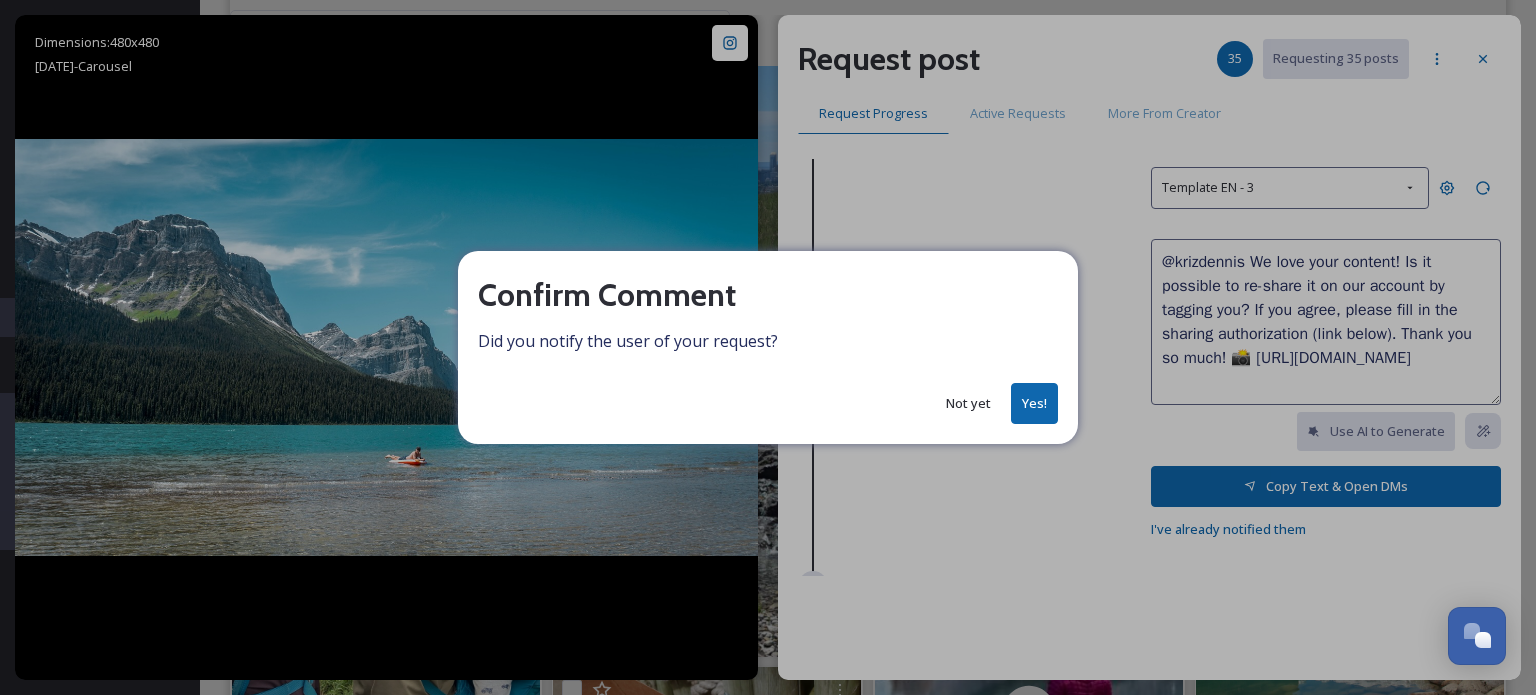 click on "Yes!" at bounding box center [1034, 403] 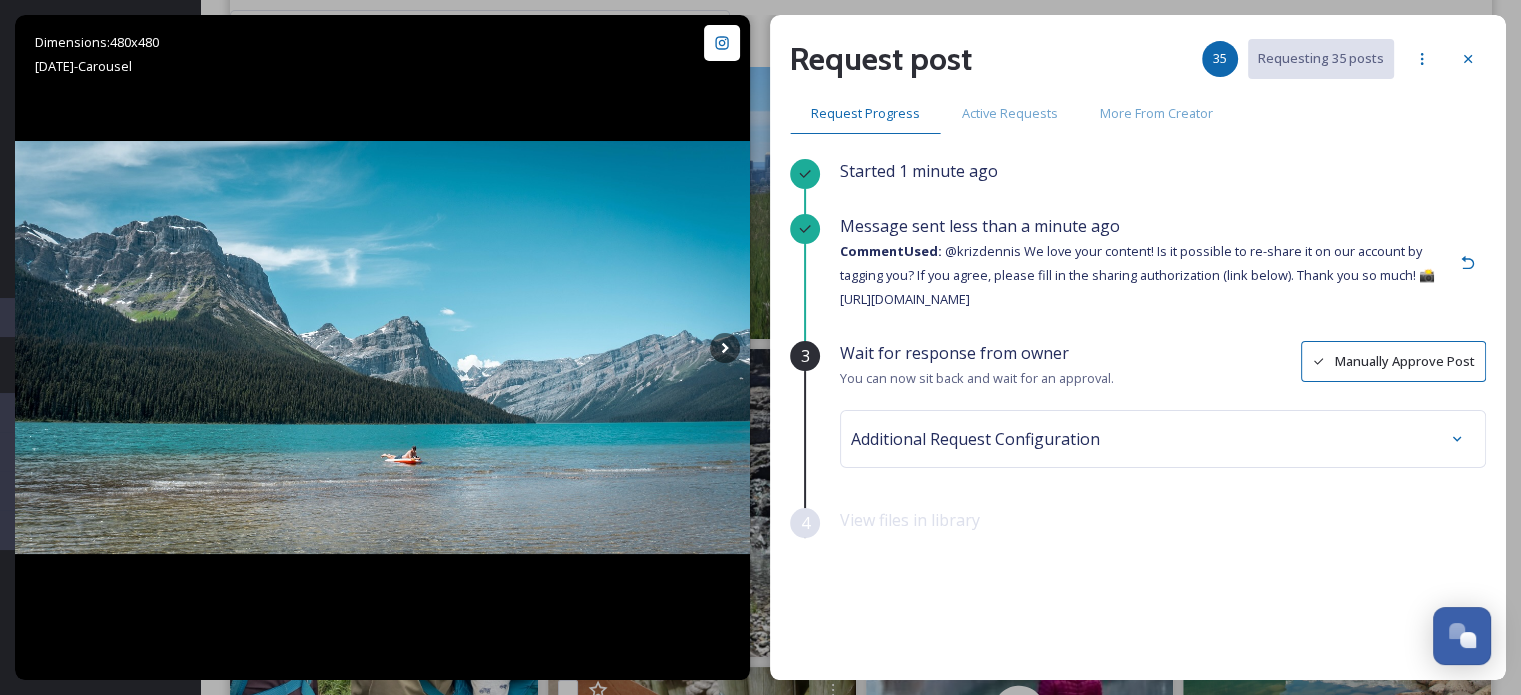 scroll, scrollTop: 0, scrollLeft: 0, axis: both 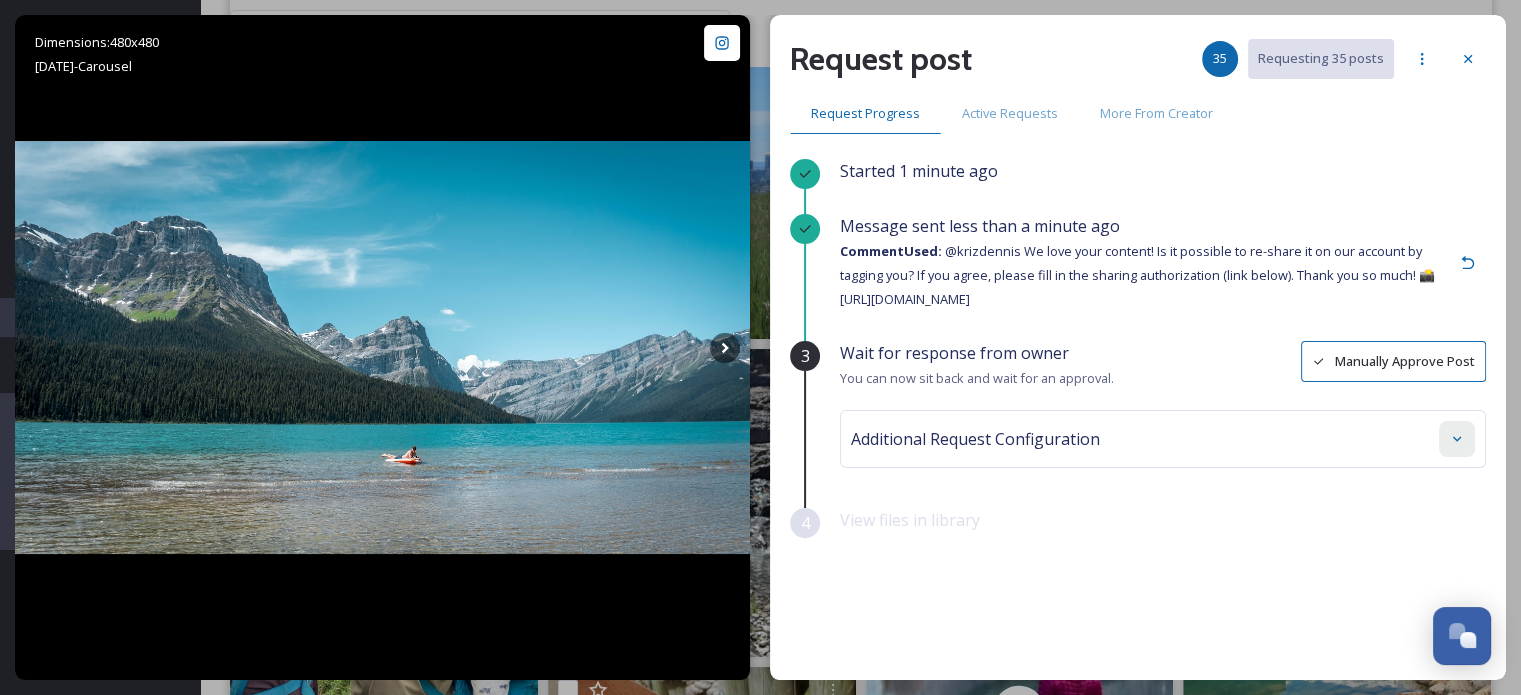 click at bounding box center (1457, 439) 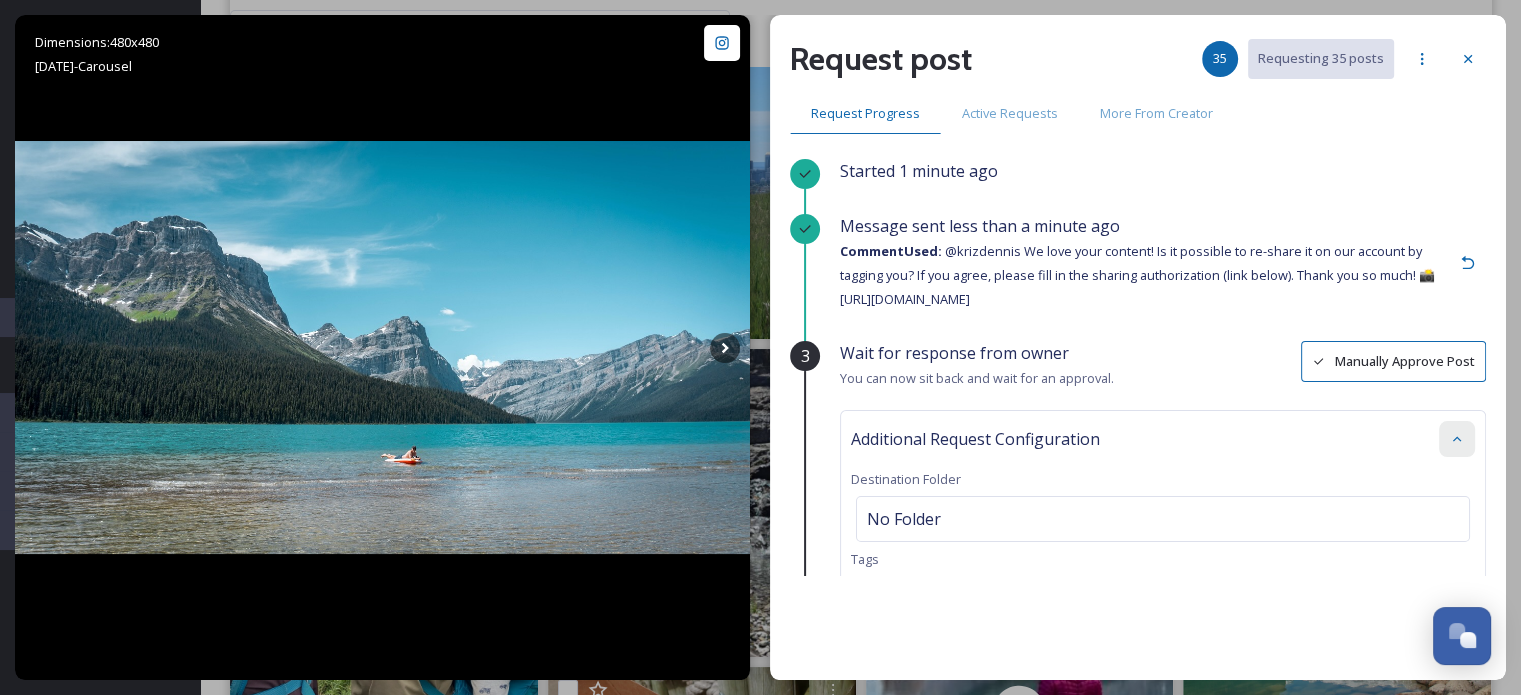 click at bounding box center (1457, 439) 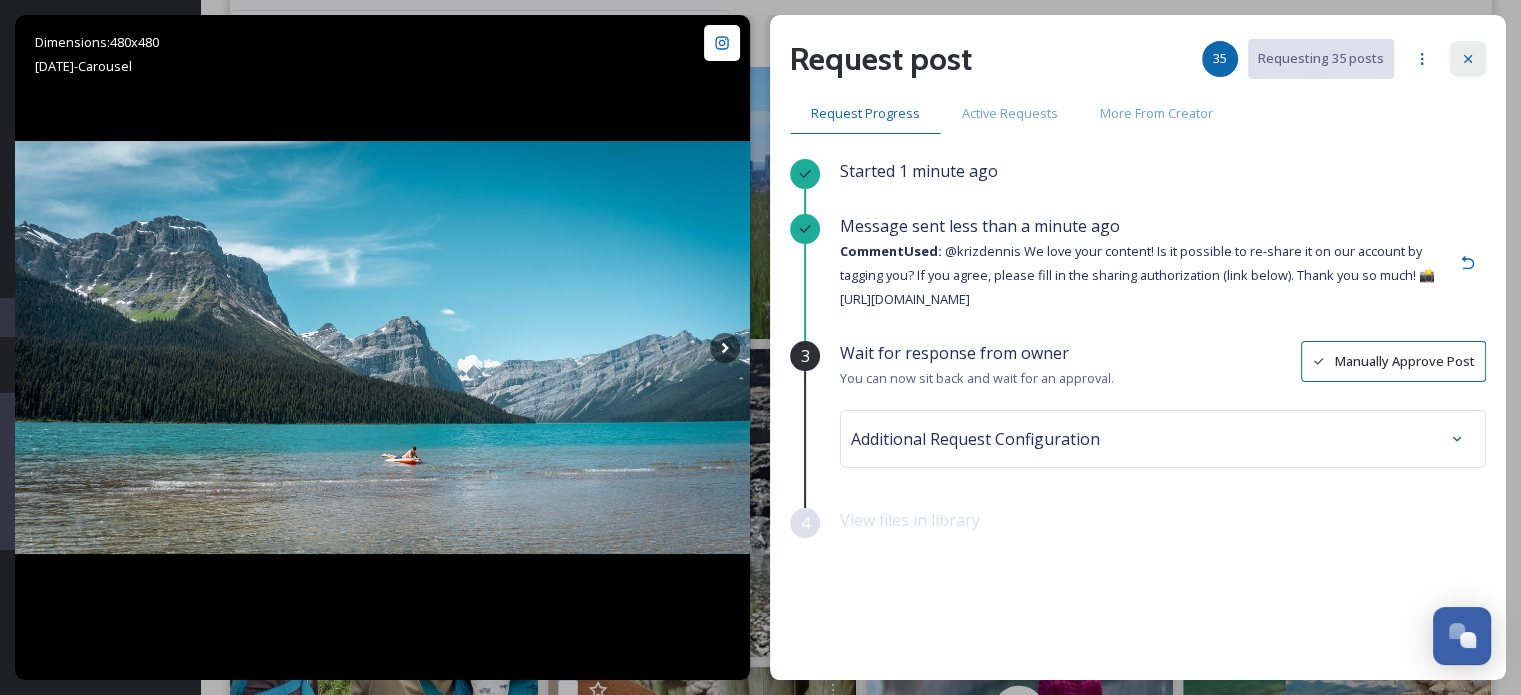 click at bounding box center (1468, 59) 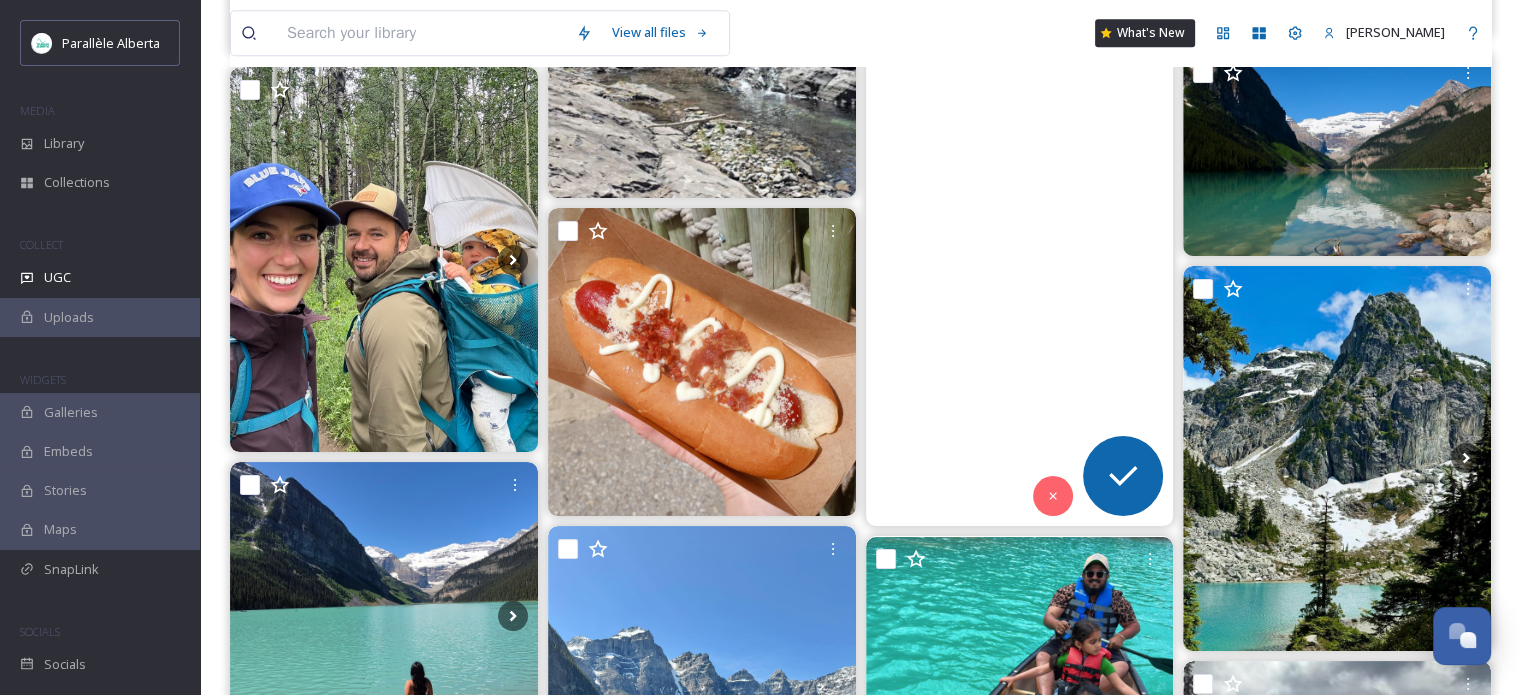 scroll, scrollTop: 16483, scrollLeft: 0, axis: vertical 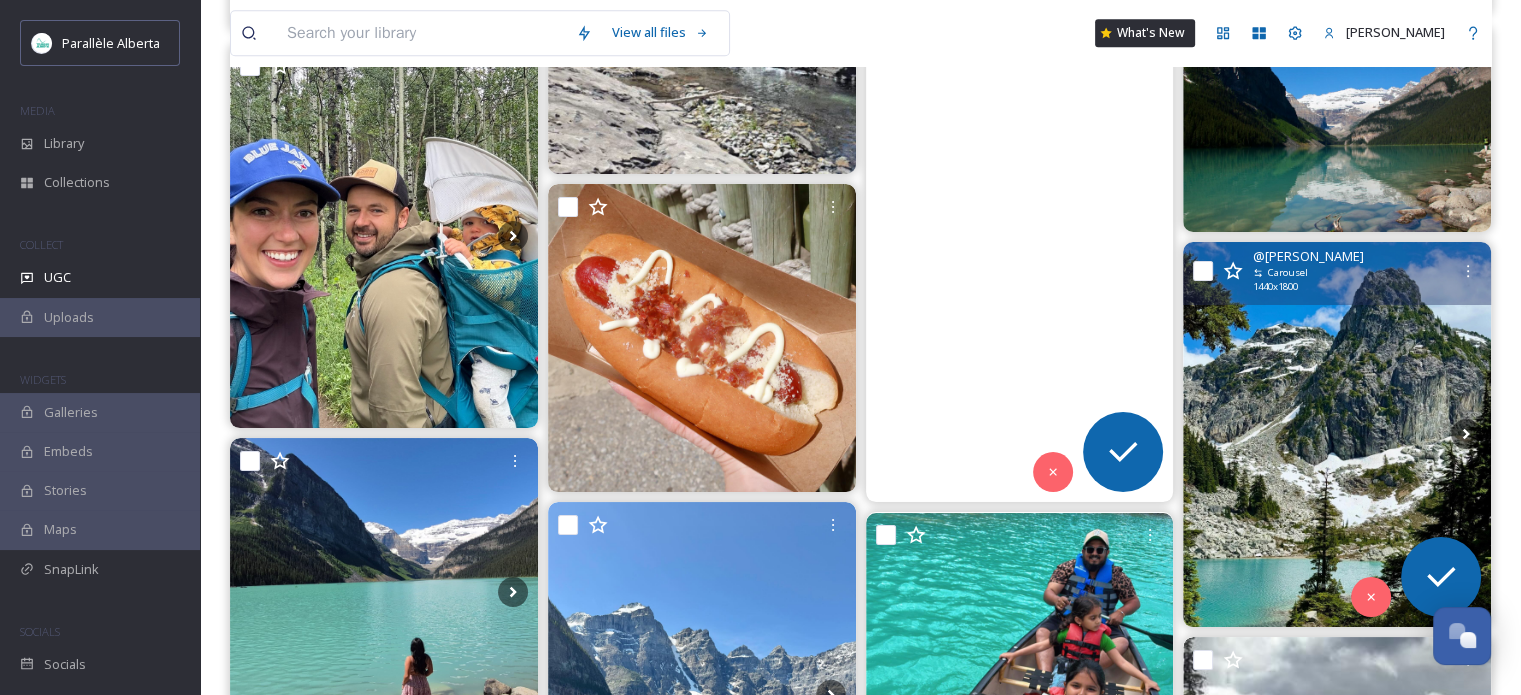 click at bounding box center [1337, 434] 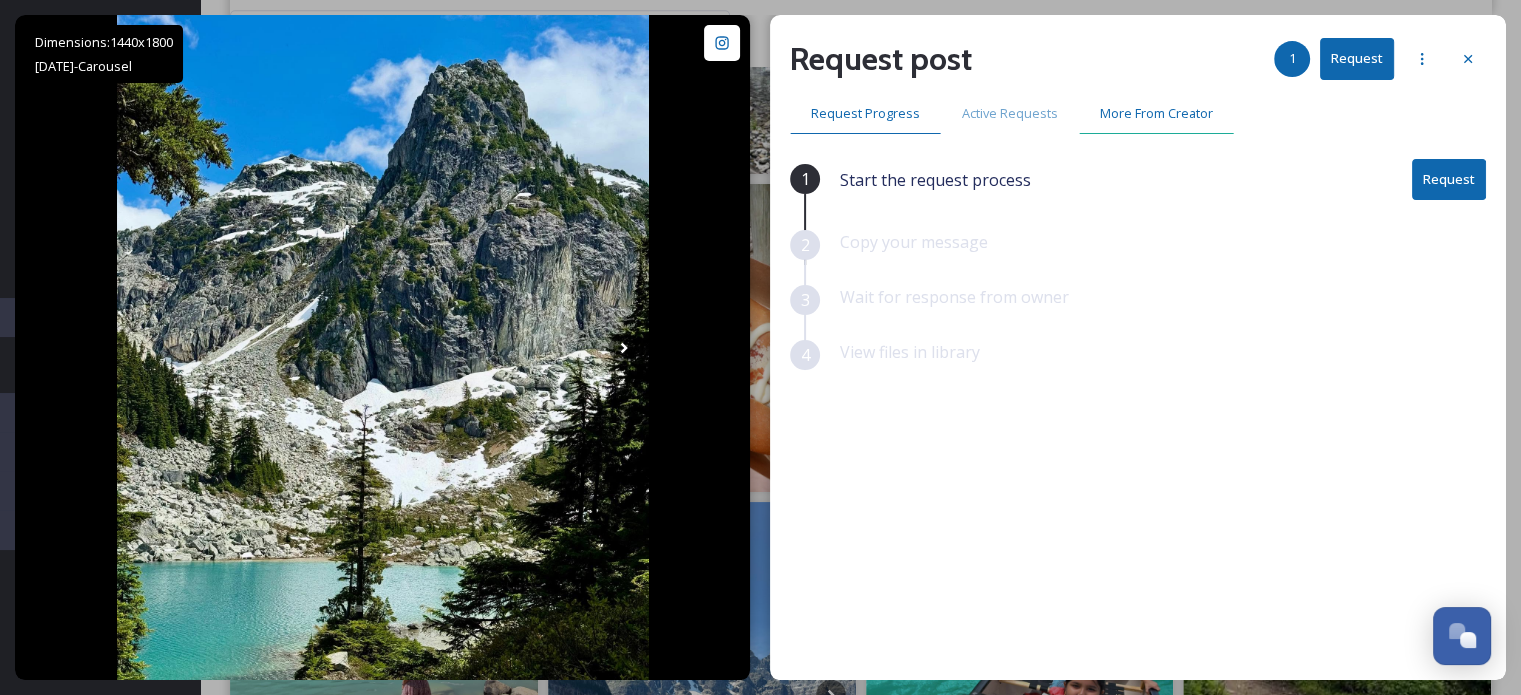 click on "More From Creator" at bounding box center [1156, 113] 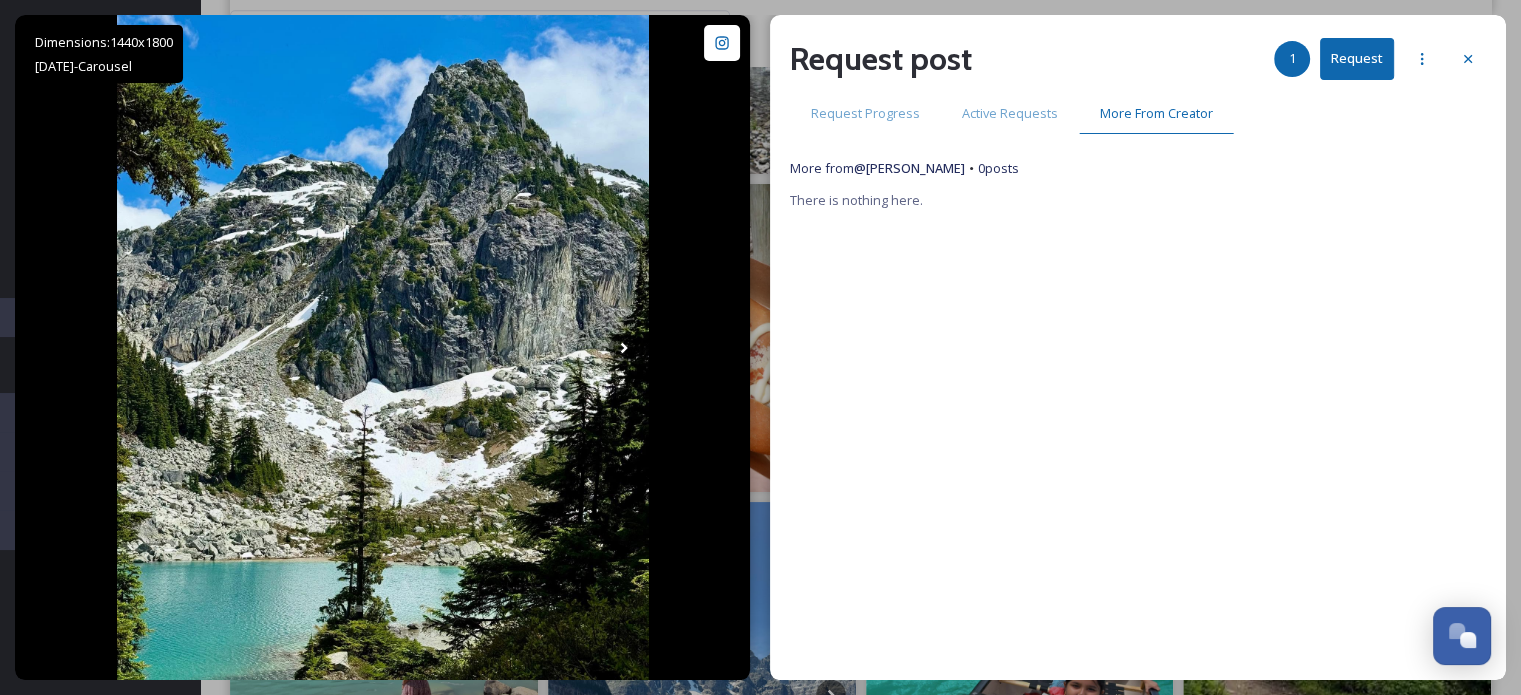 click at bounding box center (1468, 59) 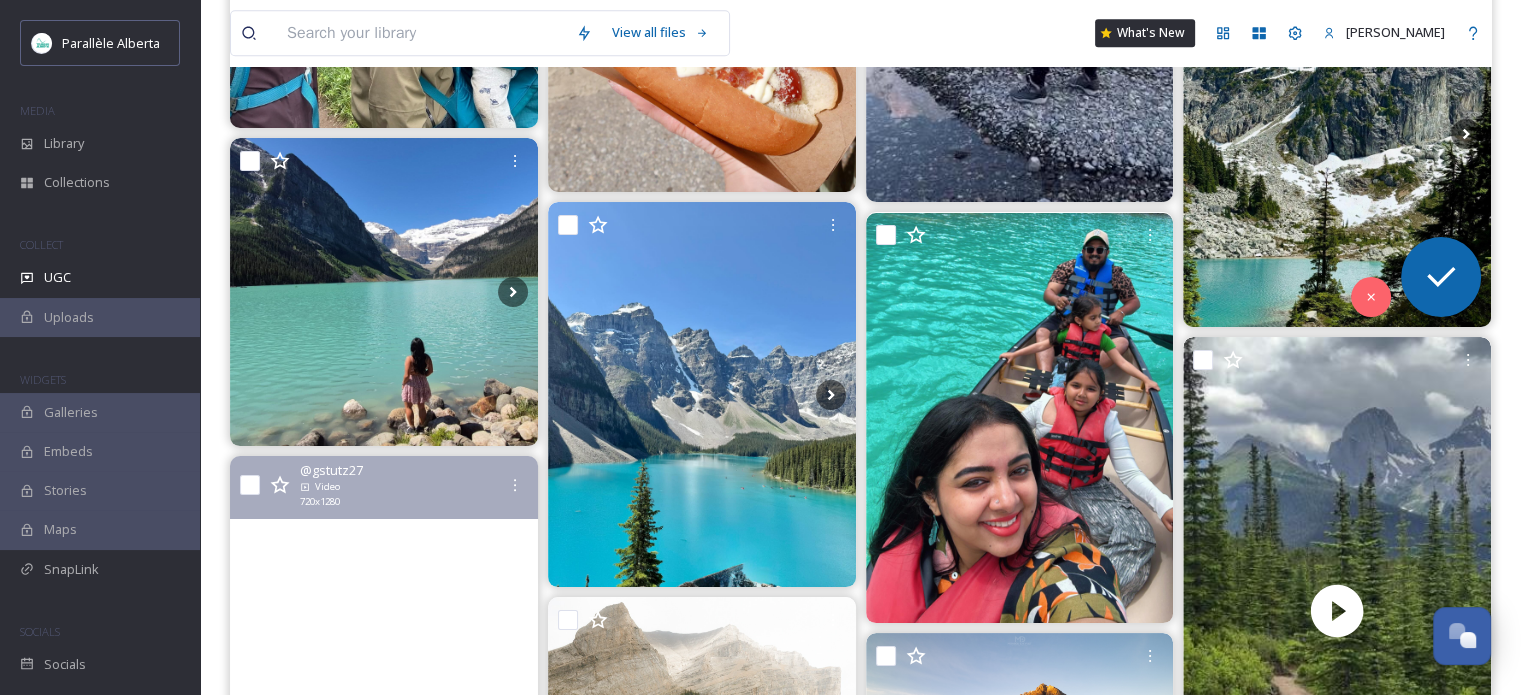scroll, scrollTop: 17083, scrollLeft: 0, axis: vertical 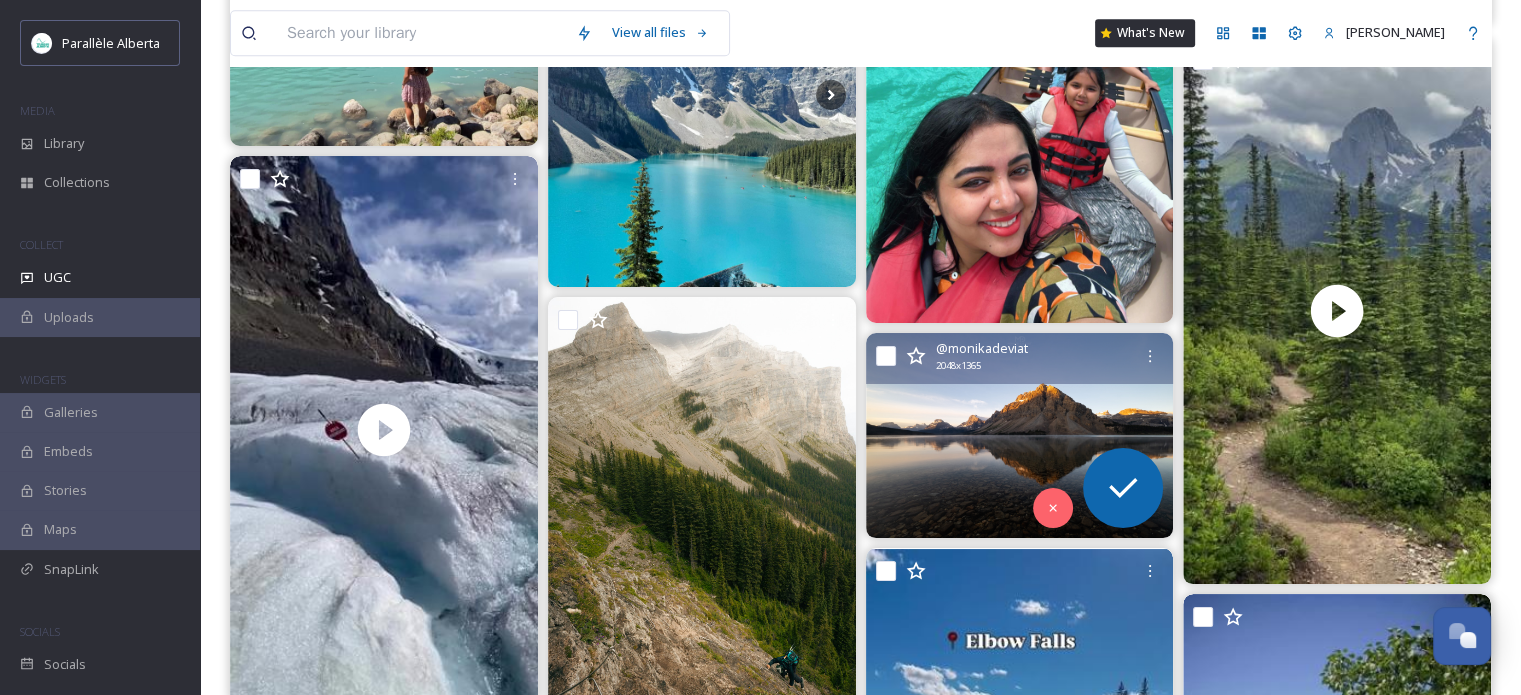 click at bounding box center [1020, 435] 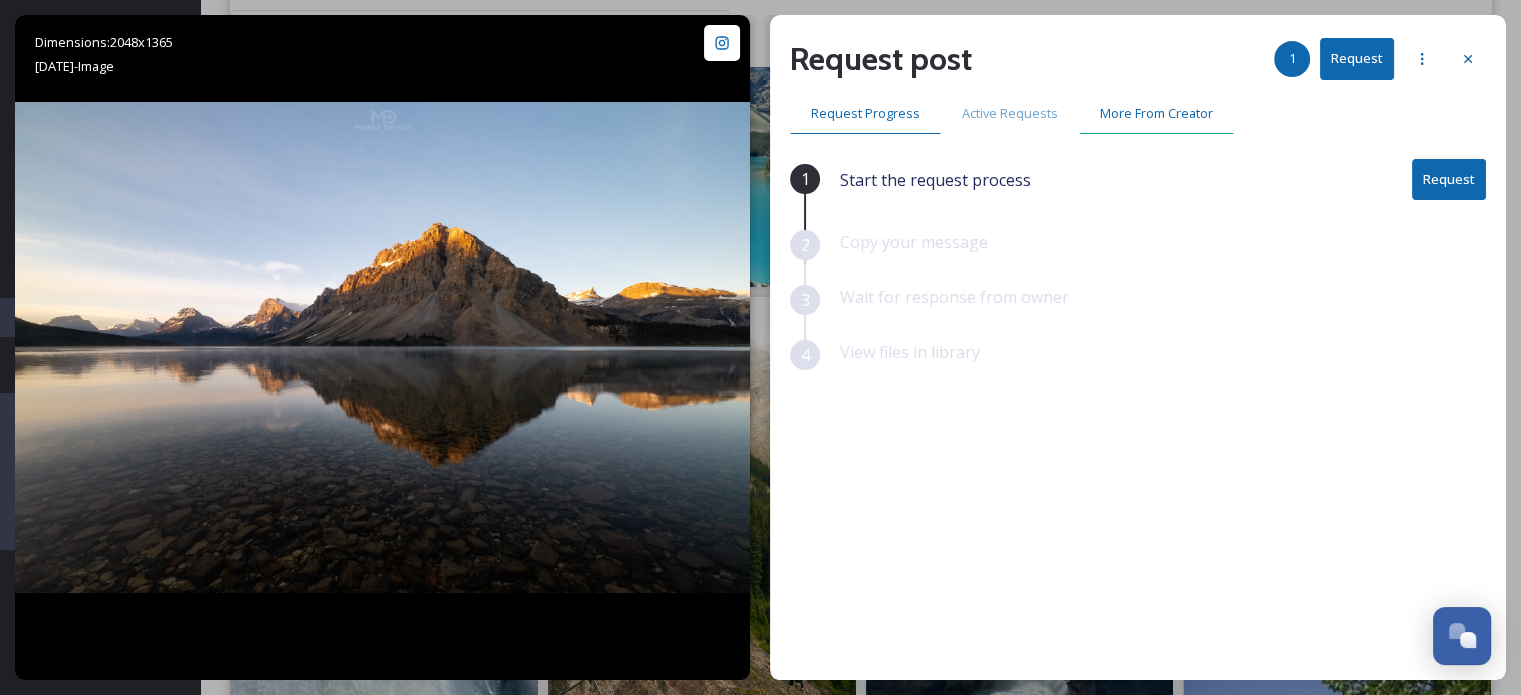 click on "More From Creator" at bounding box center [1156, 113] 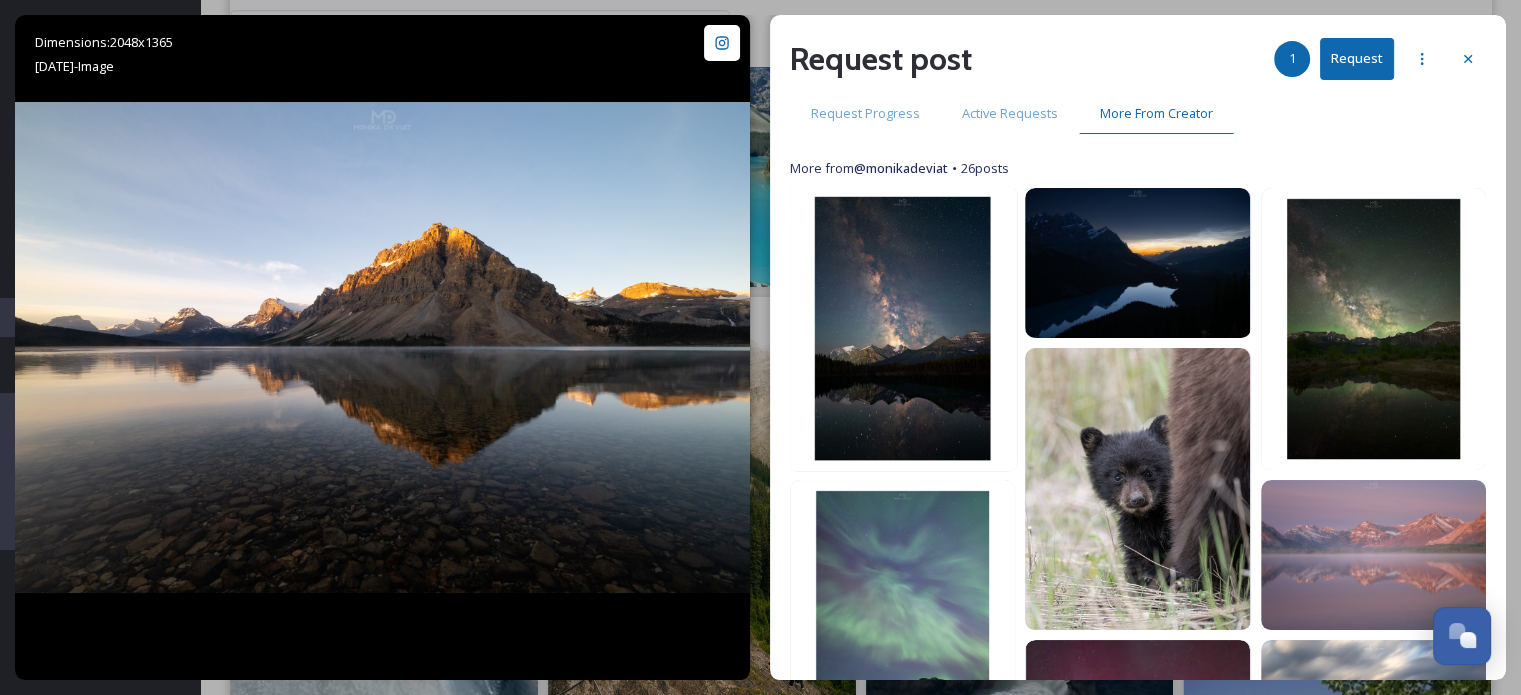 click at bounding box center (903, 329) 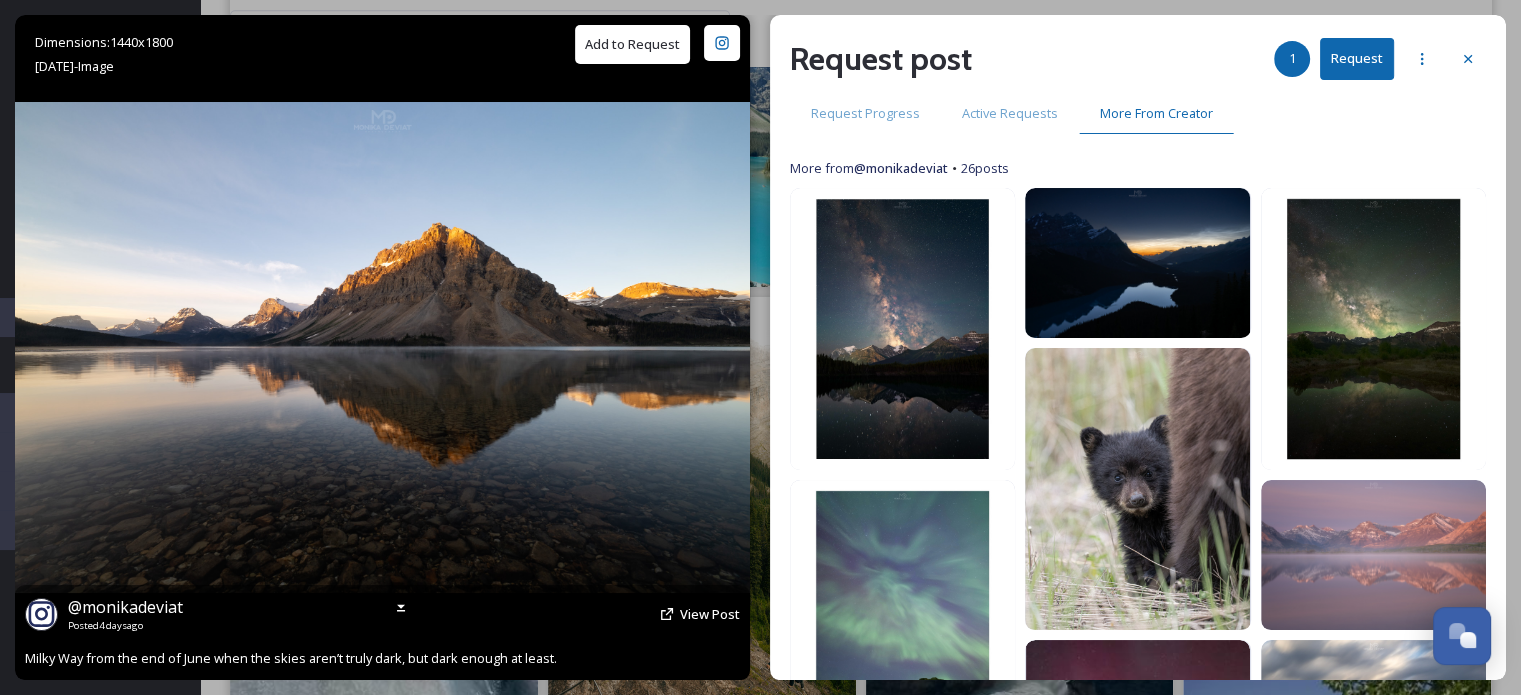 click on "Add to Request" at bounding box center [632, 44] 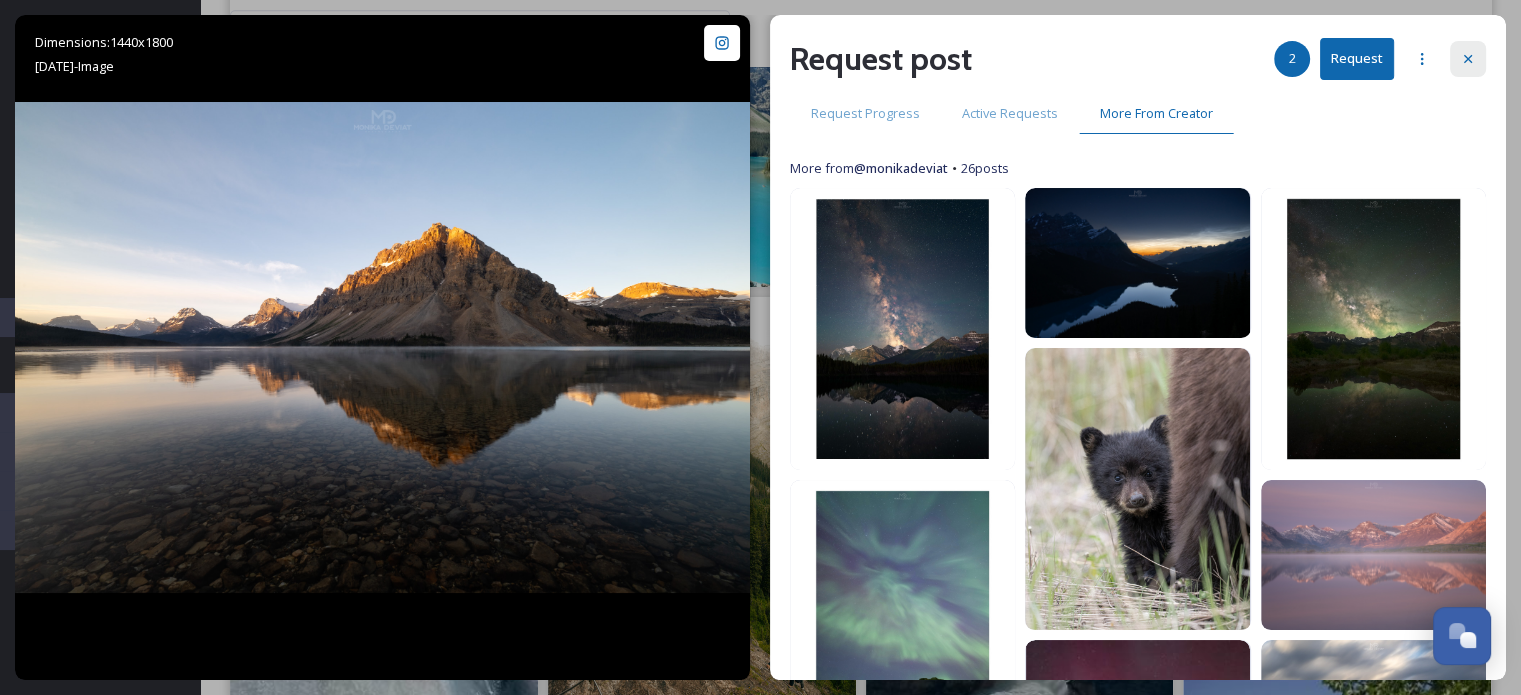 click at bounding box center [1468, 59] 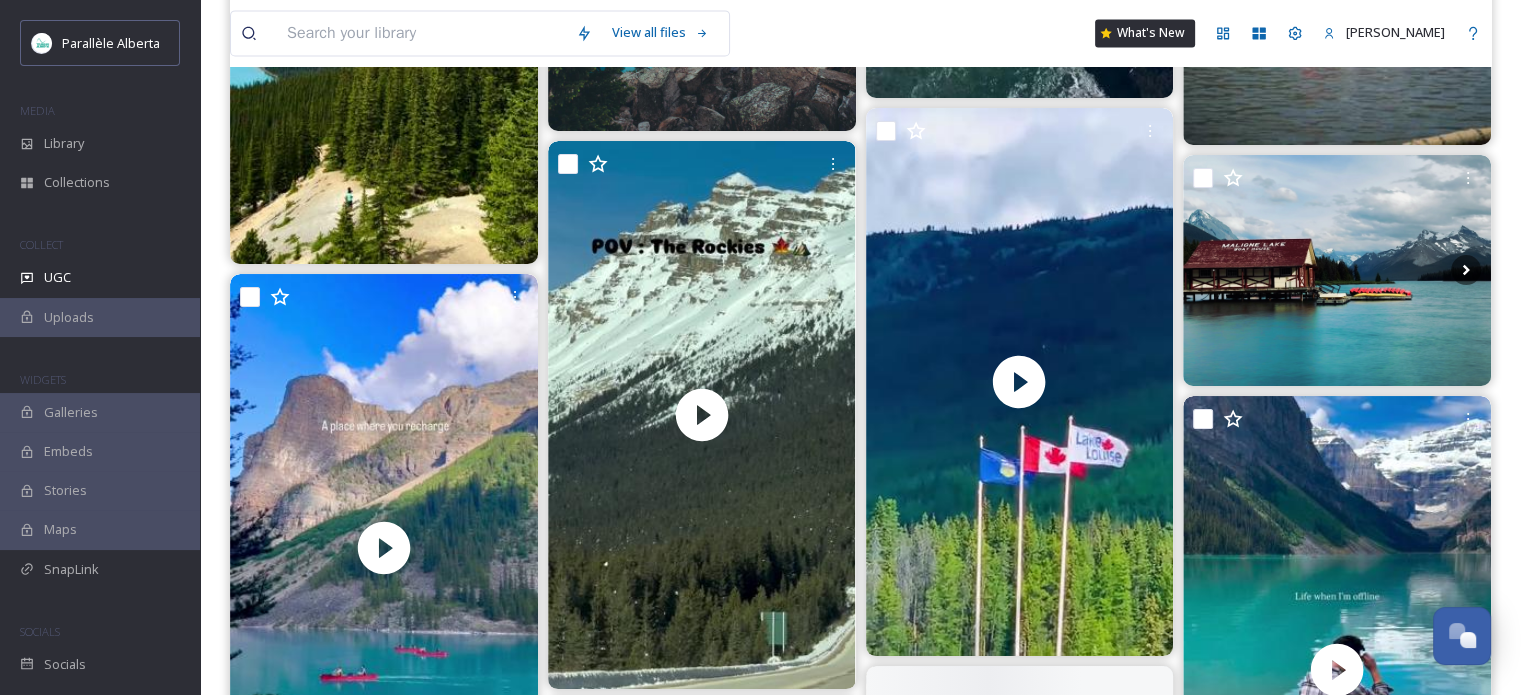 scroll, scrollTop: 18083, scrollLeft: 0, axis: vertical 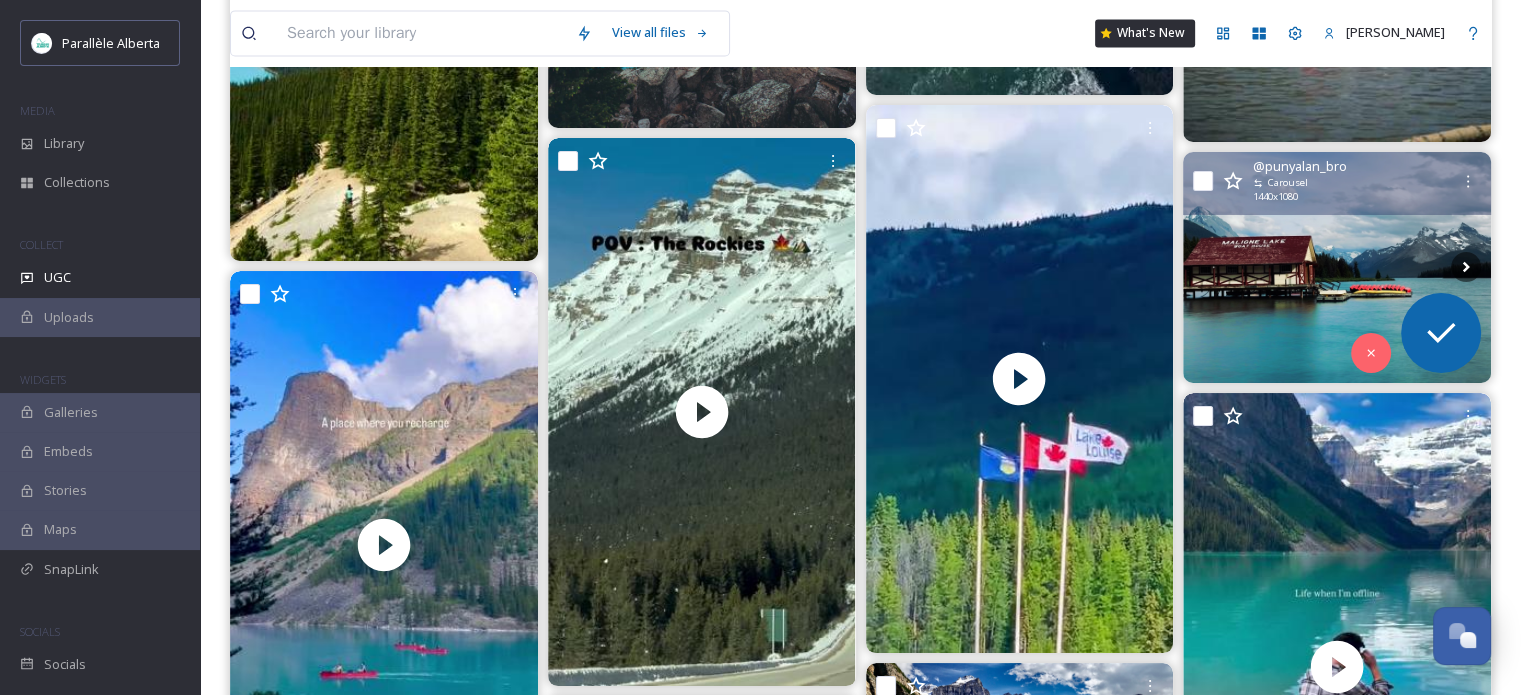 click at bounding box center (1337, 267) 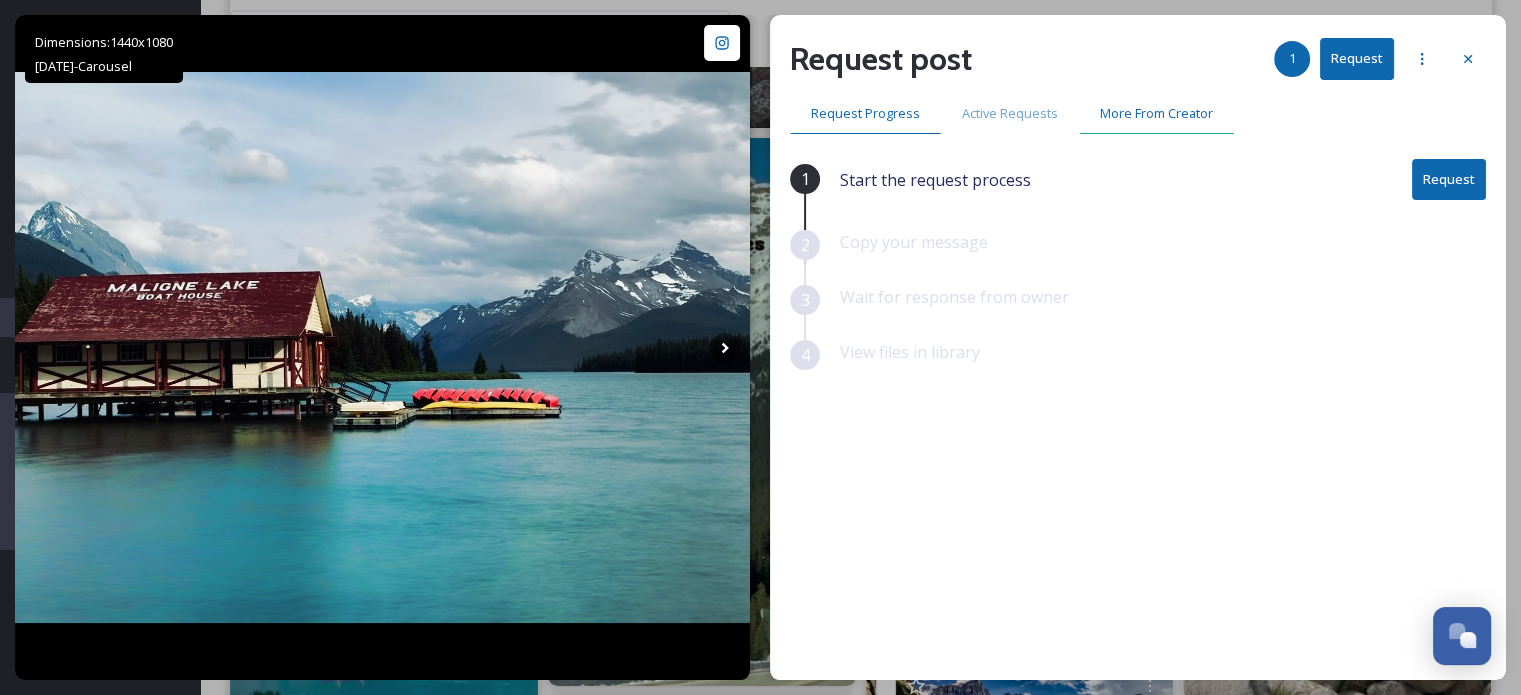 click on "More From Creator" at bounding box center (1156, 113) 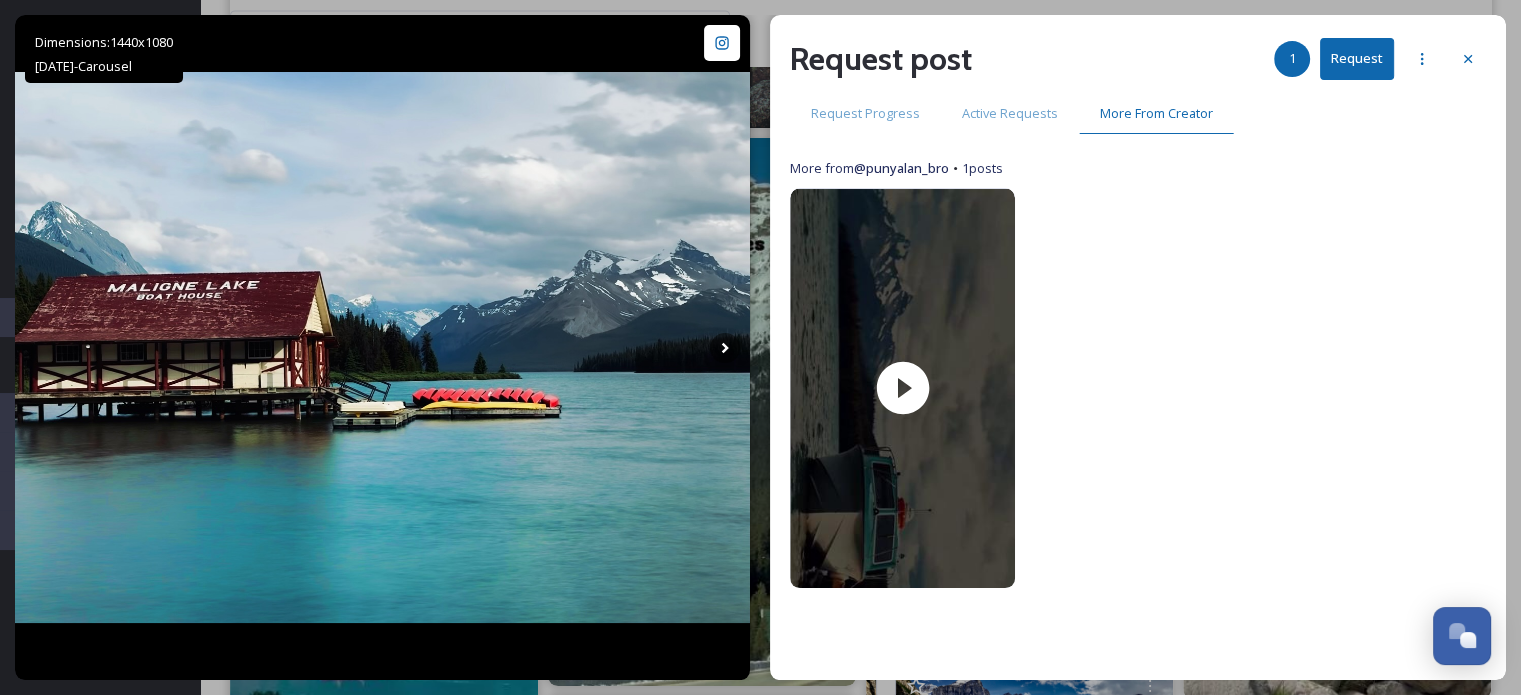 drag, startPoint x: 1460, startPoint y: 52, endPoint x: 1435, endPoint y: 115, distance: 67.77905 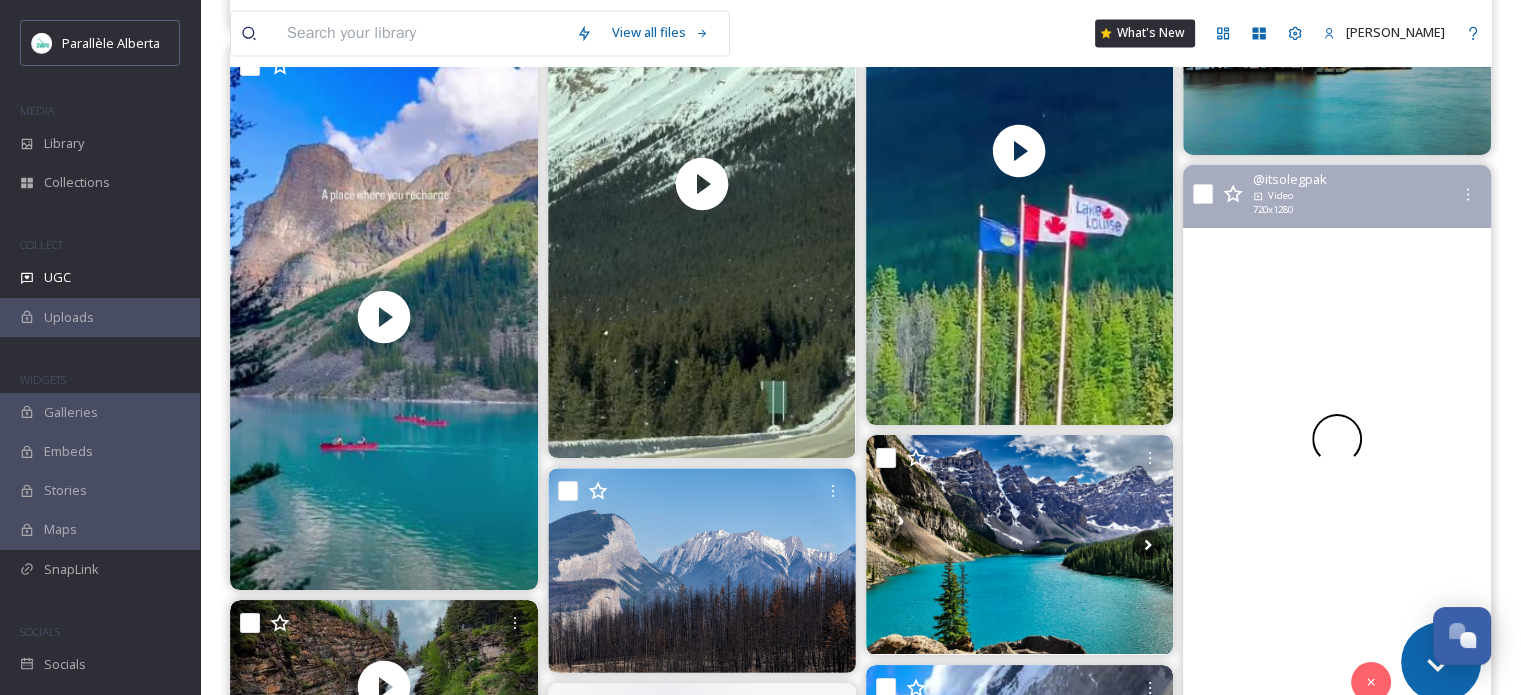 scroll, scrollTop: 18583, scrollLeft: 0, axis: vertical 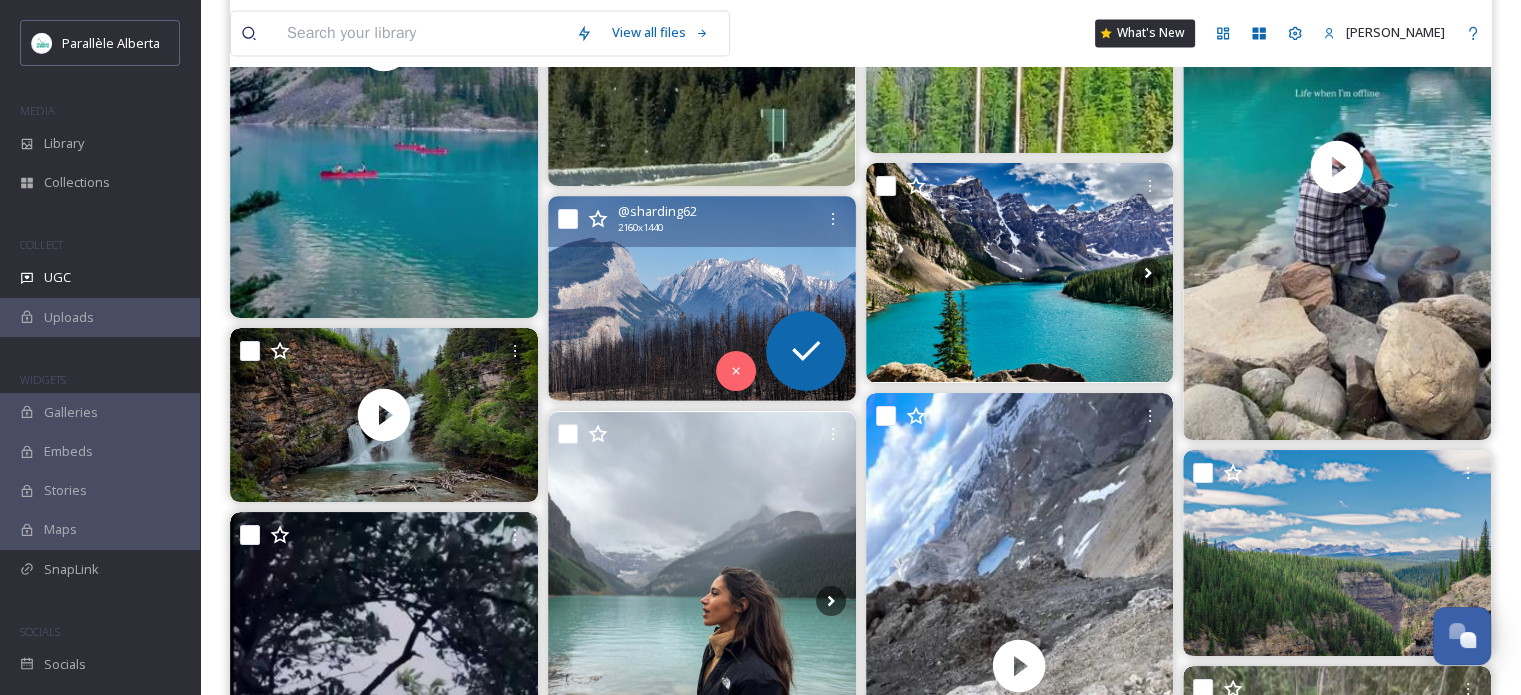 click at bounding box center [702, 298] 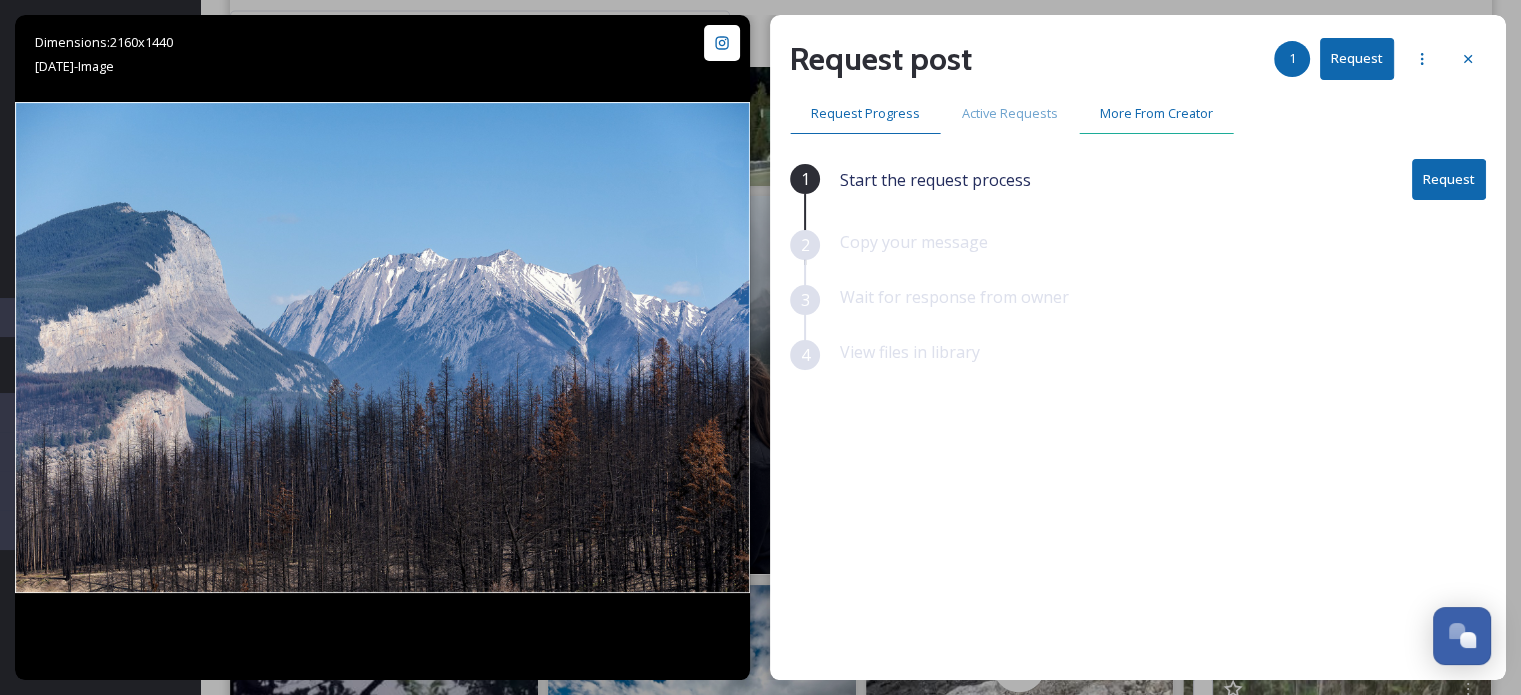 click on "More From Creator" at bounding box center [1156, 113] 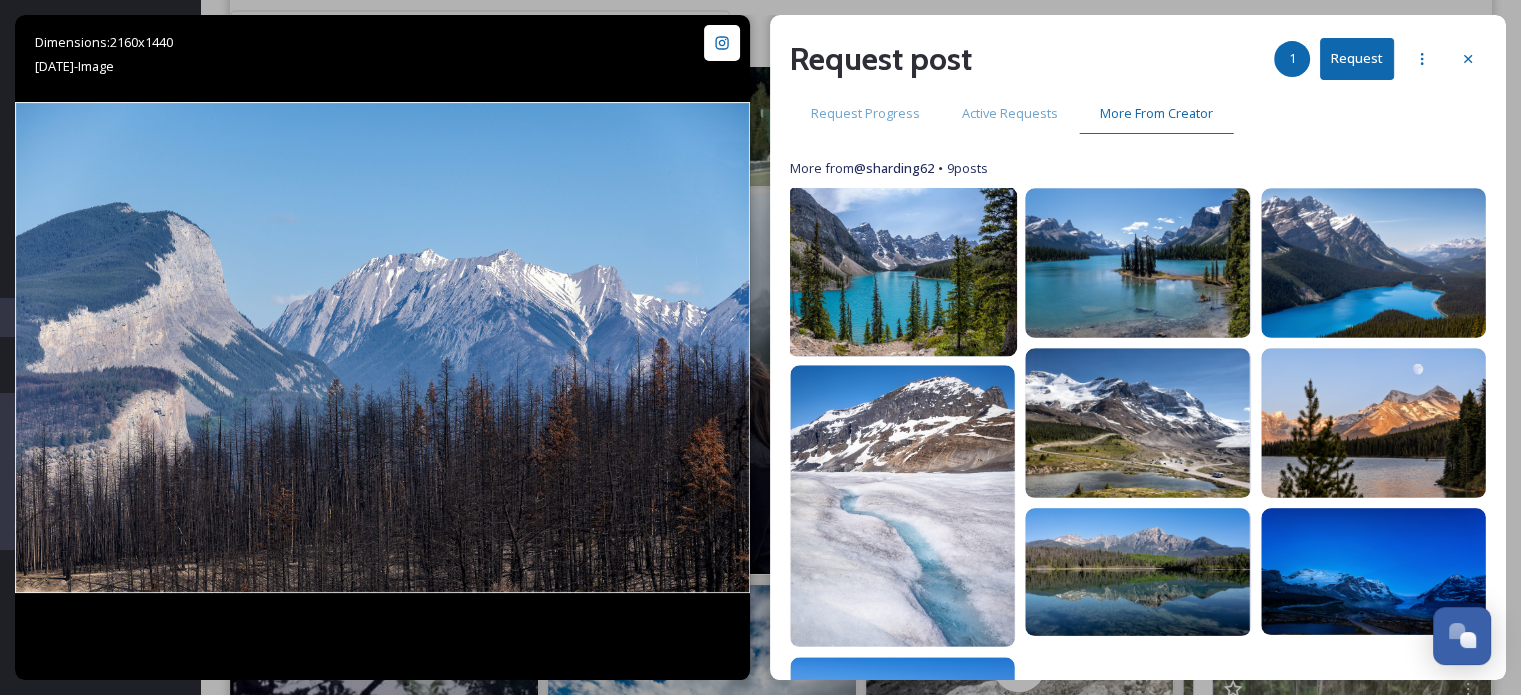 click at bounding box center (903, 272) 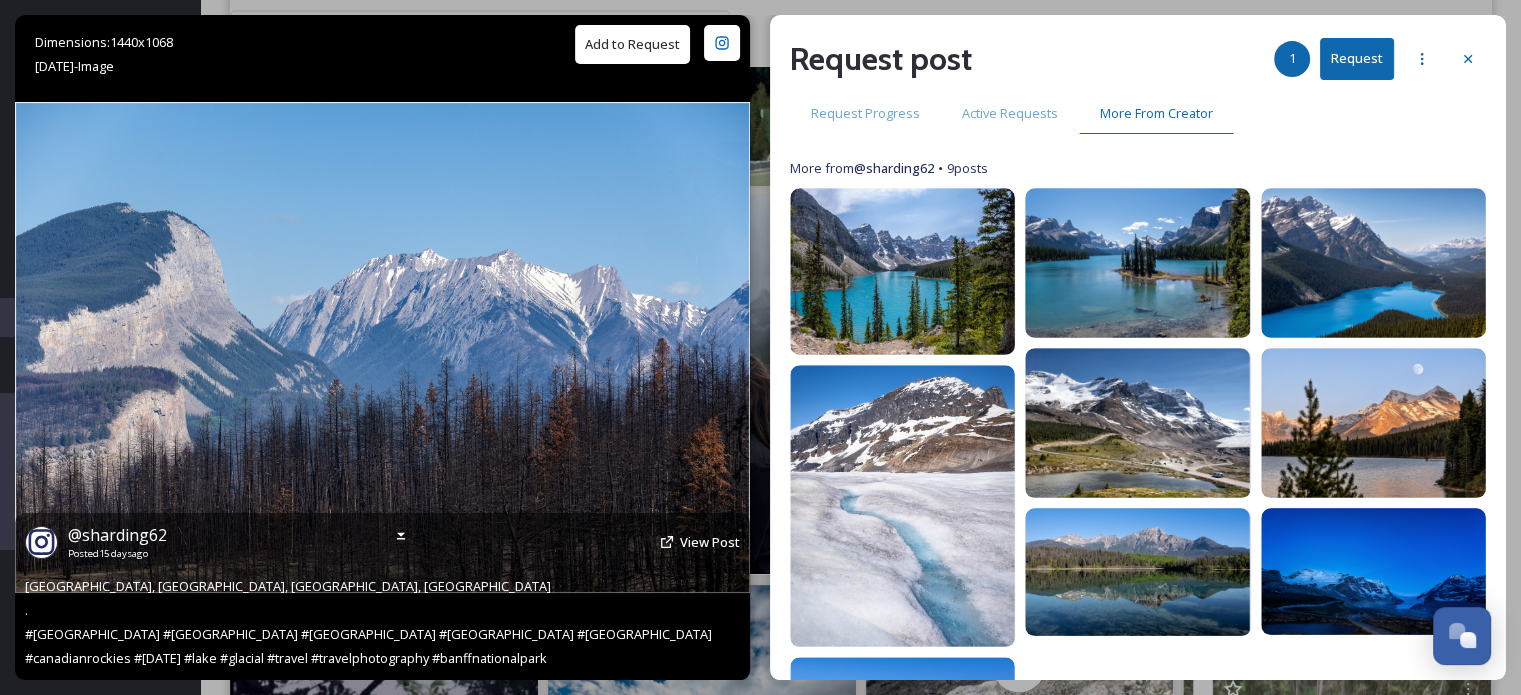 click on "Add to Request" at bounding box center (632, 44) 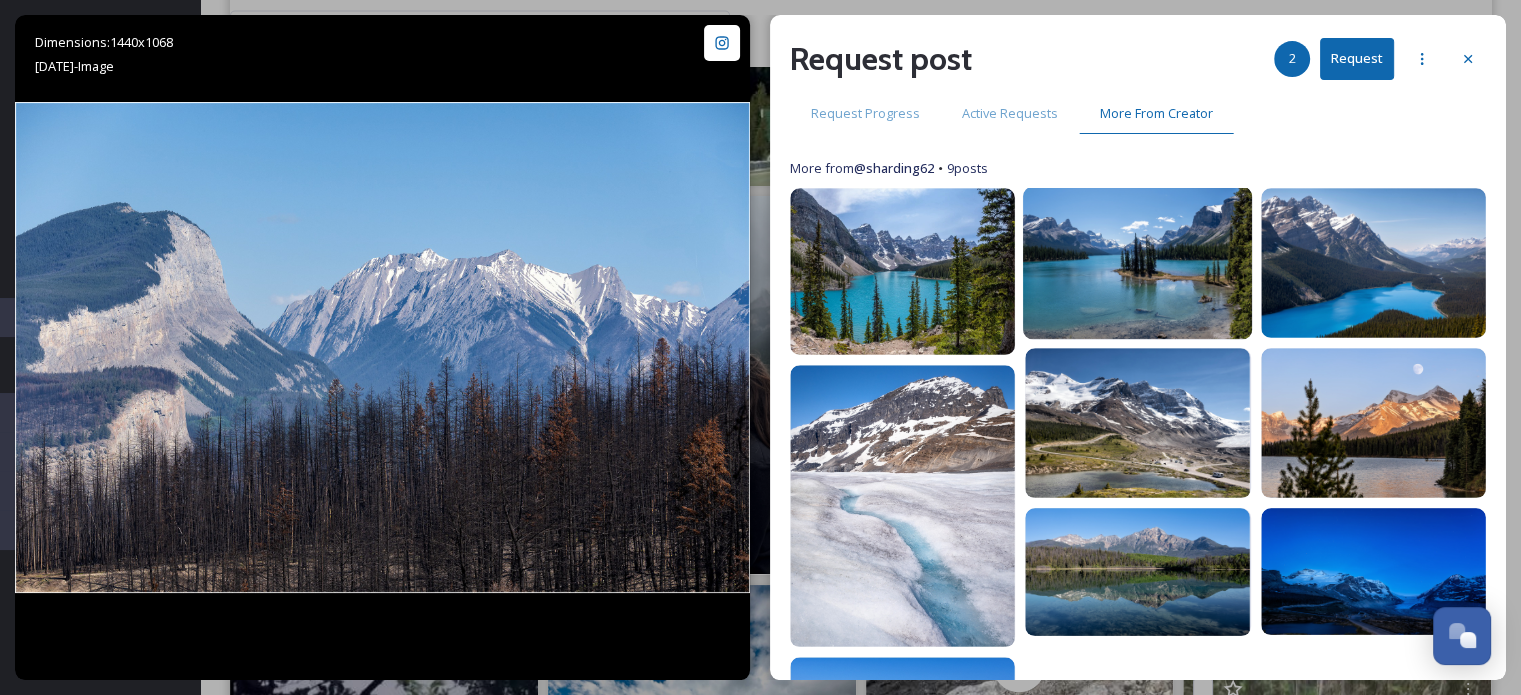 click at bounding box center (1138, 263) 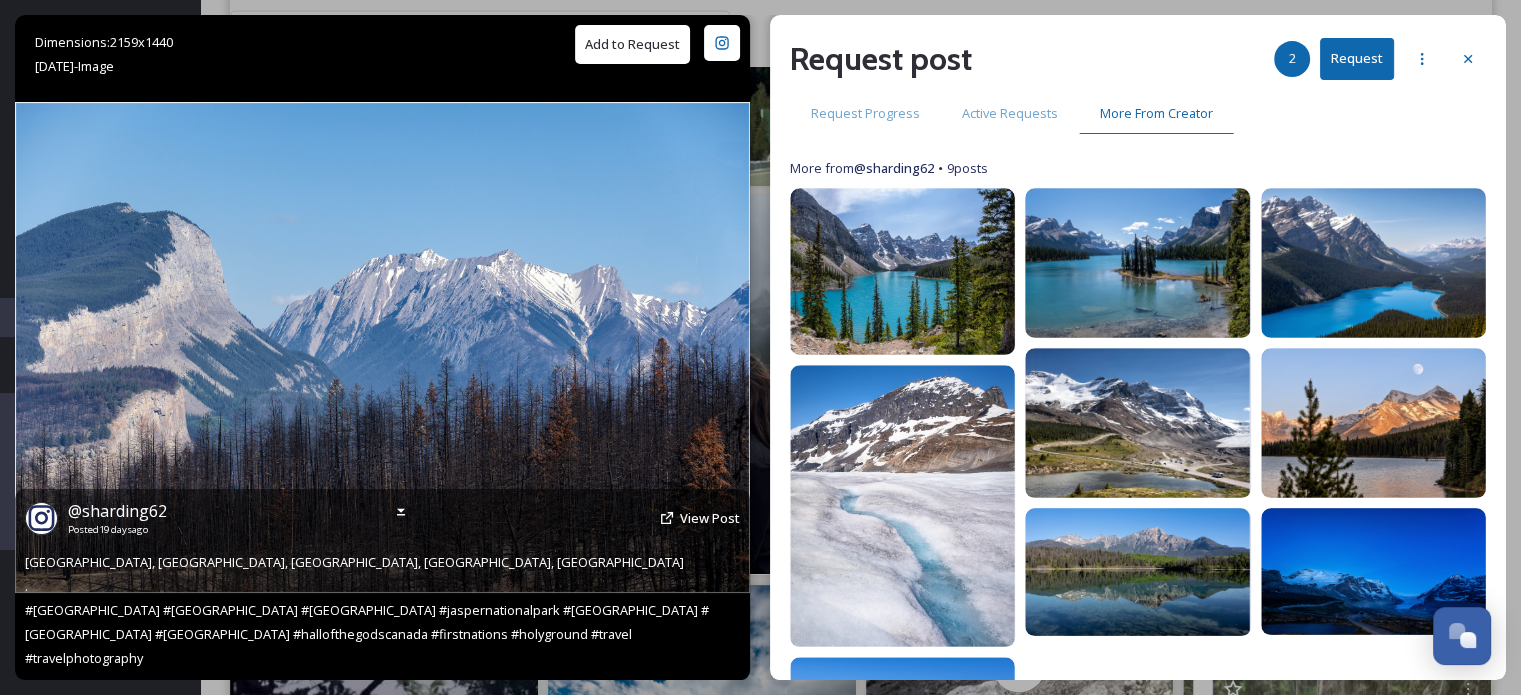 click on "Add to Request" at bounding box center [632, 44] 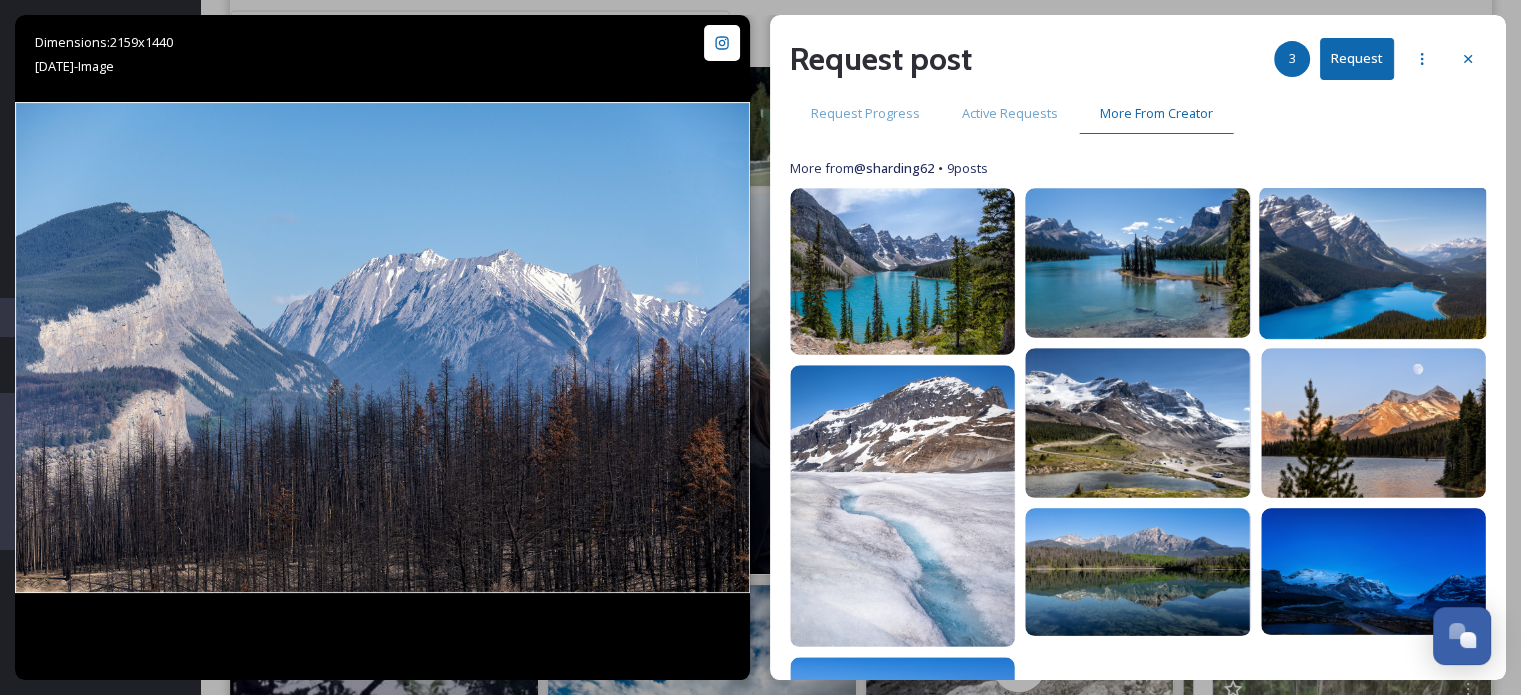 click at bounding box center [1373, 263] 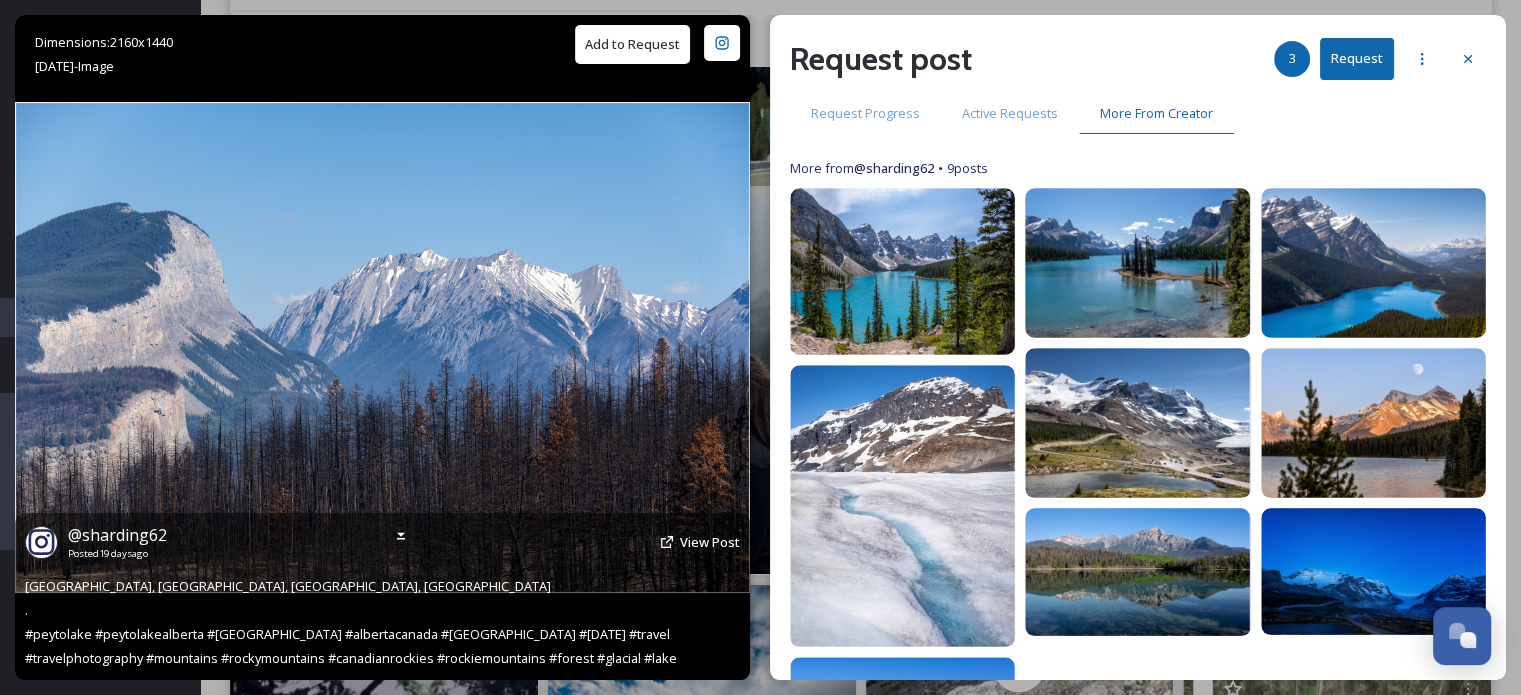 click on "Add to Request" at bounding box center [632, 44] 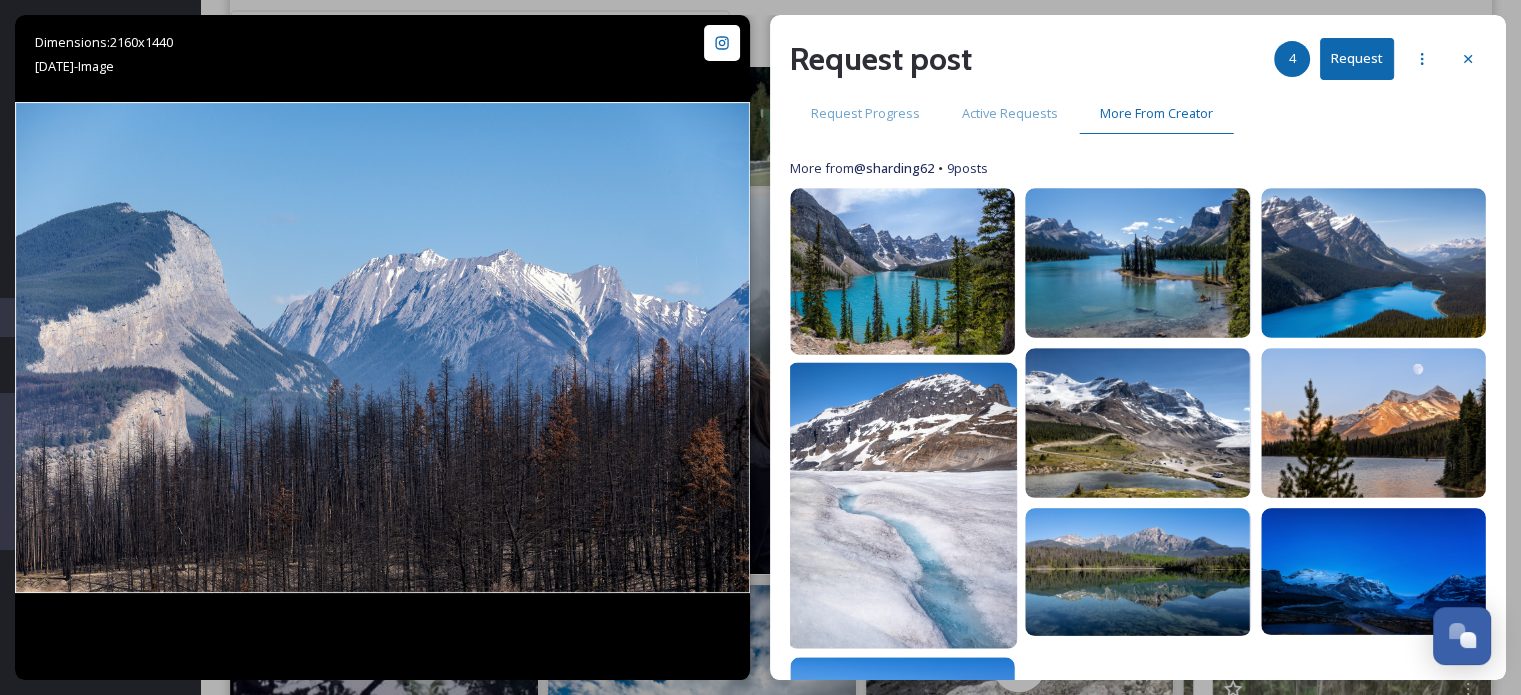 click at bounding box center [903, 505] 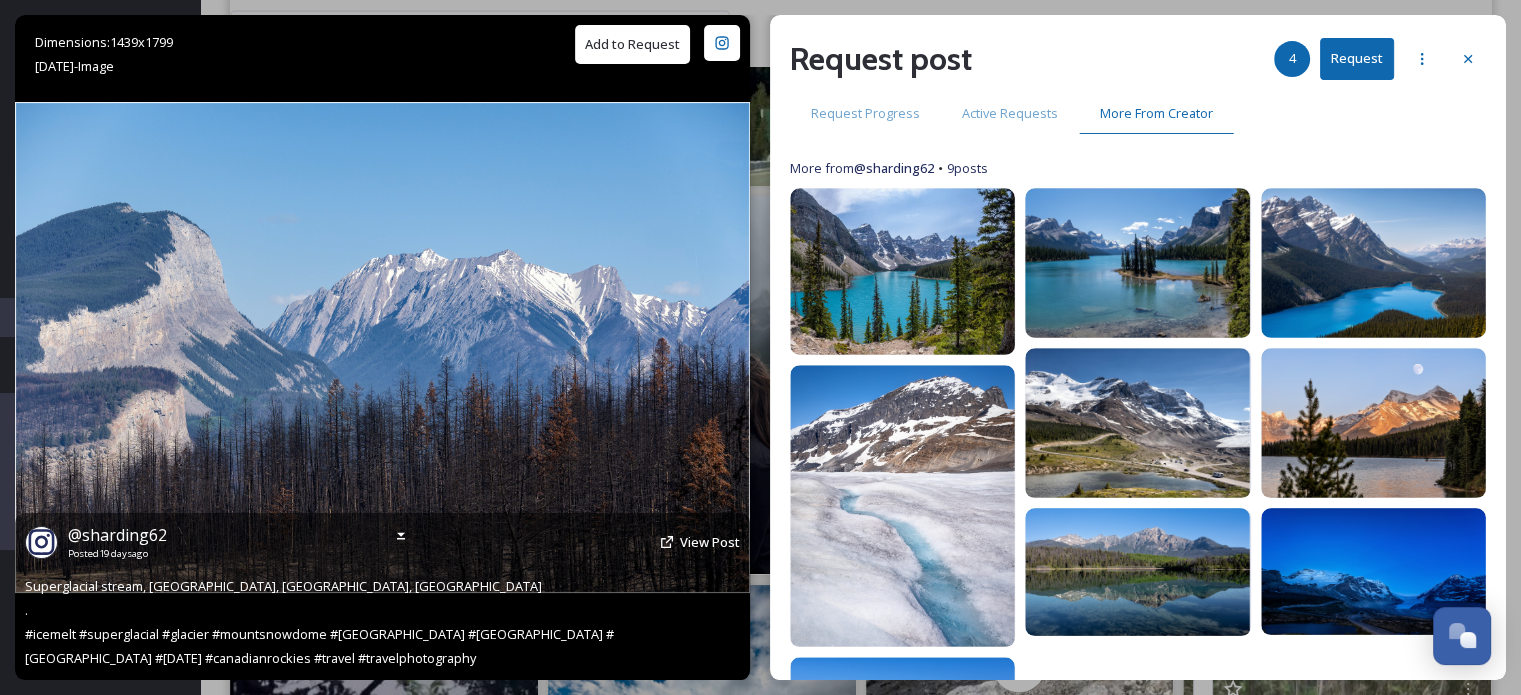 click on "Add to Request" at bounding box center (632, 44) 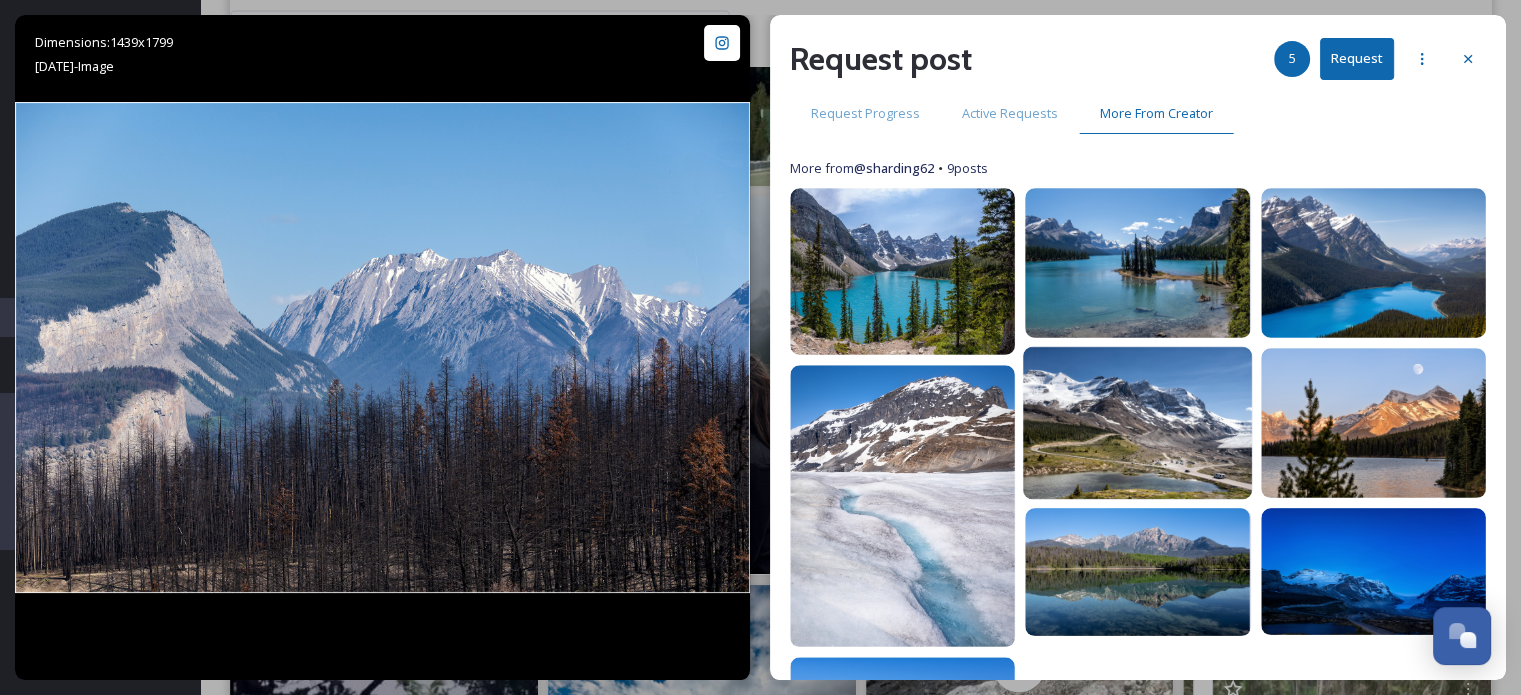 click at bounding box center (1138, 423) 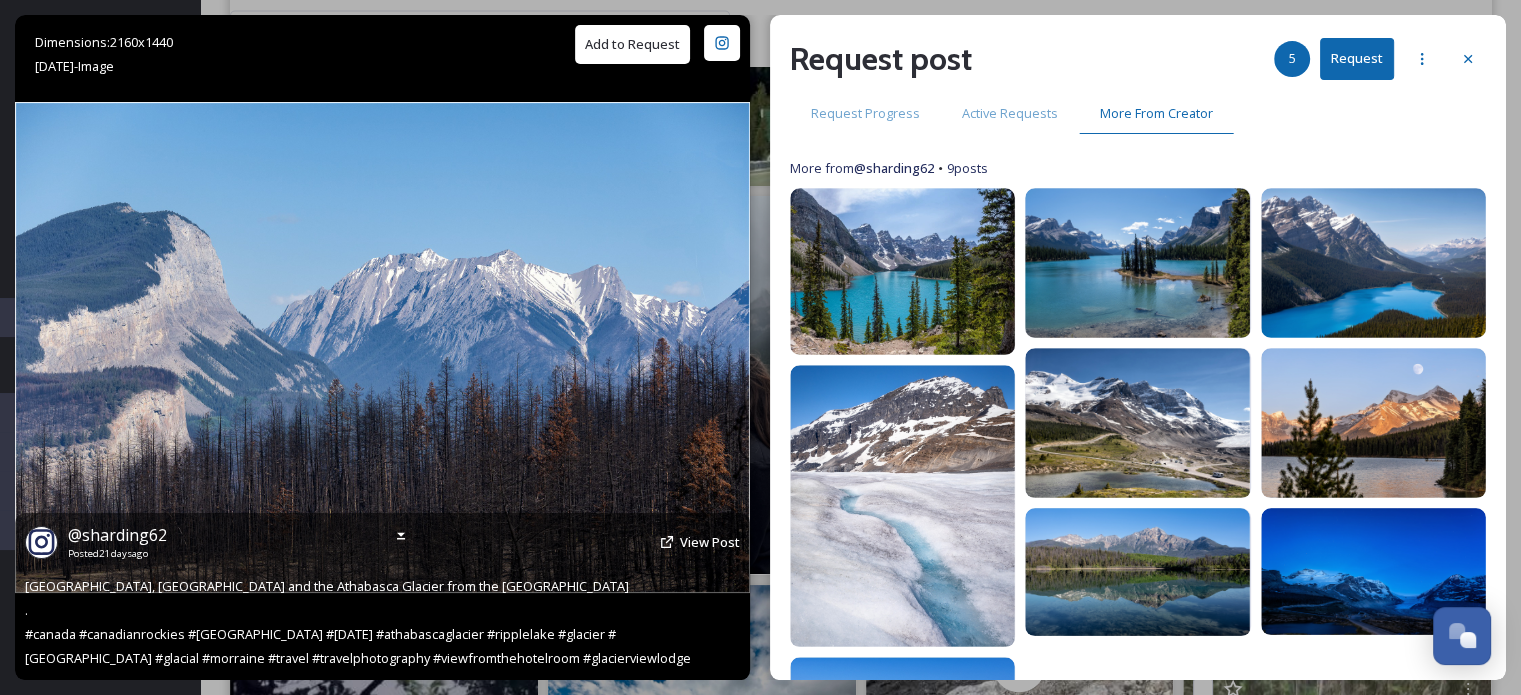 click on "Add to Request" at bounding box center (632, 44) 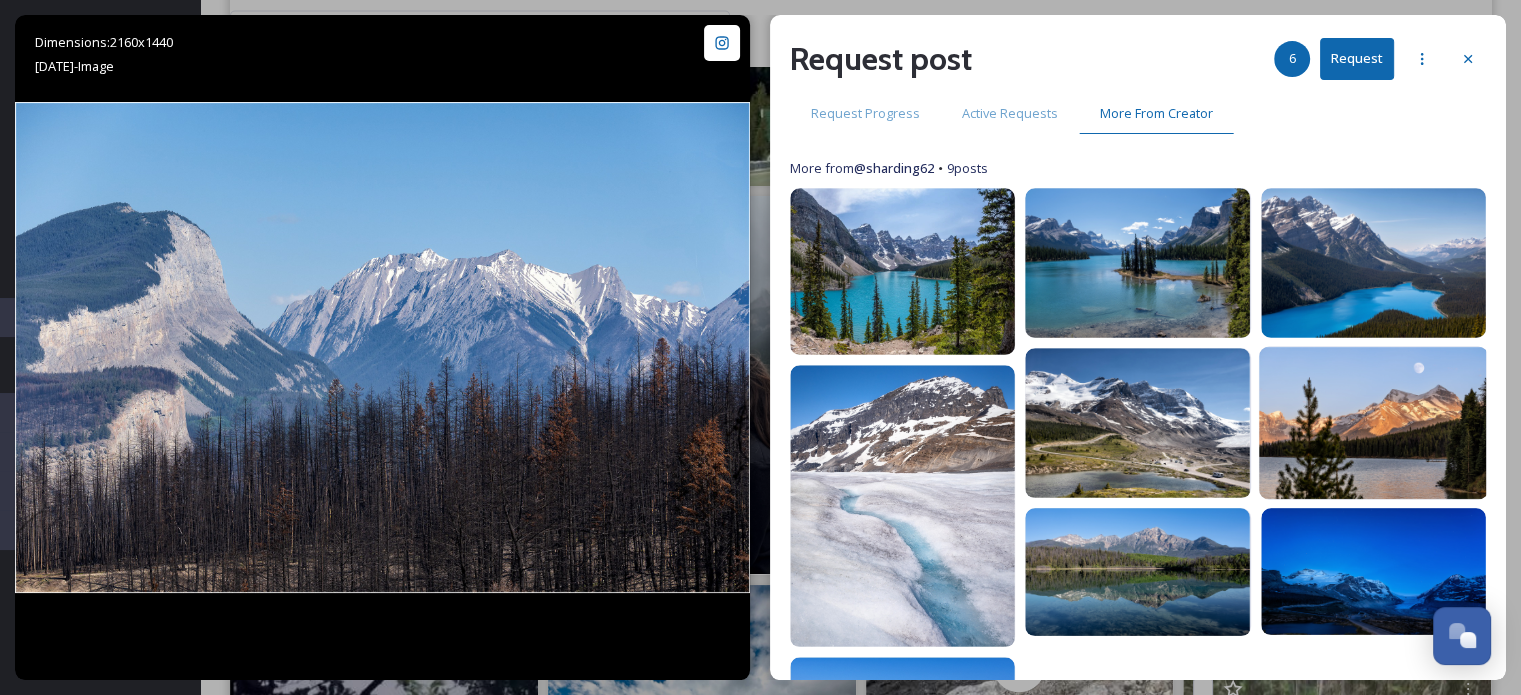 click at bounding box center [1373, 423] 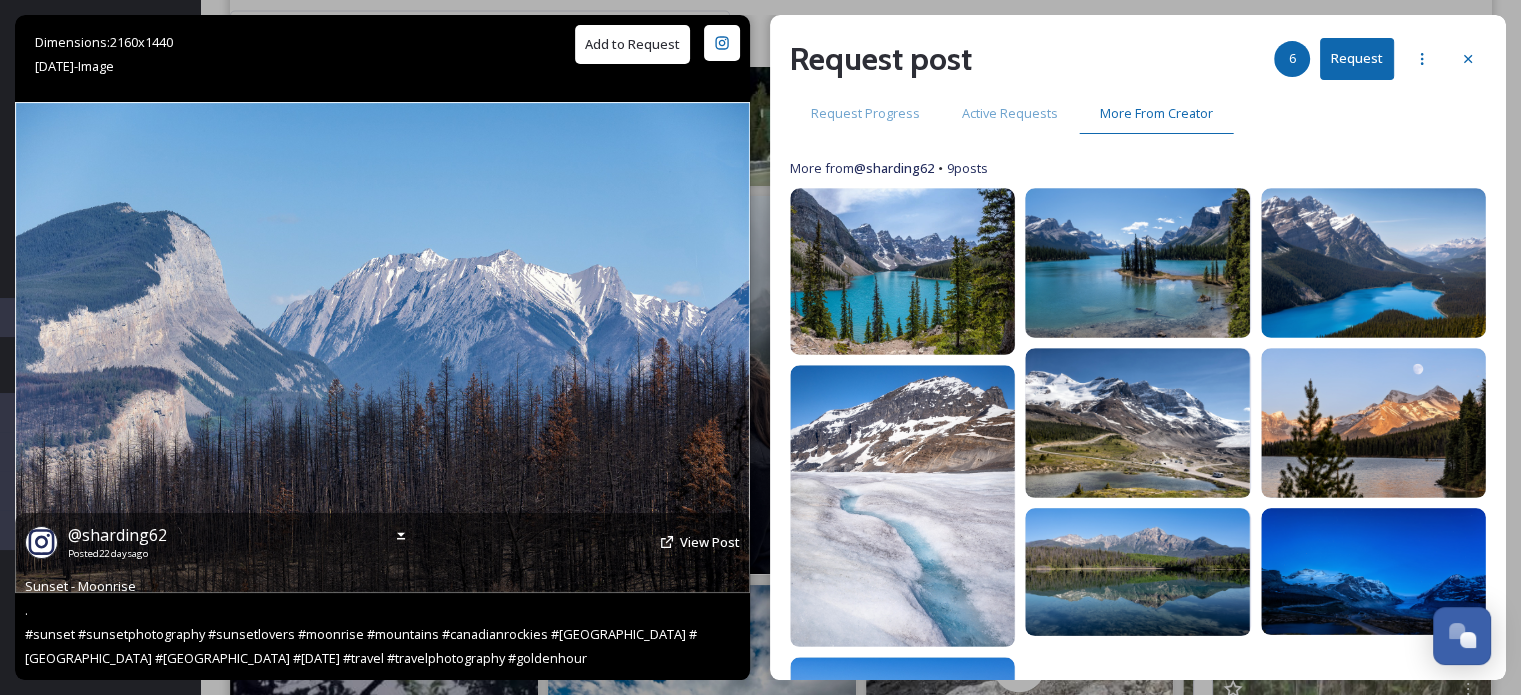 click on "Add to Request" at bounding box center [632, 44] 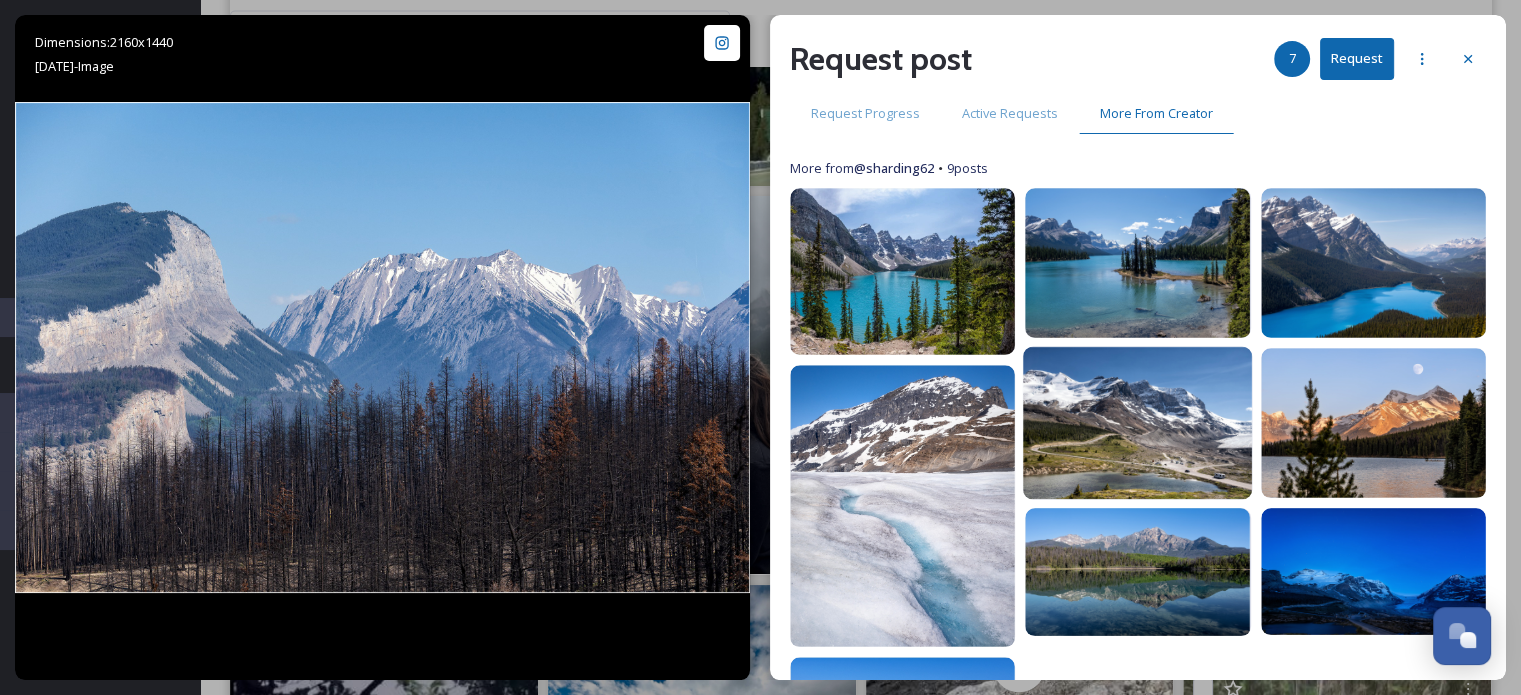 scroll, scrollTop: 200, scrollLeft: 0, axis: vertical 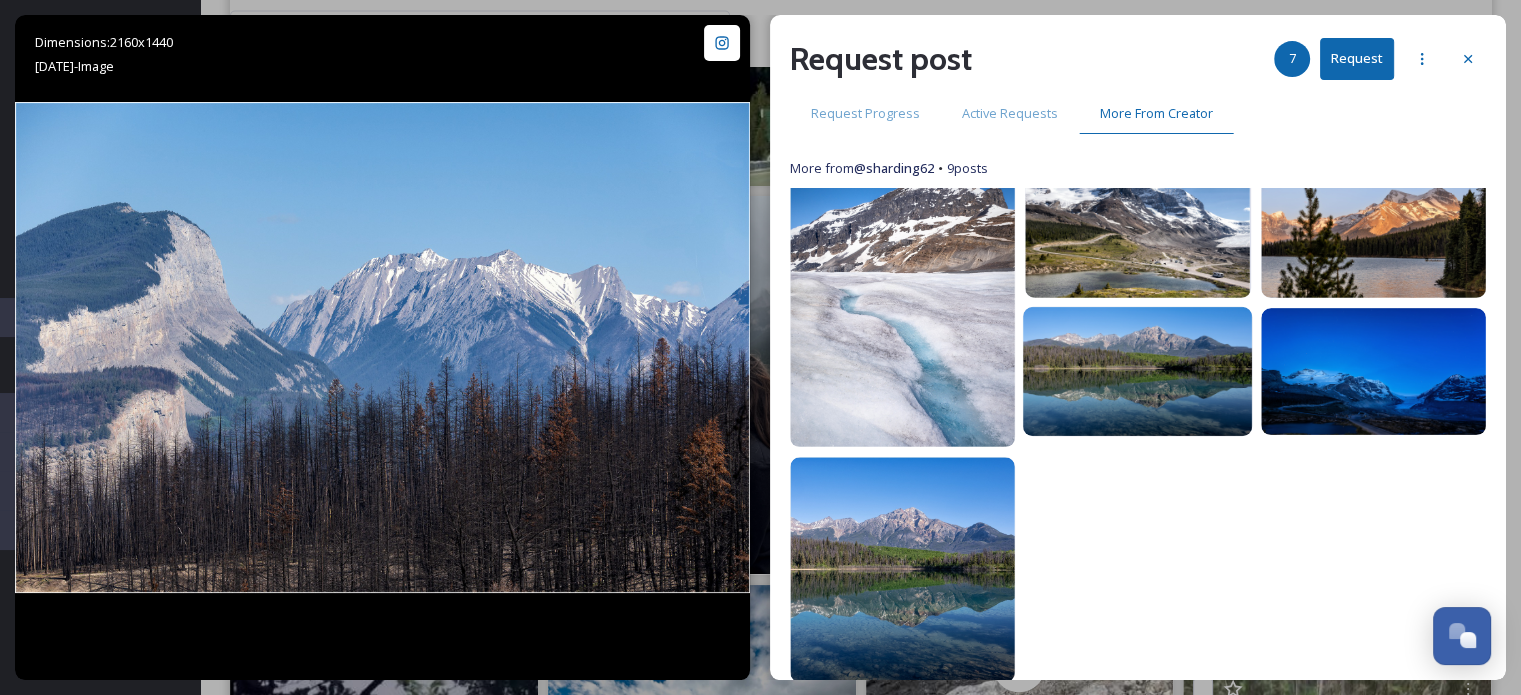 click at bounding box center (1138, 372) 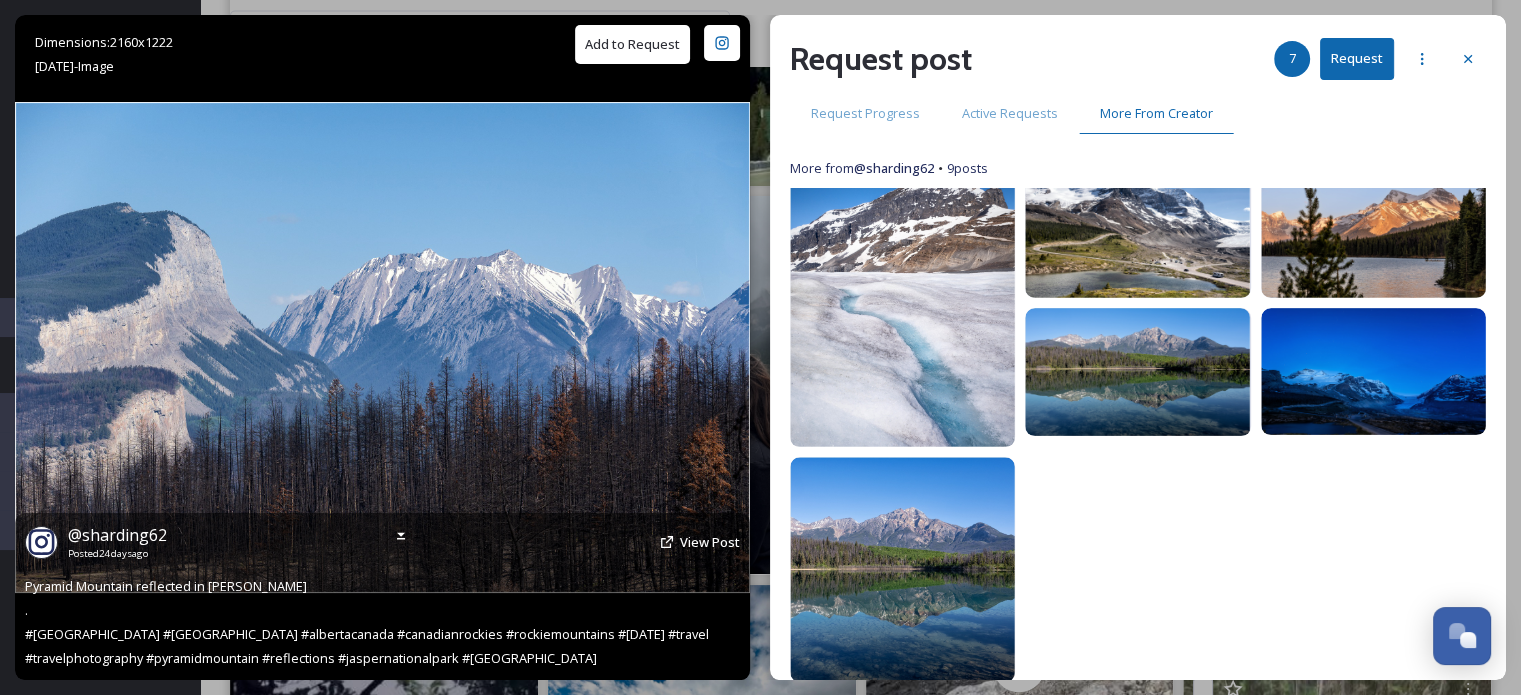 click on "Add to Request" at bounding box center (632, 44) 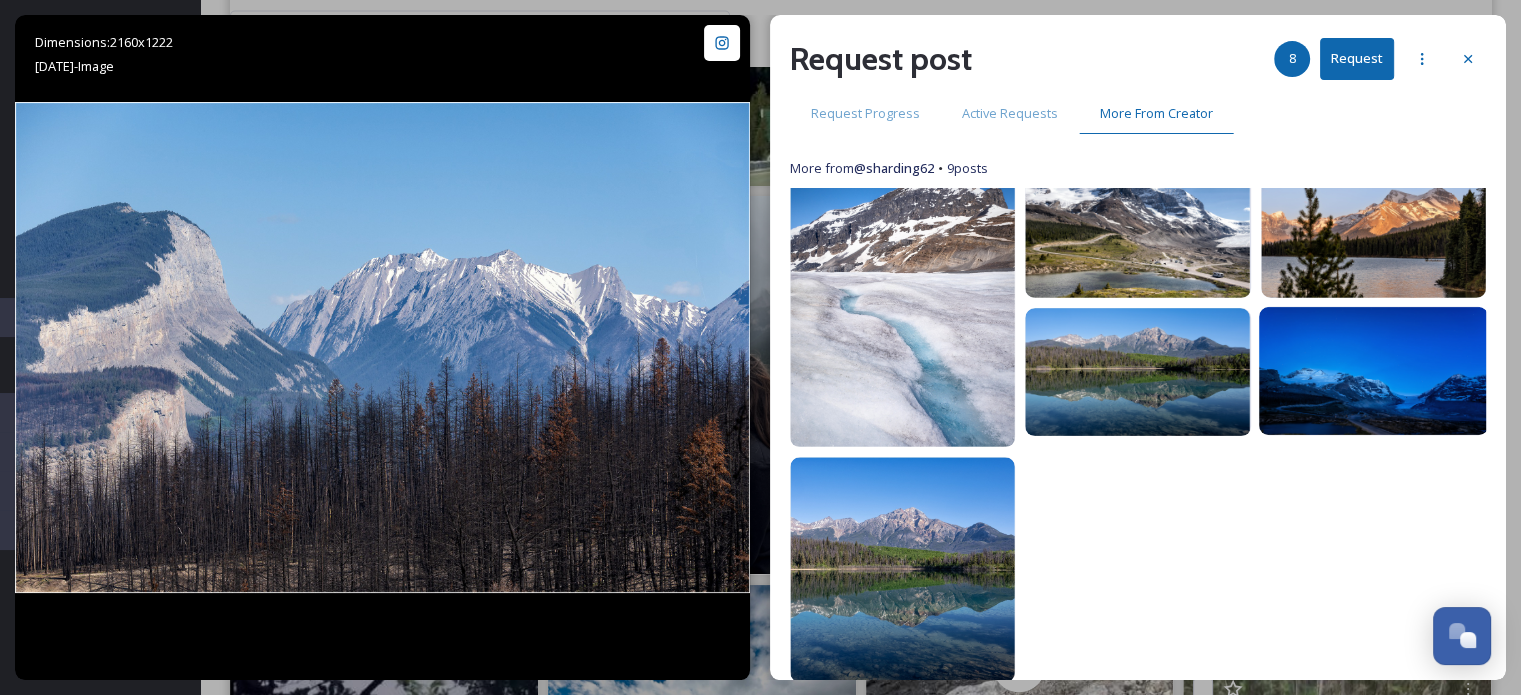 click at bounding box center [1373, 371] 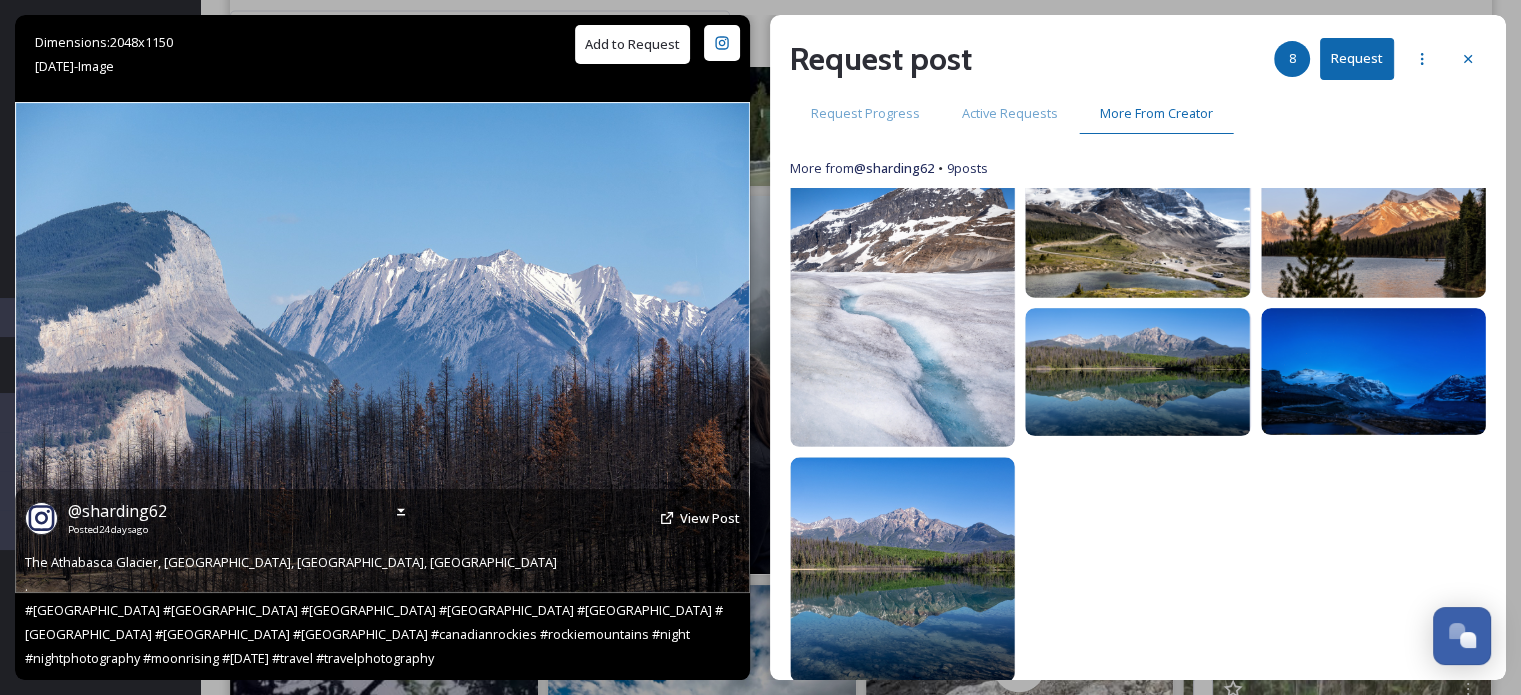 click on "Add to Request" at bounding box center [632, 44] 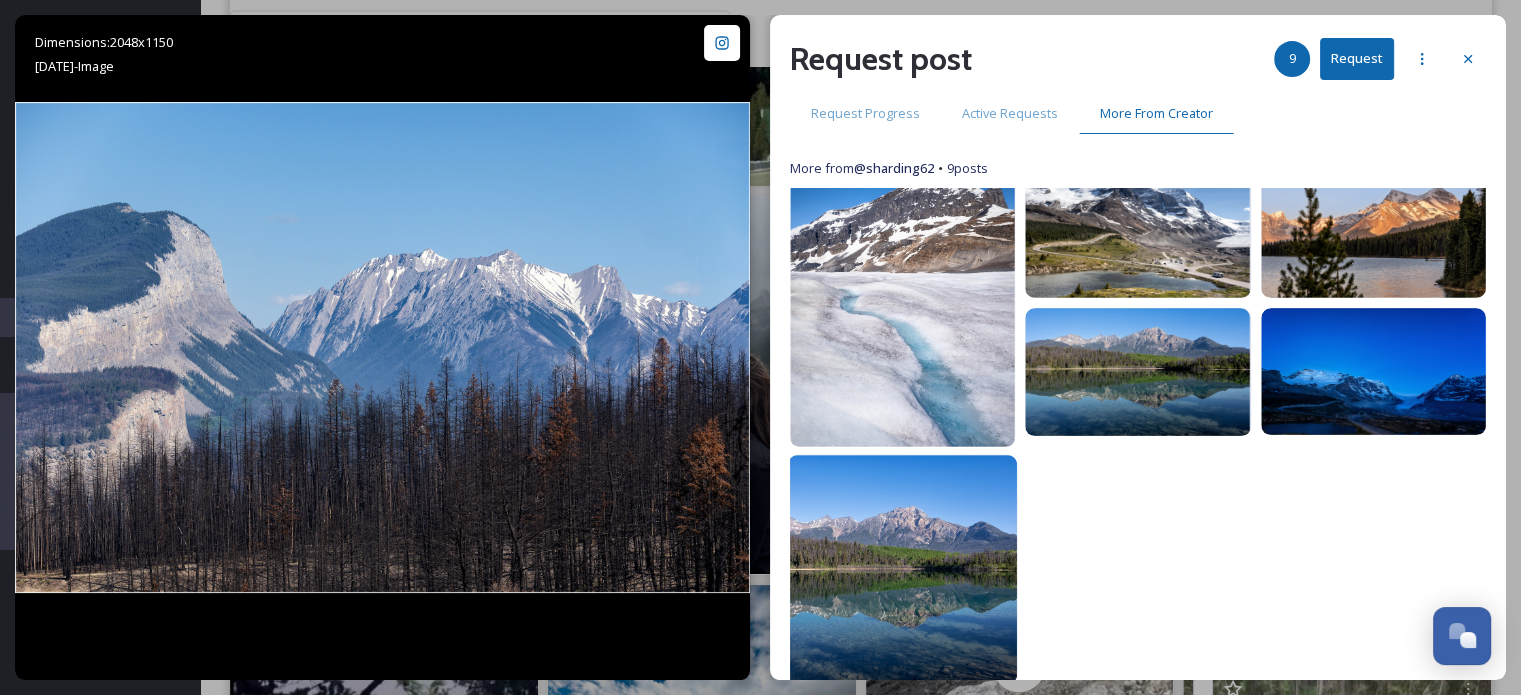 click at bounding box center (903, 569) 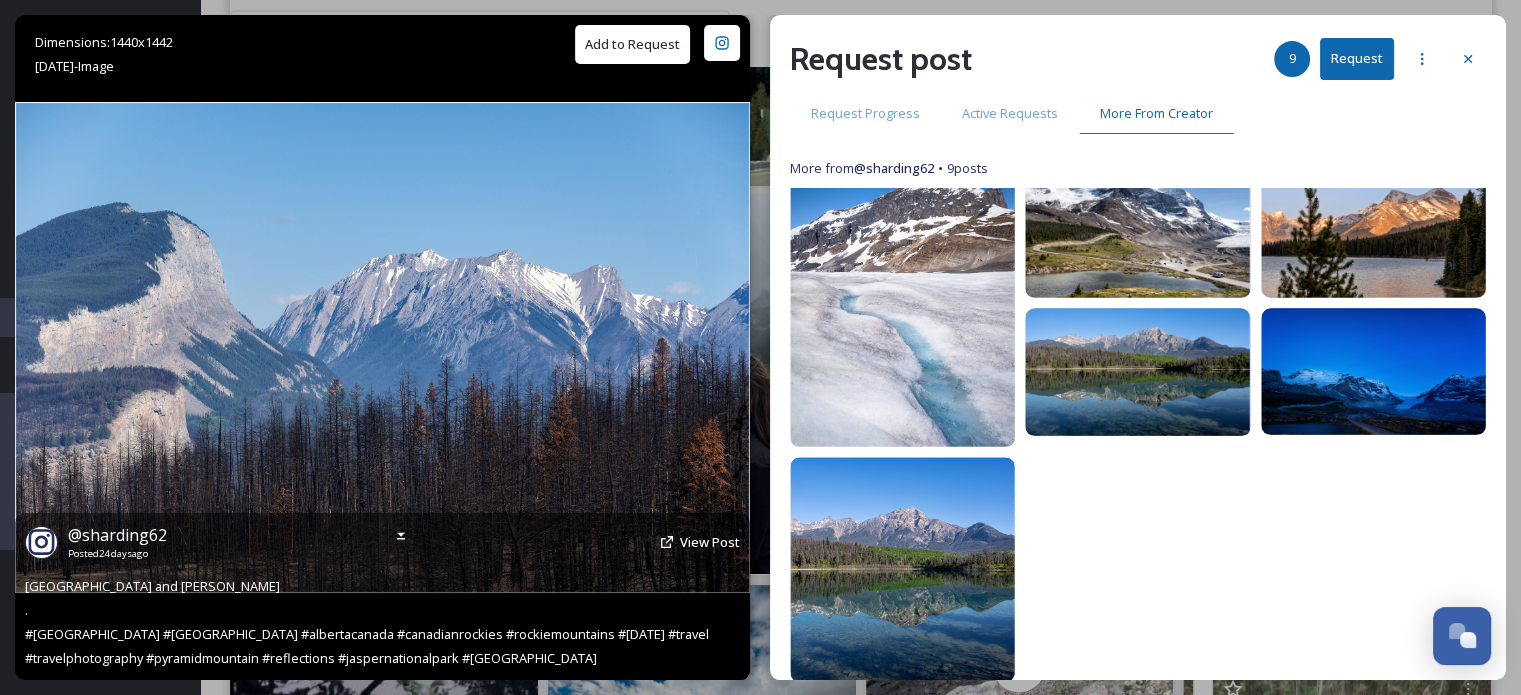 click on "Add to Request" at bounding box center [632, 44] 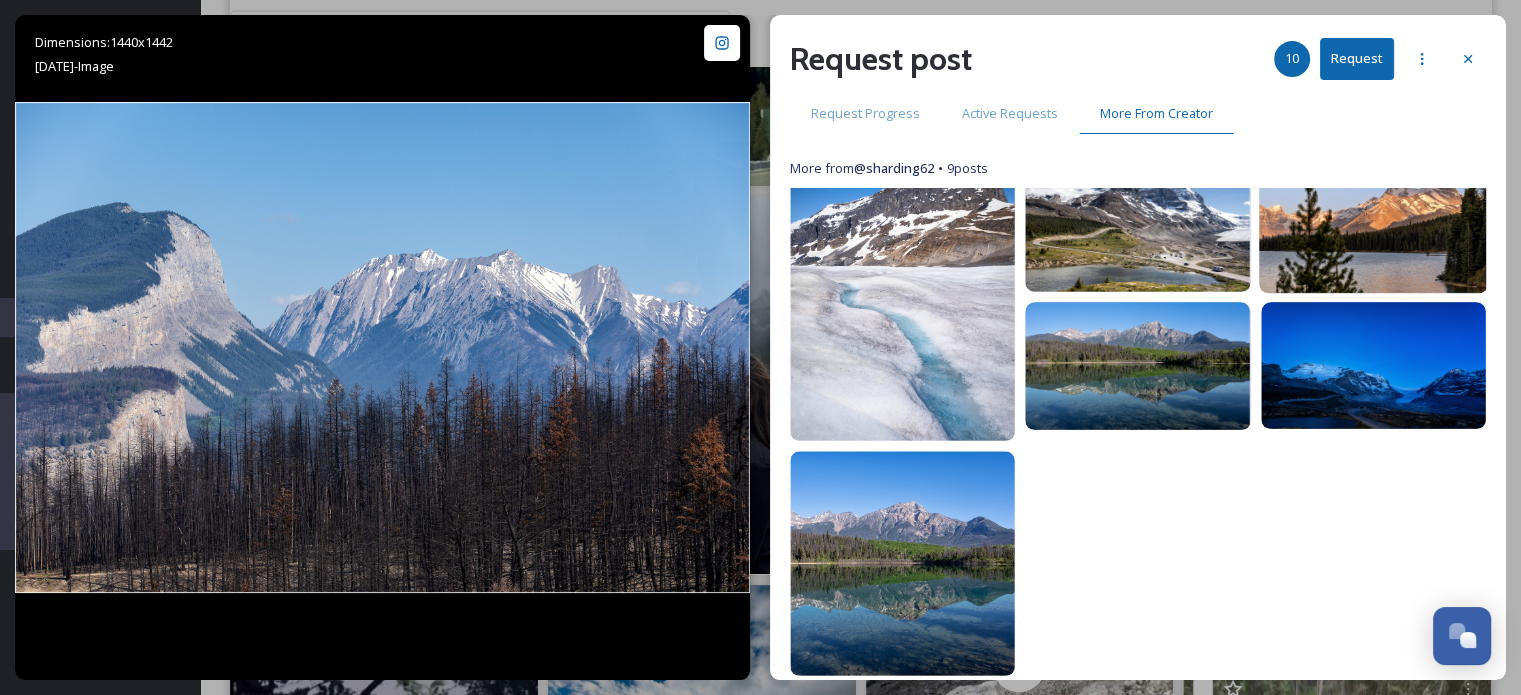 scroll, scrollTop: 208, scrollLeft: 0, axis: vertical 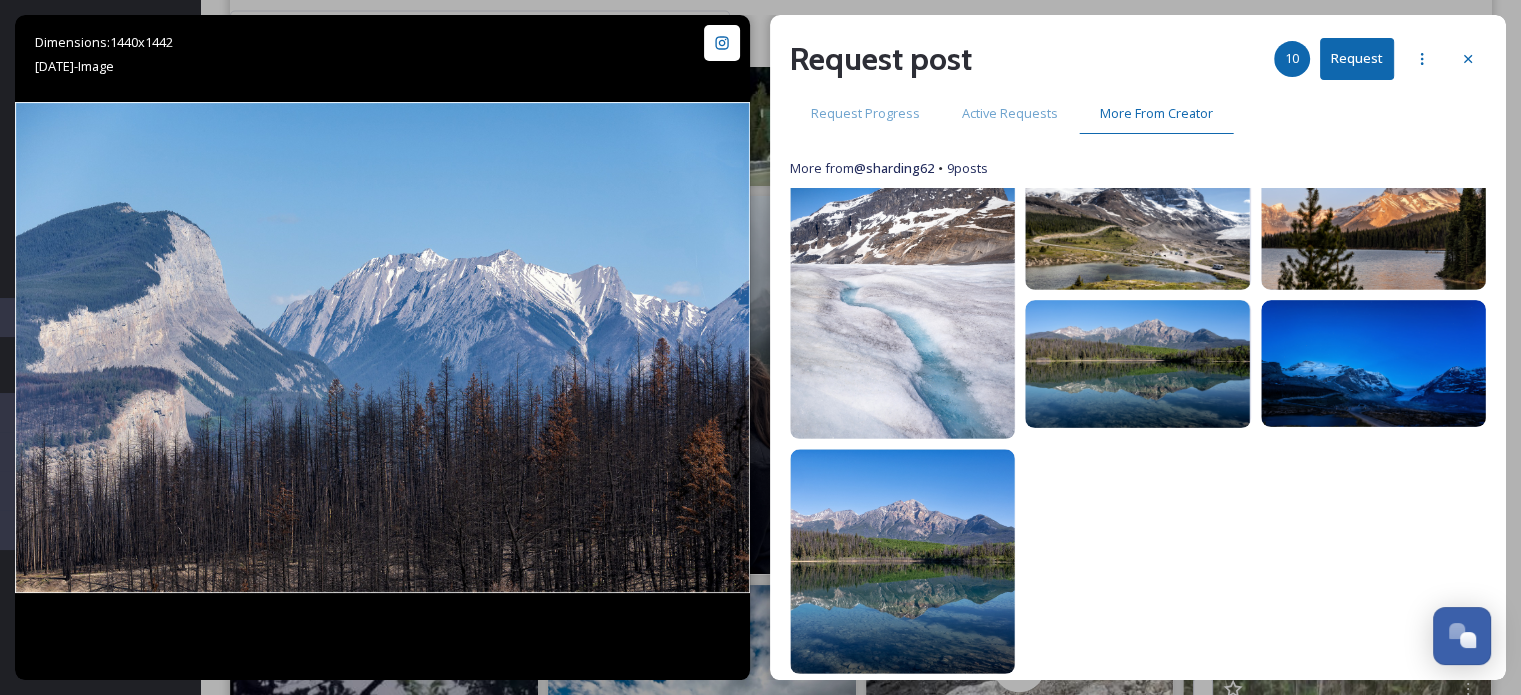 click on "Request" at bounding box center [1357, 58] 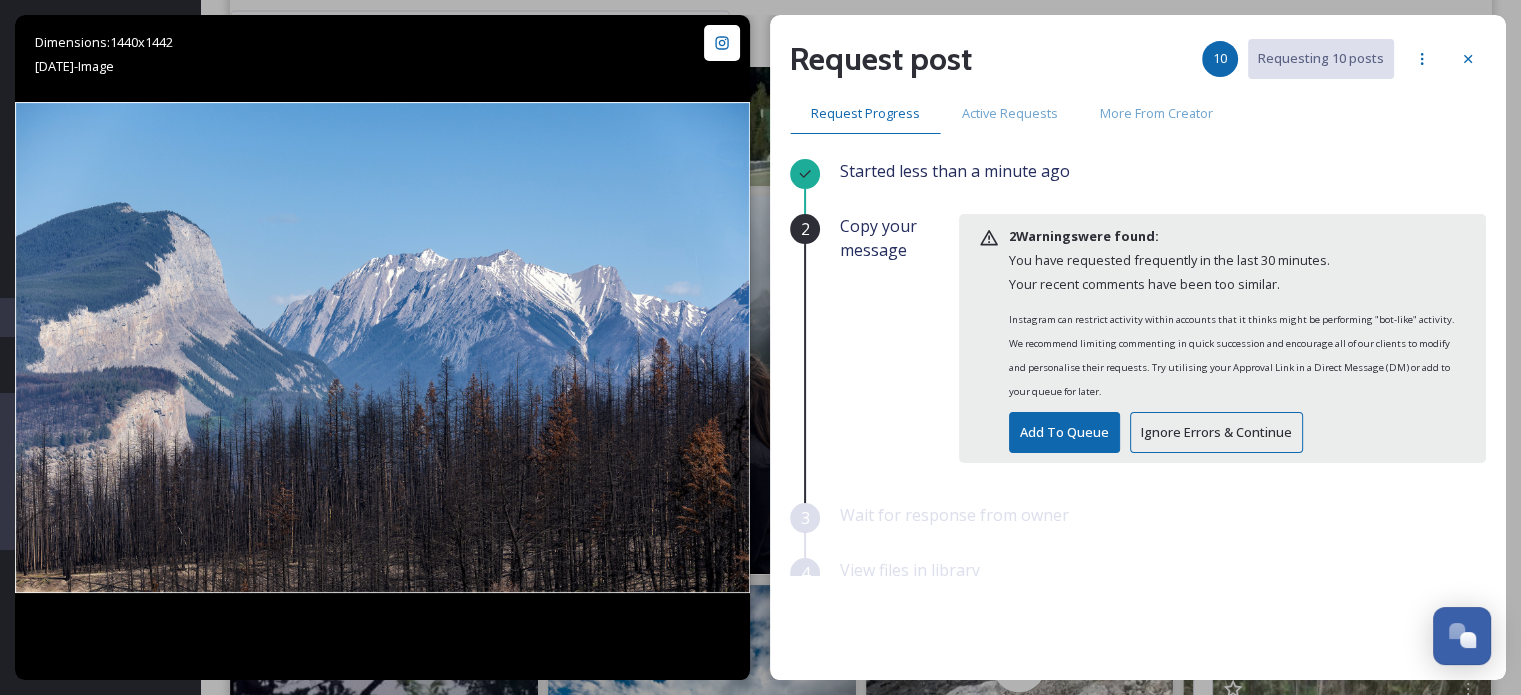 click on "Ignore Errors & Continue" at bounding box center (1216, 432) 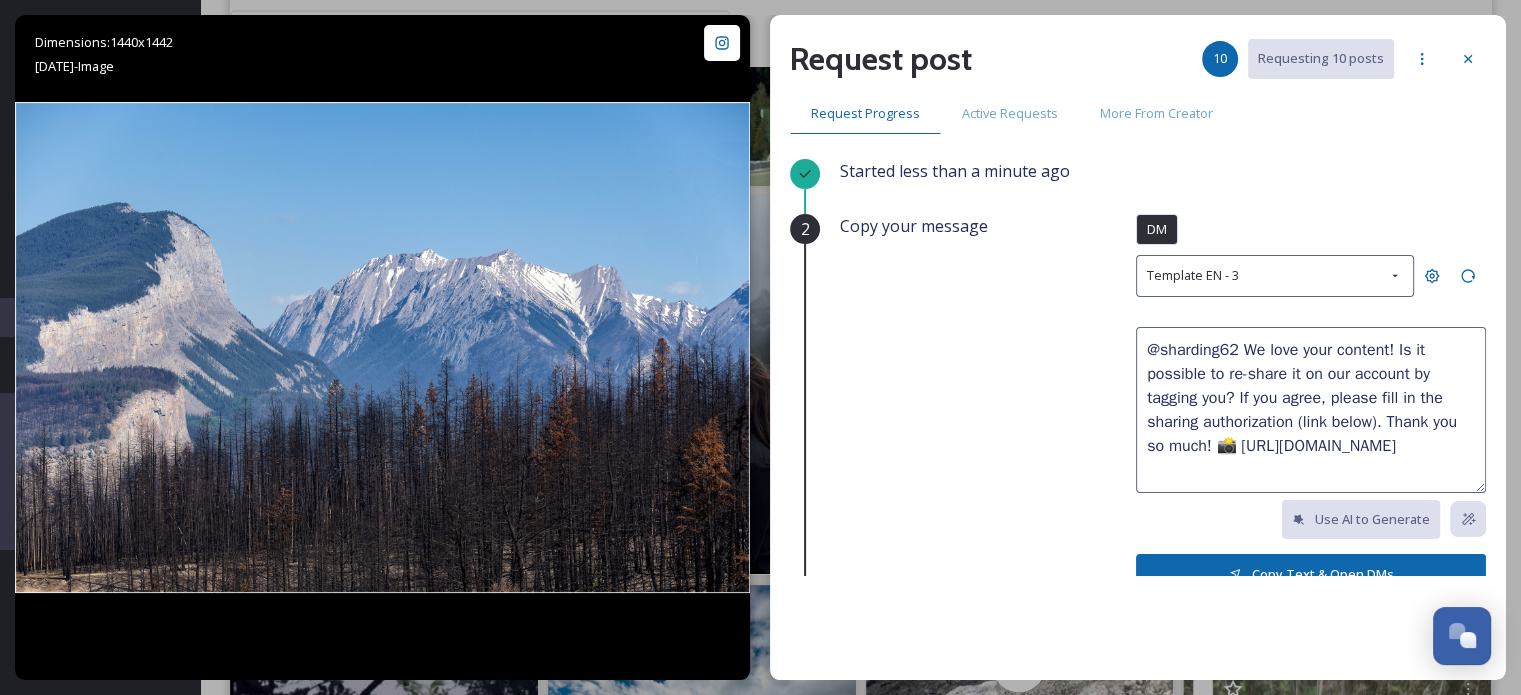 click on "Copy Text & Open DMs" at bounding box center [1311, 574] 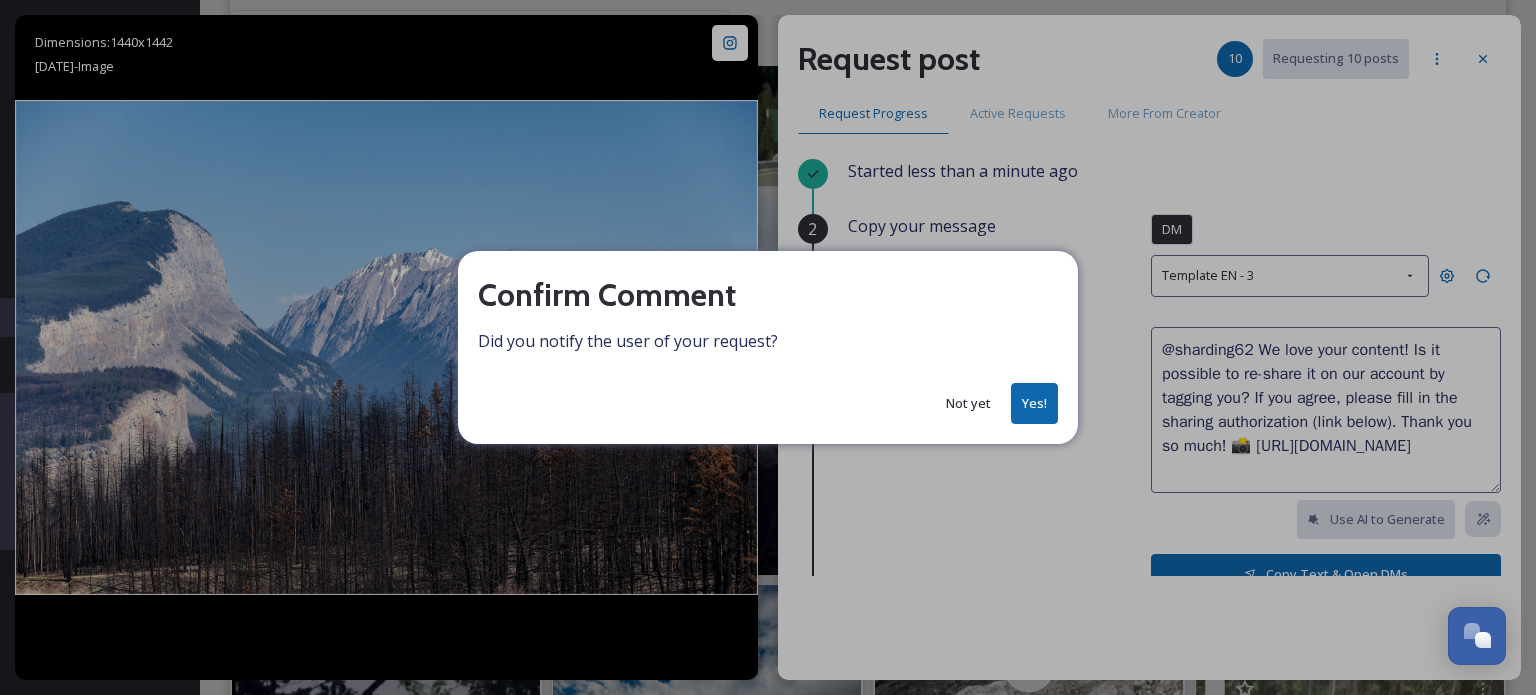 click on "Yes!" at bounding box center (1034, 403) 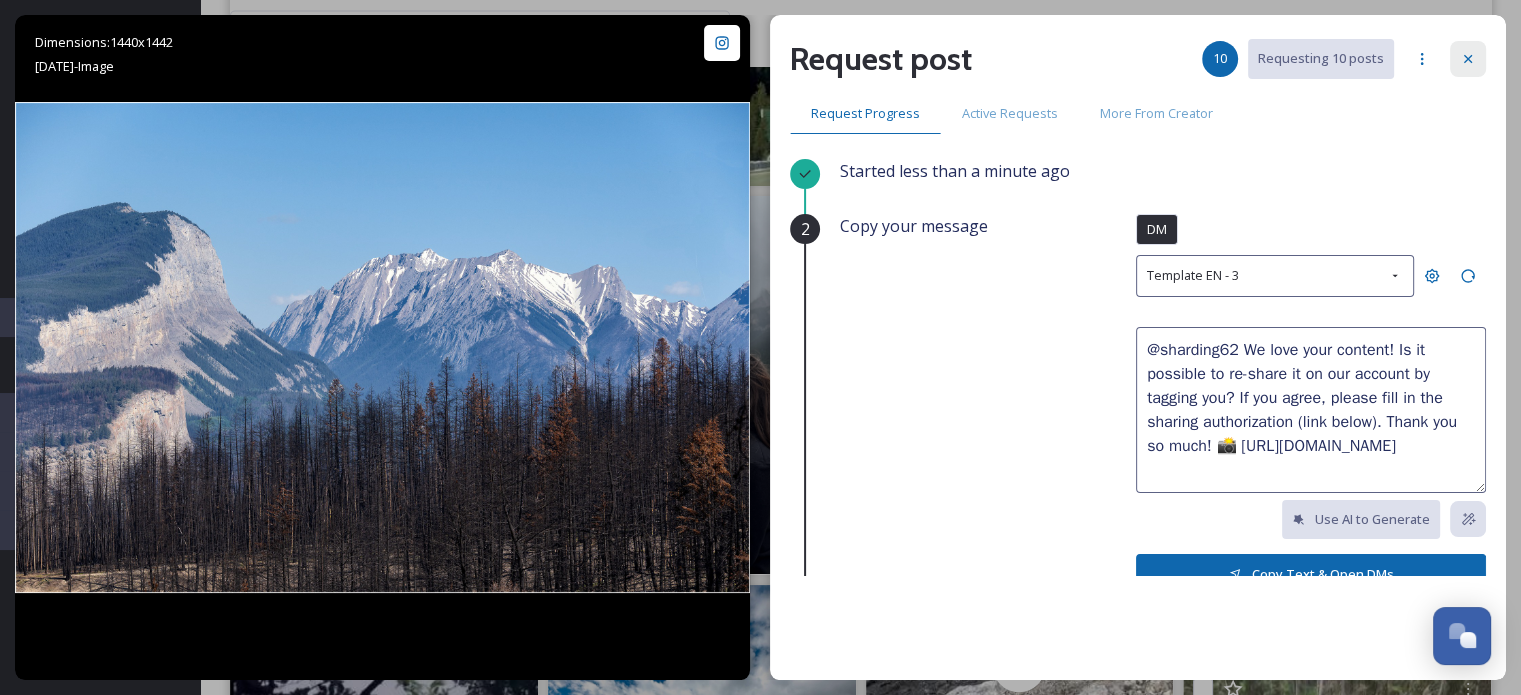 click 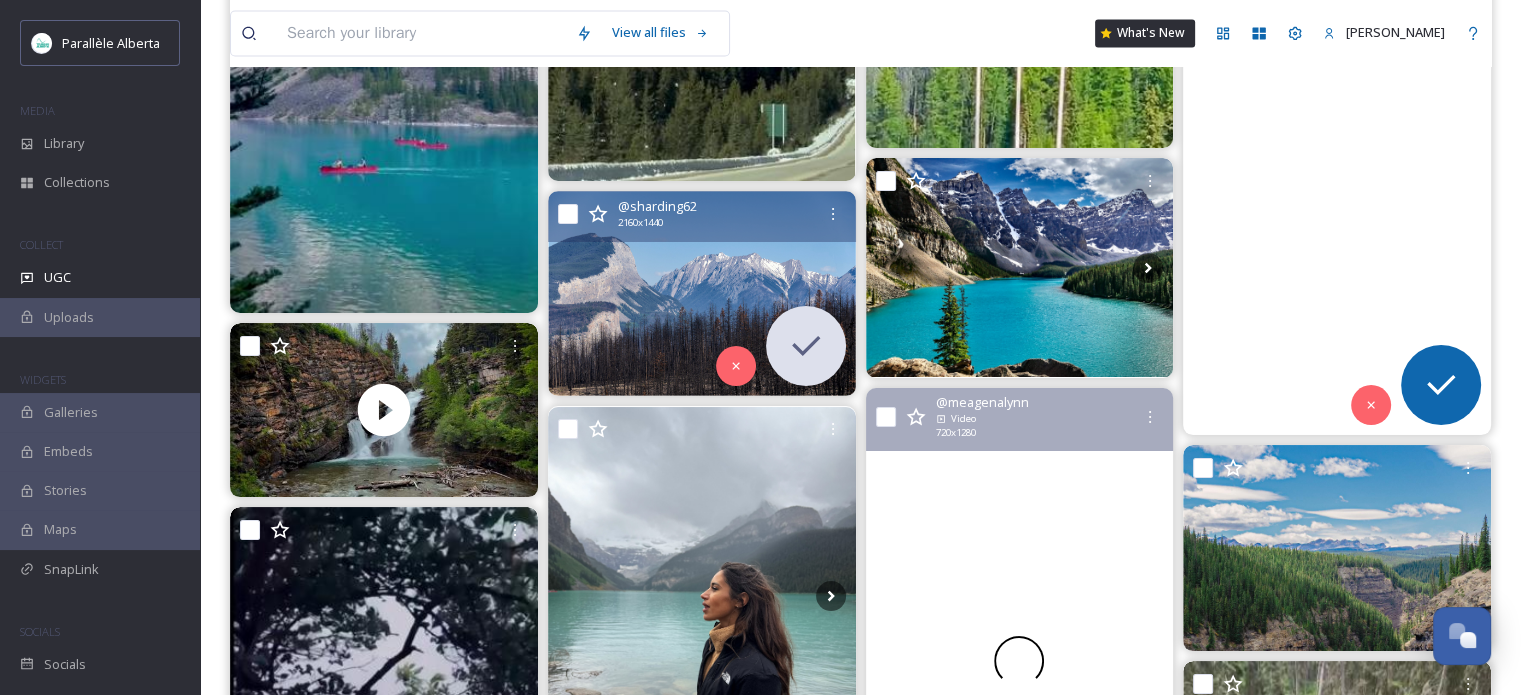 scroll, scrollTop: 18883, scrollLeft: 0, axis: vertical 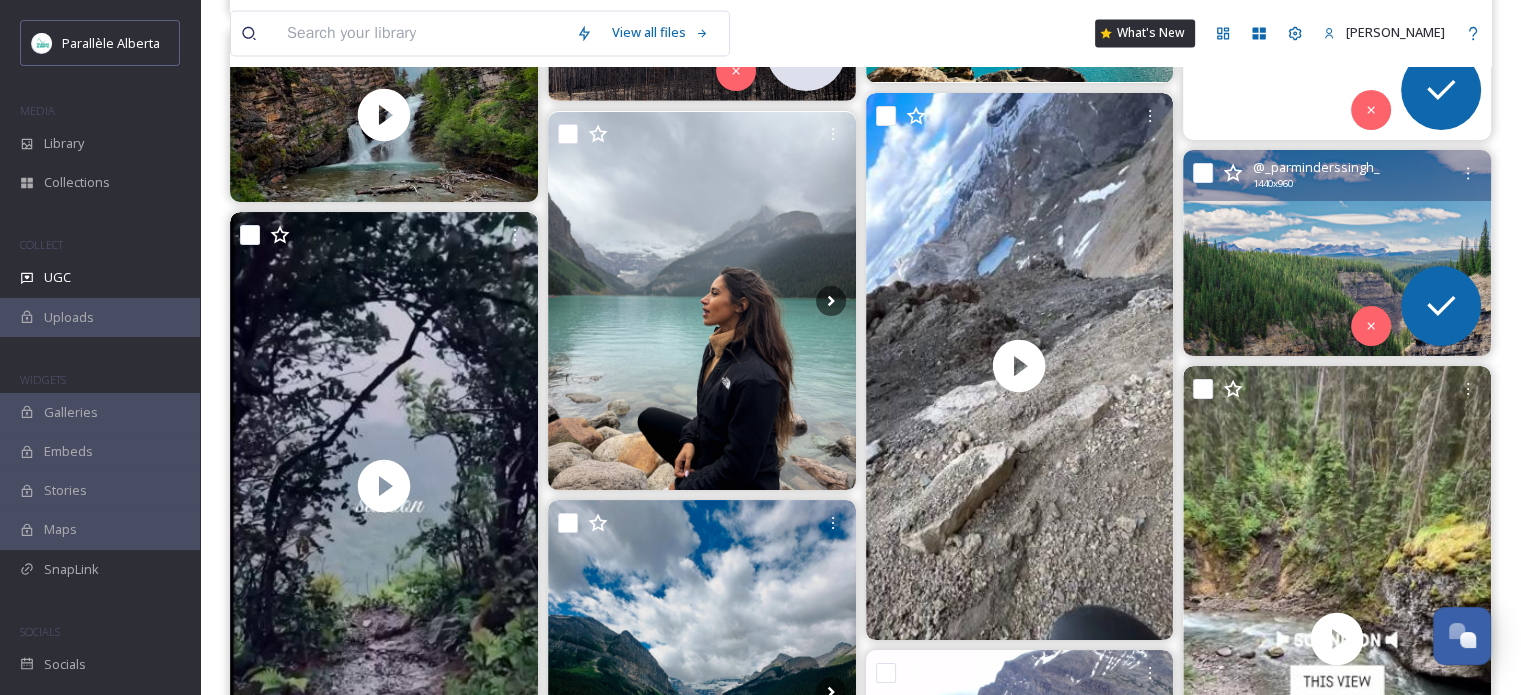 click at bounding box center [1337, 252] 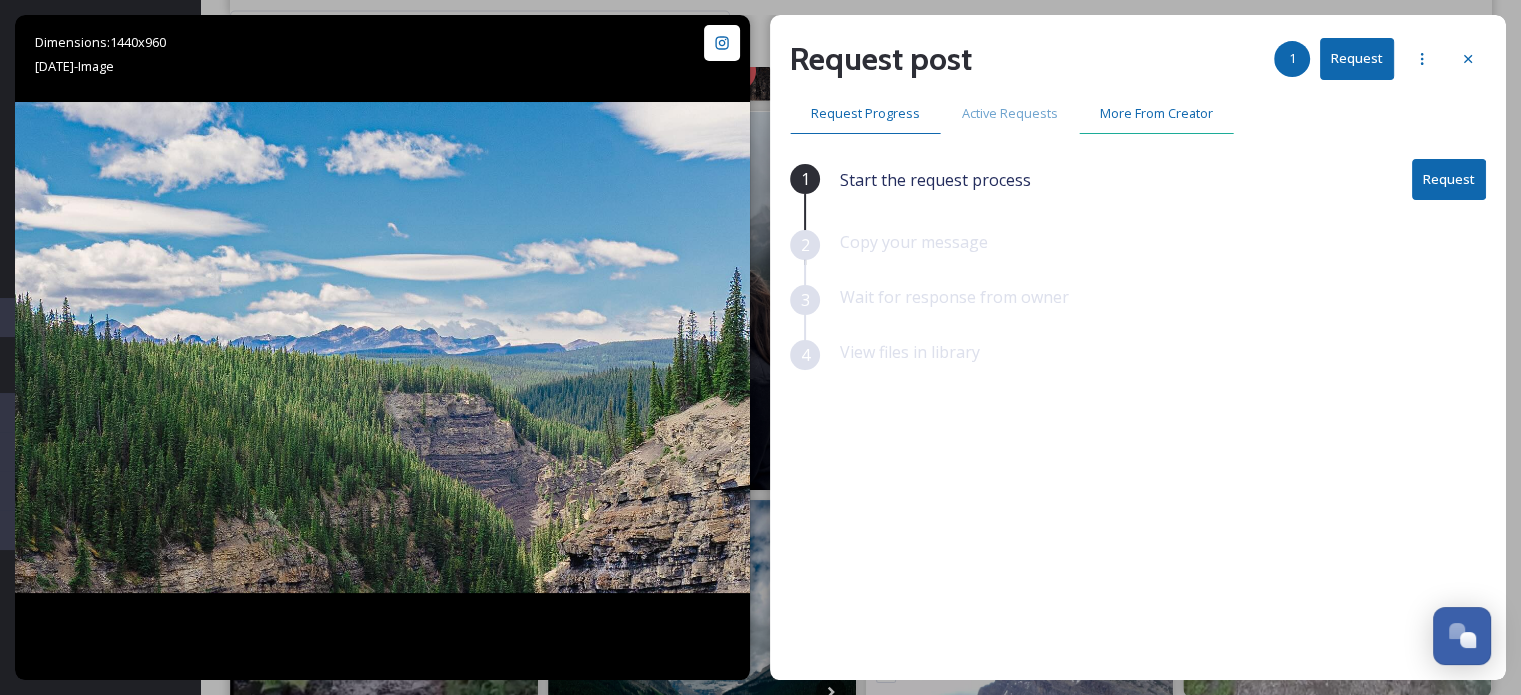 click on "More From Creator" at bounding box center (1156, 113) 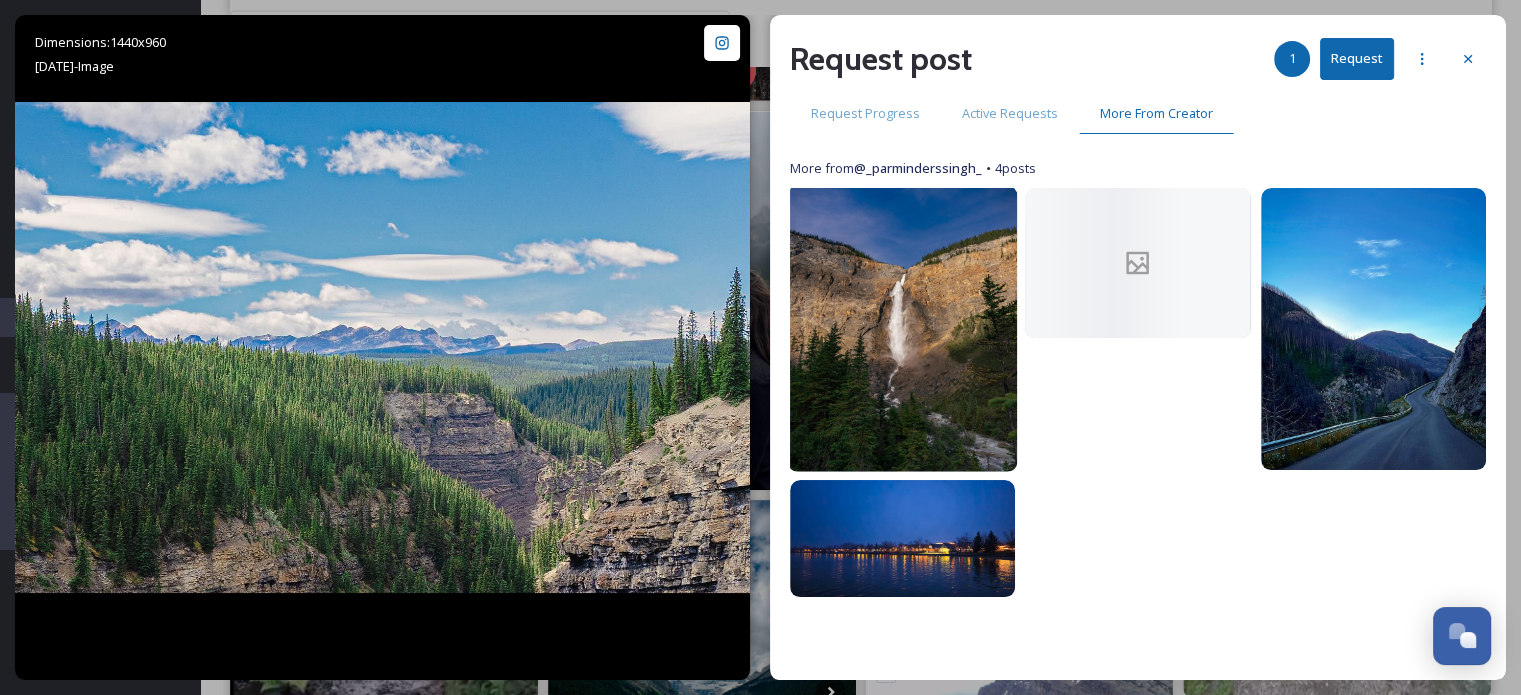 click at bounding box center [903, 329] 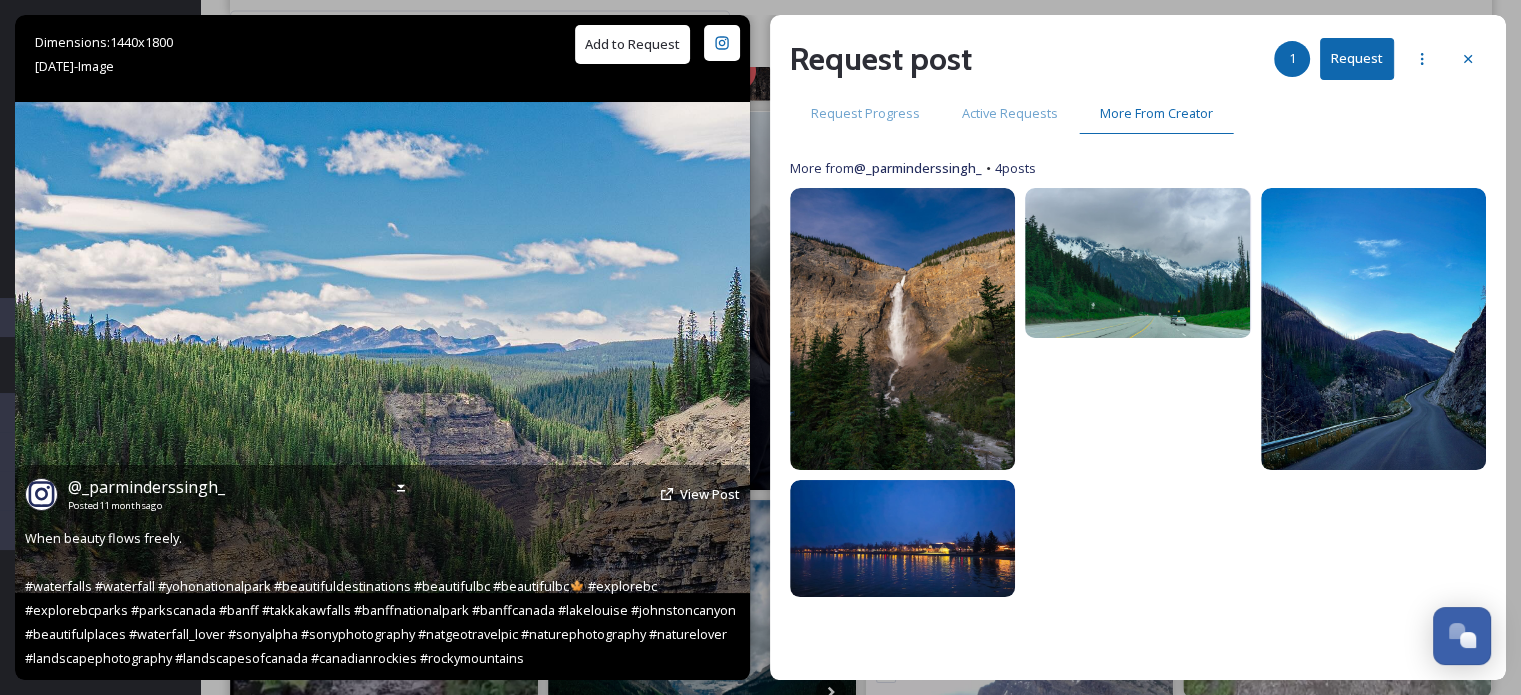click on "Add to Request" at bounding box center (632, 44) 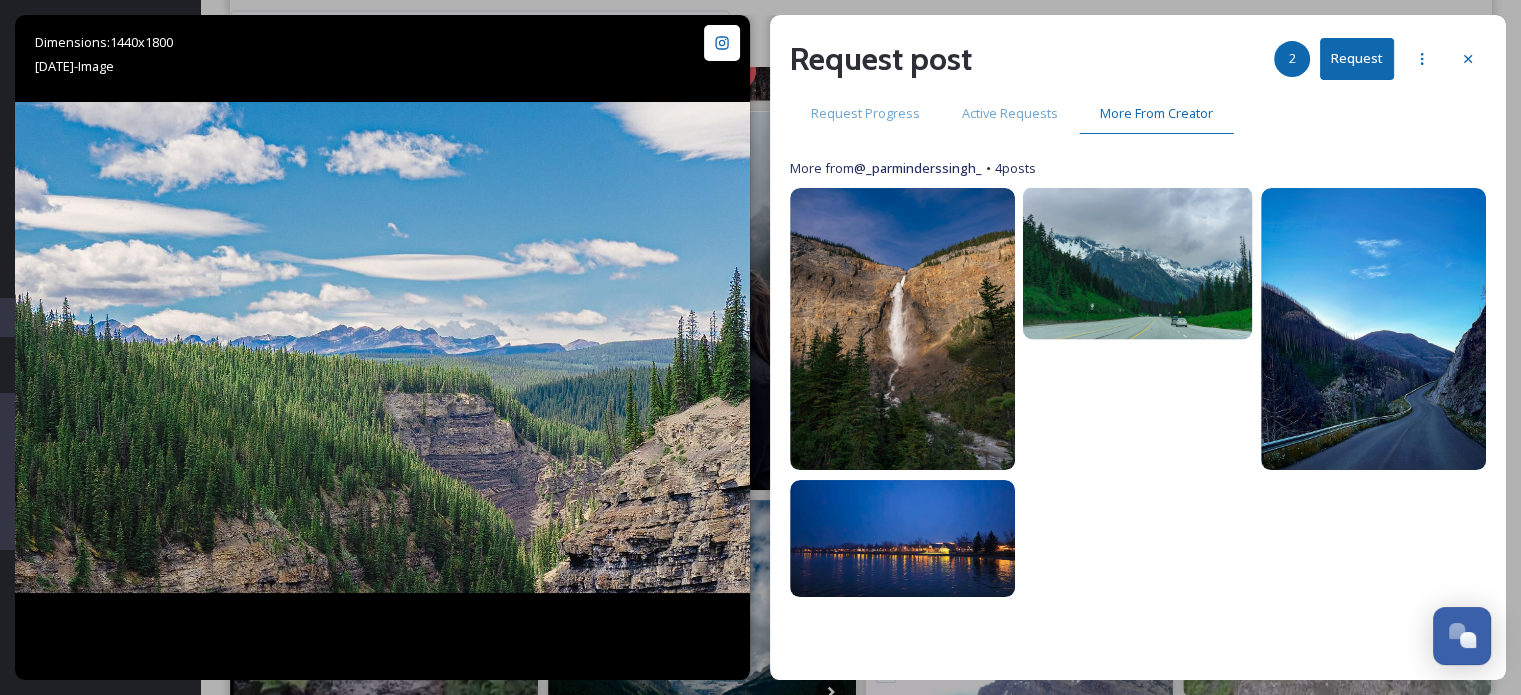 click at bounding box center (1138, 263) 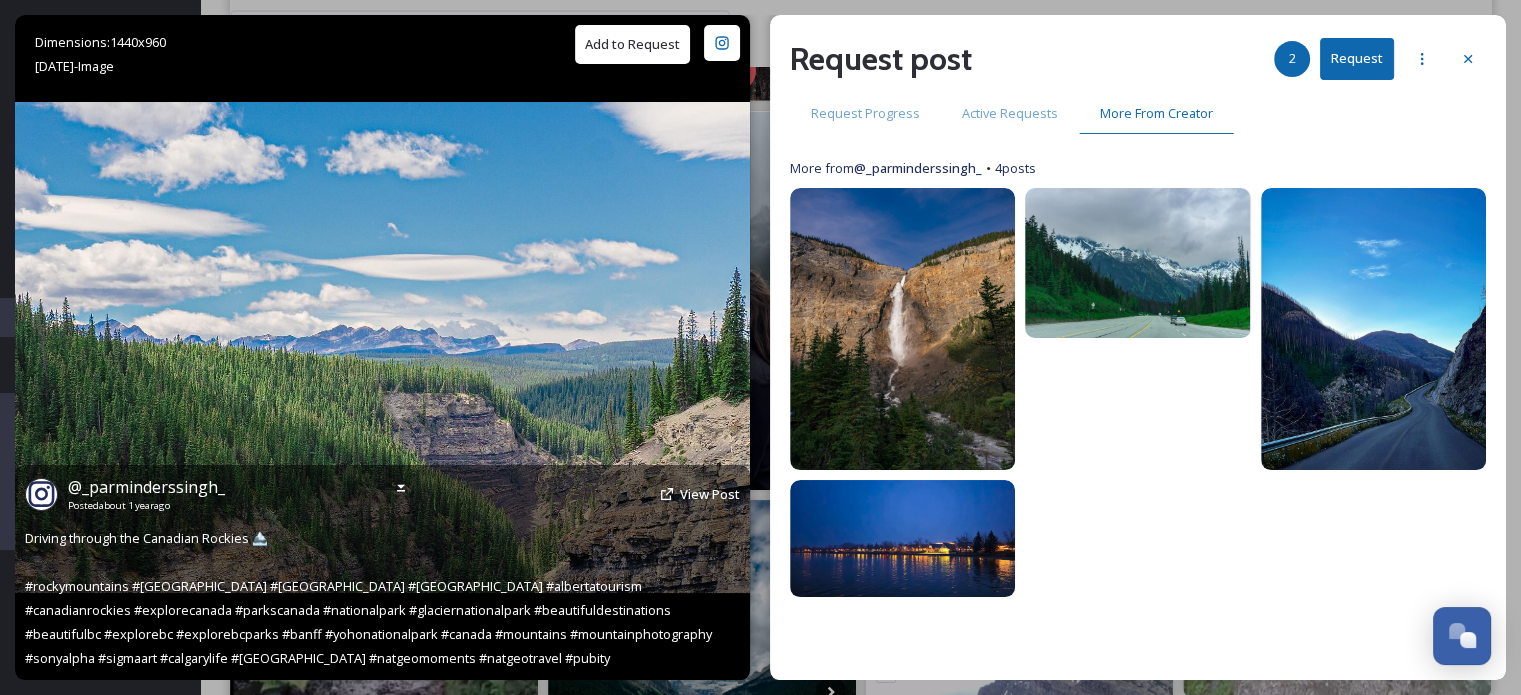click on "Add to Request" at bounding box center (632, 44) 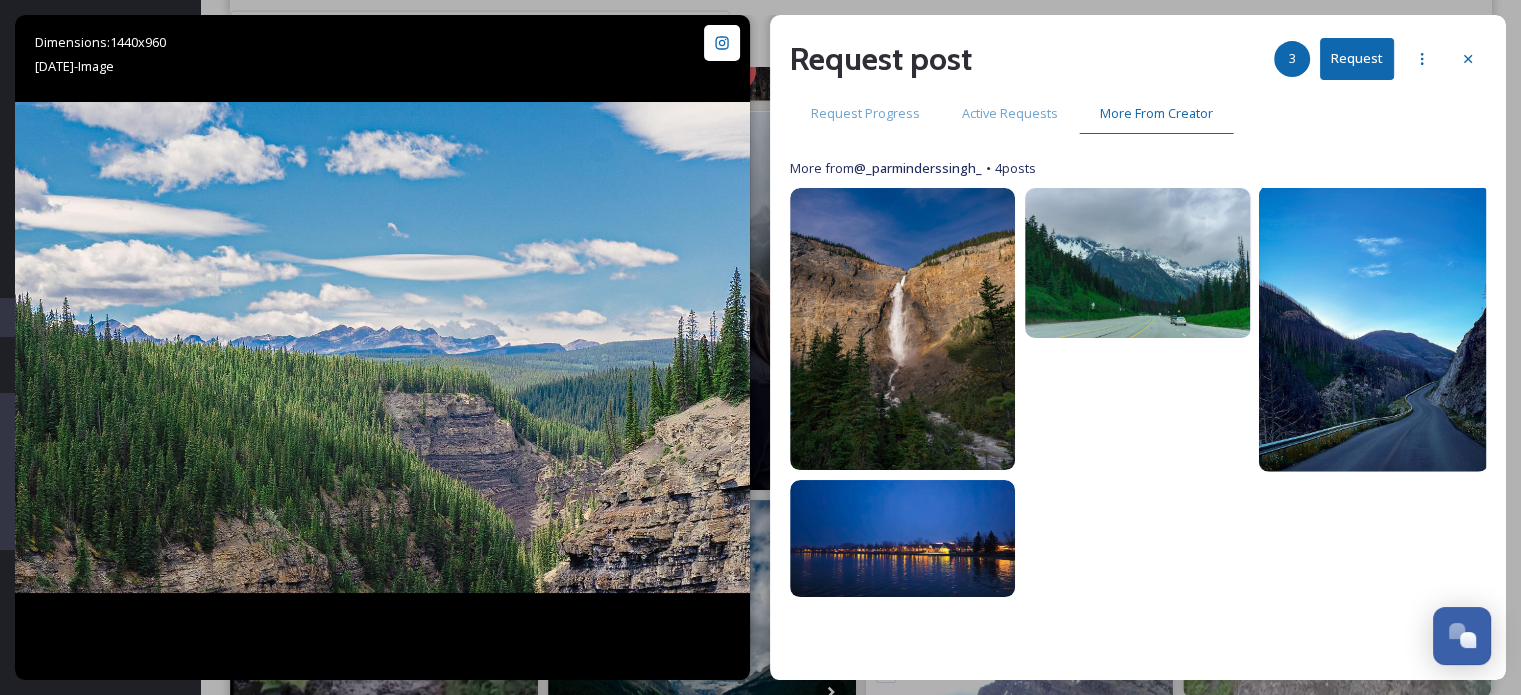 click at bounding box center [1373, 329] 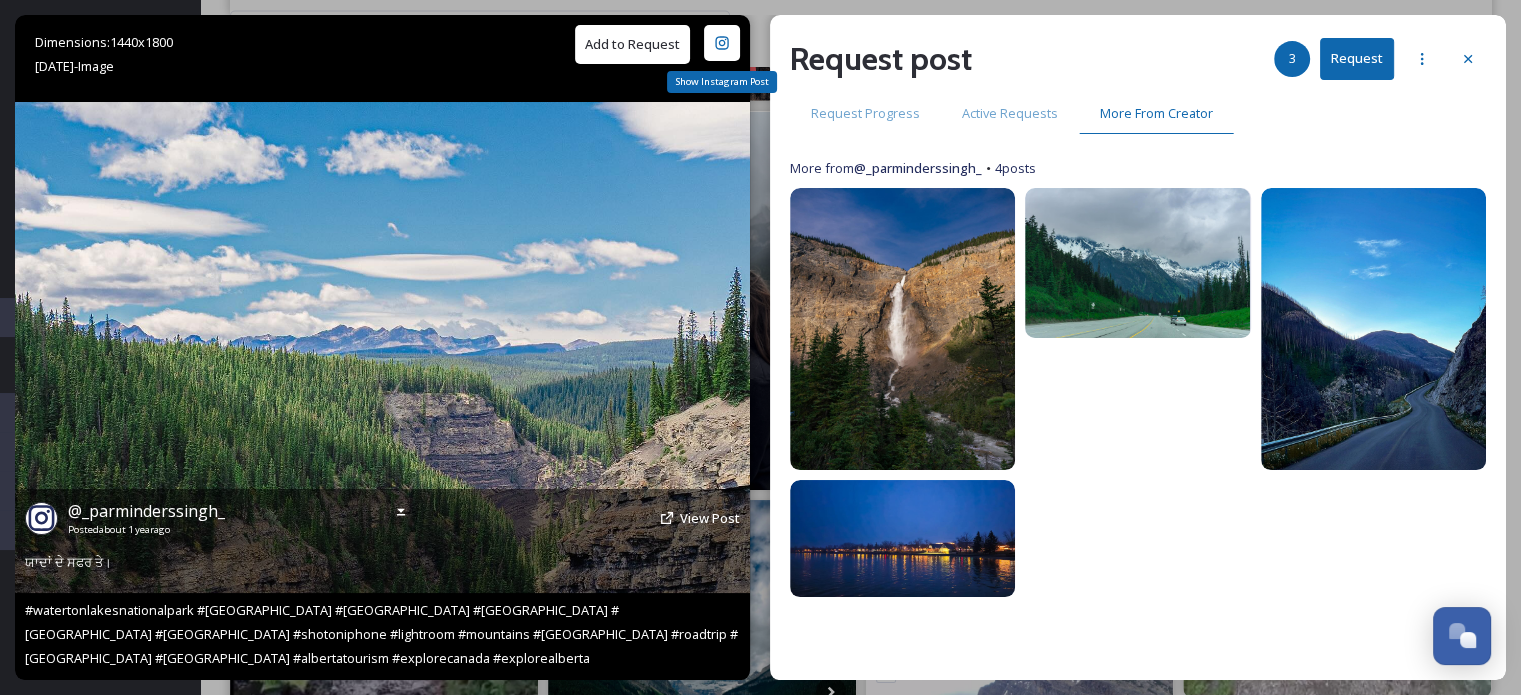 click on "Add to Request" at bounding box center (632, 44) 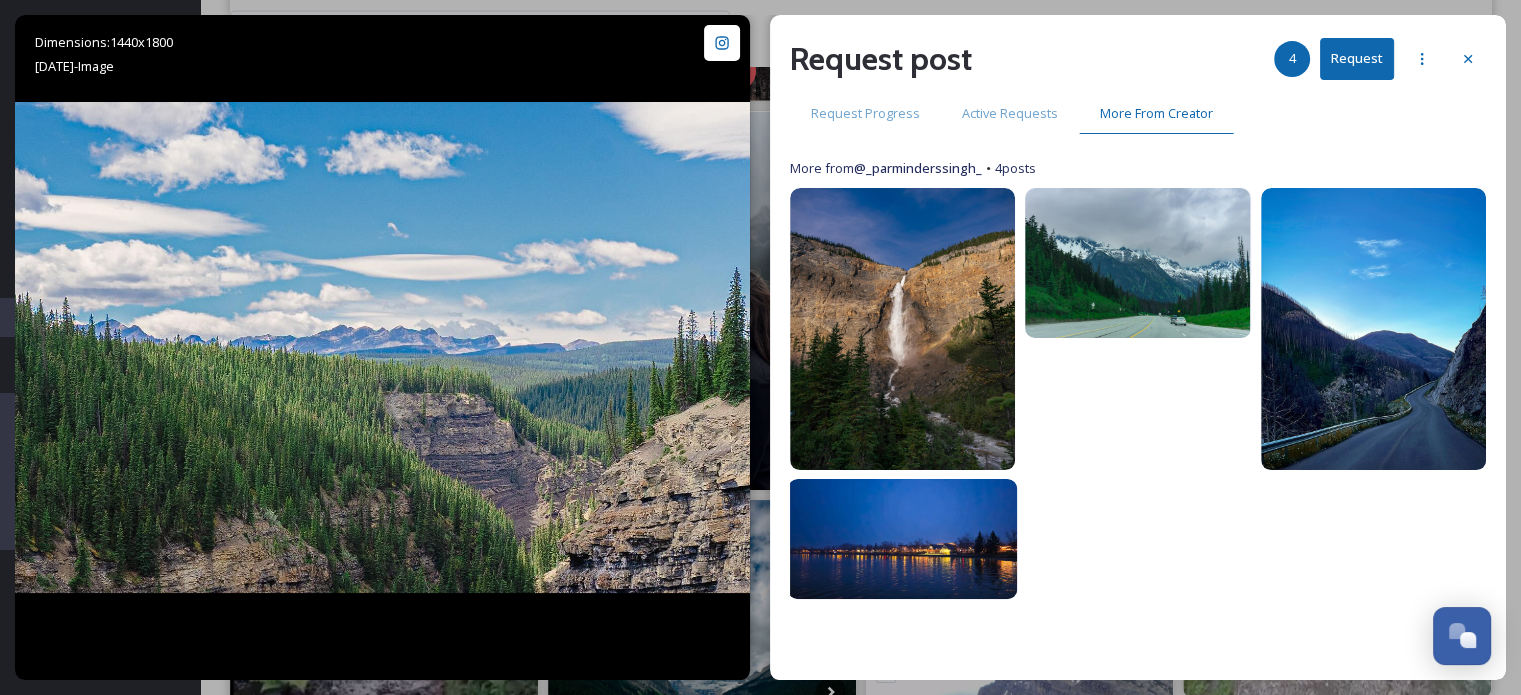 click at bounding box center [903, 538] 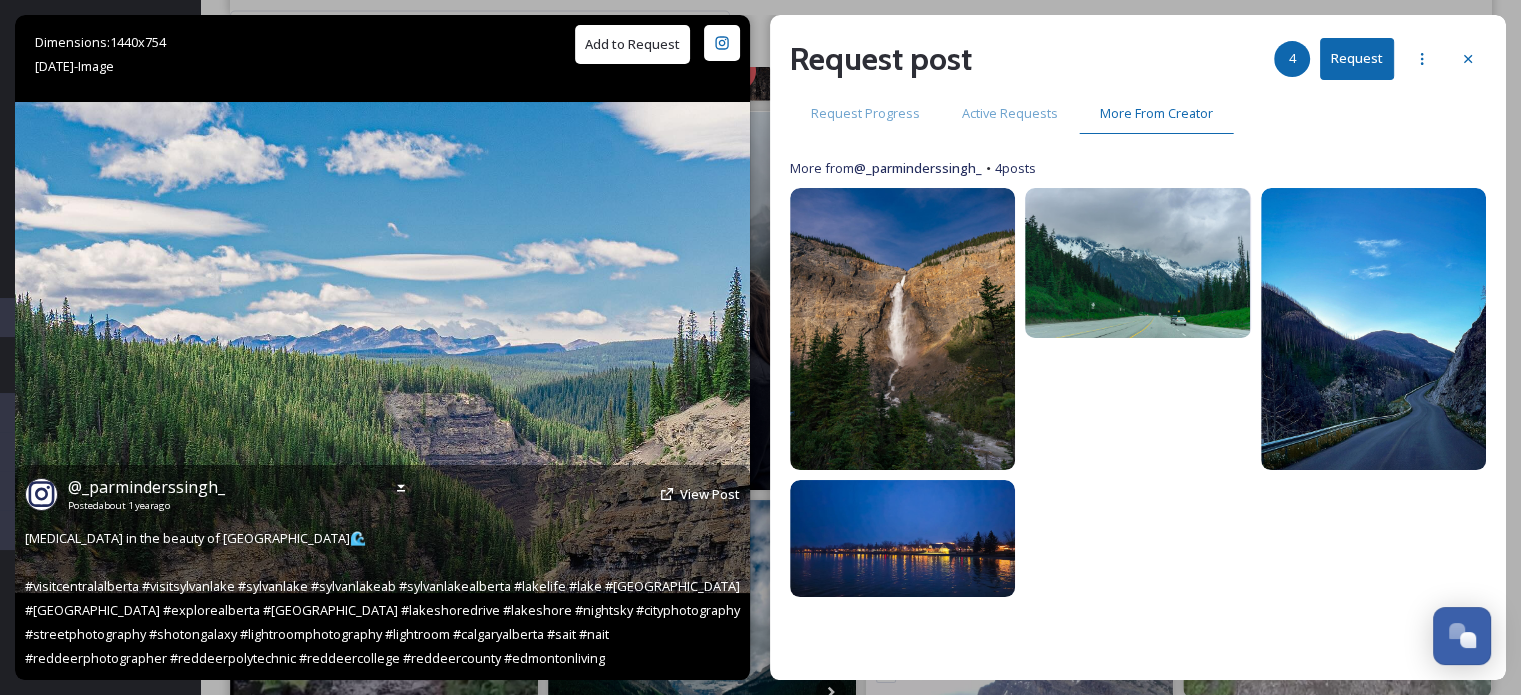 click on "Add to Request" at bounding box center [632, 44] 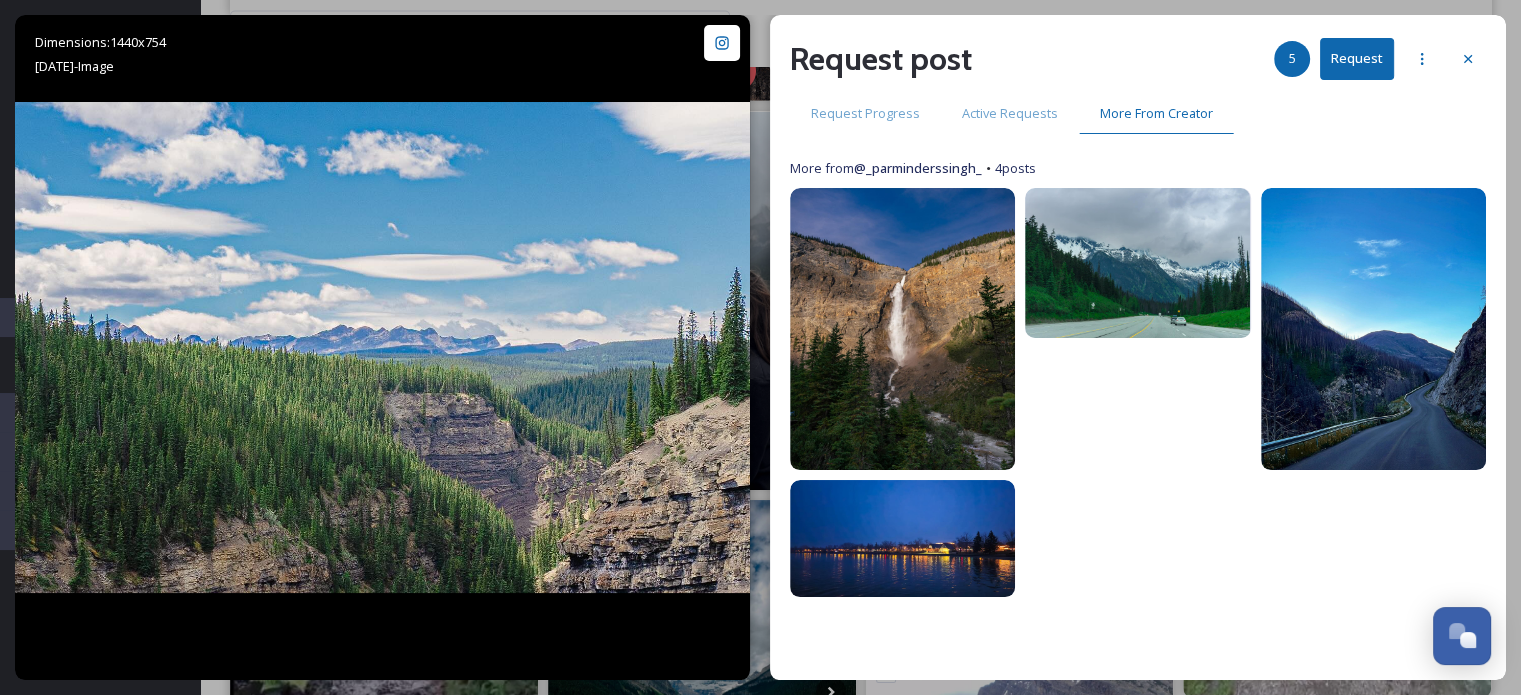click on "Request" at bounding box center [1357, 58] 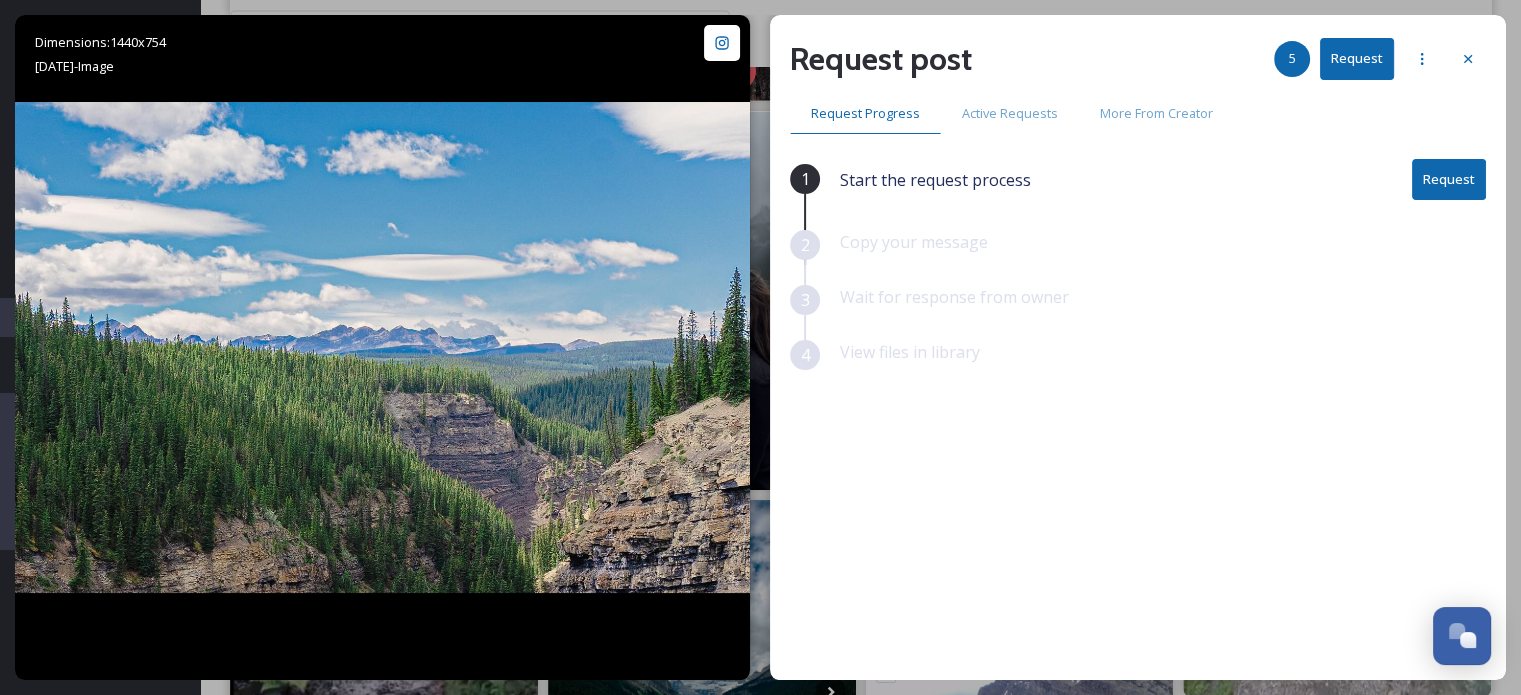 click on "Request" at bounding box center (1449, 179) 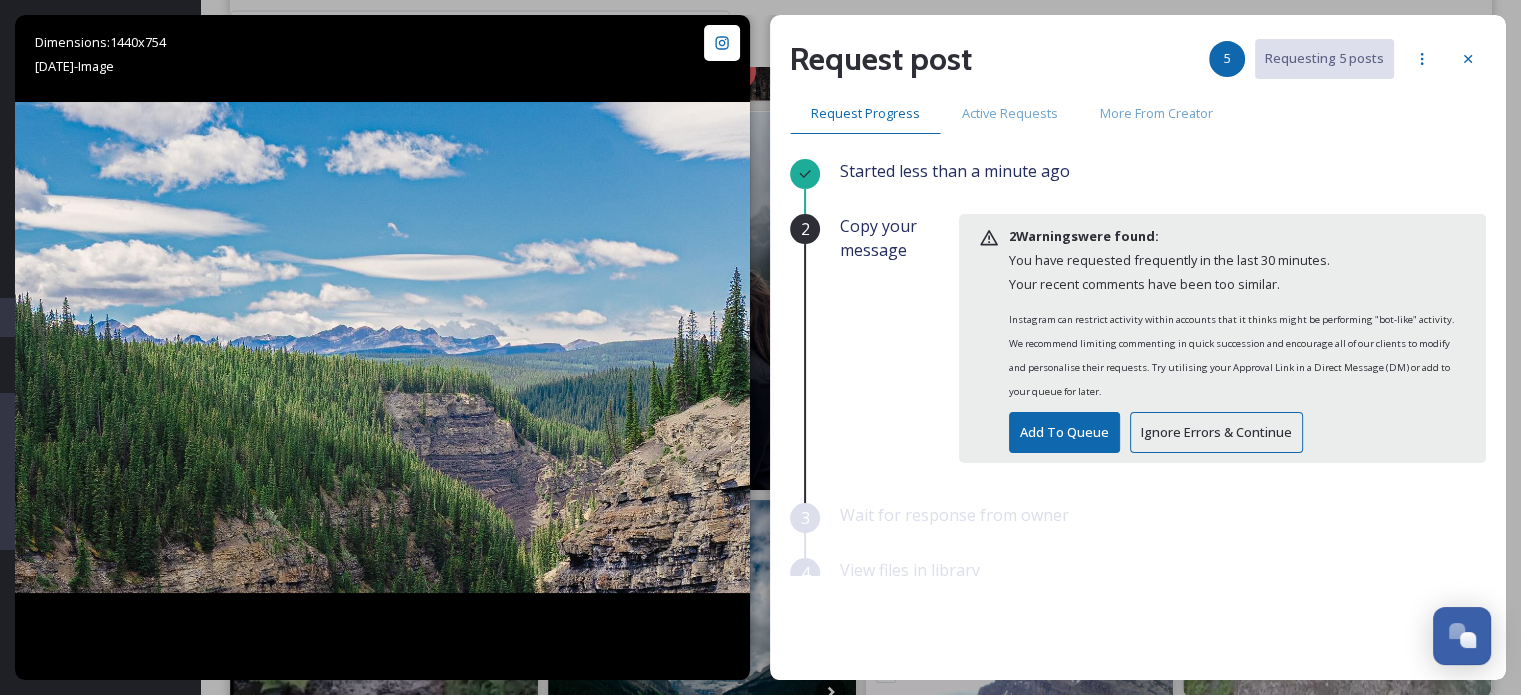 click on "Ignore Errors & Continue" at bounding box center (1216, 432) 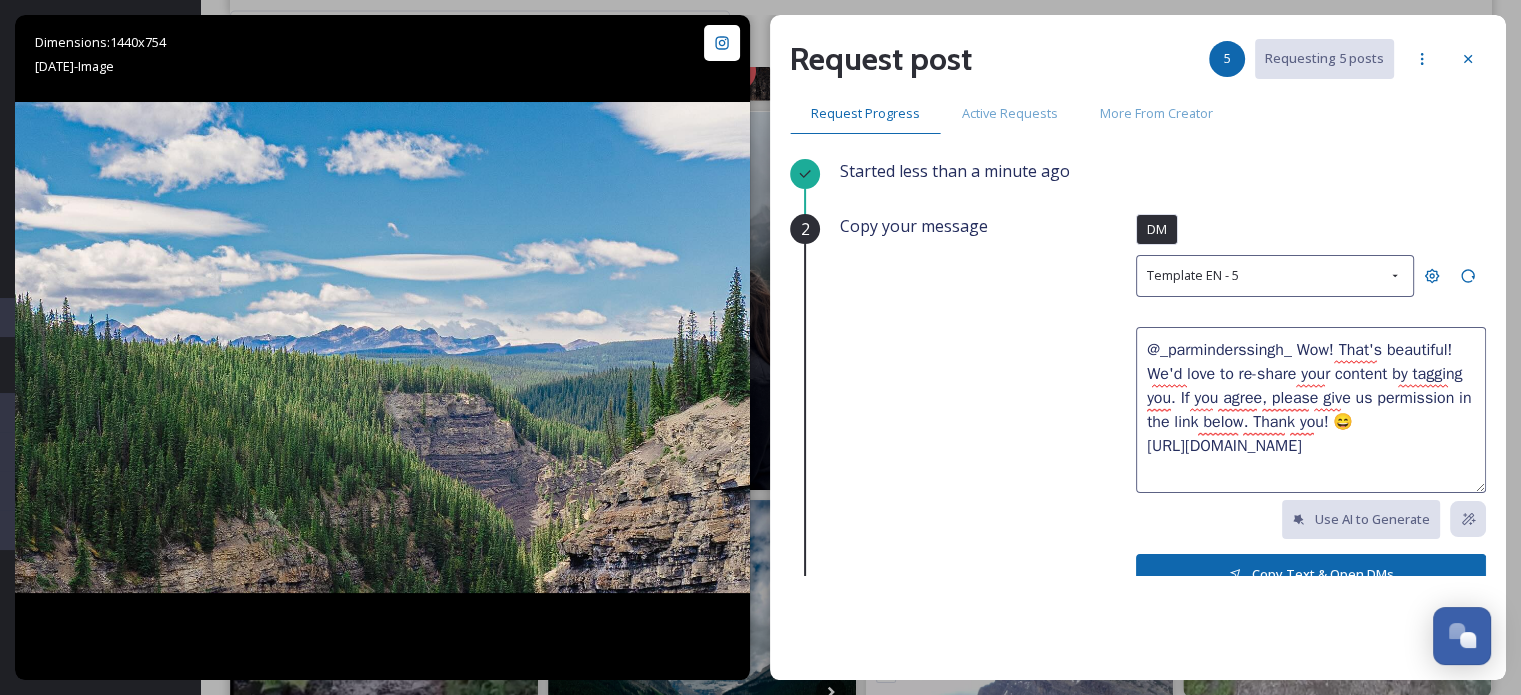 scroll, scrollTop: 188, scrollLeft: 0, axis: vertical 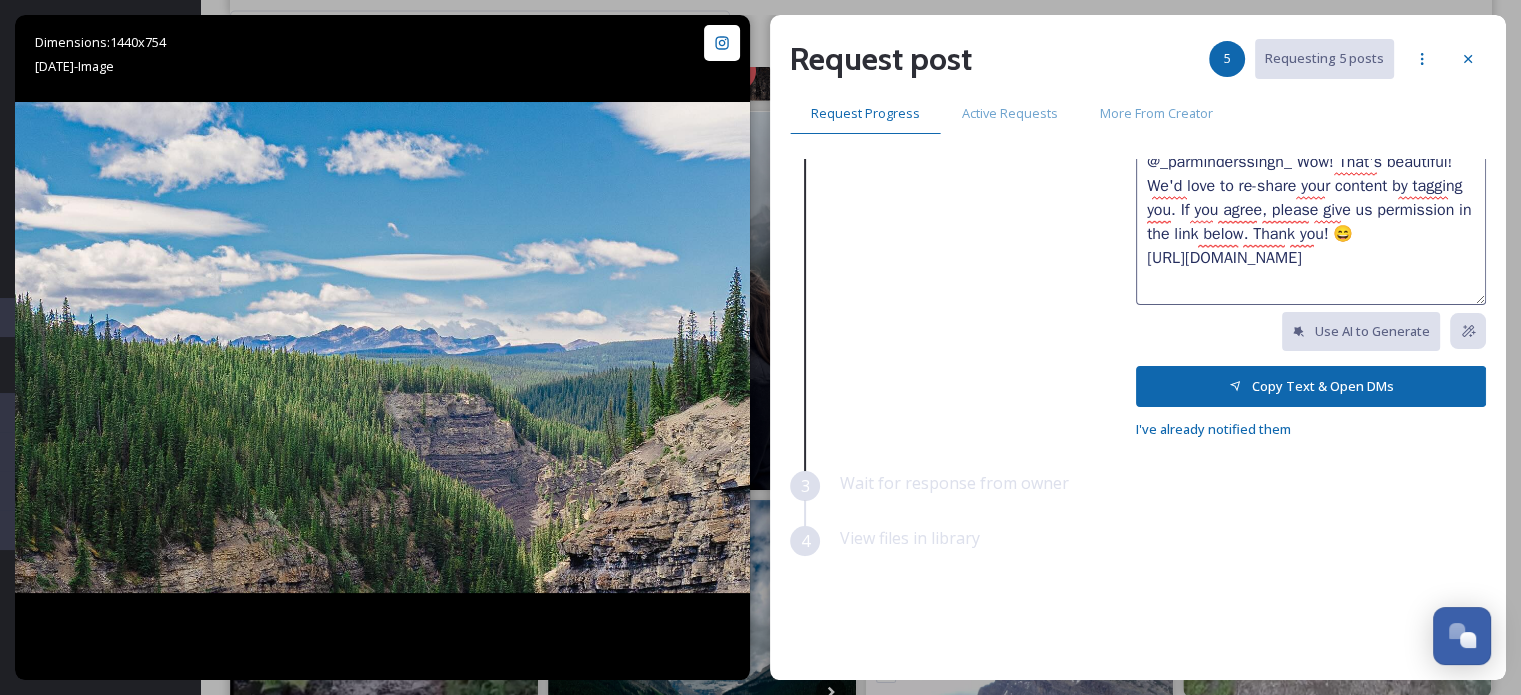 click on "Copy Text & Open DMs" at bounding box center (1311, 386) 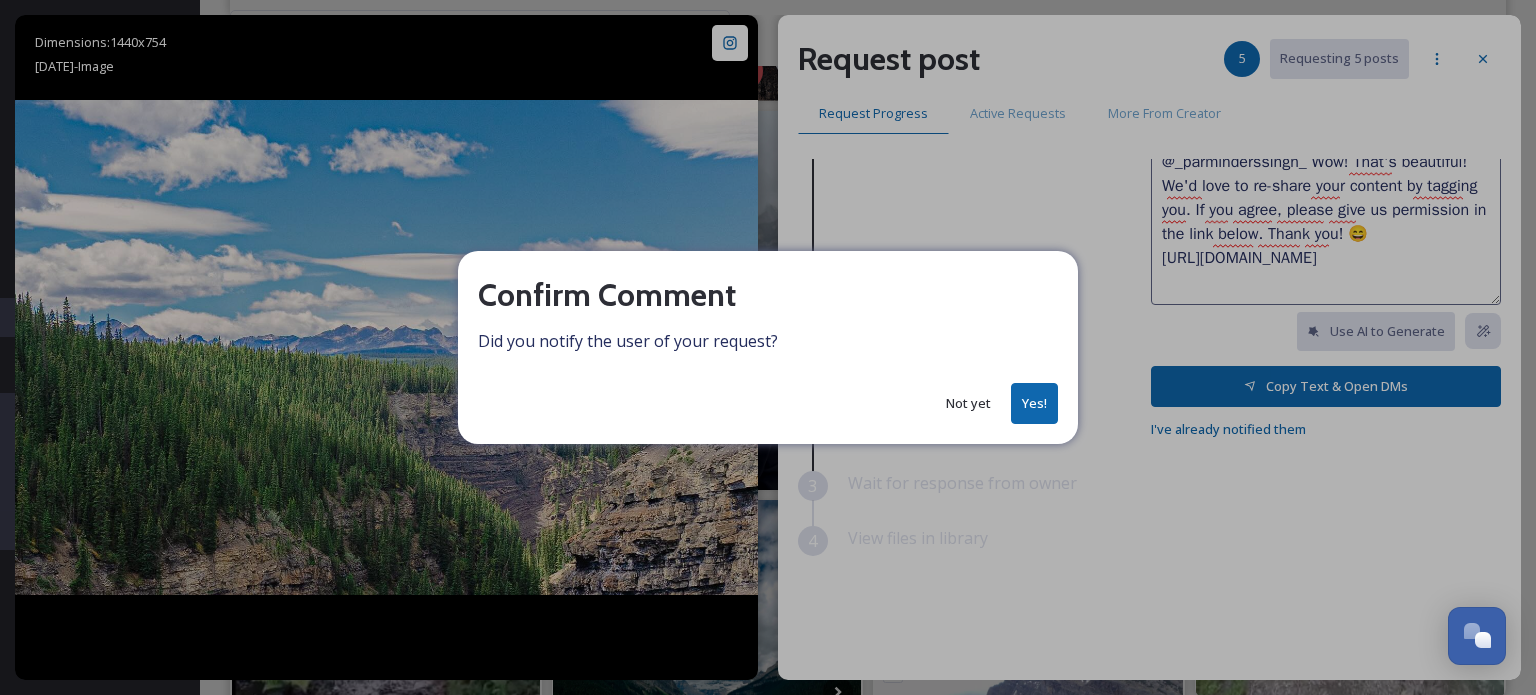 click on "Yes!" at bounding box center [1034, 403] 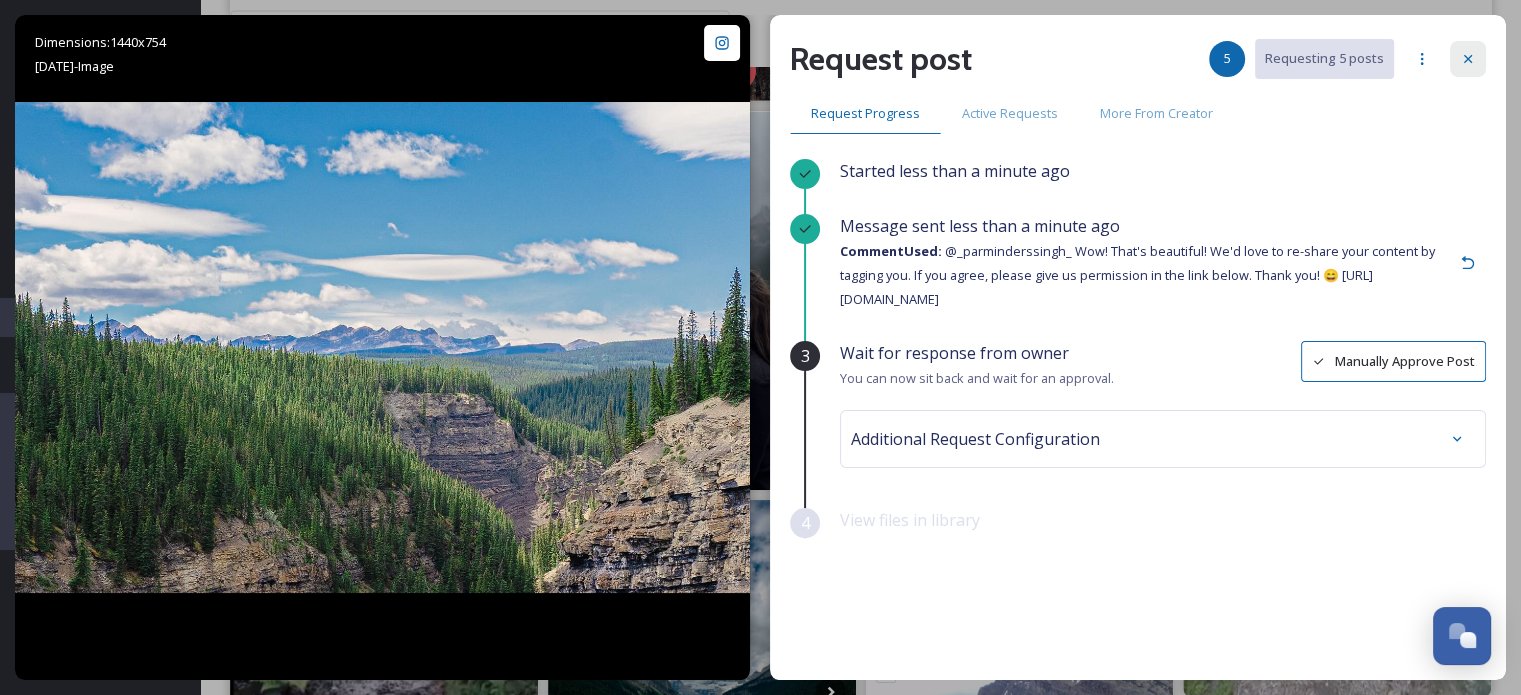 click at bounding box center (1468, 59) 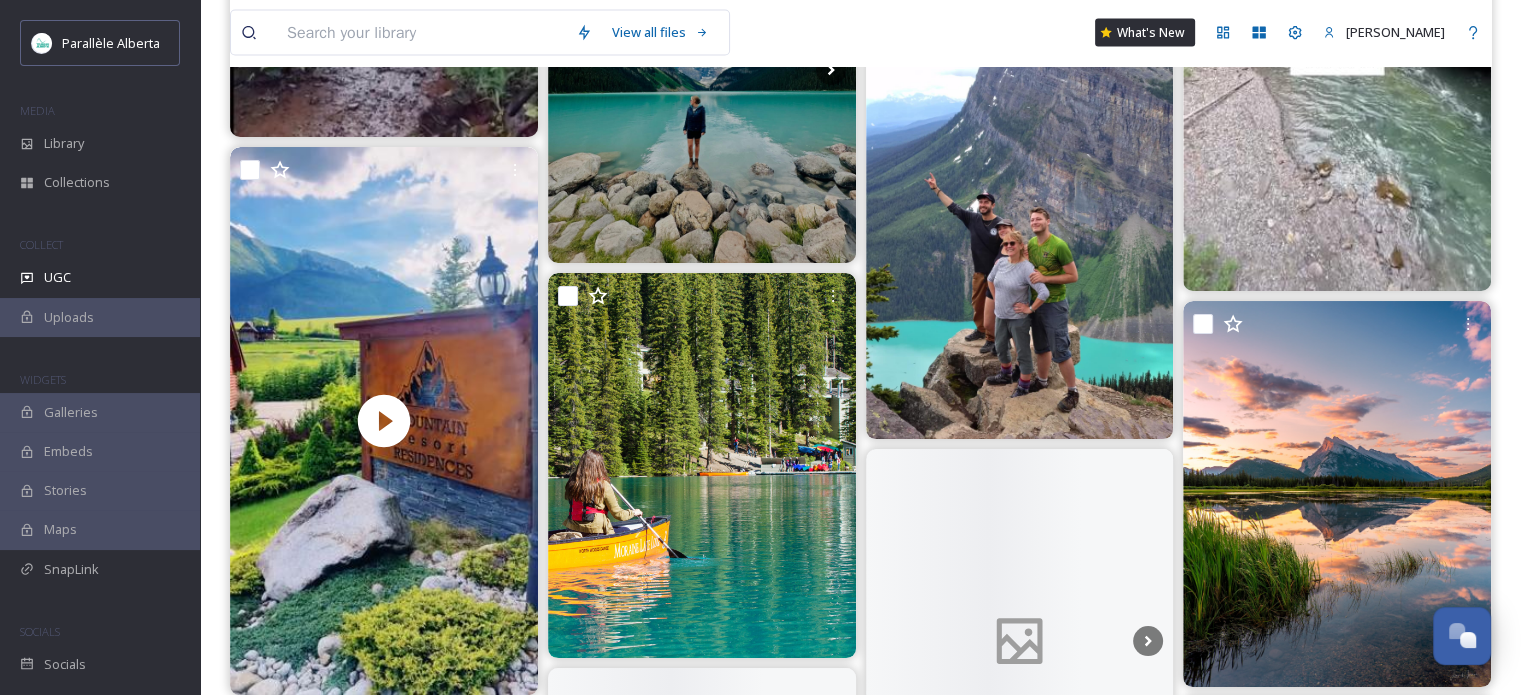 scroll, scrollTop: 19583, scrollLeft: 0, axis: vertical 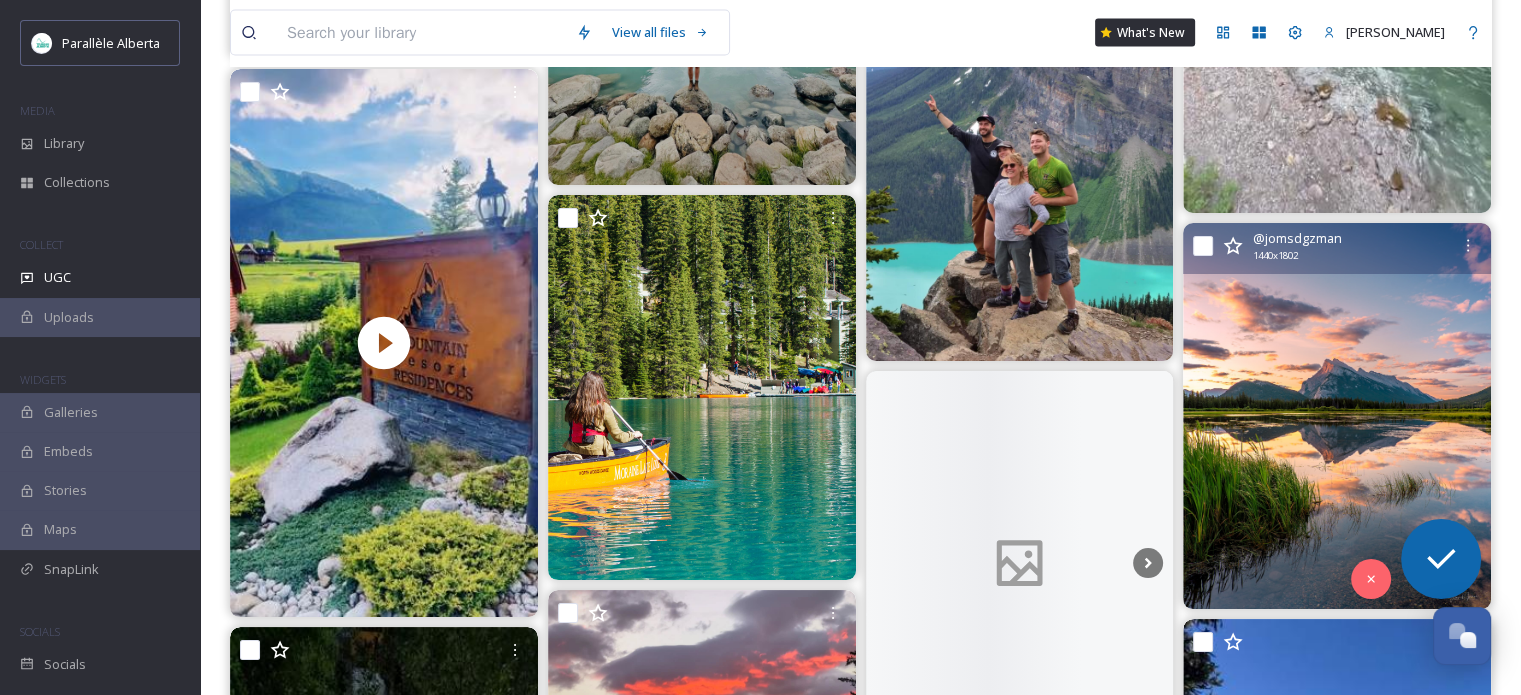 click at bounding box center [1337, 415] 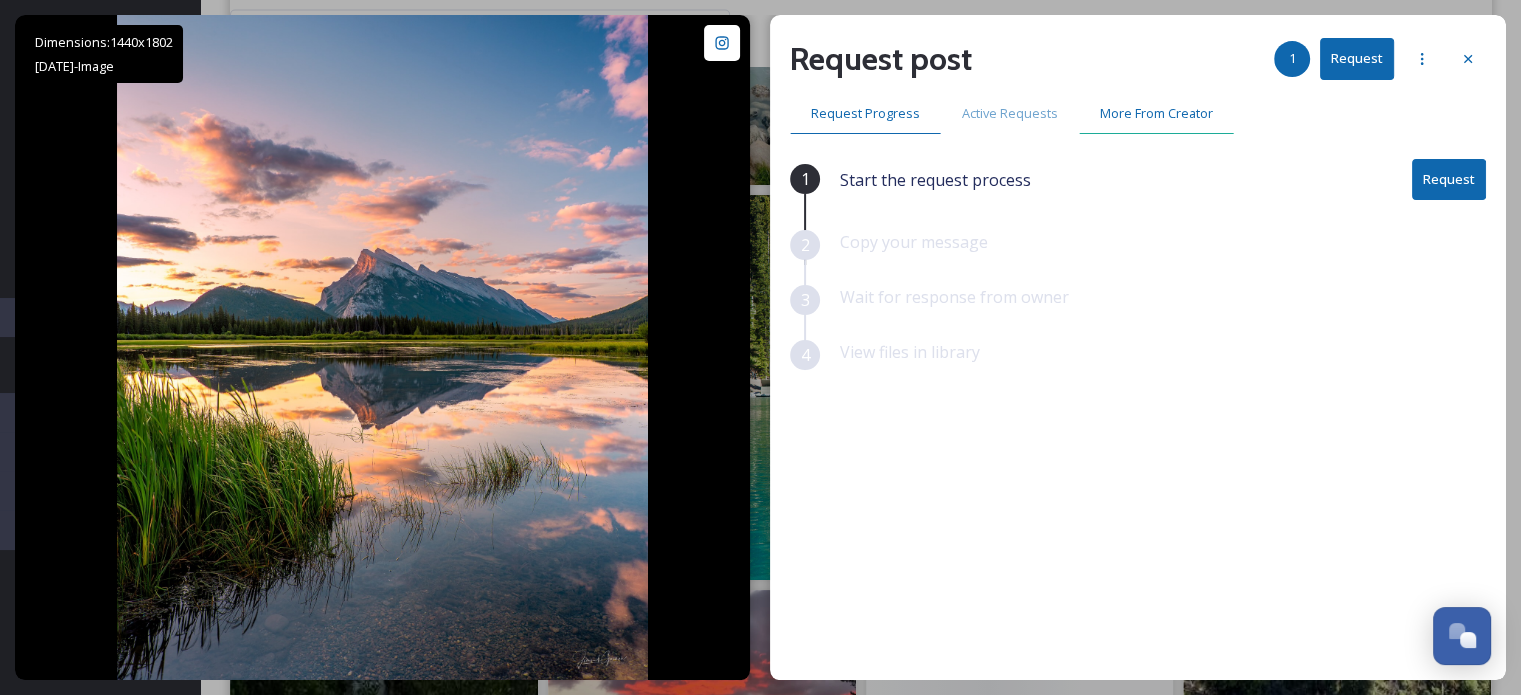 click on "More From Creator" at bounding box center (1156, 113) 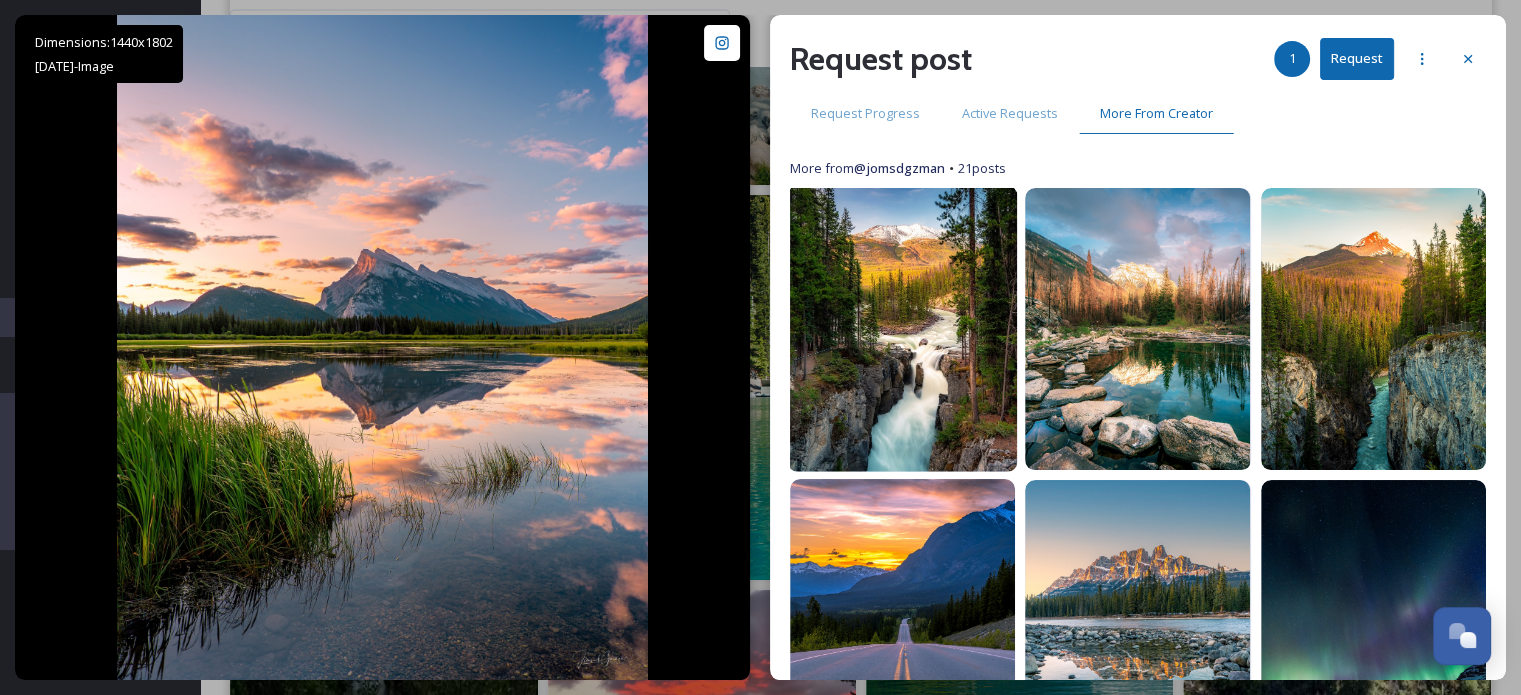 click at bounding box center (903, 329) 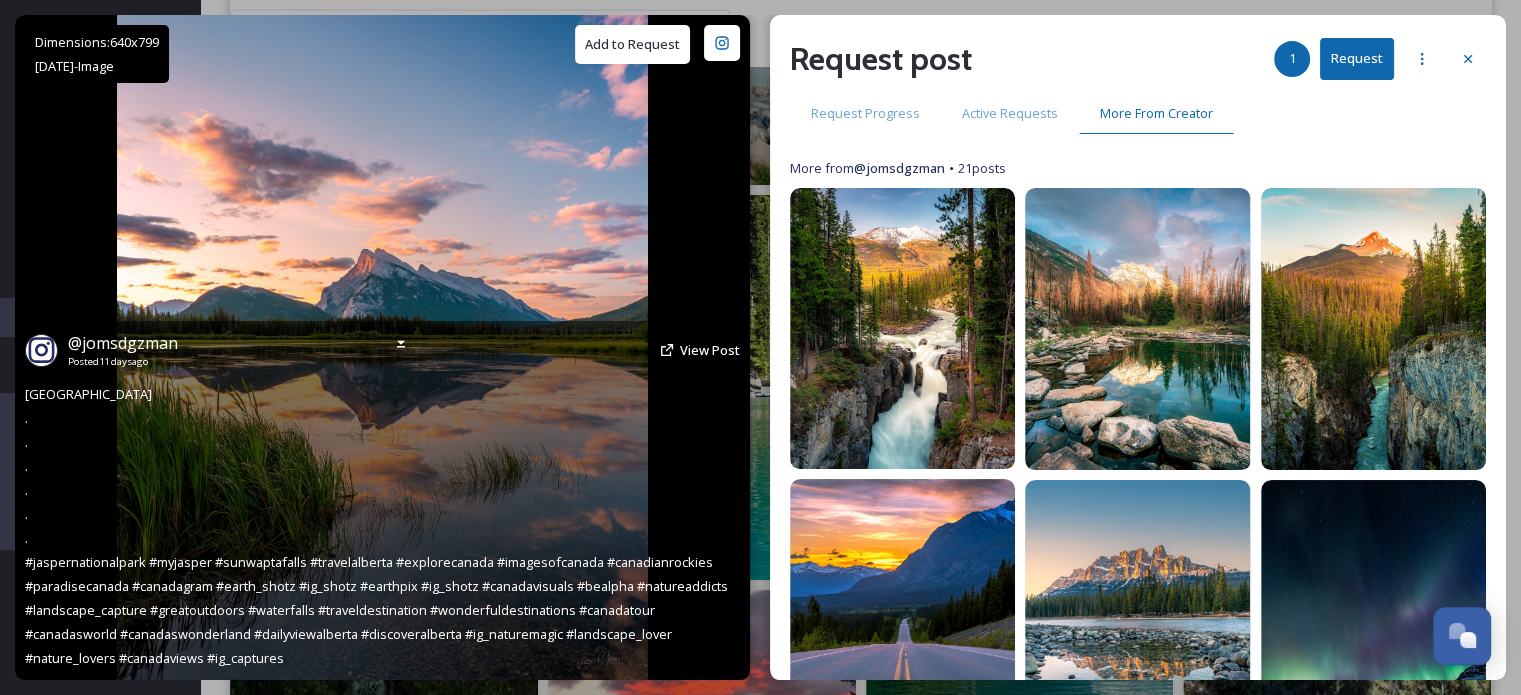 click on "Add to Request" at bounding box center (632, 44) 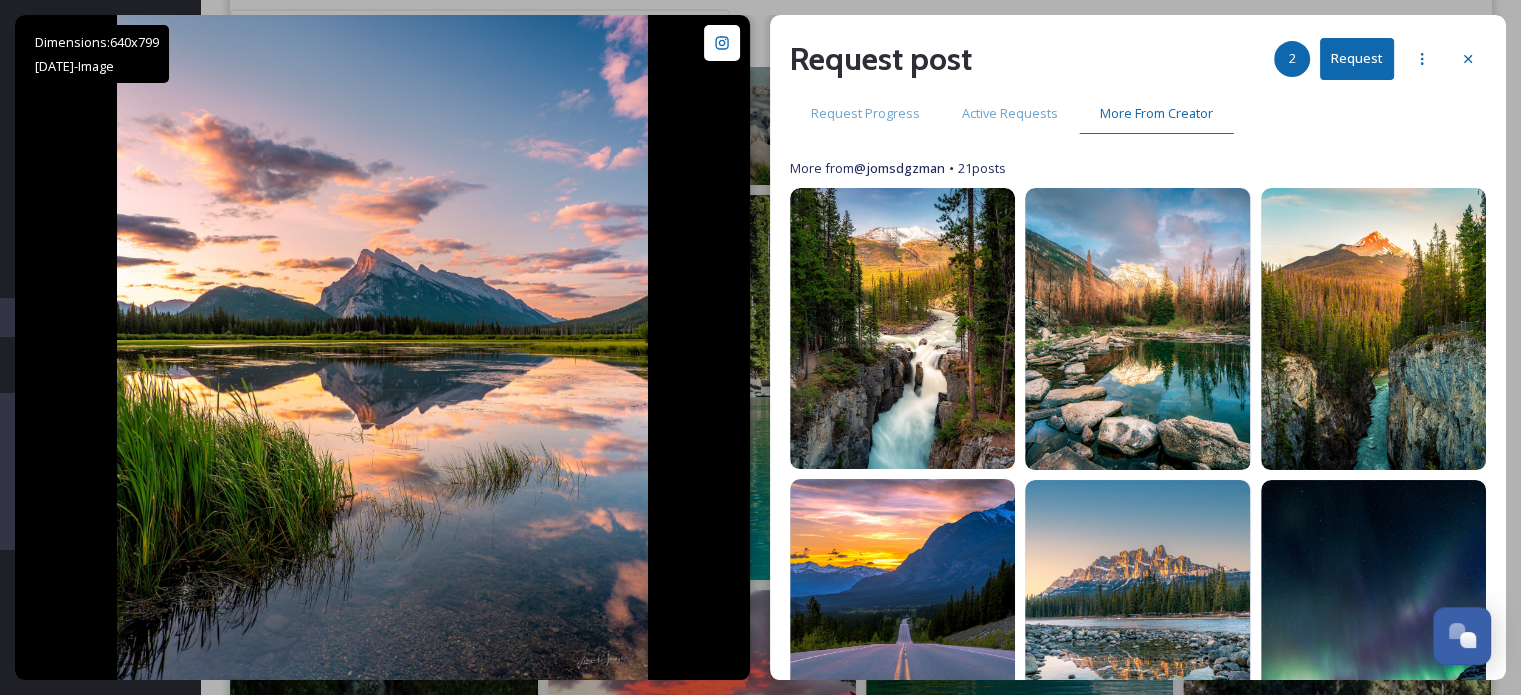 drag, startPoint x: 1093, startPoint y: 318, endPoint x: 669, endPoint y: 114, distance: 470.5231 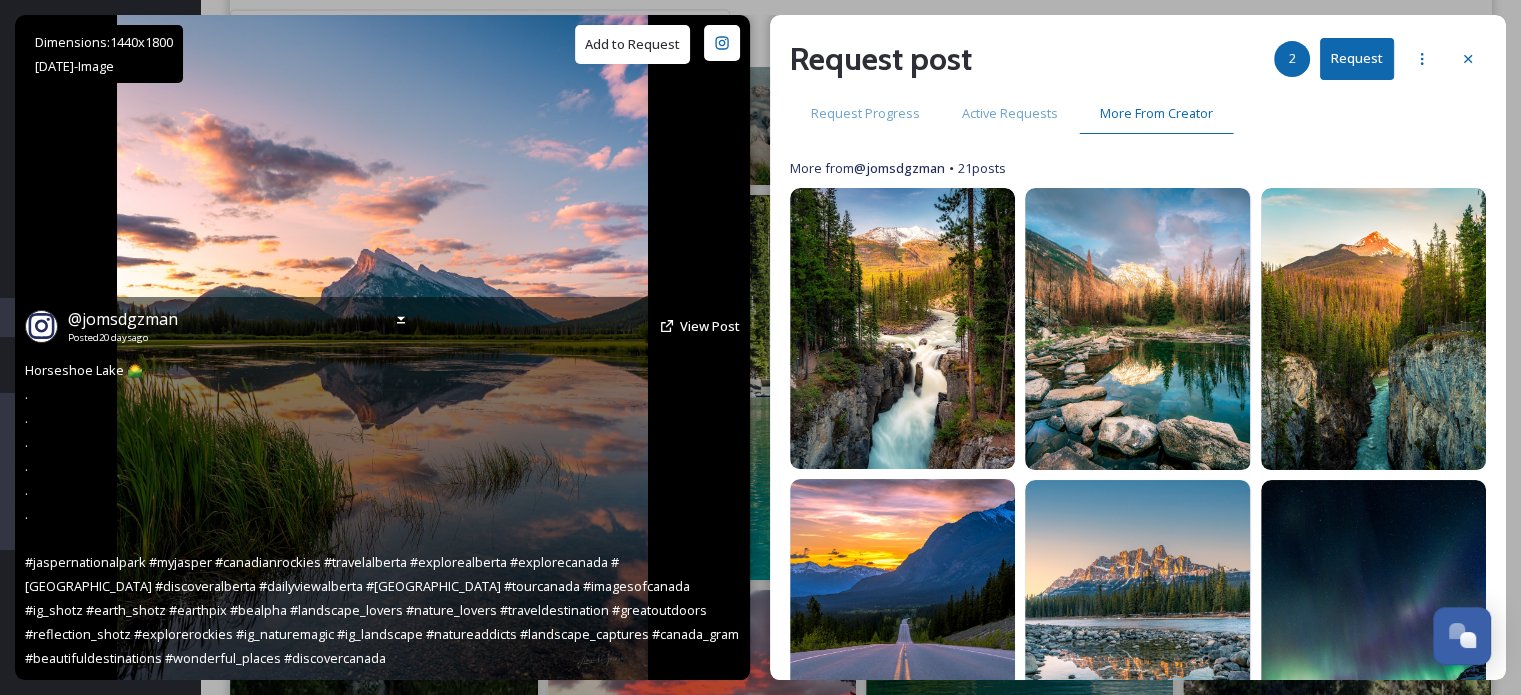 click on "Add to Request" at bounding box center [632, 44] 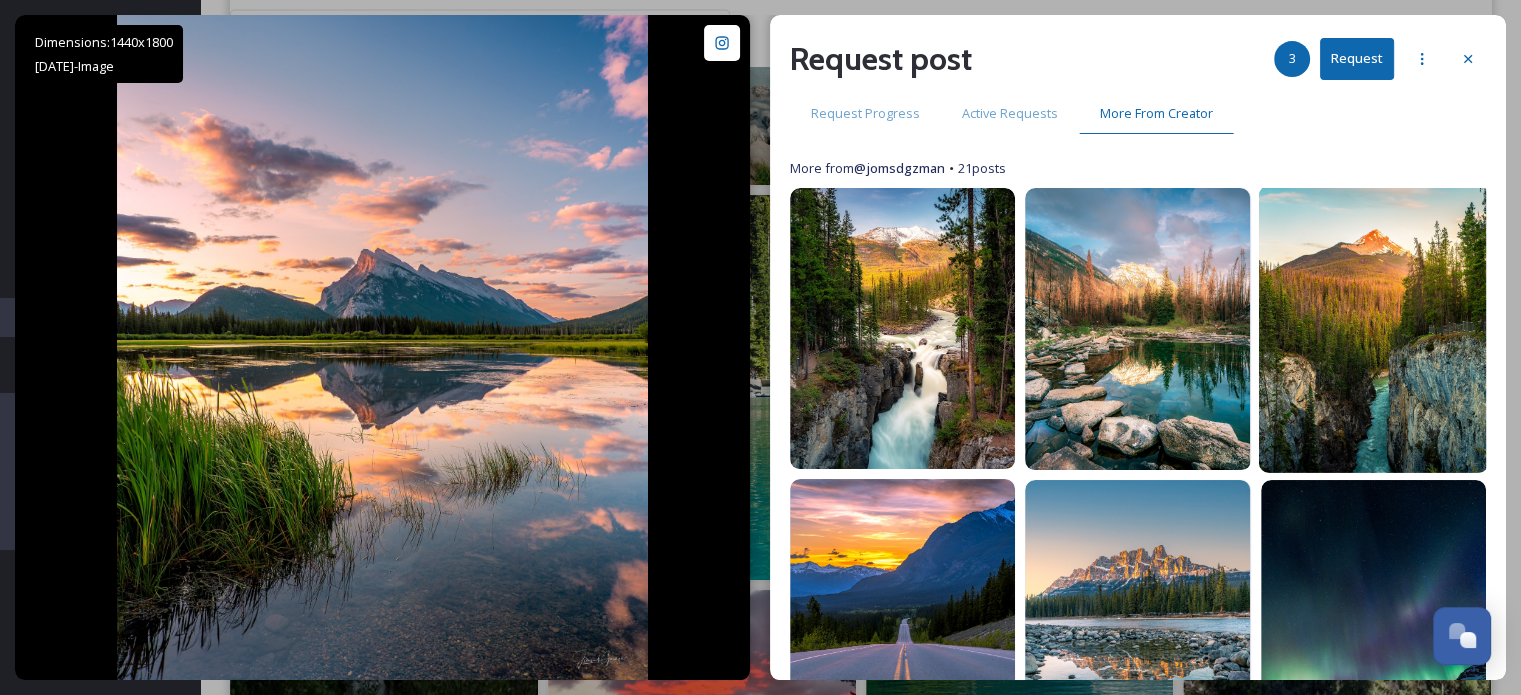 click at bounding box center [1373, 329] 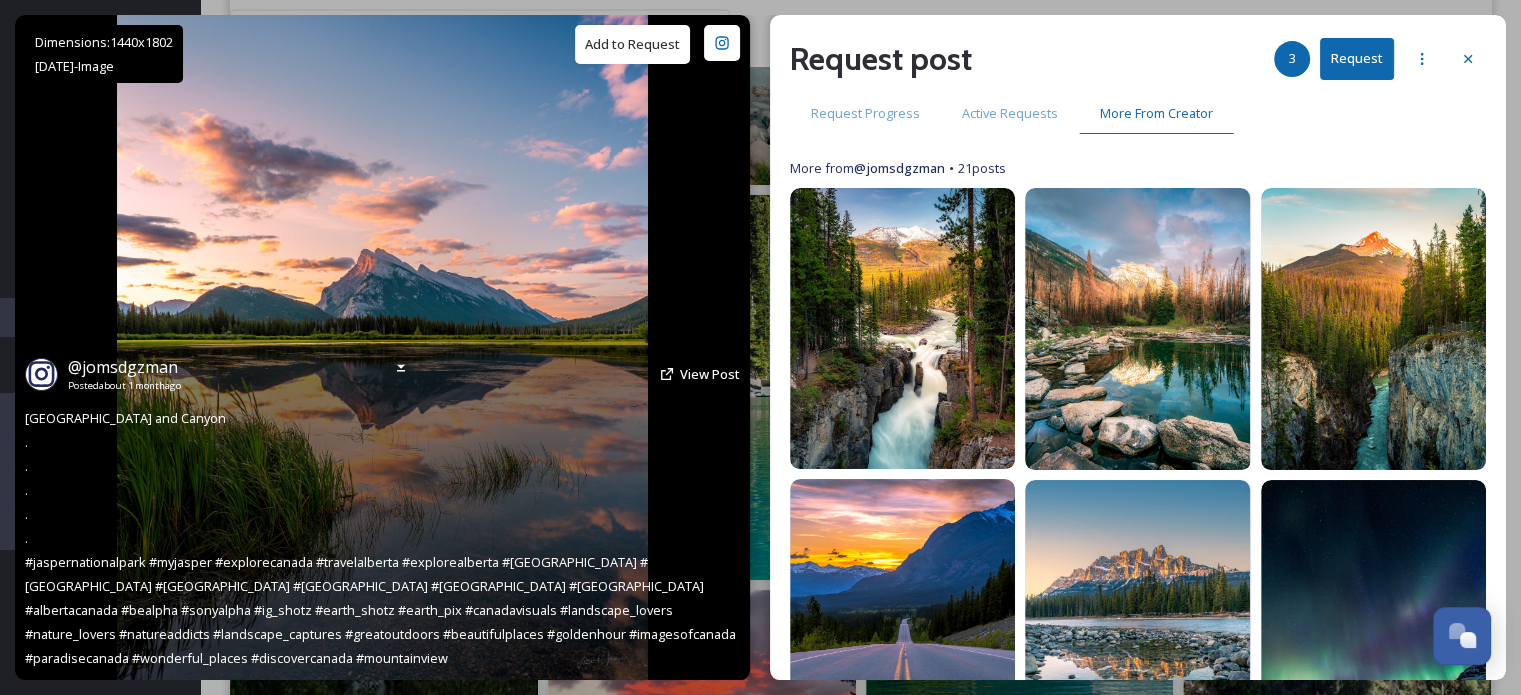 drag, startPoint x: 663, startPoint y: 47, endPoint x: 714, endPoint y: 103, distance: 75.74299 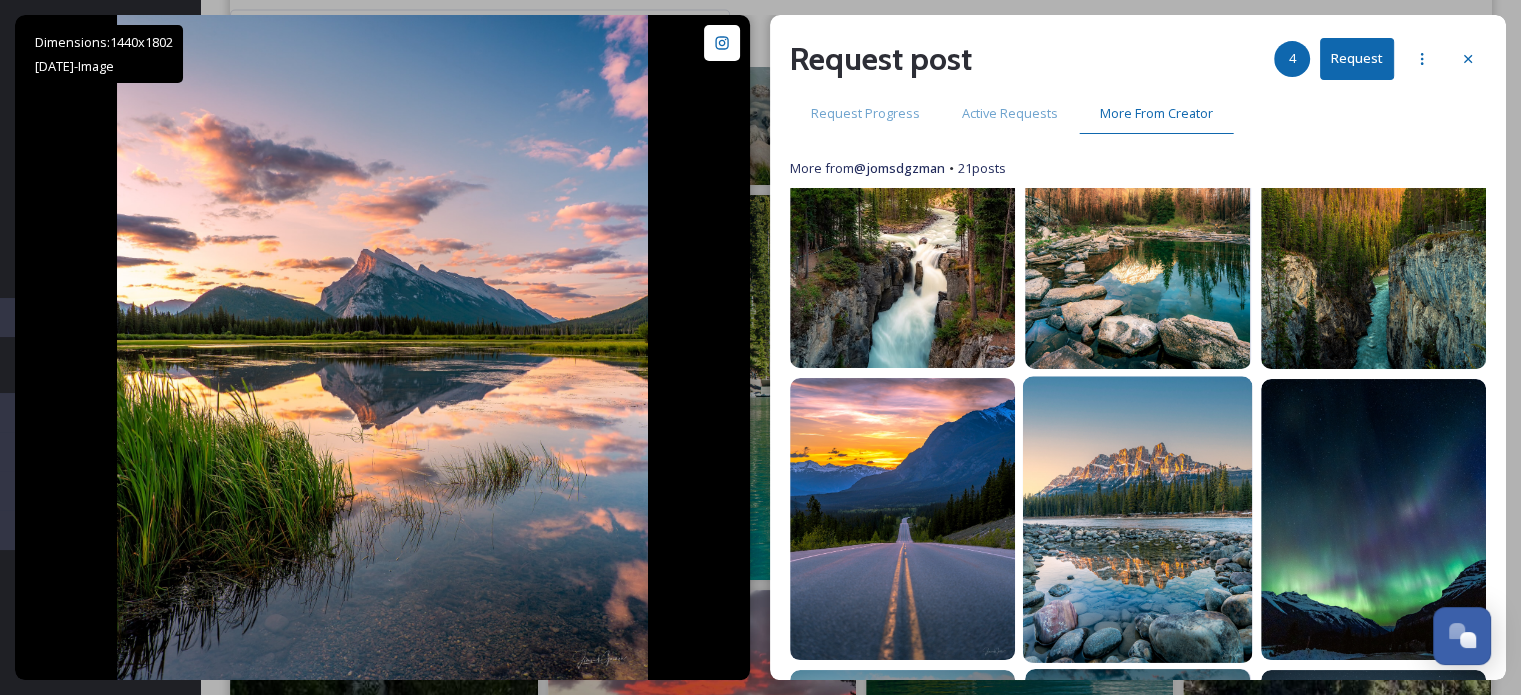 scroll, scrollTop: 200, scrollLeft: 0, axis: vertical 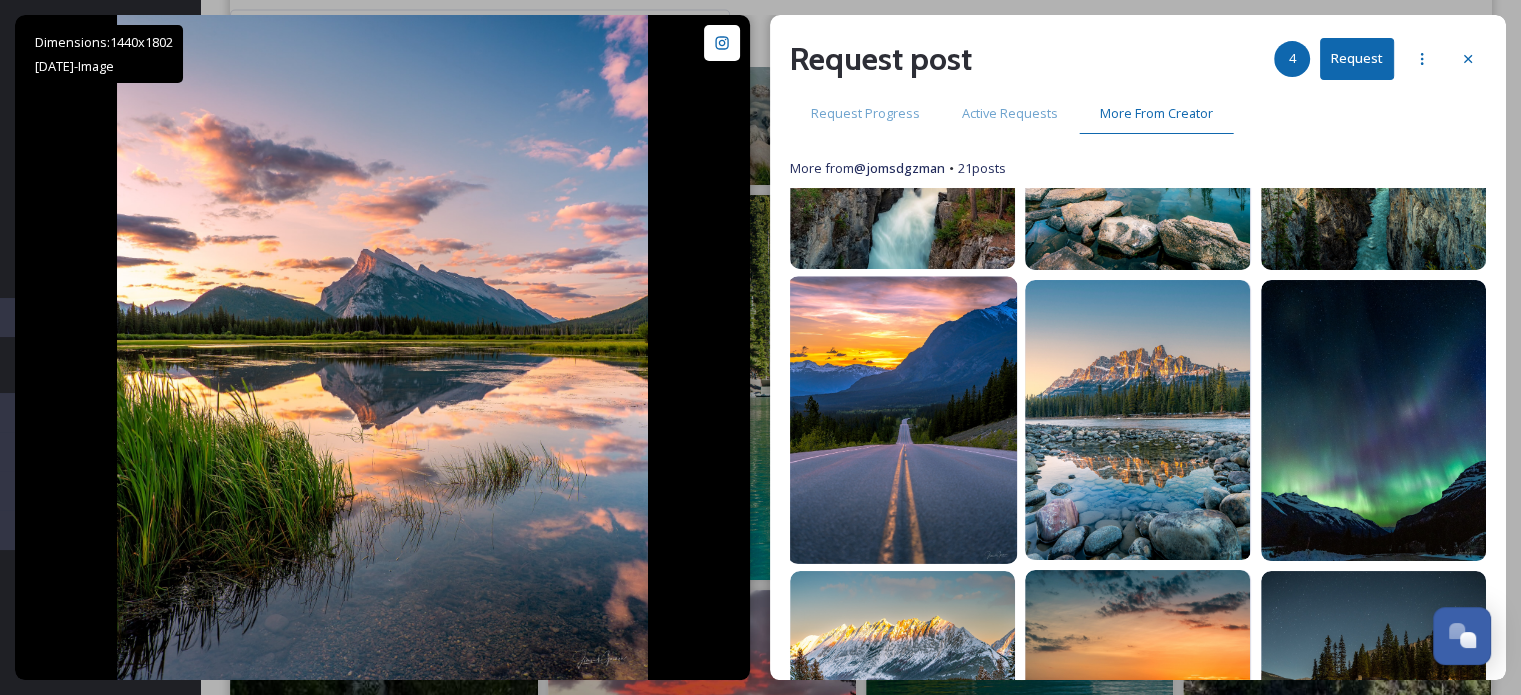 click at bounding box center (903, 419) 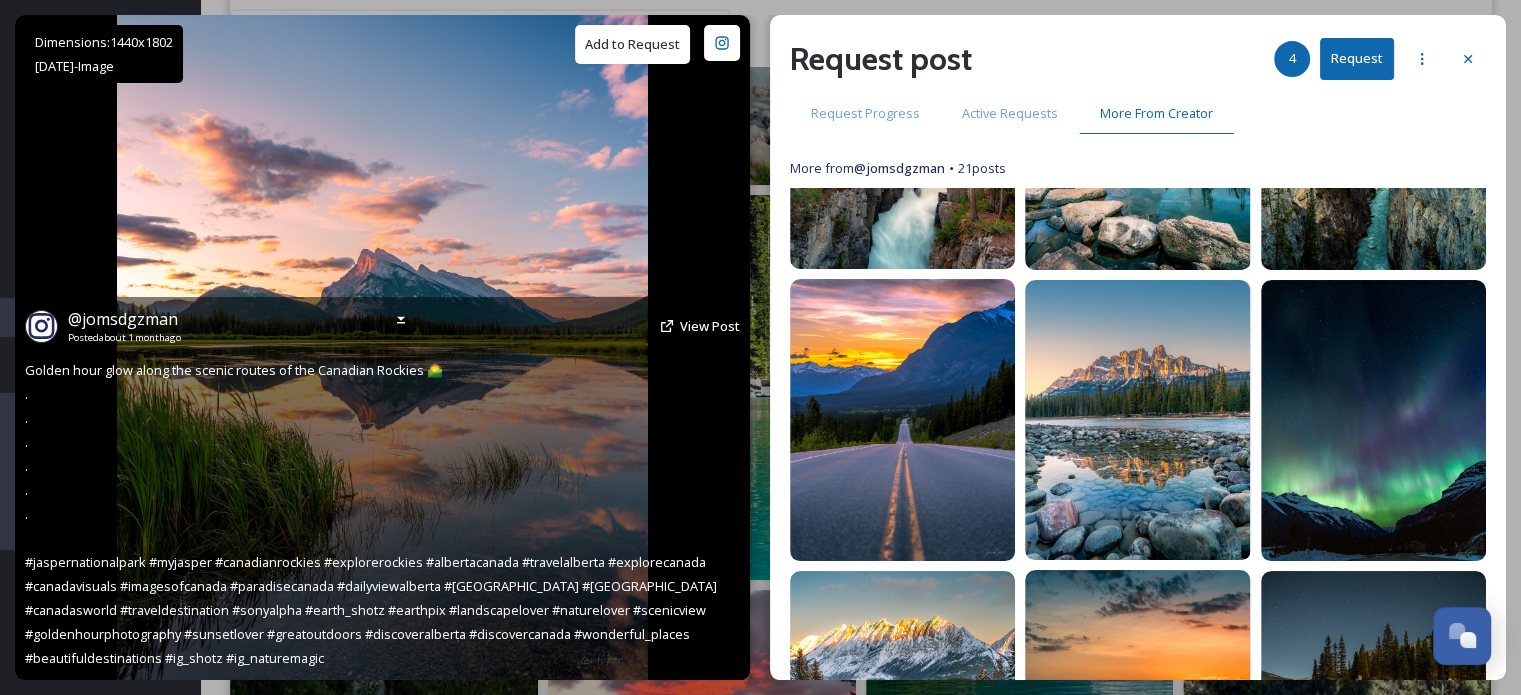 click on "Add to Request" at bounding box center [632, 44] 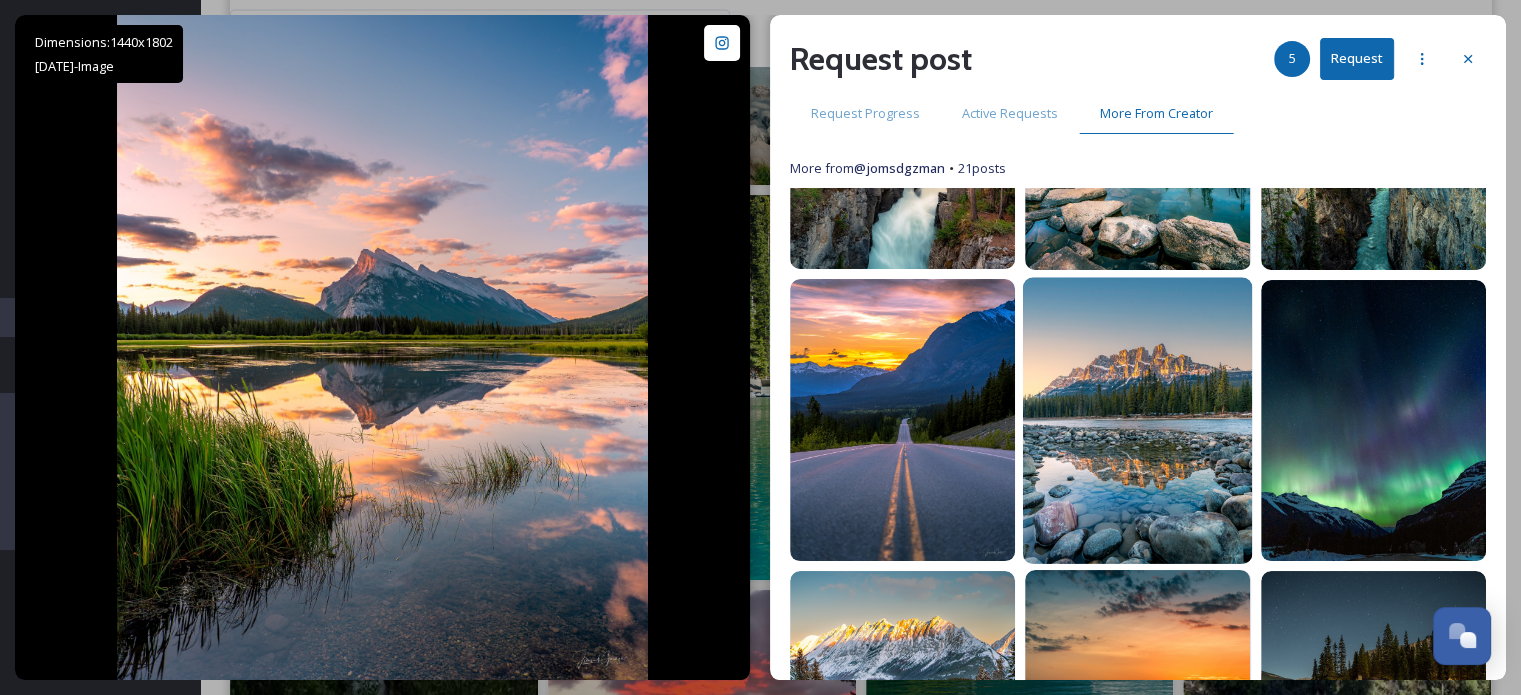 click at bounding box center (1138, 420) 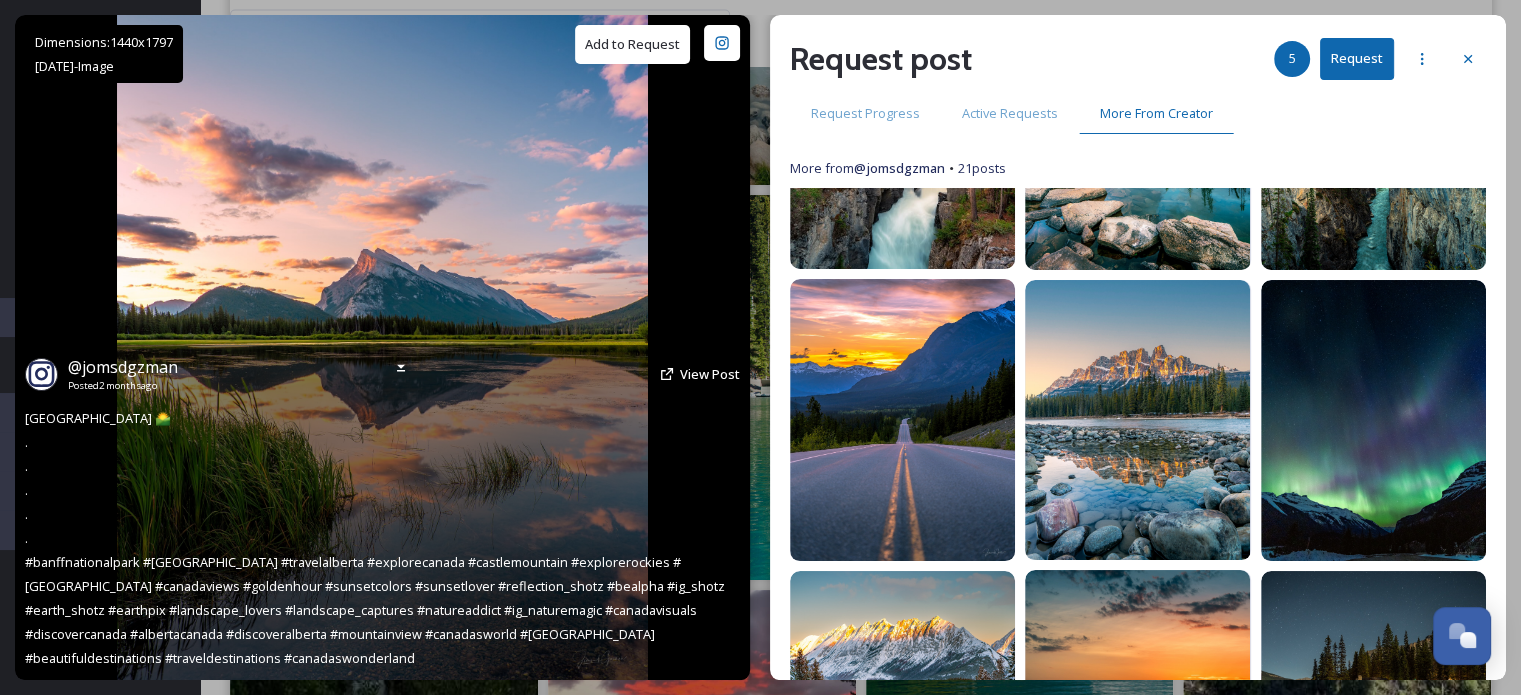 click on "Add to Request" at bounding box center [632, 44] 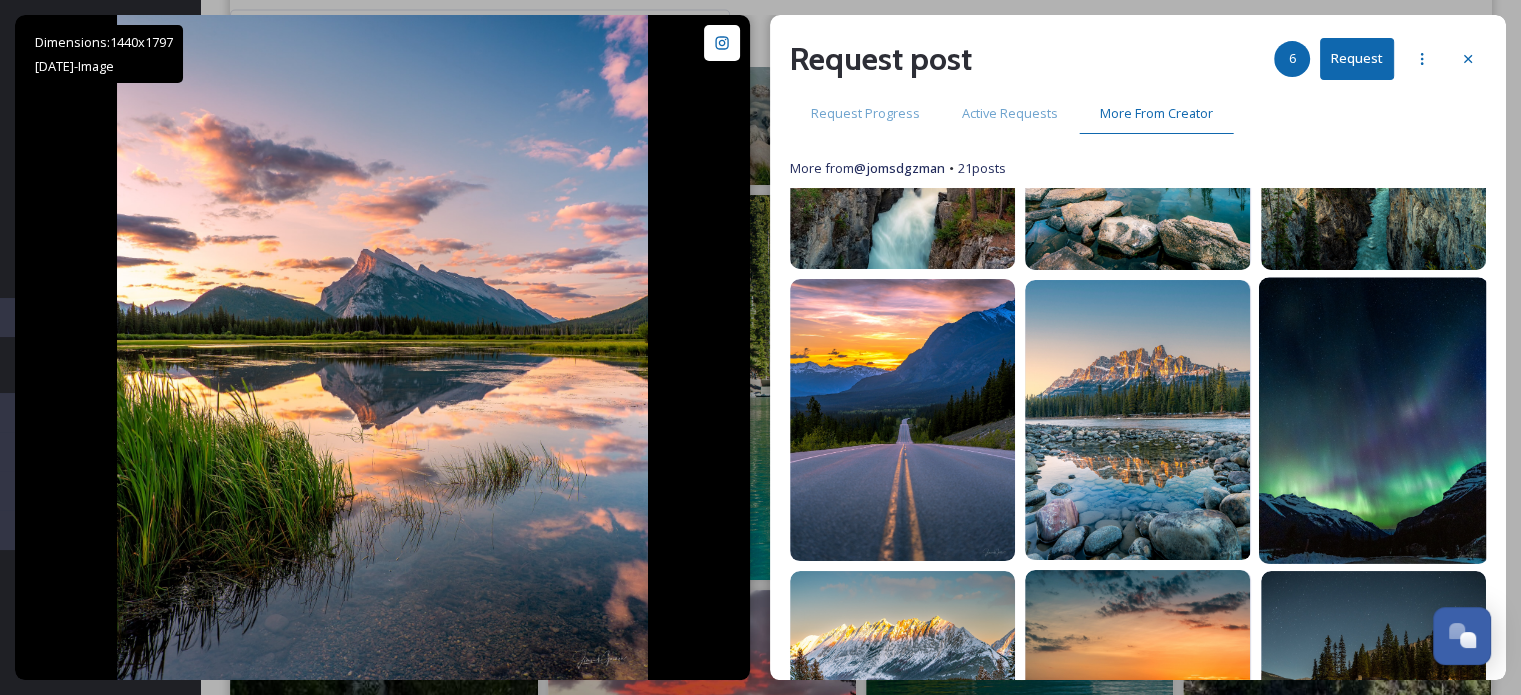click at bounding box center (1373, 420) 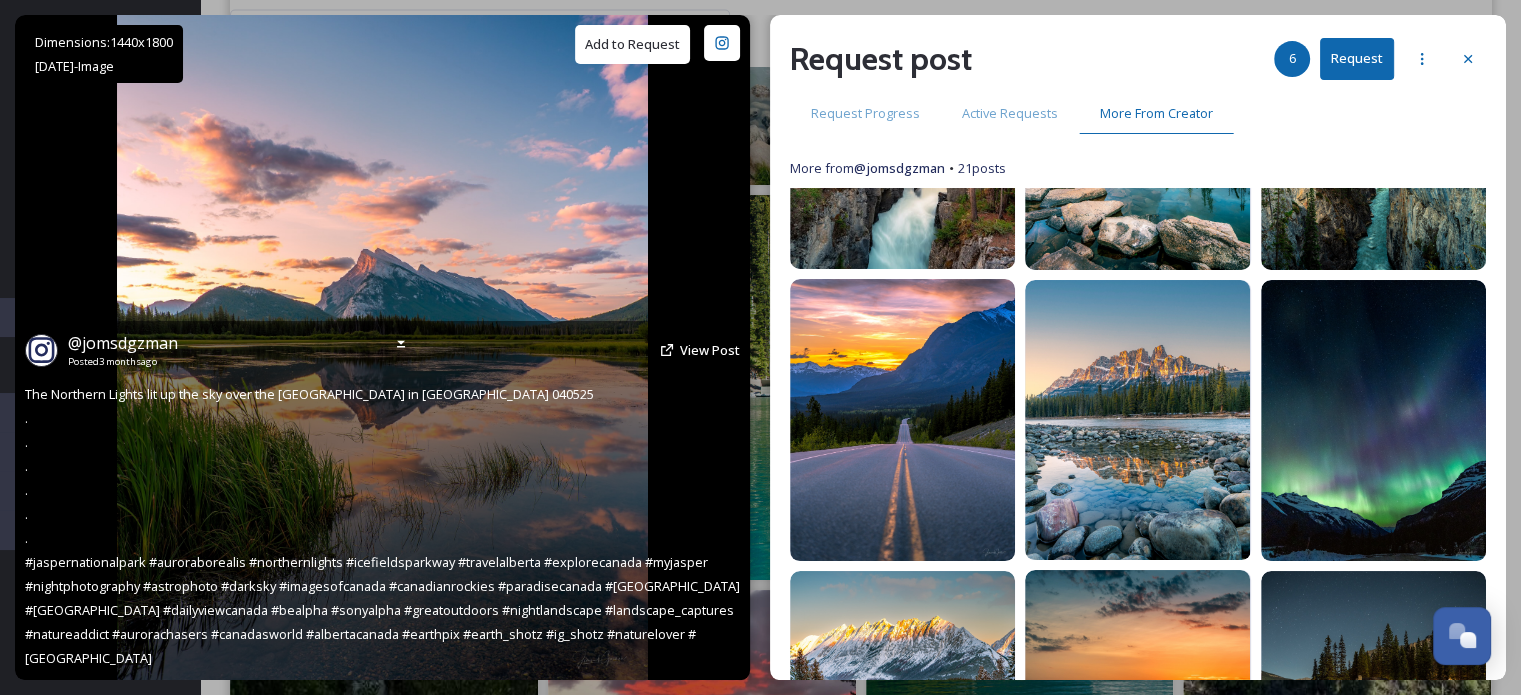 click on "Add to Request" at bounding box center [632, 44] 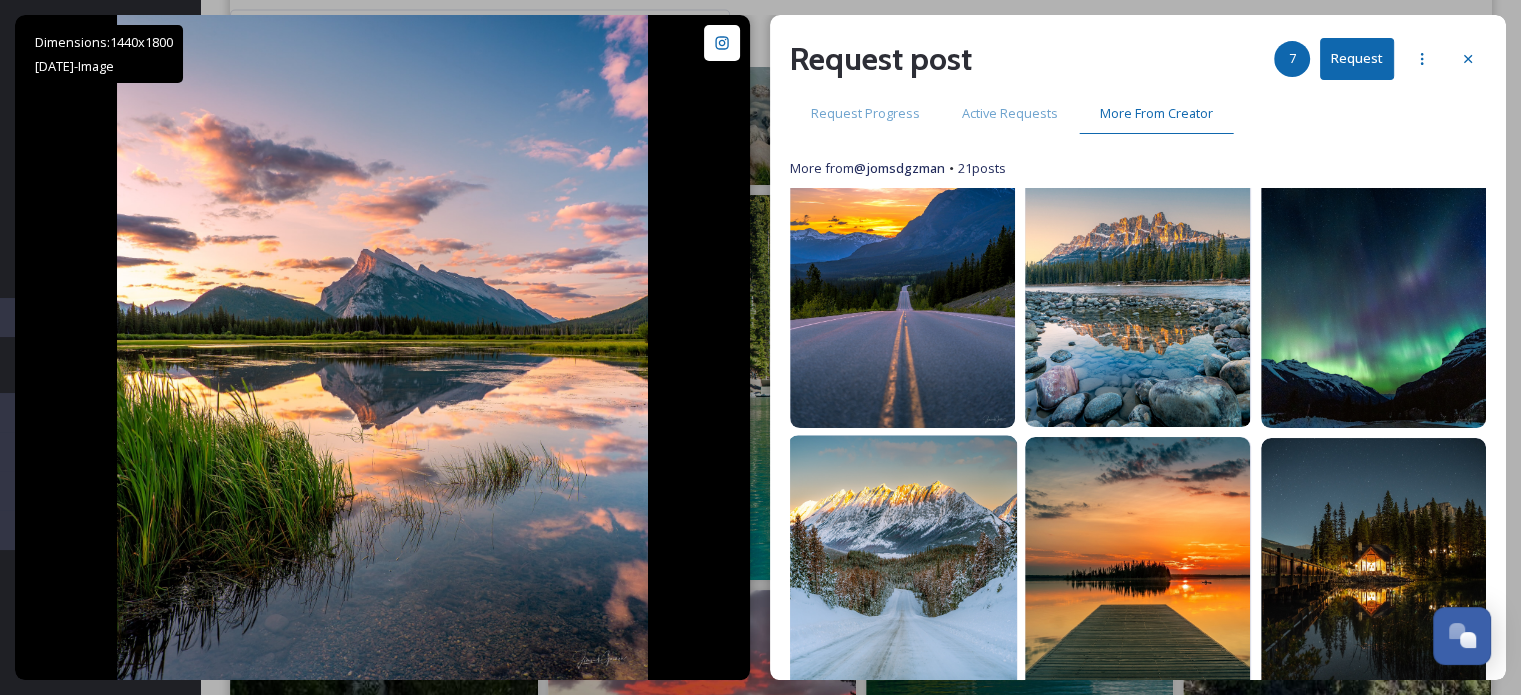 scroll, scrollTop: 500, scrollLeft: 0, axis: vertical 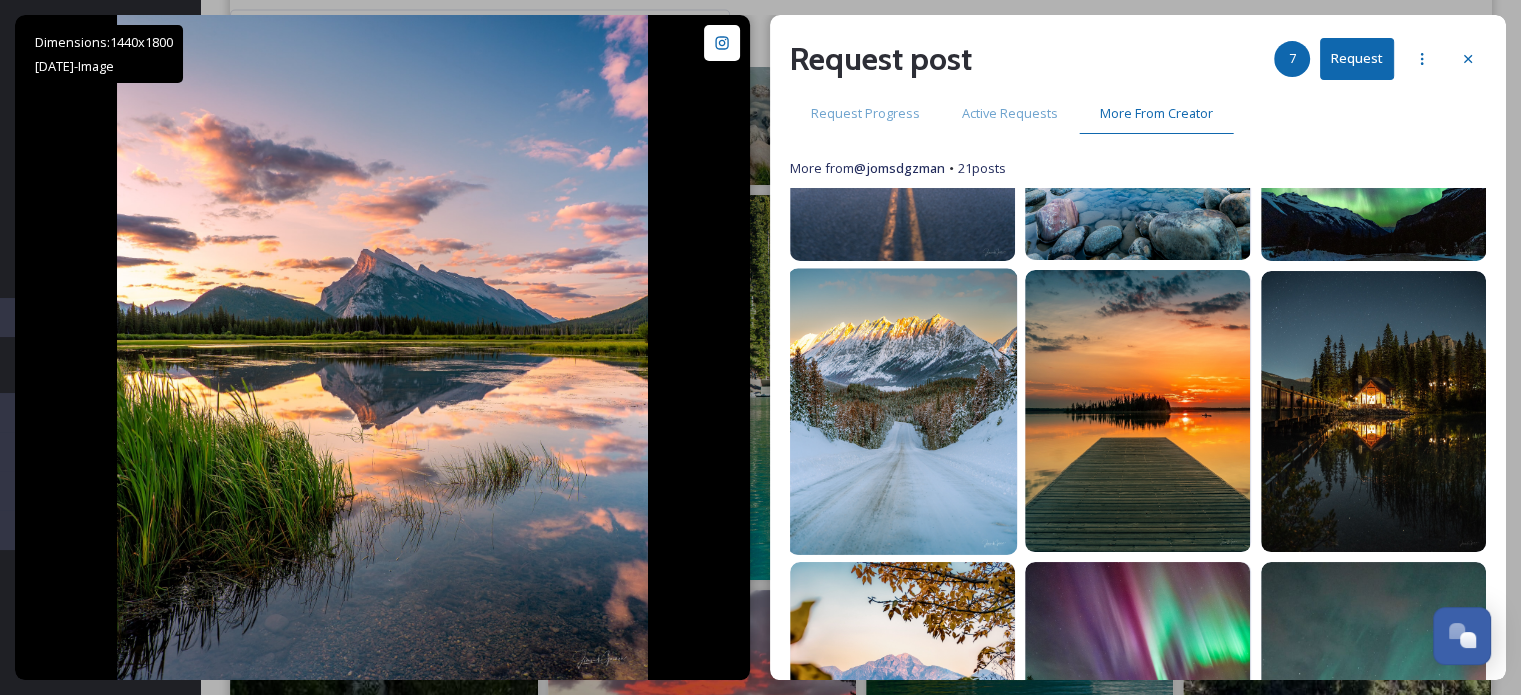 click at bounding box center [903, 411] 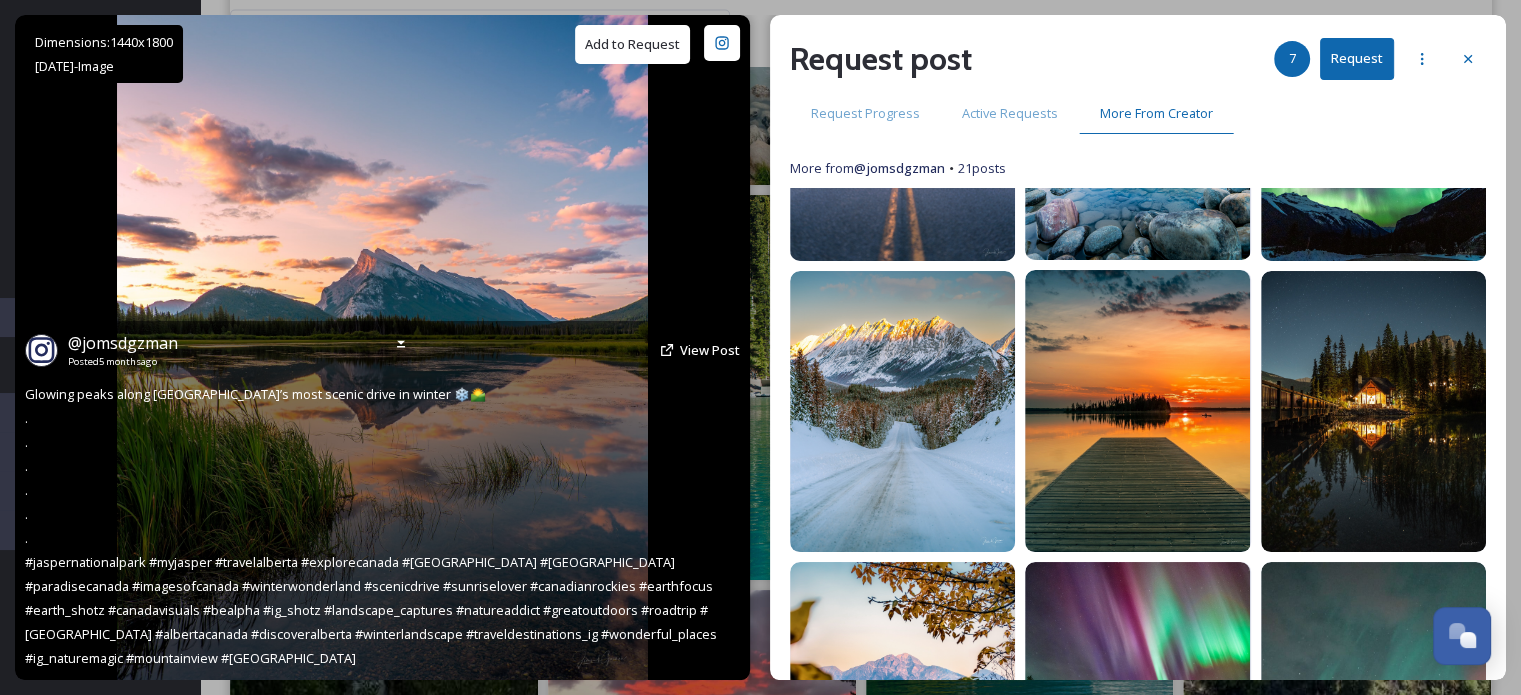 click on "Add to Request" at bounding box center (632, 44) 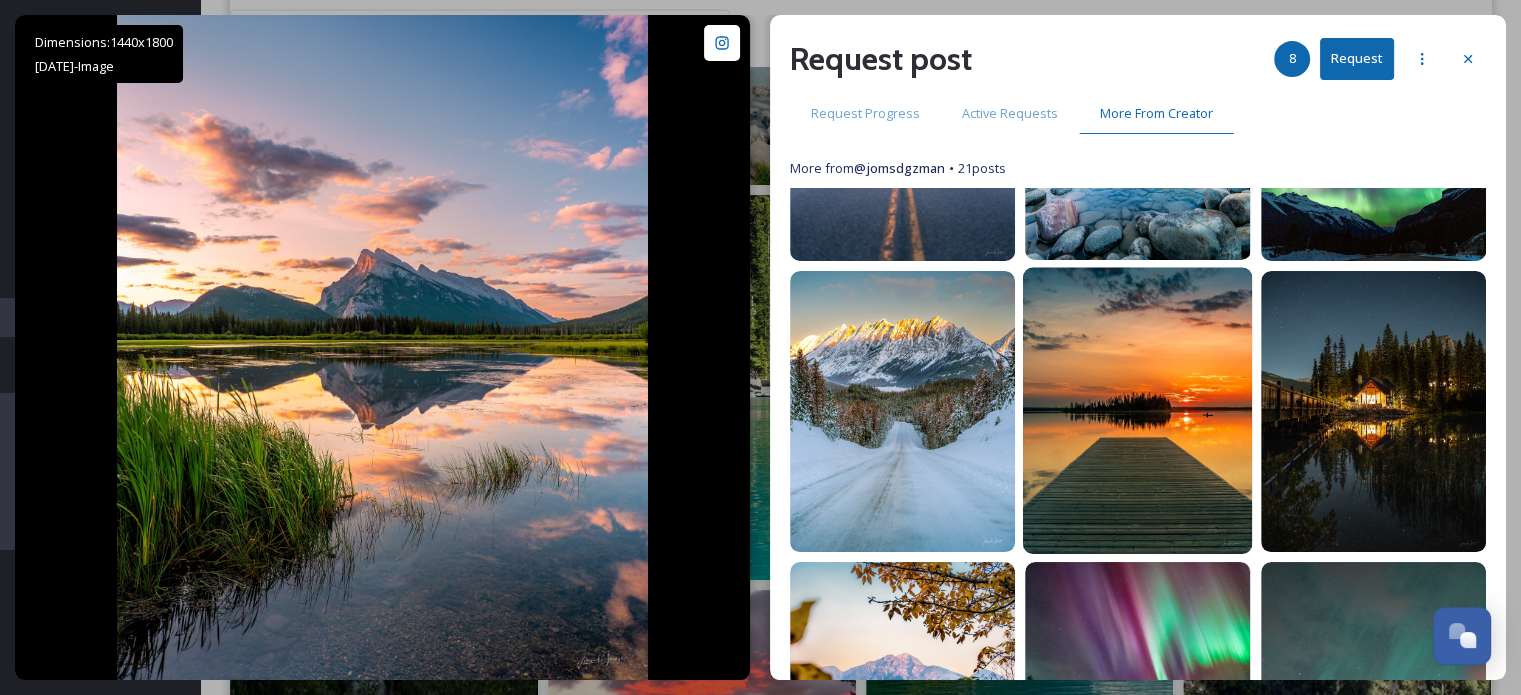 click at bounding box center [1138, 411] 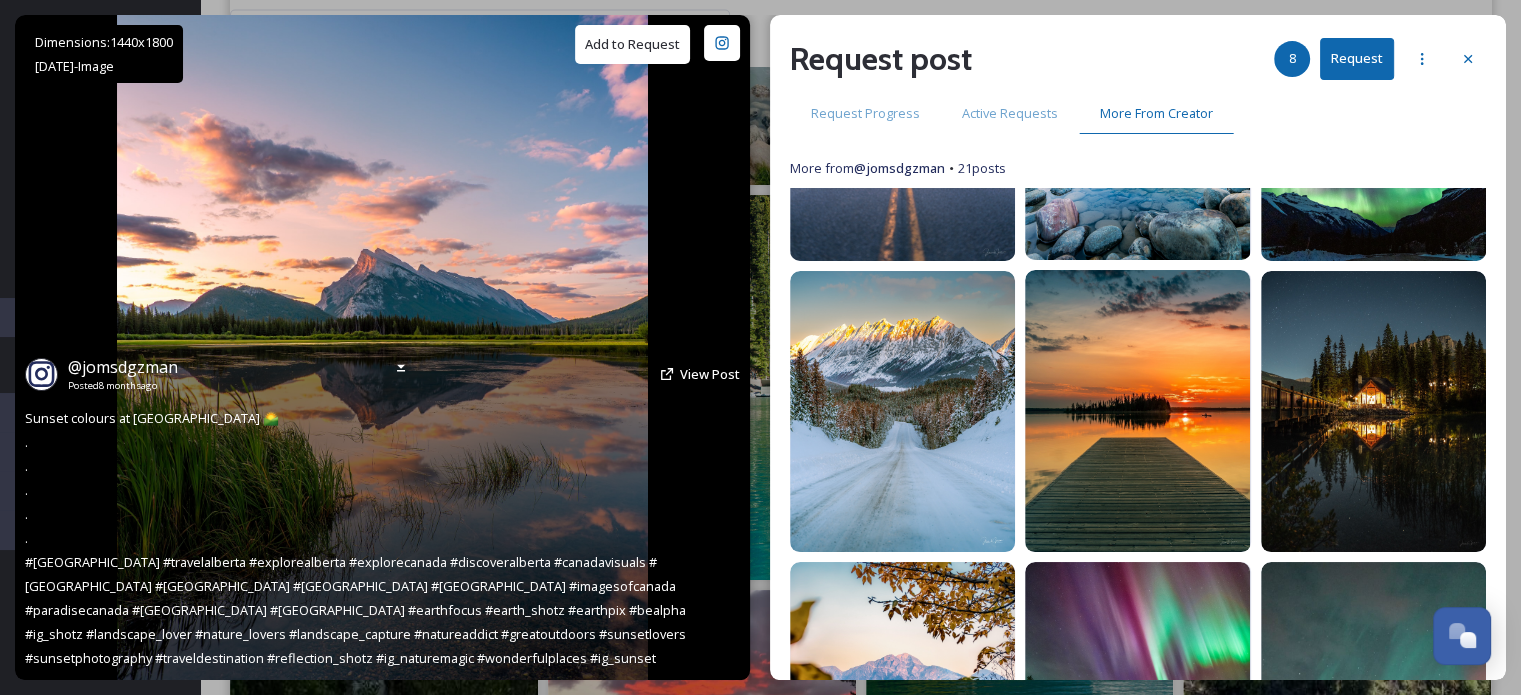 click on "Add to Request" at bounding box center (632, 44) 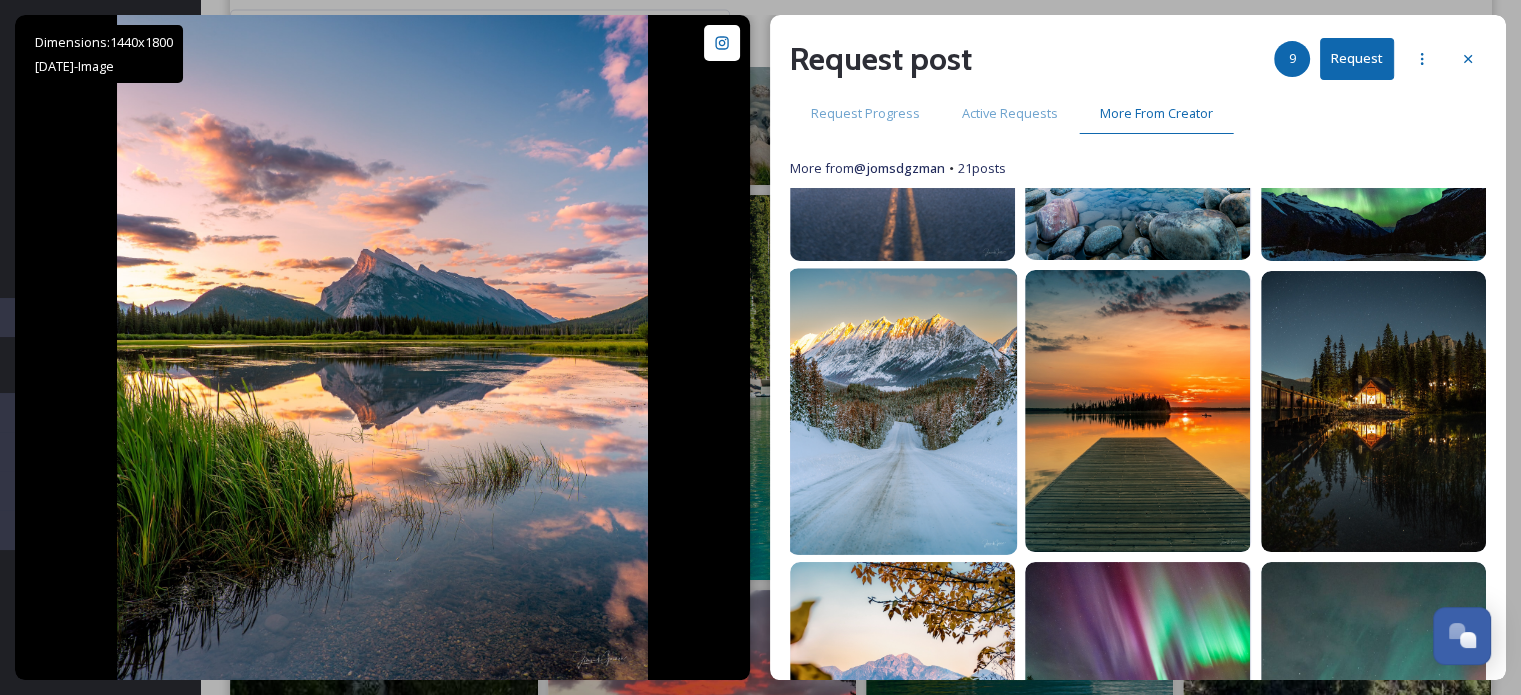 scroll, scrollTop: 800, scrollLeft: 0, axis: vertical 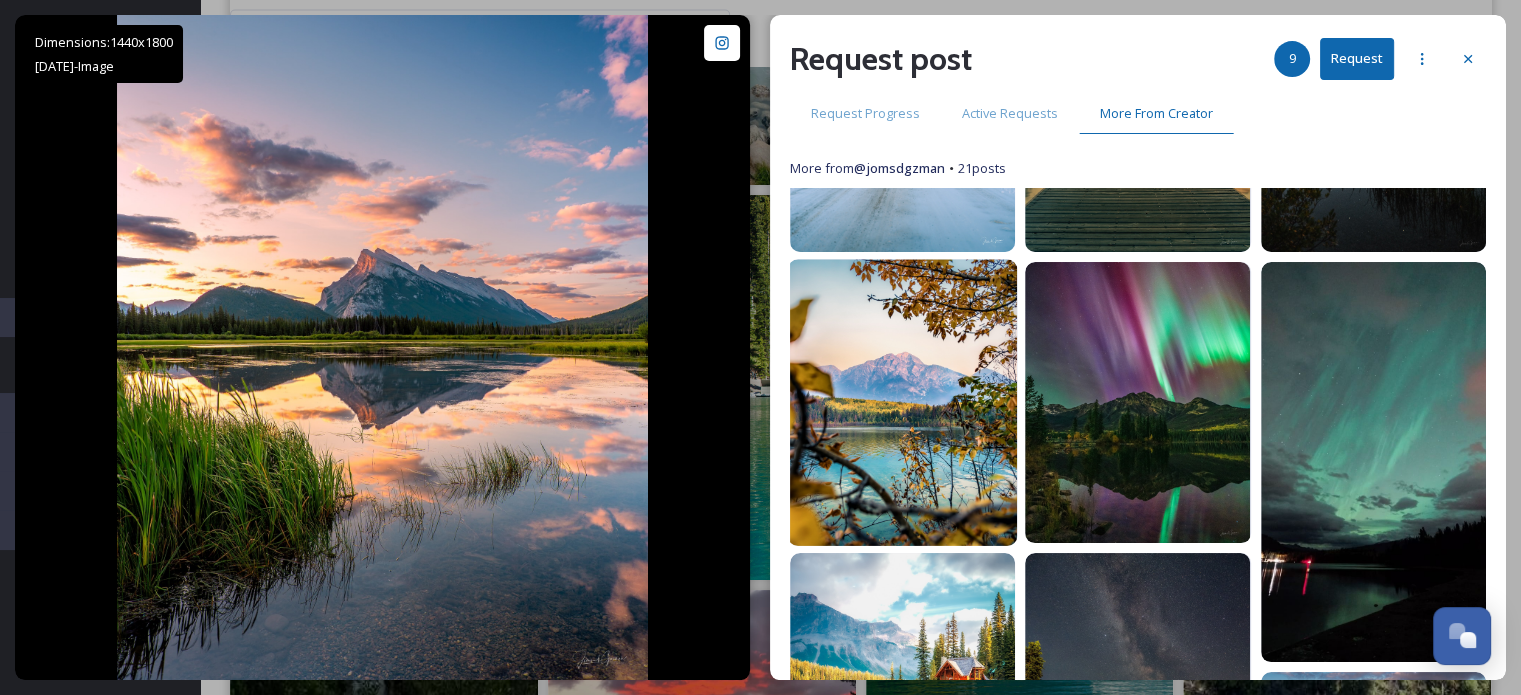 click at bounding box center (903, 402) 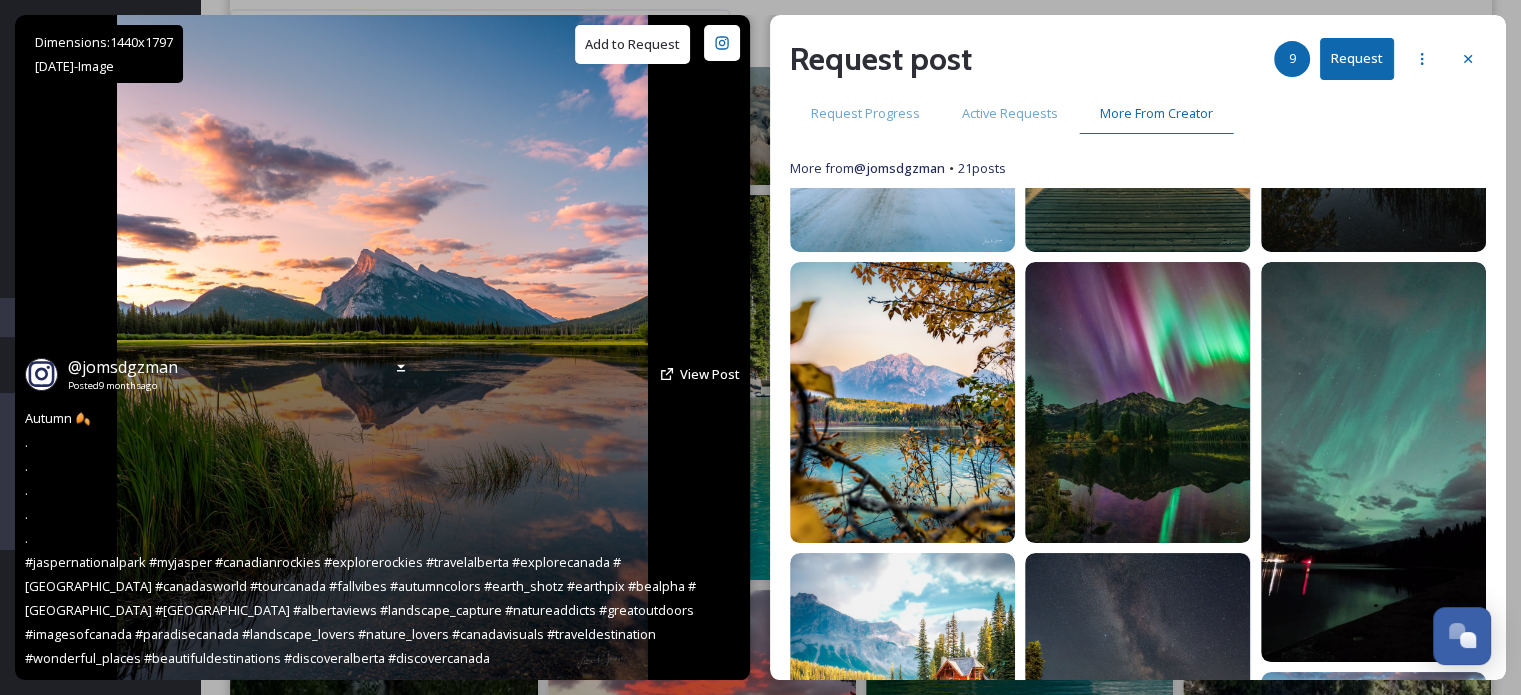 click on "Add to Request" at bounding box center (632, 44) 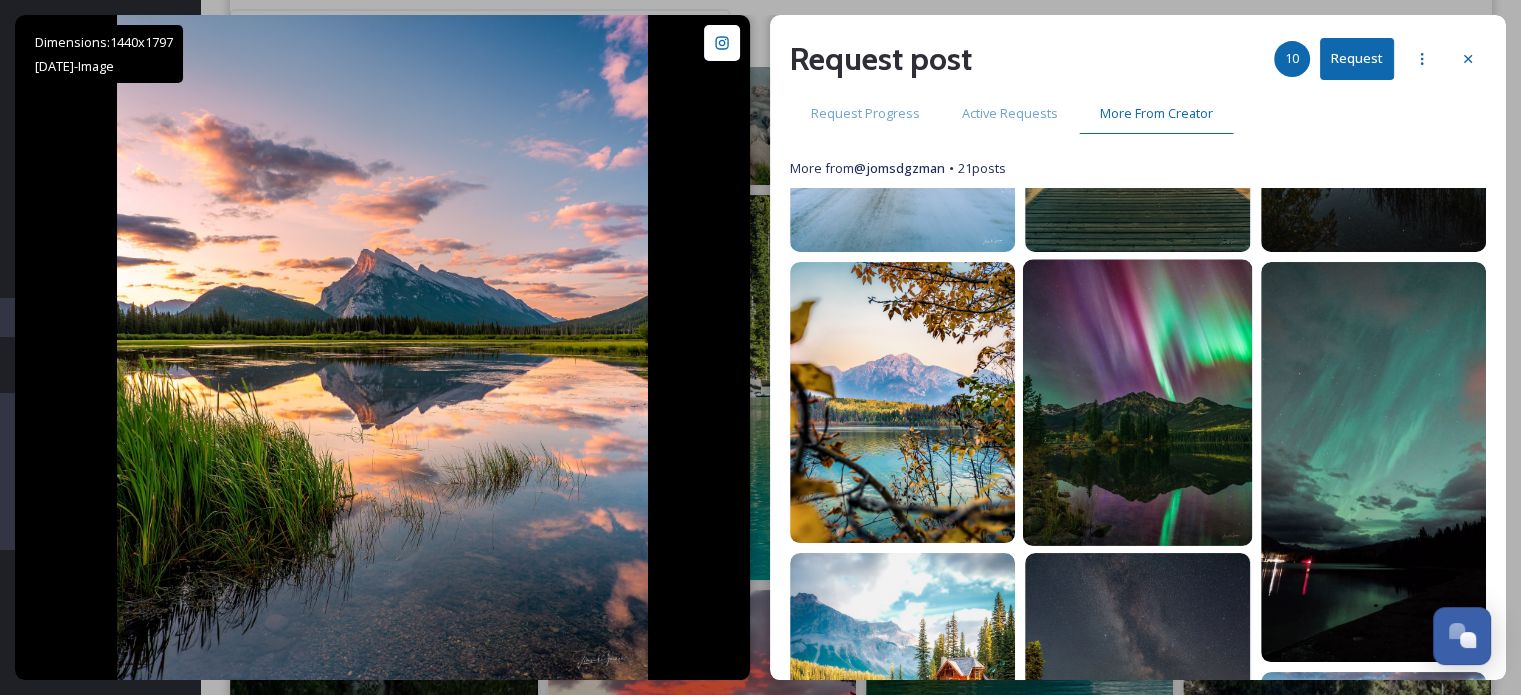 click at bounding box center (1138, 402) 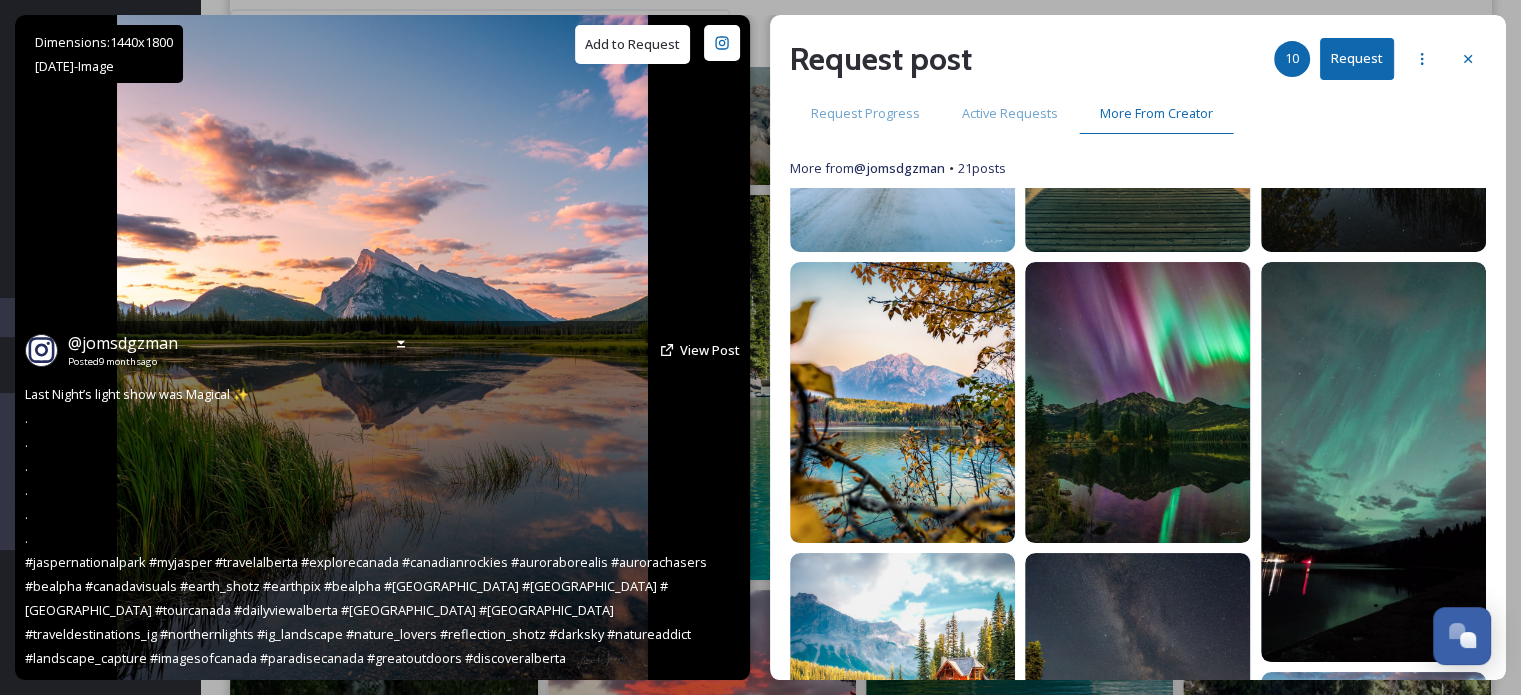 click on "Add to Request" at bounding box center (632, 44) 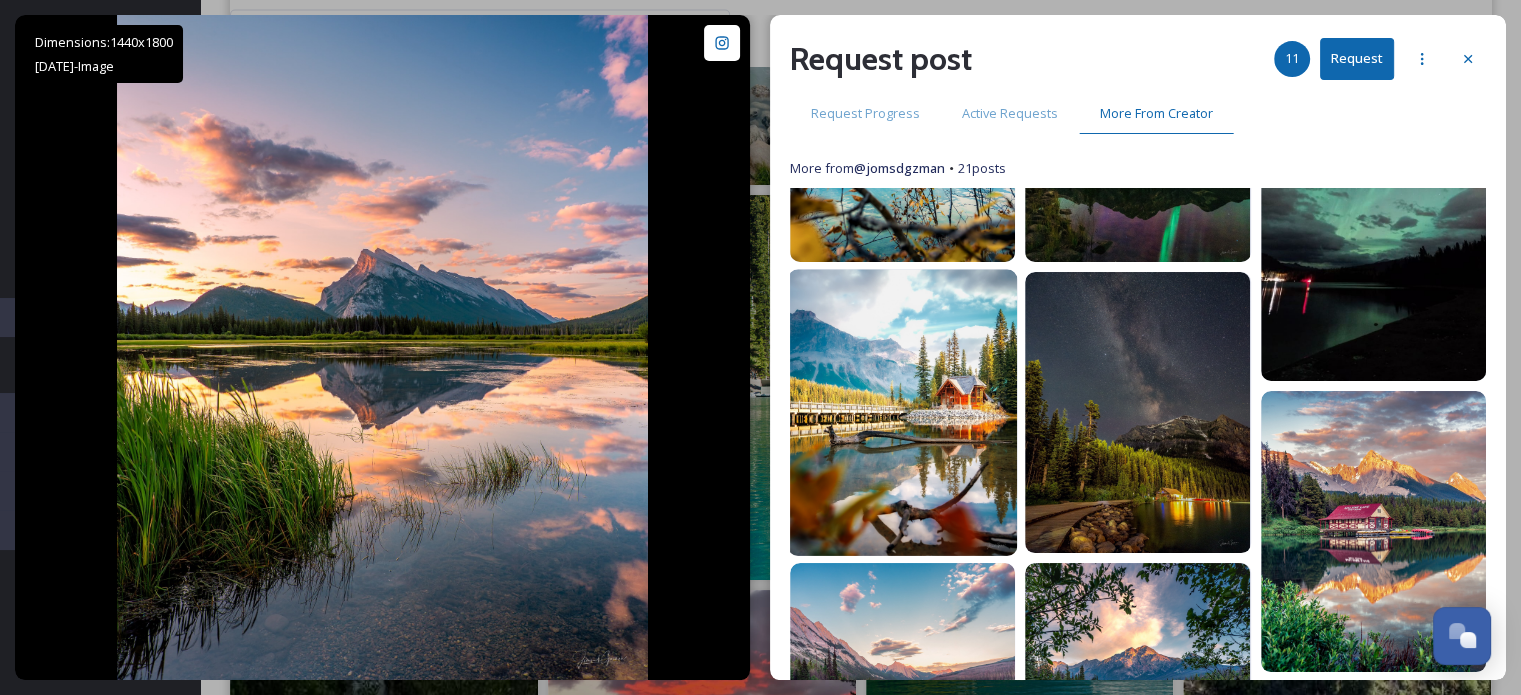 scroll, scrollTop: 1100, scrollLeft: 0, axis: vertical 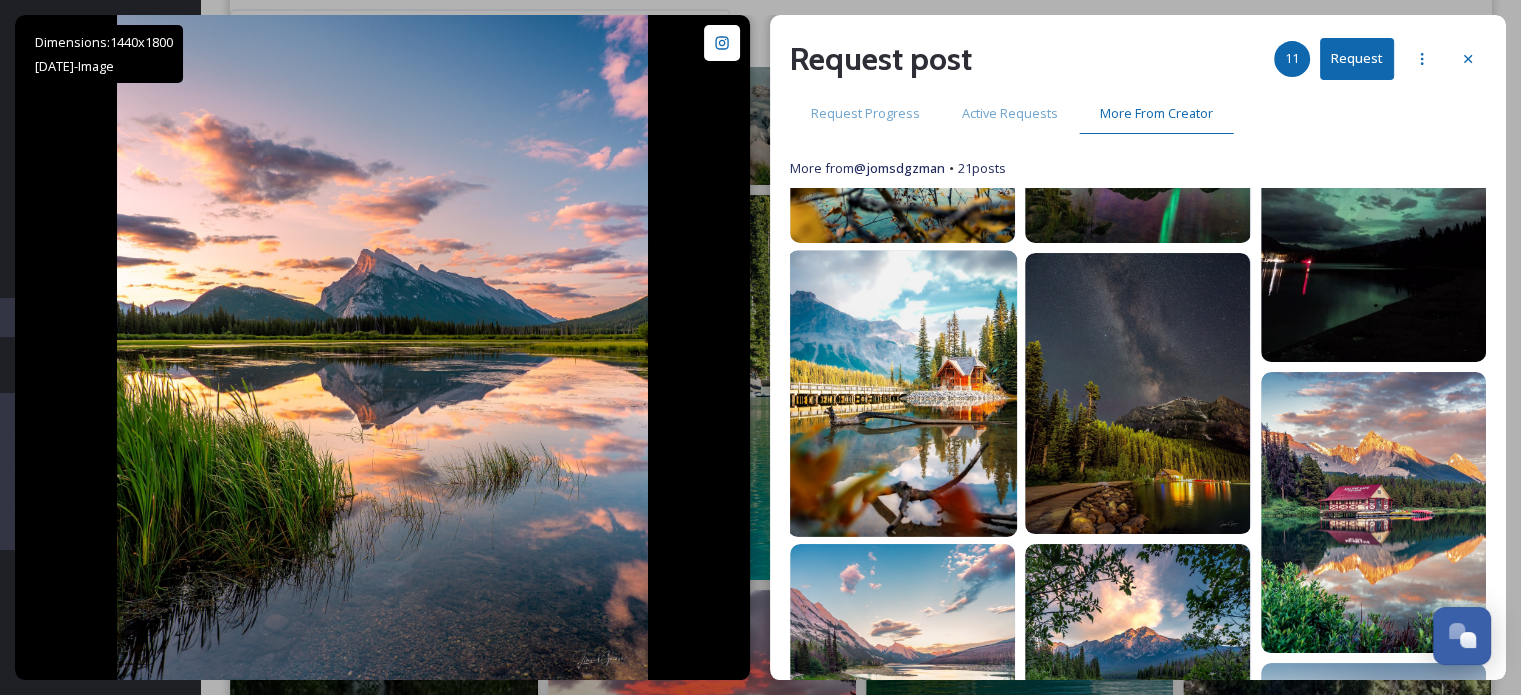 click at bounding box center [903, 393] 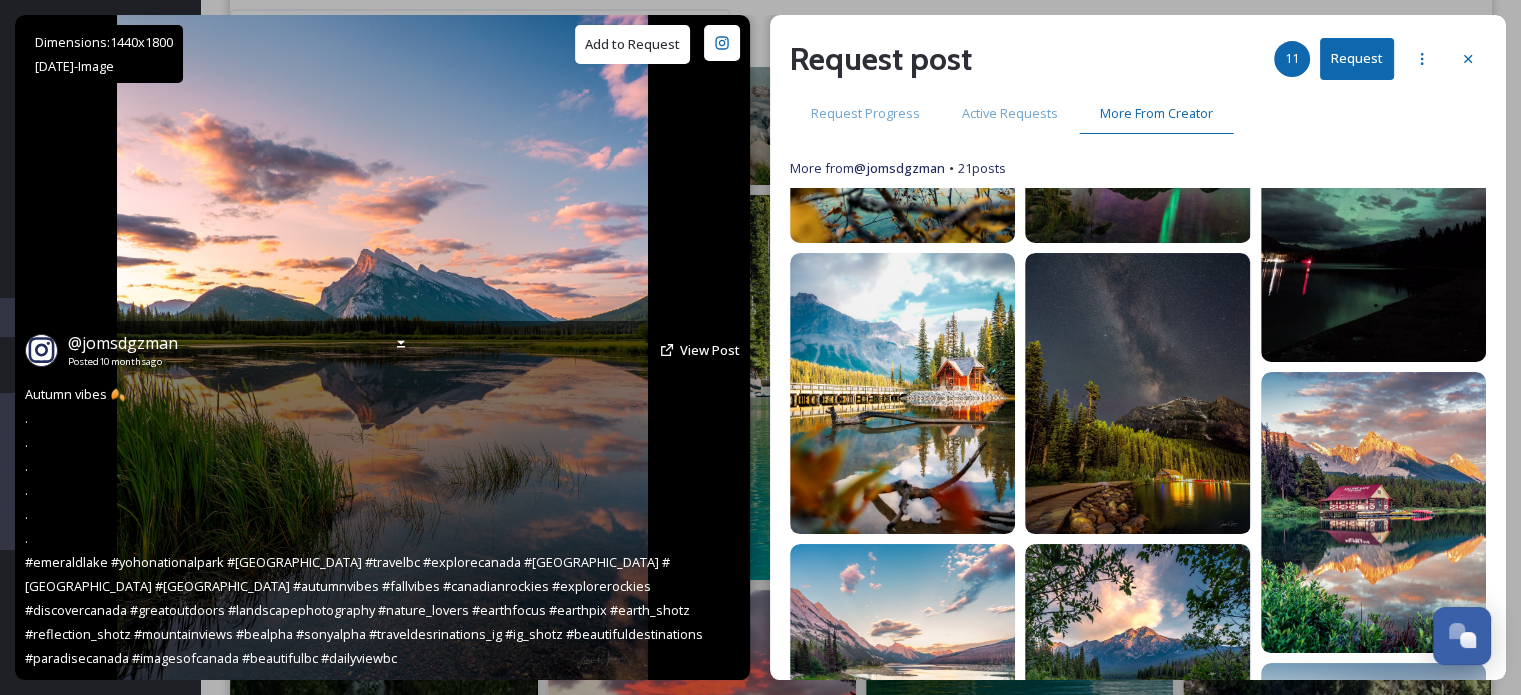 click on "Add to Request" at bounding box center [632, 44] 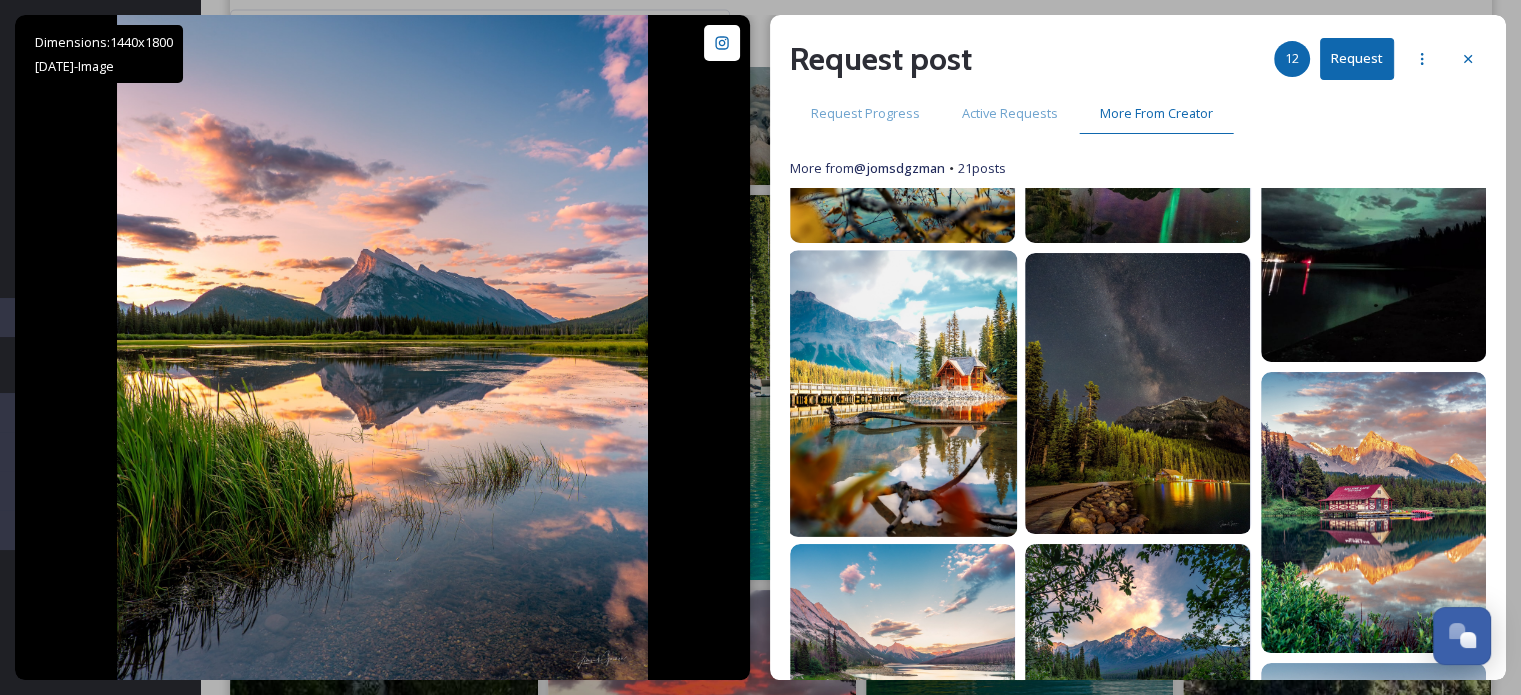 drag, startPoint x: 1099, startPoint y: 327, endPoint x: 937, endPoint y: 265, distance: 173.45892 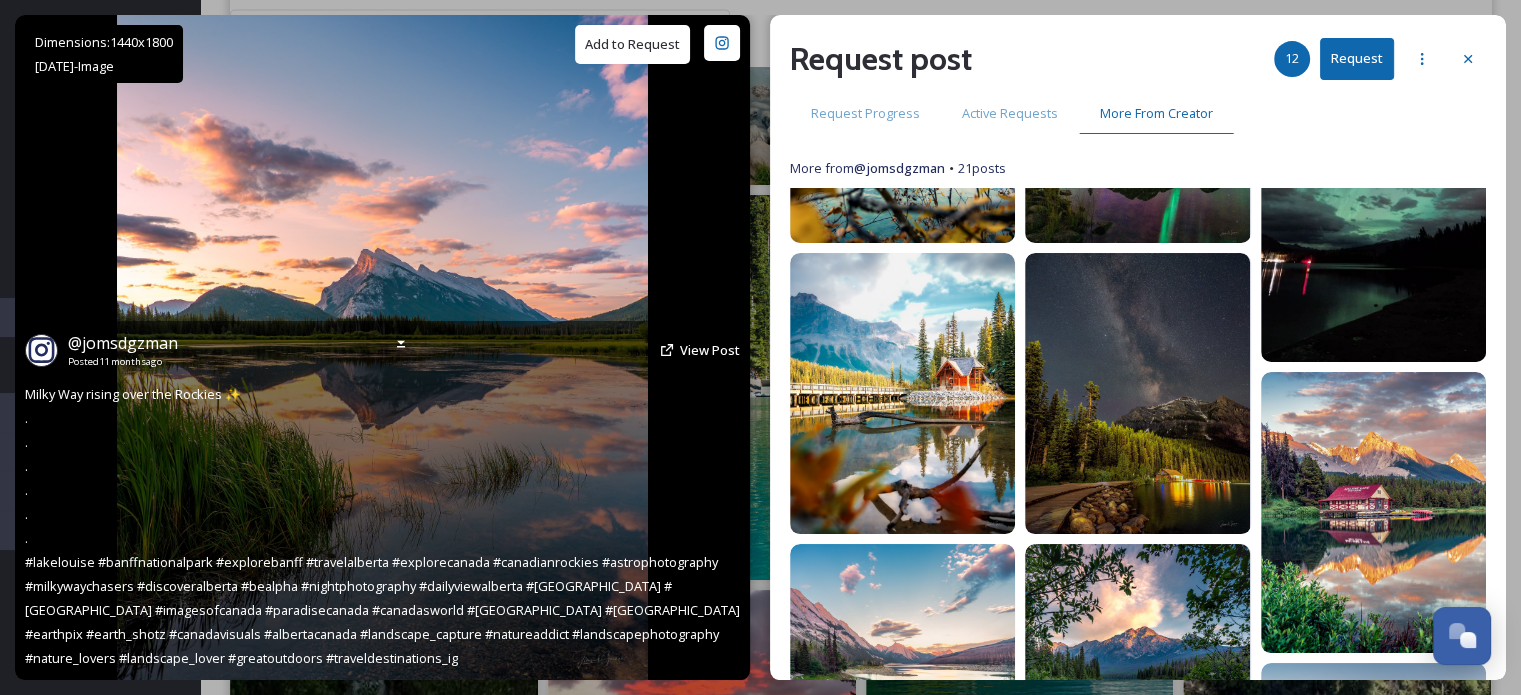 click on "Add to Request" at bounding box center [632, 44] 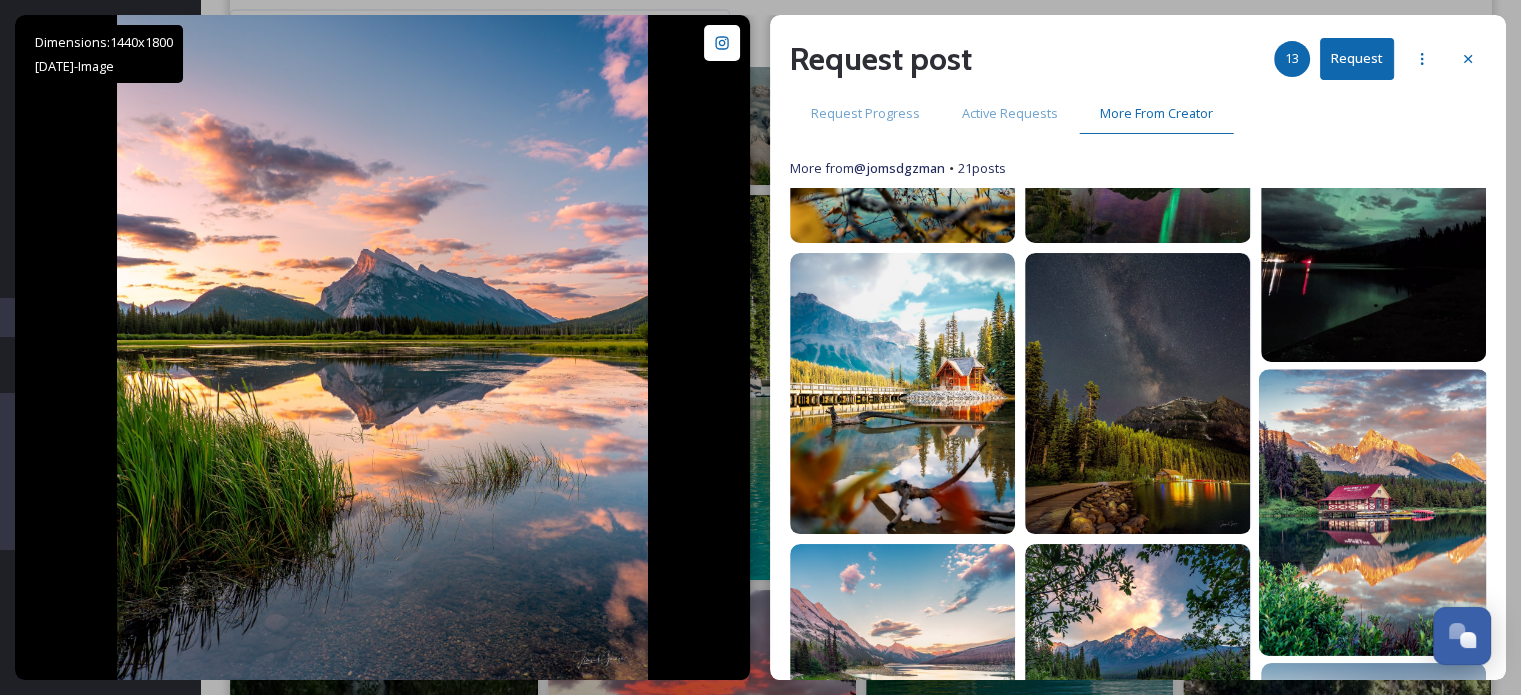 click at bounding box center (1373, 512) 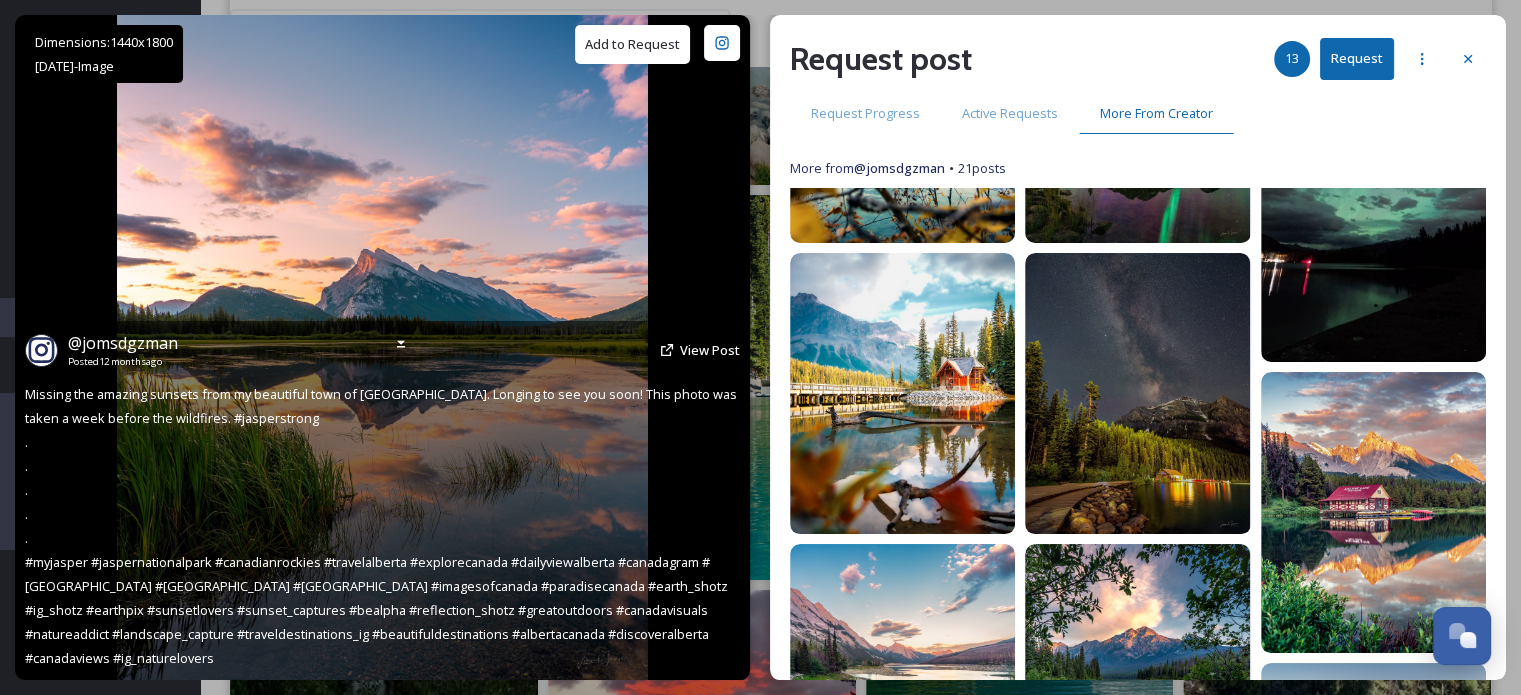 drag, startPoint x: 649, startPoint y: 32, endPoint x: 696, endPoint y: 87, distance: 72.34639 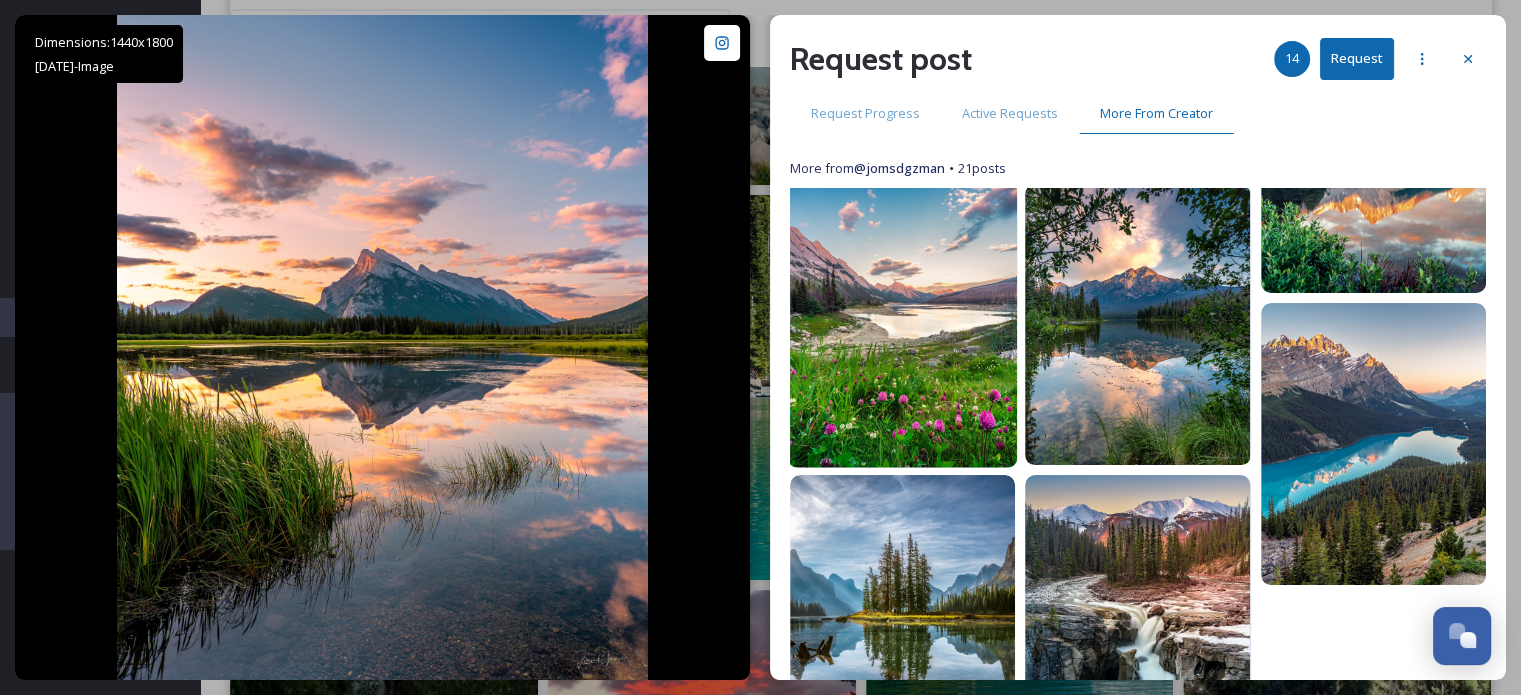 scroll, scrollTop: 1500, scrollLeft: 0, axis: vertical 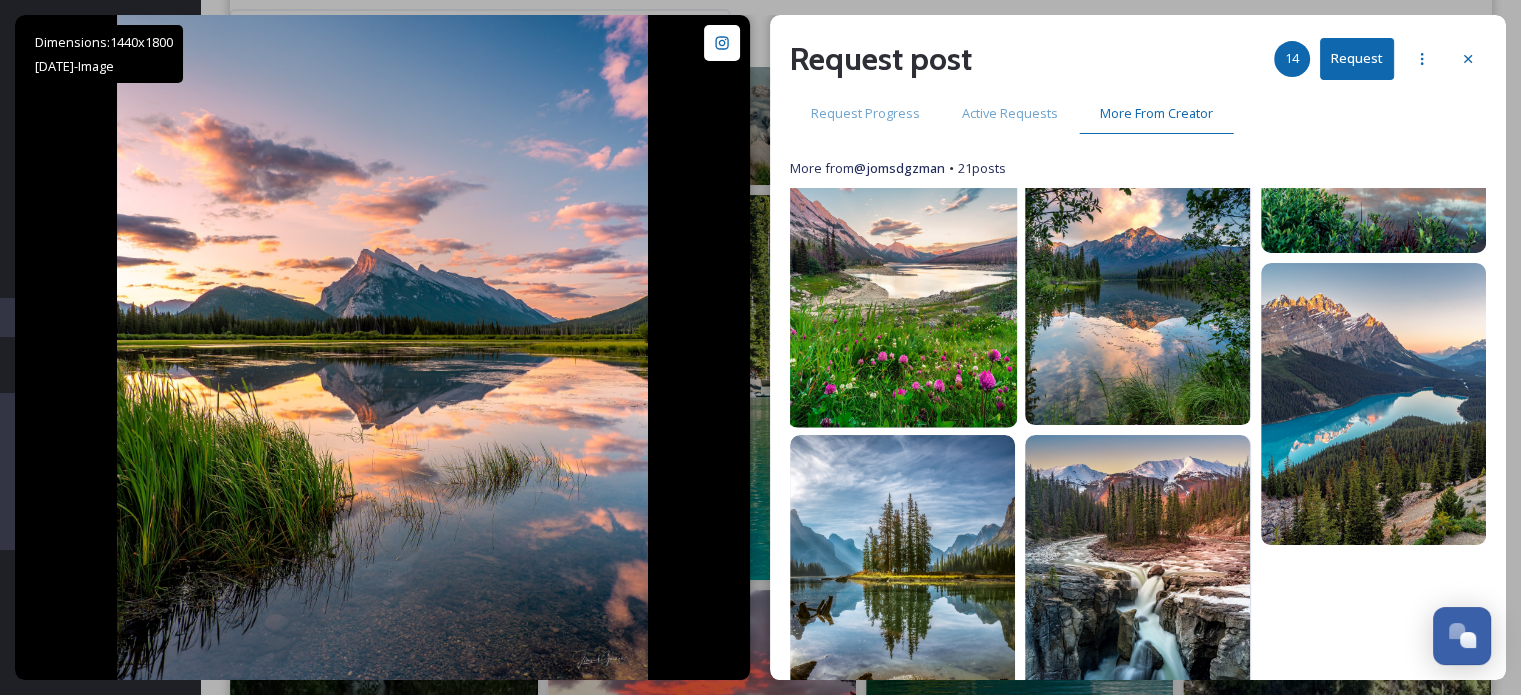 click at bounding box center [903, 284] 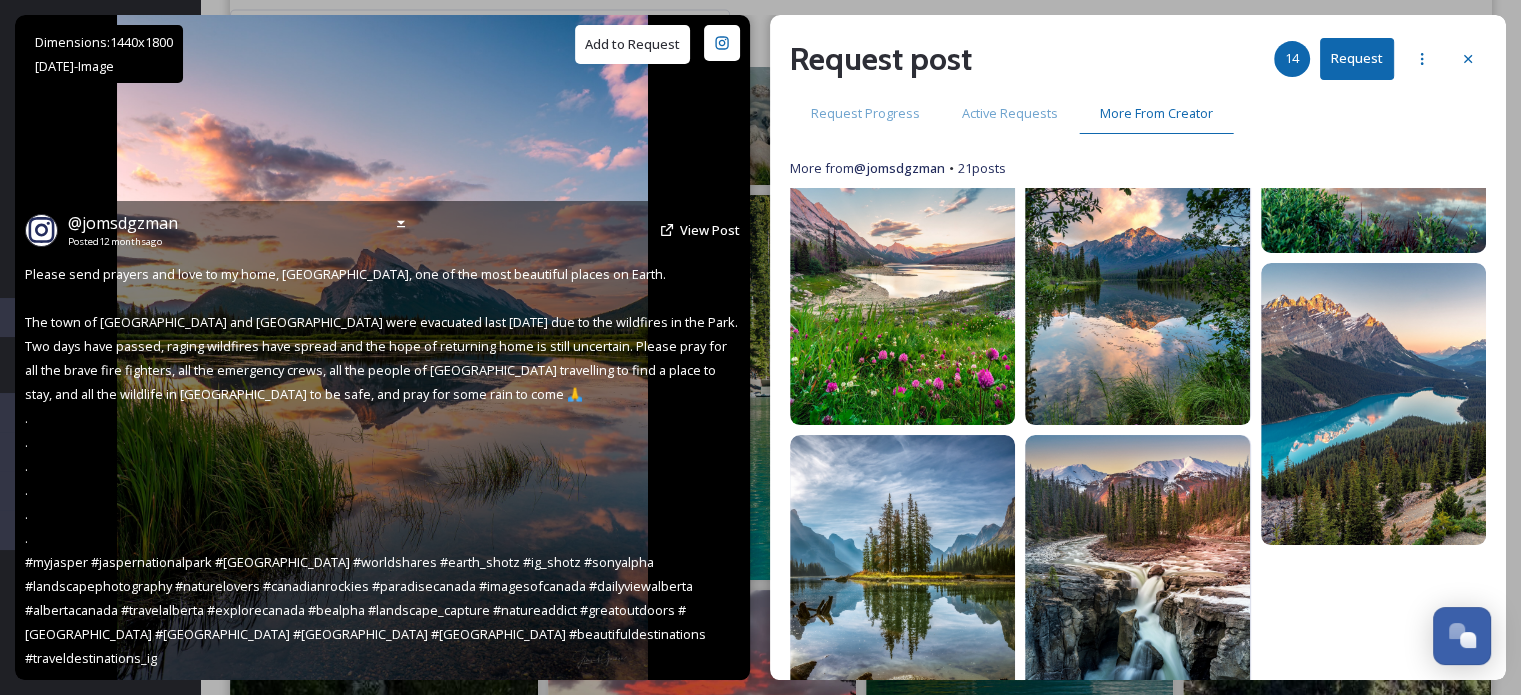 click on "Add to Request" at bounding box center (632, 44) 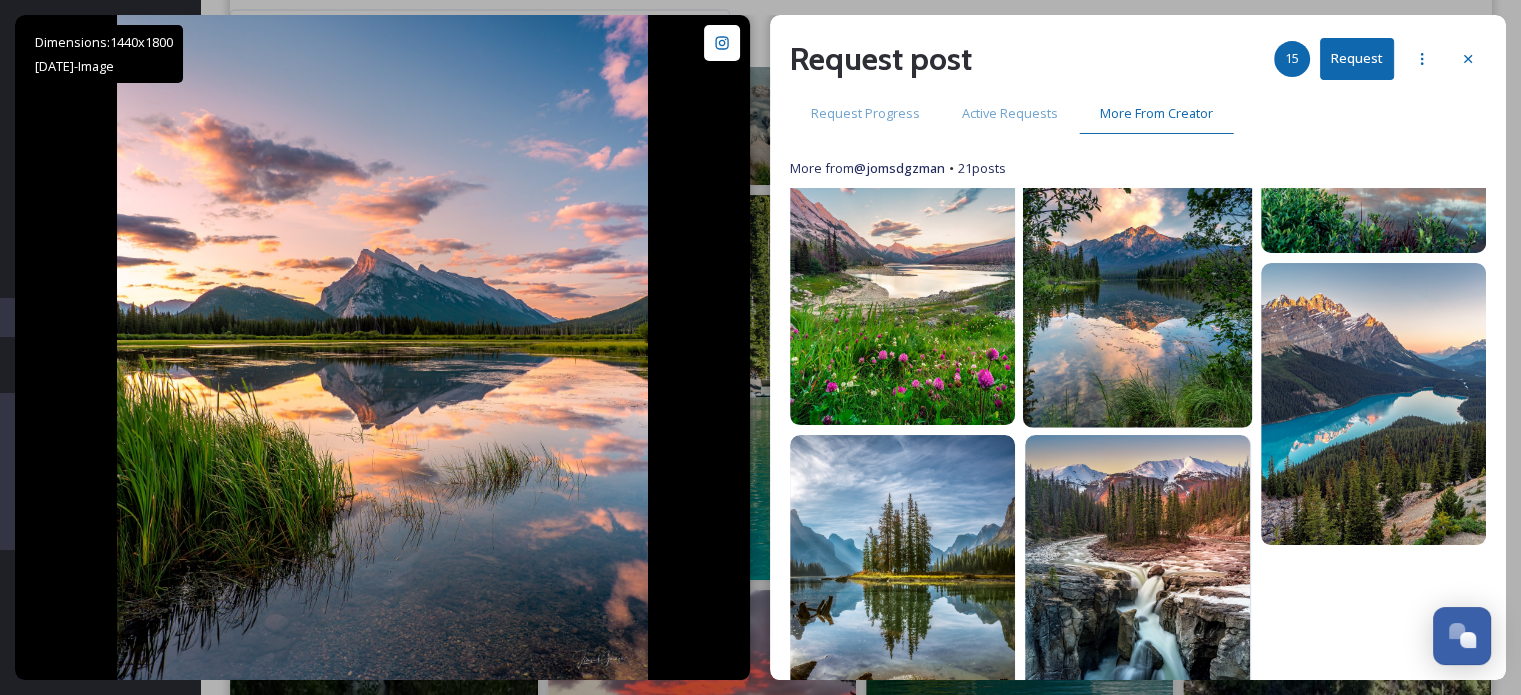 click at bounding box center [1138, 284] 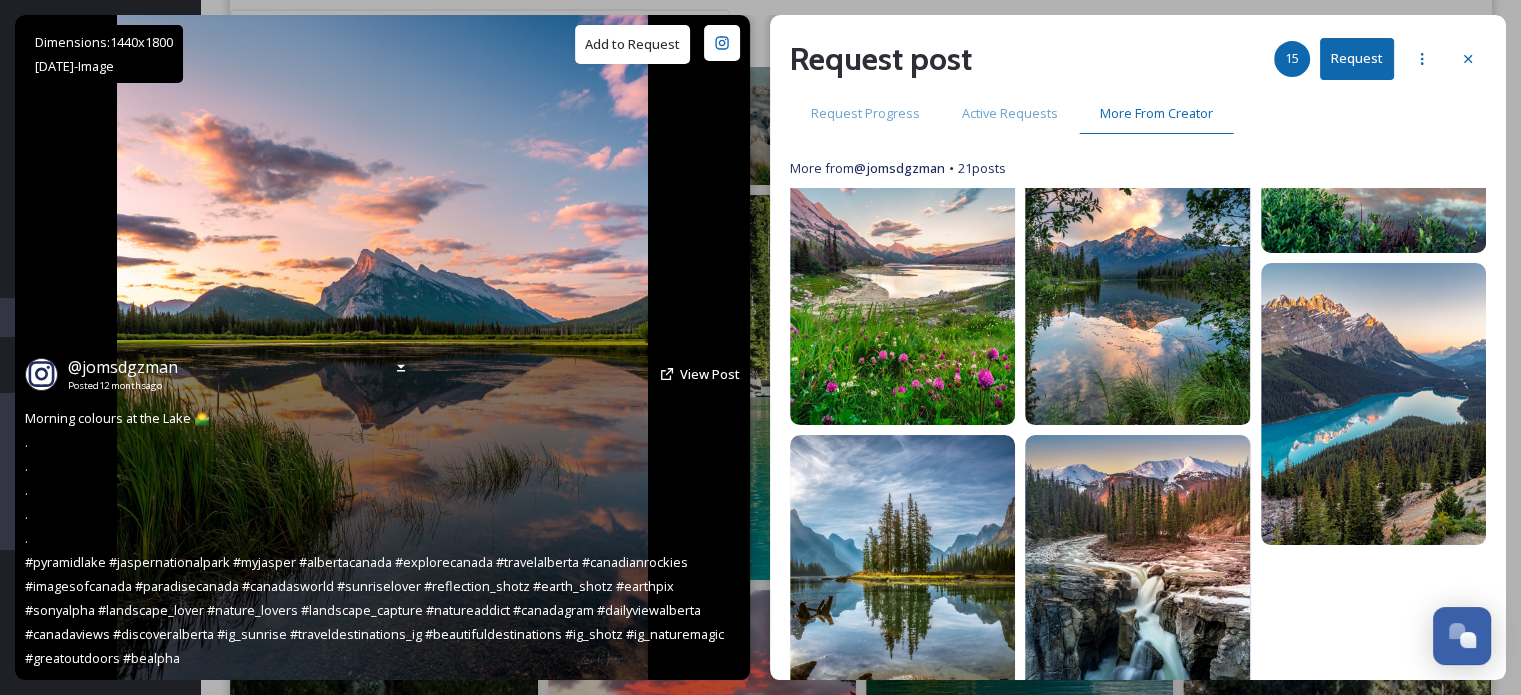 click on "Add to Request" at bounding box center (632, 44) 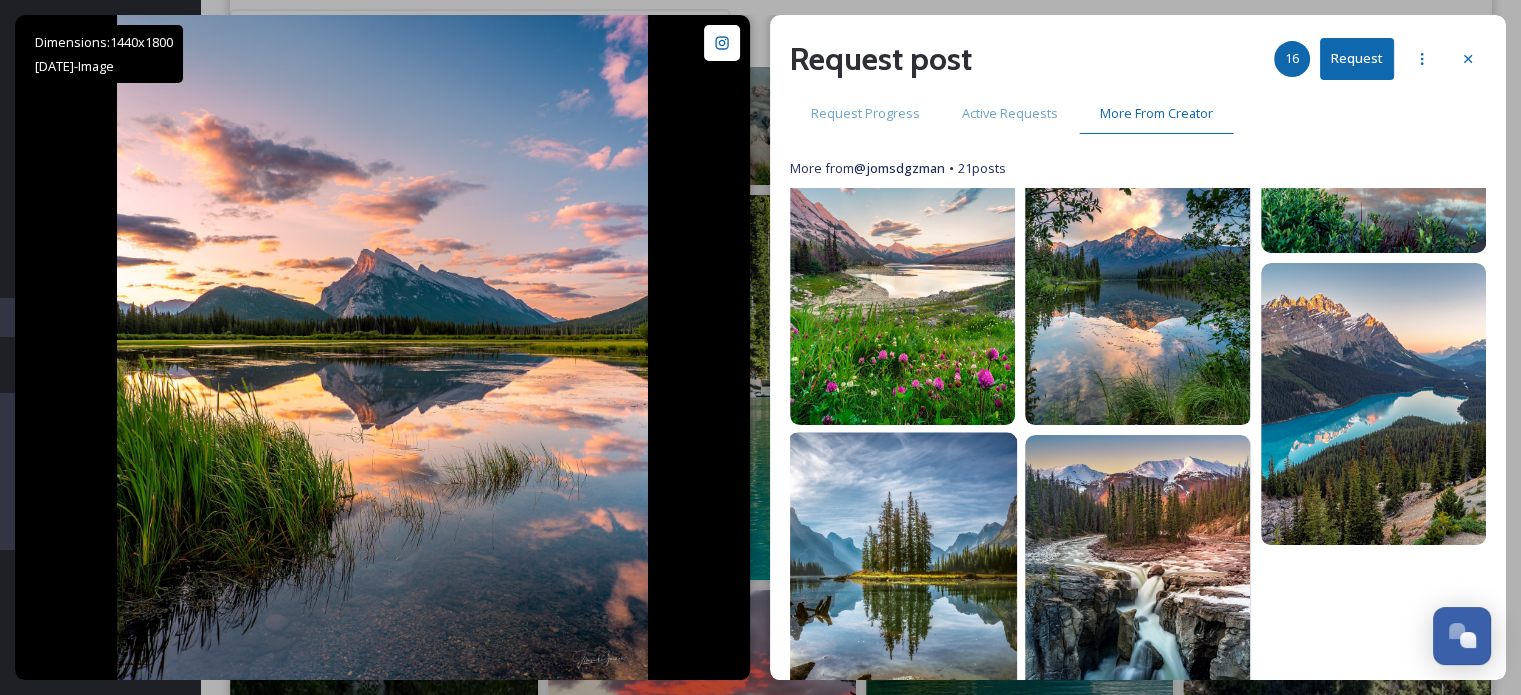 click at bounding box center [903, 576] 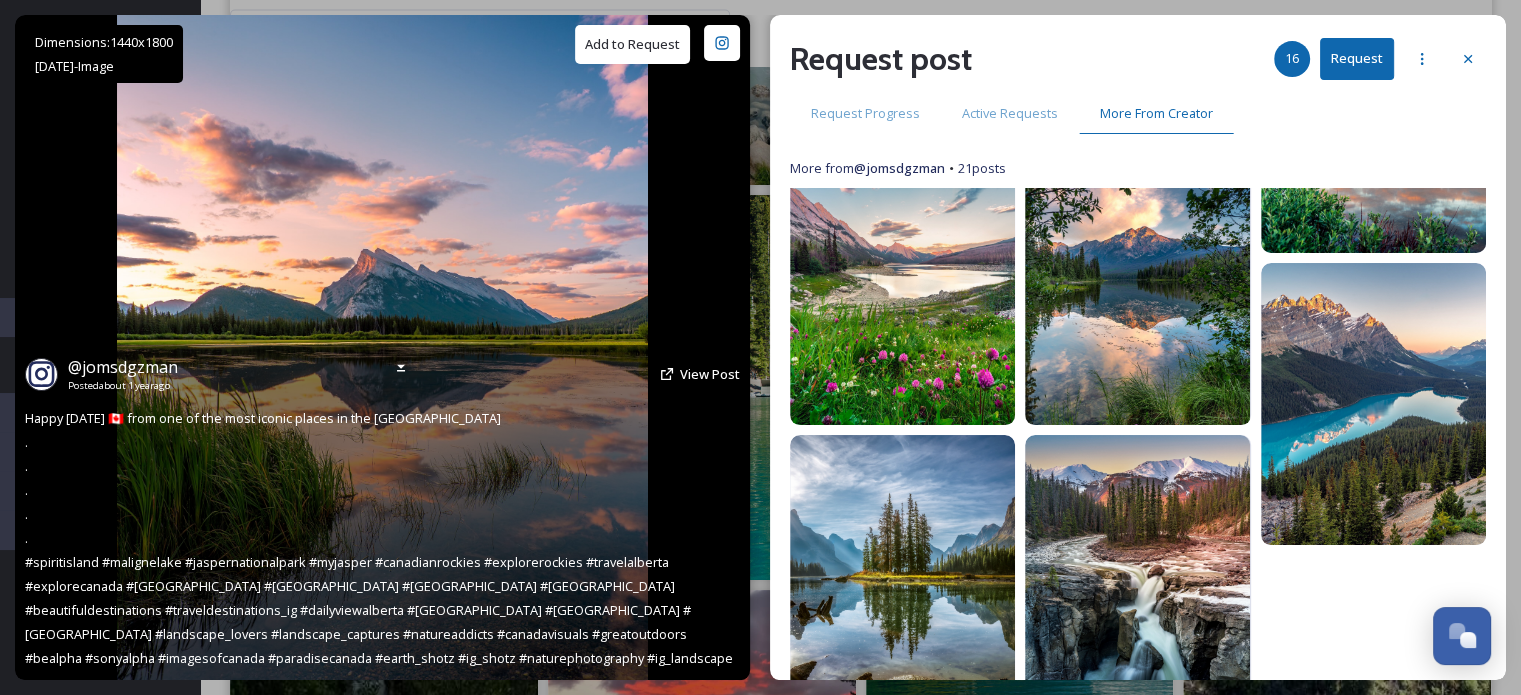 click on "Add to Request" at bounding box center [632, 44] 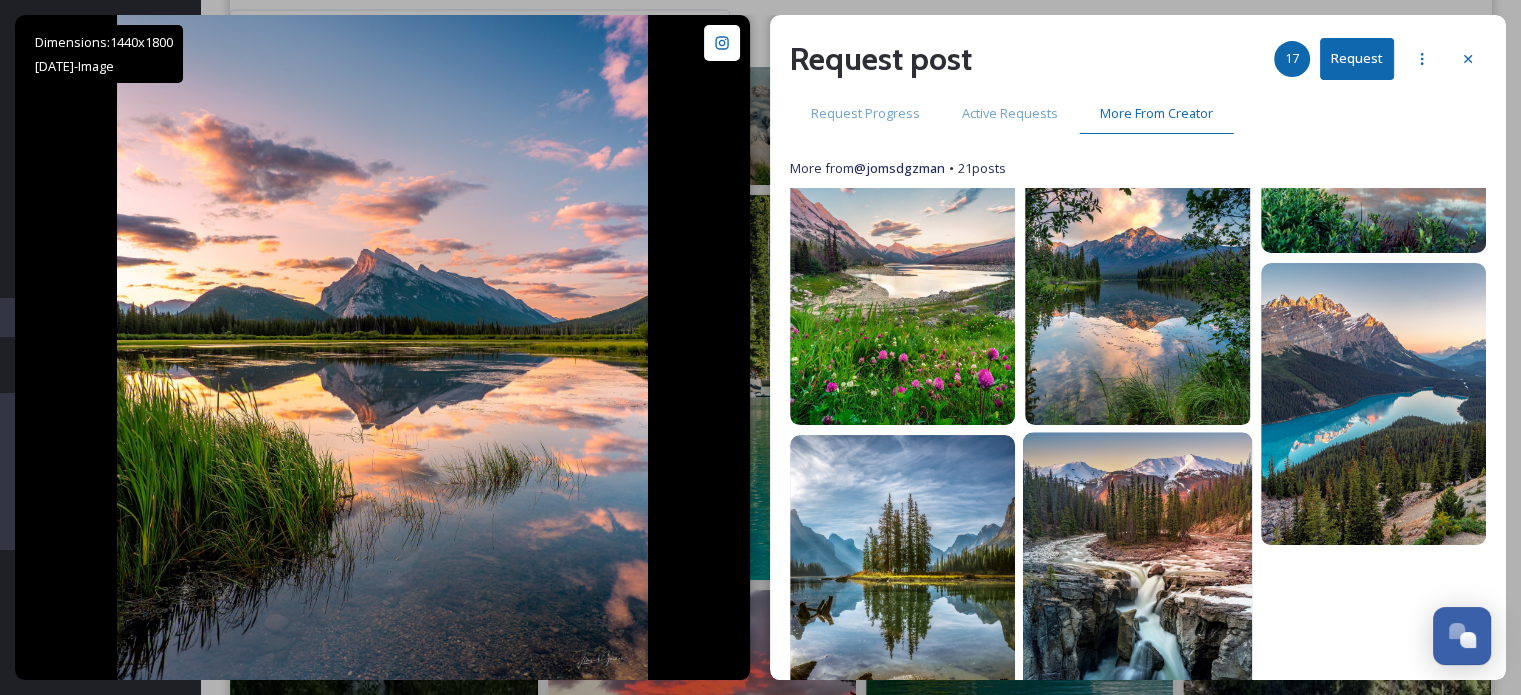 click at bounding box center [1138, 576] 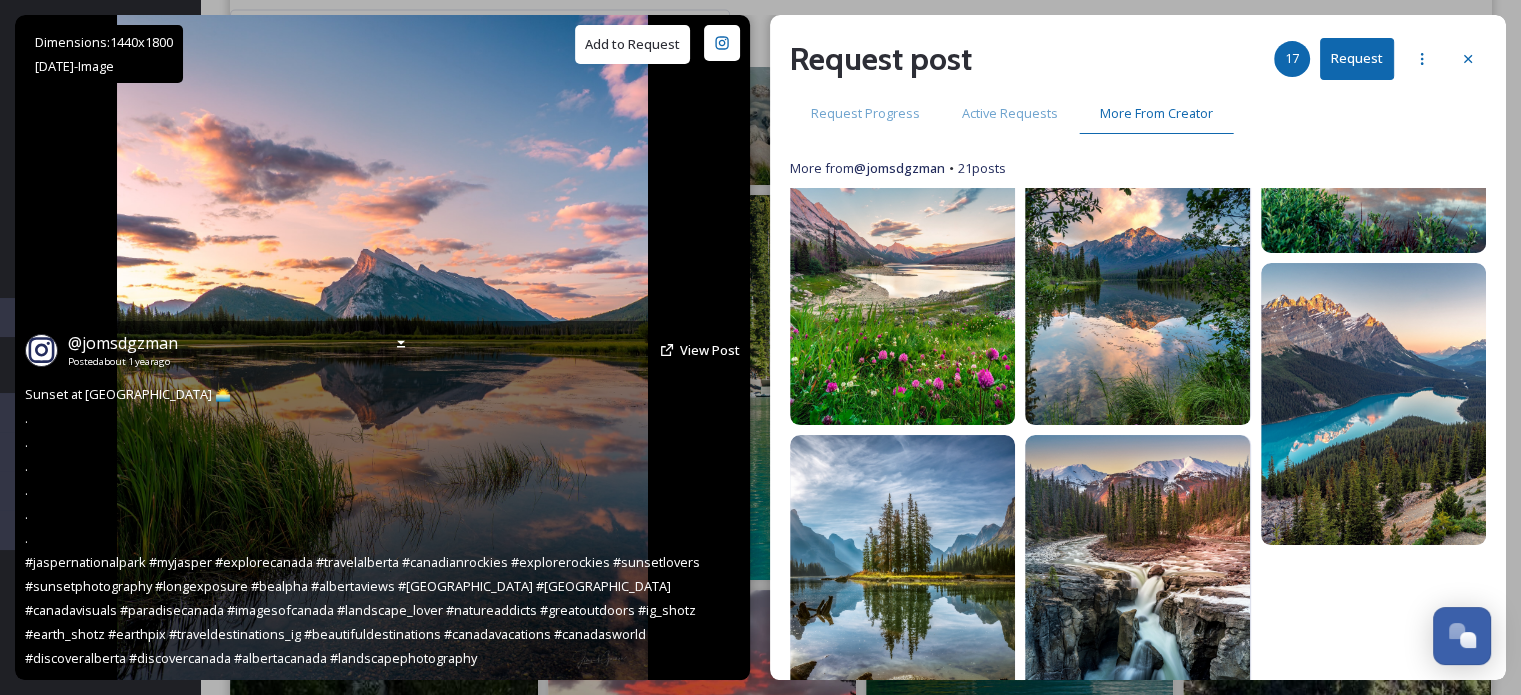 click on "Add to Request" at bounding box center [632, 44] 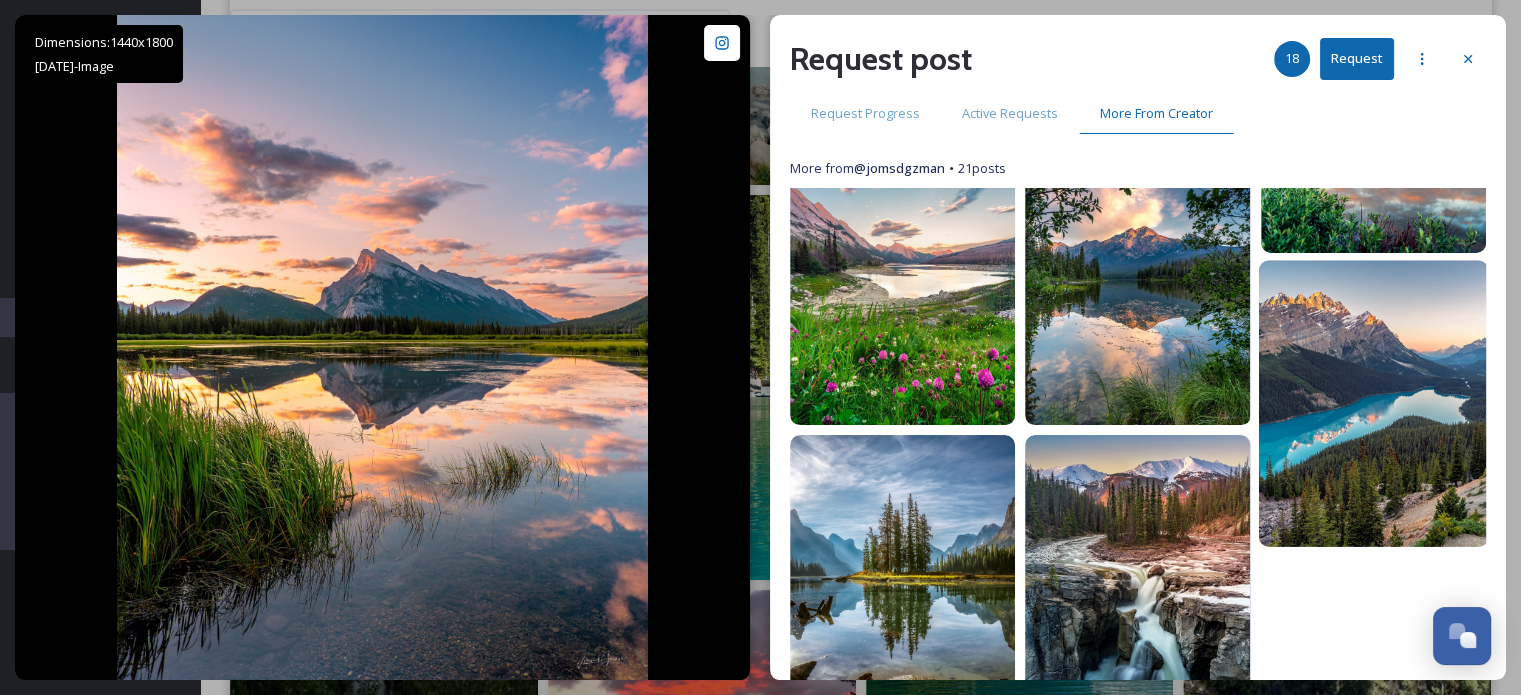 click at bounding box center [1373, 403] 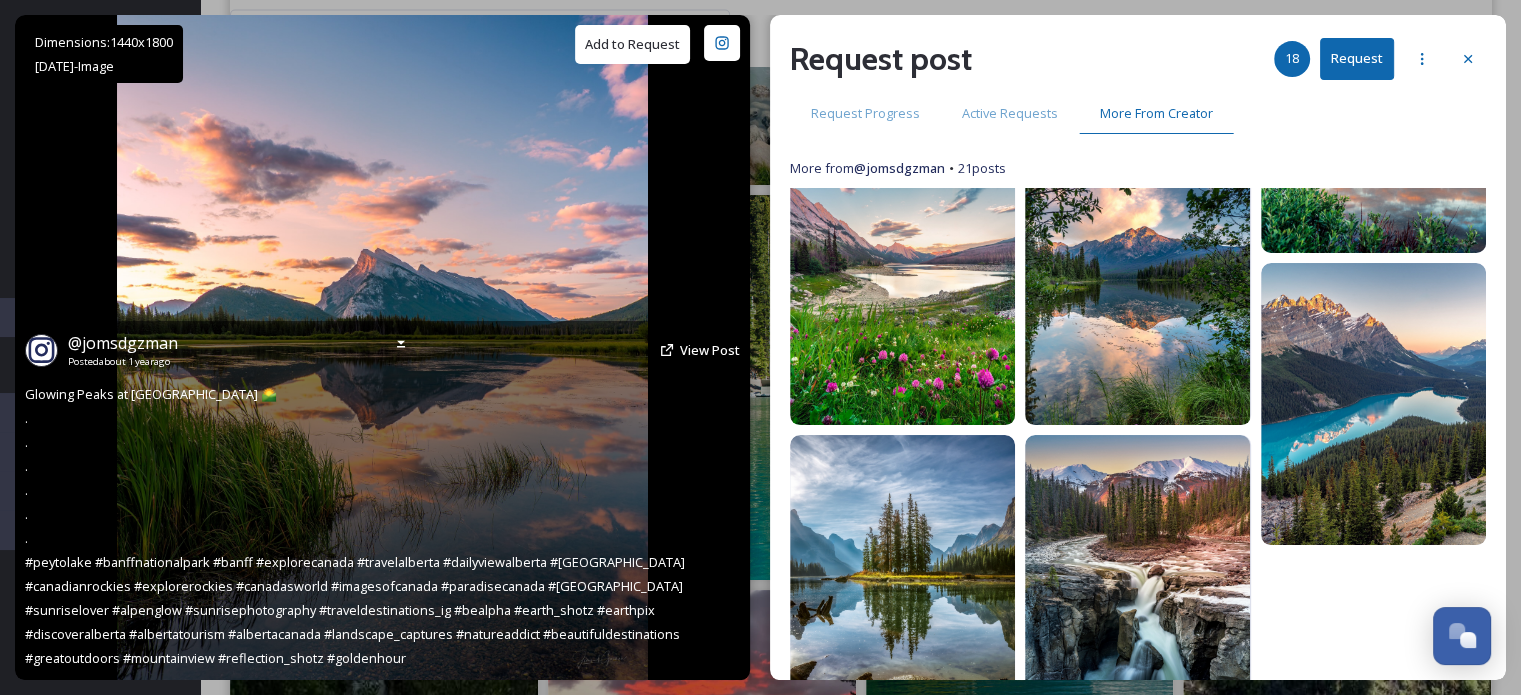 click on "Add to Request" at bounding box center [632, 44] 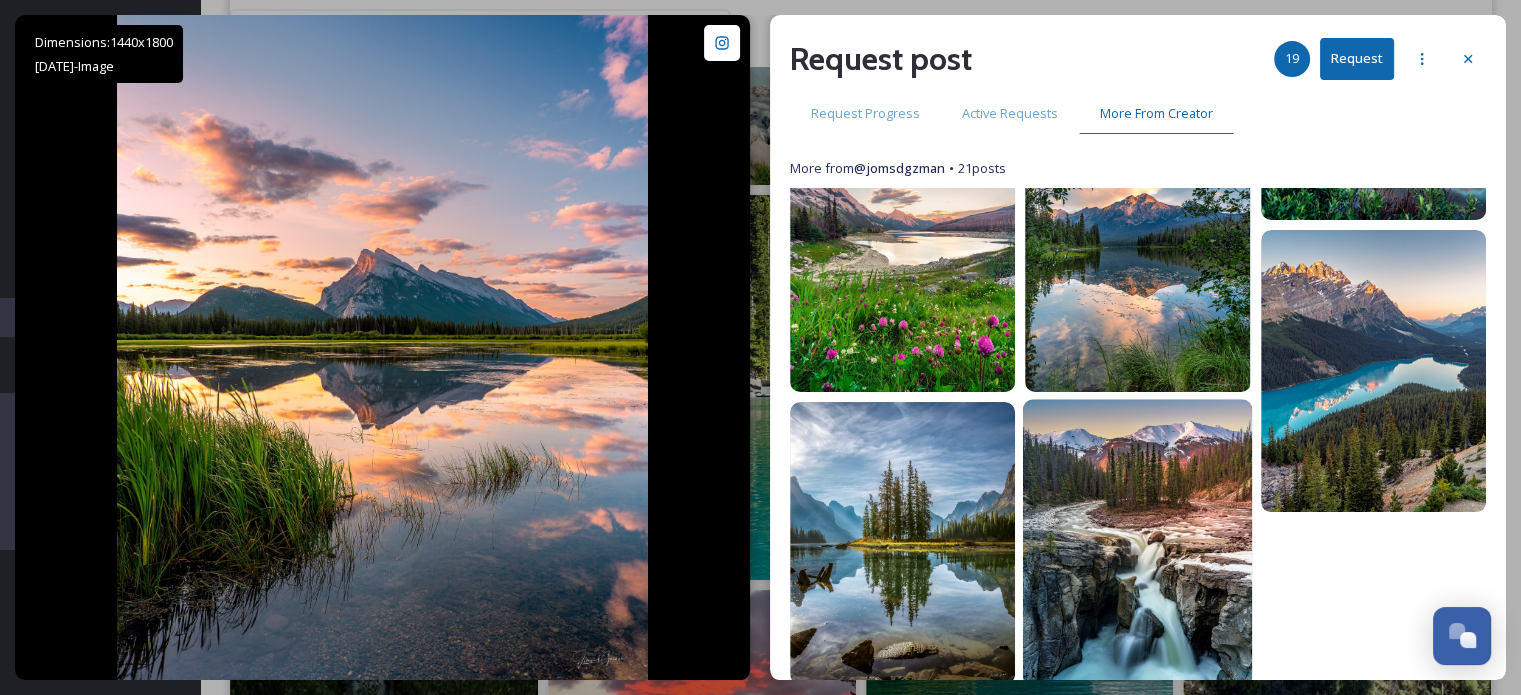 scroll, scrollTop: 1584, scrollLeft: 0, axis: vertical 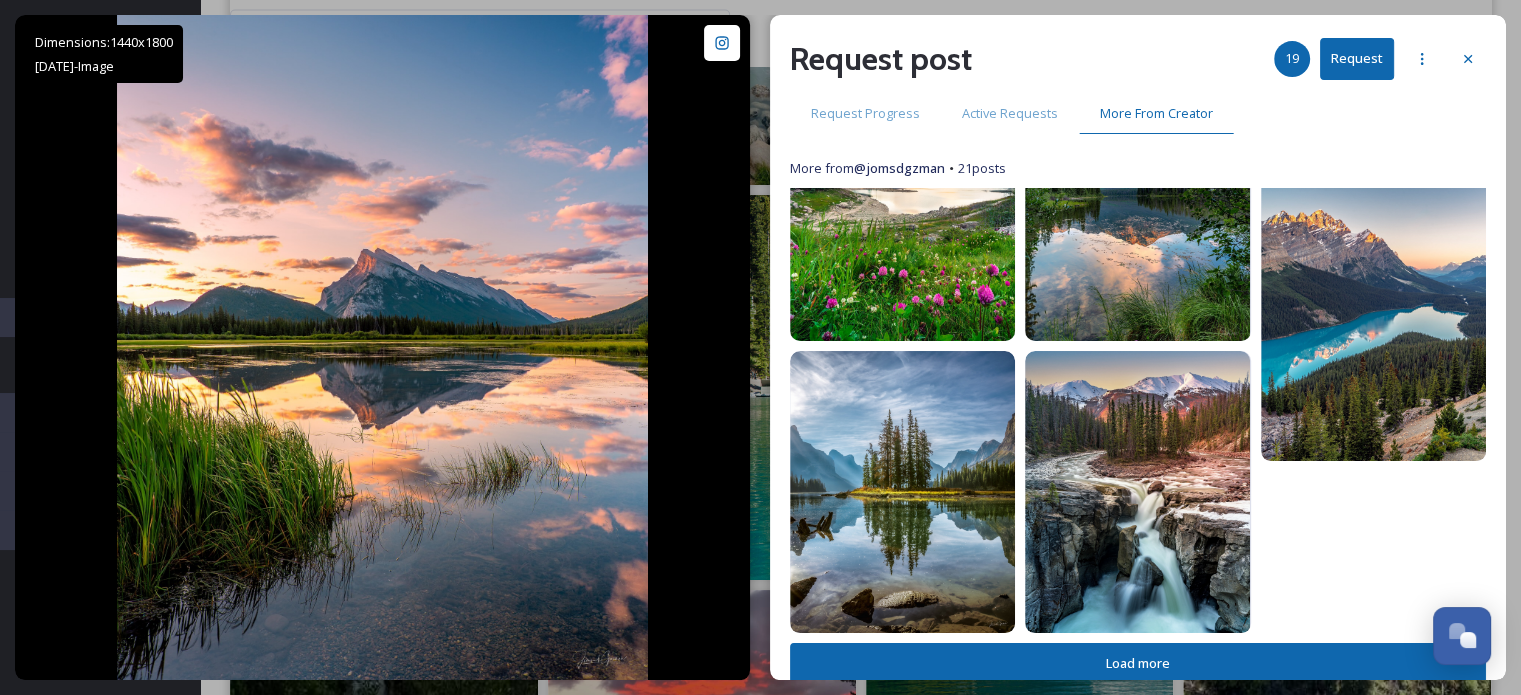 click on "Request" at bounding box center (1357, 58) 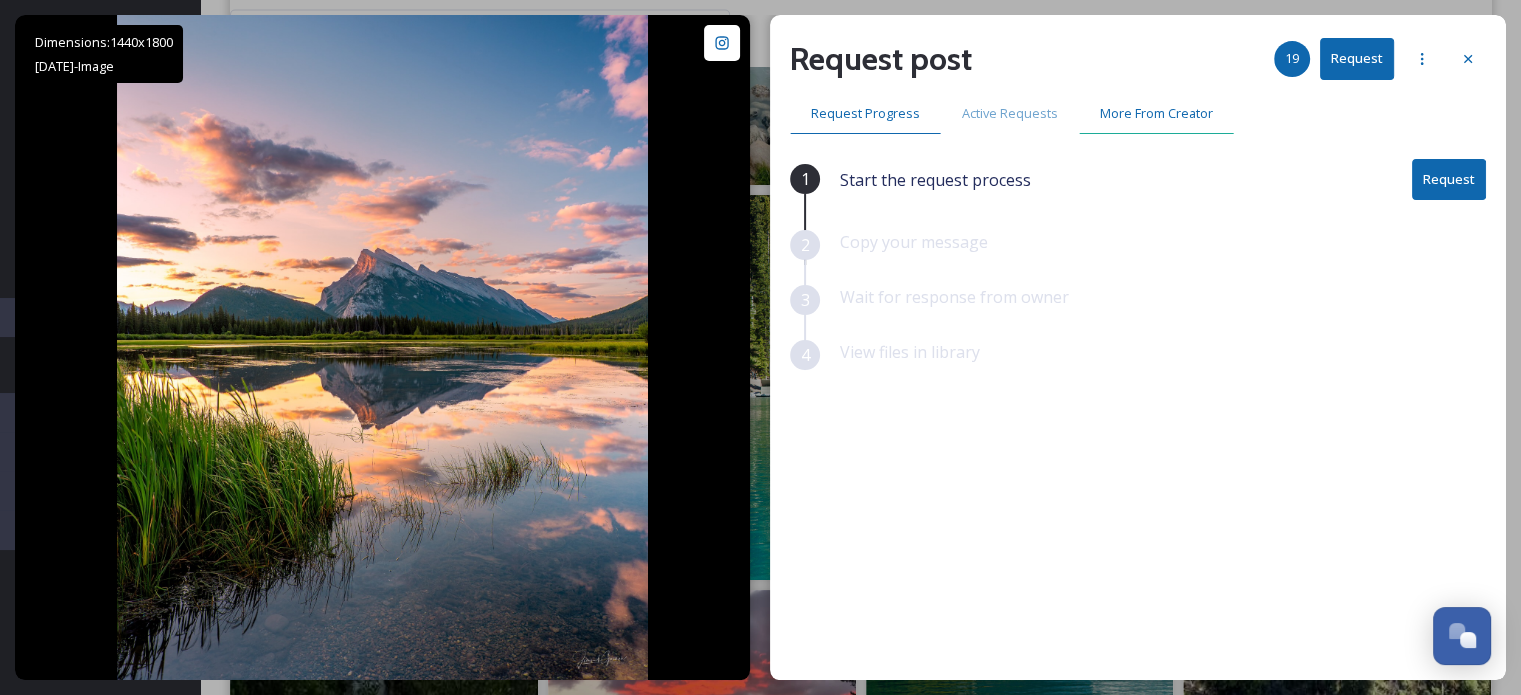 click on "More From Creator" at bounding box center [1156, 113] 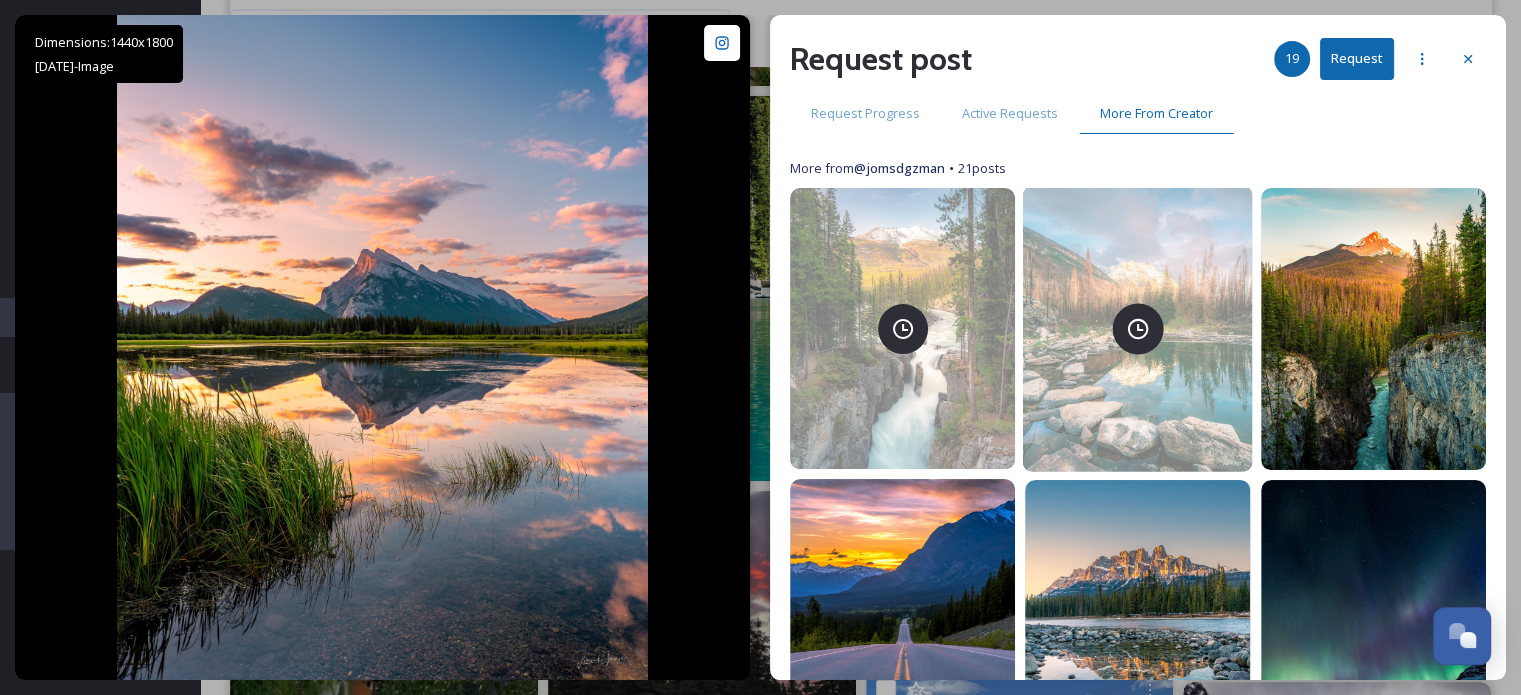 scroll, scrollTop: 19683, scrollLeft: 0, axis: vertical 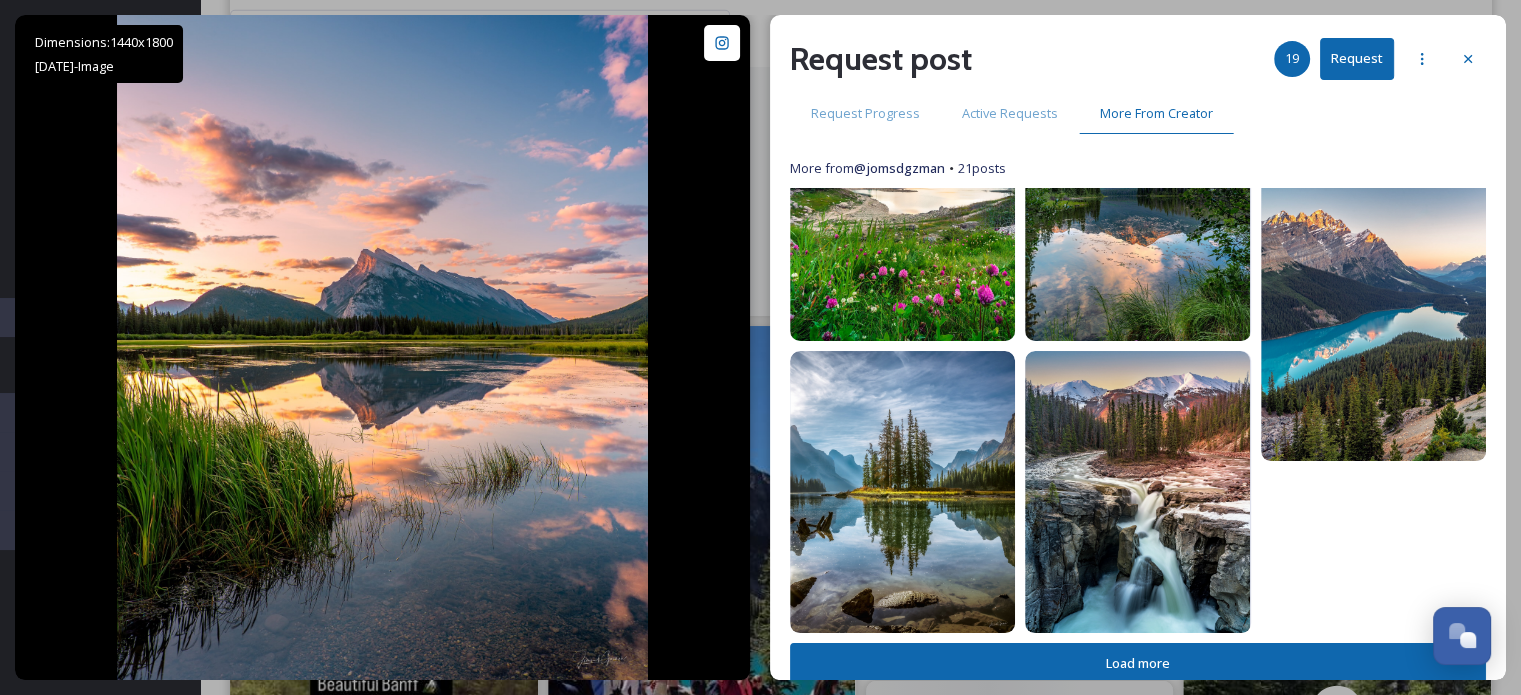 click on "Load more" at bounding box center [1138, 663] 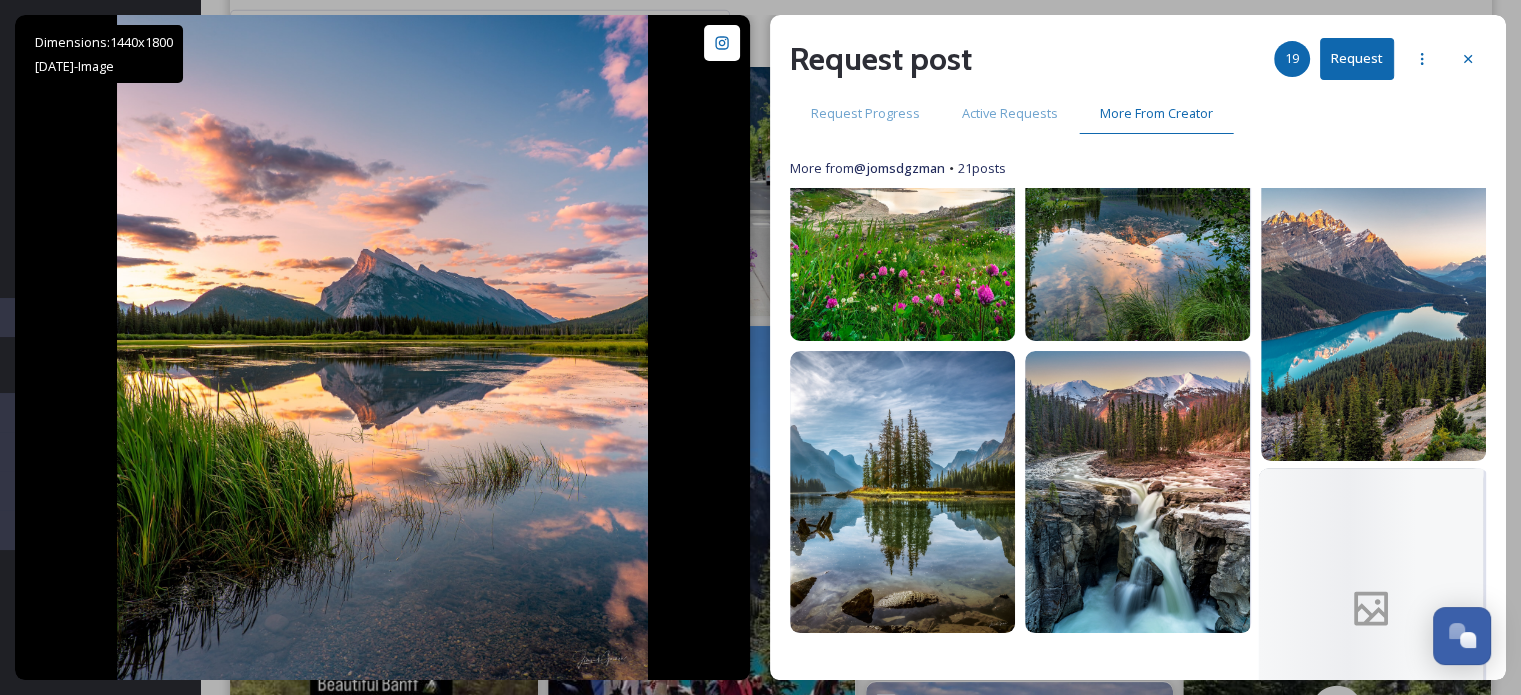 scroll, scrollTop: 1656, scrollLeft: 0, axis: vertical 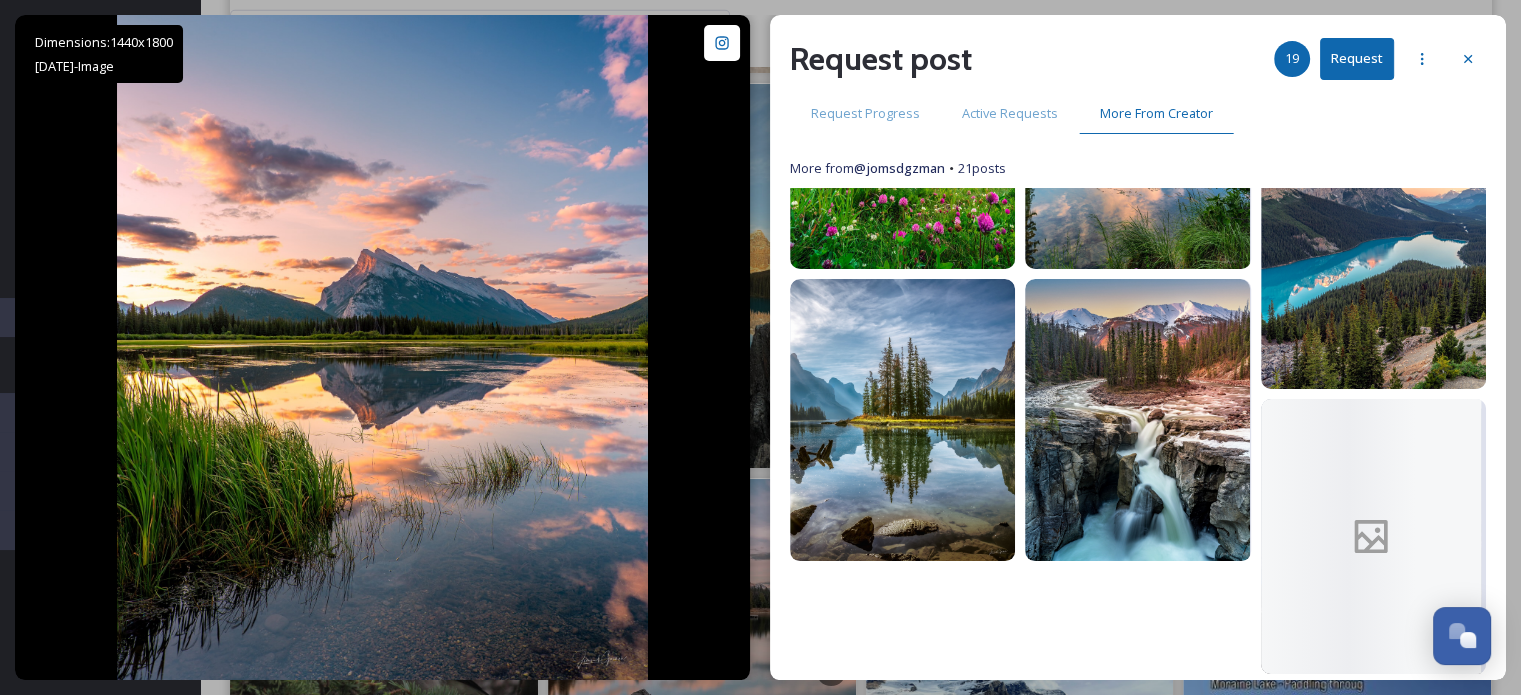 click on "Request" at bounding box center (1357, 58) 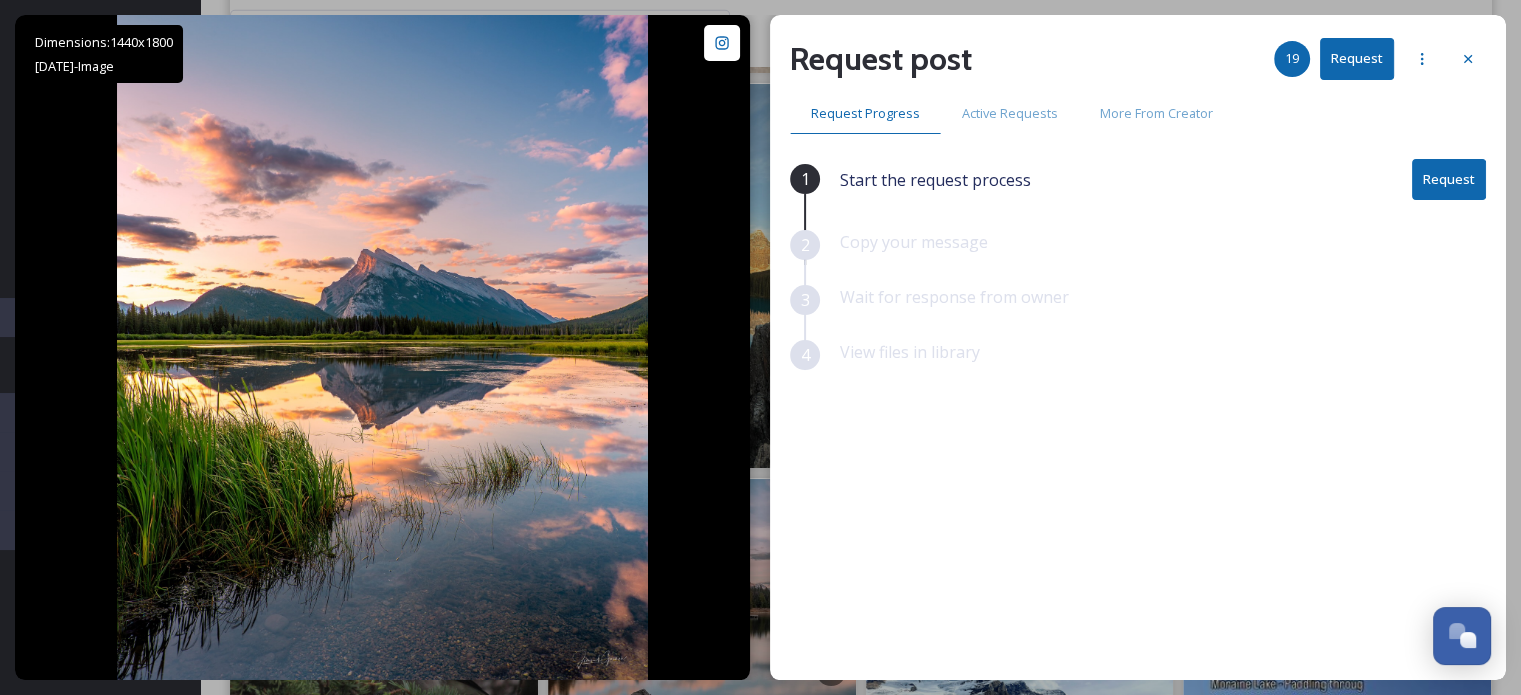 click on "Request" at bounding box center (1449, 179) 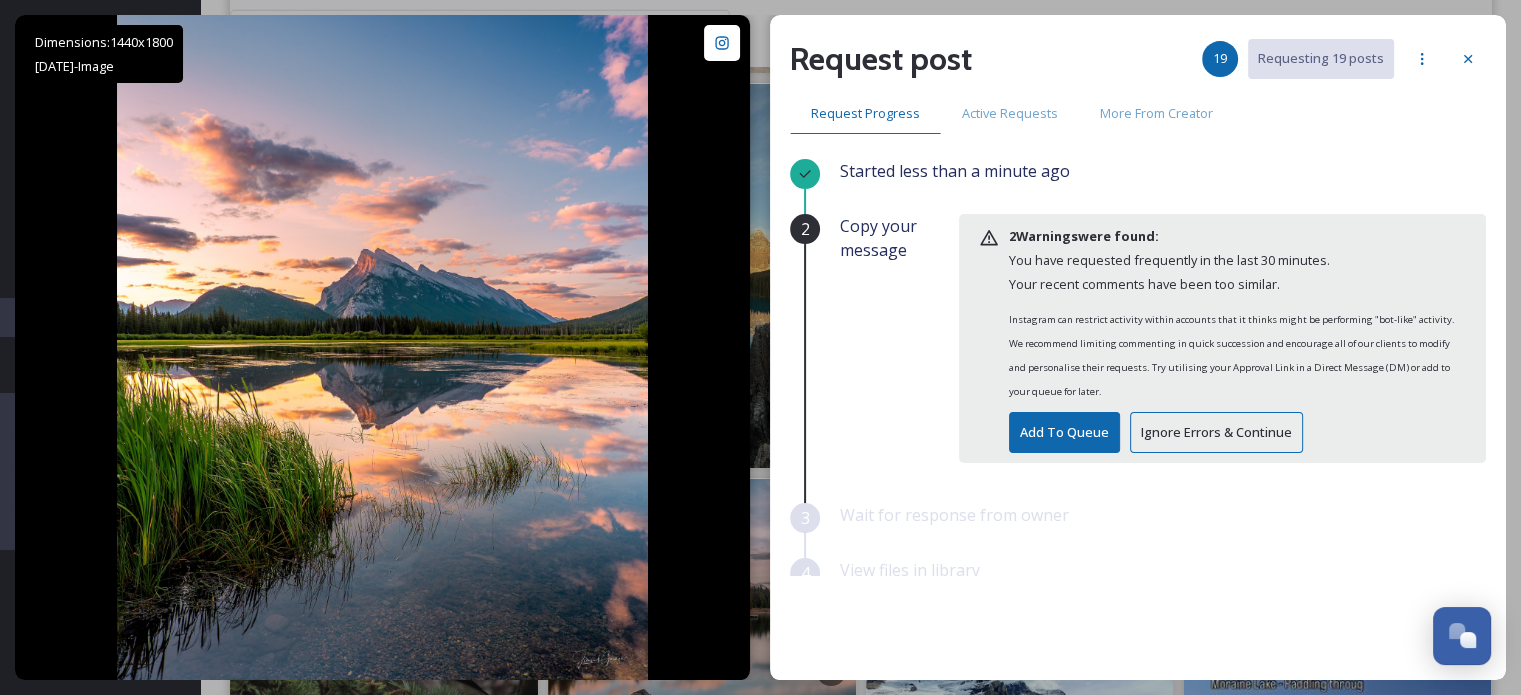 click on "Ignore Errors & Continue" at bounding box center [1216, 432] 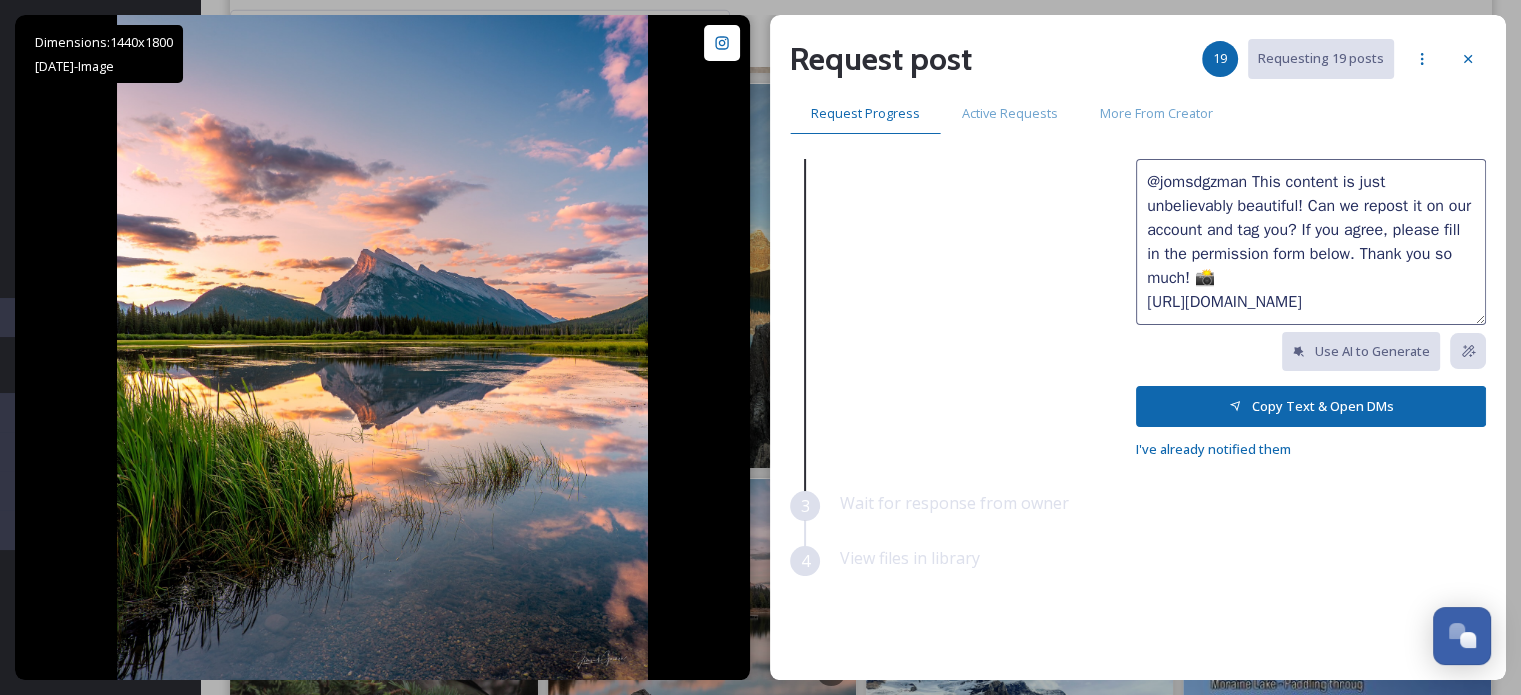 scroll, scrollTop: 188, scrollLeft: 0, axis: vertical 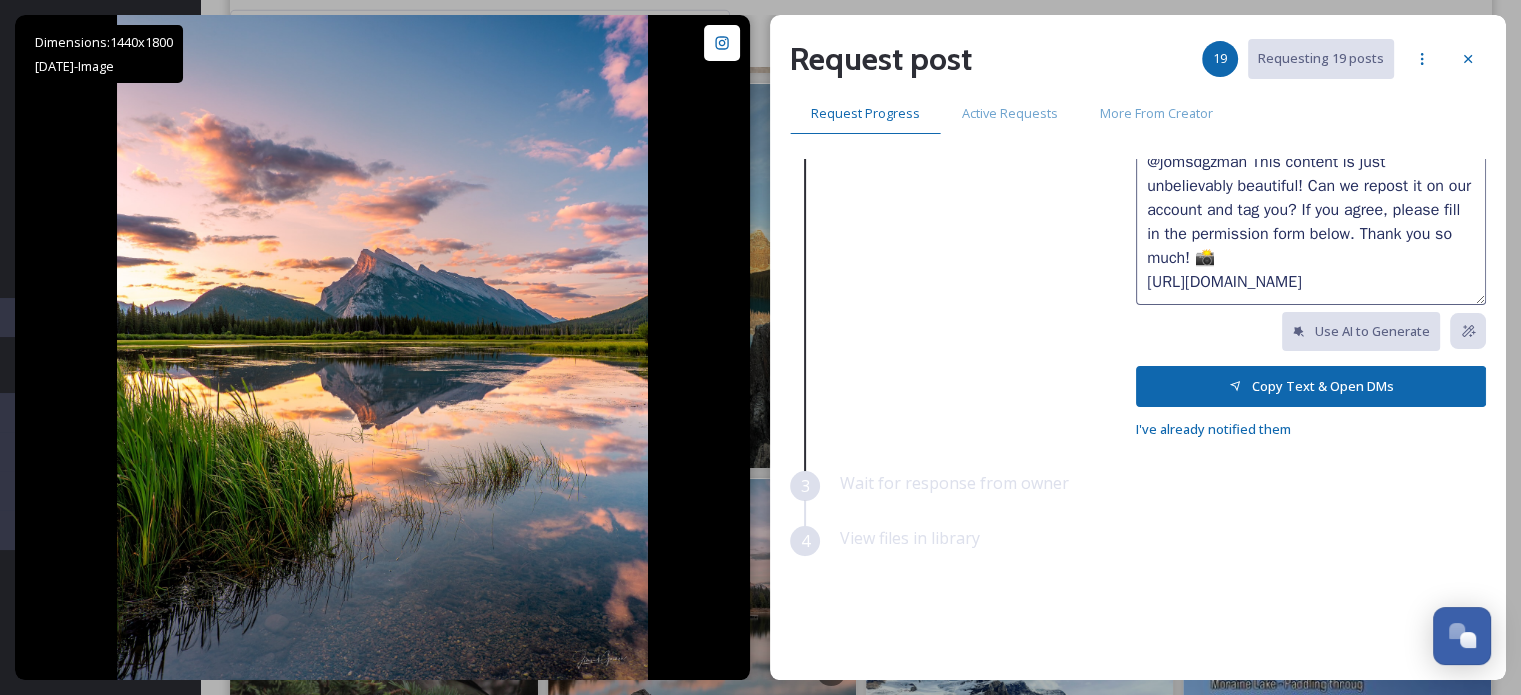 click on "Copy Text & Open DMs" at bounding box center (1311, 386) 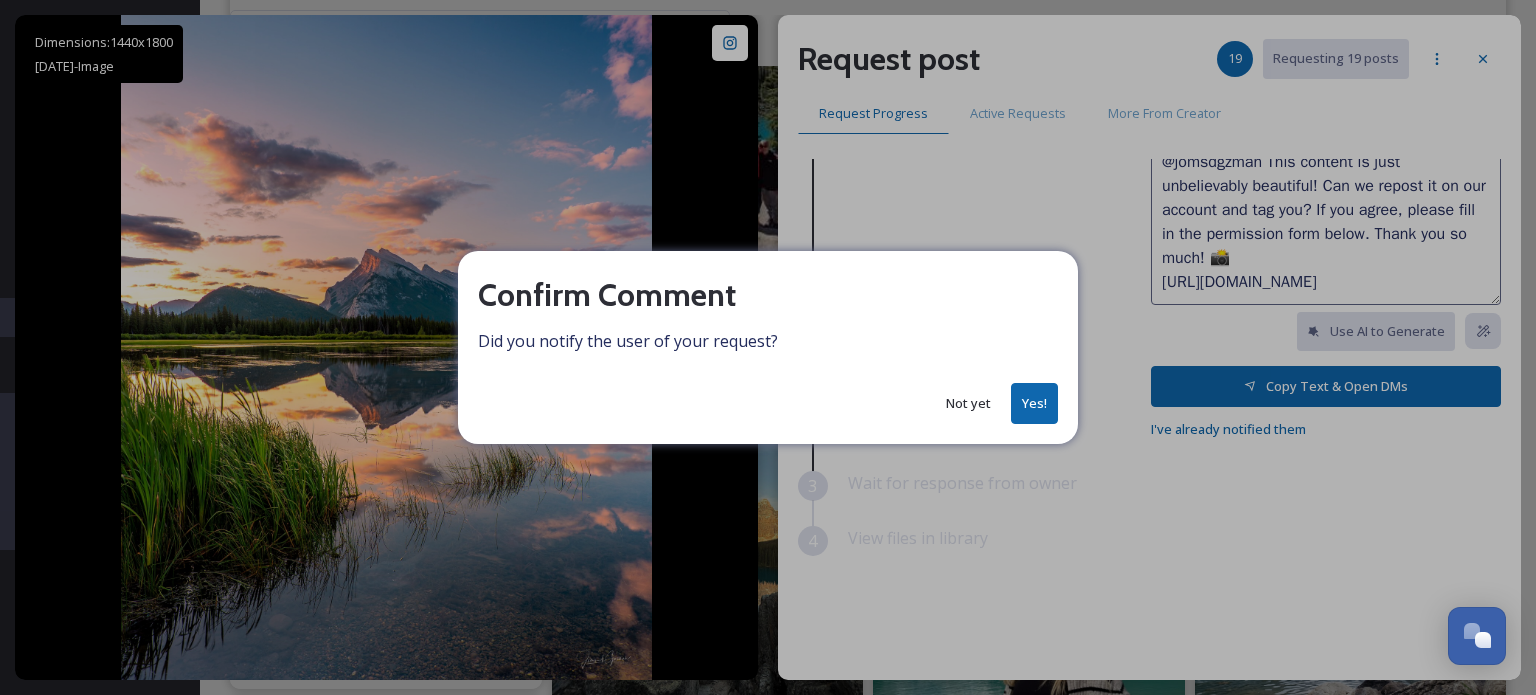 click on "Yes!" at bounding box center (1034, 403) 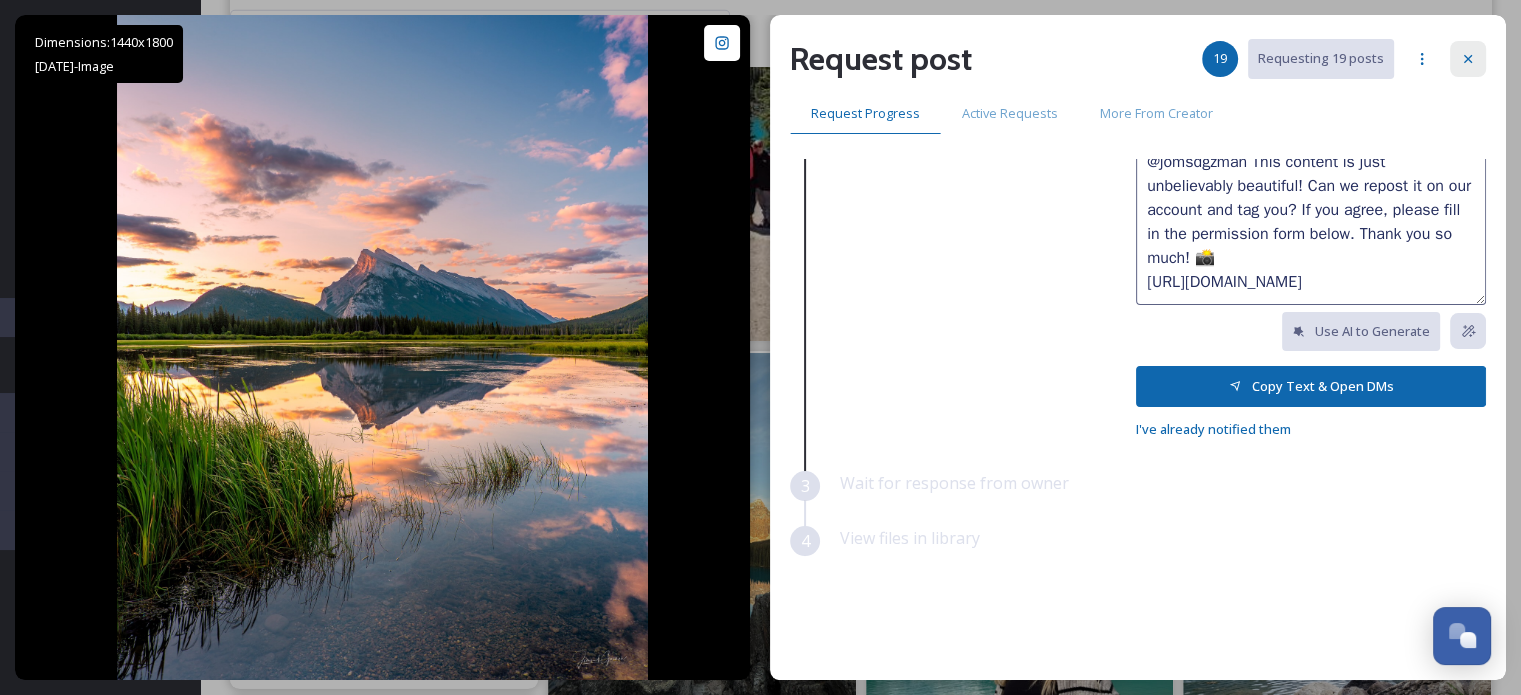 click 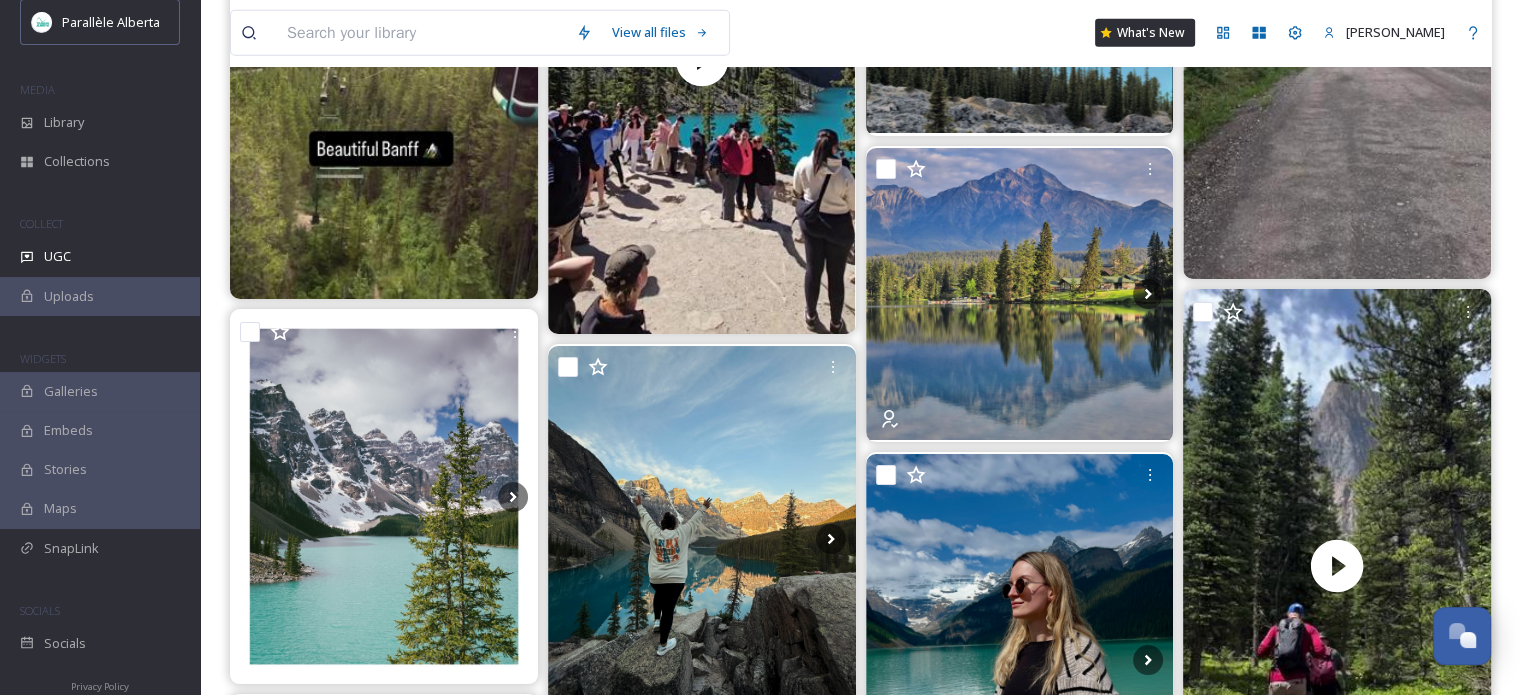 scroll, scrollTop: 32, scrollLeft: 0, axis: vertical 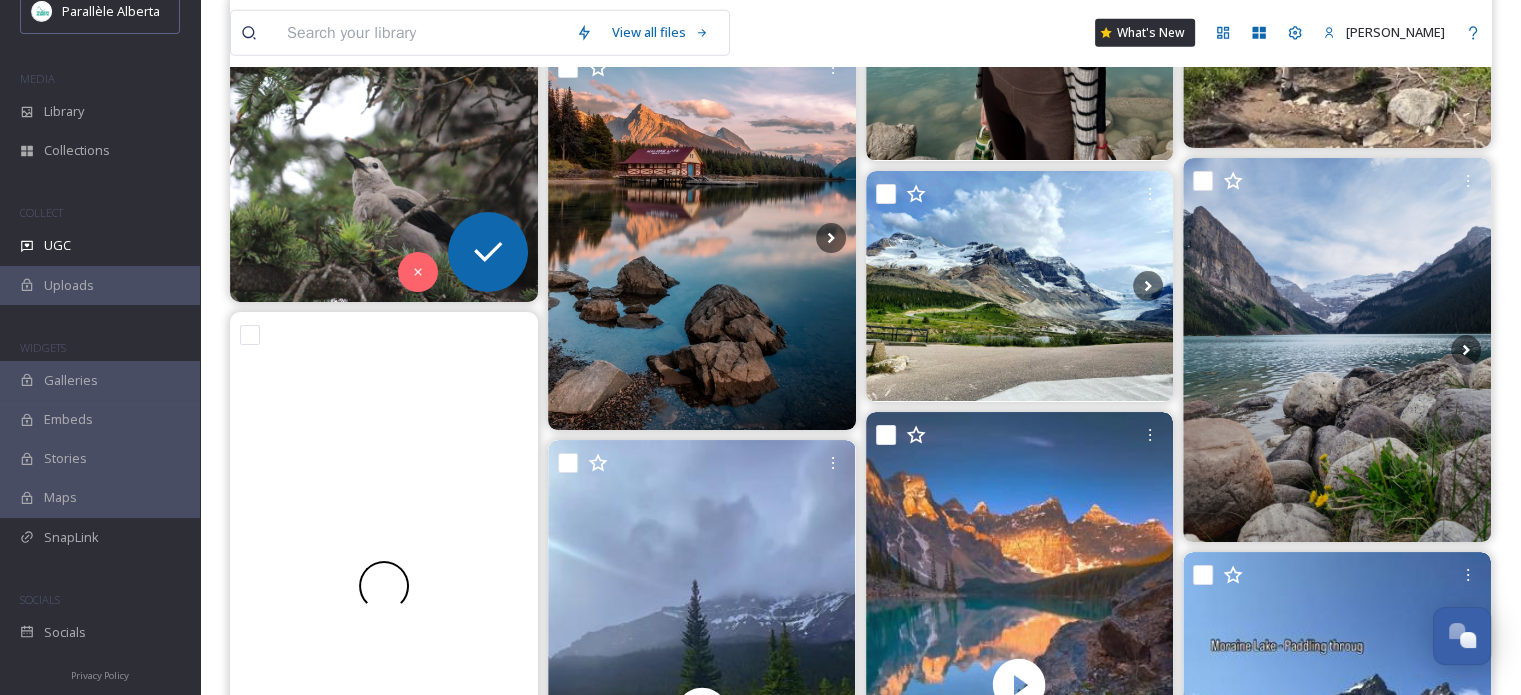 click at bounding box center (384, 148) 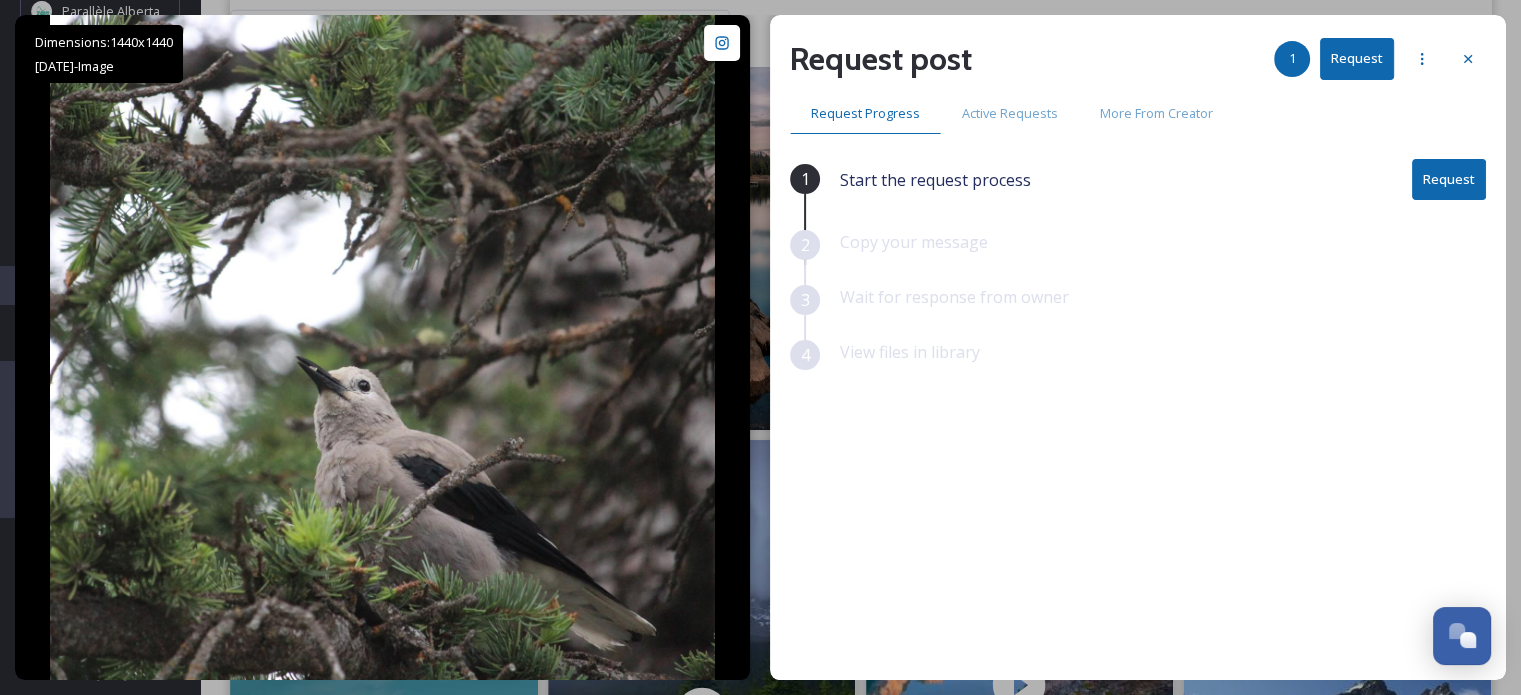 scroll, scrollTop: 21398, scrollLeft: 0, axis: vertical 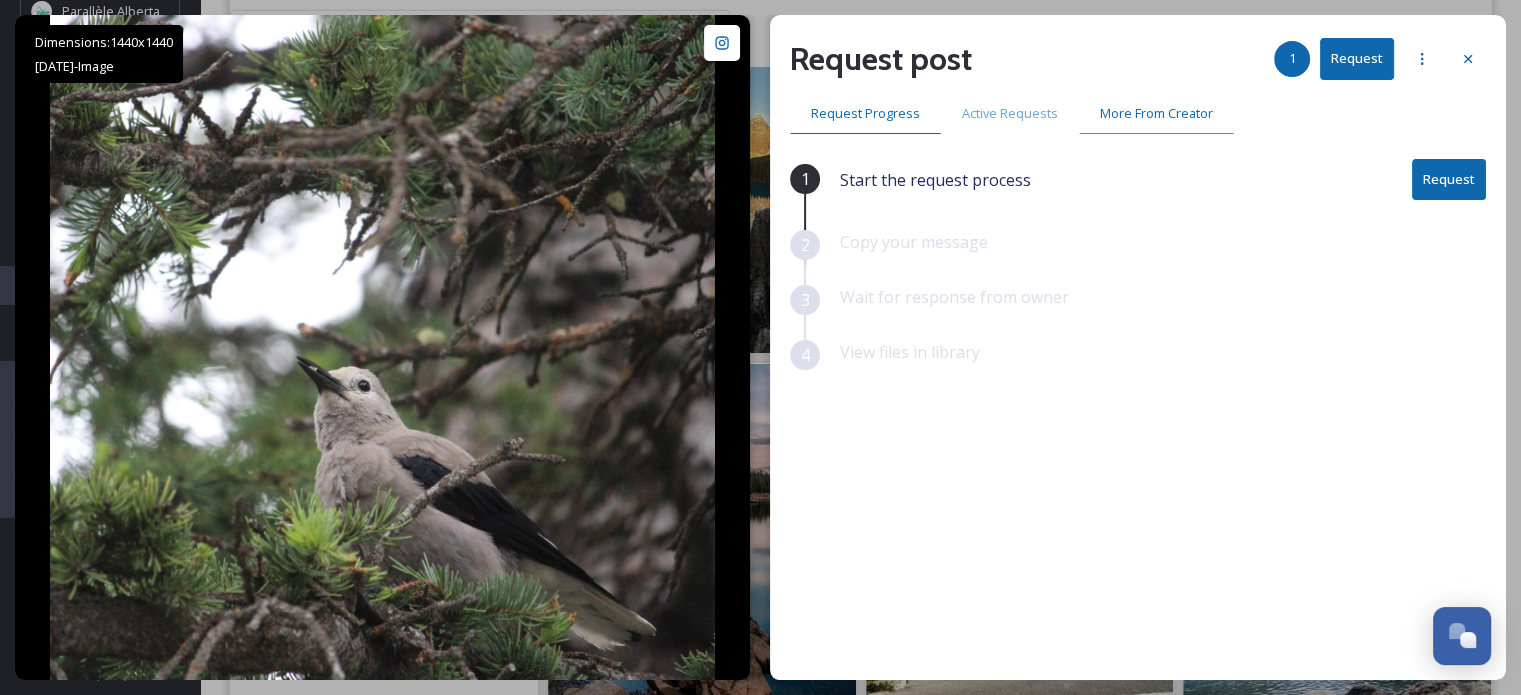click on "More From Creator" at bounding box center (1156, 113) 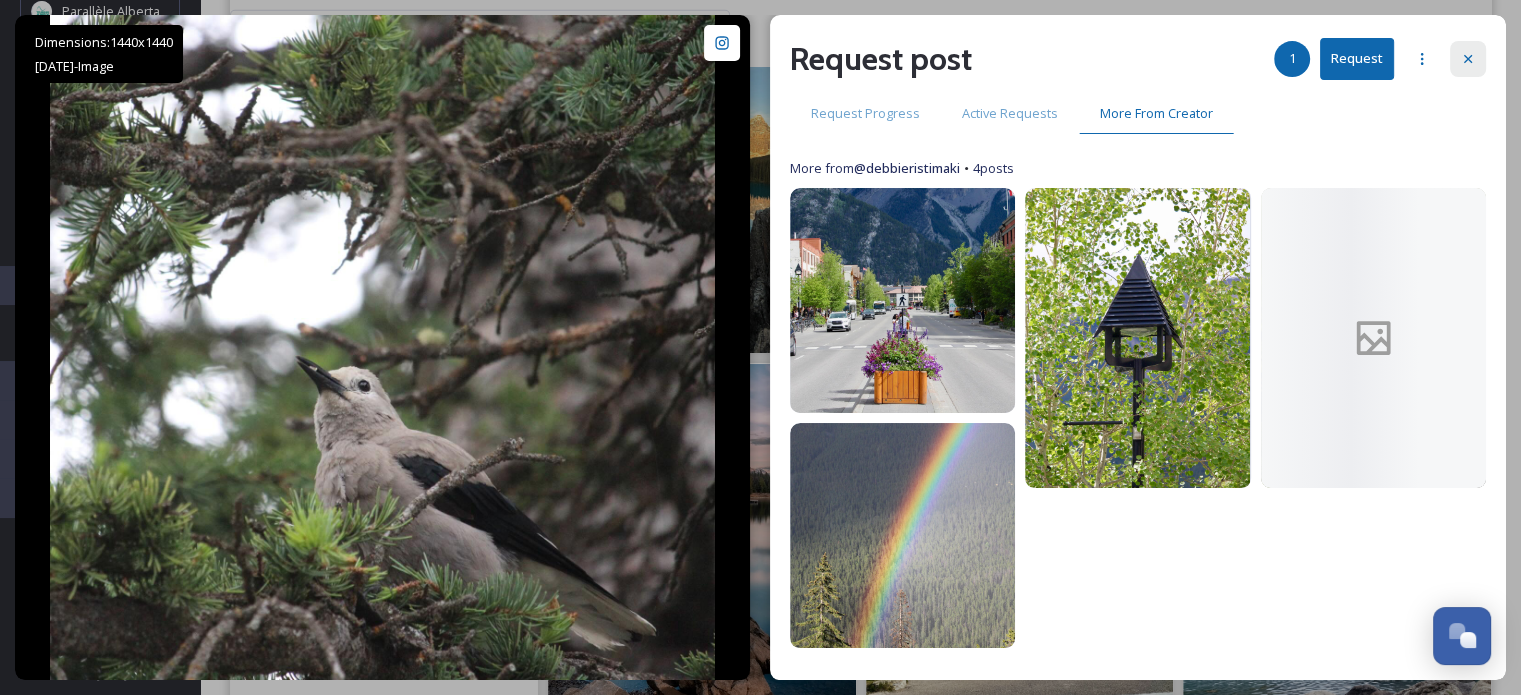 click at bounding box center (1468, 59) 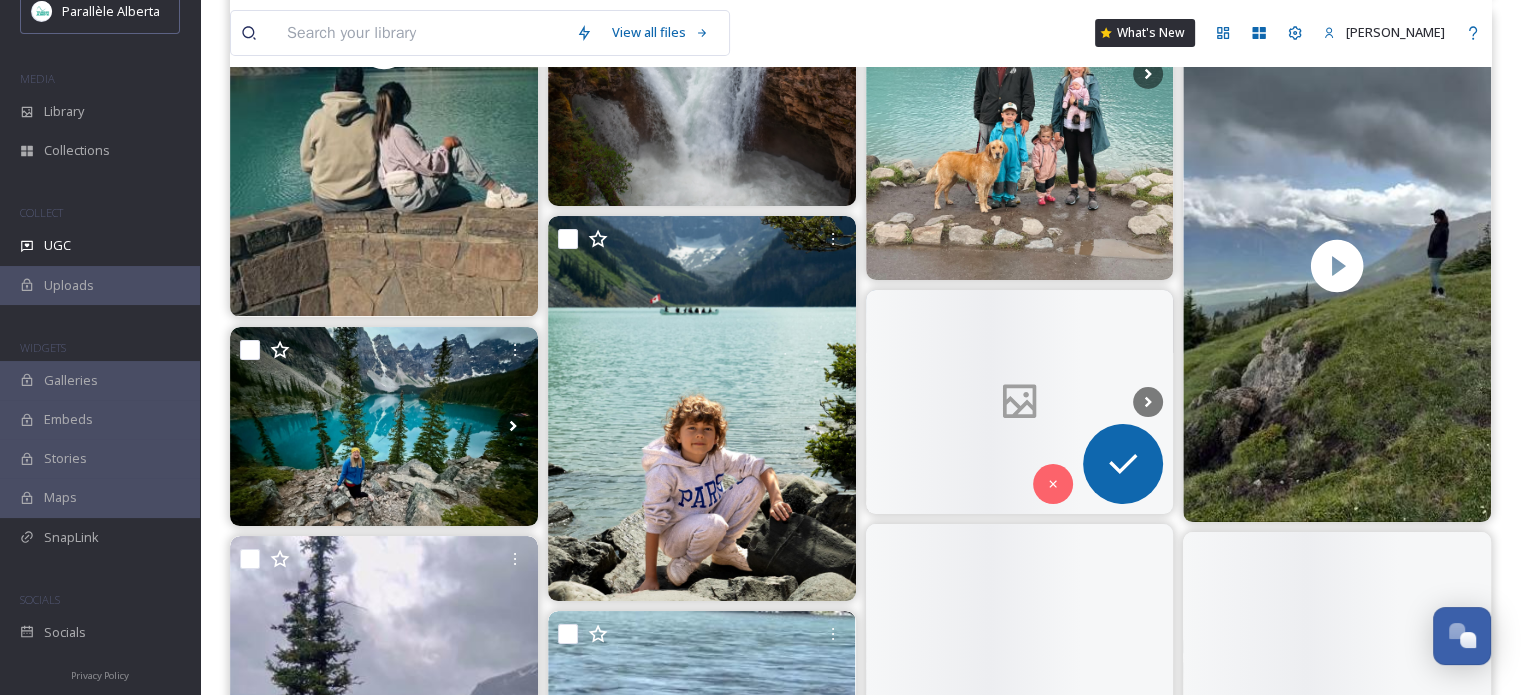 scroll, scrollTop: 23216, scrollLeft: 0, axis: vertical 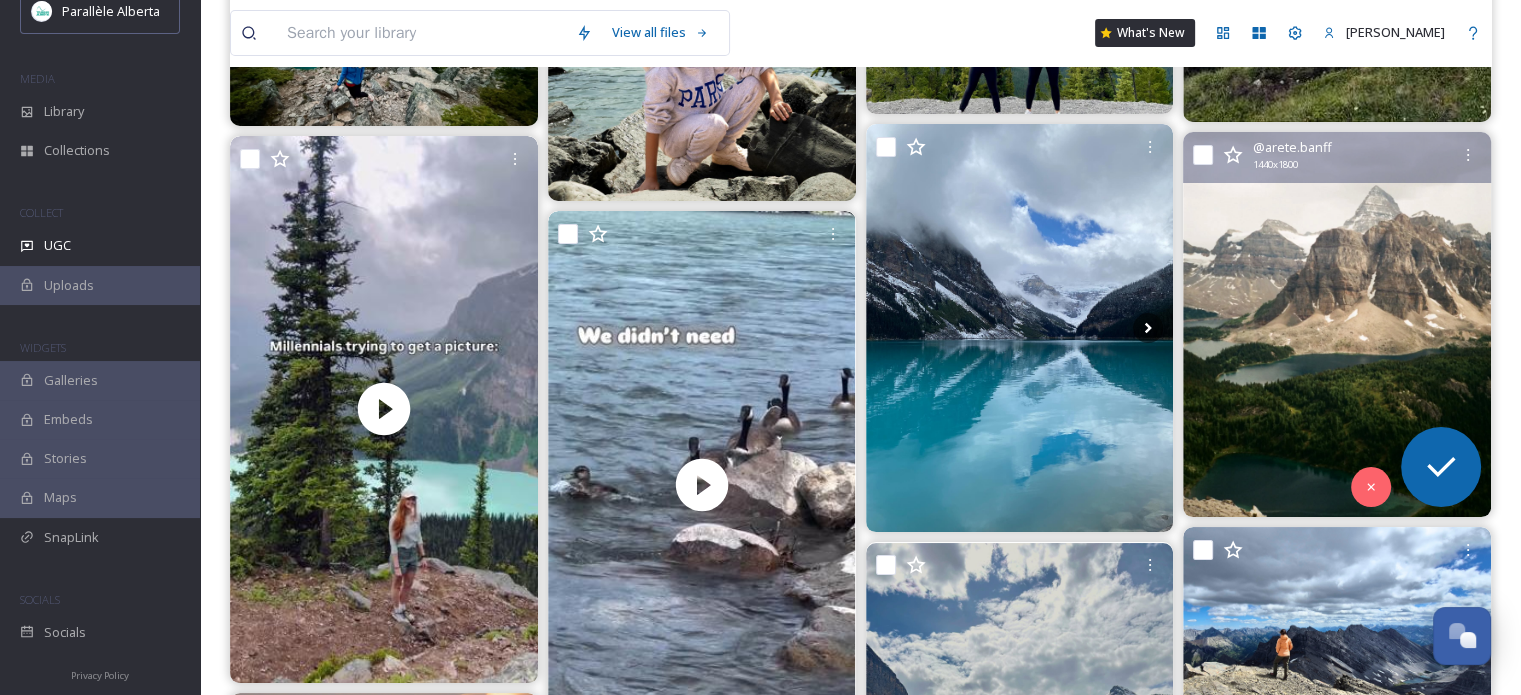 click at bounding box center (1337, 324) 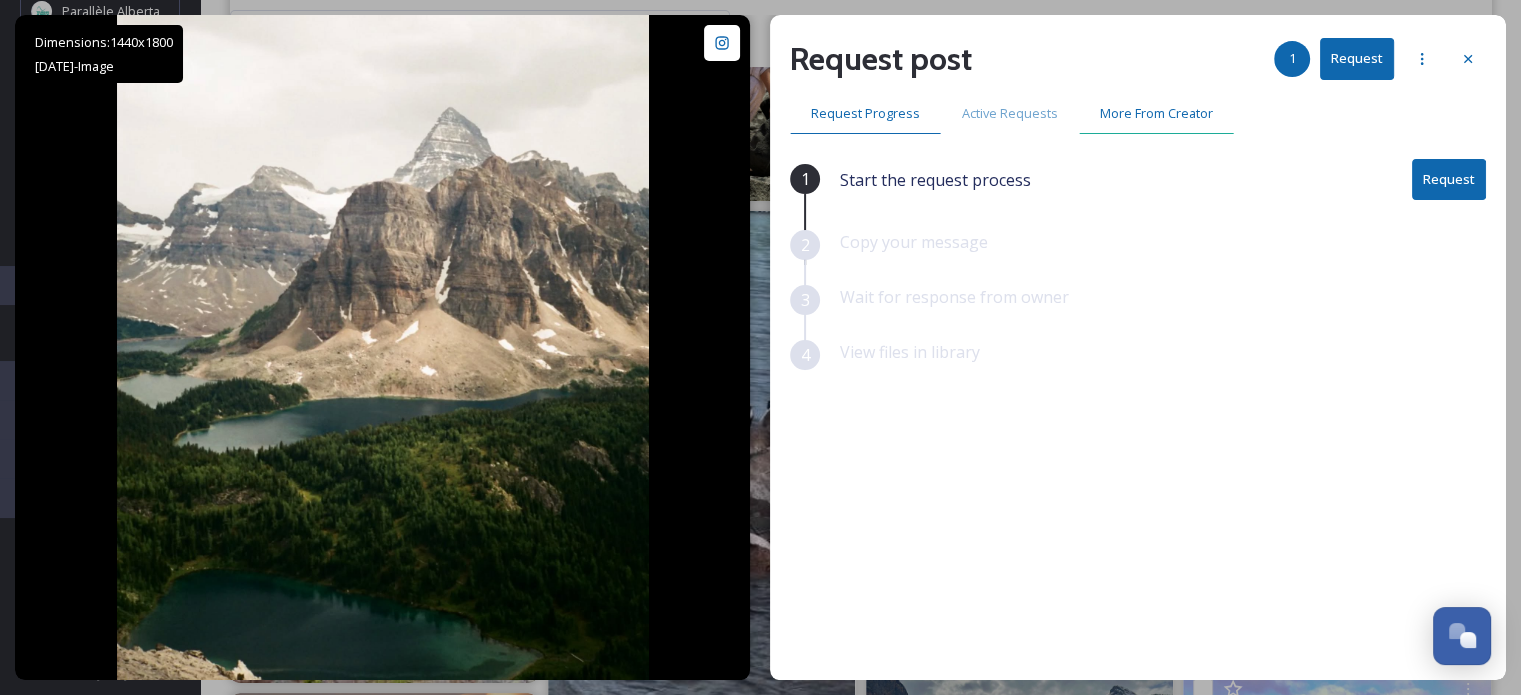 click on "More From Creator" at bounding box center [1156, 113] 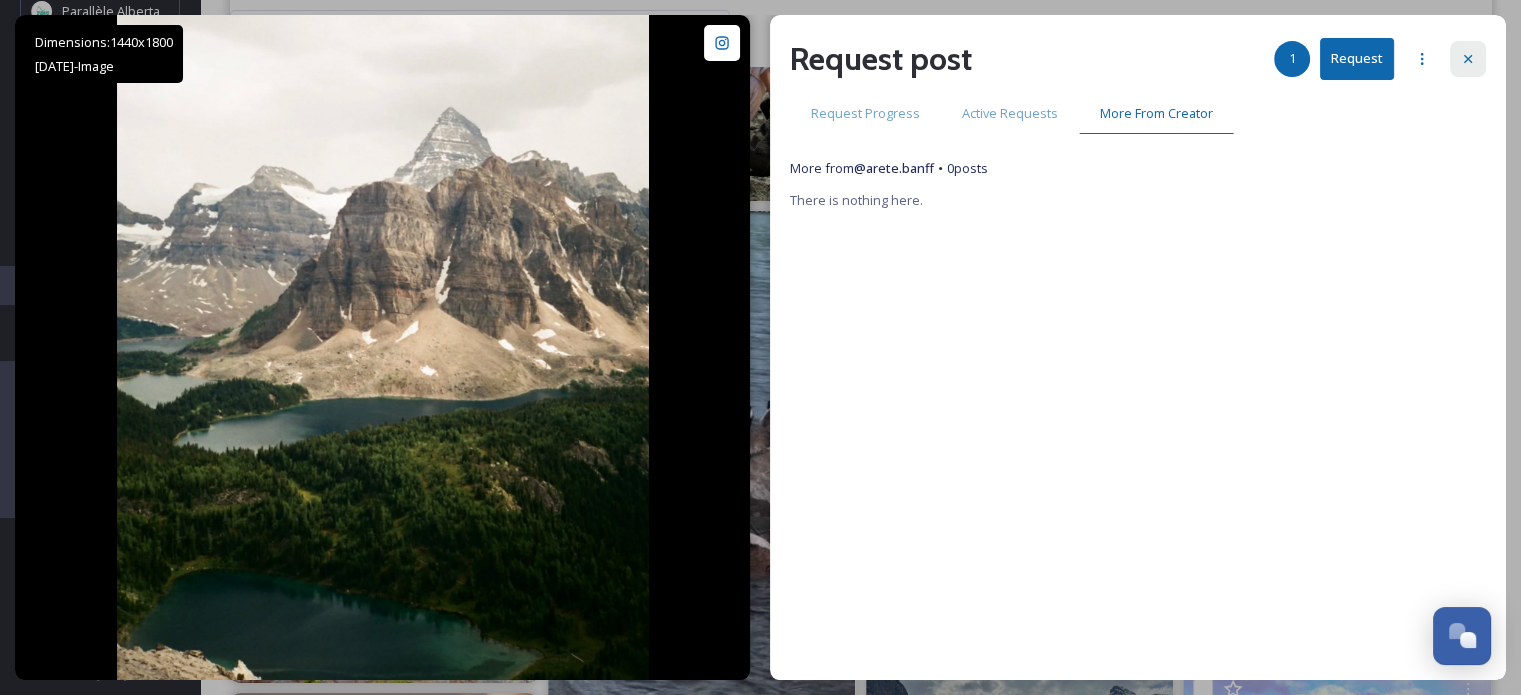 click at bounding box center (1468, 59) 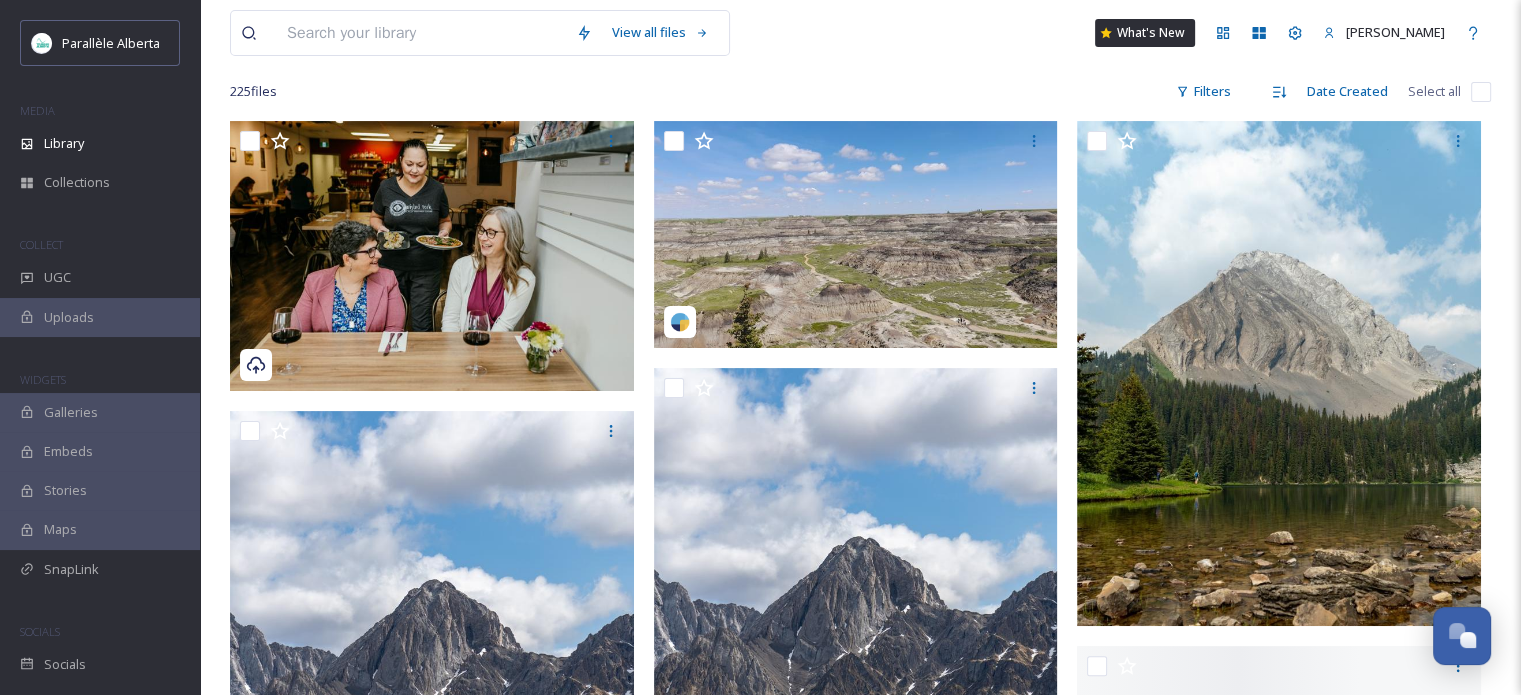 scroll, scrollTop: 400, scrollLeft: 0, axis: vertical 